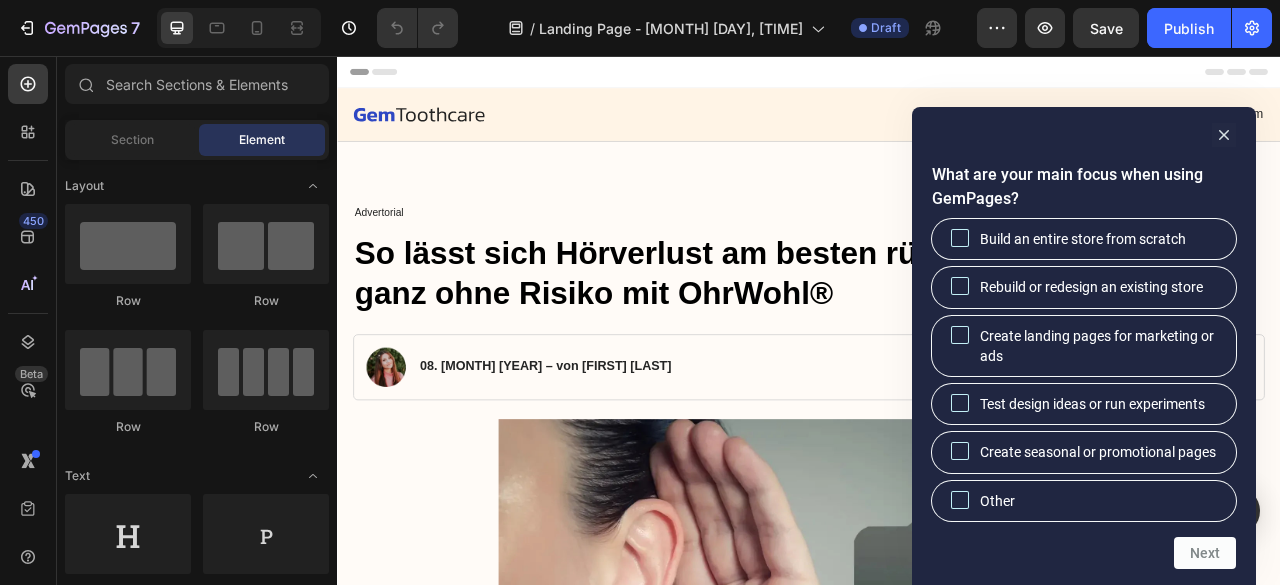 scroll, scrollTop: 0, scrollLeft: 0, axis: both 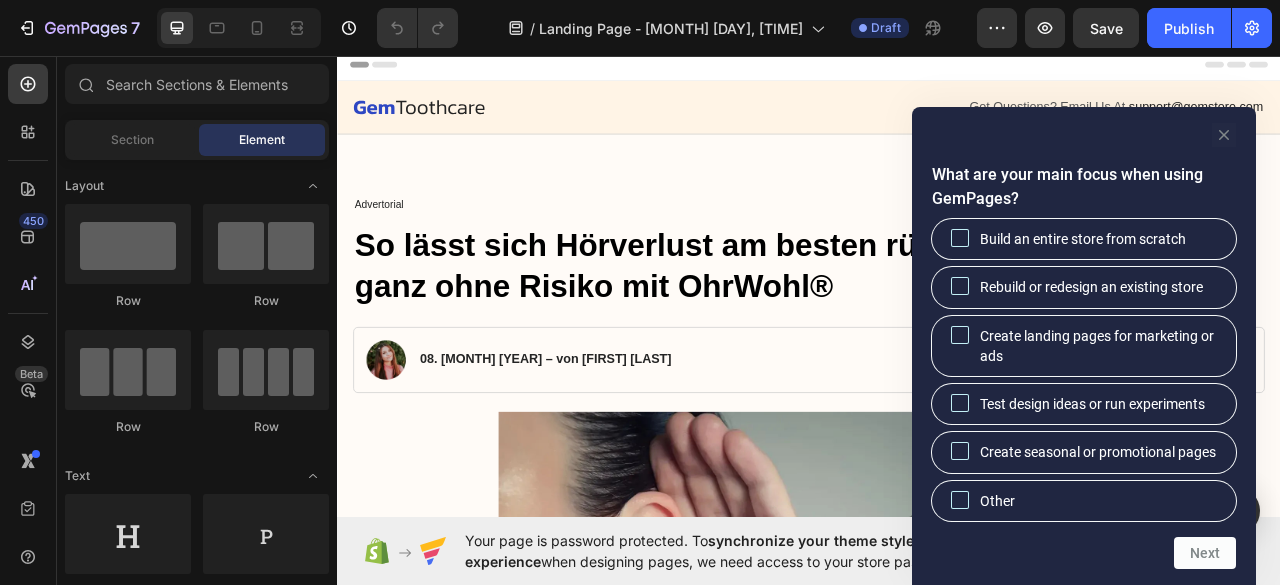 click 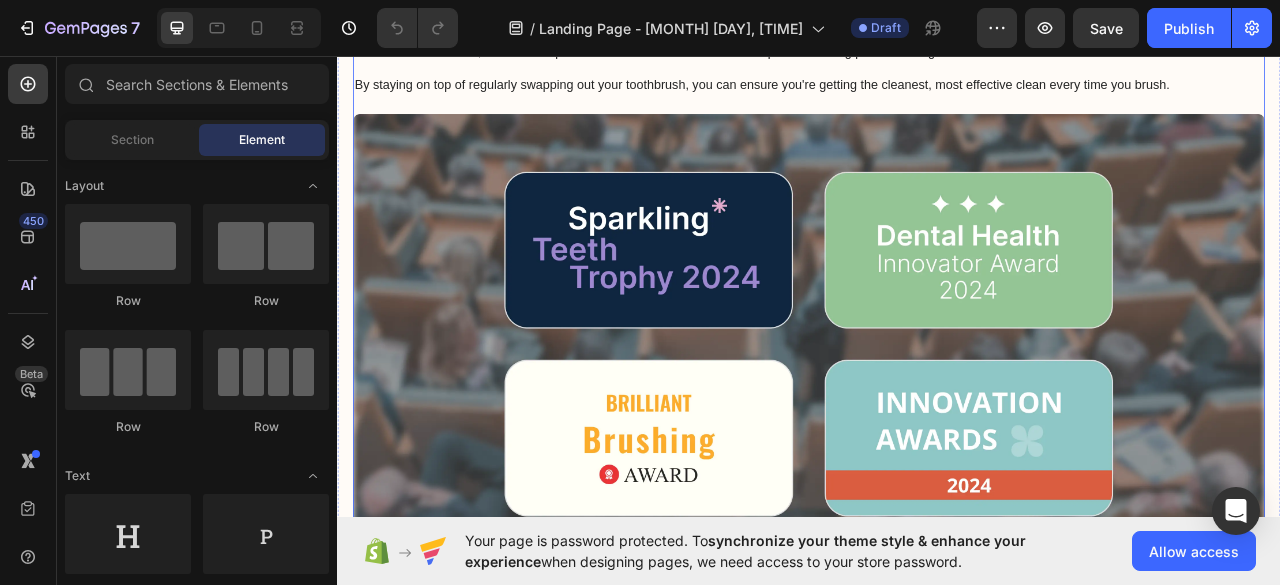 scroll, scrollTop: 8225, scrollLeft: 0, axis: vertical 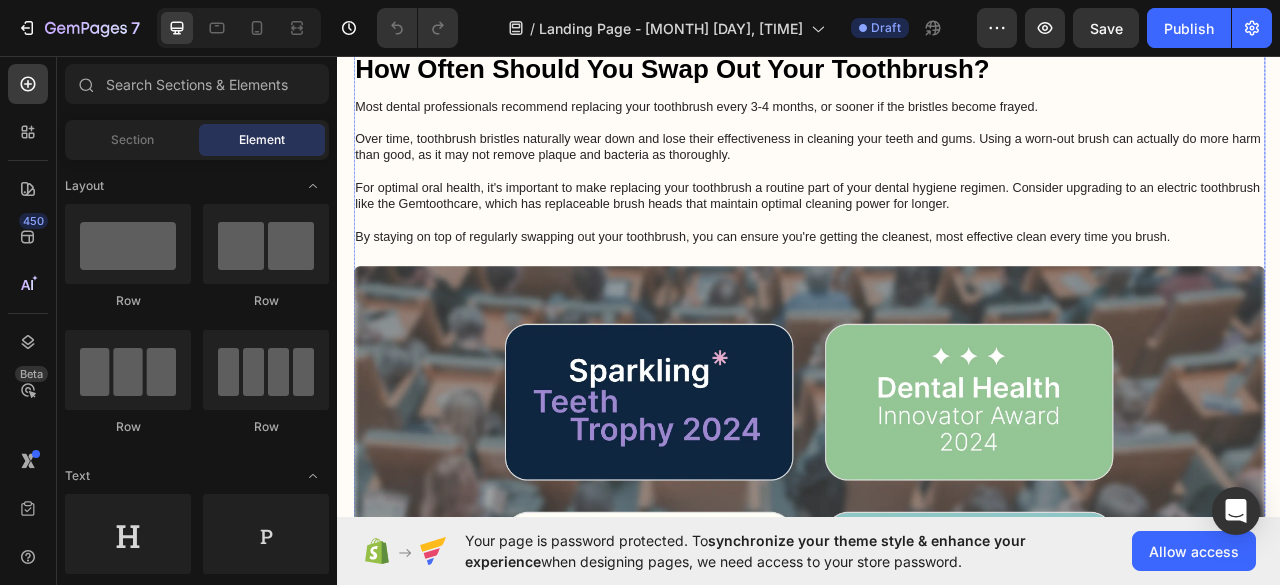 click on "Keine Hörgeräte oder teuren Medikamente mehr." at bounding box center (628, -28) 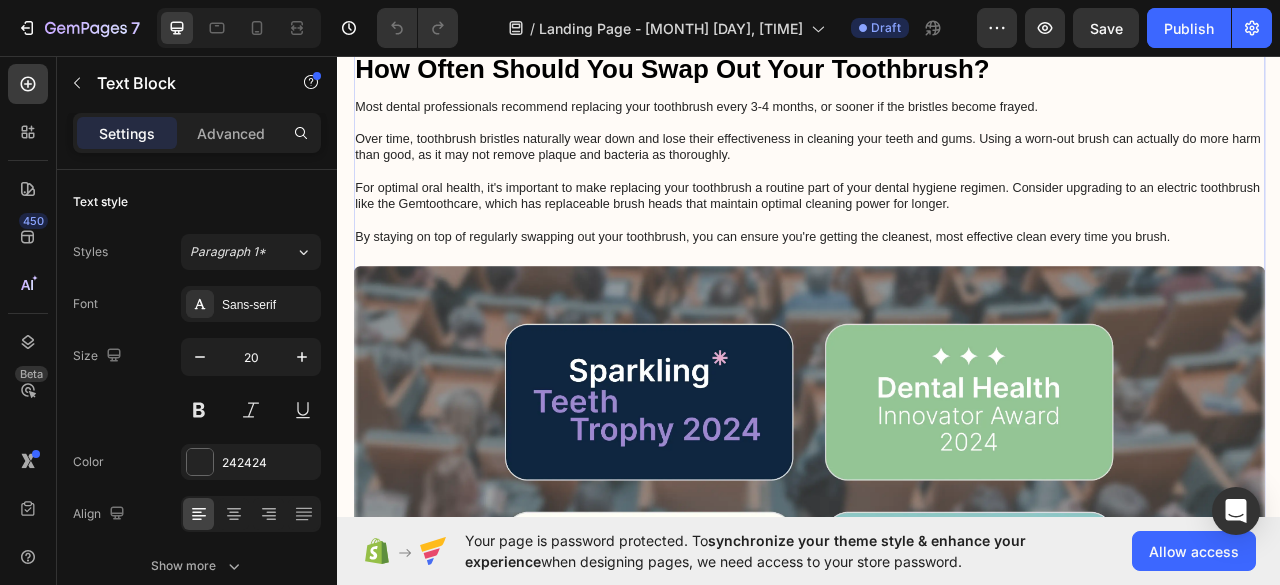 click on "Nie mehr ständig nachfragen oder den Fernseher auf volle Lautstärke drehen." at bounding box center (767, -54) 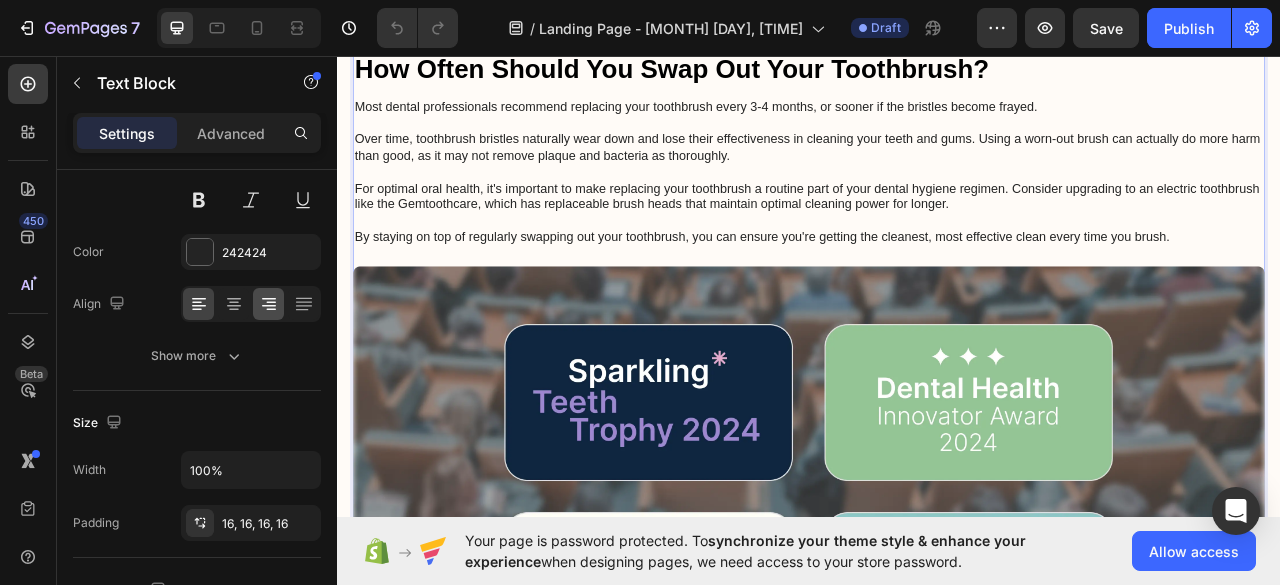 scroll, scrollTop: 0, scrollLeft: 0, axis: both 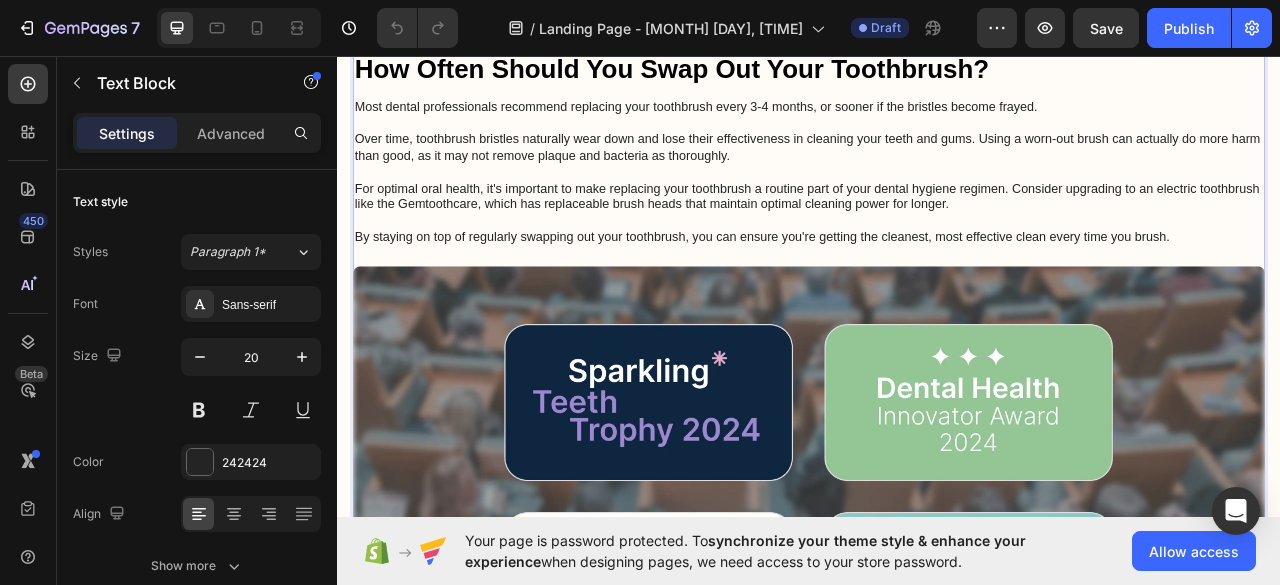click on "Keine Hörgeräte oder teuren Medikamente mehr." at bounding box center (628, -28) 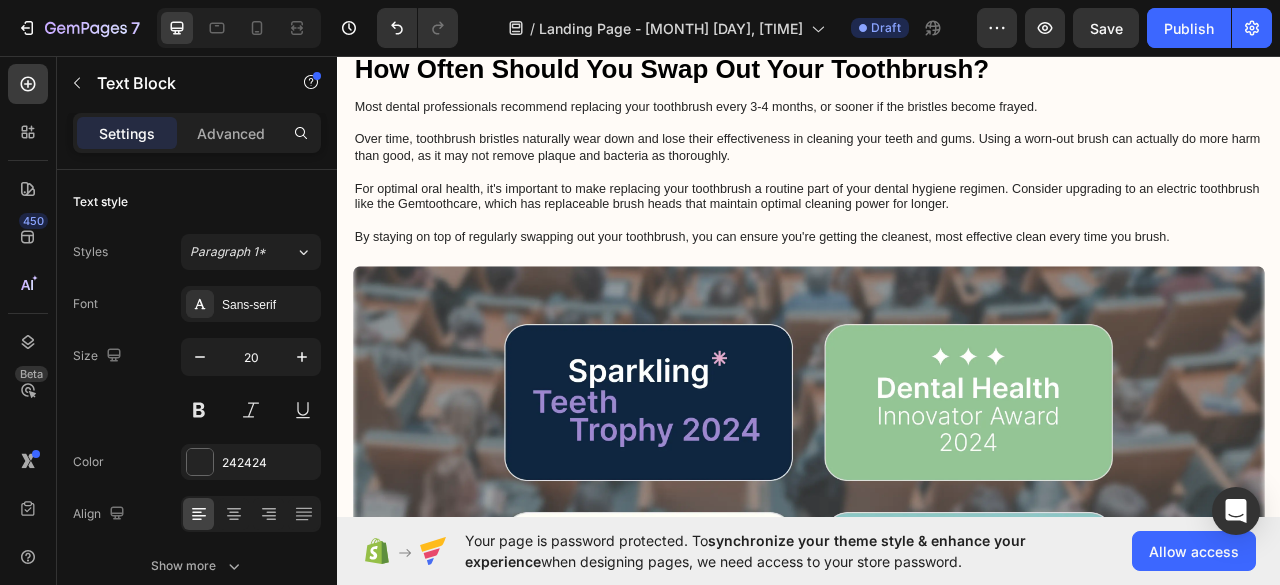 click on "Stell dir nur vor…" at bounding box center [937, -122] 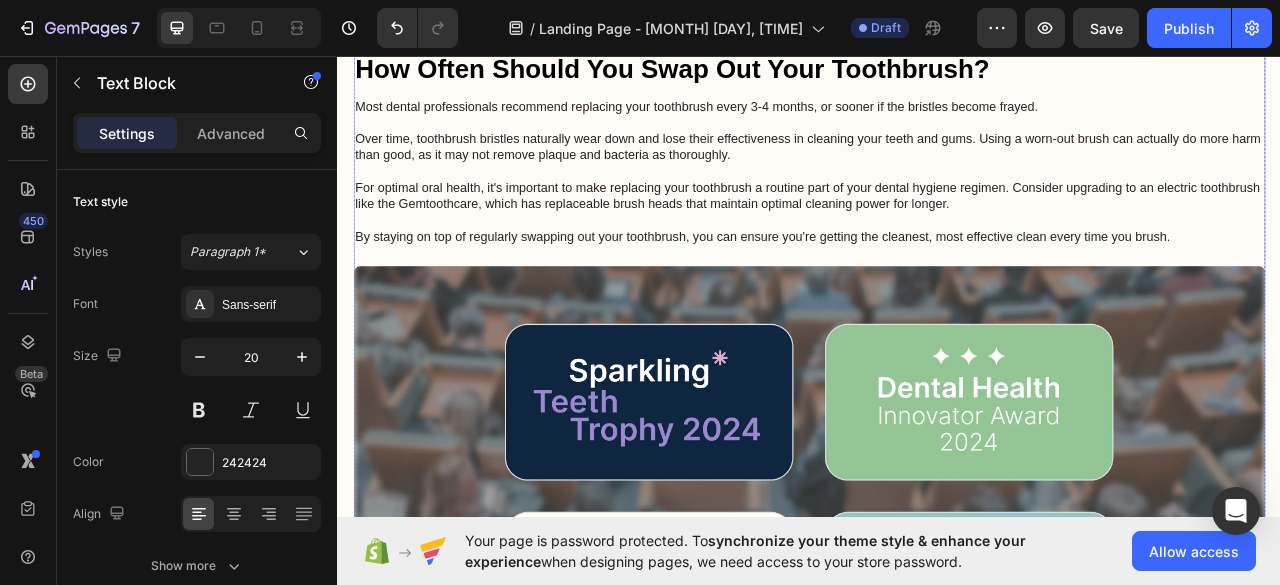 click on "✅  Nie mehr ständig nachfragen oder den Fernseher auf volle Lautstärke drehen. ✅  Keine Hörgeräte oder teuren Medikamente mehr. ✅  Kein Rauschen, keine Schmerzen, kein unangenehmes Gefühl im Ohr." at bounding box center (937, -28) 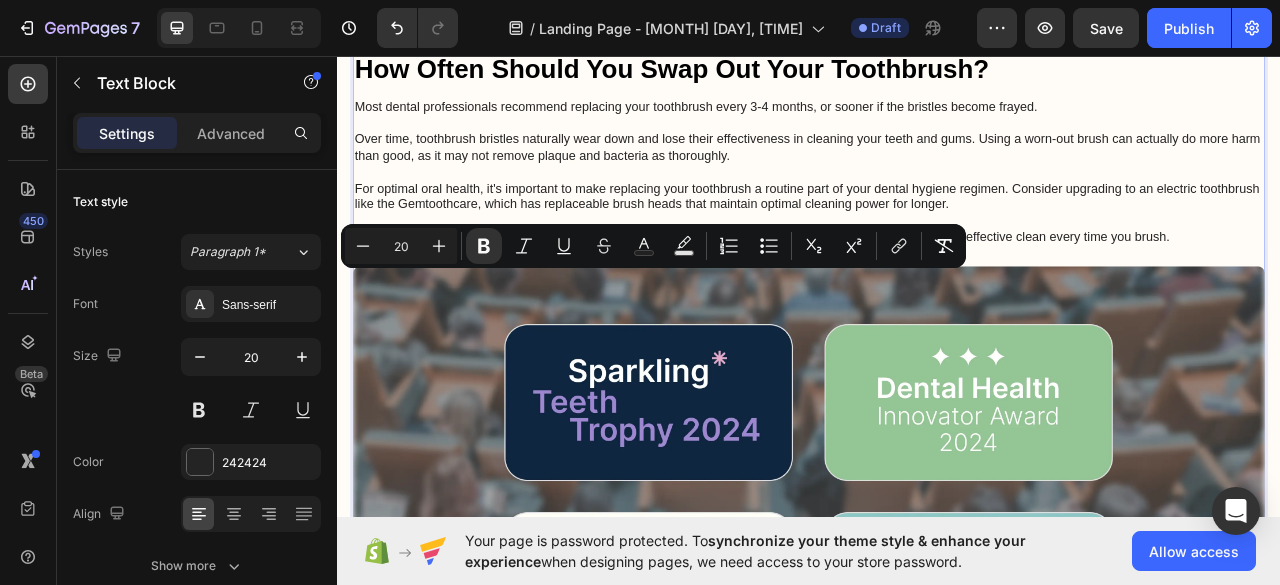 click on "Keine Hörgeräte oder teuren Medikamente mehr." at bounding box center [628, -28] 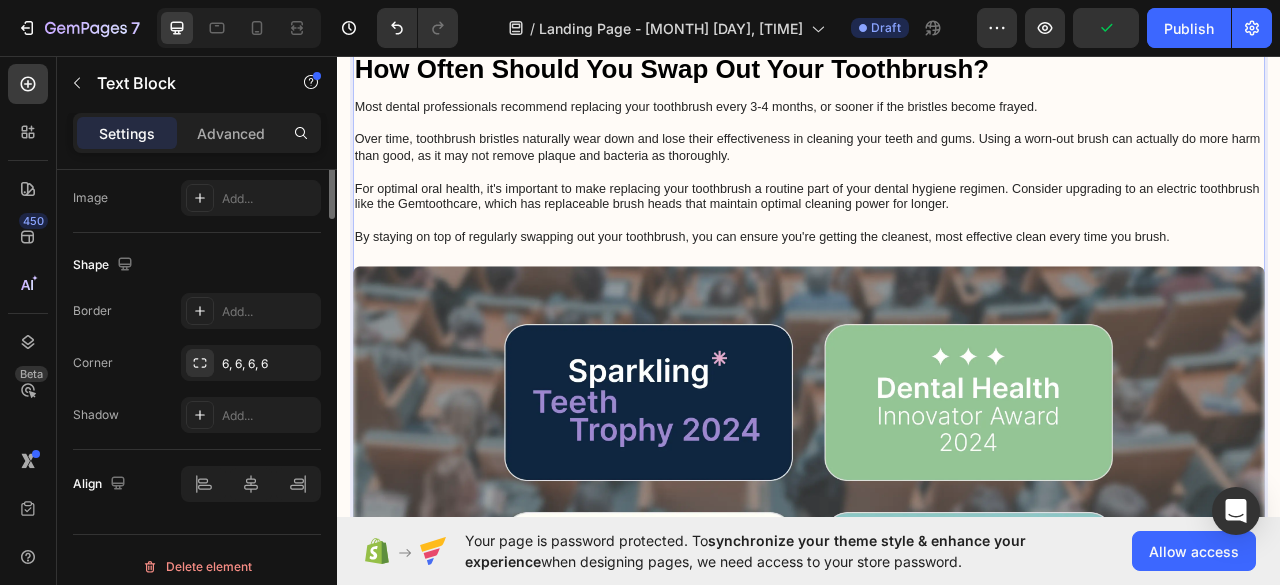 scroll, scrollTop: 400, scrollLeft: 0, axis: vertical 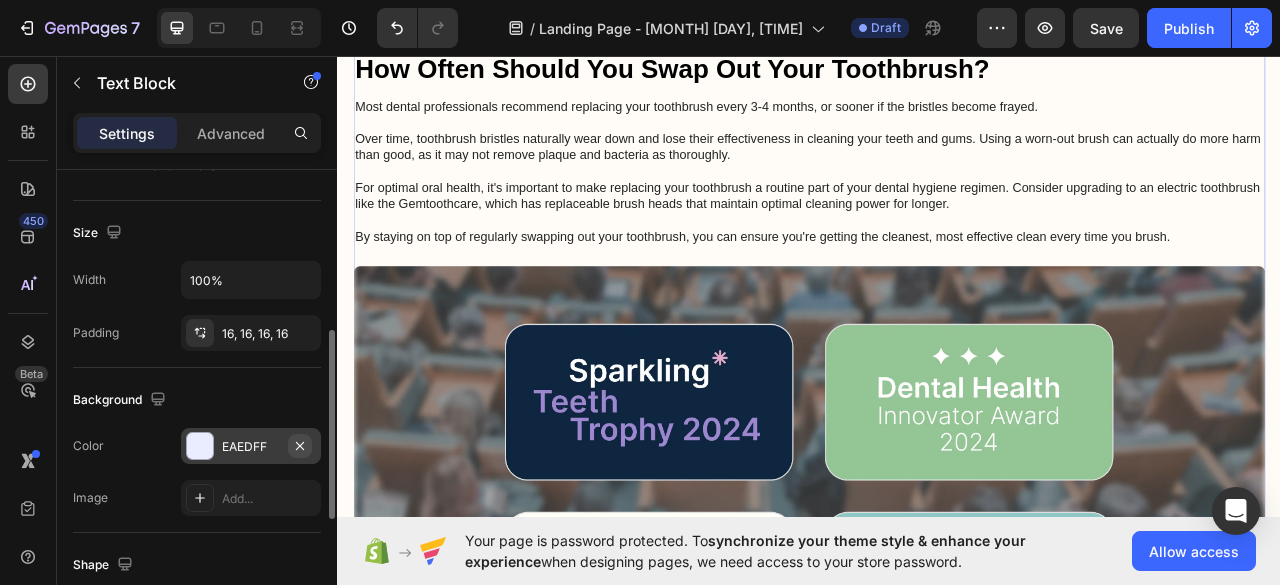 click 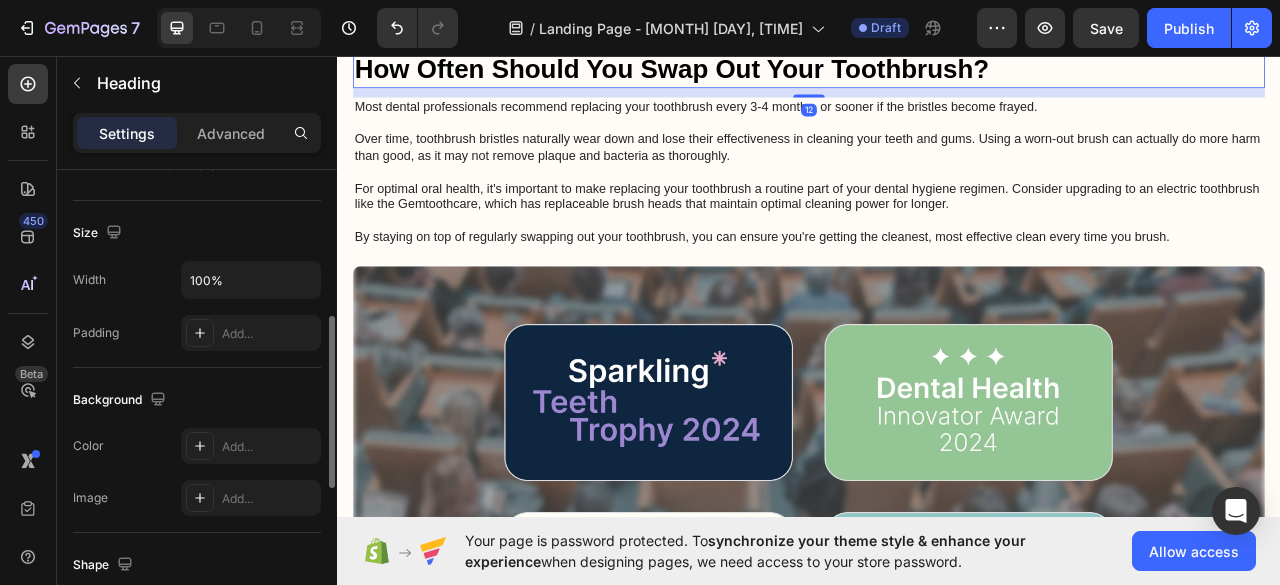 click on "How Often Should You Swap Out Your Toothbrush?" at bounding box center [937, 74] 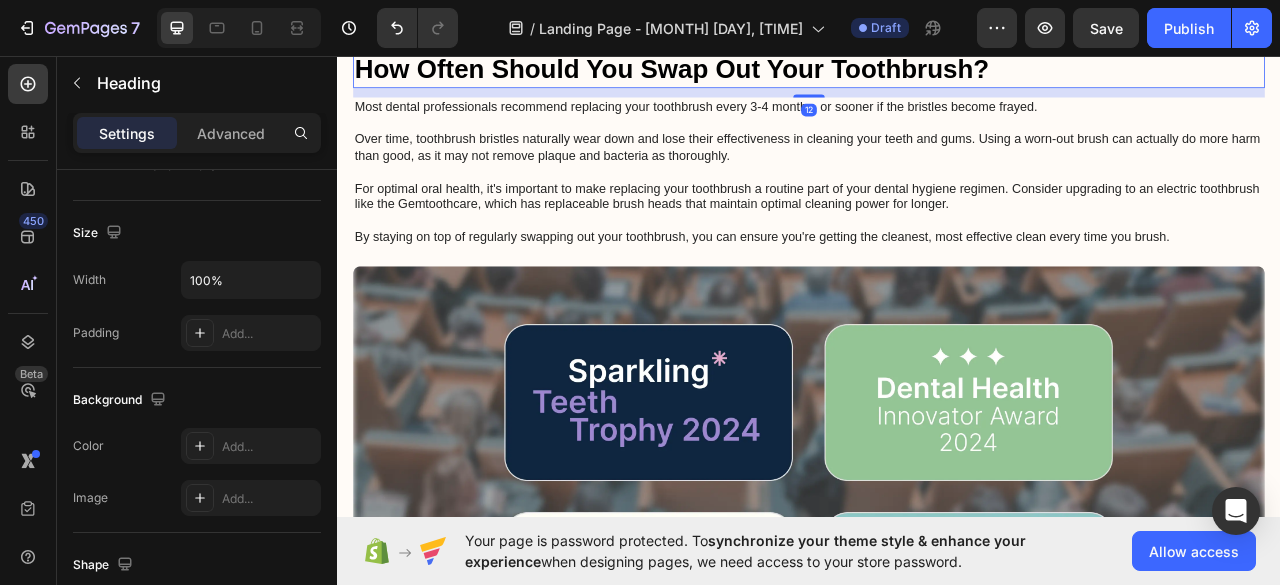 scroll, scrollTop: 0, scrollLeft: 0, axis: both 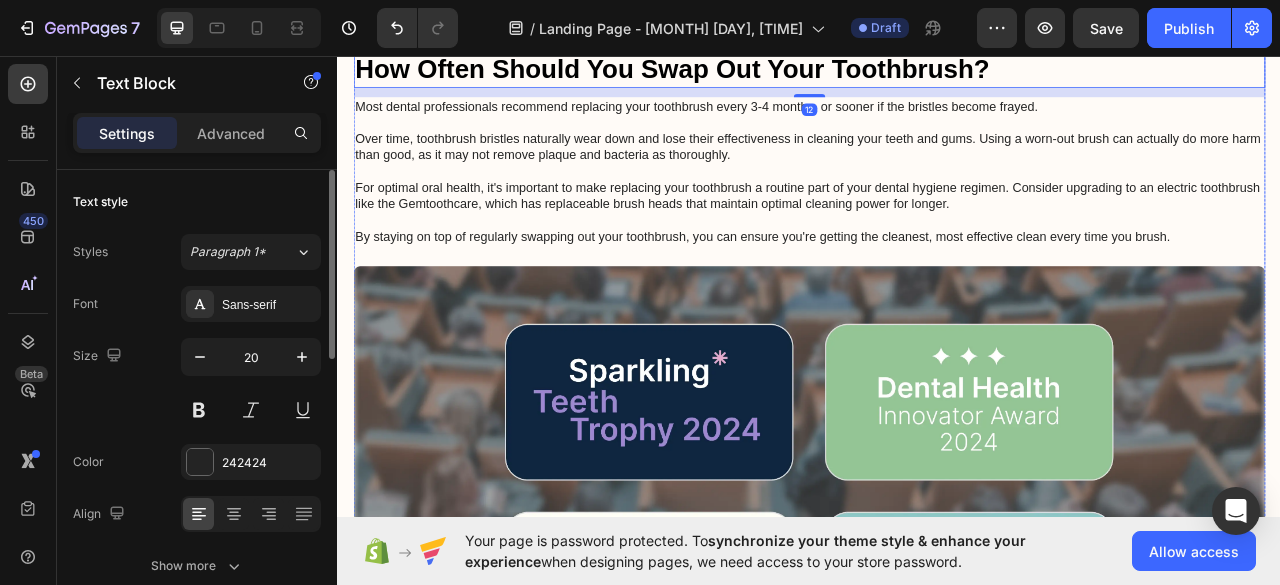 click on "✅  Nie mehr ständig nachfragen oder den Fernseher auf volle Lautstärke drehen. ✅  Keine Hörgeräte oder teuren Medikamente mehr. ✅  Kein Rauschen, keine Schmerzen, kein unangenehmes Gefühl im Ohr." at bounding box center (937, -28) 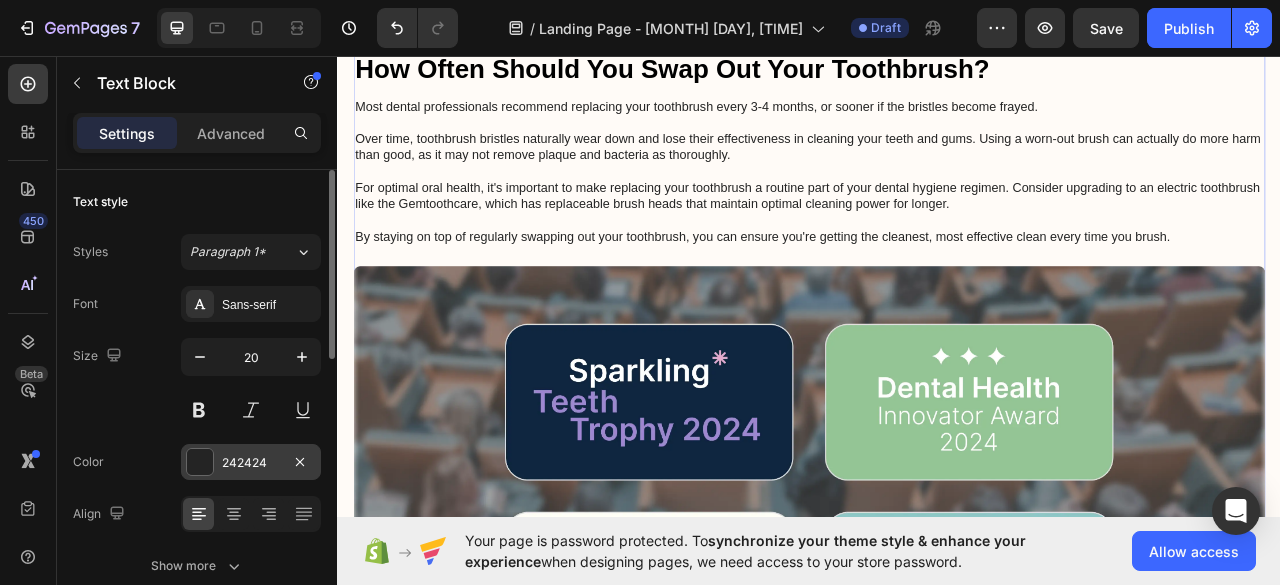 click on "242424" at bounding box center (251, 463) 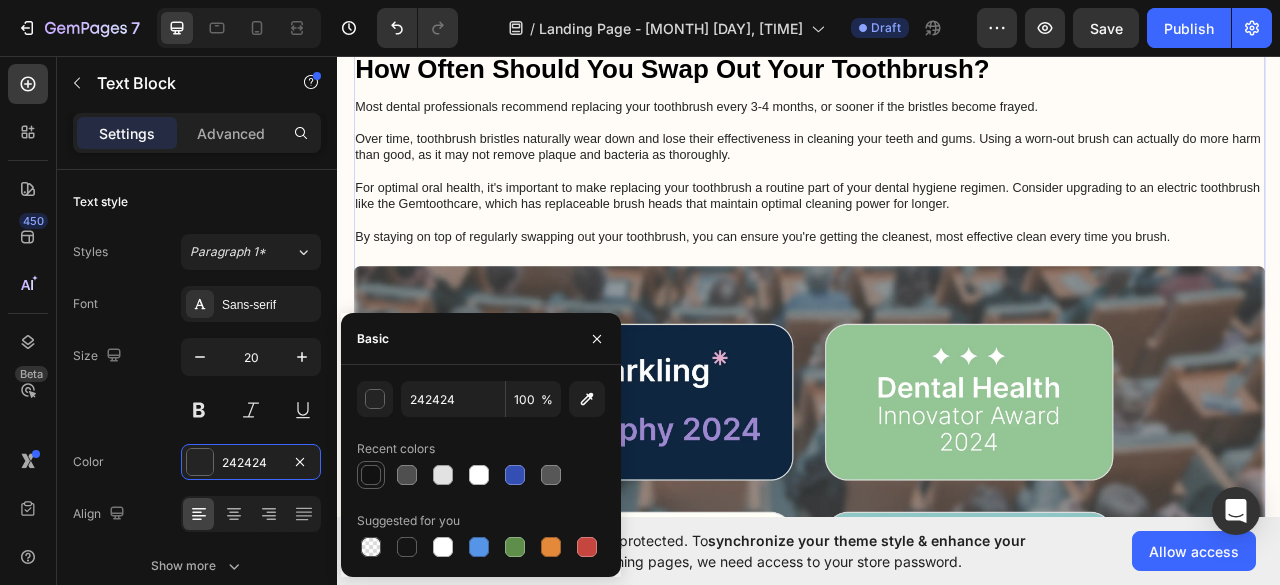 click at bounding box center [371, 475] 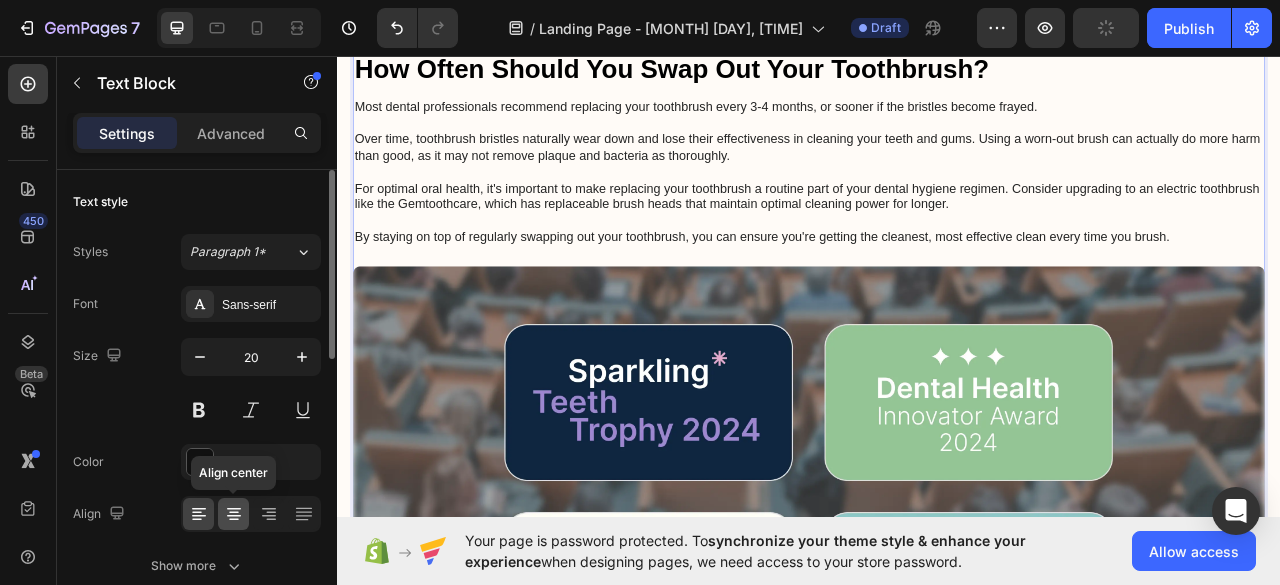 click 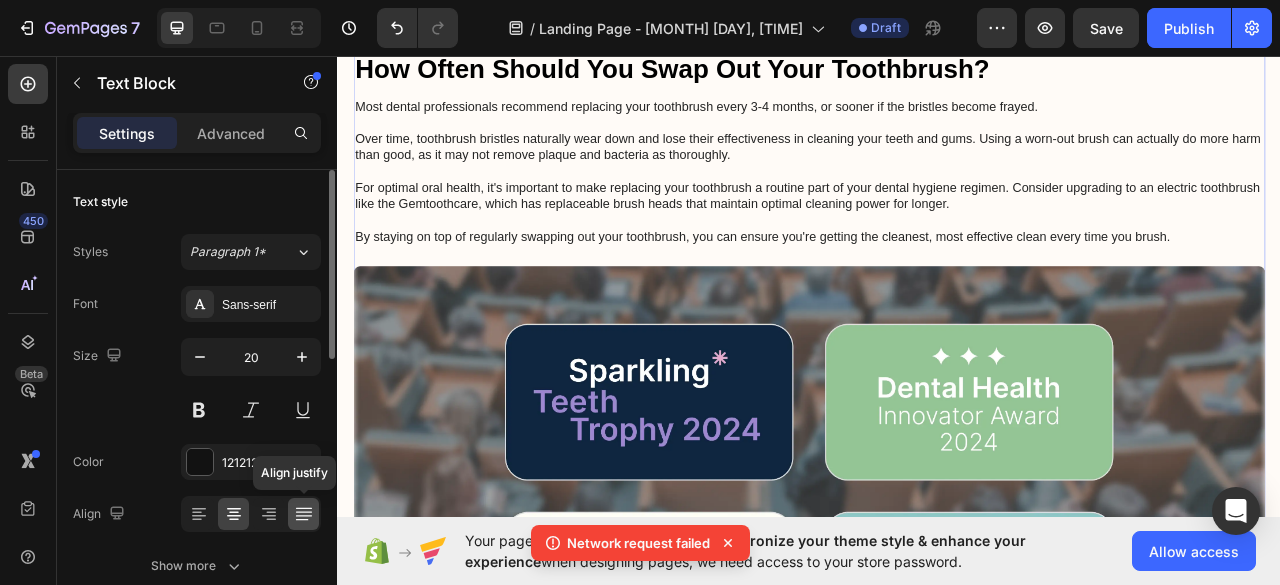 click 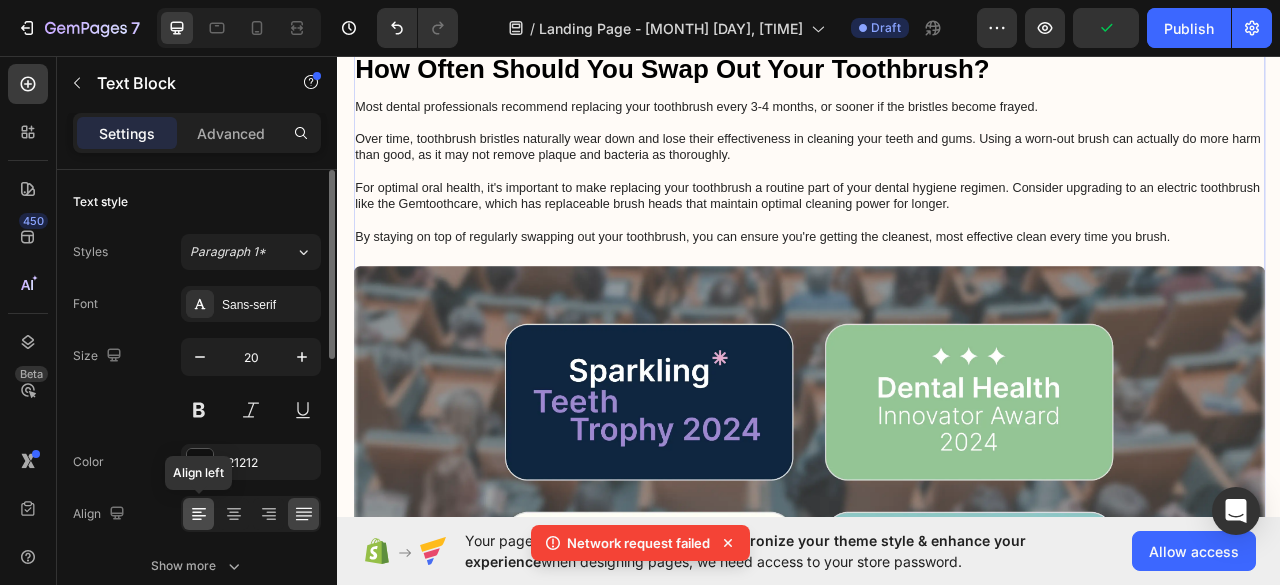 click 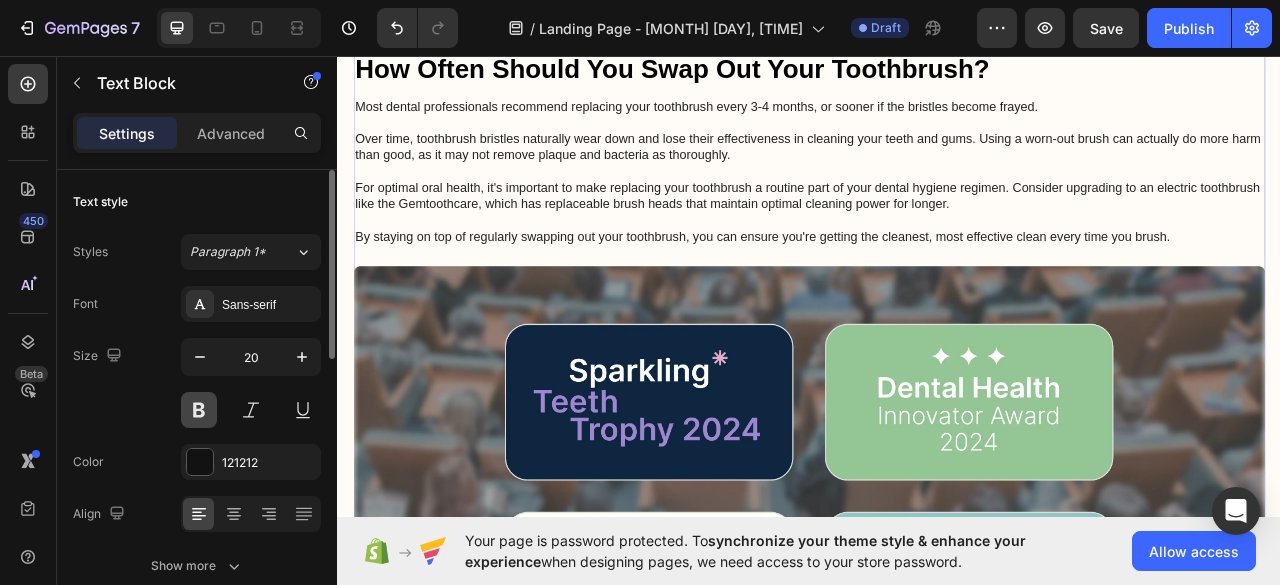 click at bounding box center (199, 410) 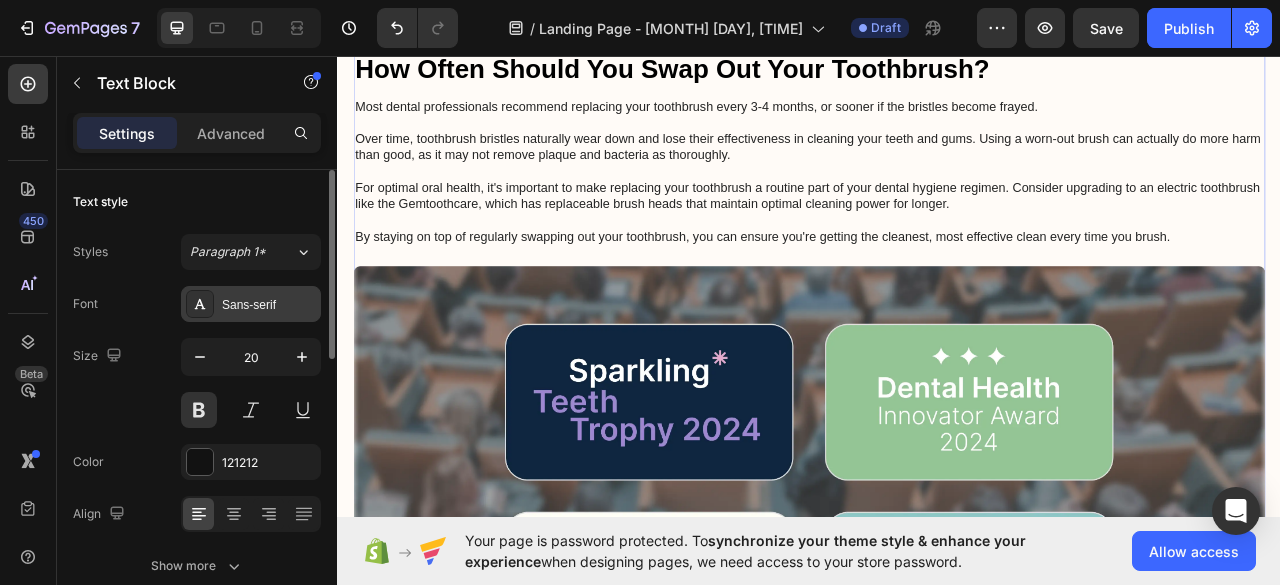 click on "Sans-serif" at bounding box center (269, 305) 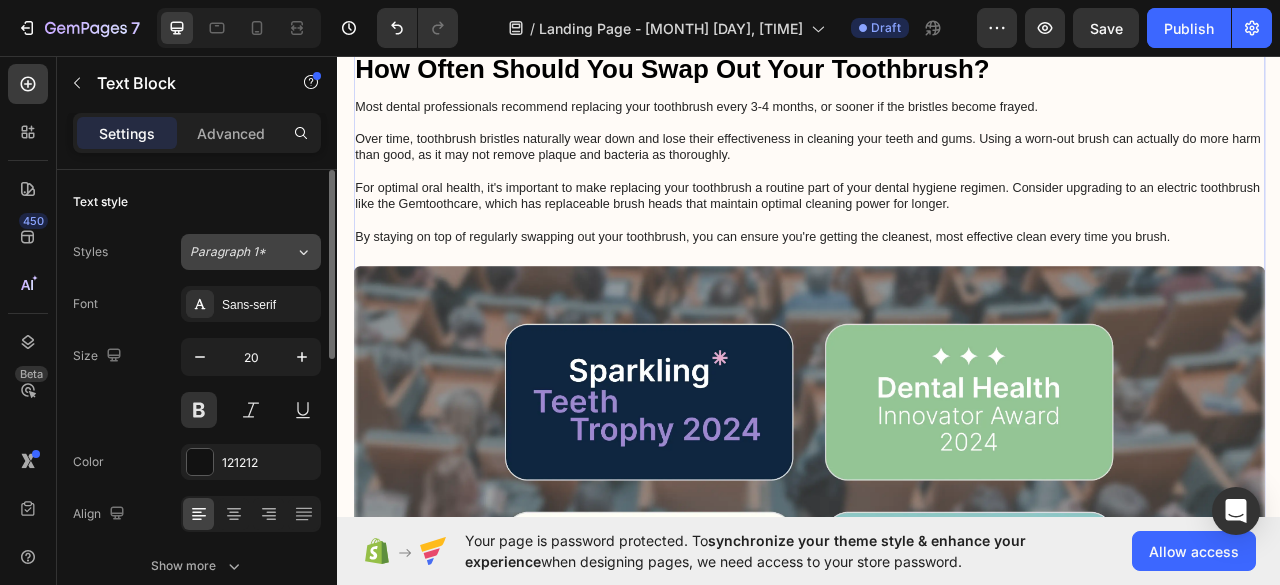 click 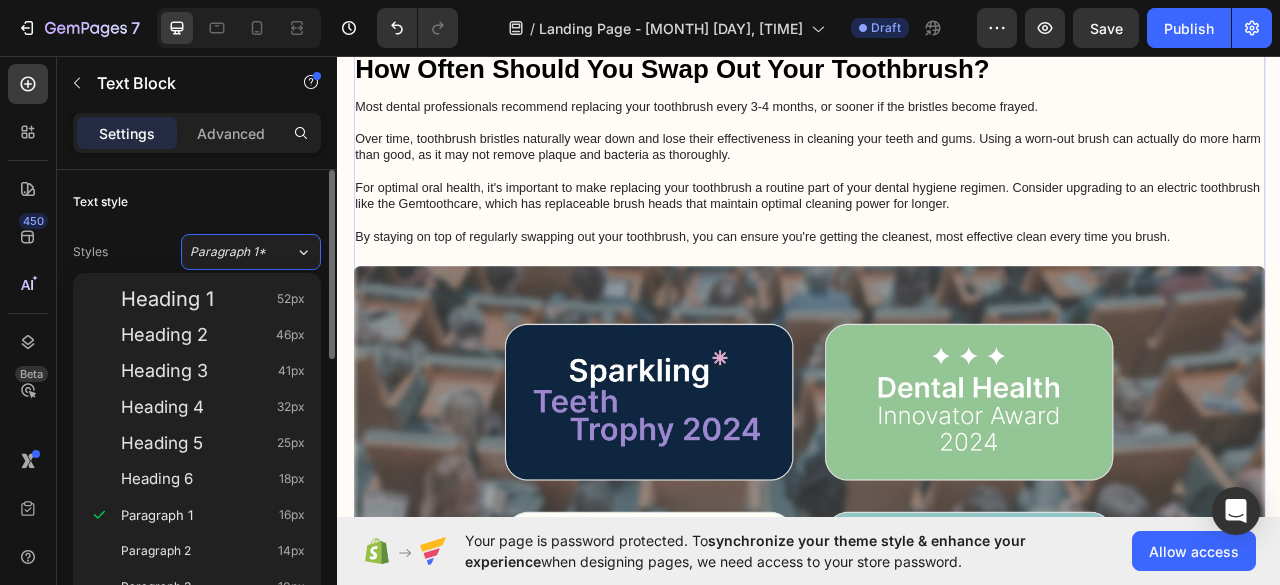 click on "Text style" at bounding box center (197, 202) 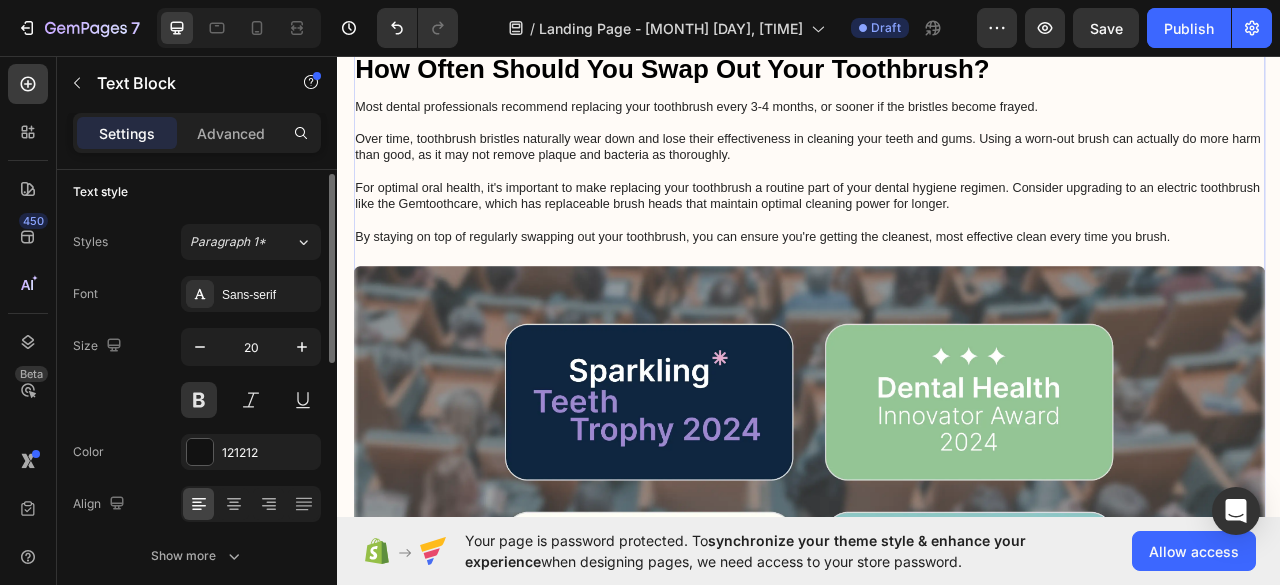 scroll, scrollTop: 0, scrollLeft: 0, axis: both 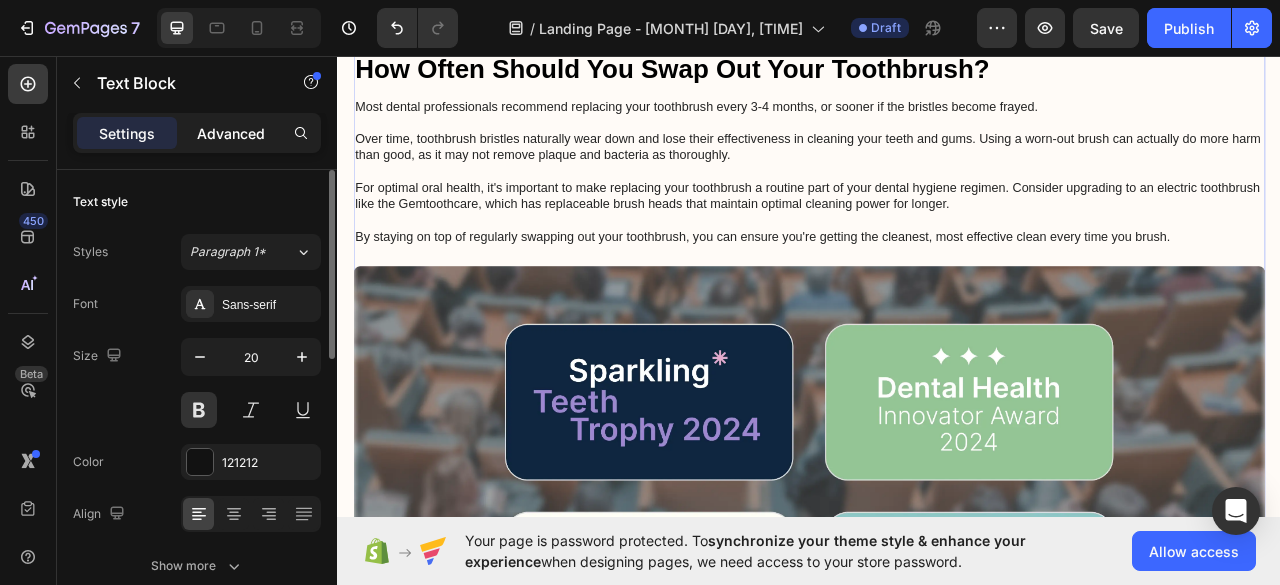 click on "Advanced" at bounding box center (231, 133) 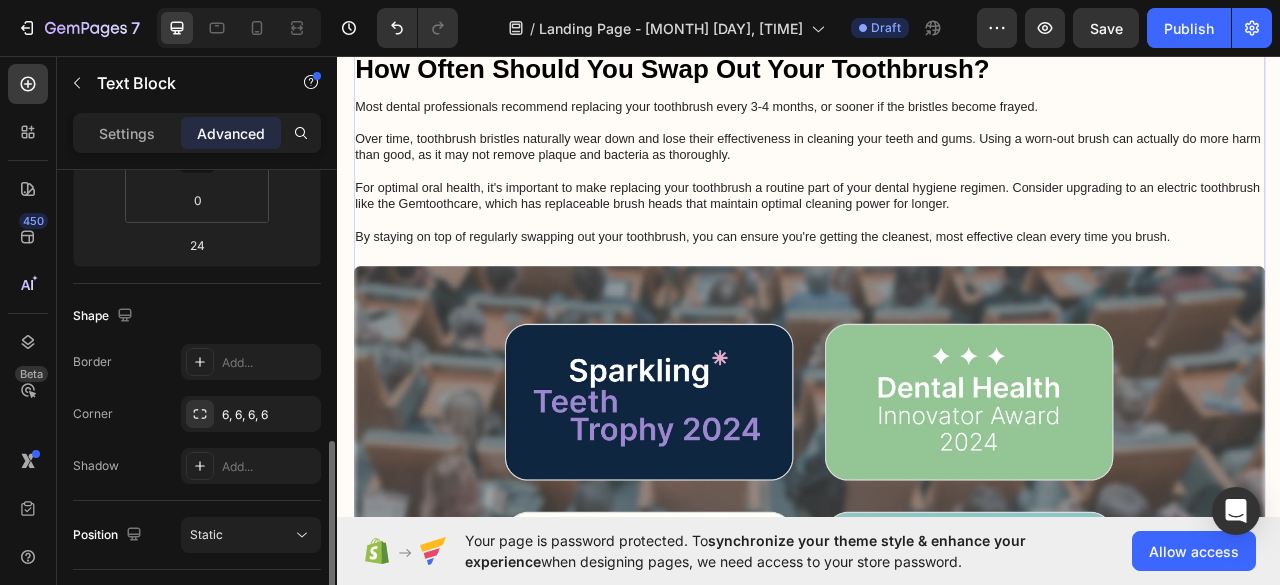 scroll, scrollTop: 500, scrollLeft: 0, axis: vertical 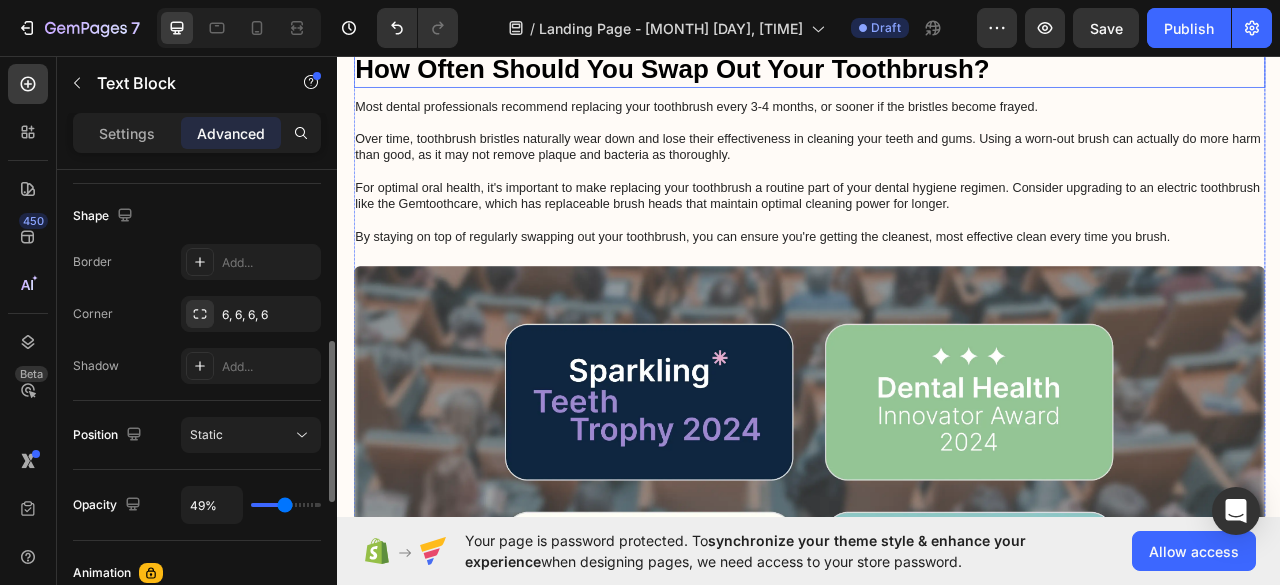 click on "How Often Should You Swap Out Your Toothbrush?" at bounding box center (937, 74) 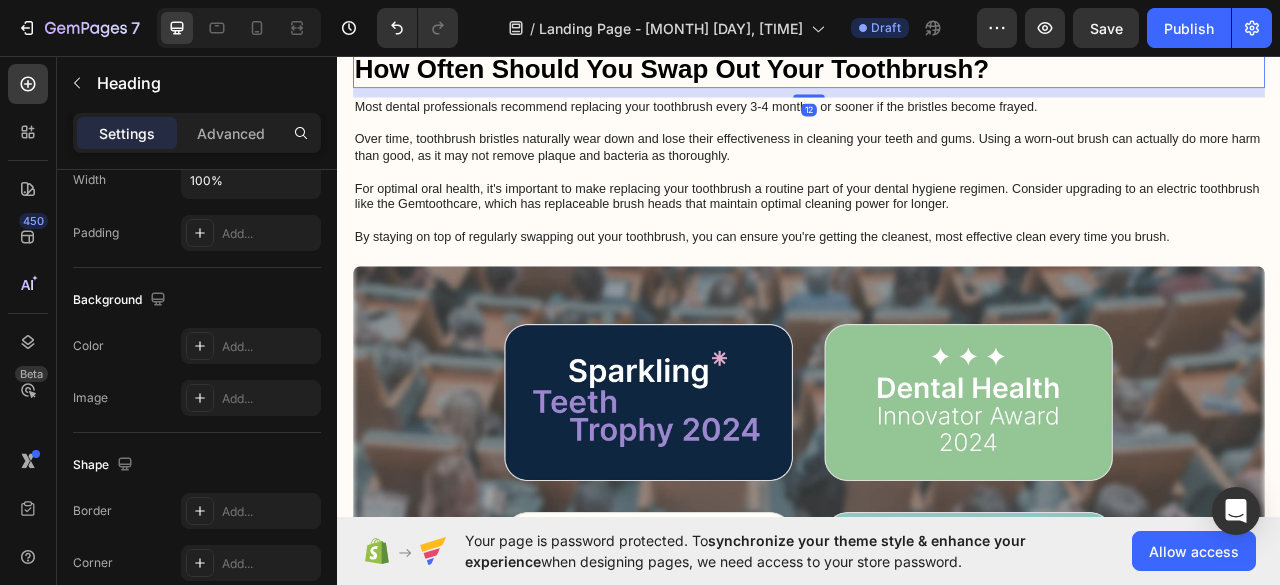 scroll, scrollTop: 0, scrollLeft: 0, axis: both 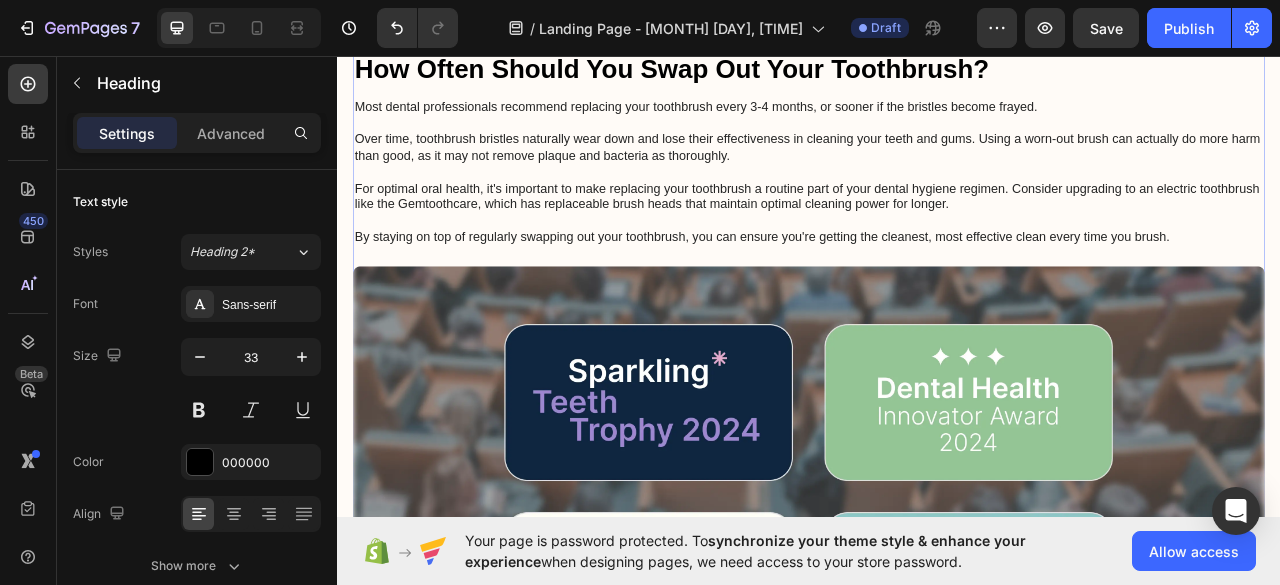 click on "Kein Rauschen, keine Schmerzen, kein unangenehmes Gefühl im Ohr." at bounding box center (731, -2) 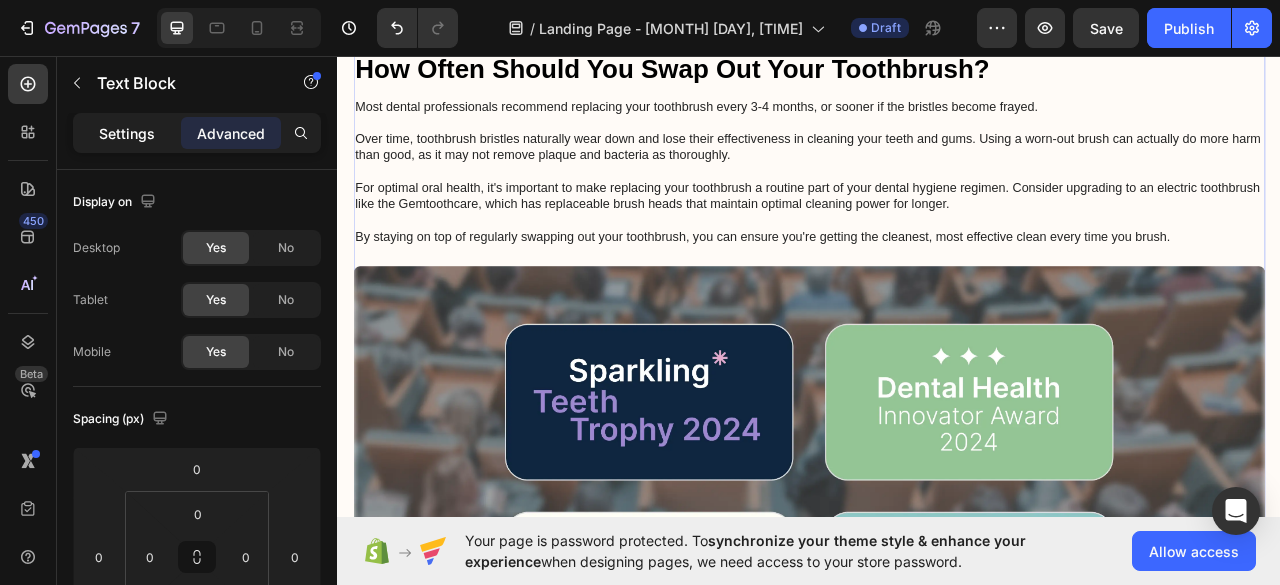click on "Settings" at bounding box center (127, 133) 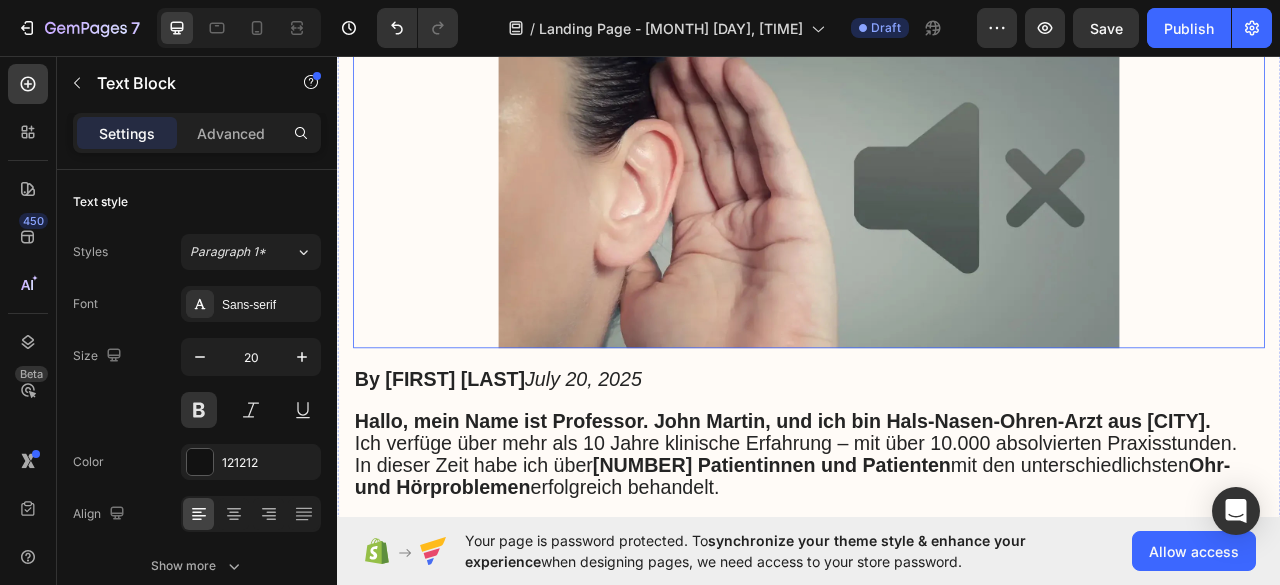 scroll, scrollTop: 800, scrollLeft: 0, axis: vertical 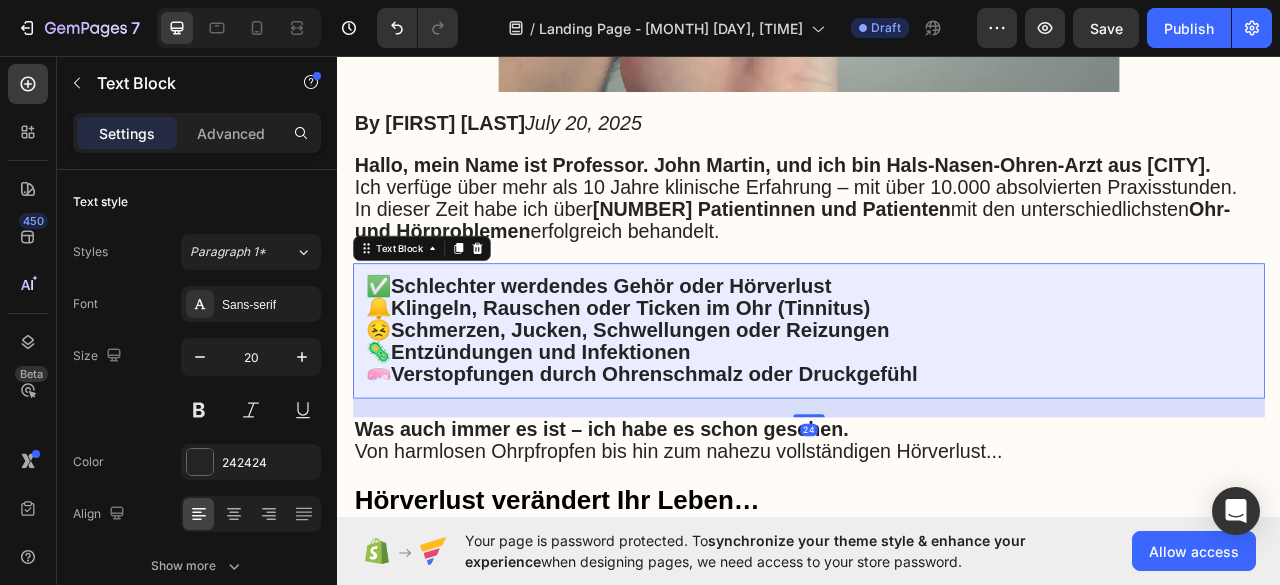click on "Schmerzen, Jucken, Schwellungen oder Reizungen" at bounding box center (722, 406) 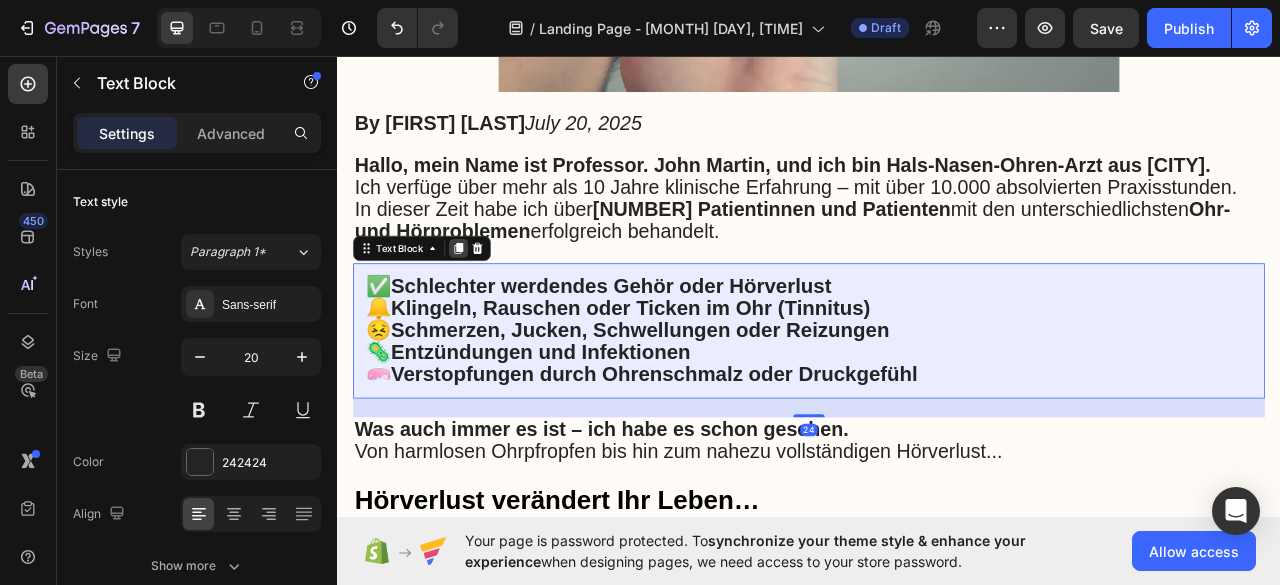 click 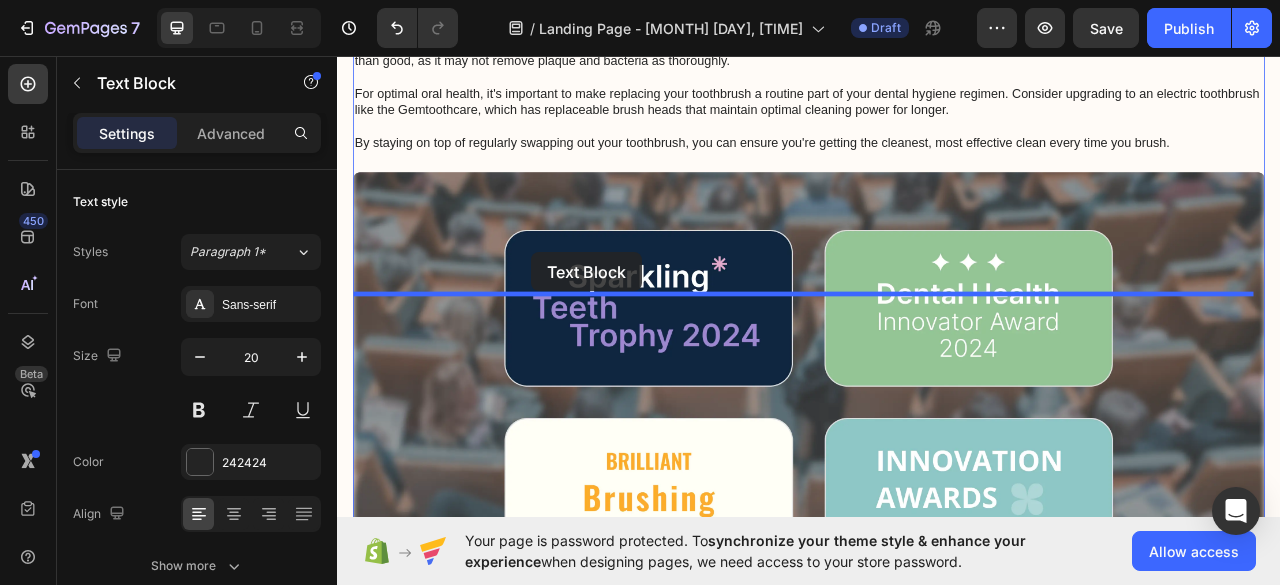 scroll, scrollTop: 8400, scrollLeft: 0, axis: vertical 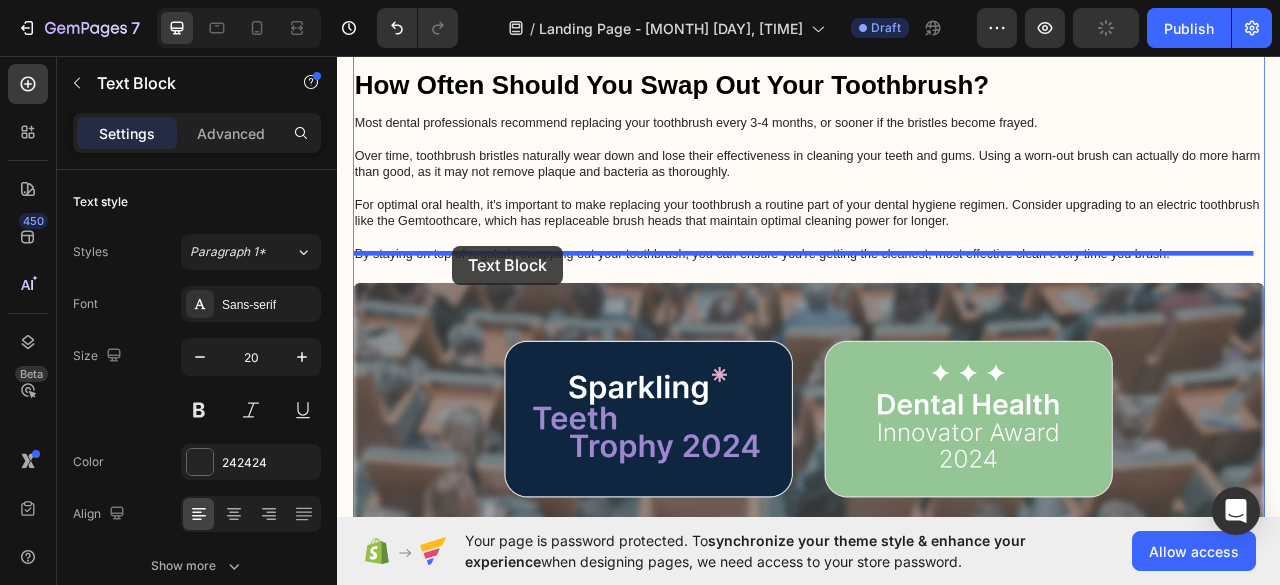 drag, startPoint x: 401, startPoint y: 195, endPoint x: 483, endPoint y: 298, distance: 131.65485 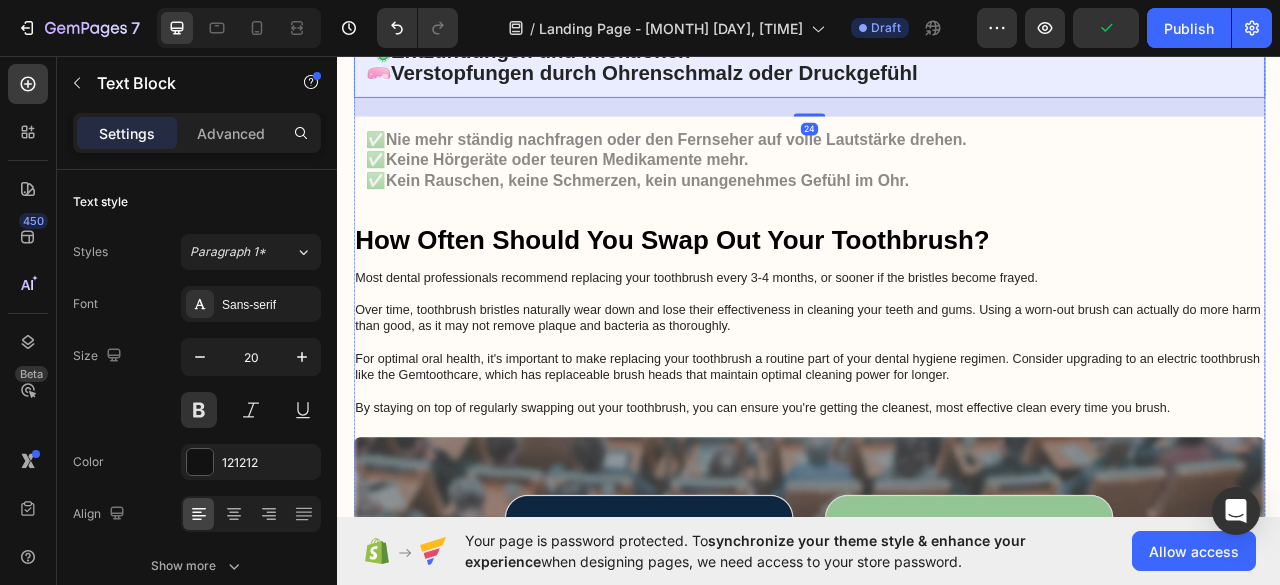 click on "✅  Nie mehr ständig nachfragen oder den Fernseher auf volle Lautstärke drehen. ✅  Keine Hörgeräte oder teuren Medikamente mehr. ✅  Kein Rauschen, keine Schmerzen, kein unangenehmes Gefühl im Ohr." at bounding box center (937, 189) 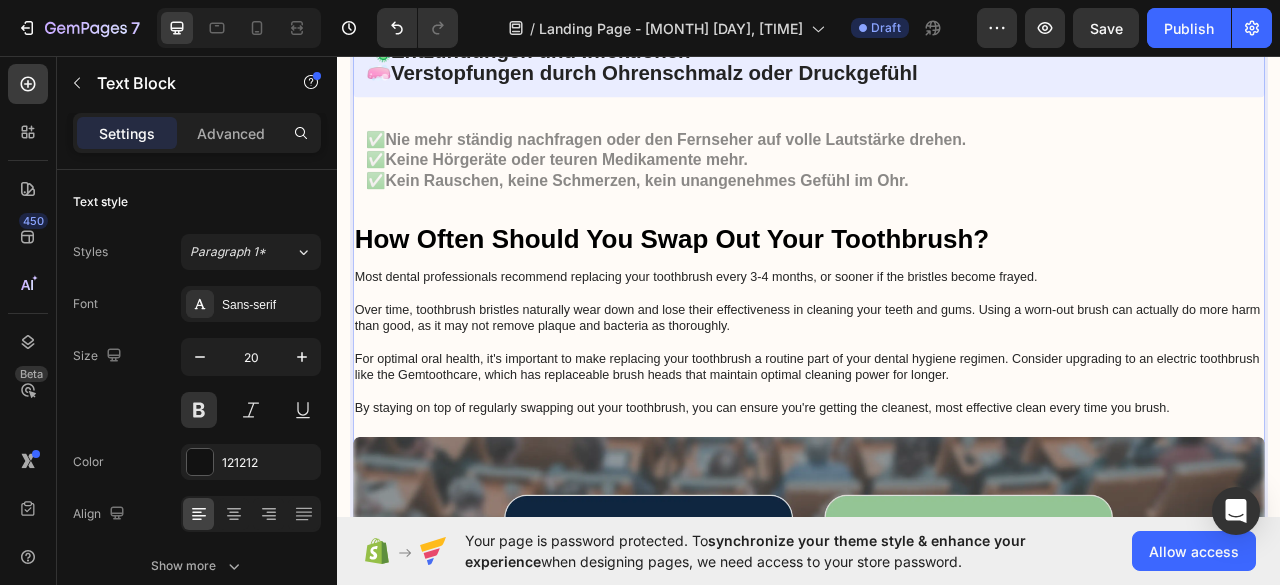 click on "✅  Nie mehr ständig nachfragen oder den Fernseher auf volle Lautstärke drehen. ✅  Keine Hörgeräte oder teuren Medikamente mehr. ✅  Kein Rauschen, keine Schmerzen, kein unangenehmes Gefühl im Ohr." at bounding box center (937, 189) 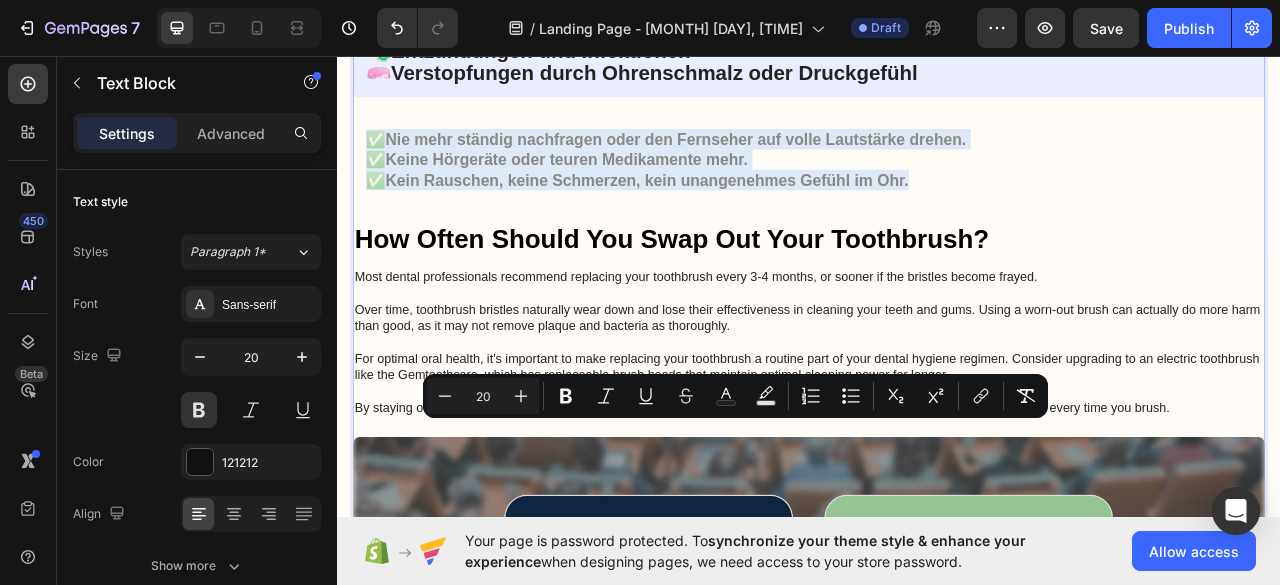 drag, startPoint x: 382, startPoint y: 532, endPoint x: 1083, endPoint y: 568, distance: 701.92377 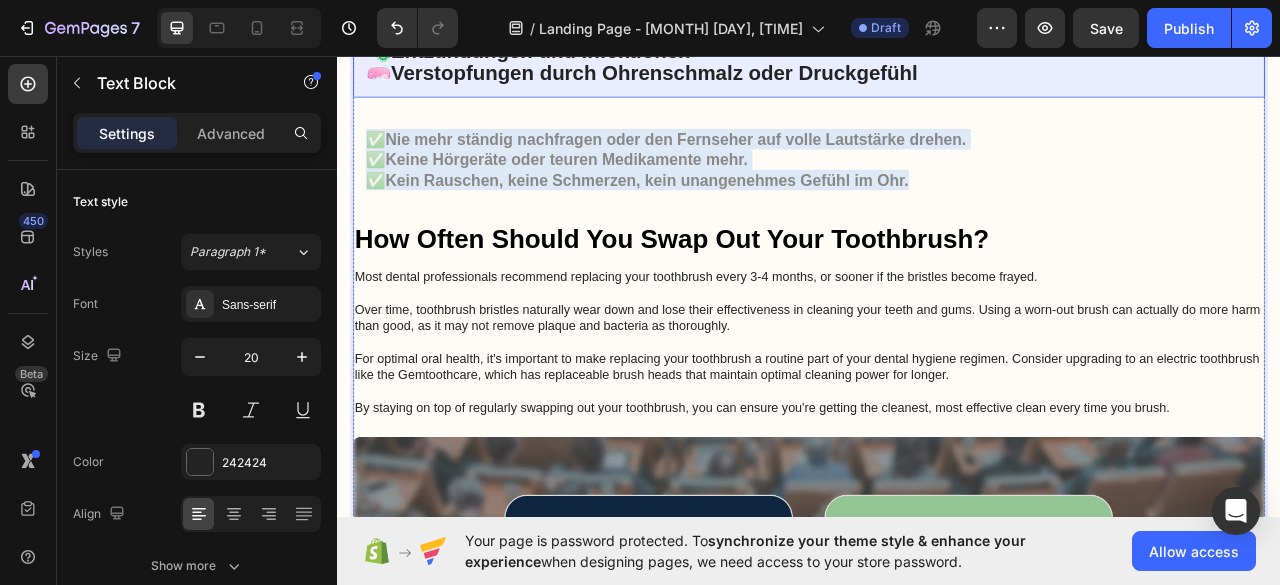 click on "Schmerzen, Jucken, Schwellungen oder Reizungen" at bounding box center [722, 23] 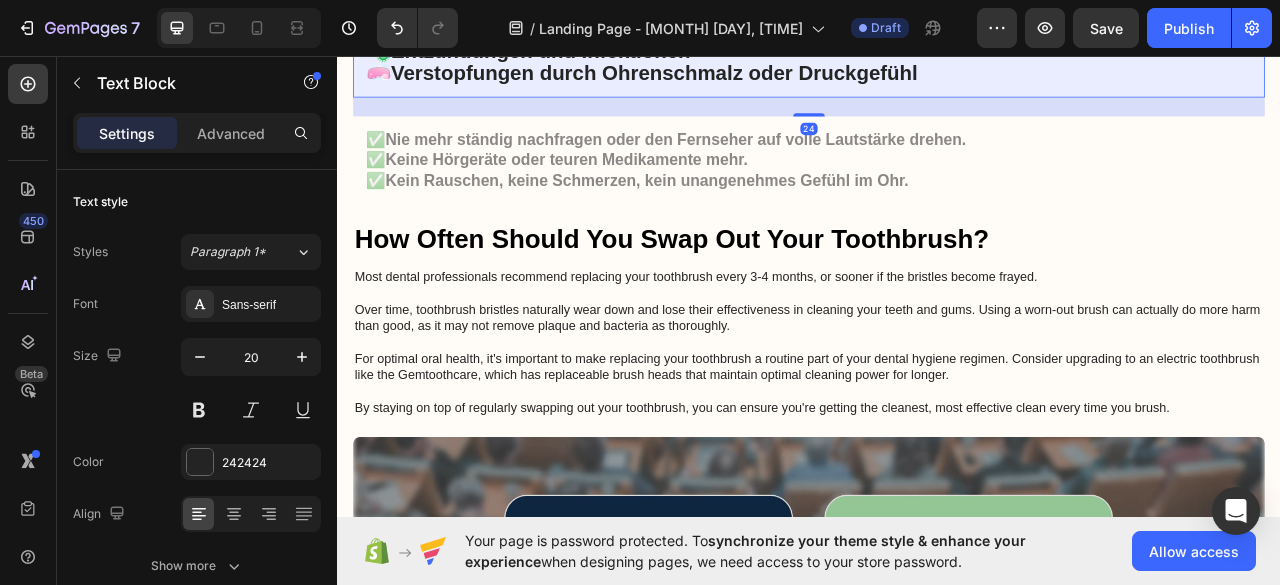 click on "Schmerzen, Jucken, Schwellungen oder Reizungen" at bounding box center [722, 23] 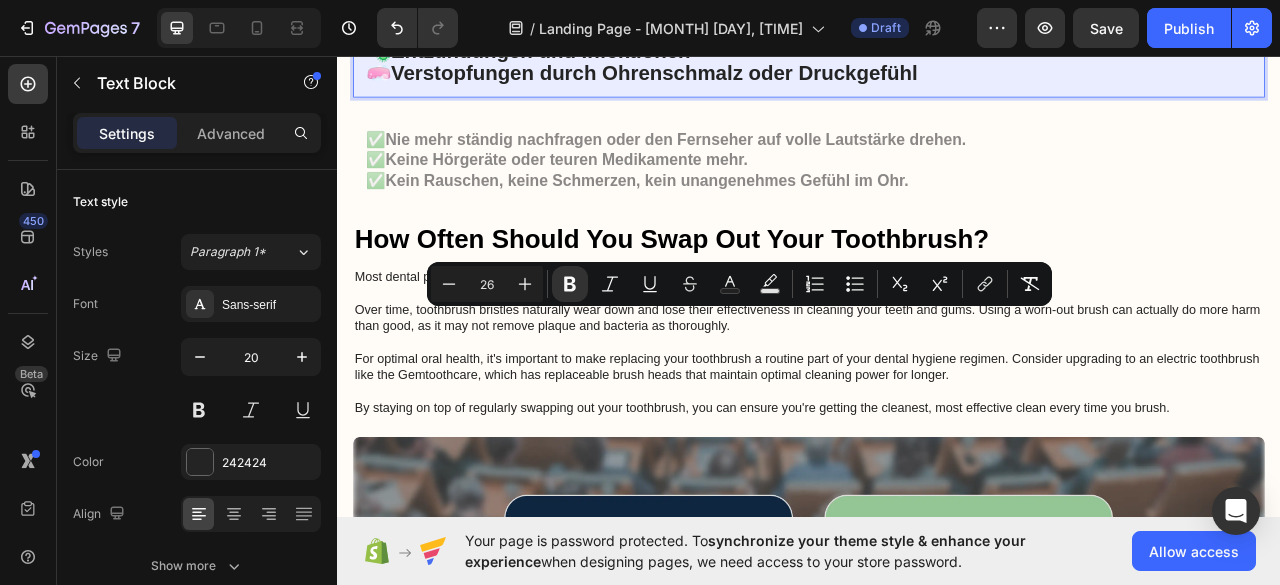 drag, startPoint x: 1039, startPoint y: 463, endPoint x: 1060, endPoint y: 450, distance: 24.698177 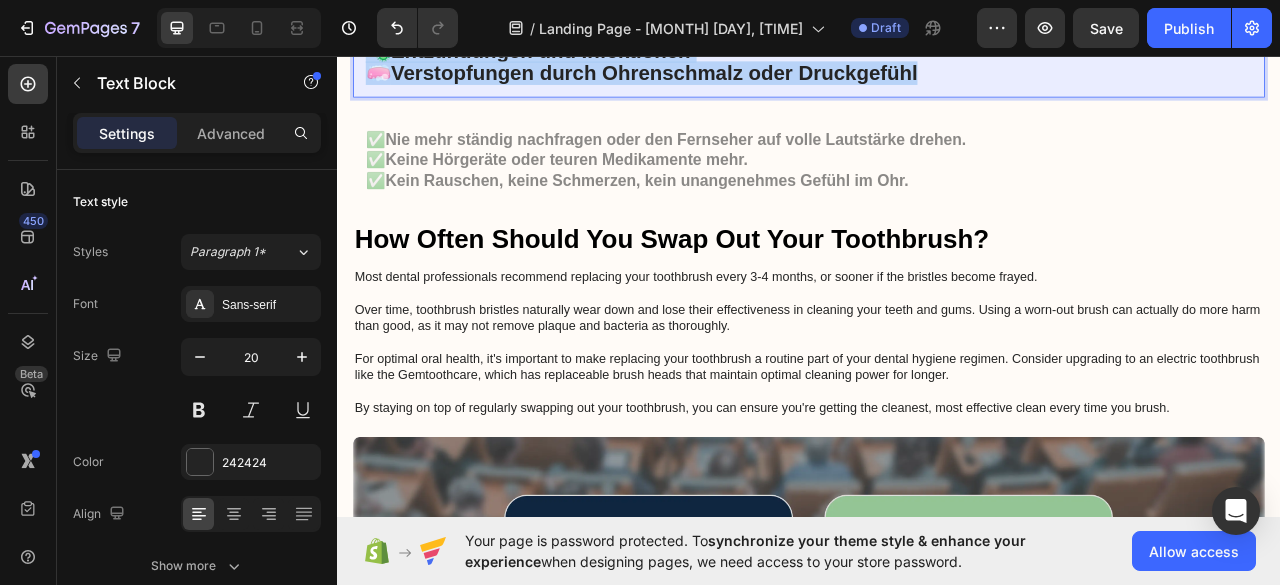 drag, startPoint x: 1106, startPoint y: 447, endPoint x: 373, endPoint y: 345, distance: 740.0628 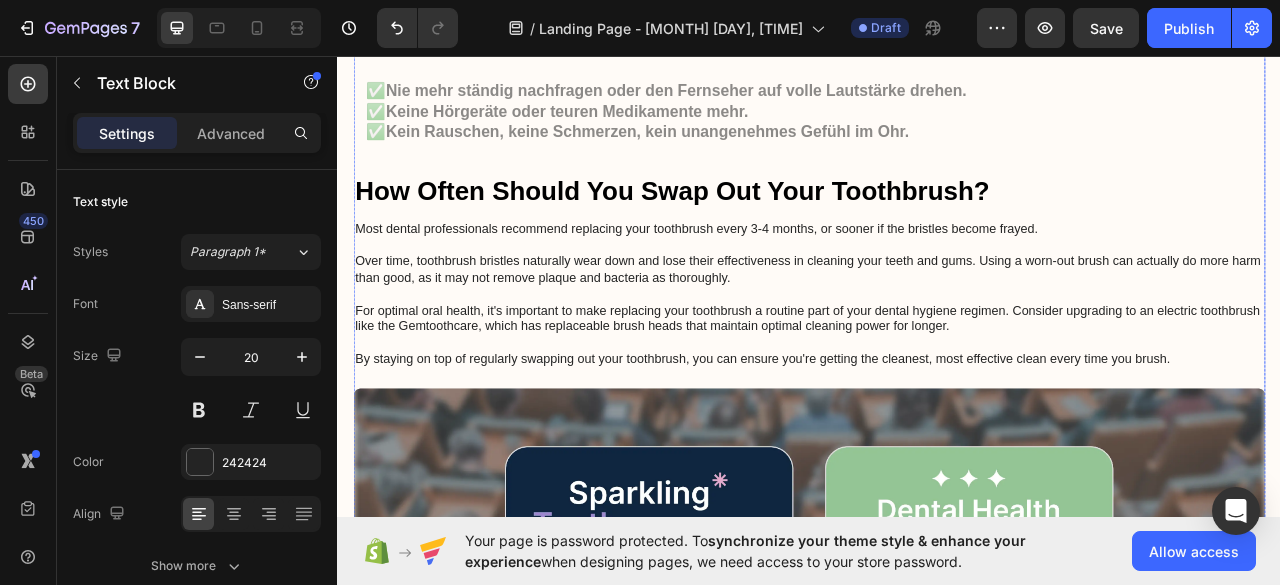 click on "Keine Hörgeräte oder teuren Medikamente mehr." at bounding box center (628, 127) 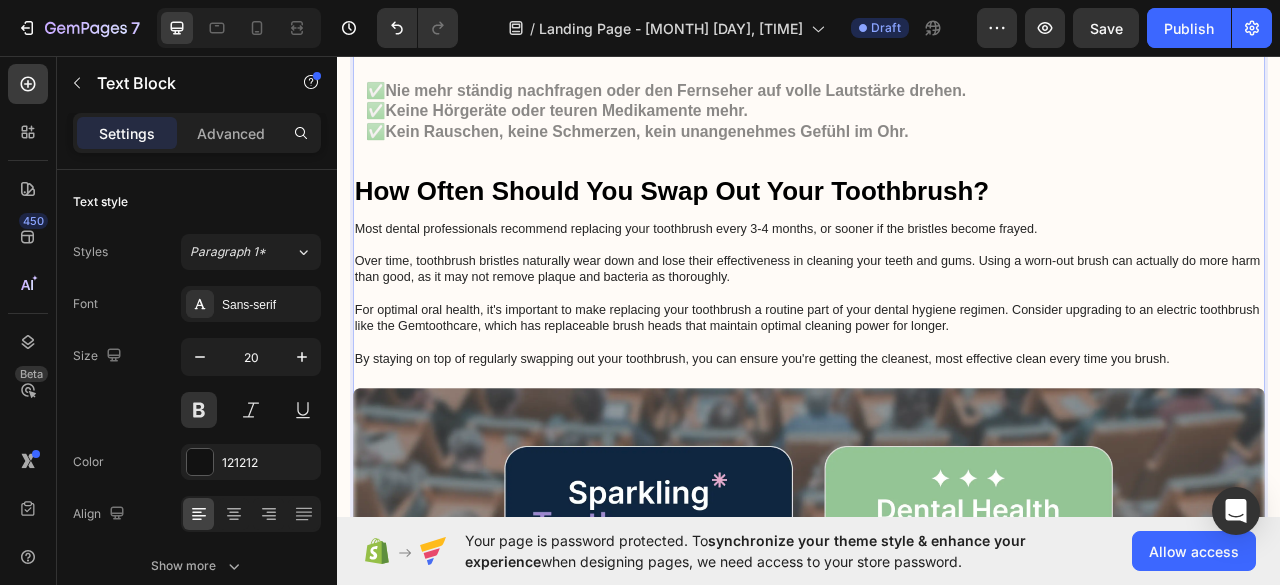 click on "✅  Nie mehr ständig nachfragen oder den Fernseher auf volle Lautstärke drehen. ✅  Keine Hörgeräte oder teuren Medikamente mehr. ✅  Kein Rauschen, keine Schmerzen, kein unangenehmes Gefühl im Ohr." at bounding box center (937, 127) 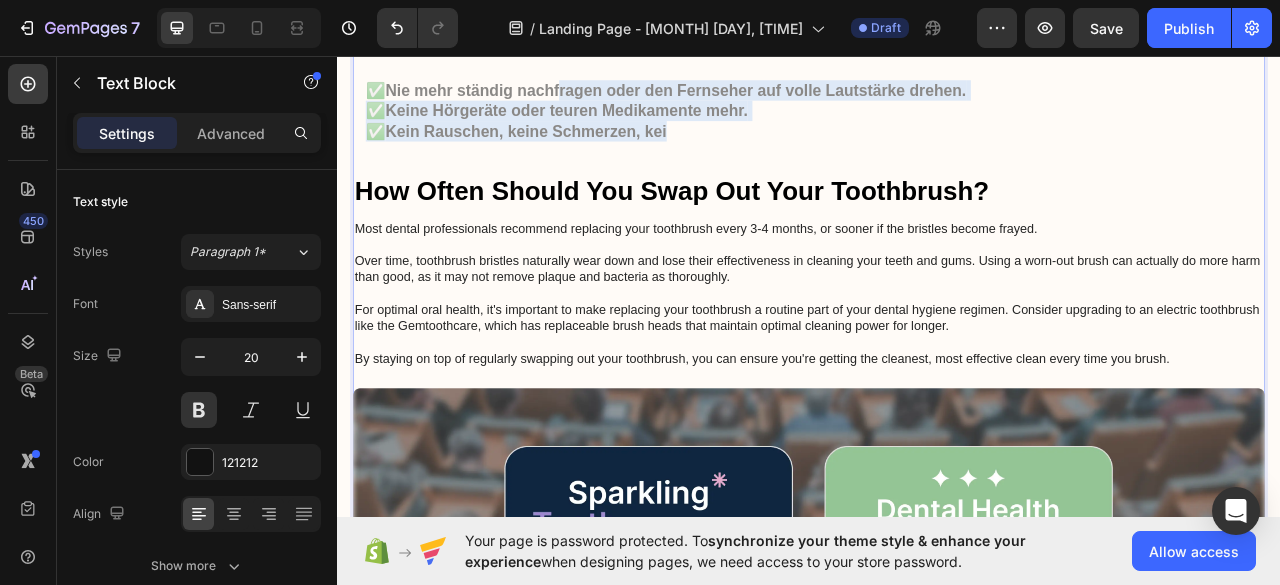 drag, startPoint x: 766, startPoint y: 517, endPoint x: 622, endPoint y: 472, distance: 150.8675 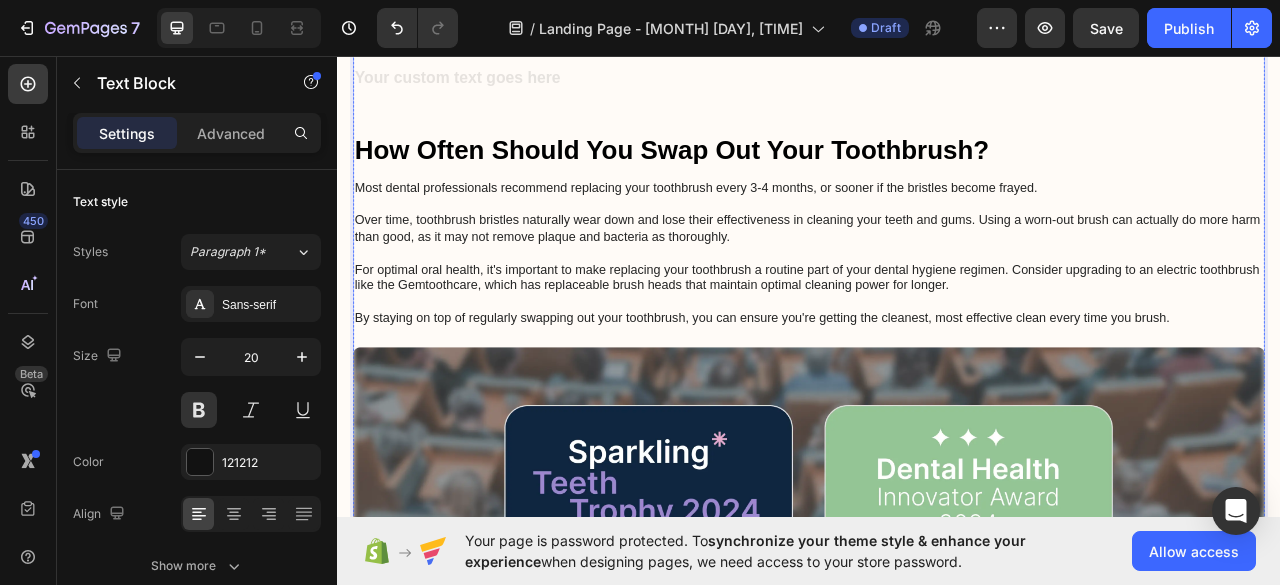 click on "Kein Rauschen, keine Schmerzen, kein unangenehmes Gefühl im Ohr." at bounding box center [731, 19] 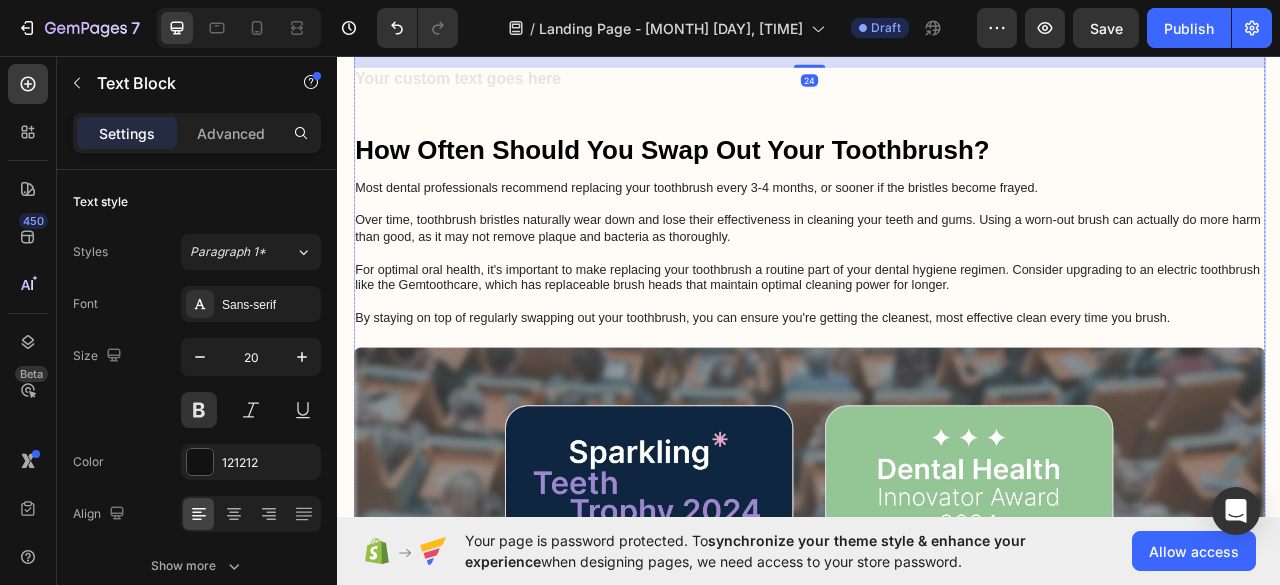 click at bounding box center (937, 101) 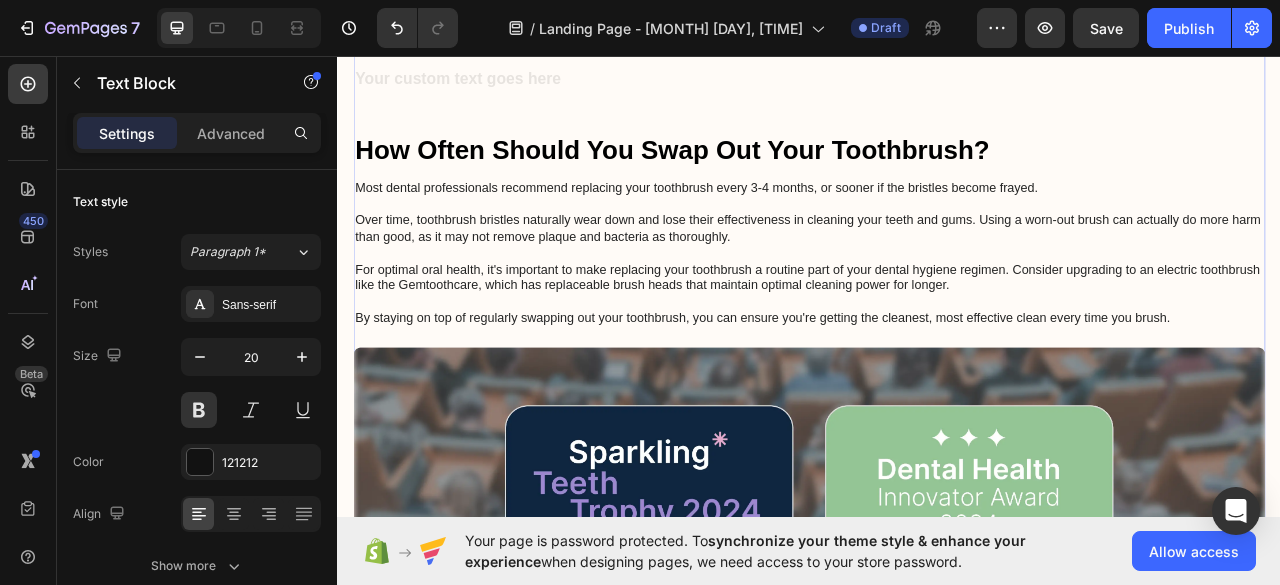 click at bounding box center [937, 101] 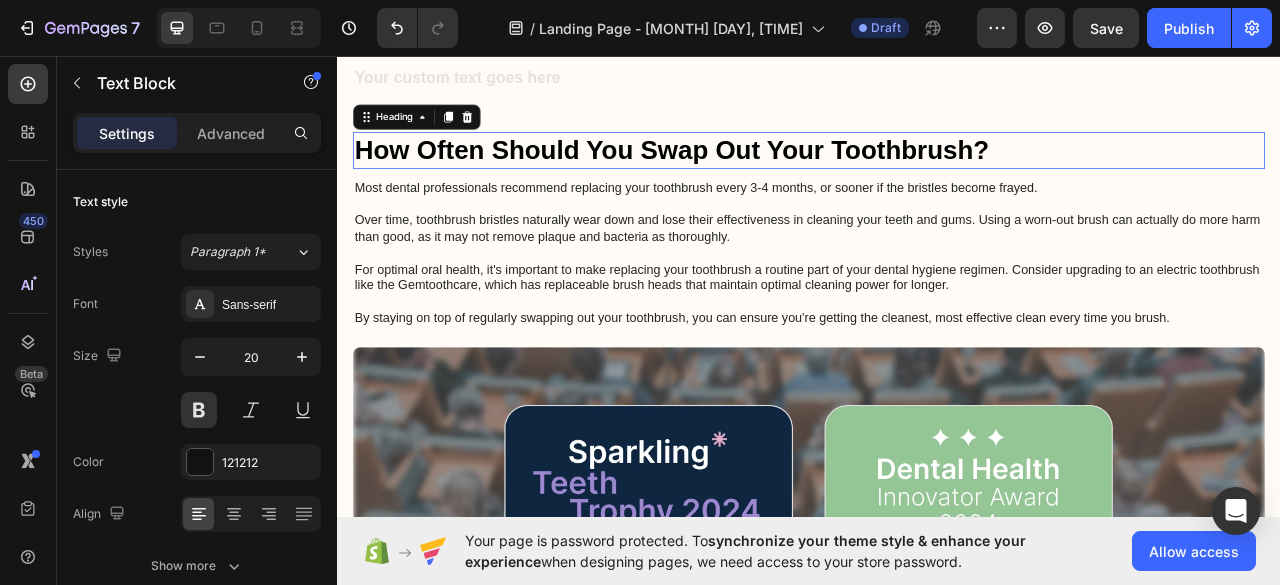 click on "How Often Should You Swap Out Your Toothbrush?" at bounding box center (937, 177) 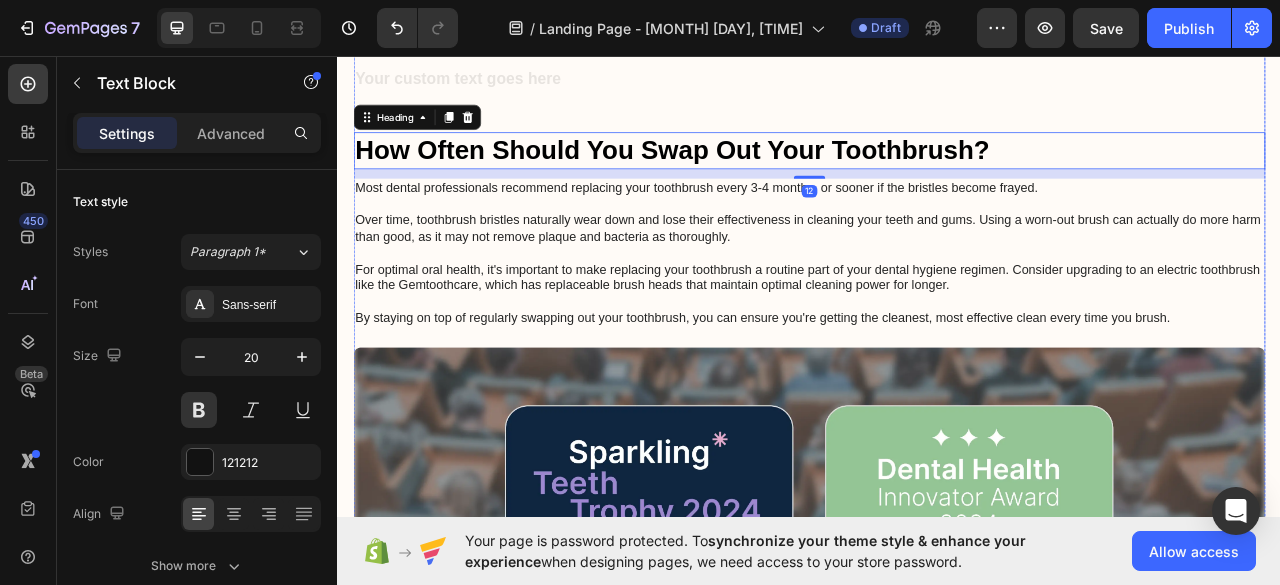 click at bounding box center [937, 101] 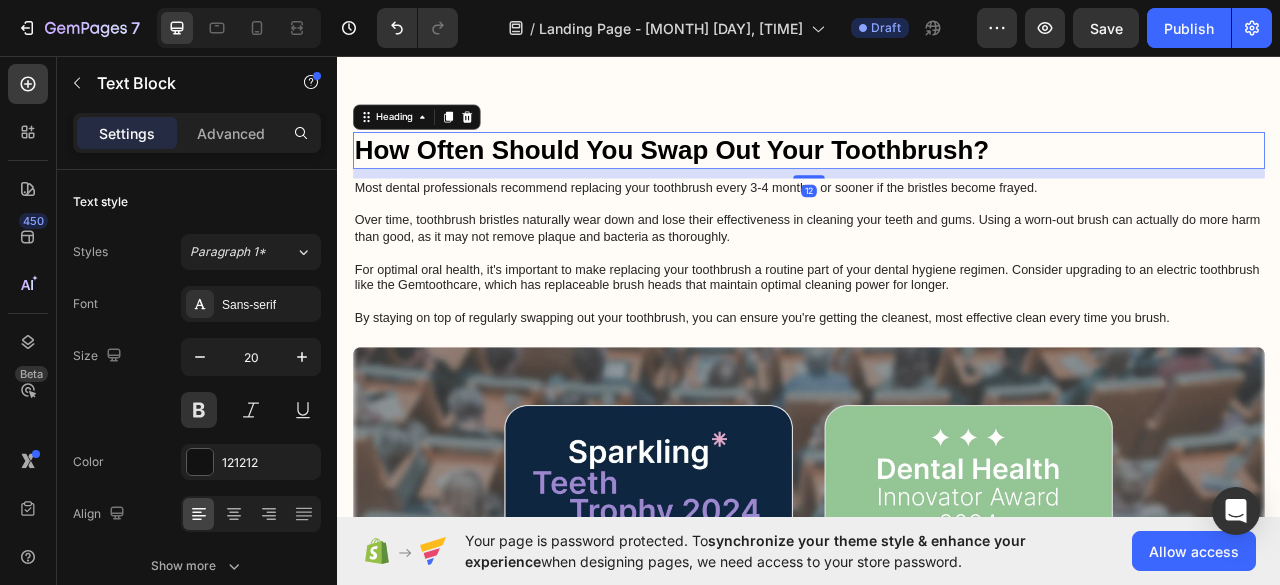 click on "How Often Should You Swap Out Your Toothbrush?" at bounding box center (937, 177) 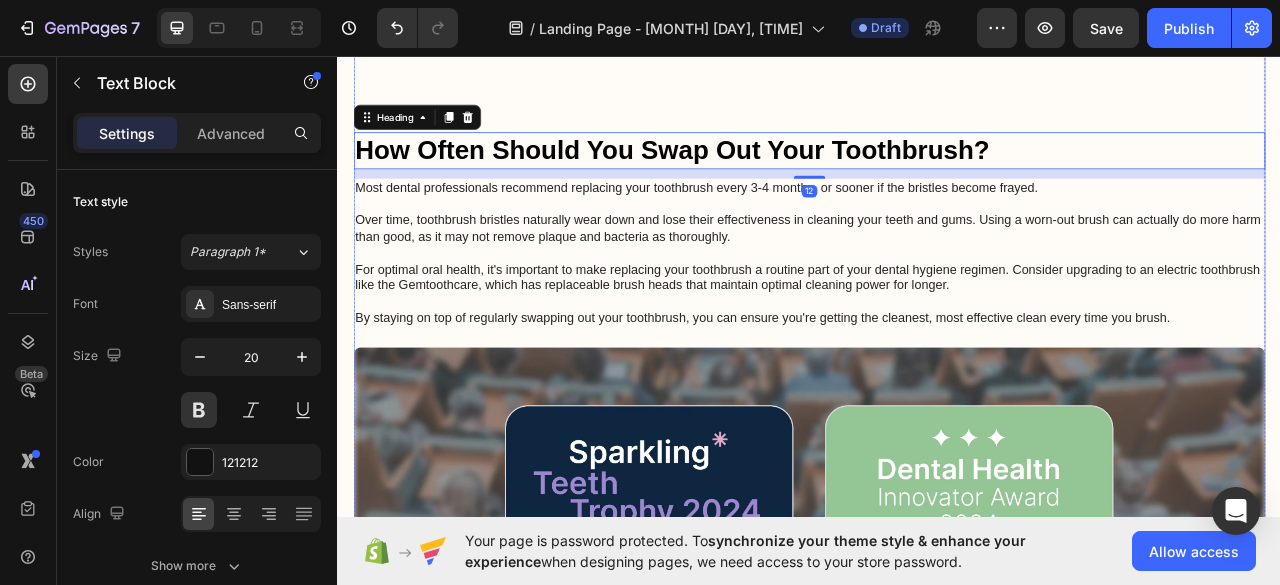 click at bounding box center (937, 101) 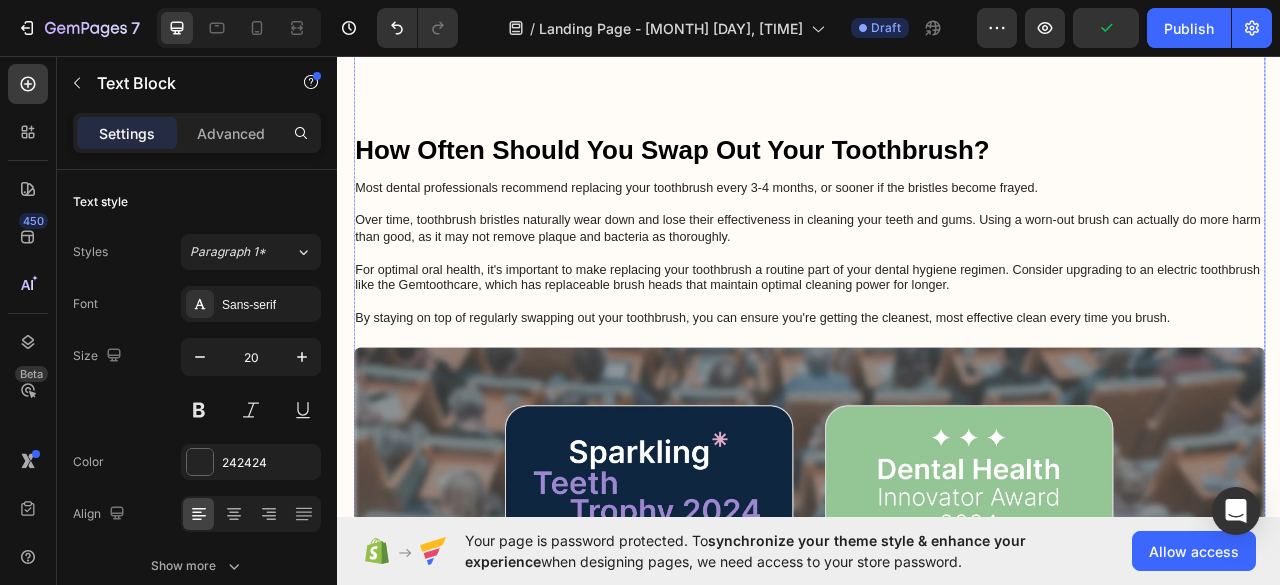 click on "✅  Nie mehr ständig nachfragen oder den Fernseher auf volle Lautstärke drehen. ✅  Keine Hörgeräte oder teuren Medikamente mehr. ✅  Kein Rauschen, keine Schmerzen, kein unangenehmes Gefühl im Ohr." at bounding box center [937, -7] 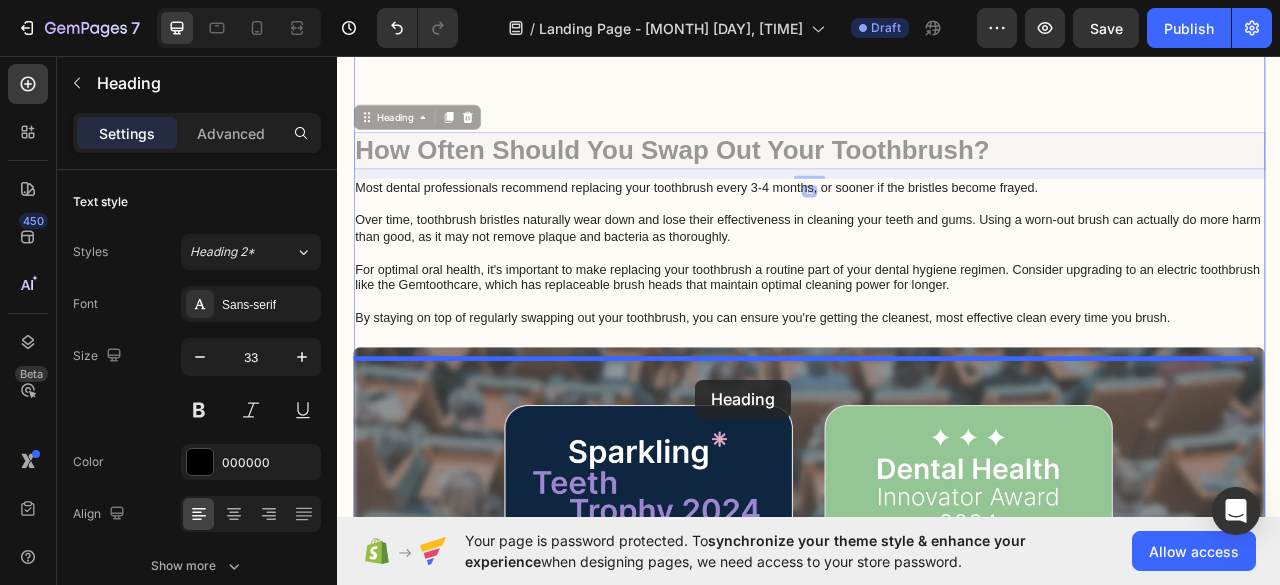 drag, startPoint x: 809, startPoint y: 537, endPoint x: 793, endPoint y: 473, distance: 65.96969 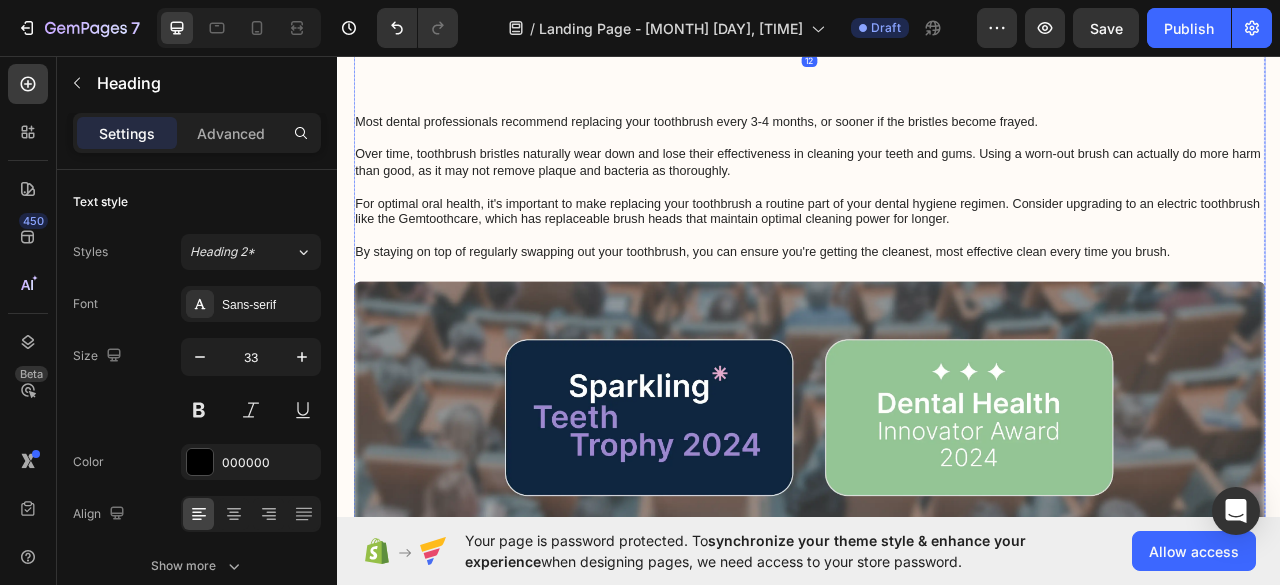 scroll, scrollTop: 8600, scrollLeft: 0, axis: vertical 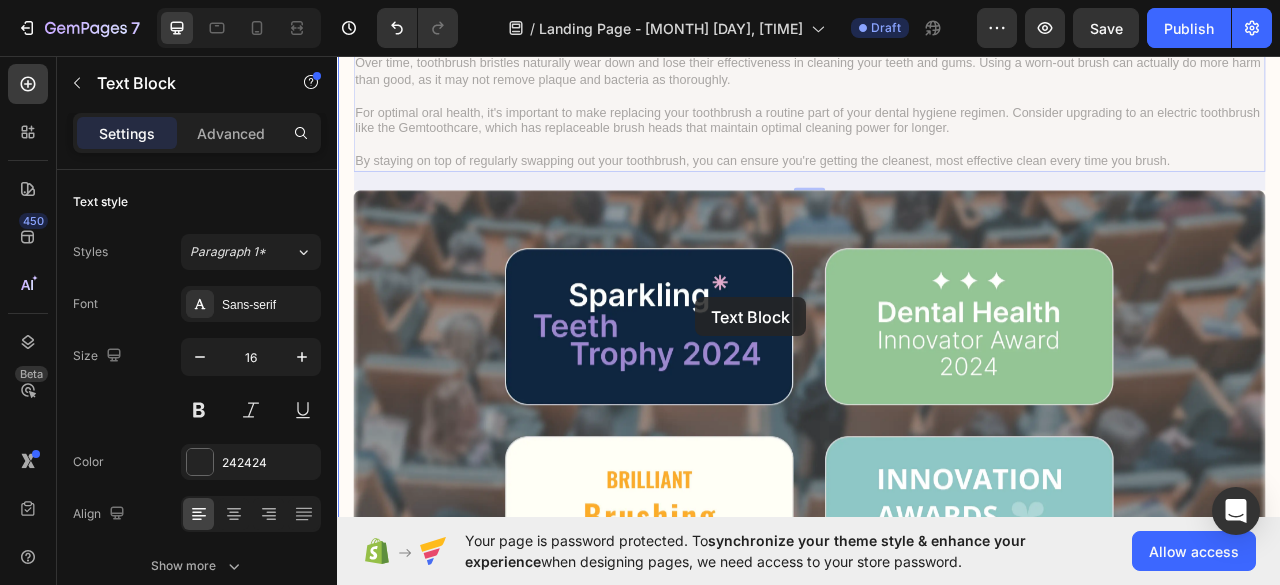 drag, startPoint x: 799, startPoint y: 484, endPoint x: 793, endPoint y: 364, distance: 120.14991 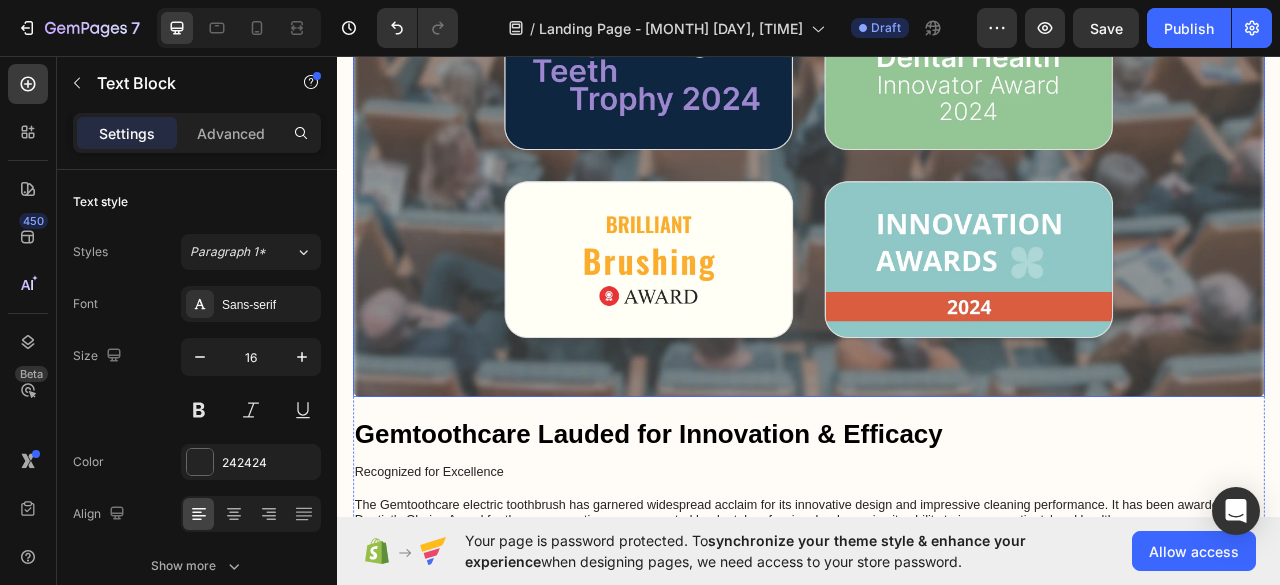 scroll, scrollTop: 8915, scrollLeft: 0, axis: vertical 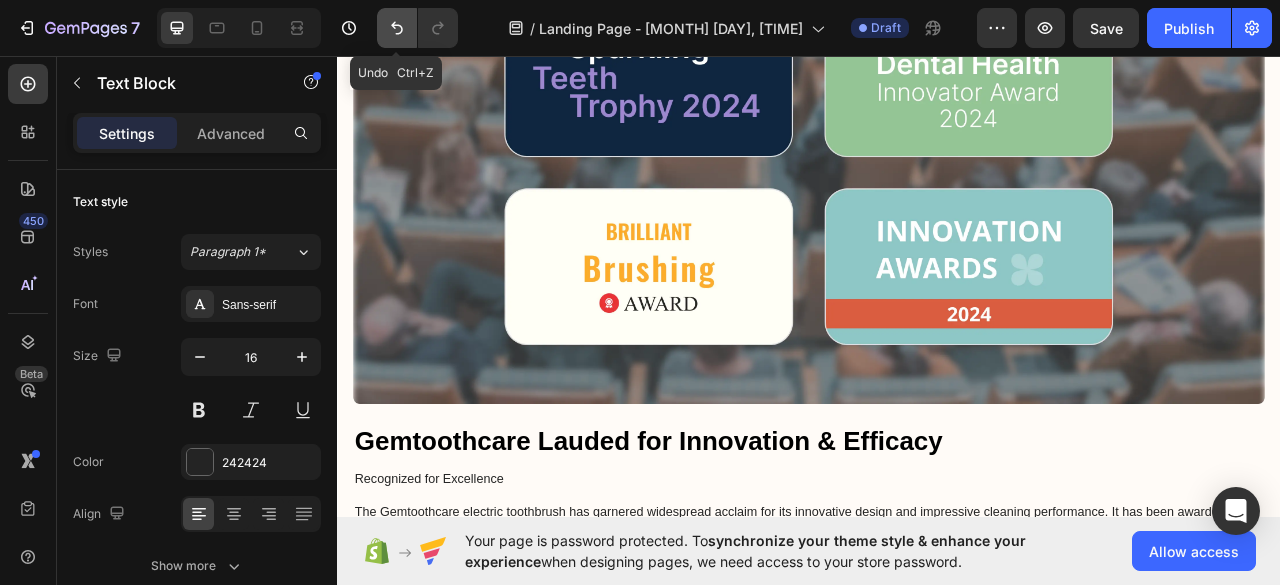 click 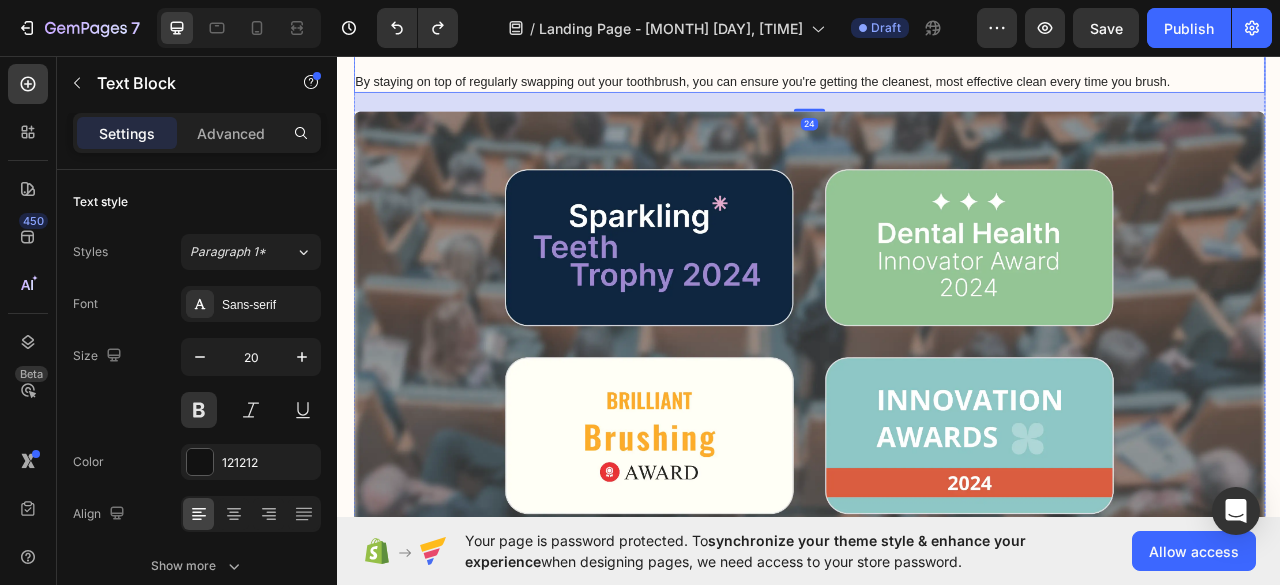 click at bounding box center (937, -140) 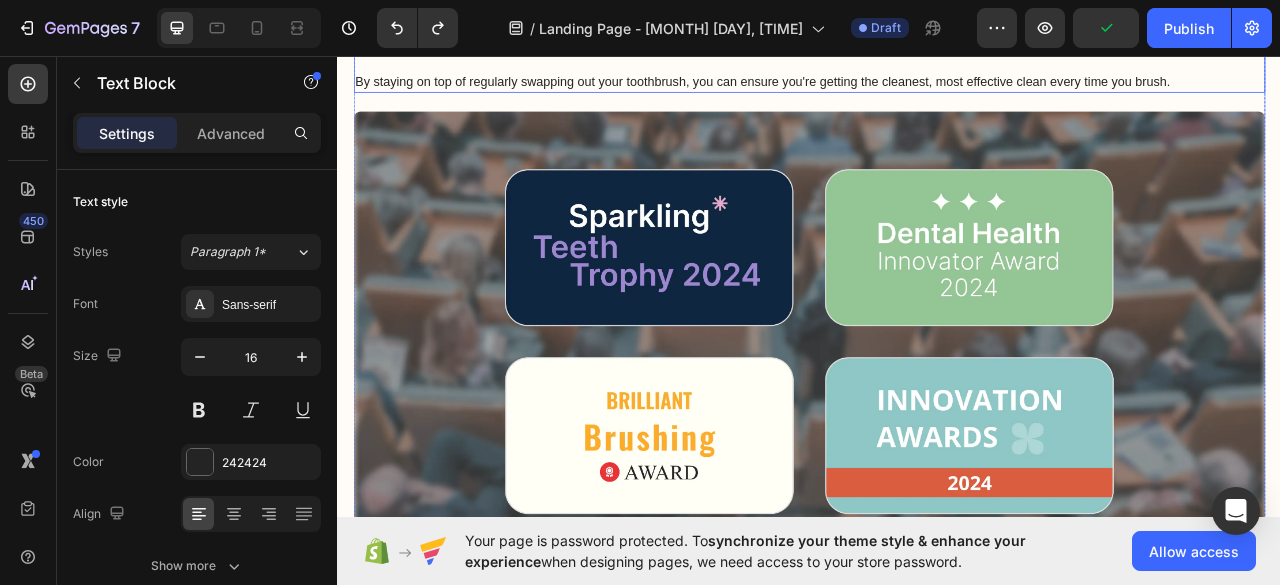 click on "Most dental professionals recommend replacing your toothbrush every 3-4 months, or sooner if the bristles become frayed.  Over time, toothbrush bristles naturally wear down and lose their effectiveness in cleaning your teeth and gums. Using a worn-out brush can actually do more harm than good, as it may not remove plaque and bacteria as thoroughly.  For optimal oral health, it's important to make replacing your toothbrush a routine part of your dental hygiene regimen. Consider upgrading to an electric toothbrush like the Gemtoothcare, which has replaceable brush heads that maintain optimal cleaning power for longer.  By staying on top of regularly swapping out your toothbrush, you can ensure you're getting the cleanest, most effective clean every time you brush." at bounding box center [937, 8] 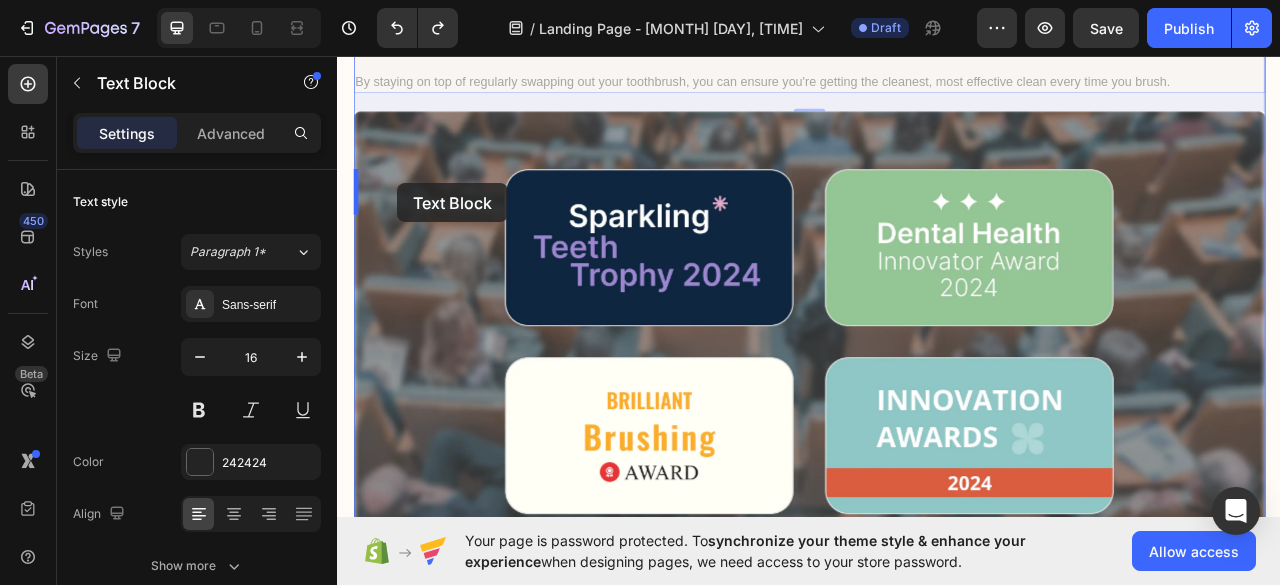 drag, startPoint x: 408, startPoint y: 268, endPoint x: 413, endPoint y: 219, distance: 49.25444 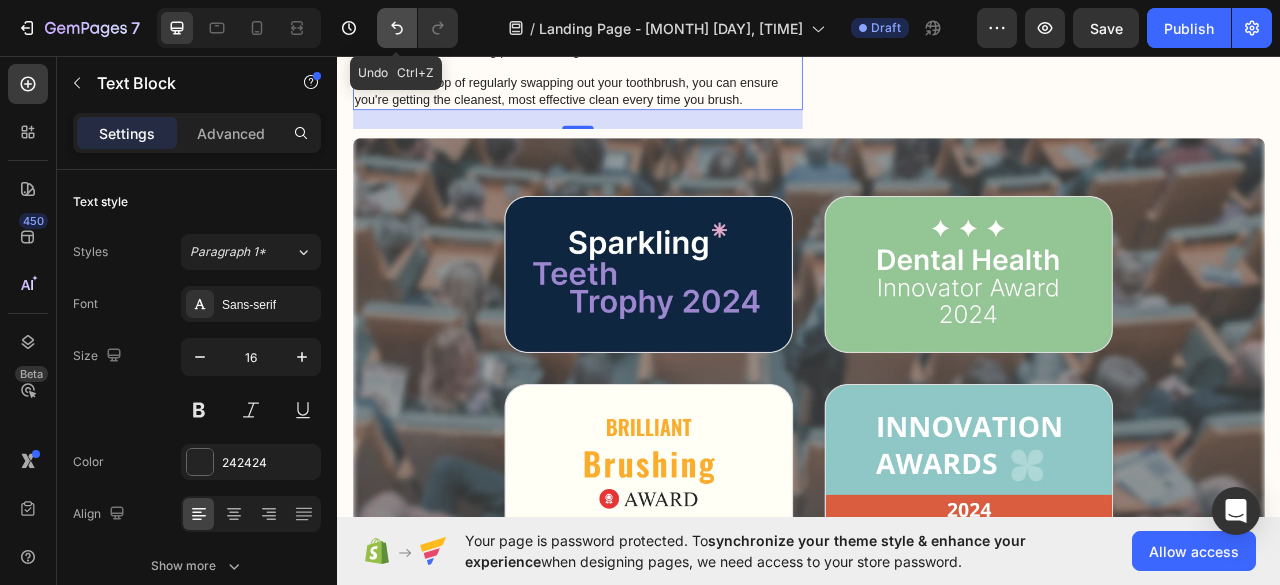 click 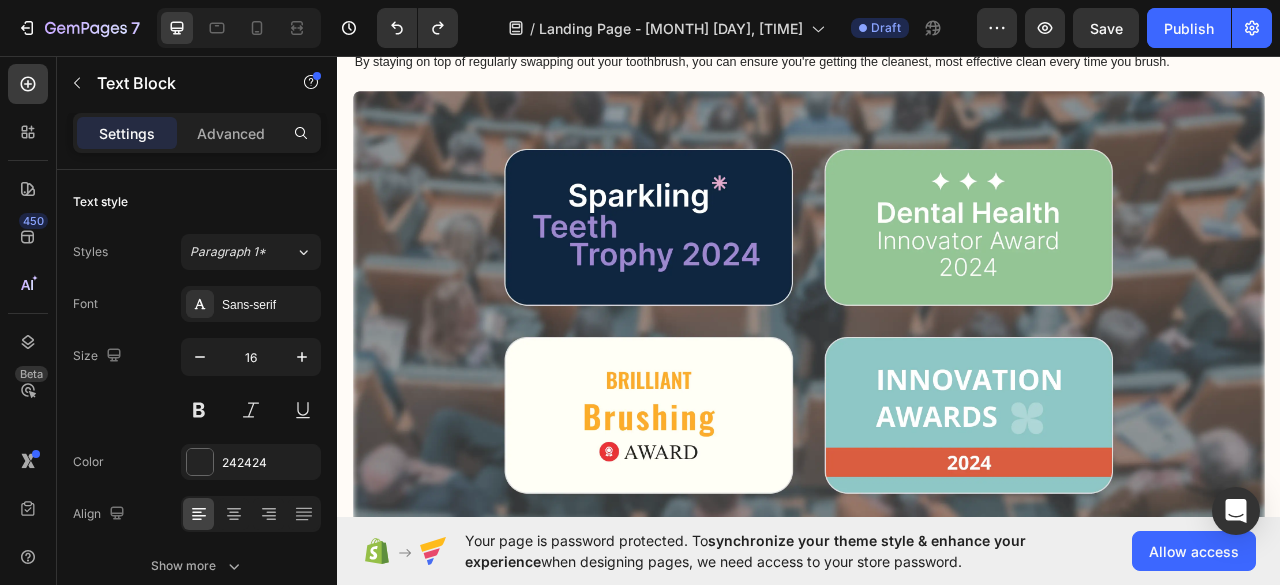 drag, startPoint x: 588, startPoint y: 262, endPoint x: 567, endPoint y: 268, distance: 21.84033 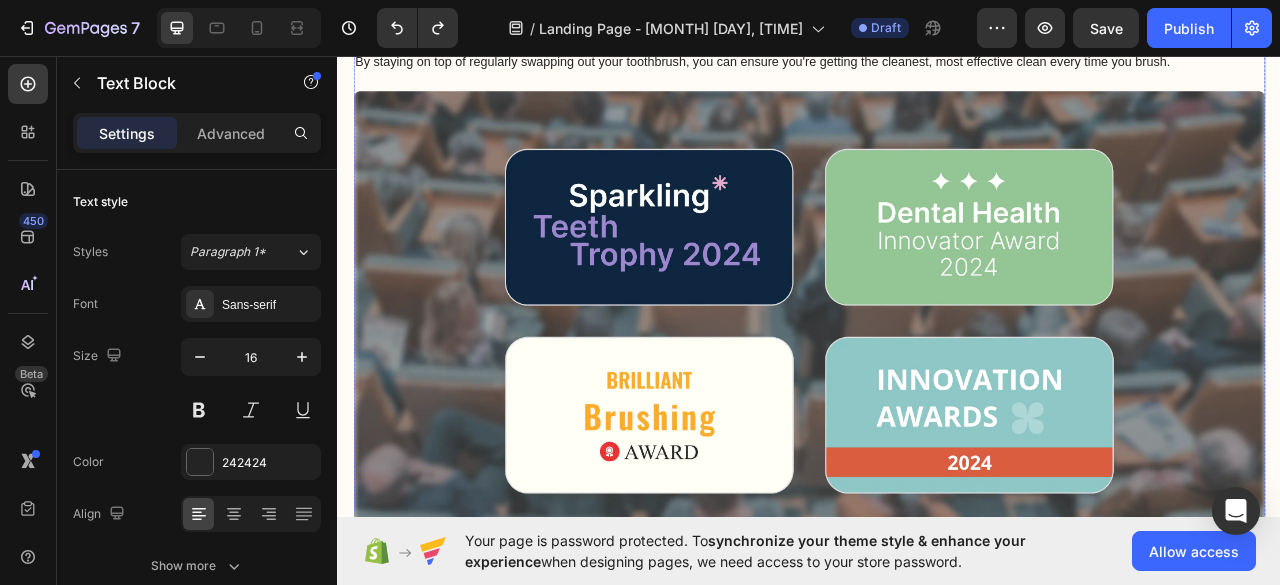 click at bounding box center [937, -153] 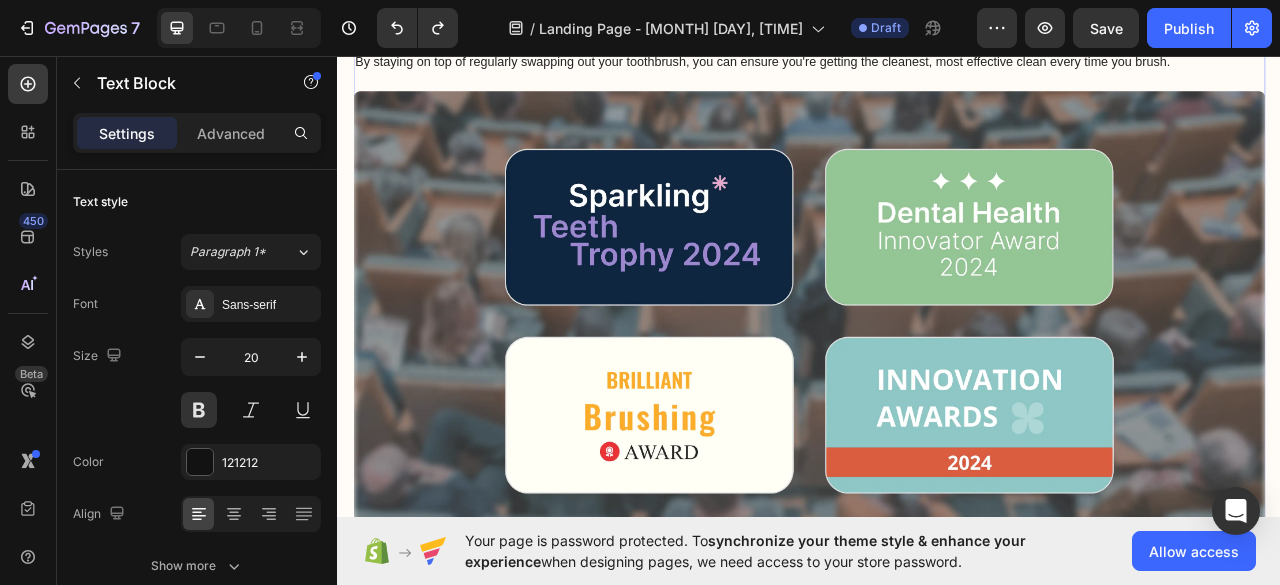 click at bounding box center (937, -153) 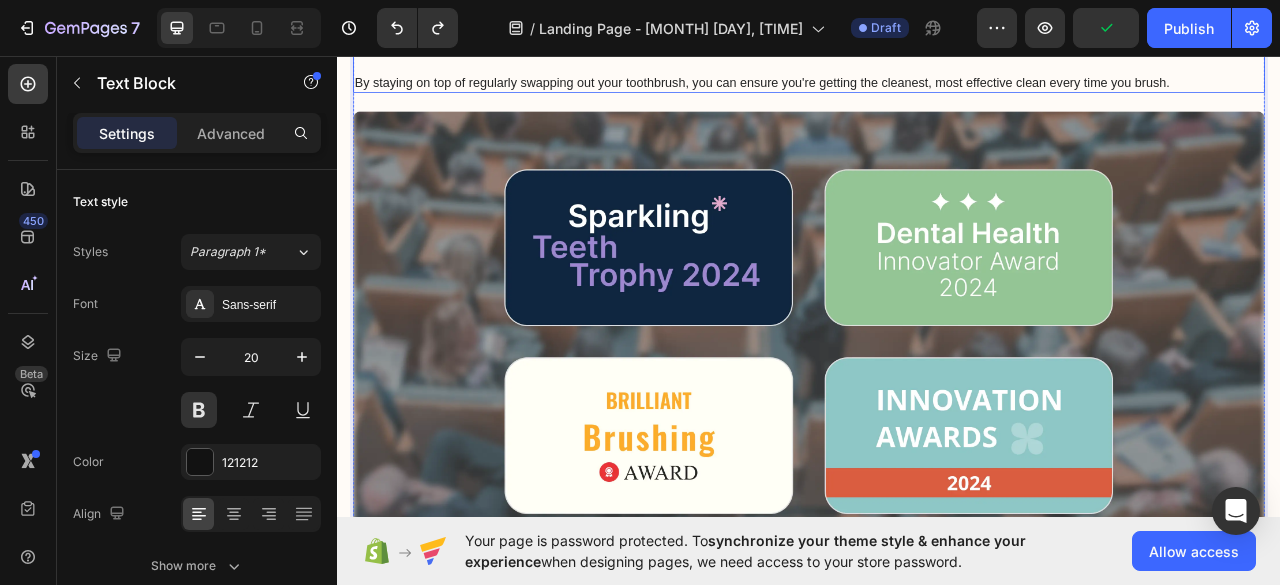 drag, startPoint x: 513, startPoint y: 365, endPoint x: 504, endPoint y: 355, distance: 13.453624 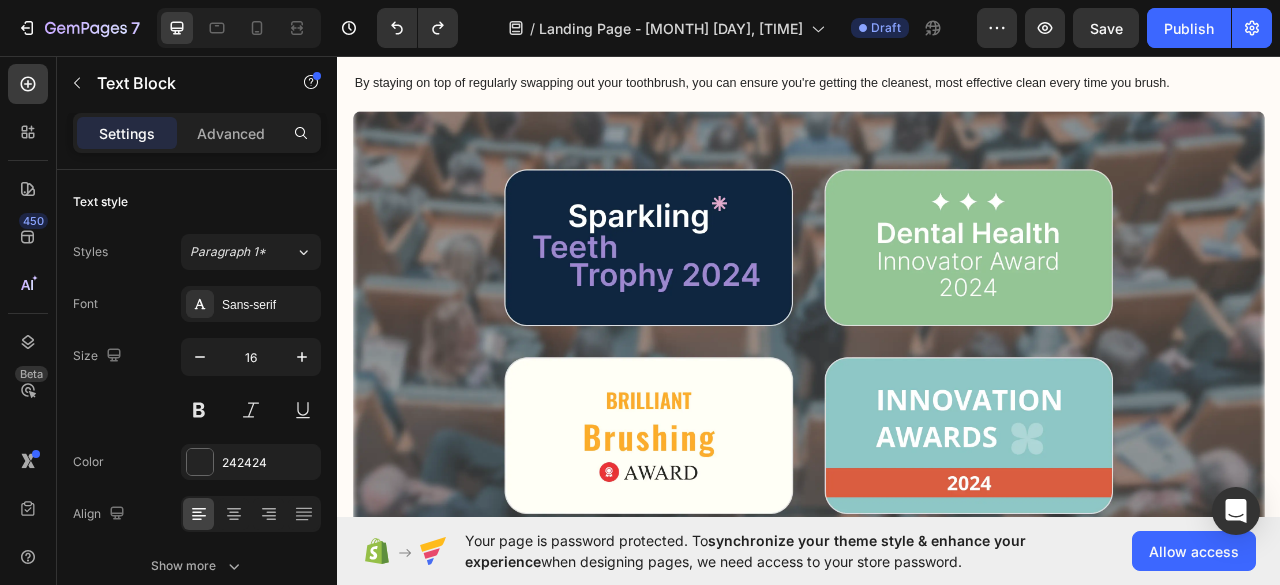 click on "How Often Should You Swap Out Your Toothbrush?" at bounding box center [937, -205] 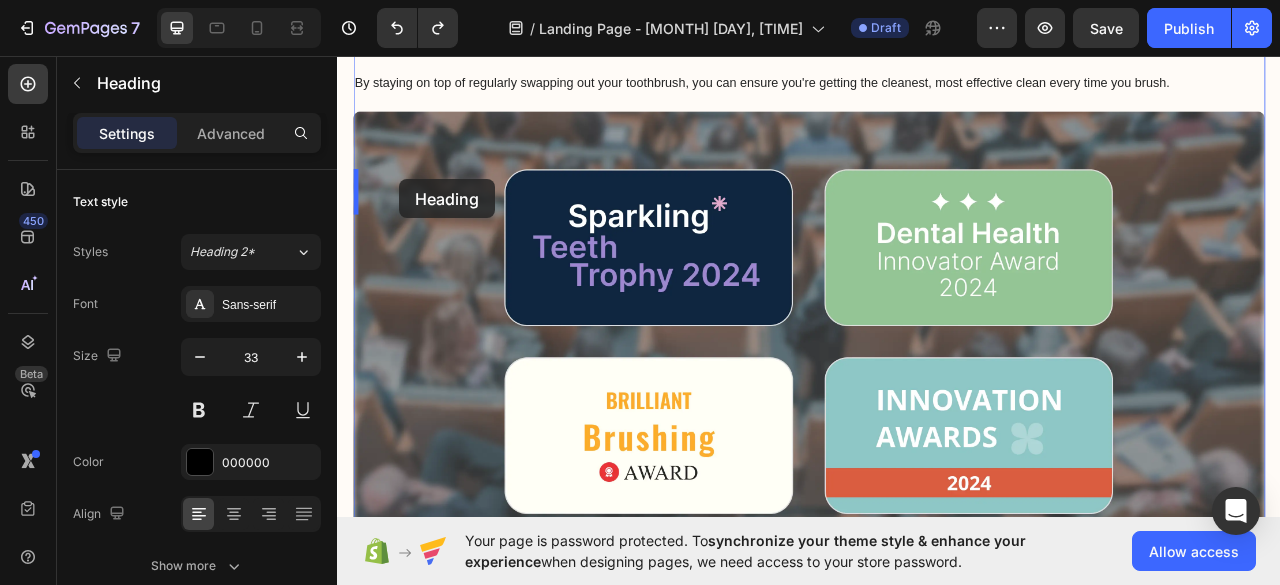 drag, startPoint x: 411, startPoint y: 134, endPoint x: 416, endPoint y: 211, distance: 77.16217 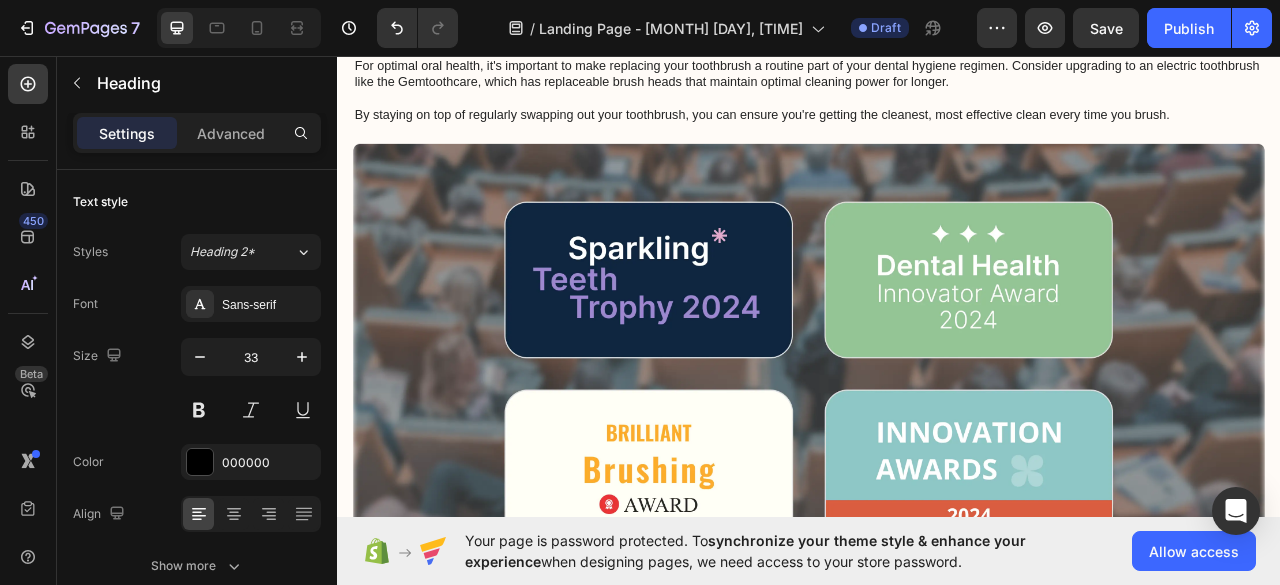 scroll, scrollTop: 8600, scrollLeft: 0, axis: vertical 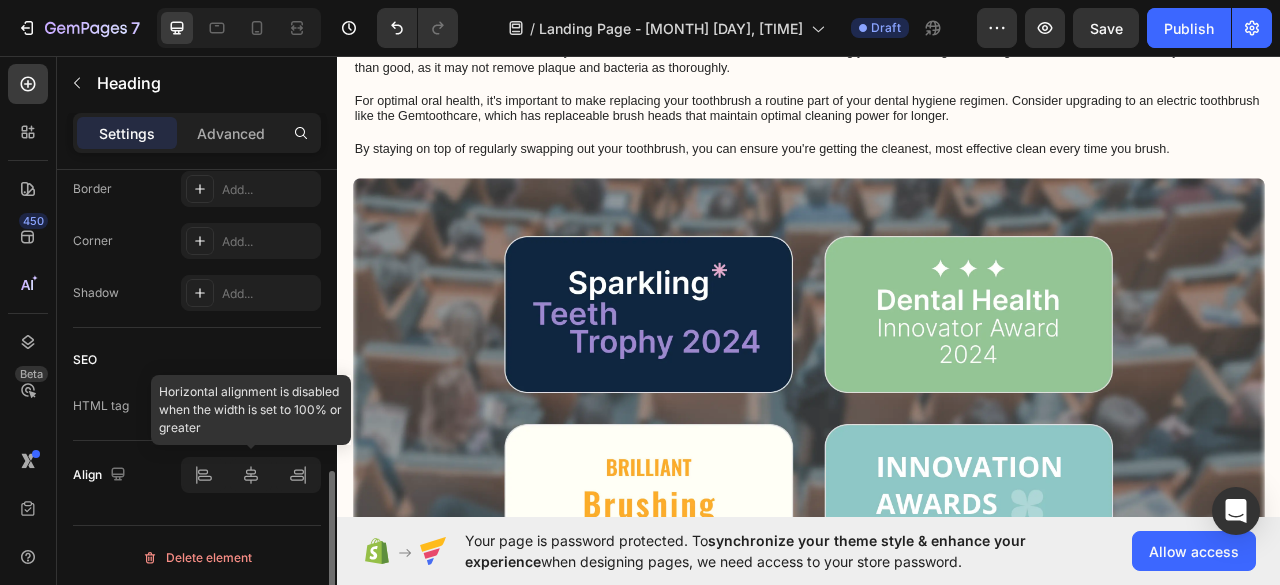 click 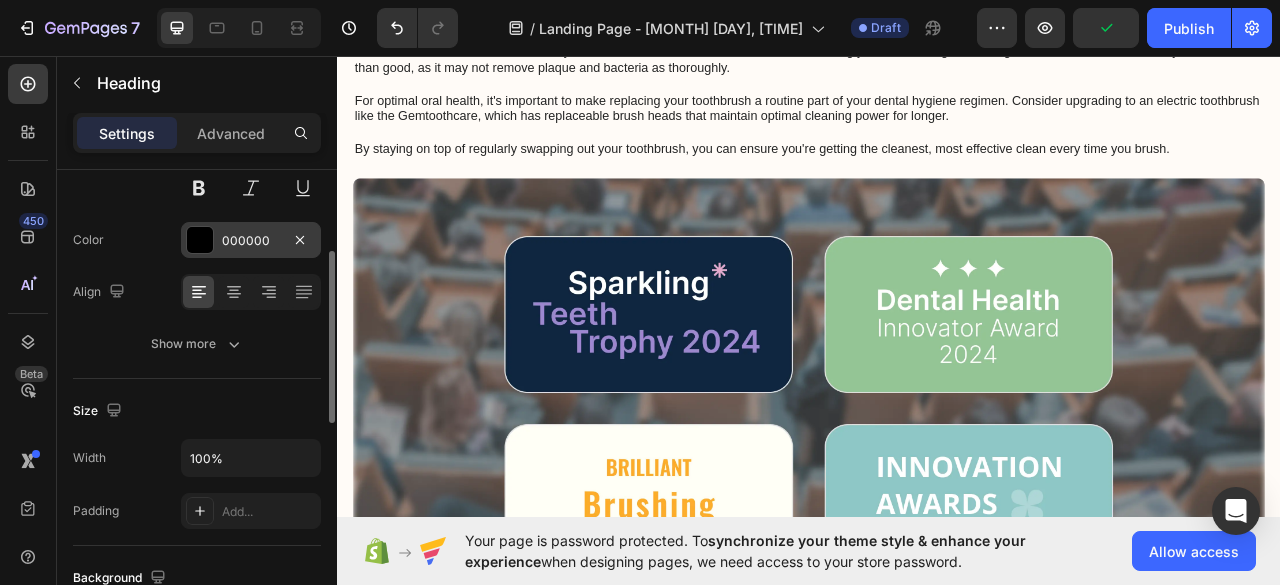 scroll, scrollTop: 0, scrollLeft: 0, axis: both 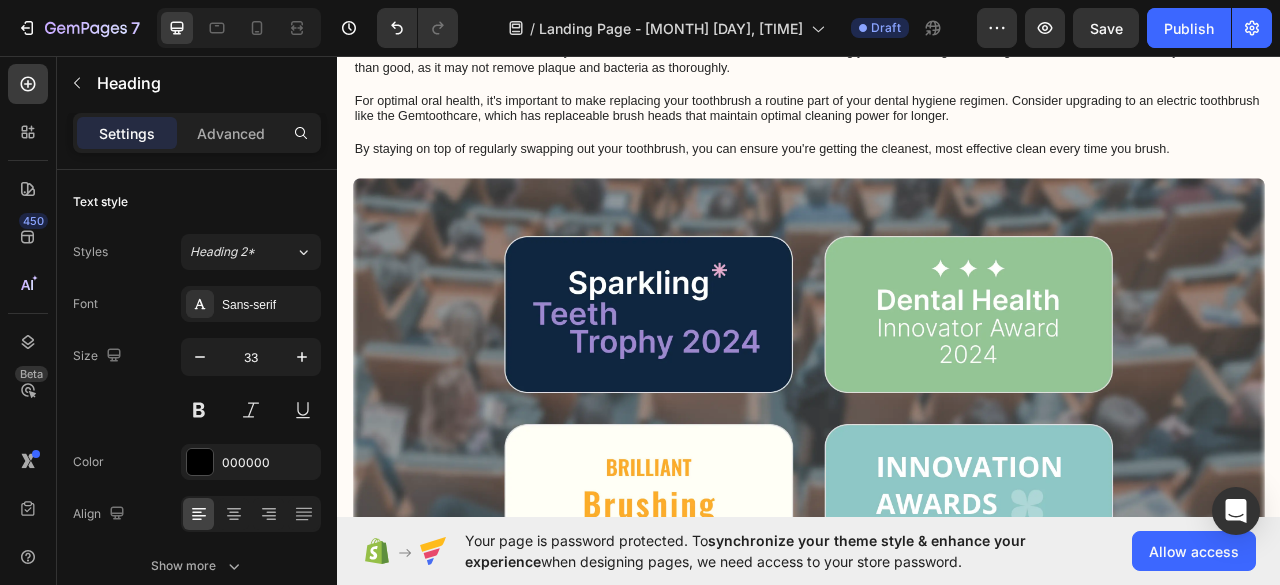 click at bounding box center (1231, -112) 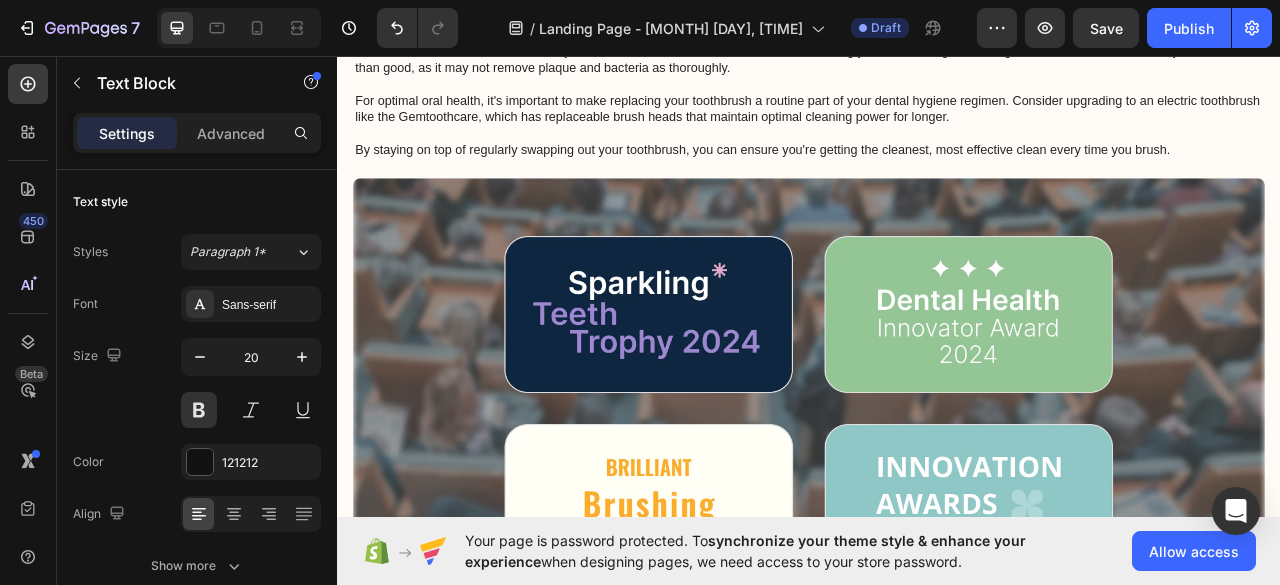 click 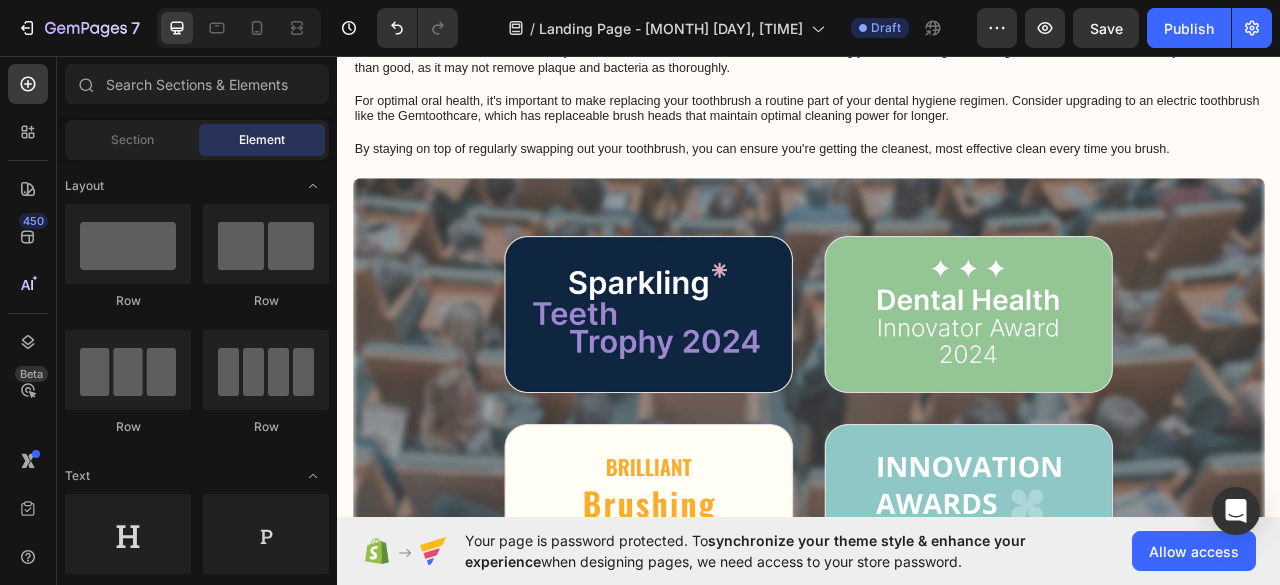click on "How Often Should You Swap Out Your Toothbrush?" at bounding box center [643, -83] 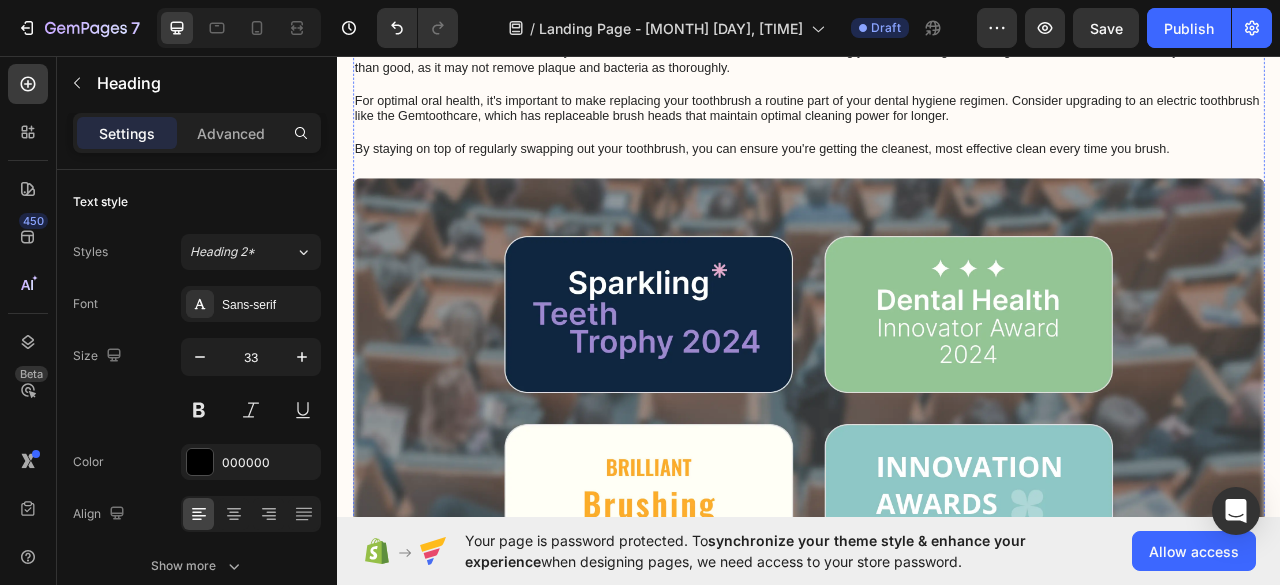 click on "Drop element here" at bounding box center (1231, -77) 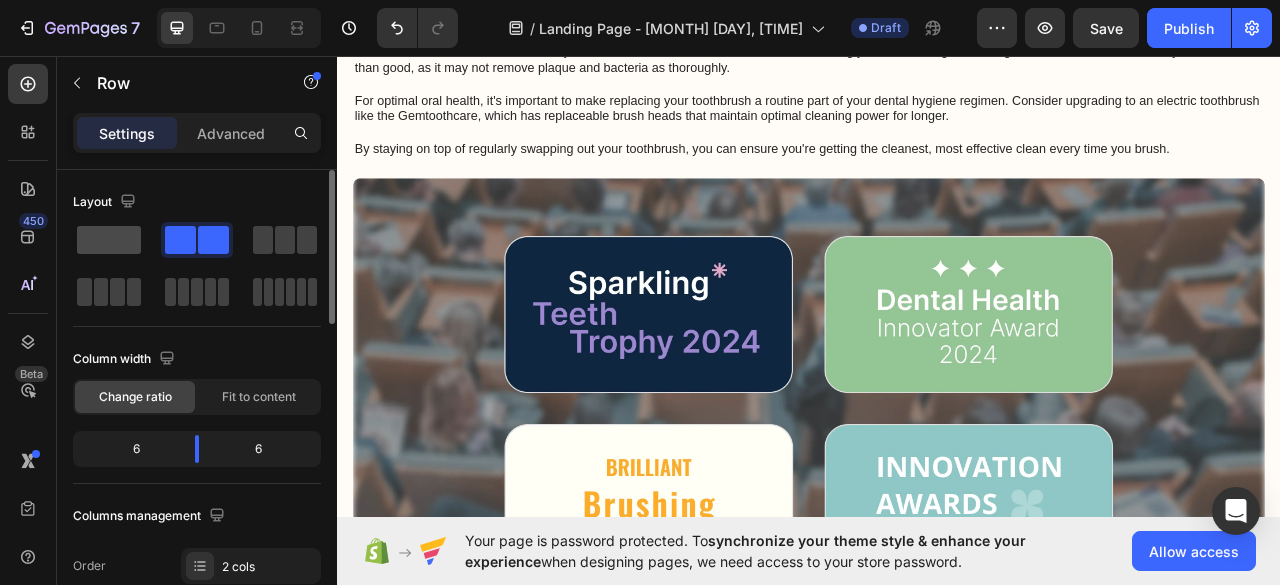 click 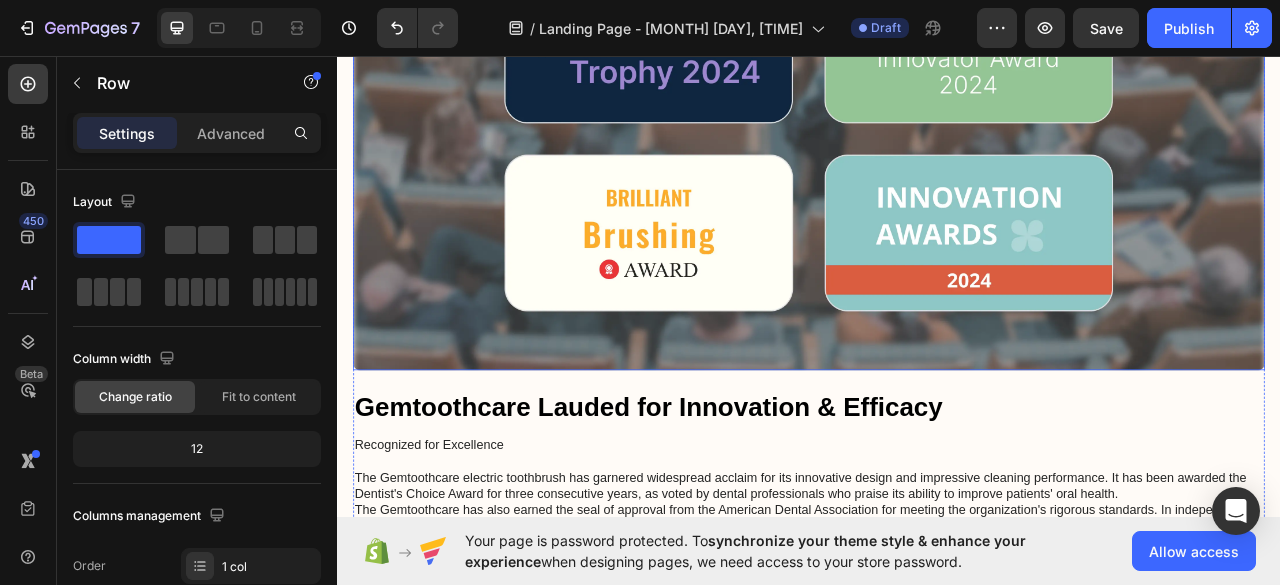 scroll, scrollTop: 8600, scrollLeft: 0, axis: vertical 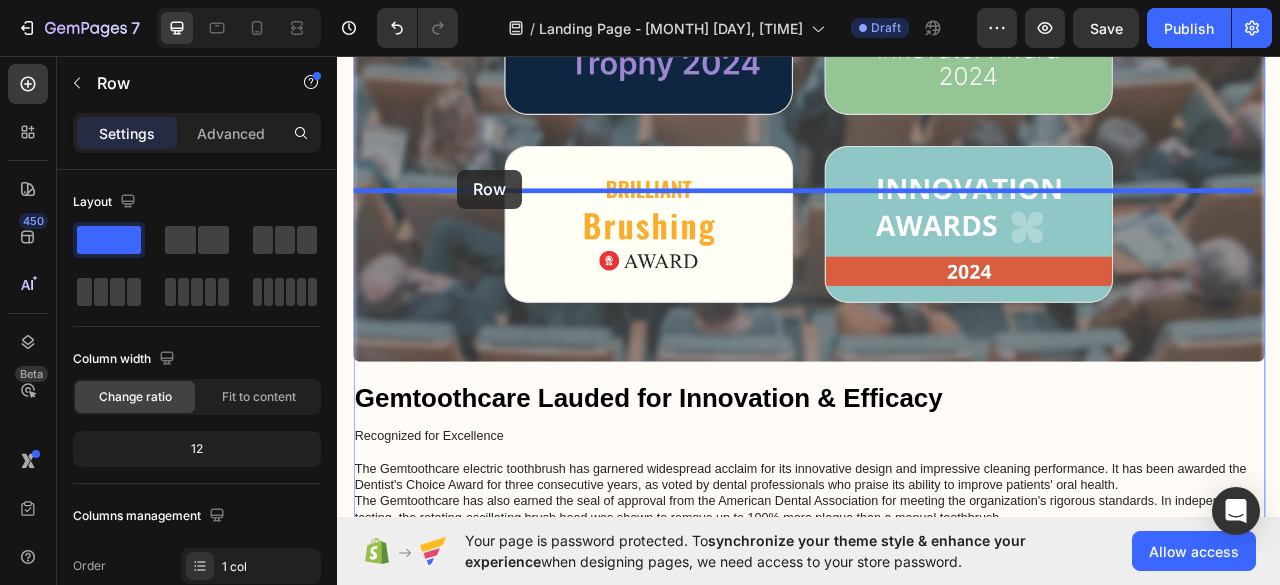 drag, startPoint x: 392, startPoint y: 228, endPoint x: 490, endPoint y: 202, distance: 101.390335 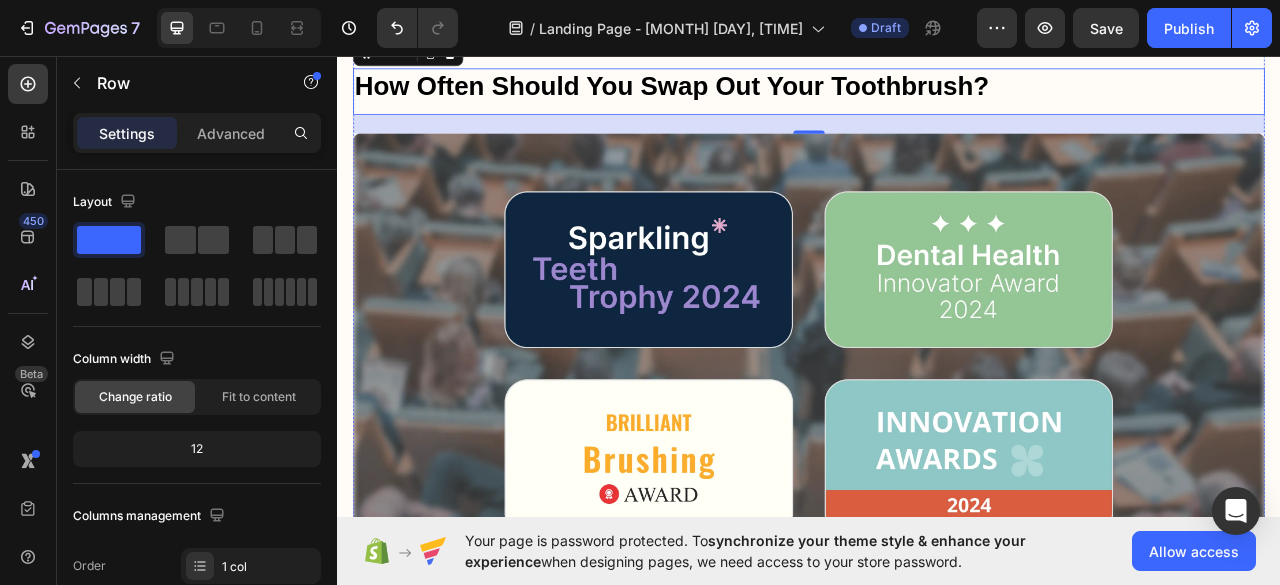 scroll, scrollTop: 8428, scrollLeft: 0, axis: vertical 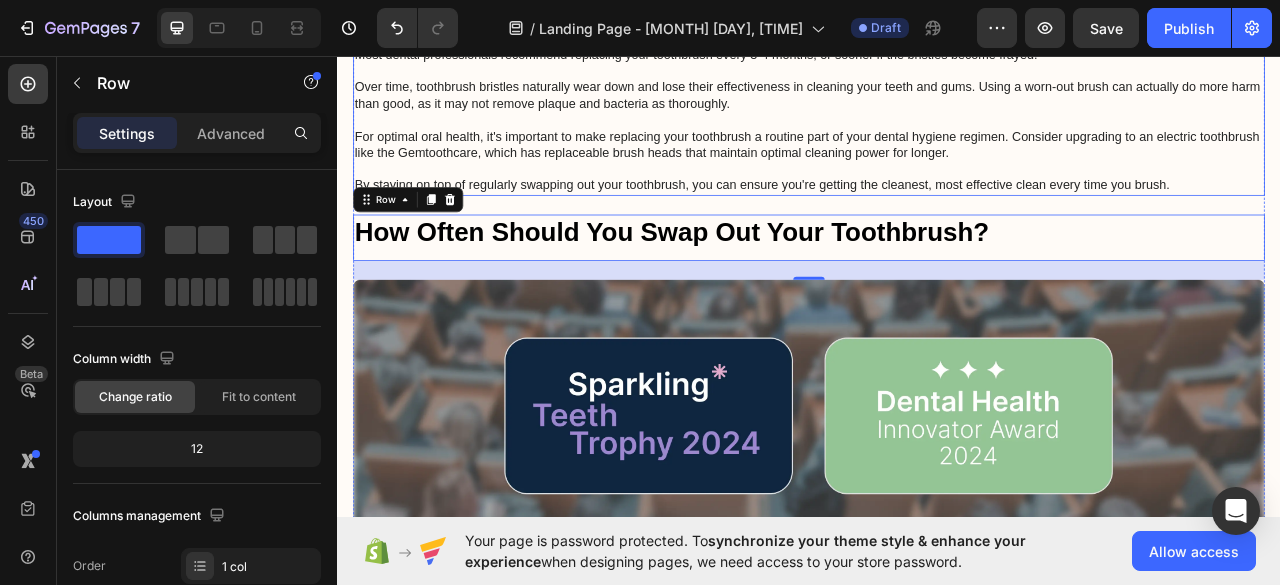 click on "Most dental professionals recommend replacing your toothbrush every 3-4 months, or sooner if the bristles become frayed.  ⁠⁠⁠⁠⁠⁠⁠ Over time, toothbrush bristles naturally wear down and lose their effectiveness in cleaning your teeth and gums. Using a worn-out brush can actually do more harm than good, as it may not remove plaque and bacteria as thoroughly.  For optimal oral health, it's important to make replacing your toothbrush a routine part of your dental hygiene regimen. Consider upgrading to an electric toothbrush like the Gemtoothcare, which has replaceable brush heads that maintain optimal cleaning power for longer.  By staying on top of regularly swapping out your toothbrush, you can ensure you're getting the cleanest, most effective clean every time you brush." at bounding box center (937, 139) 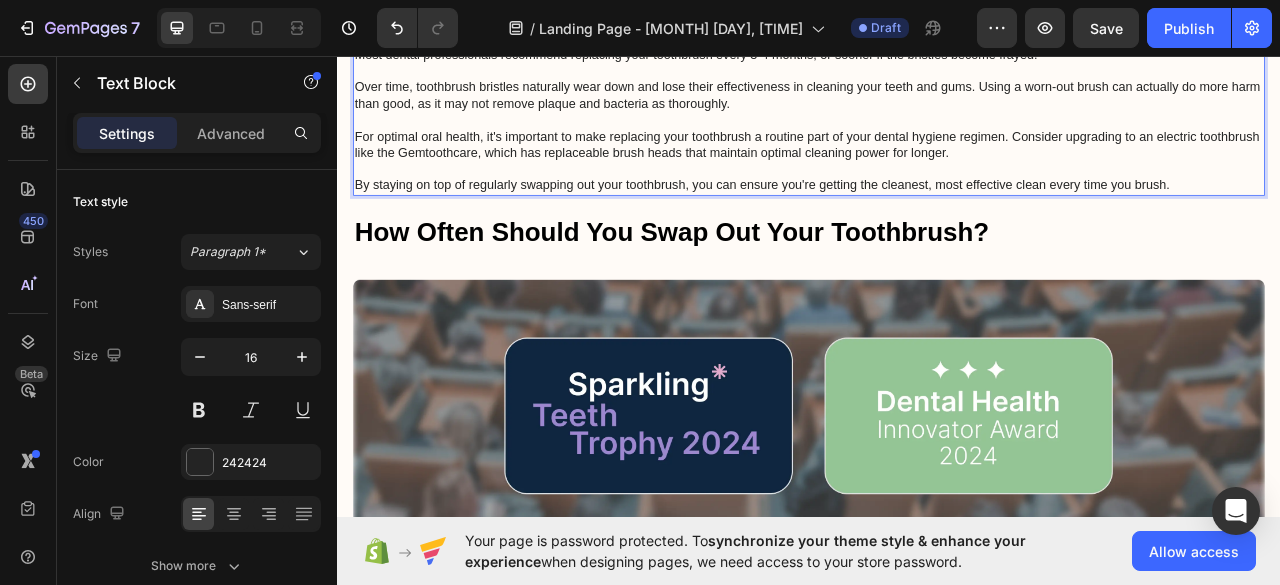 click on "Most dental professionals recommend replacing your toothbrush every 3-4 months, or sooner if the bristles become frayed.  Over time, toothbrush bristles naturally wear down and lose their effectiveness in cleaning your teeth and gums. Using a worn-out brush can actually do more harm than good, as it may not remove plaque and bacteria as thoroughly.  For optimal oral health, it's important to make replacing your toothbrush a routine part of your dental hygiene regimen. Consider upgrading to an electric toothbrush like the Gemtoothcare, which has replaceable brush heads that maintain optimal cleaning power for longer.  By staying on top of regularly swapping out your toothbrush, you can ensure you're getting the cleanest, most effective clean every time you brush." at bounding box center (937, 139) 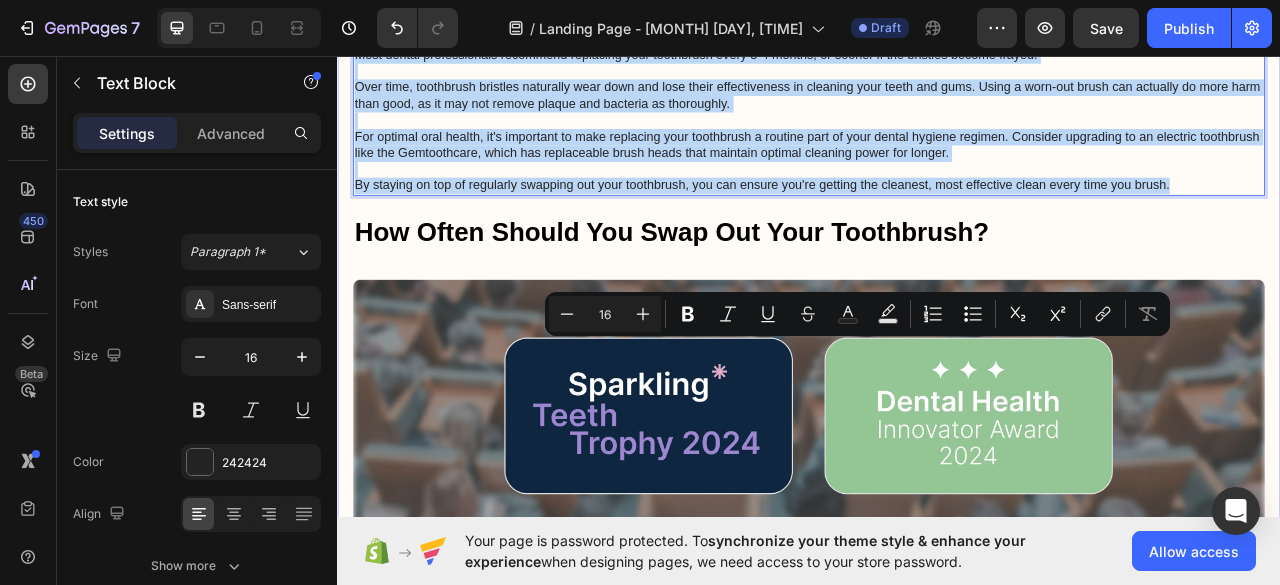 drag, startPoint x: 1403, startPoint y: 587, endPoint x: 362, endPoint y: 425, distance: 1053.5298 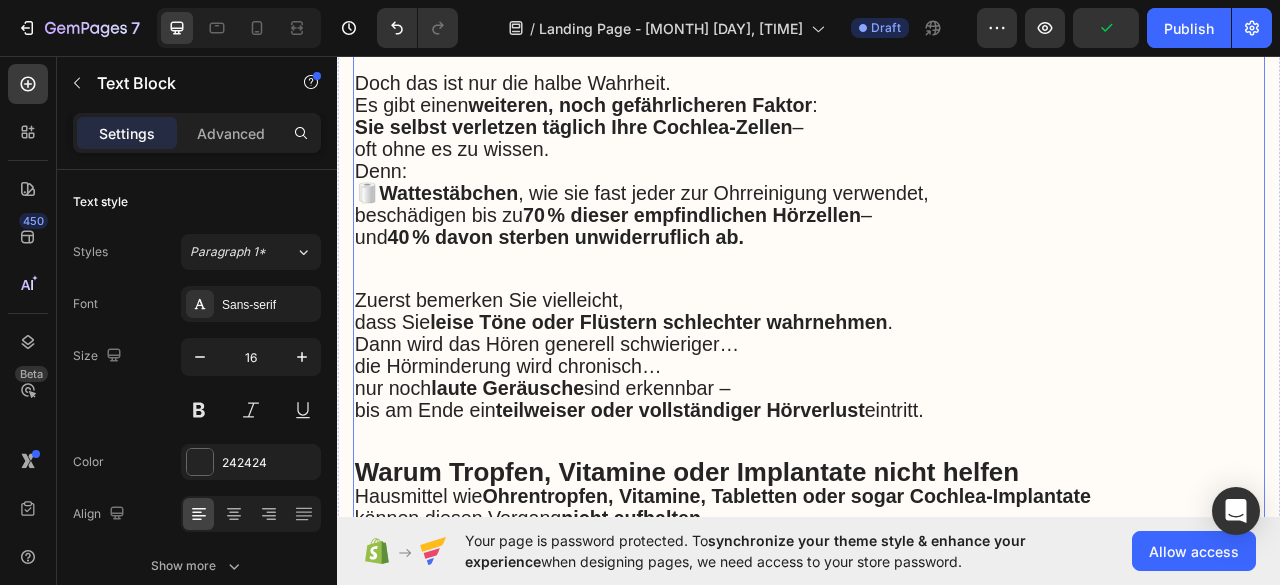 scroll, scrollTop: 3628, scrollLeft: 0, axis: vertical 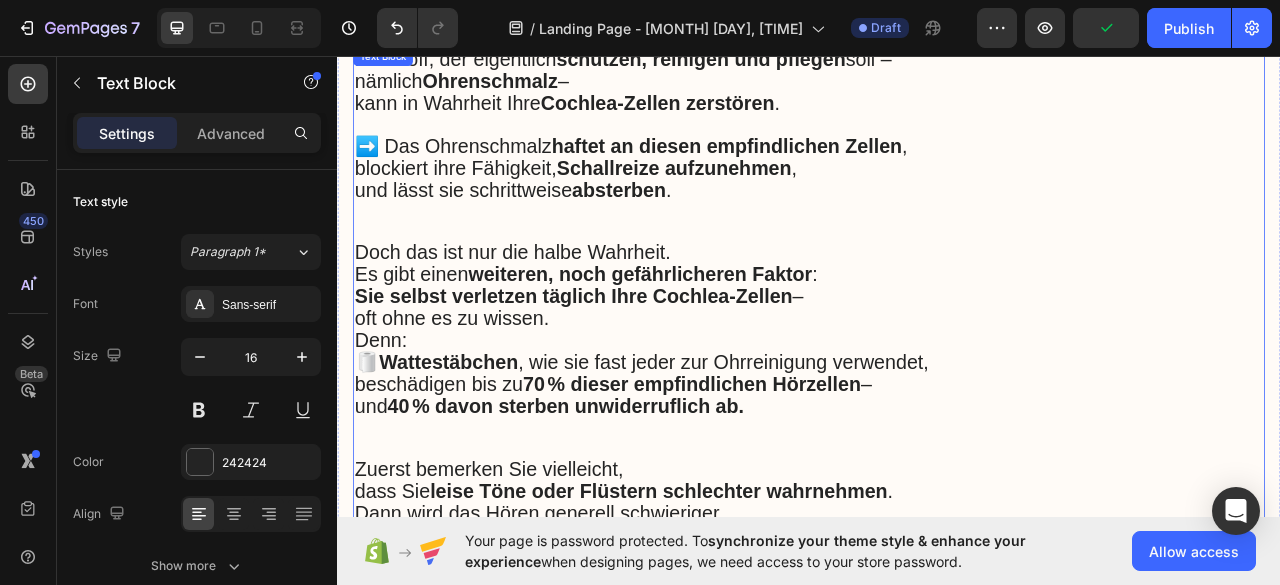 click on "Sie selbst verletzen täglich Ihre Cochlea-Zellen" at bounding box center [637, 363] 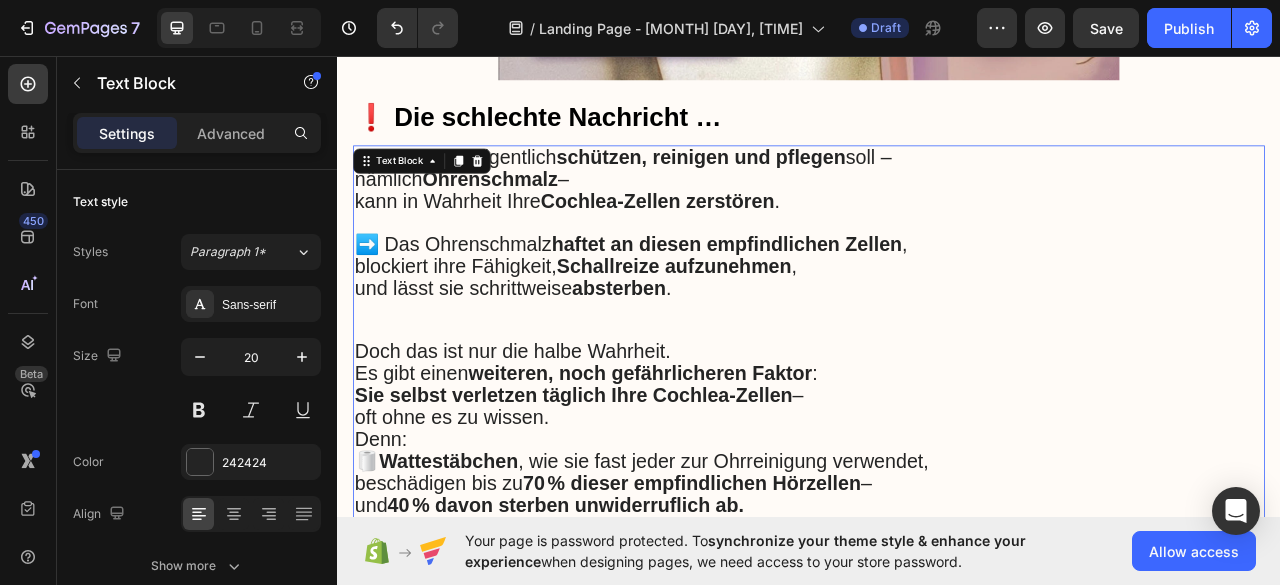 scroll, scrollTop: 3328, scrollLeft: 0, axis: vertical 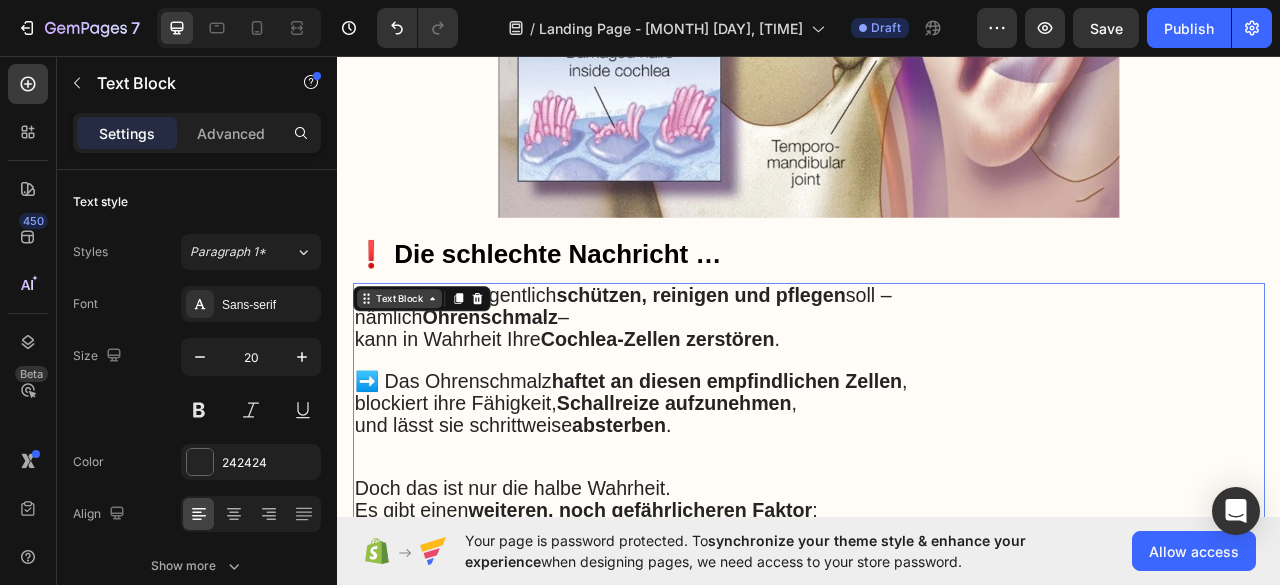 click on "Text Block" at bounding box center (416, 366) 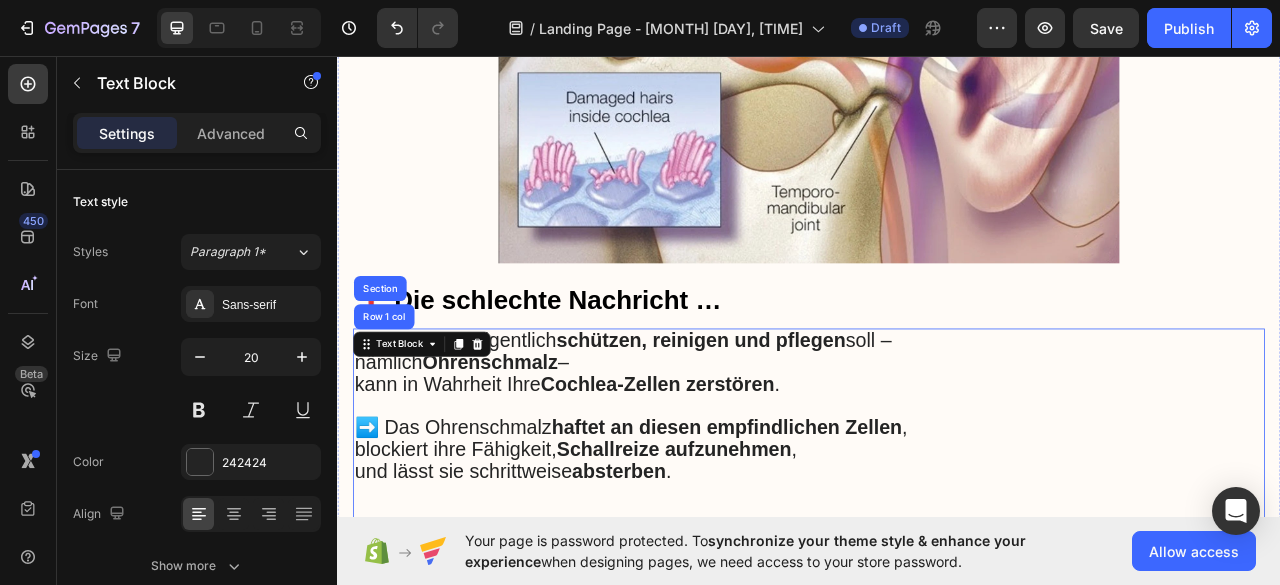 scroll, scrollTop: 3328, scrollLeft: 0, axis: vertical 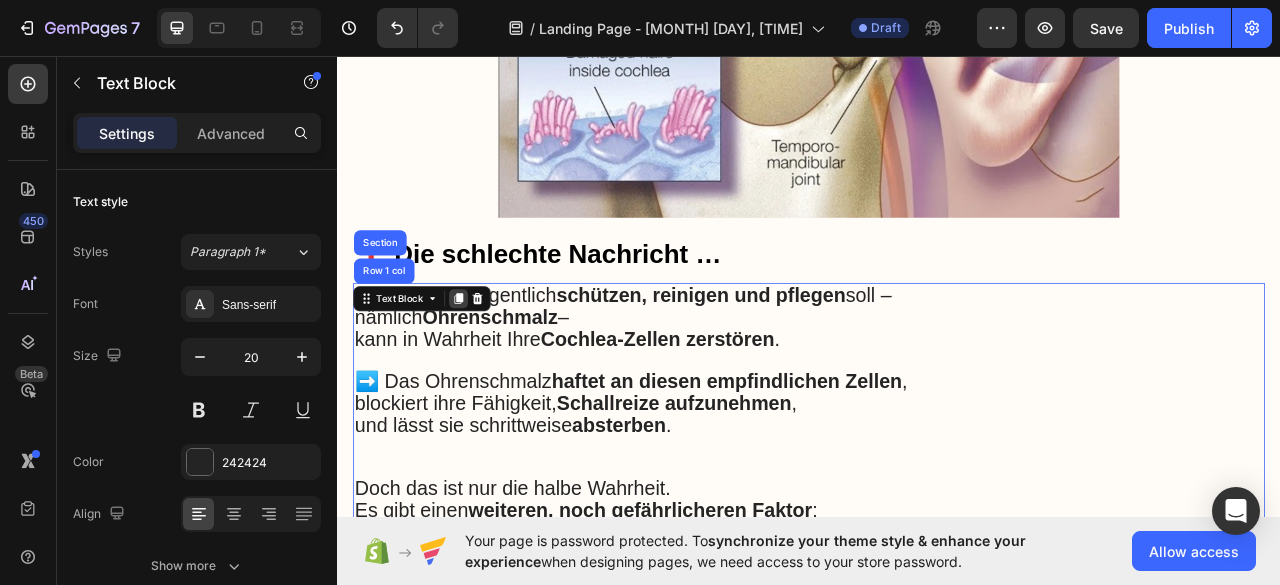 click 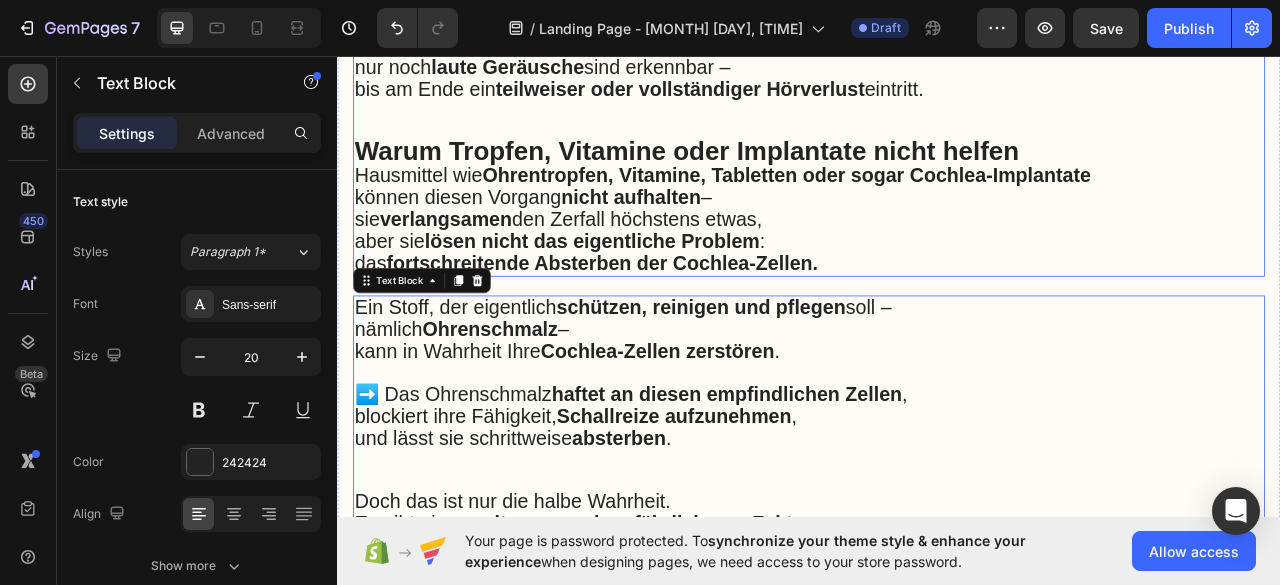 scroll, scrollTop: 4462, scrollLeft: 0, axis: vertical 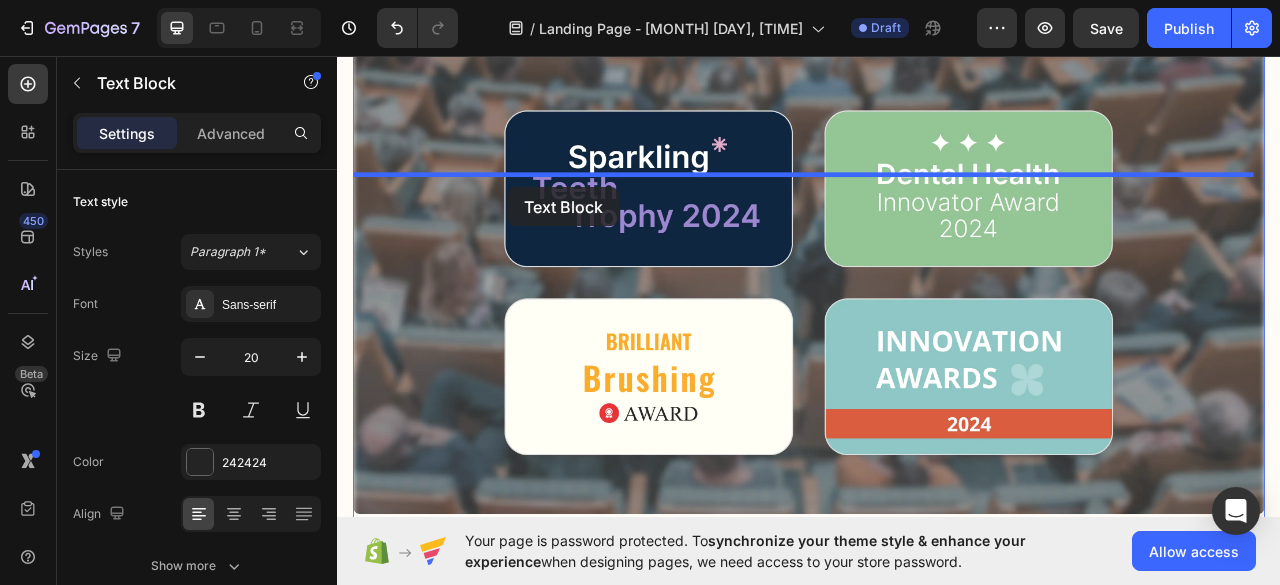 drag, startPoint x: 408, startPoint y: 102, endPoint x: 554, endPoint y: 224, distance: 190.26297 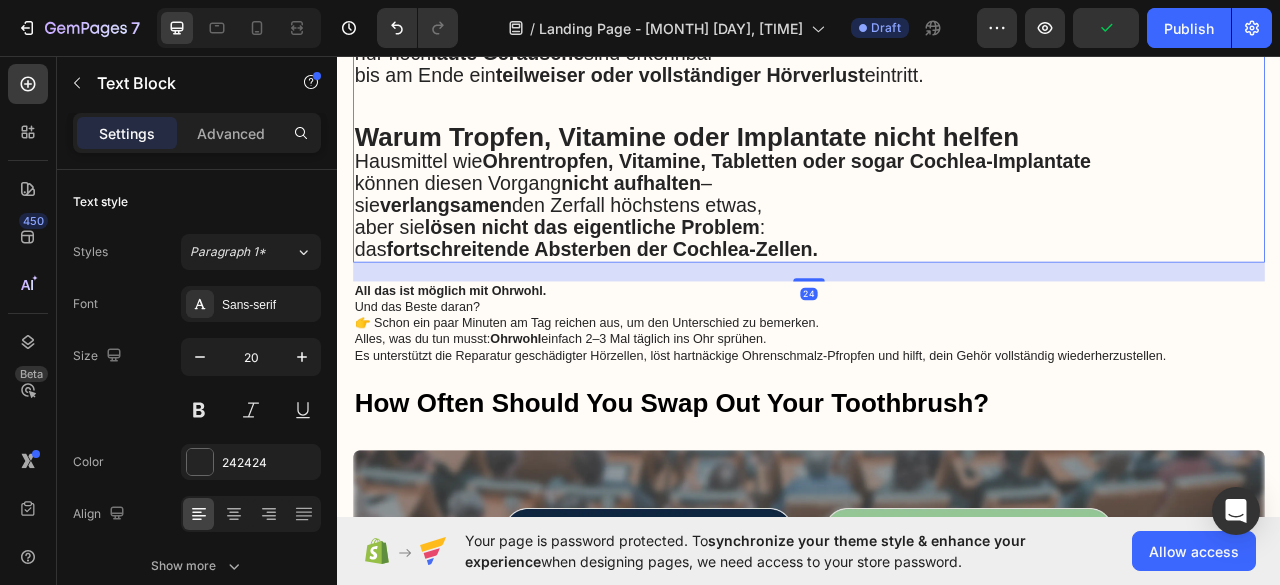 scroll, scrollTop: 9962, scrollLeft: 0, axis: vertical 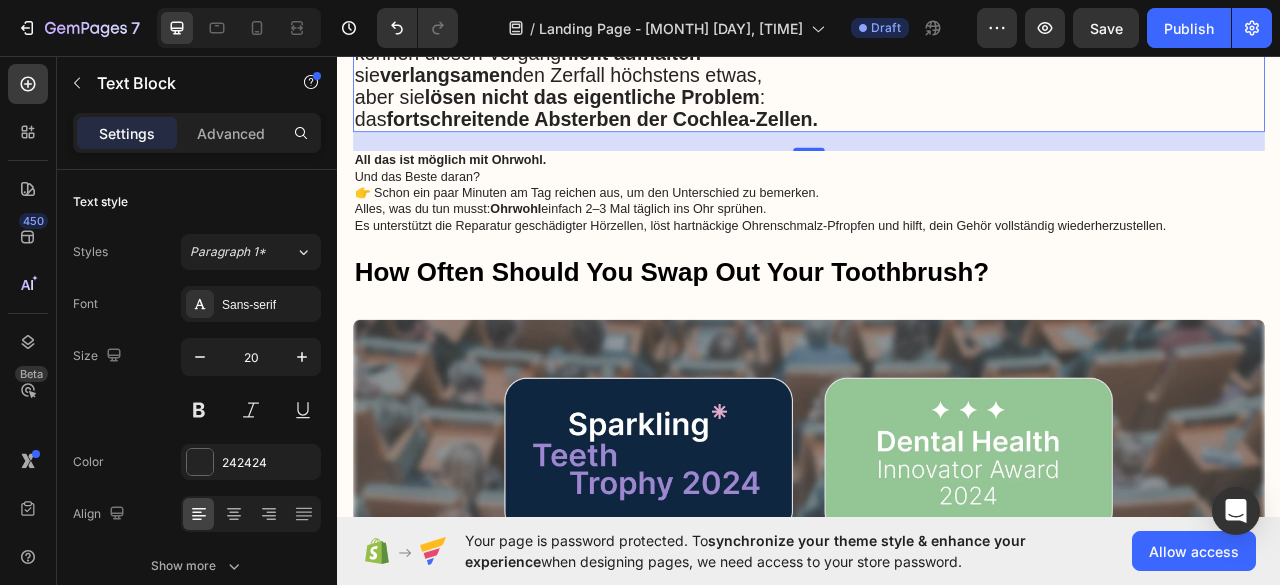 click on "Hausmittel wie  Ohrentropfen, Vitamine, Tabletten oder sogar Cochlea-Implantate können diesen Vorgang  nicht aufhalten  – sie  verlangsamen  den Zerfall höchstens etwas, aber sie  lösen nicht das eigentliche Problem : das  fortschreitende Absterben der Cochlea-Zellen." at bounding box center [937, 82] 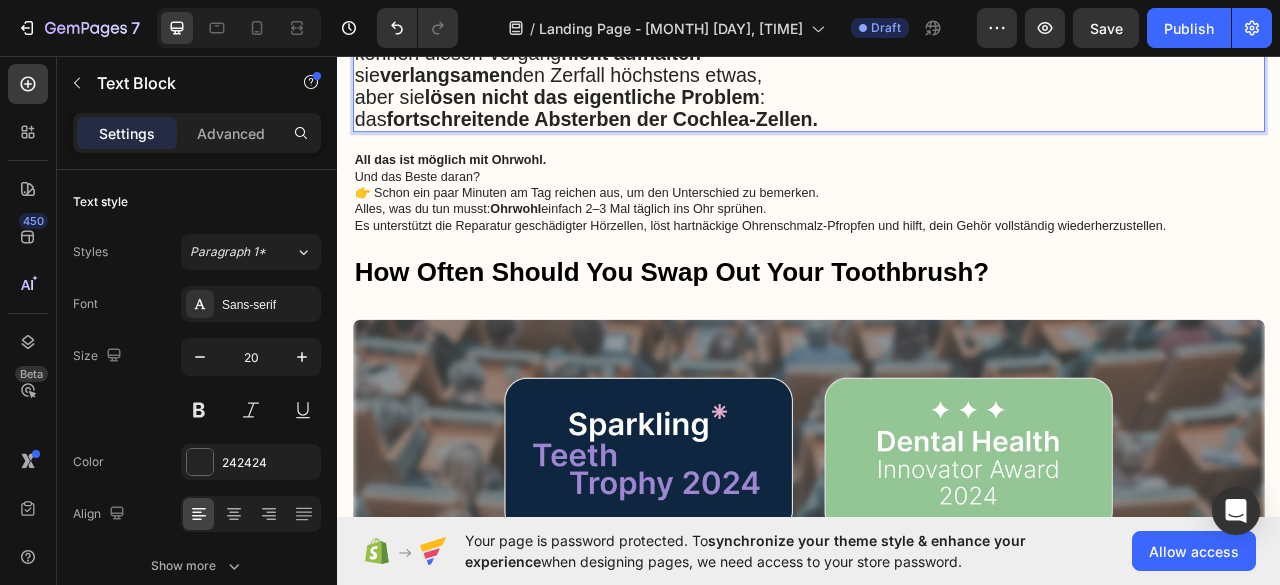 click on "Hausmittel wie  Ohrentropfen, Vitamine, Tabletten oder sogar Cochlea-Implantate können diesen Vorgang  nicht aufhalten  – sie  verlangsamen  den Zerfall höchstens etwas, aber sie  lösen nicht das eigentliche Problem : das  fortschreitende Absterben der Cochlea-Zellen." at bounding box center [937, 82] 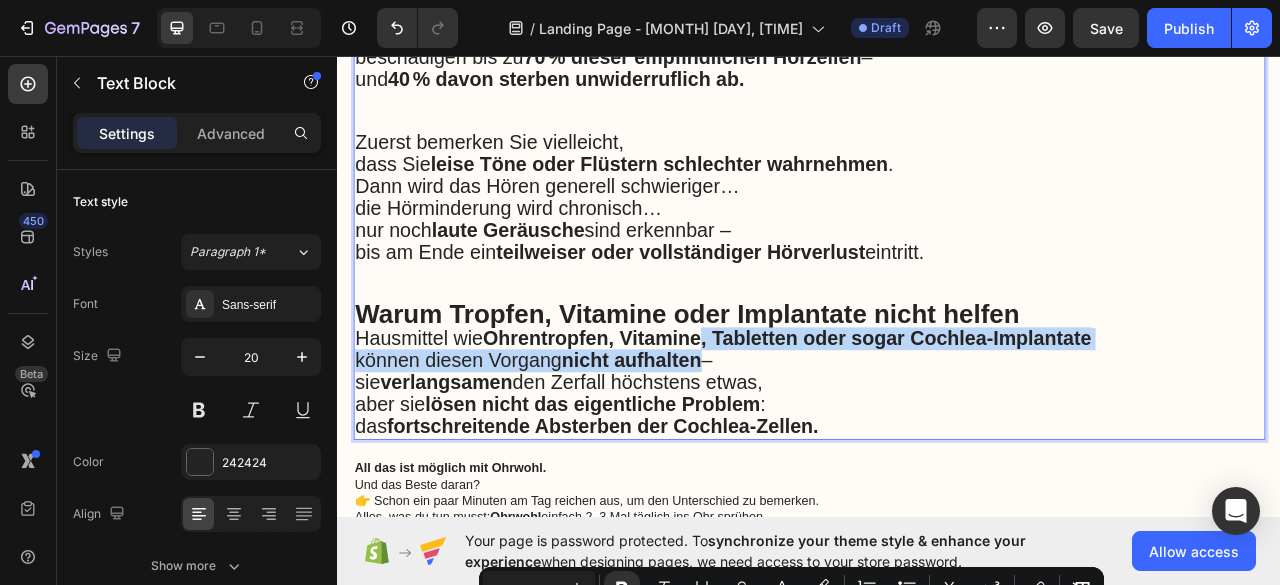 scroll, scrollTop: 9562, scrollLeft: 0, axis: vertical 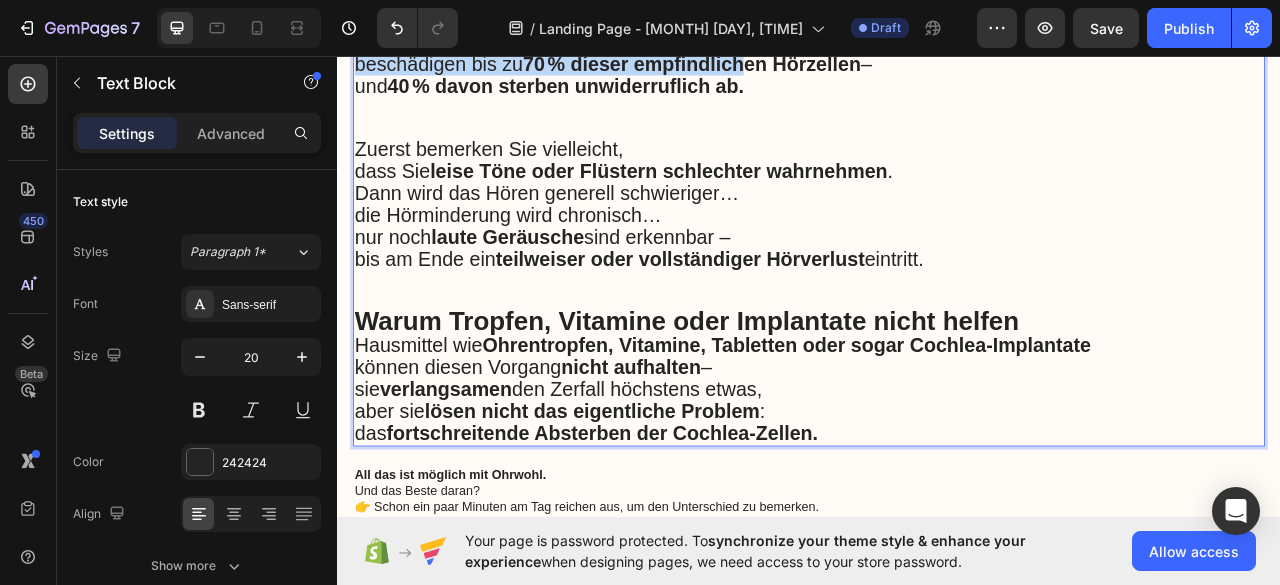 drag, startPoint x: 865, startPoint y: 436, endPoint x: 558, endPoint y: 219, distance: 375.94946 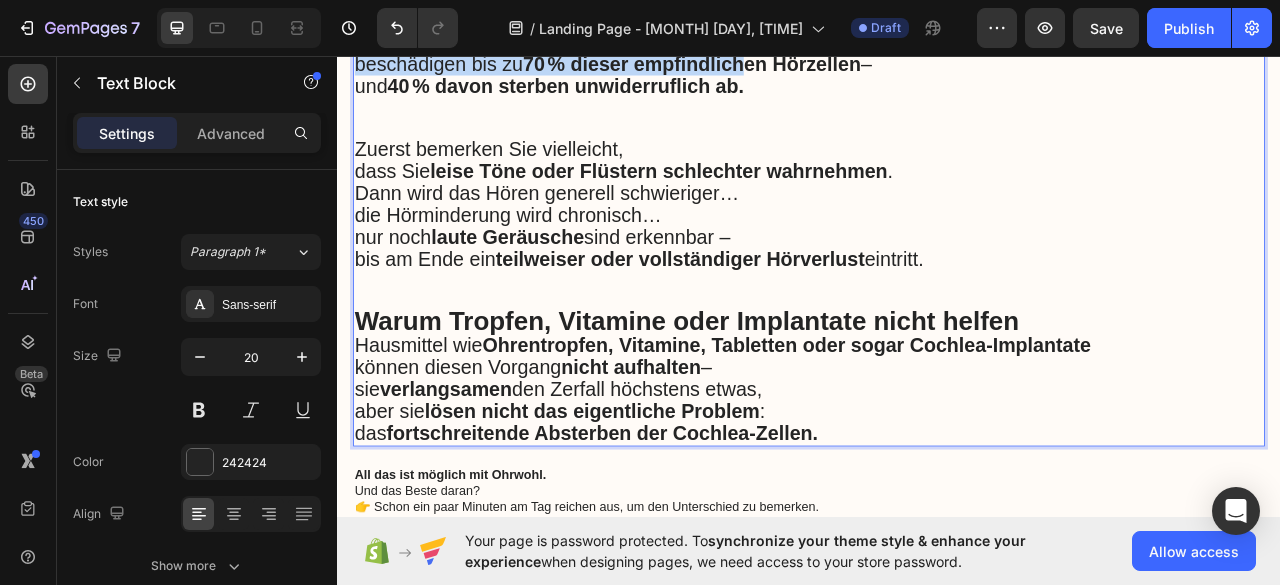 click on "Ein Stoff, der eigentlich  schützen, reinigen und pflegen  soll – nämlich  Ohrenschmalz  – kann in Wahrheit Ihre  Cochlea-Zellen zerstören . ➡️ Das Ohrenschmalz  haftet an diesen empfindlichen Zellen , blockiert ihre Fähigkeit,  Schallreize aufzunehmen , und lässt sie schrittweise  absterben . Doch das ist nur die halbe Wahrheit. Es gibt einen  weiteren, noch gefährlicheren Faktor : Sie selbst verletzen täglich Ihre Cochlea-Zellen  – oft ohne es zu wissen. Denn: 🧻  Wattestäbchen , wie sie fast jeder zur Ohrreinigung verwendet, beschädigen bis zu  70 % dieser empfindlichen Hörzellen  – und  40 % davon sterben unwiderruflich ab. Zuerst bemerken Sie vielleicht, dass Sie  leise Töne oder Flüstern schlechter wahrnehmen . Dann wird das Hören generell schwieriger… die Hörminderung wird chronisch… nur noch  laute Geräusche  sind erkennbar – bis am Ende ein  teilweiser oder vollständiger Hörverlust  eintritt. Warum Tropfen, Vitamine oder Implantate nicht helfen Hausmittel wie" at bounding box center [937, 96] 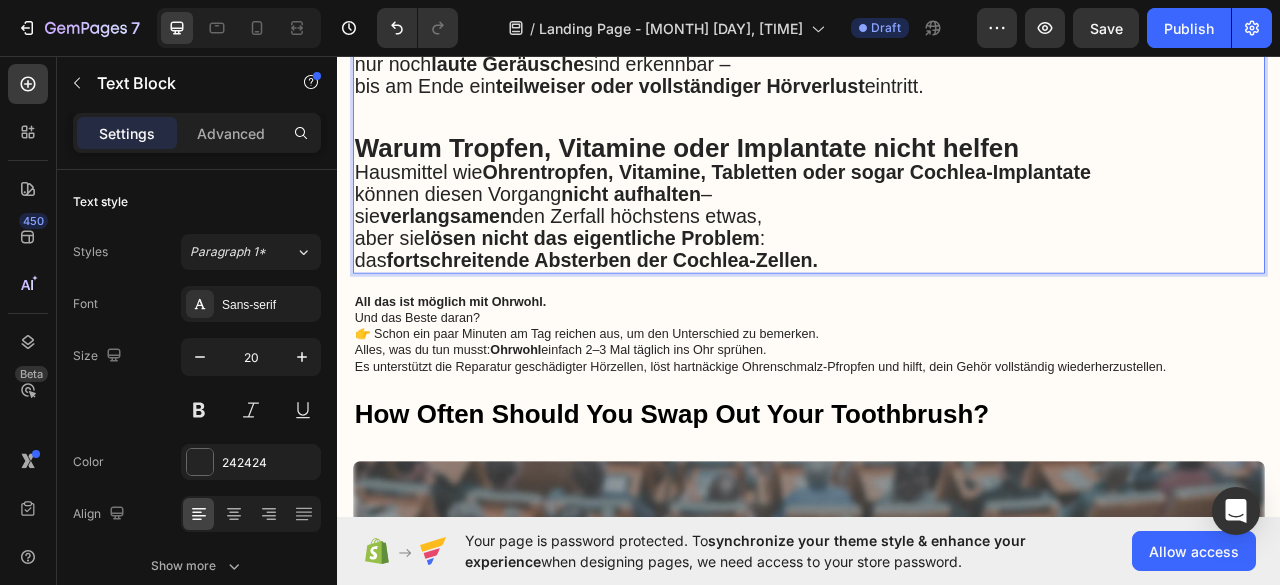 click on "Zuerst bemerken Sie vielleicht, dass Sie  leise Töne oder Flüstern schlechter wahrnehmen . Dann wird das Hören generell schwieriger… die Hörminderung wird chronisch… nur noch  laute Geräusche  sind erkennbar – bis am Ende ein  teilweiser oder vollständiger Hörverlust  eintritt." at bounding box center [937, 26] 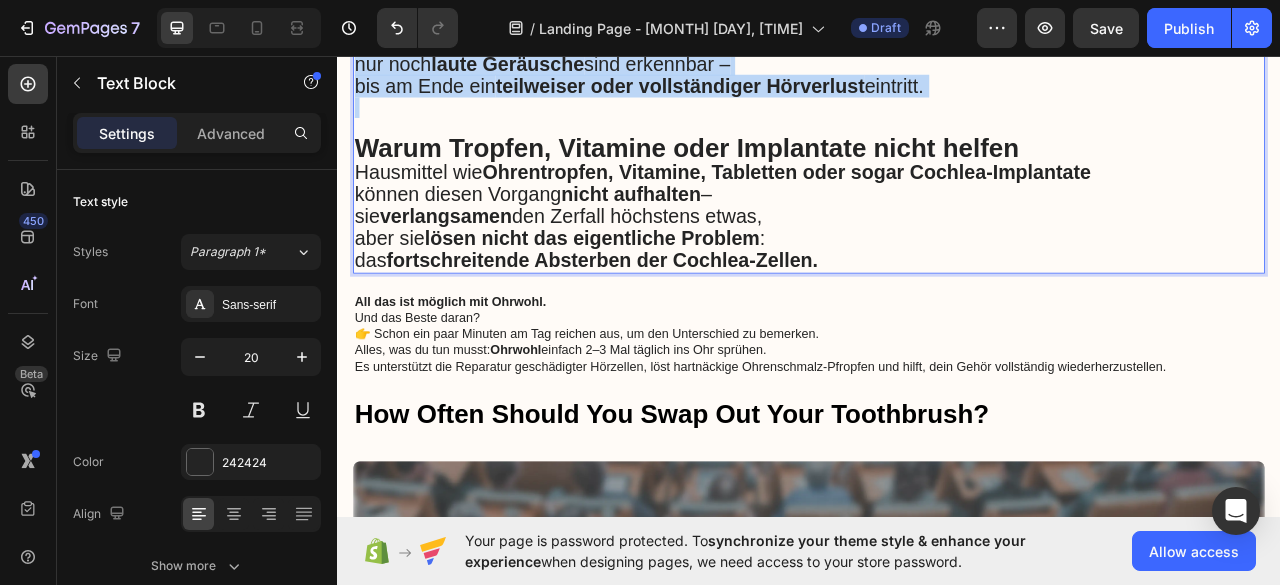 drag, startPoint x: 1099, startPoint y: 457, endPoint x: 494, endPoint y: 143, distance: 681.6311 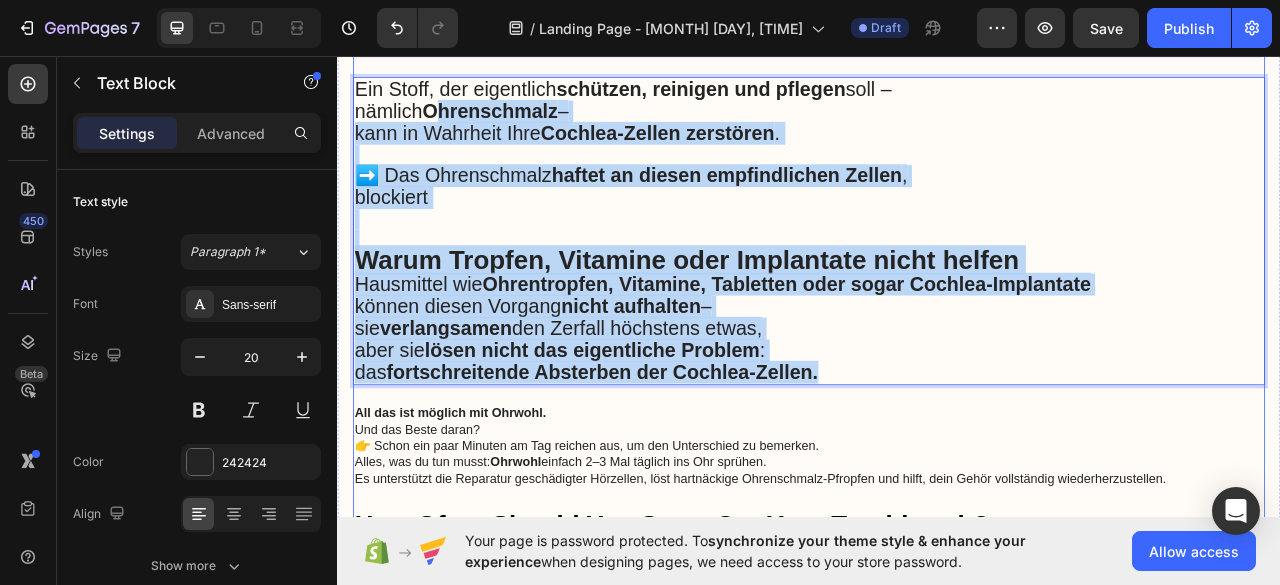scroll, scrollTop: 9162, scrollLeft: 0, axis: vertical 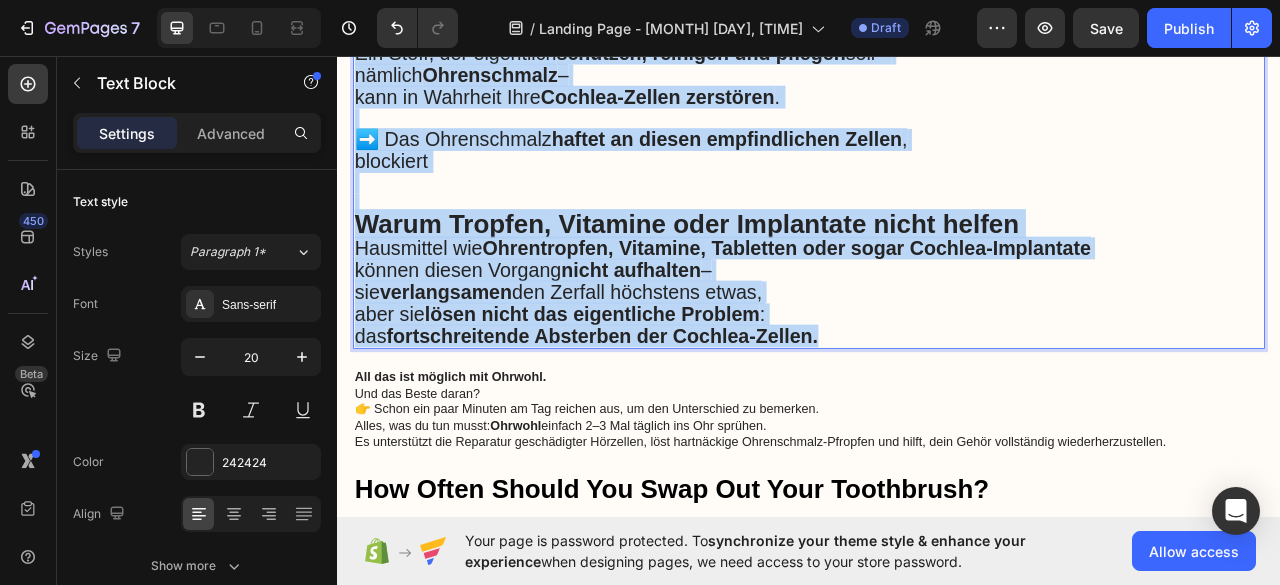 drag, startPoint x: 946, startPoint y: 379, endPoint x: 356, endPoint y: 429, distance: 592.11487 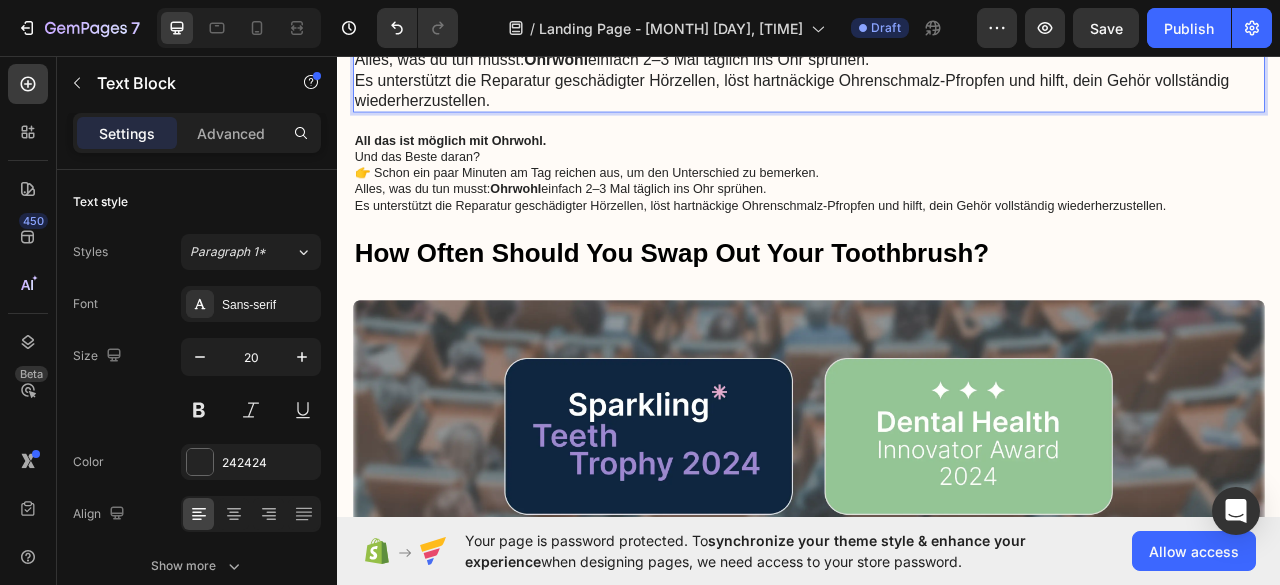 scroll, scrollTop: 9262, scrollLeft: 0, axis: vertical 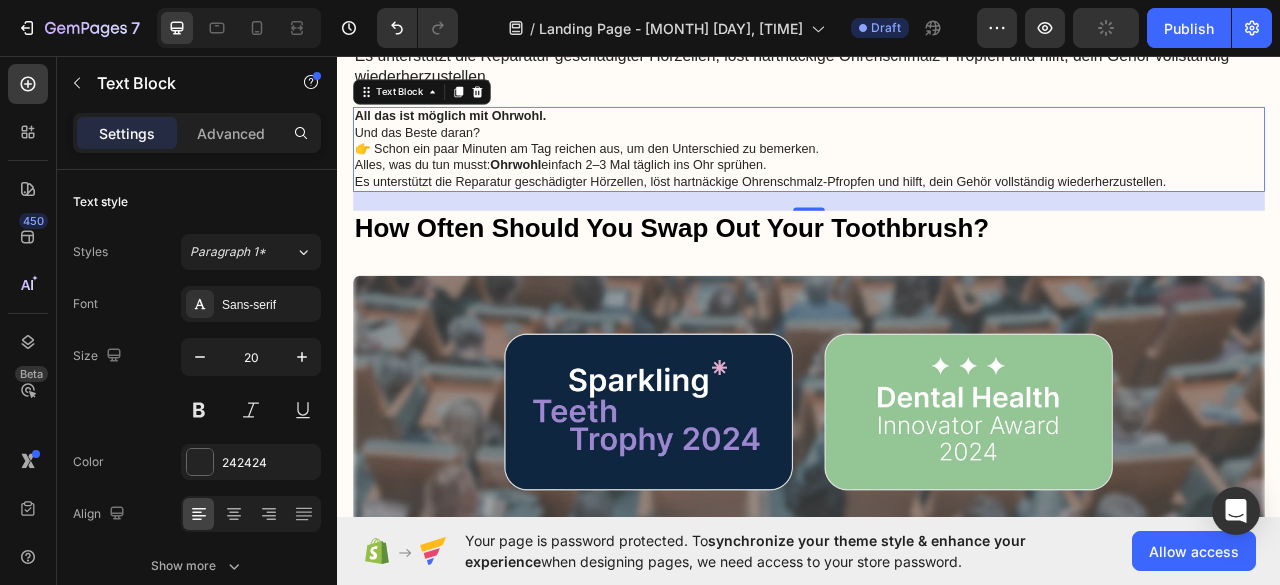 click on "Und das Beste daran? 👉 Schon ein paar Minuten am Tag reichen aus, um den Unterschied zu bemerken." at bounding box center [937, 166] 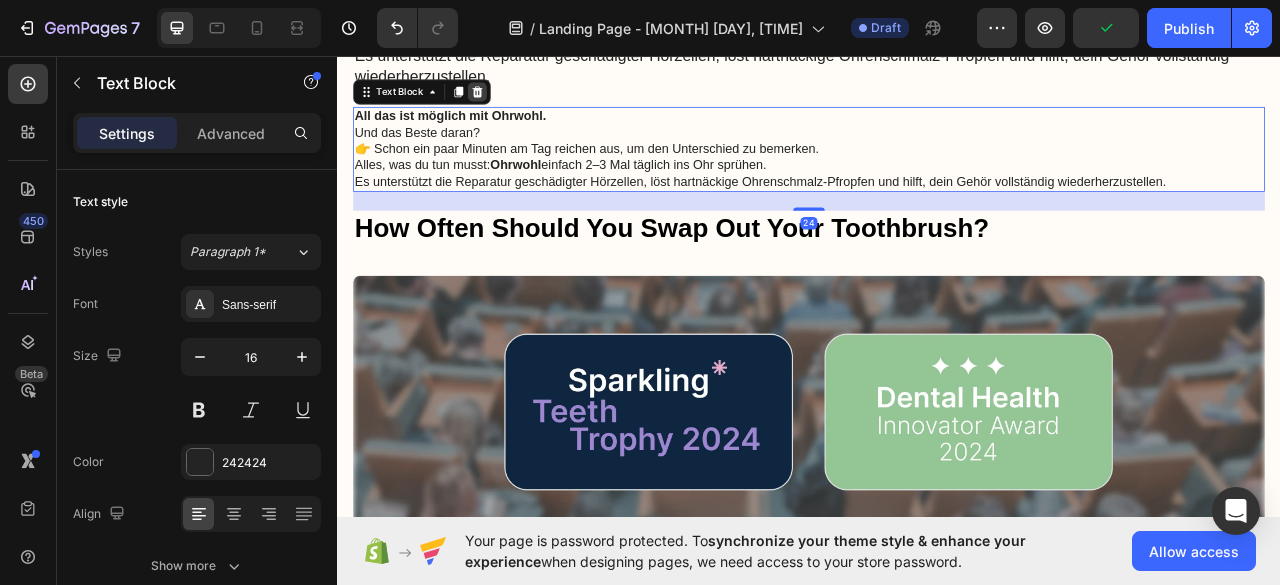 click 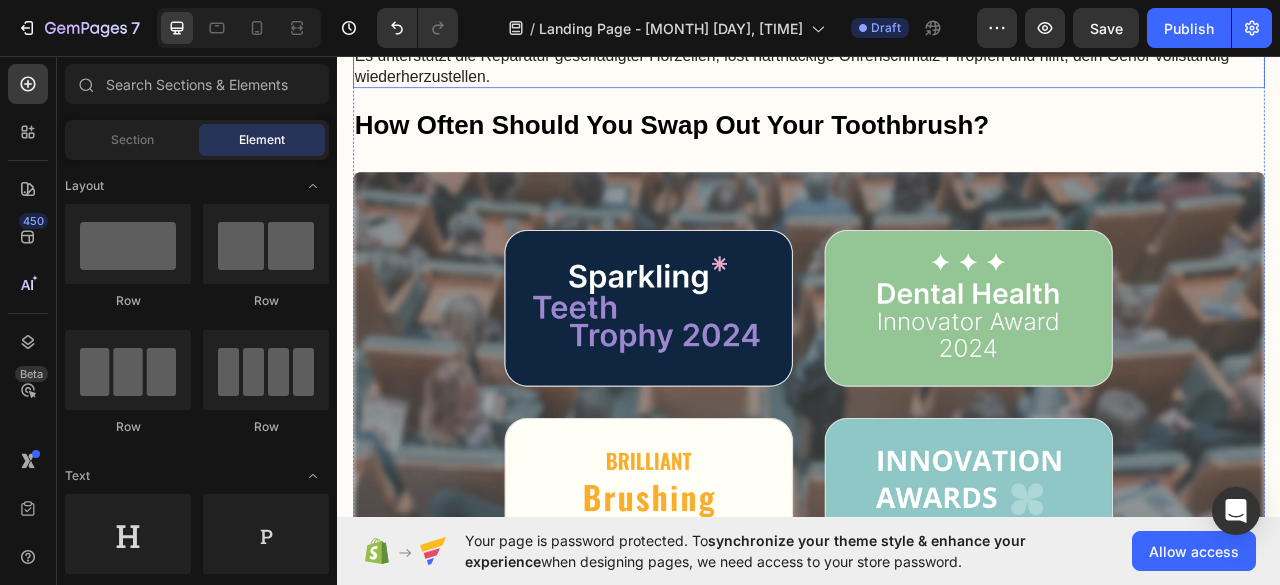 click on "Es unterstützt die Reparatur geschädigter Hörzellen, löst hartnäckige Ohrenschmalz-Pfropfen und hilft, dein Gehör vollständig wiederherzustellen." at bounding box center (937, 70) 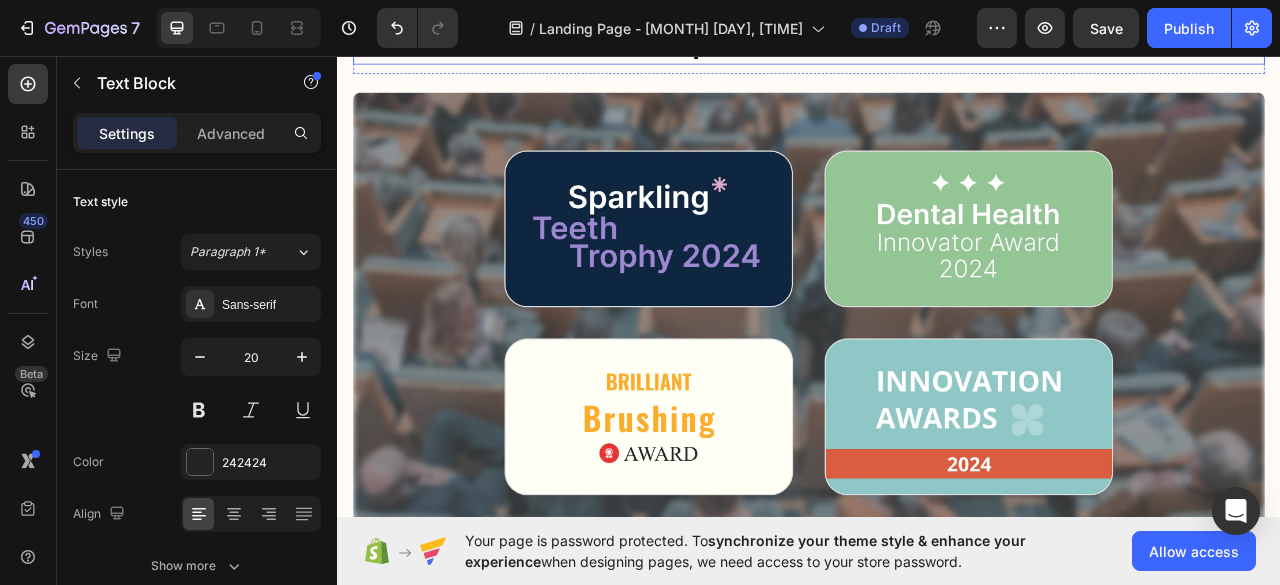 scroll, scrollTop: 9362, scrollLeft: 0, axis: vertical 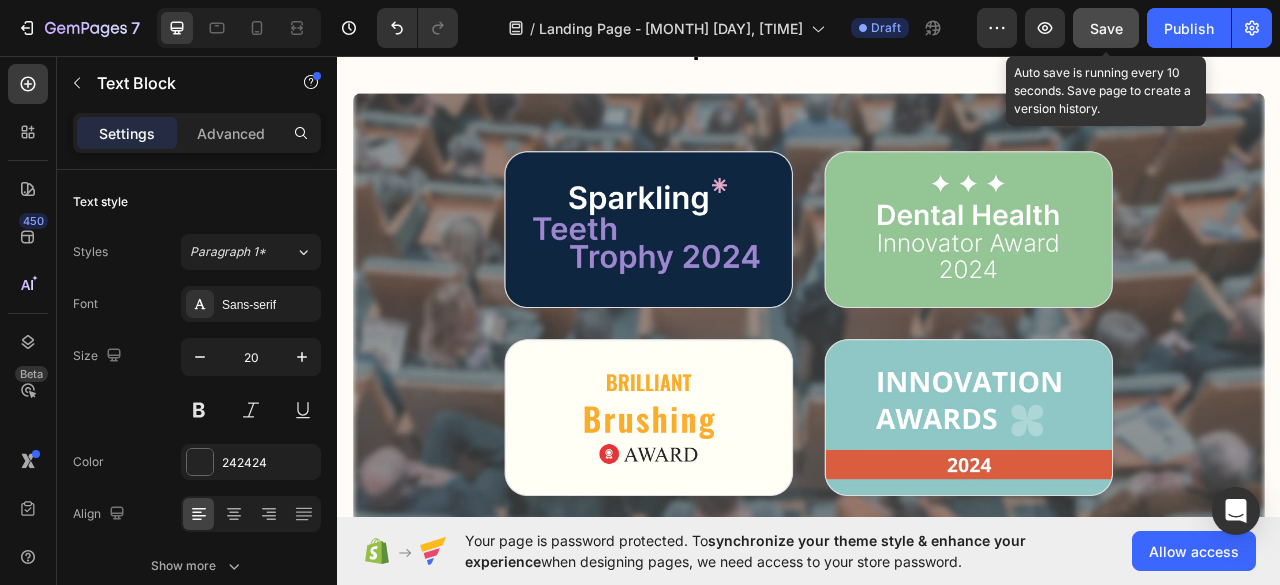 click on "Save" at bounding box center (1106, 28) 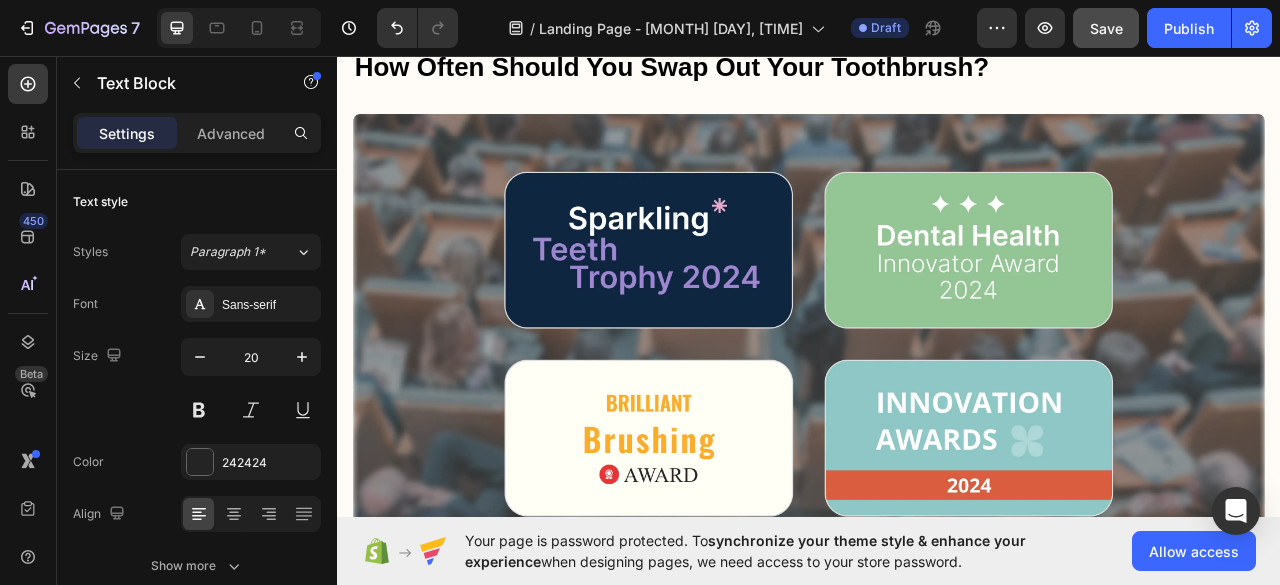 drag, startPoint x: 691, startPoint y: 317, endPoint x: 735, endPoint y: 309, distance: 44.72136 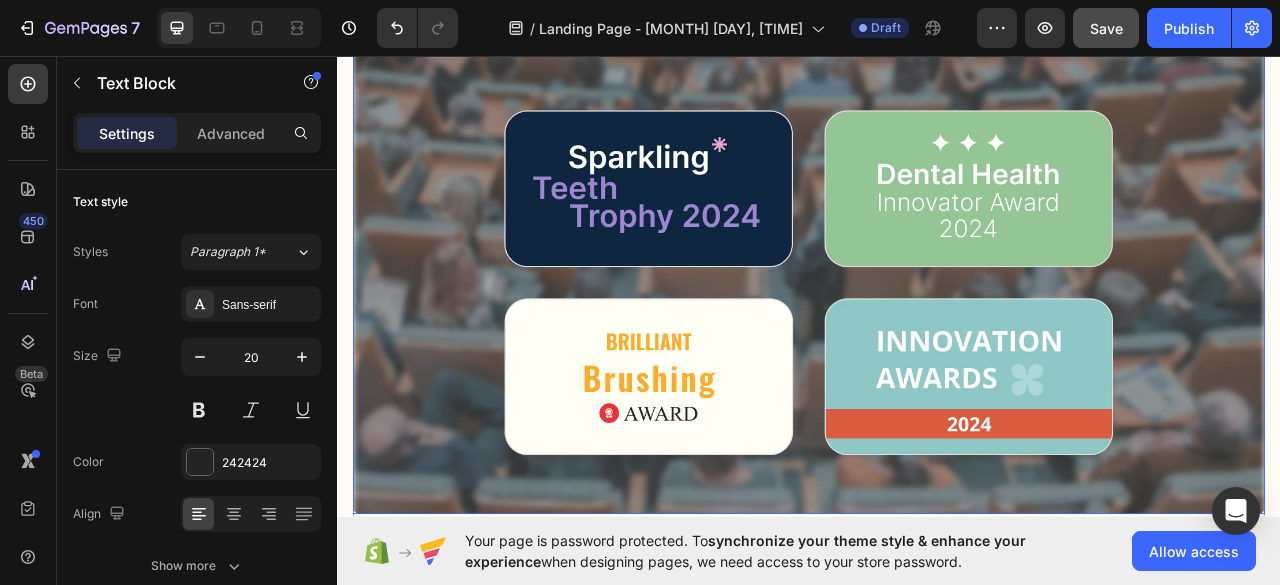 scroll, scrollTop: 8600, scrollLeft: 0, axis: vertical 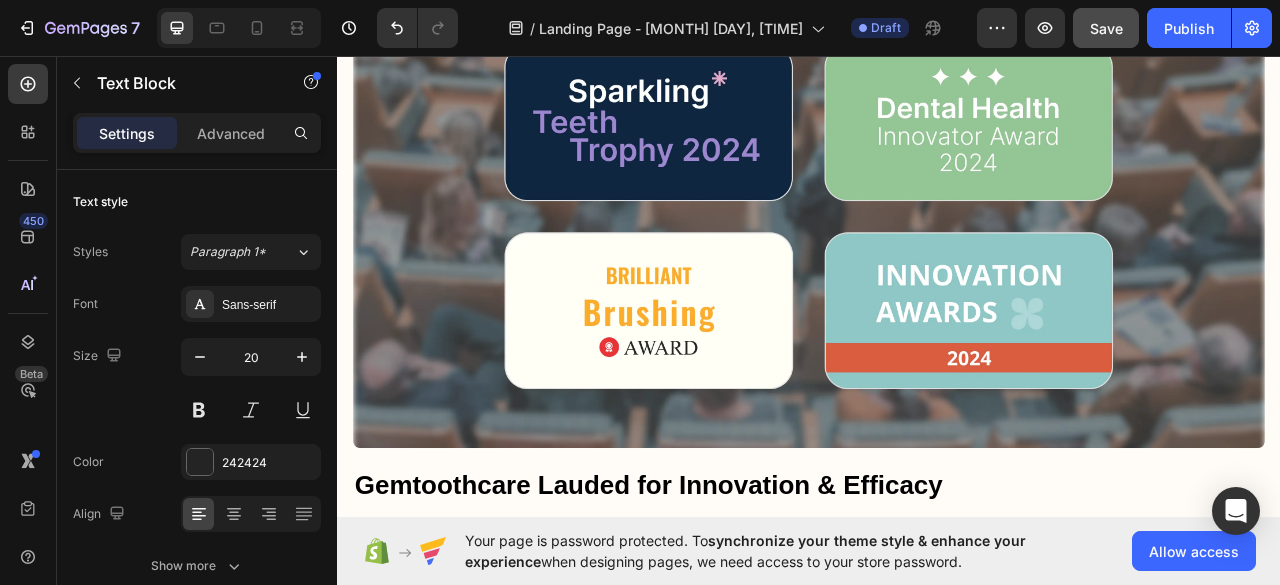 click on "How Often Should You Swap Out Your Toothbrush?" at bounding box center [937, -91] 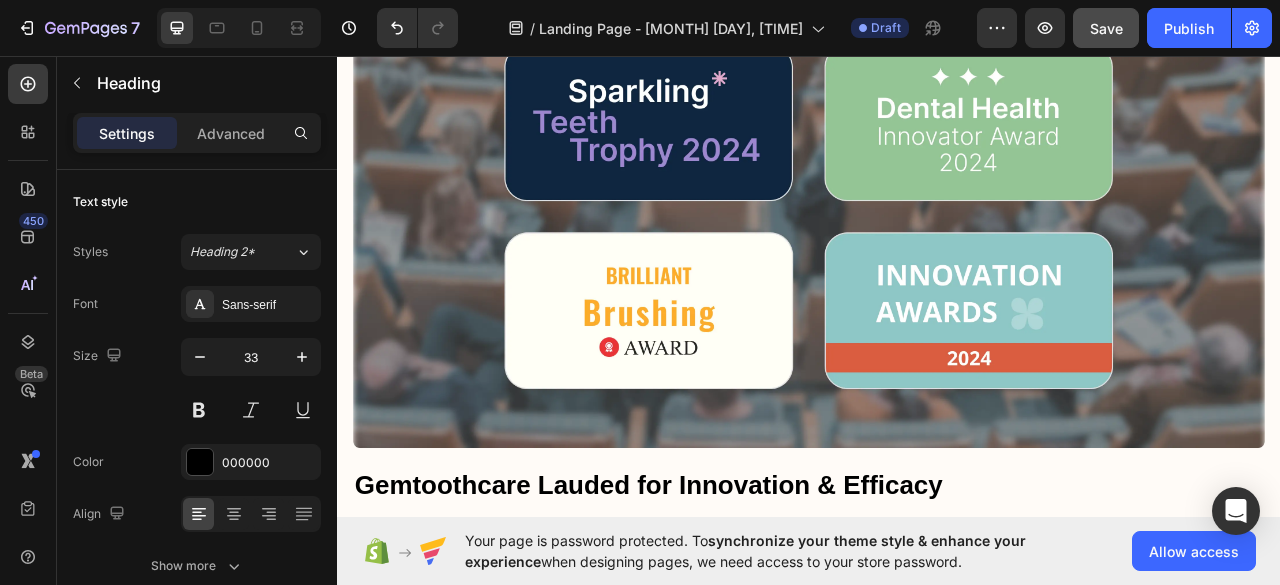 click on "How Often Should You Swap Out Your Toothbrush?" at bounding box center (937, -91) 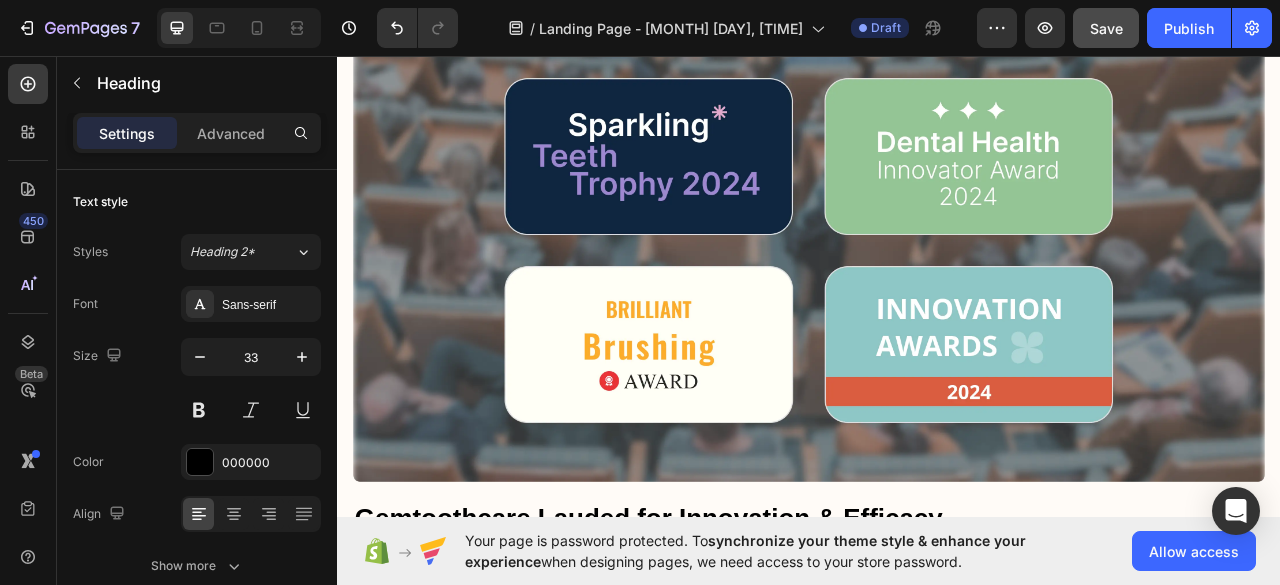 drag, startPoint x: 387, startPoint y: 279, endPoint x: 580, endPoint y: 346, distance: 204.2988 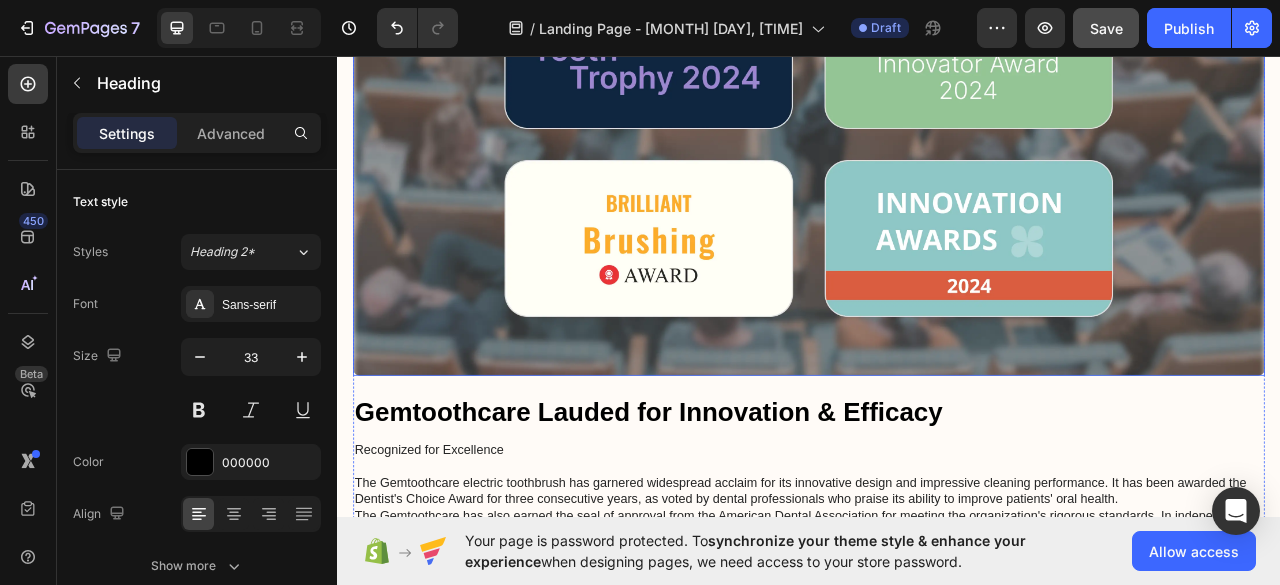 scroll, scrollTop: 8800, scrollLeft: 0, axis: vertical 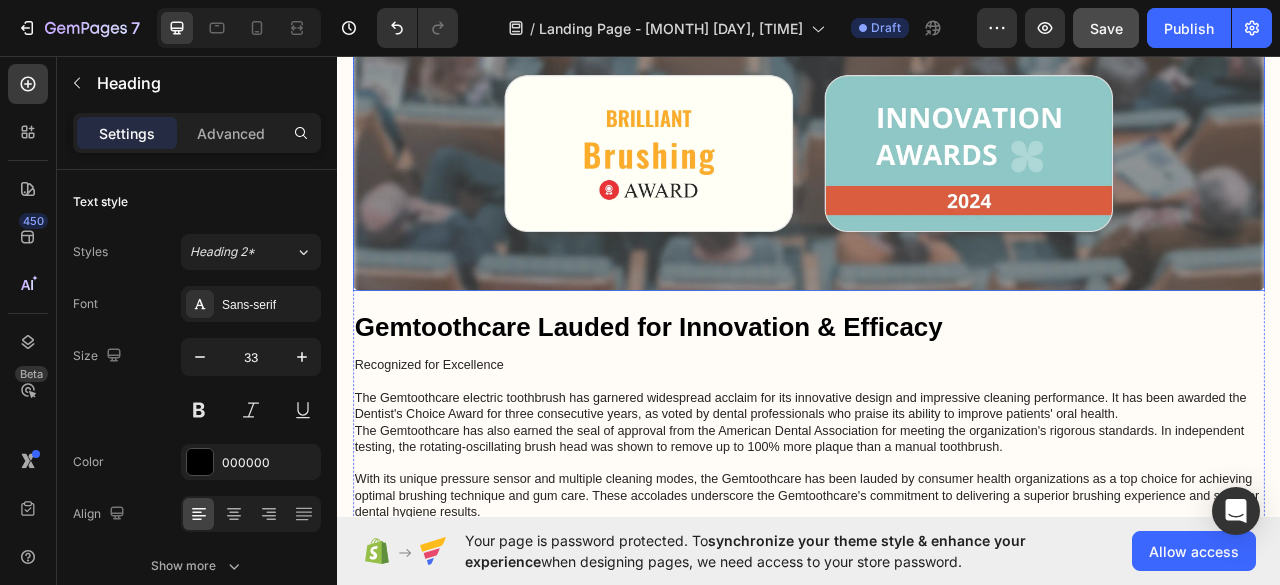 click at bounding box center [937, 62] 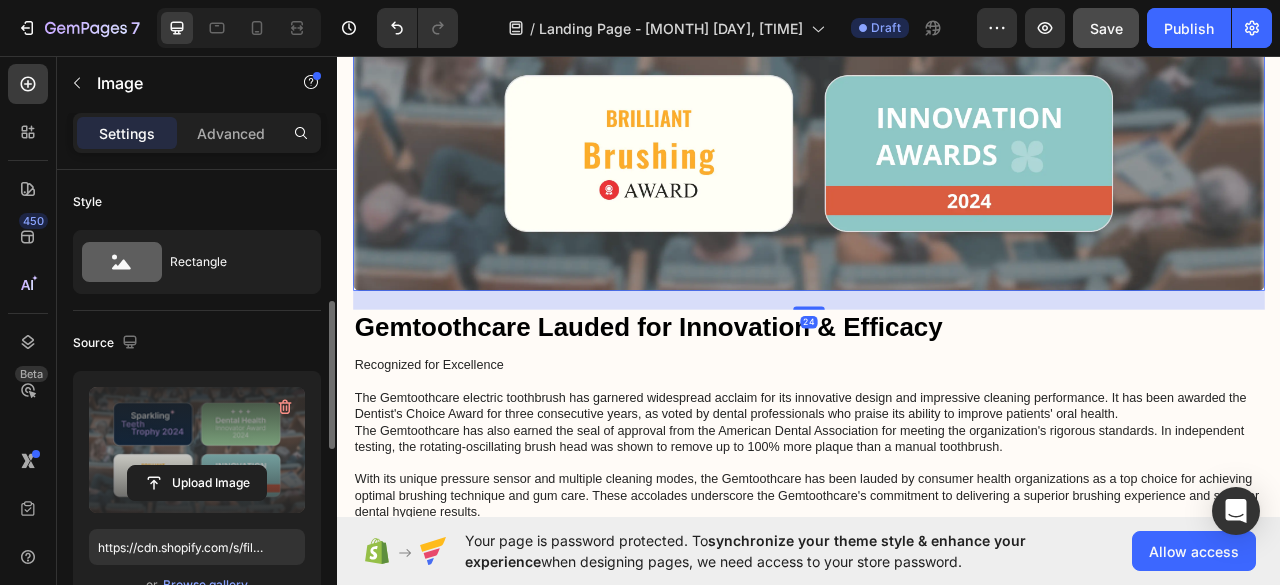scroll, scrollTop: 100, scrollLeft: 0, axis: vertical 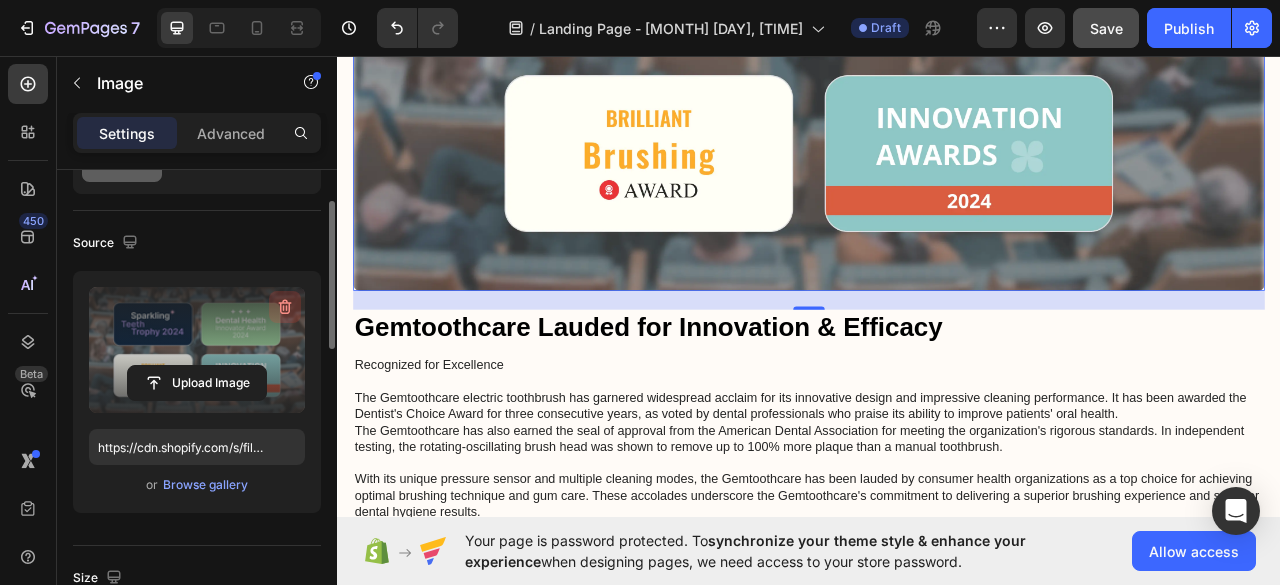 click 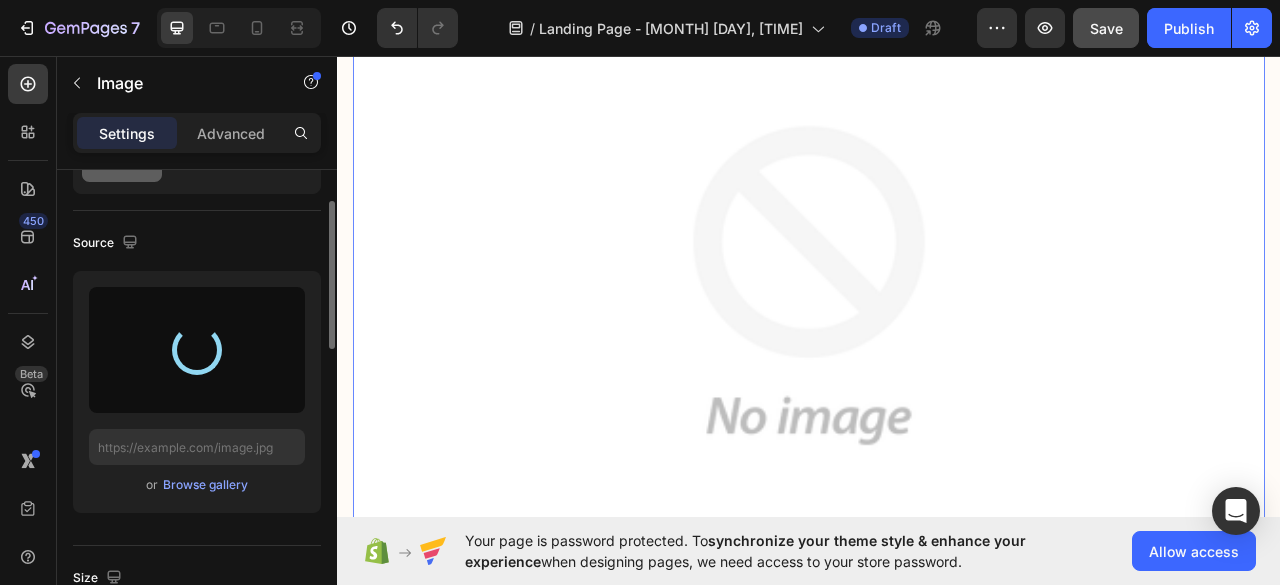 click at bounding box center [937, 349] 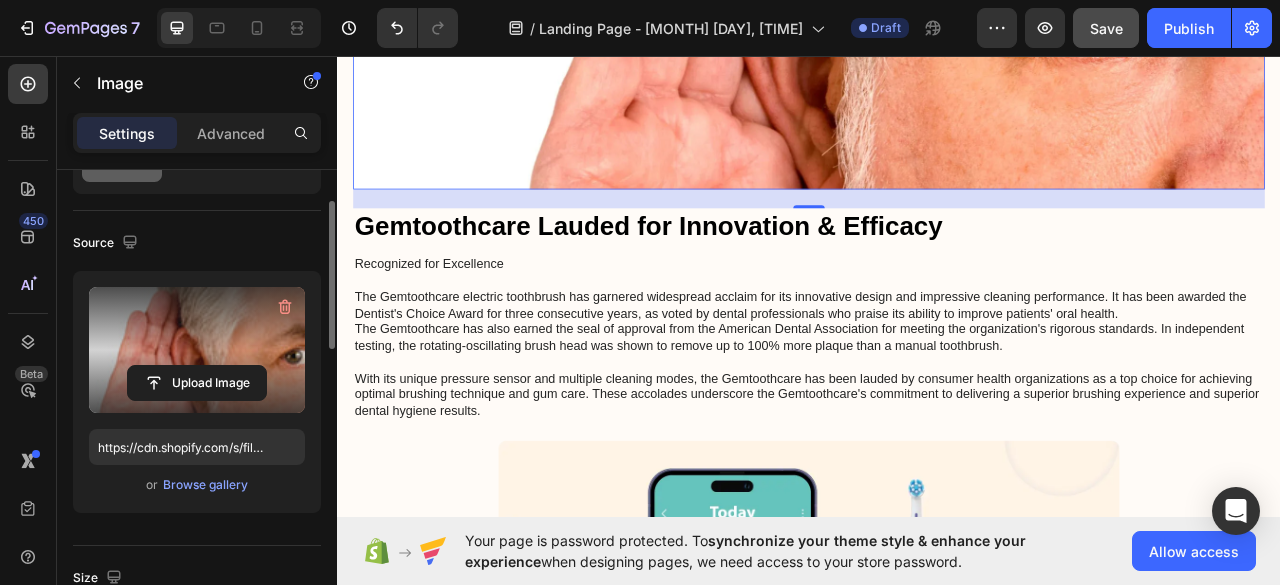 click at bounding box center [937, -2] 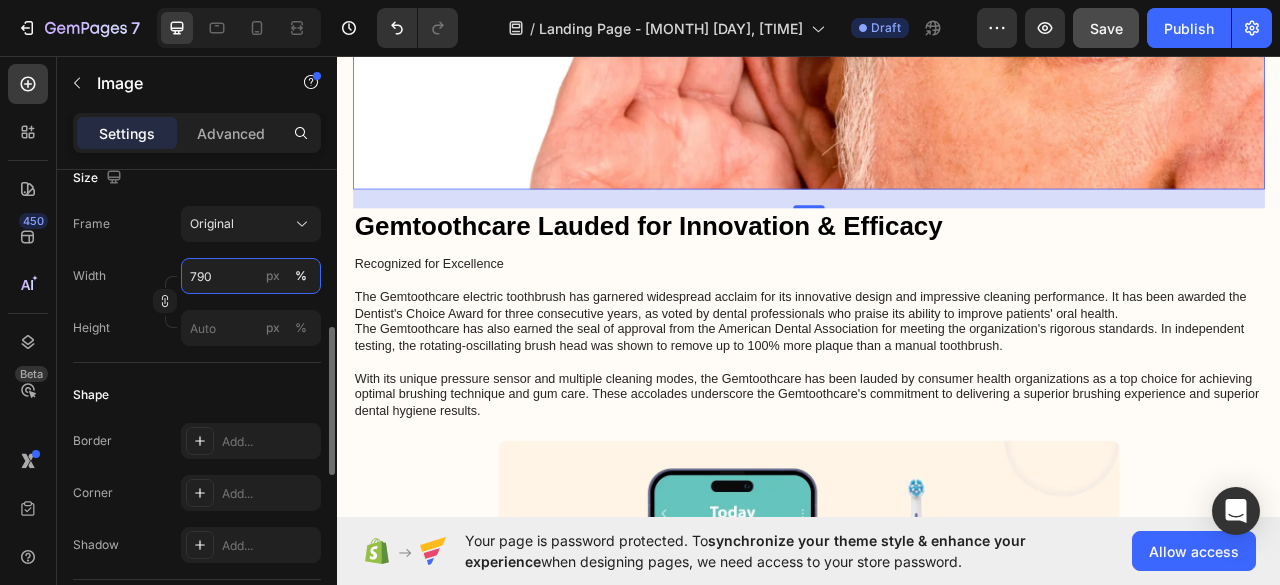 click on "790" at bounding box center [251, 276] 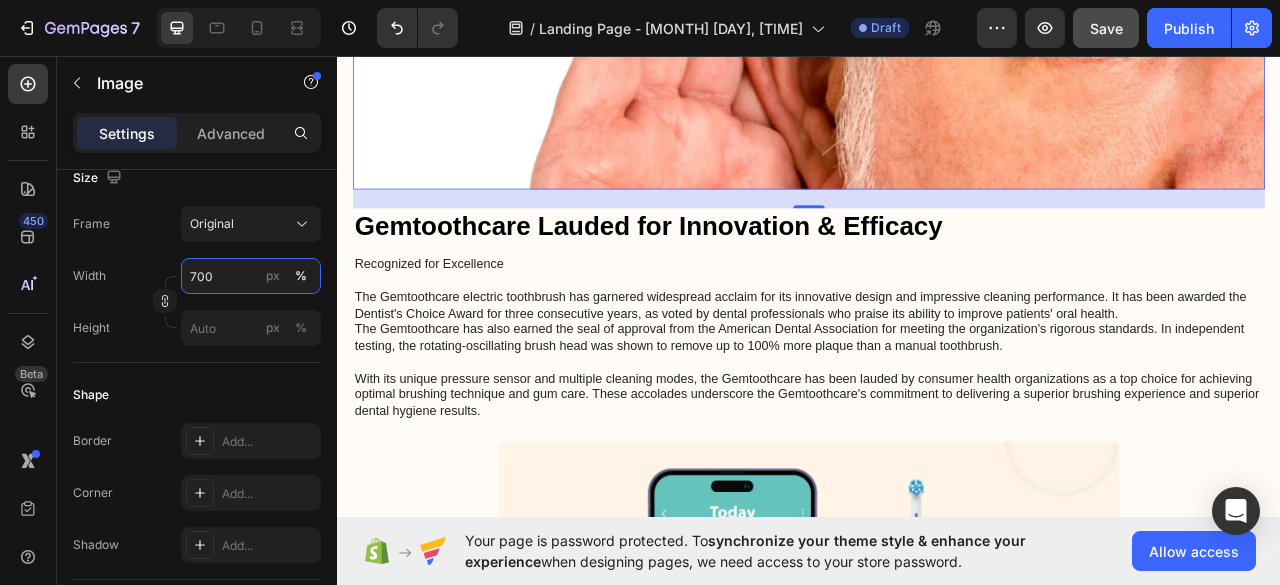 type on "700" 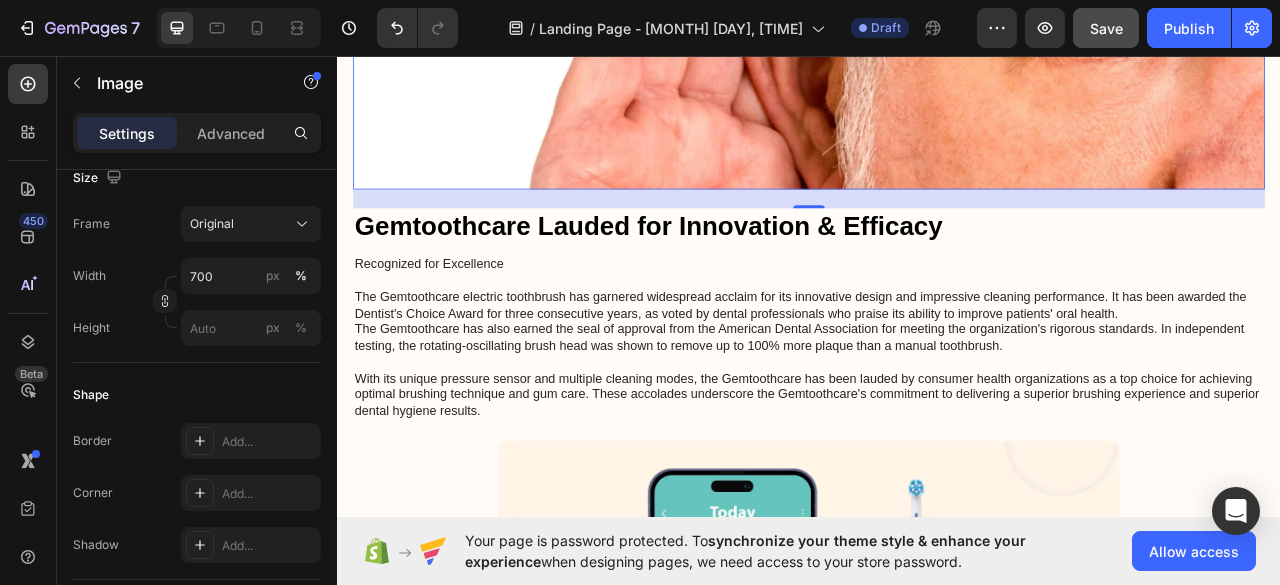 click at bounding box center [937, -2] 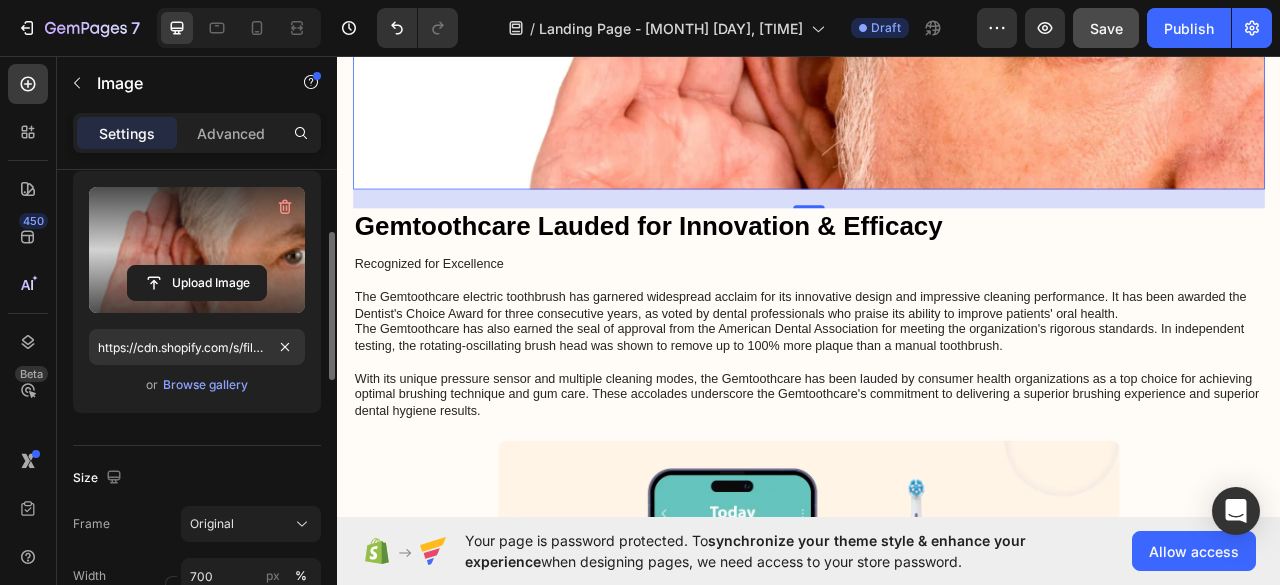 scroll, scrollTop: 100, scrollLeft: 0, axis: vertical 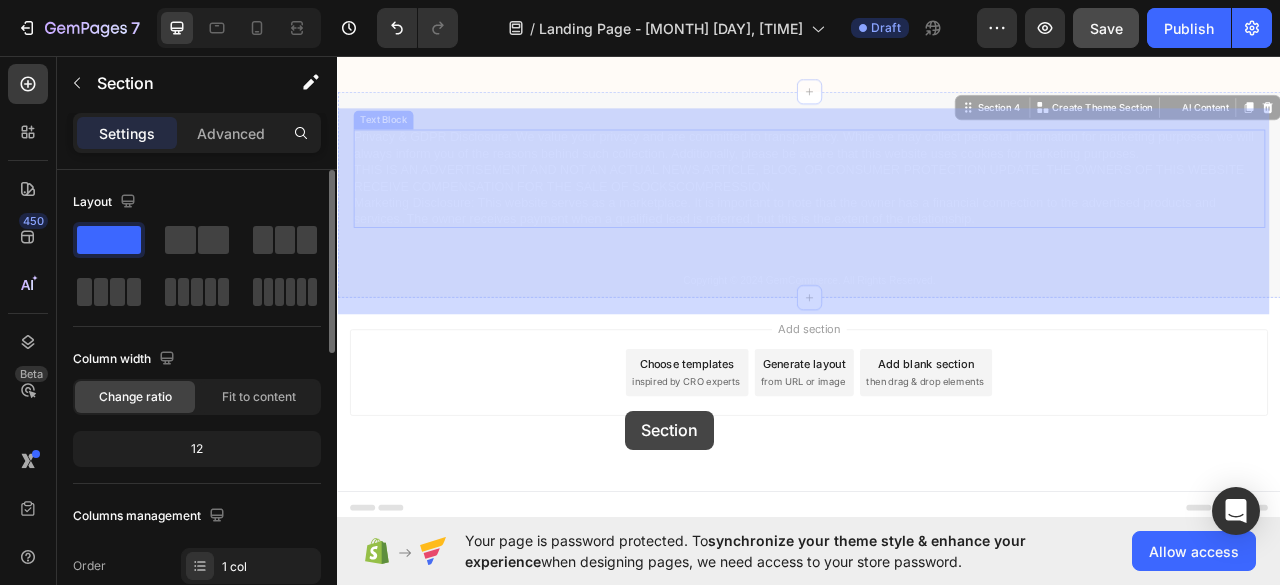 drag, startPoint x: 670, startPoint y: 123, endPoint x: 714, endPoint y: 372, distance: 252.85767 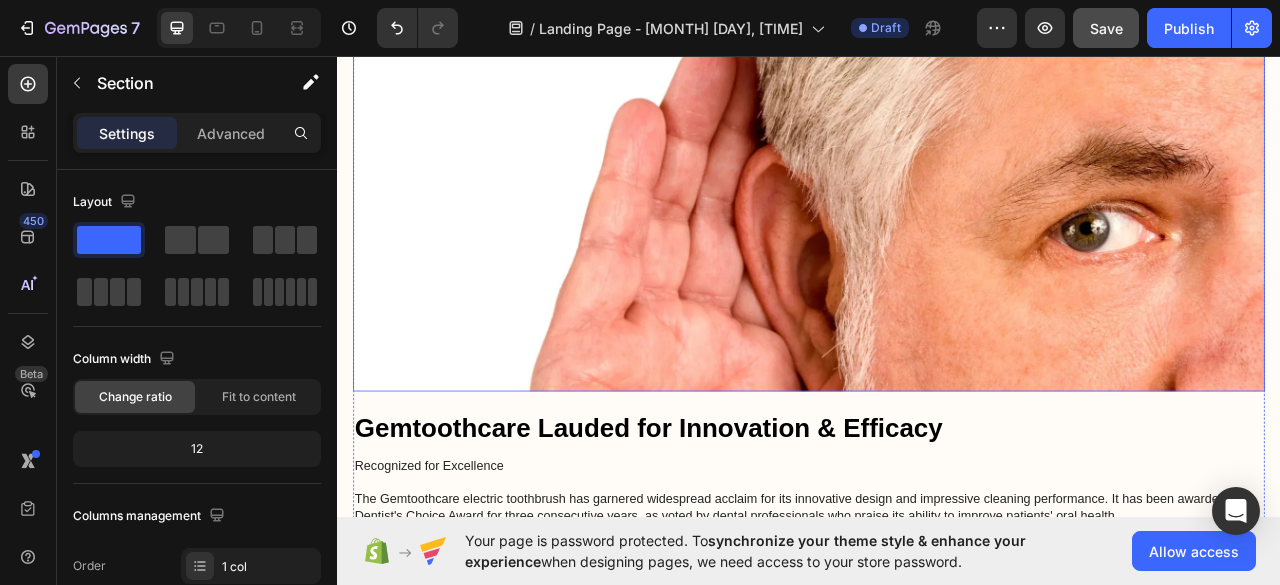 scroll, scrollTop: 8540, scrollLeft: 0, axis: vertical 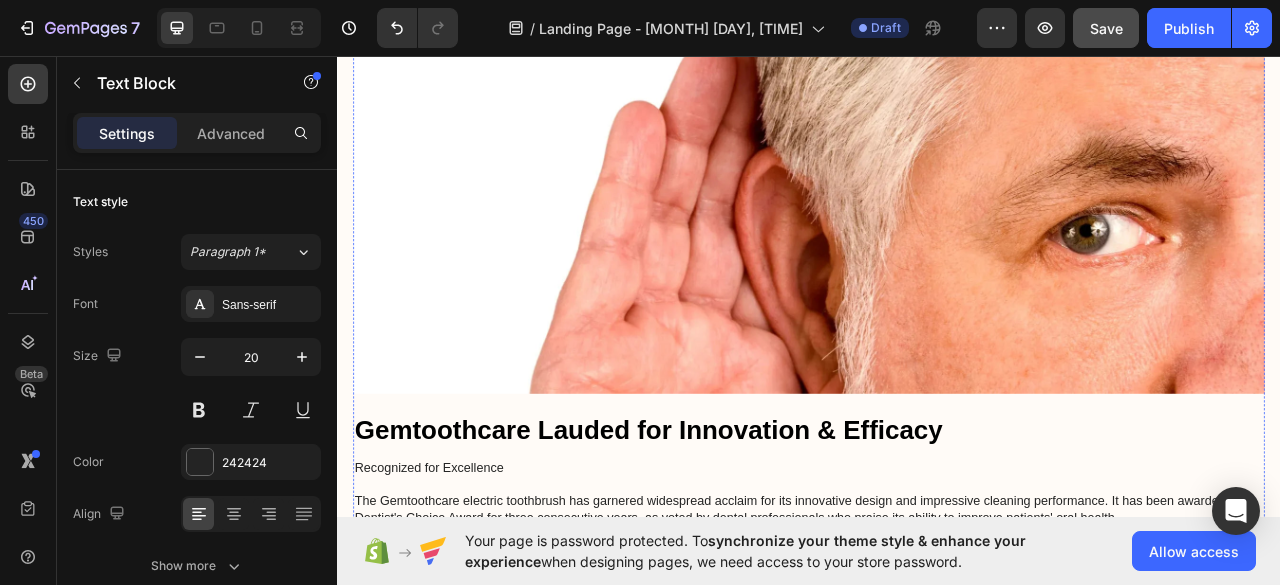 click on "Alles, was du tun musst:  Ohrwohl  einfach 2–3 Mal täglich ins Ohr sprühen." at bounding box center (937, -145) 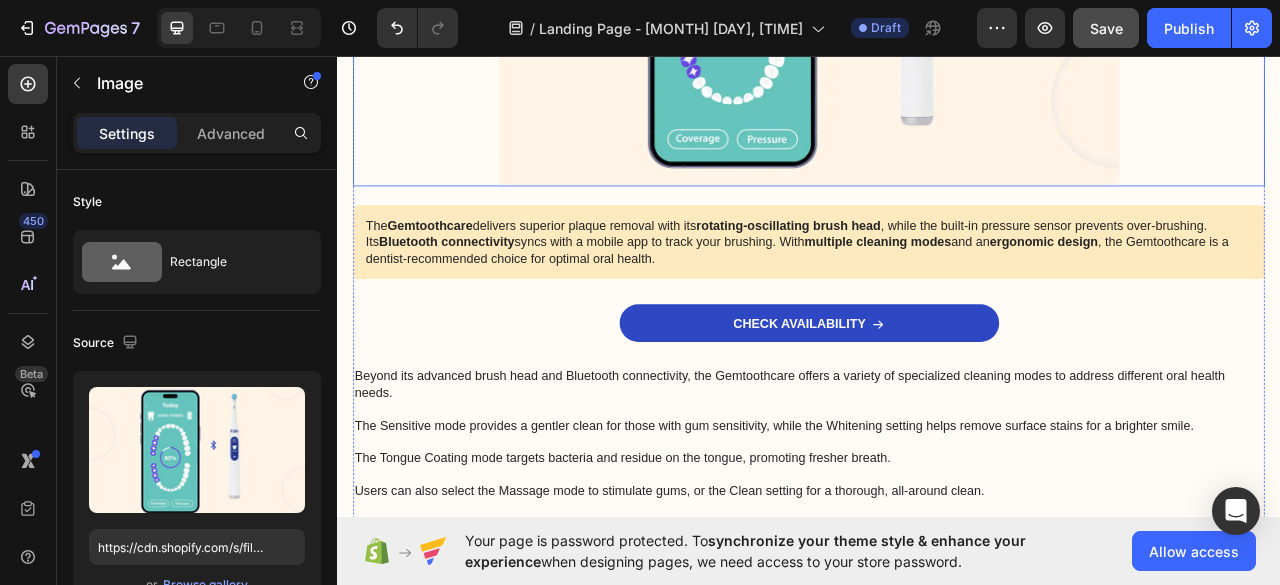 drag, startPoint x: 551, startPoint y: 300, endPoint x: 552, endPoint y: 280, distance: 20.024984 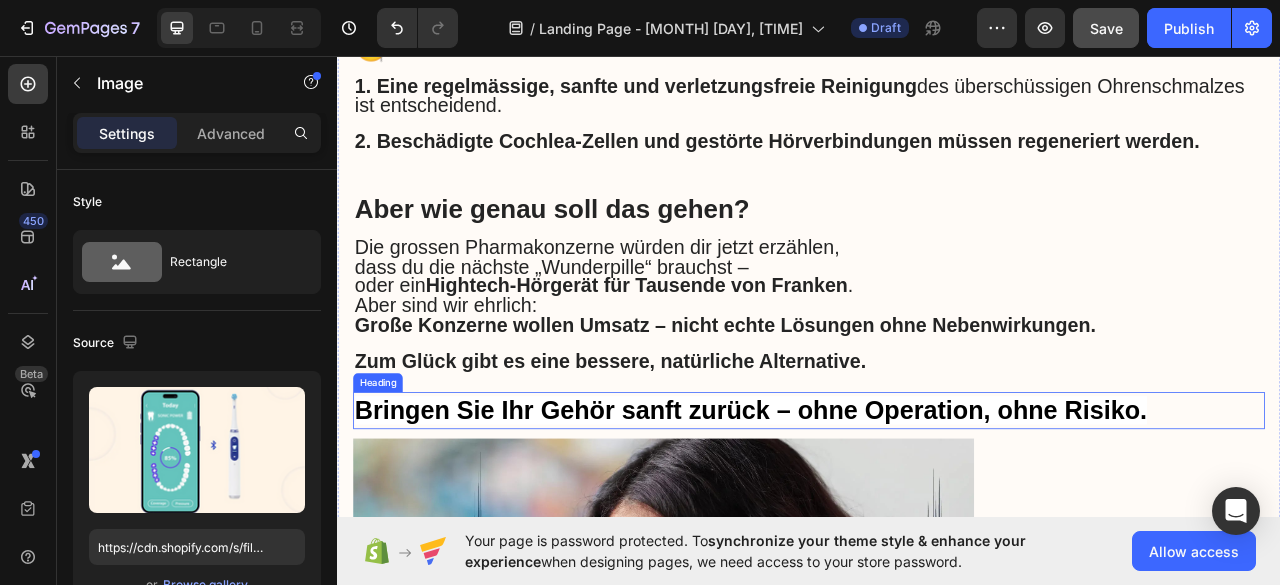 scroll, scrollTop: 5420, scrollLeft: 0, axis: vertical 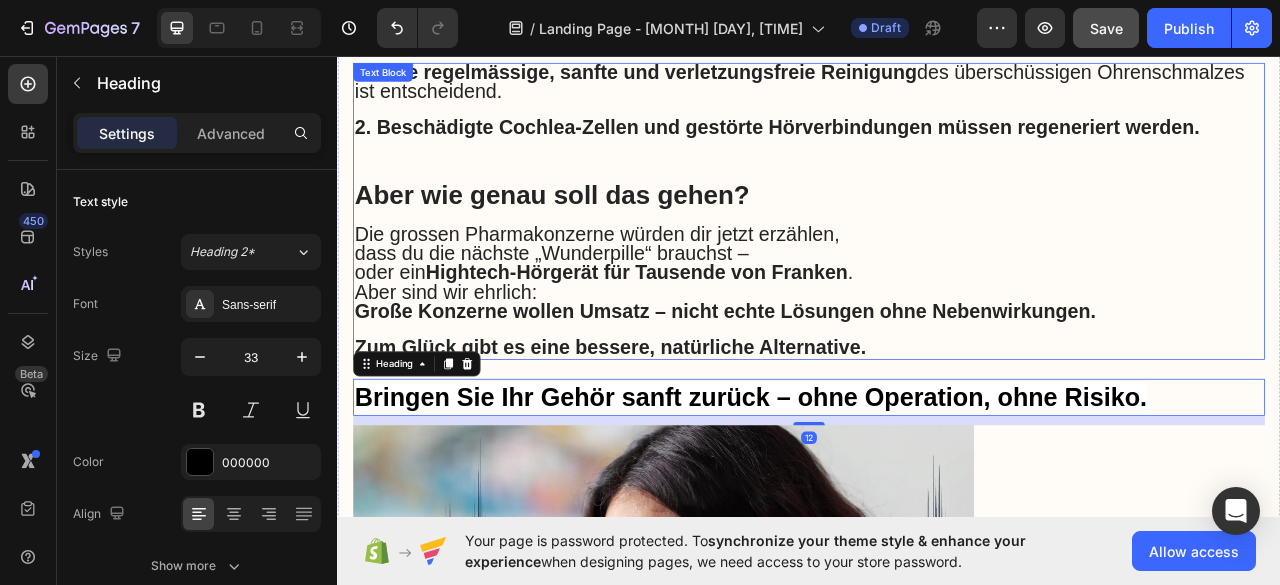 click on "Große Konzerne wollen Umsatz – nicht echte Lösungen ohne Nebenwirkungen." at bounding box center (830, 382) 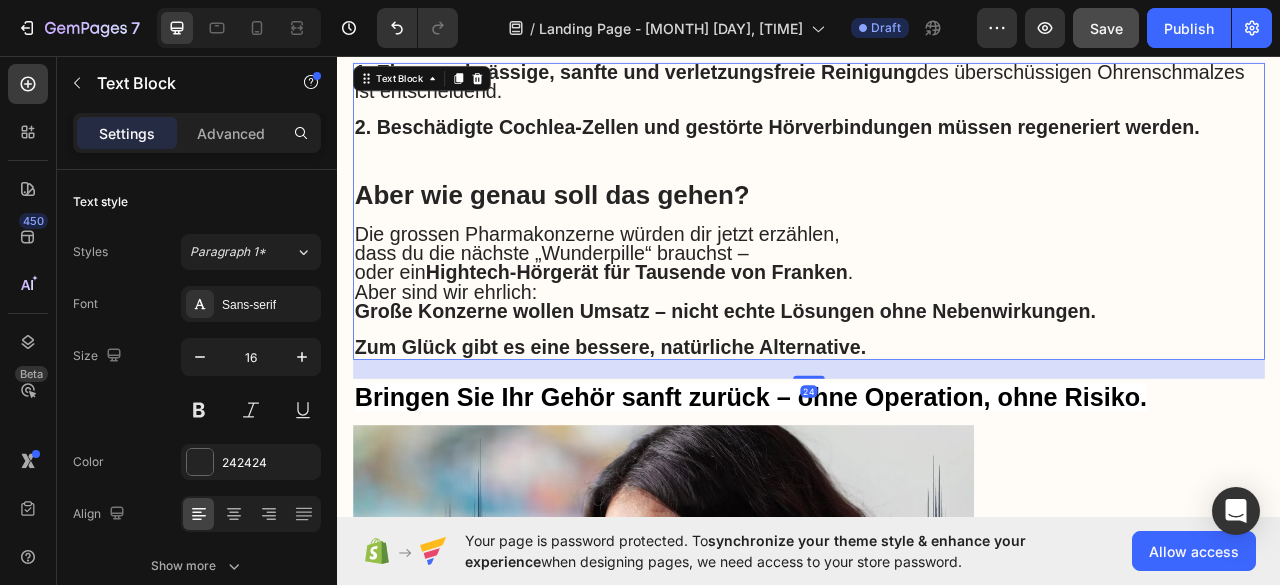 click on "dass du die nächste „Wunderpille“ brauchst –" at bounding box center (609, 308) 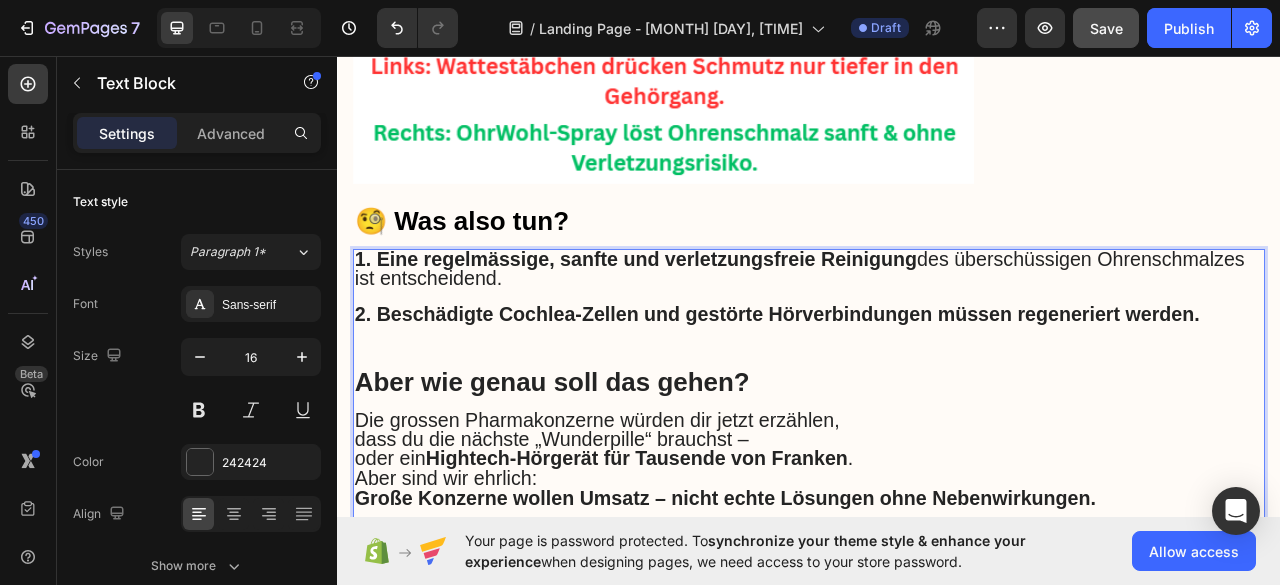 scroll, scrollTop: 5020, scrollLeft: 0, axis: vertical 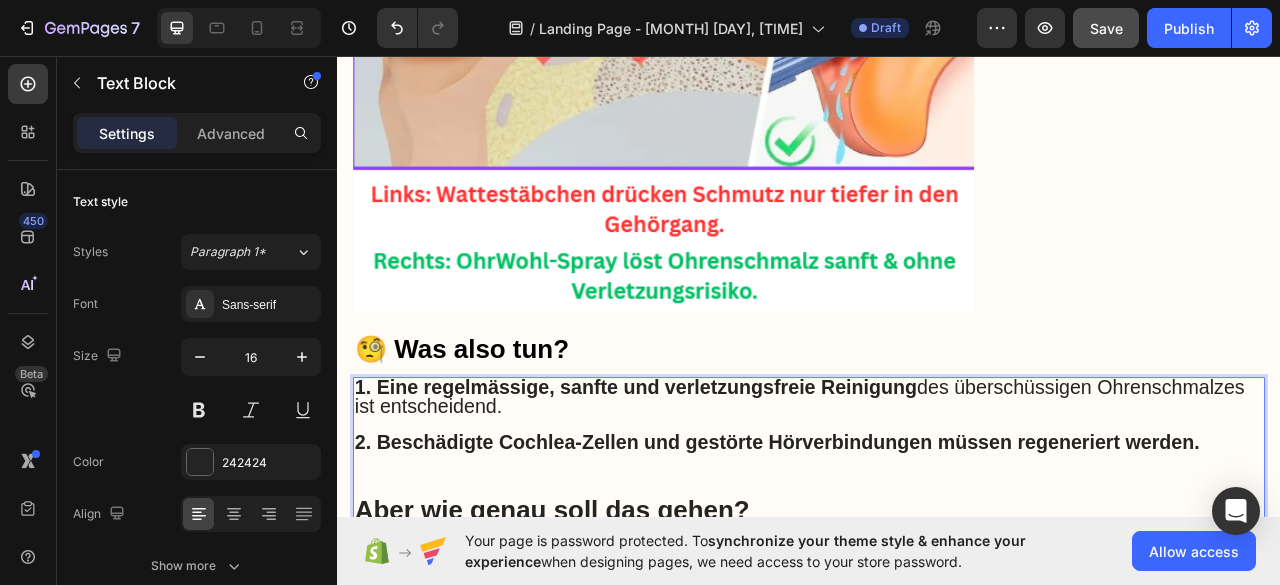 click on "1. Eine regelmässige, sanfte und verletzungsfreie Reinigung" at bounding box center [716, 478] 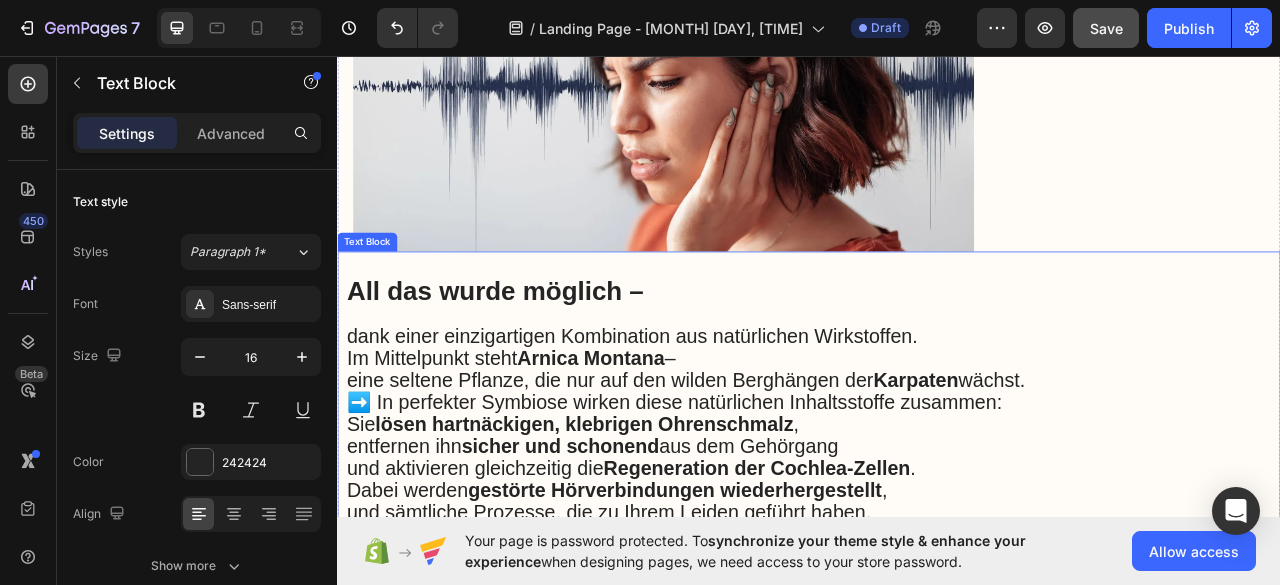 scroll, scrollTop: 6120, scrollLeft: 0, axis: vertical 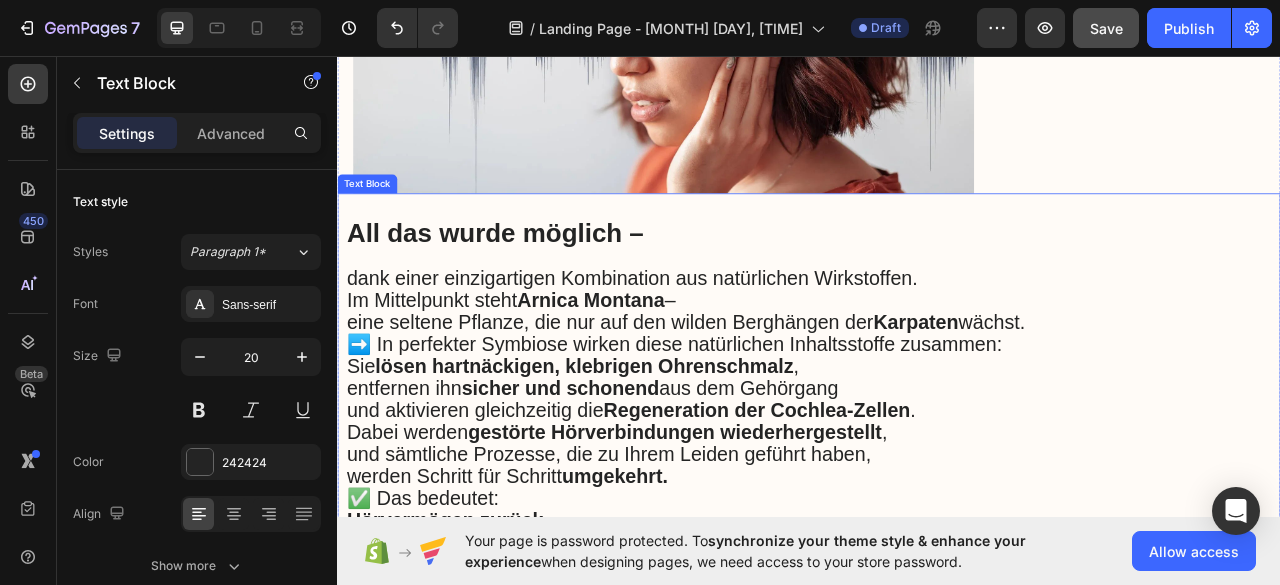 click on "➡️ In perfekter Symbiose wirken diese natürlichen Inhaltsstoffe zusammen:" at bounding box center (766, 423) 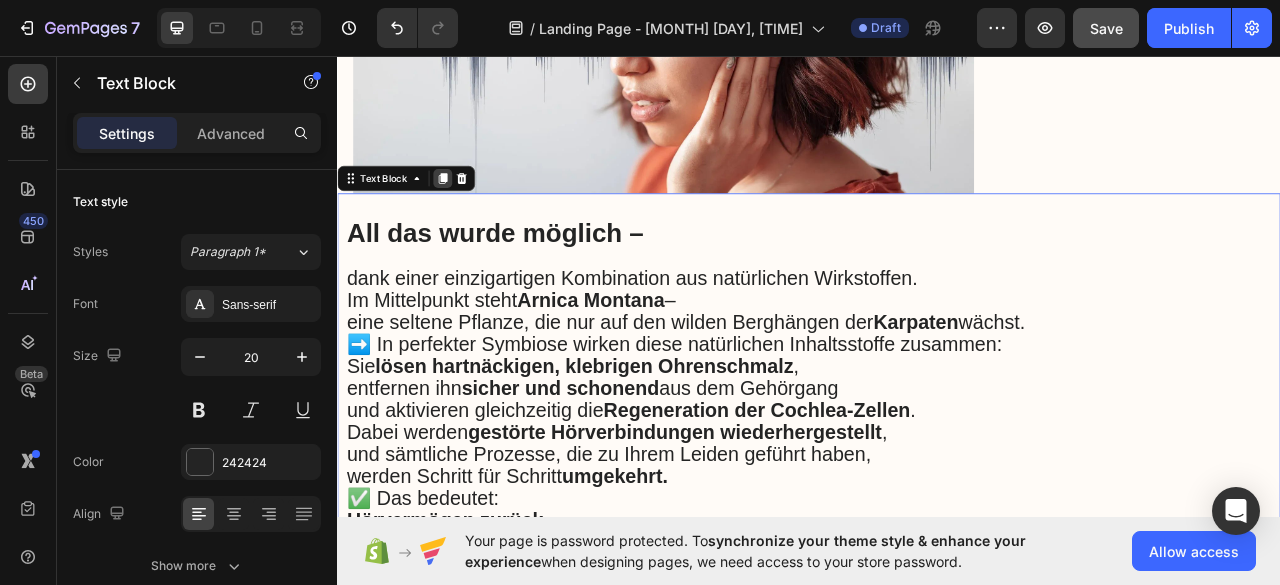click 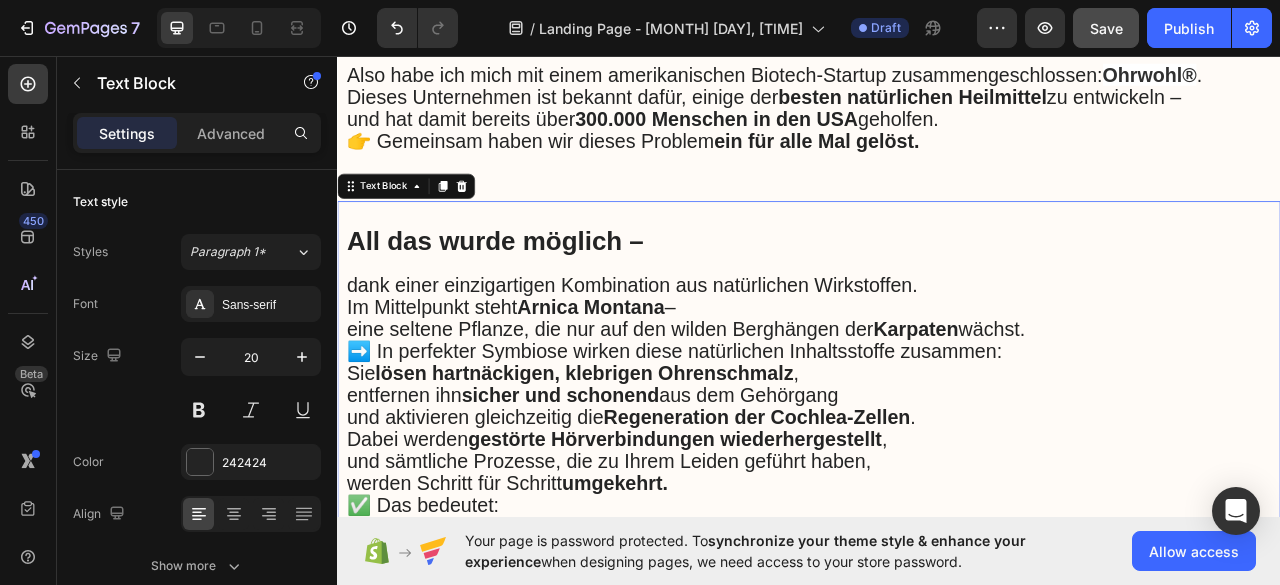 scroll, scrollTop: 7082, scrollLeft: 0, axis: vertical 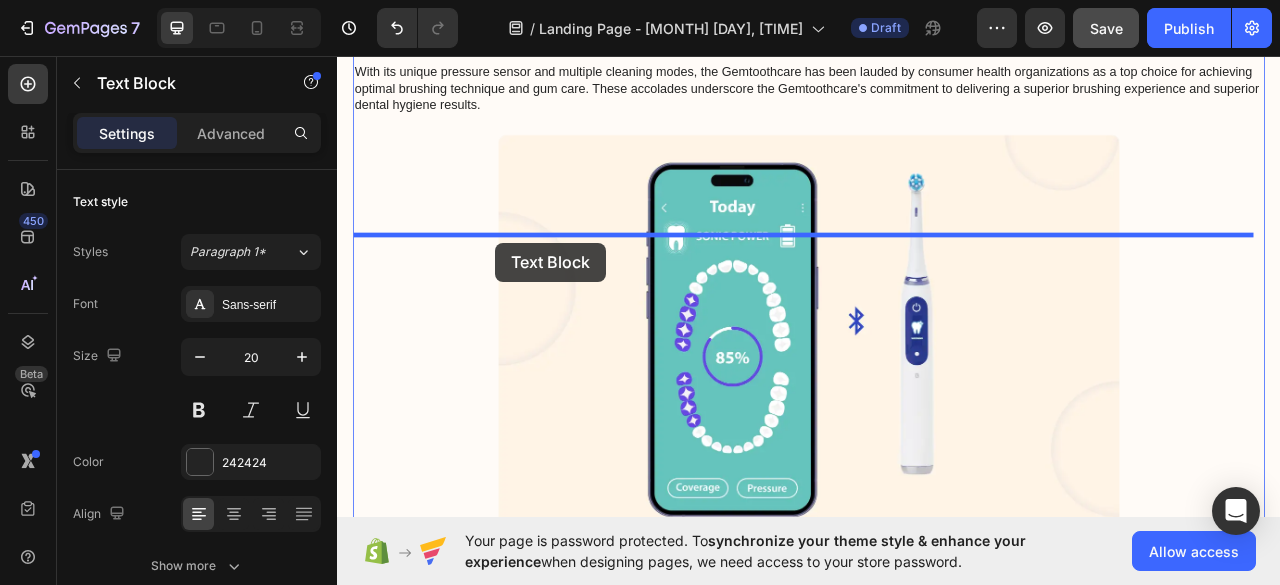 drag, startPoint x: 402, startPoint y: 105, endPoint x: 538, endPoint y: 295, distance: 233.65787 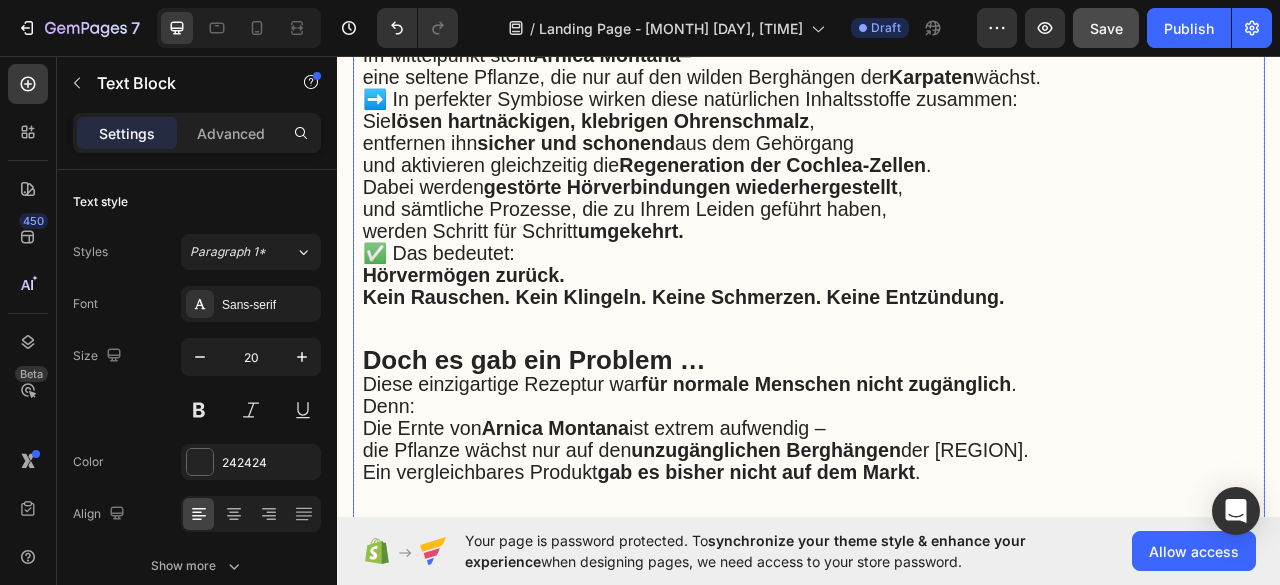 click on "Gemtoothcare Lauded for Innovation & Efficacy" at bounding box center (937, -115) 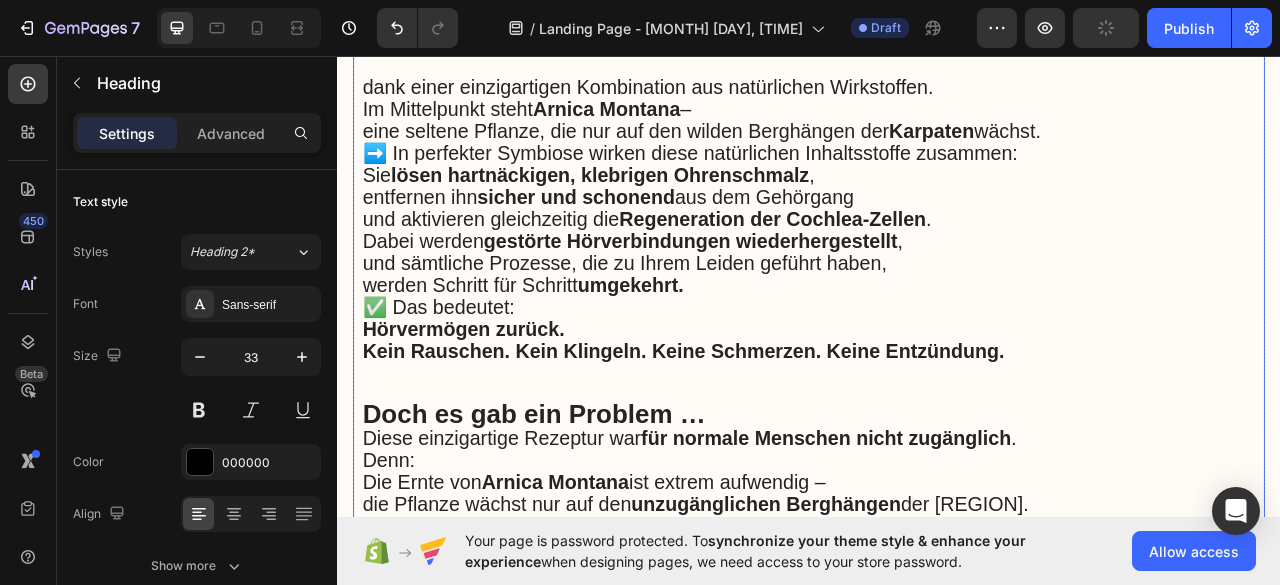 scroll, scrollTop: 9982, scrollLeft: 0, axis: vertical 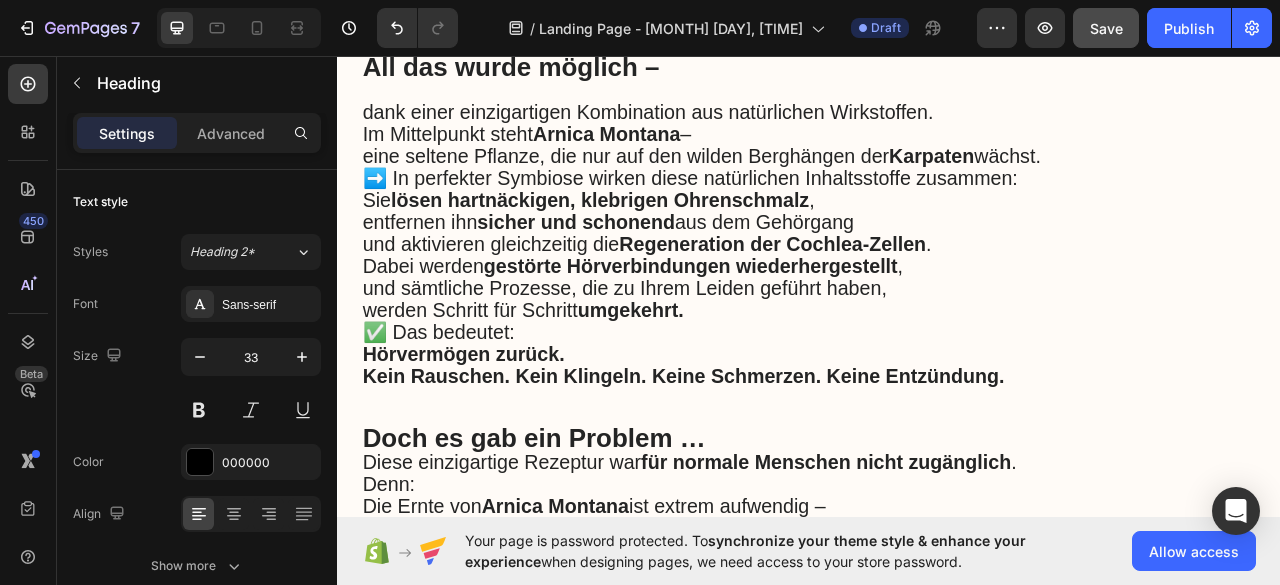 click 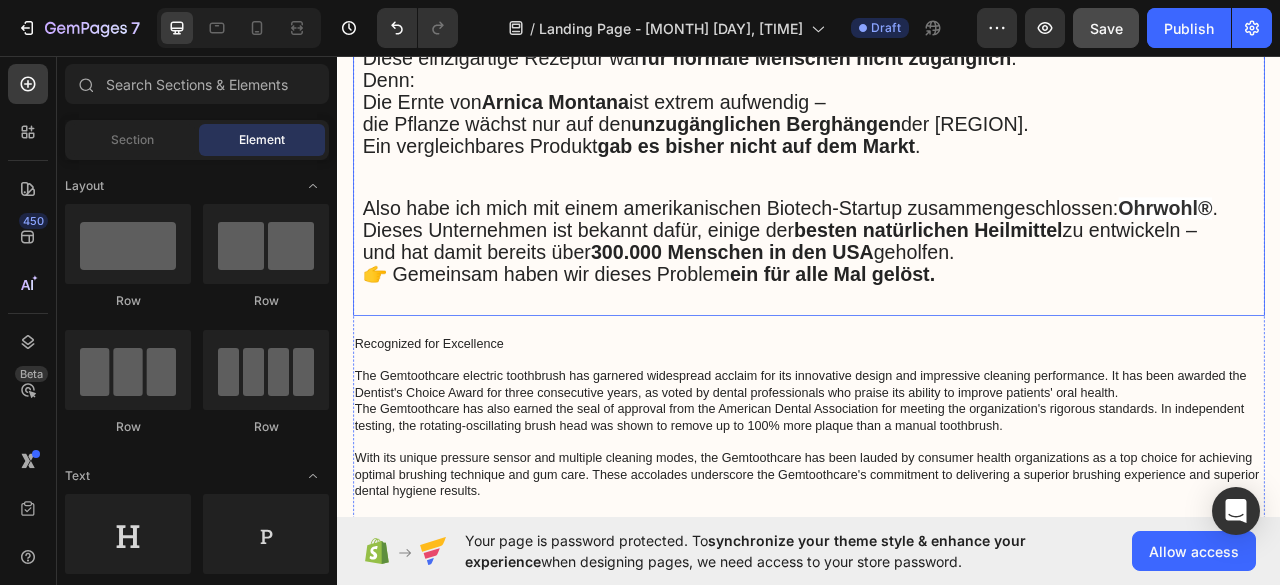 scroll, scrollTop: 10482, scrollLeft: 0, axis: vertical 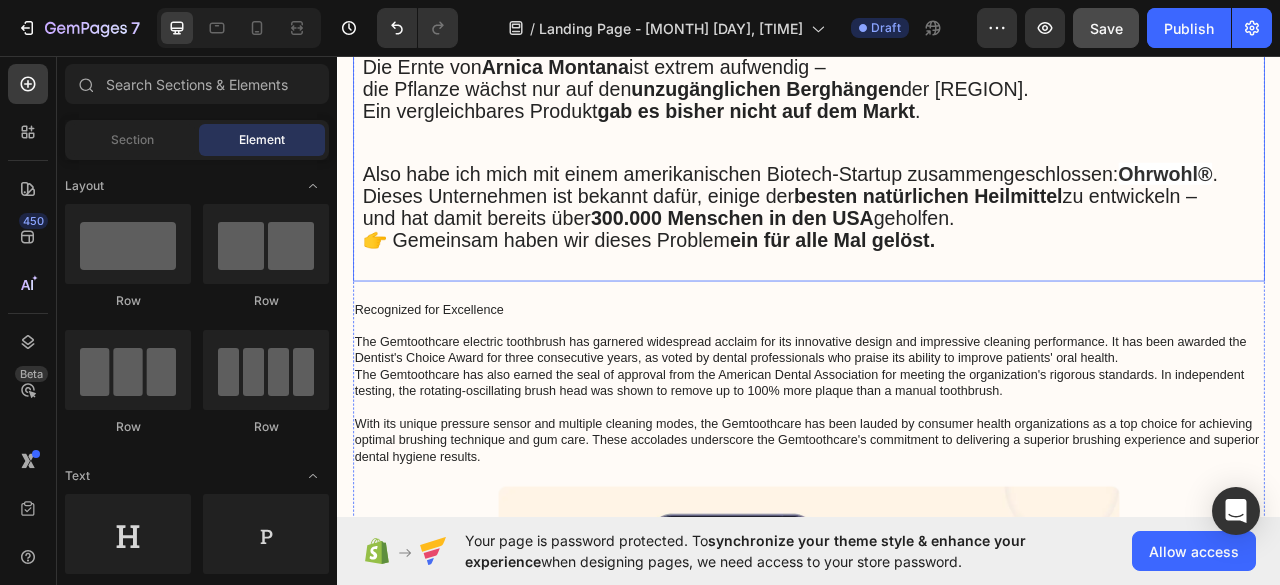 click on "Die Ernte von  Arnica Montana  ist extrem aufwendig –" at bounding box center (663, 71) 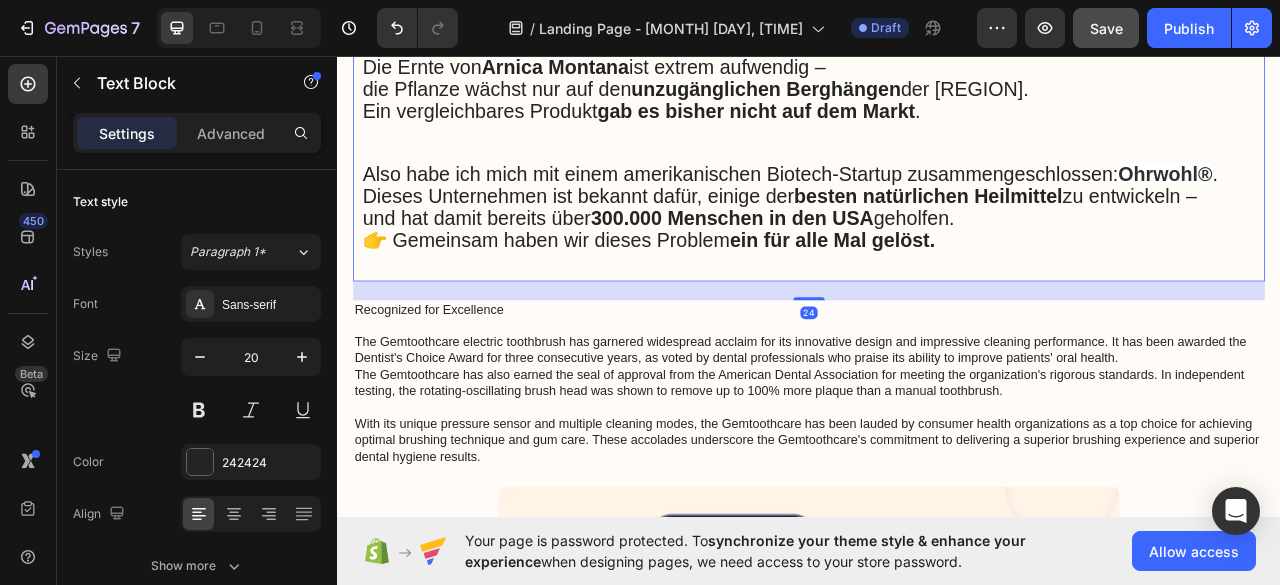 click on "unzugänglichen Berghängen" at bounding box center (882, 99) 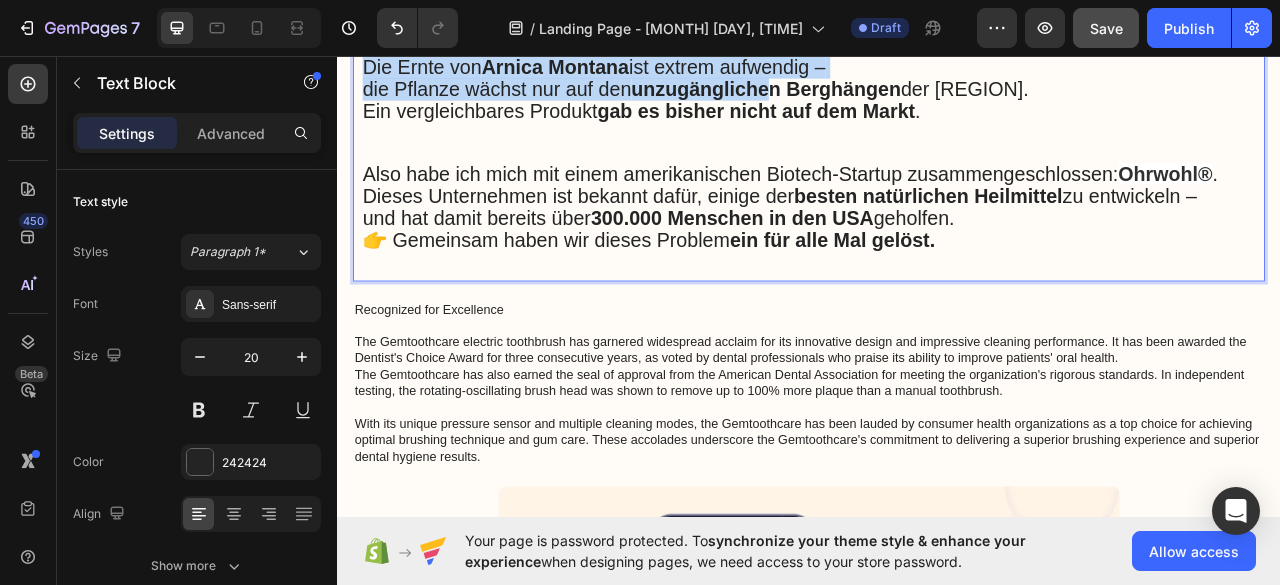 drag, startPoint x: 910, startPoint y: 455, endPoint x: 653, endPoint y: 201, distance: 361.3378 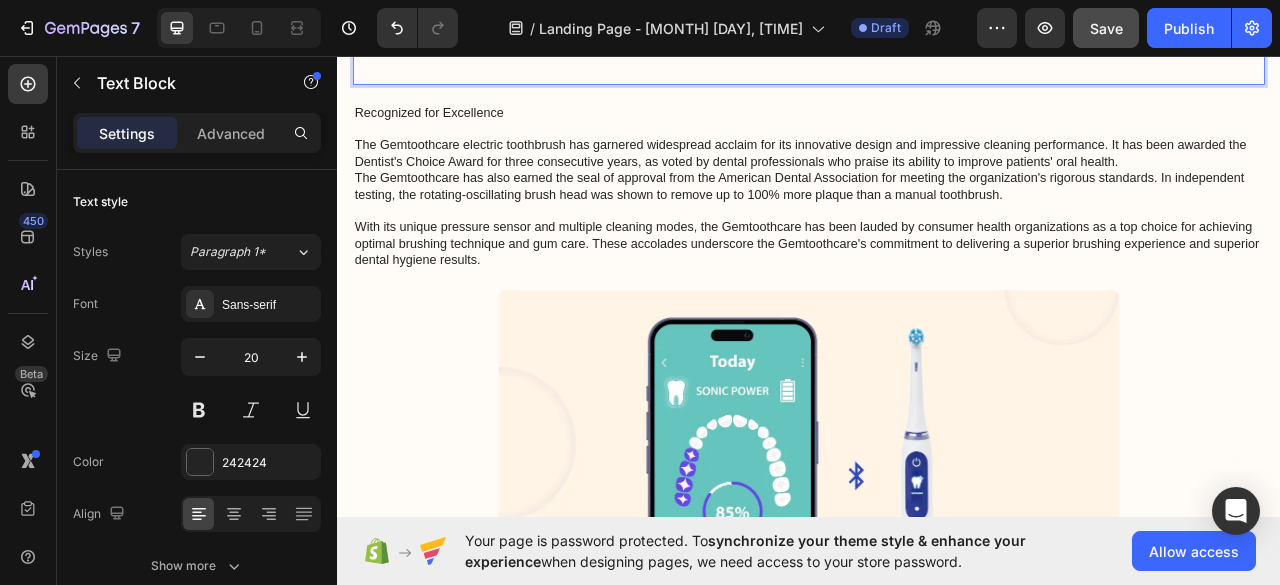 drag, startPoint x: 1126, startPoint y: 397, endPoint x: 806, endPoint y: 134, distance: 414.2089 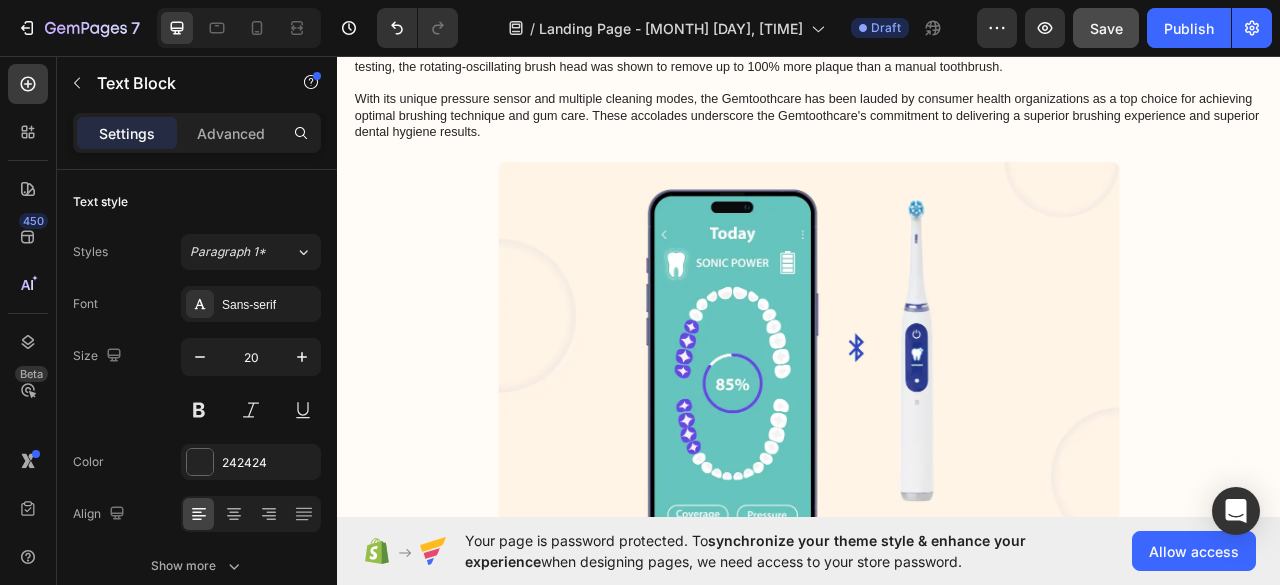 scroll, scrollTop: 10182, scrollLeft: 0, axis: vertical 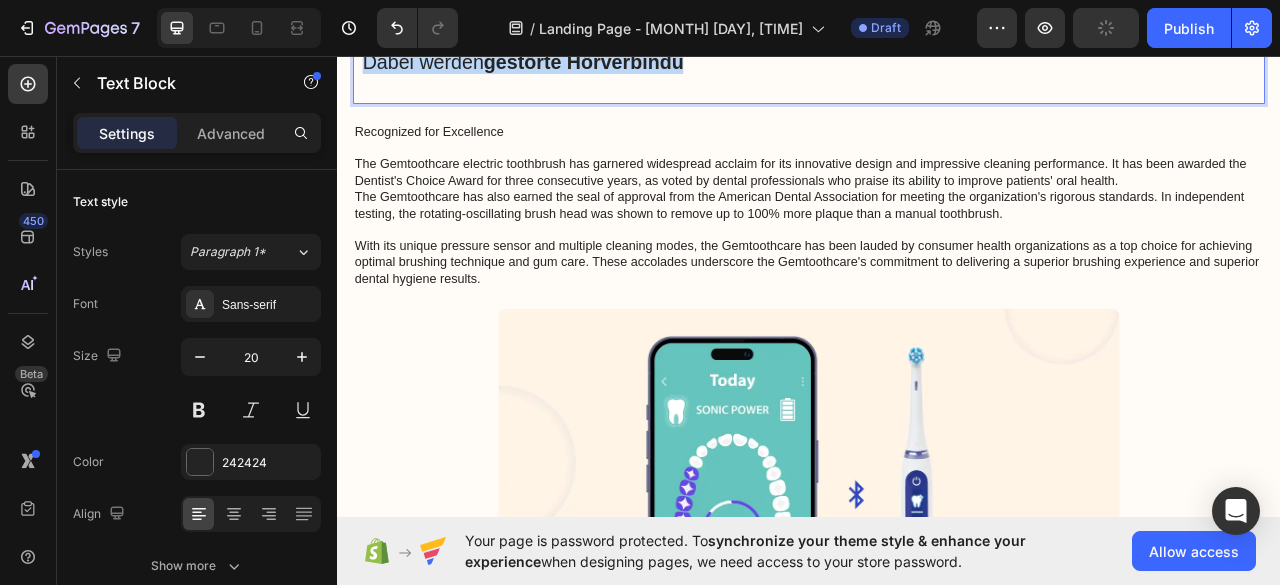 drag, startPoint x: 810, startPoint y: 422, endPoint x: 487, endPoint y: 187, distance: 399.4421 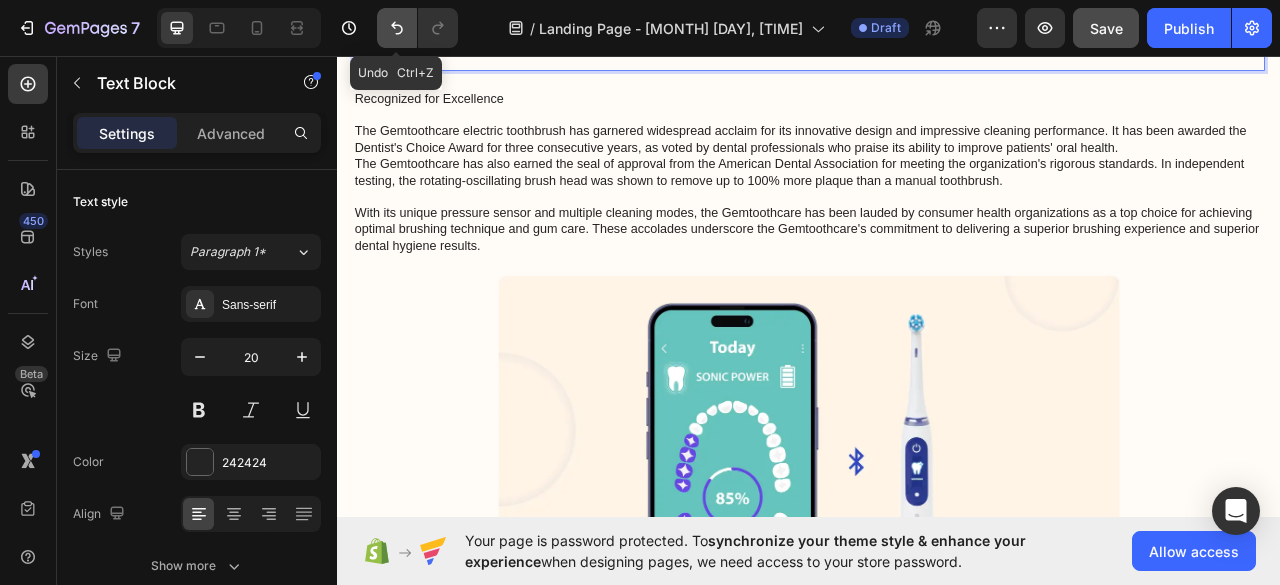 click 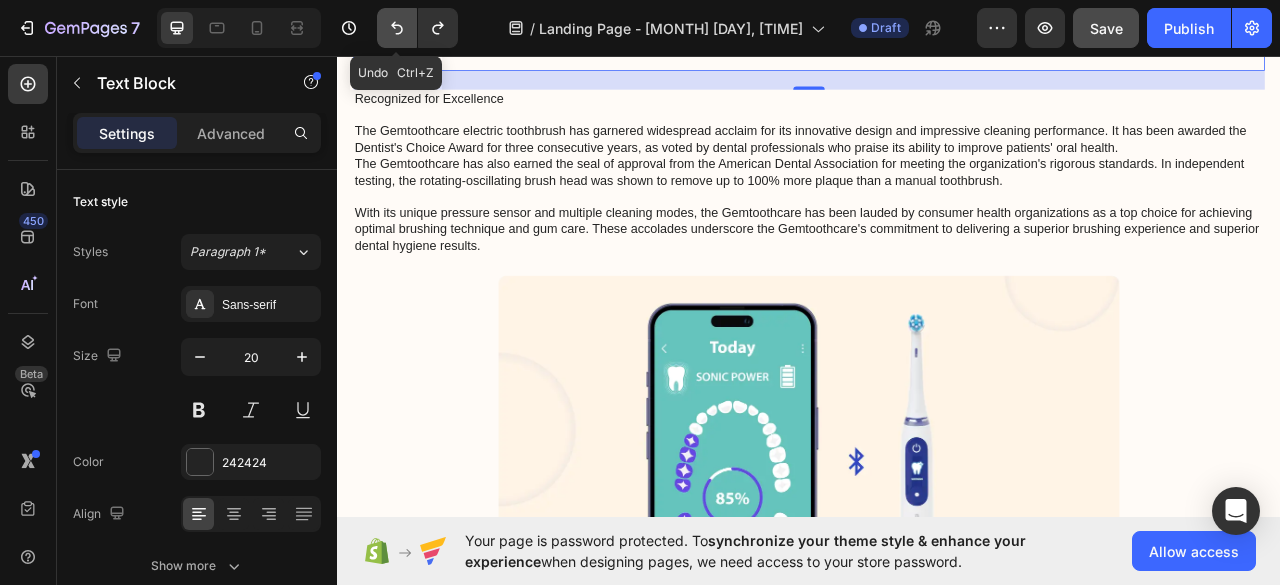 click 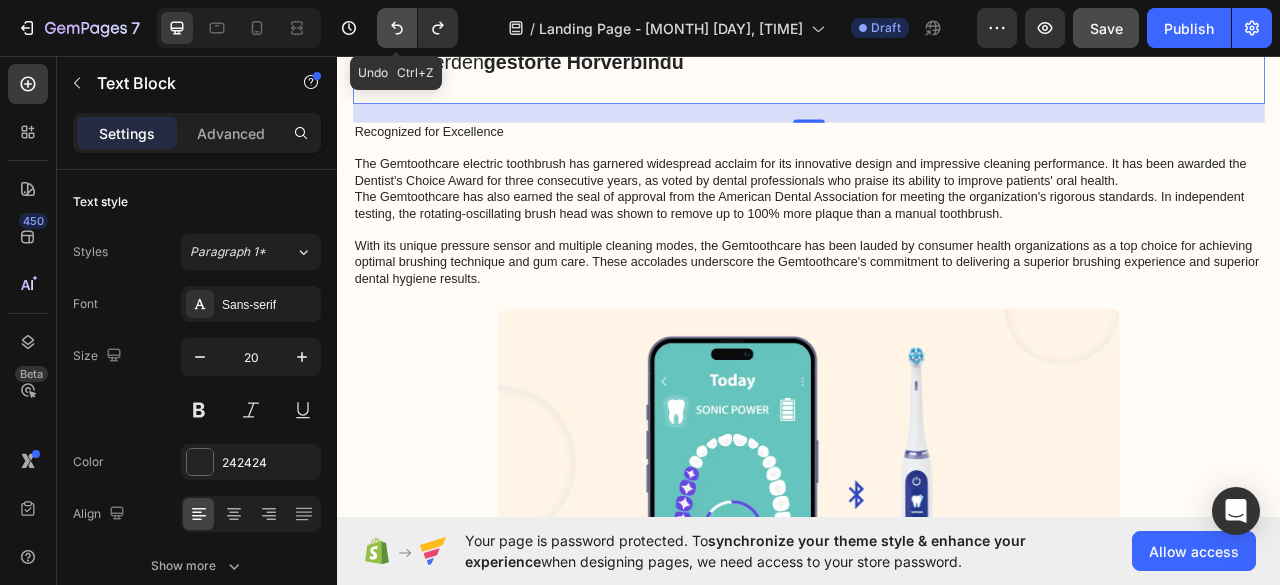 click 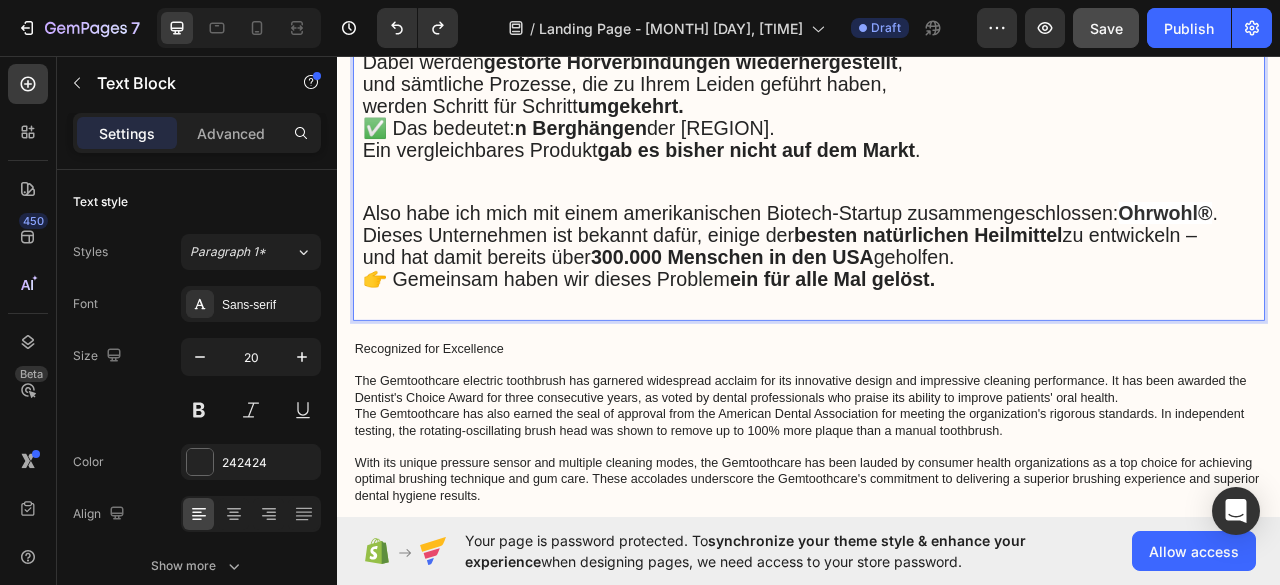 click on "All das wurde möglich –" at bounding box center [558, -188] 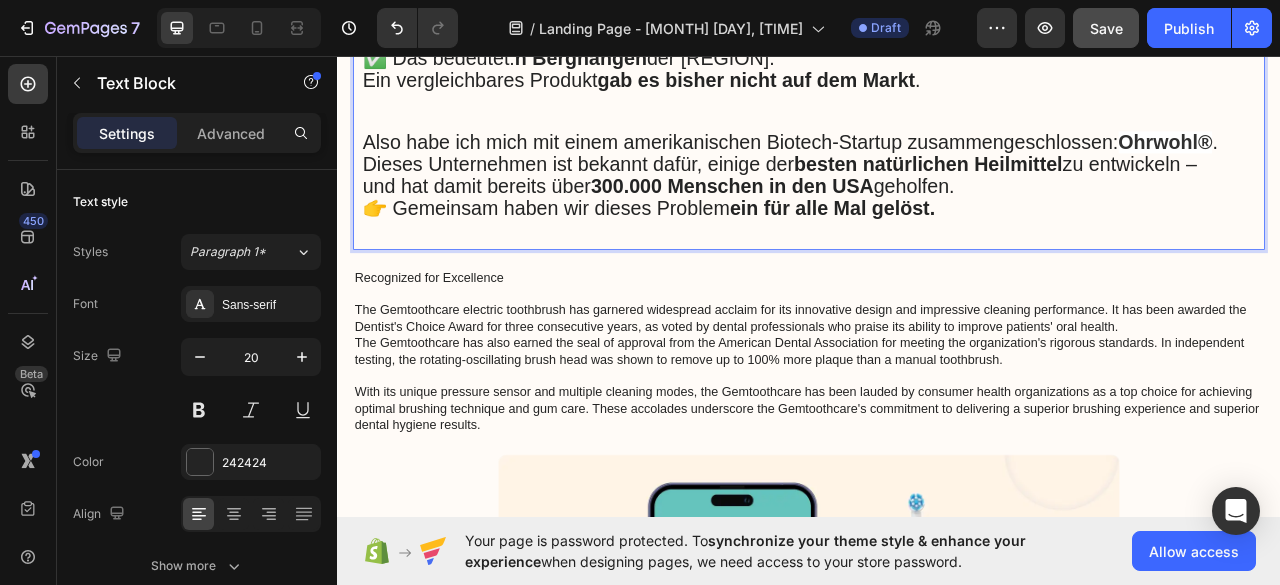 scroll, scrollTop: 10482, scrollLeft: 0, axis: vertical 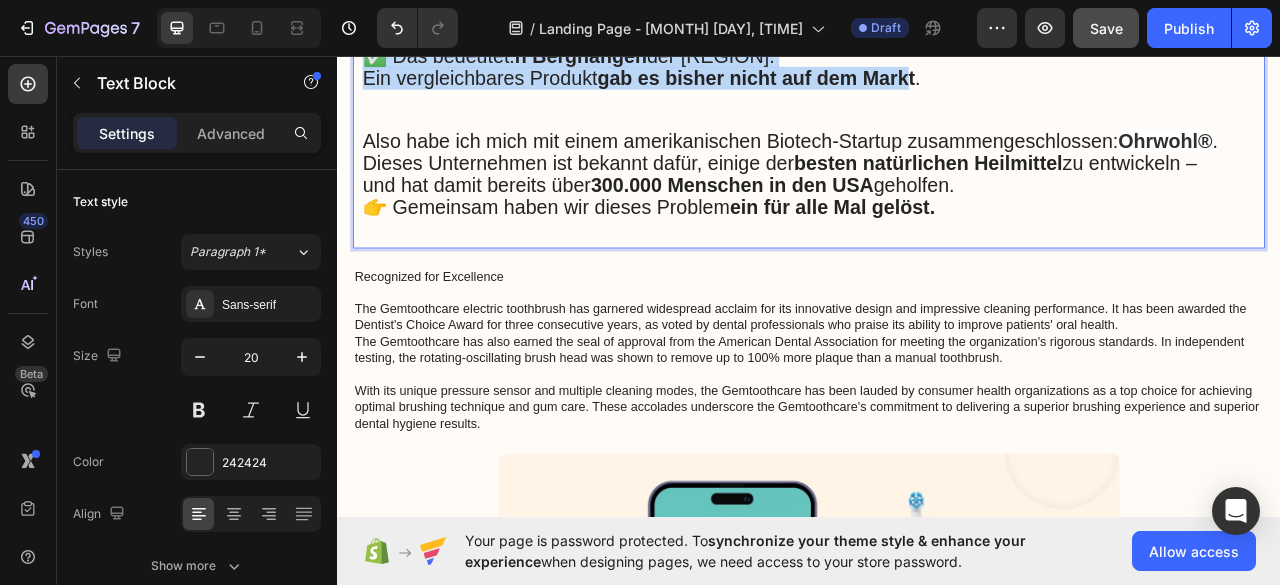 drag, startPoint x: 1069, startPoint y: 431, endPoint x: 760, endPoint y: 90, distance: 460.17606 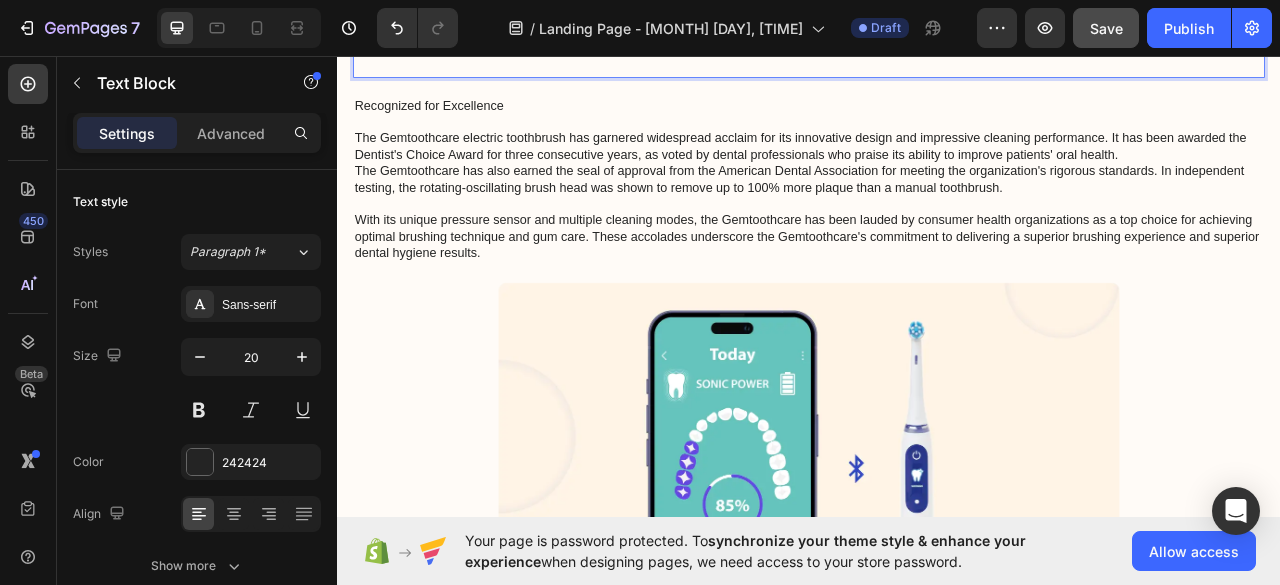 scroll, scrollTop: 10282, scrollLeft: 0, axis: vertical 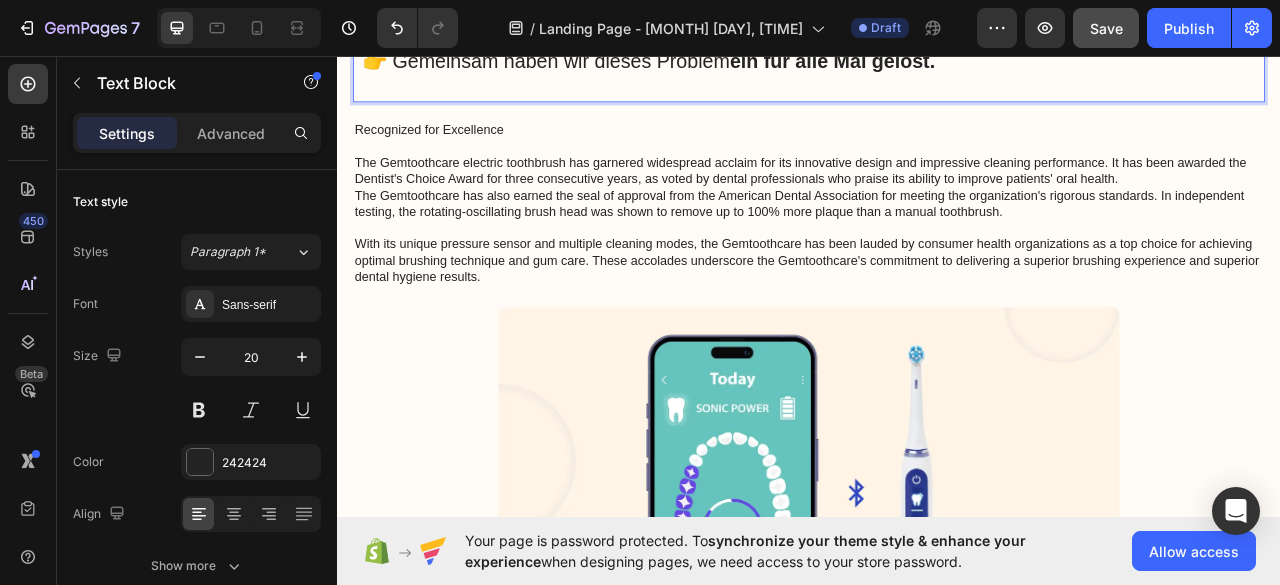 drag, startPoint x: 1123, startPoint y: 437, endPoint x: 831, endPoint y: 152, distance: 408.03064 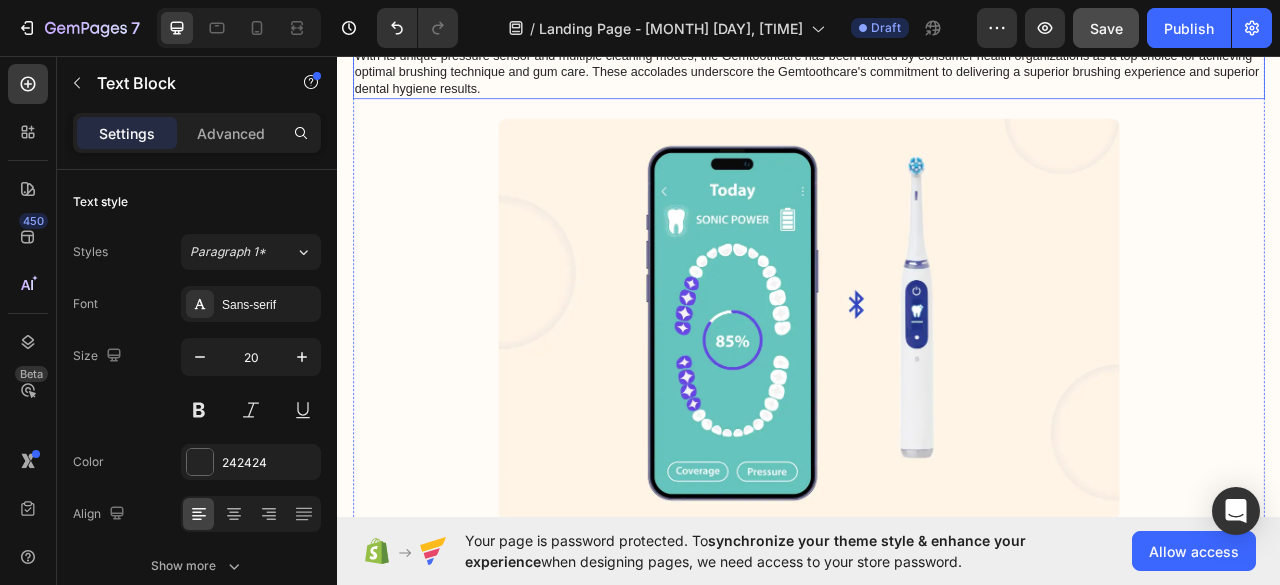 scroll, scrollTop: 10082, scrollLeft: 0, axis: vertical 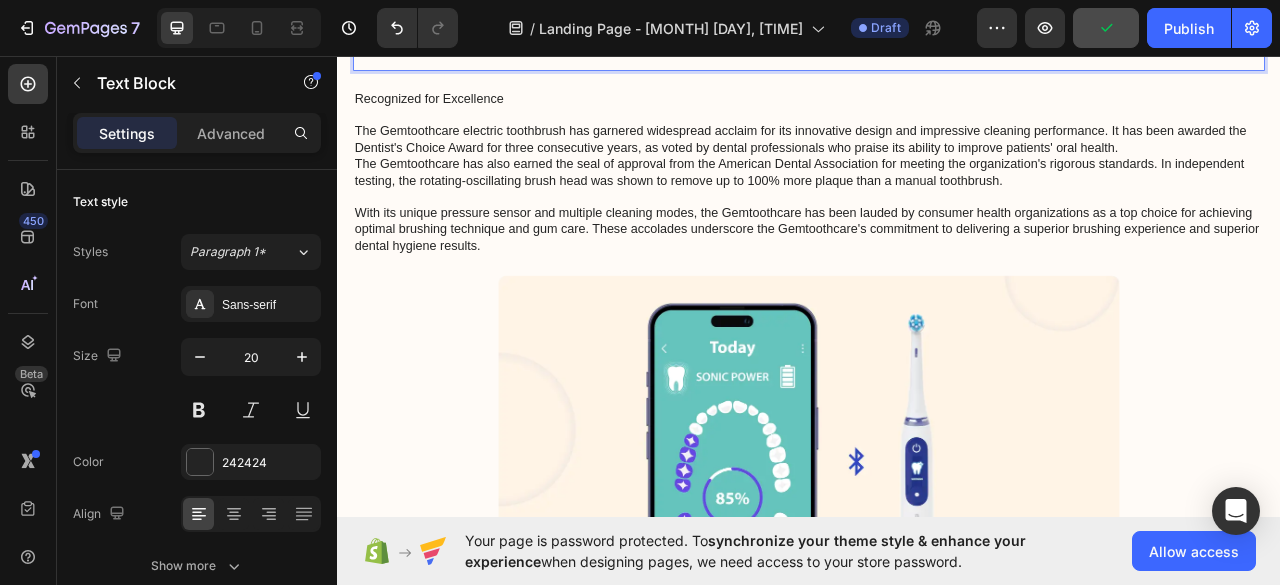 drag, startPoint x: 1110, startPoint y: 386, endPoint x: 416, endPoint y: 276, distance: 702.6635 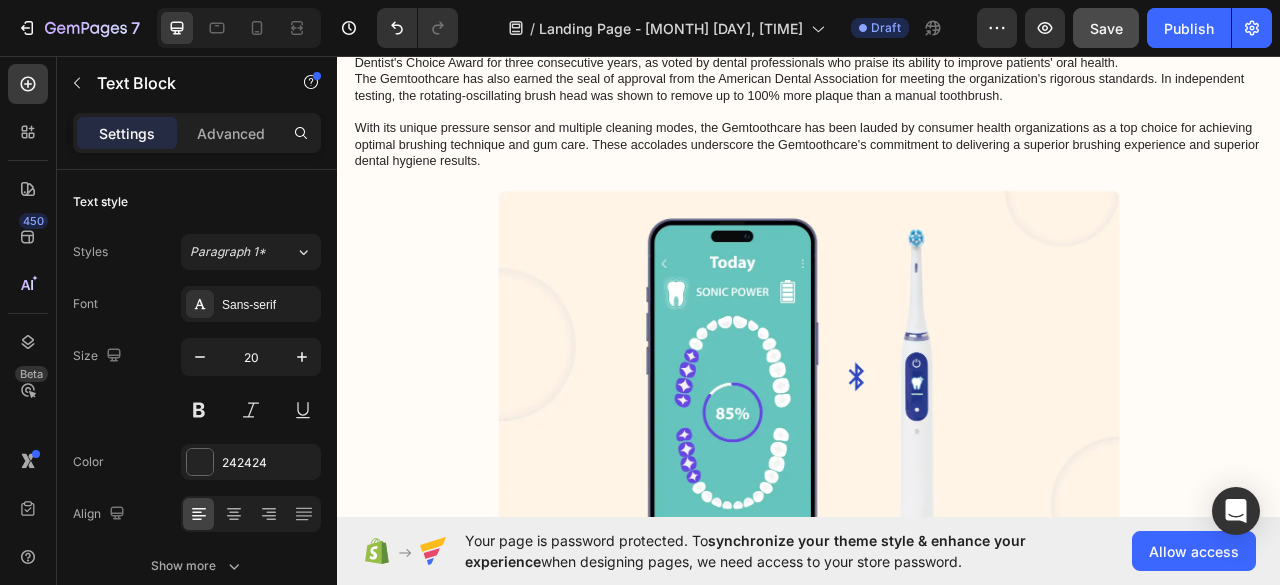 click on "." at bounding box center [937, -85] 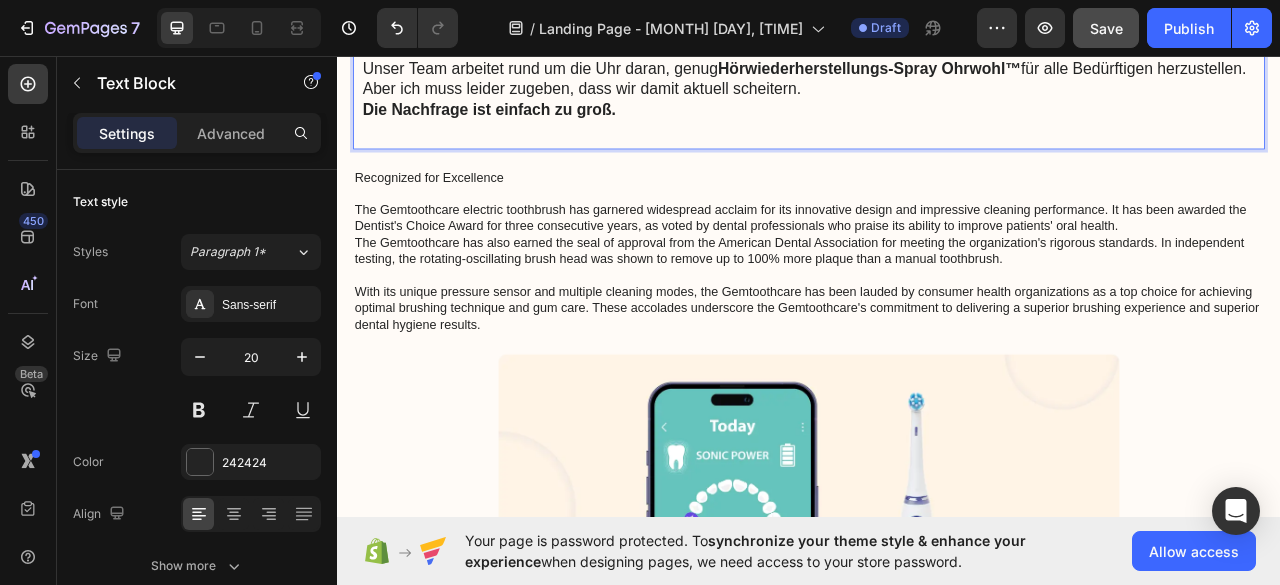 click at bounding box center [937, -113] 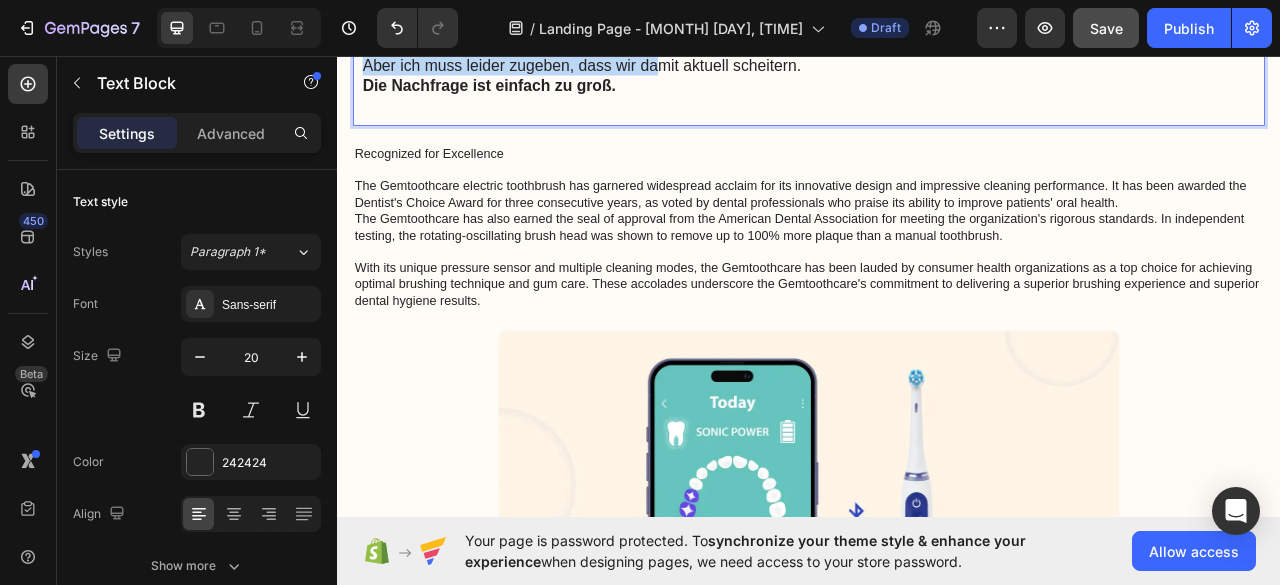 drag, startPoint x: 751, startPoint y: 469, endPoint x: 470, endPoint y: 307, distance: 324.3532 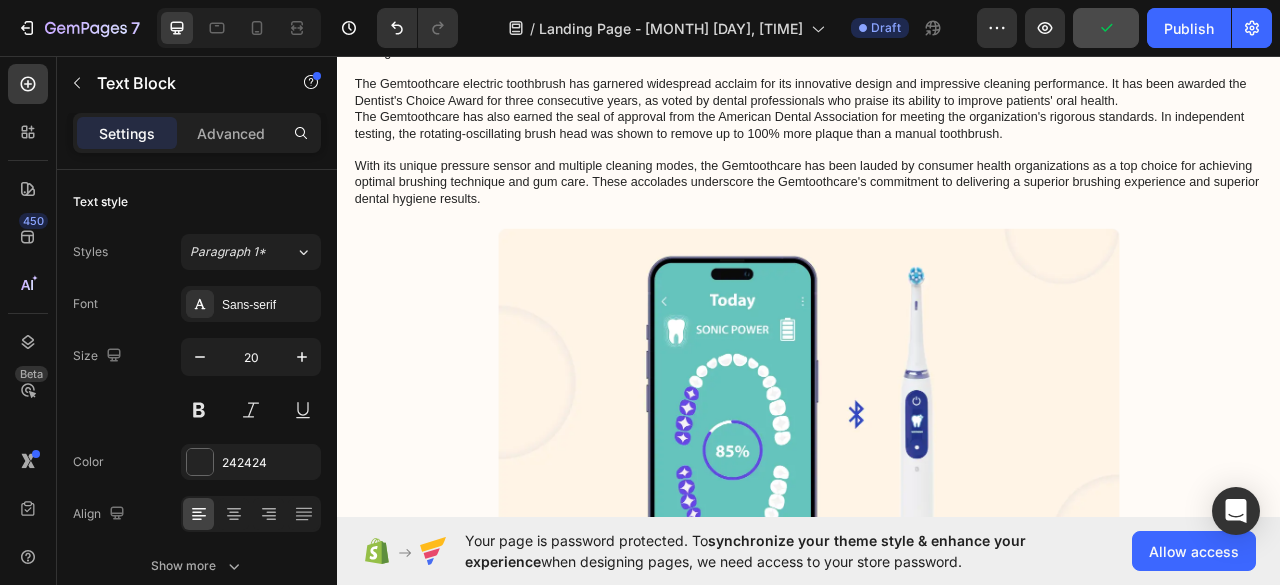 drag, startPoint x: 692, startPoint y: 331, endPoint x: 387, endPoint y: 256, distance: 314.08597 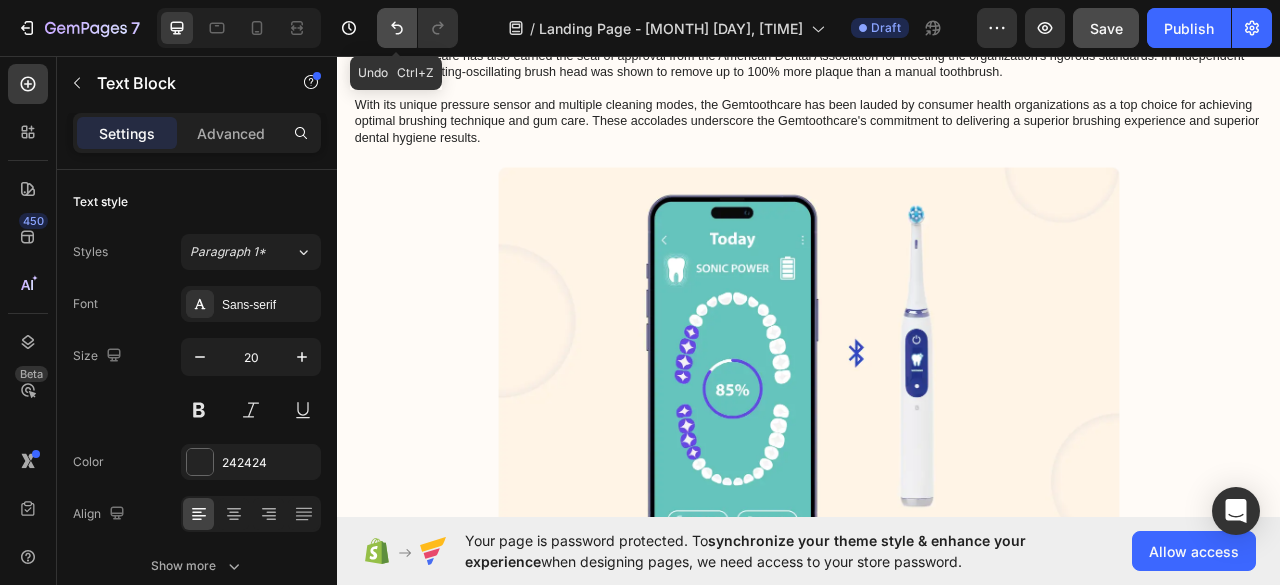 click 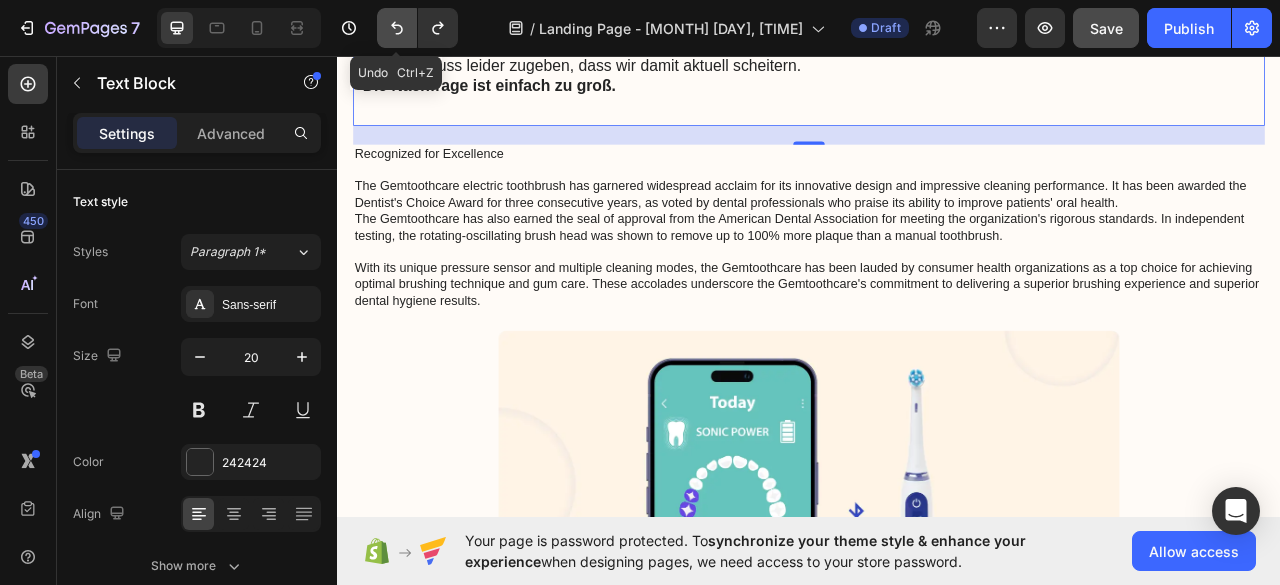click 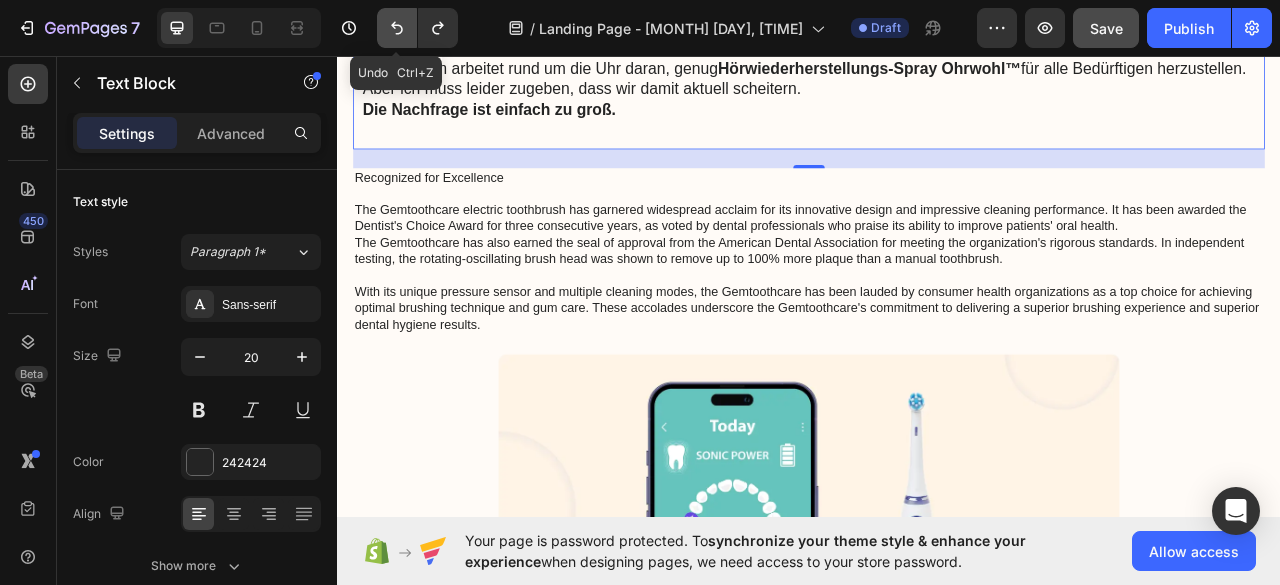 click 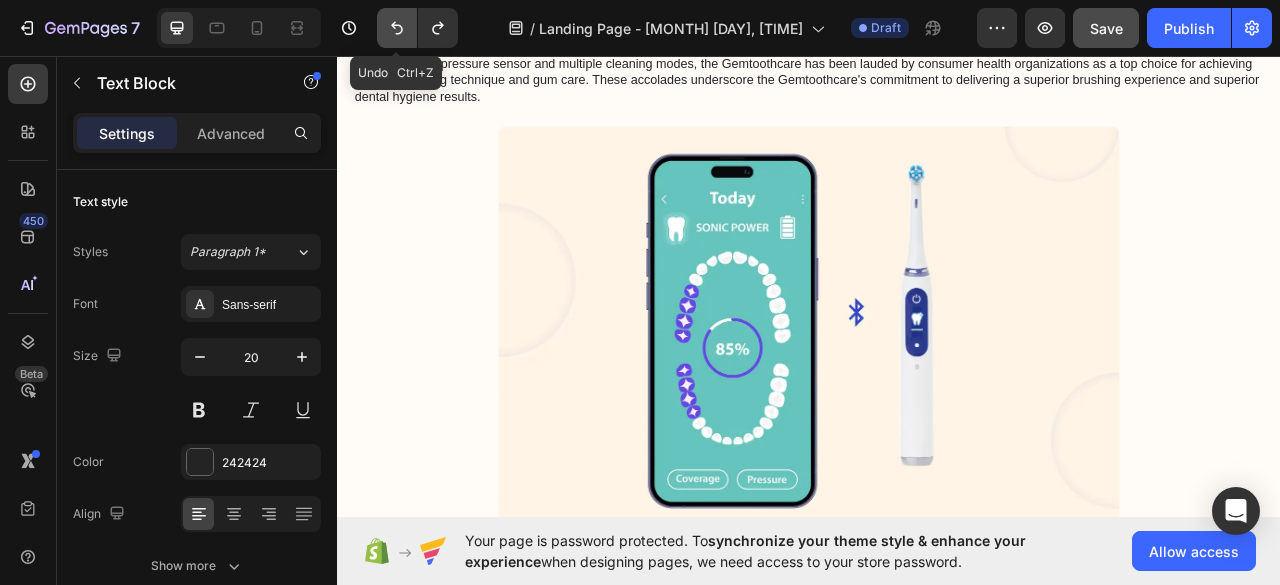 click 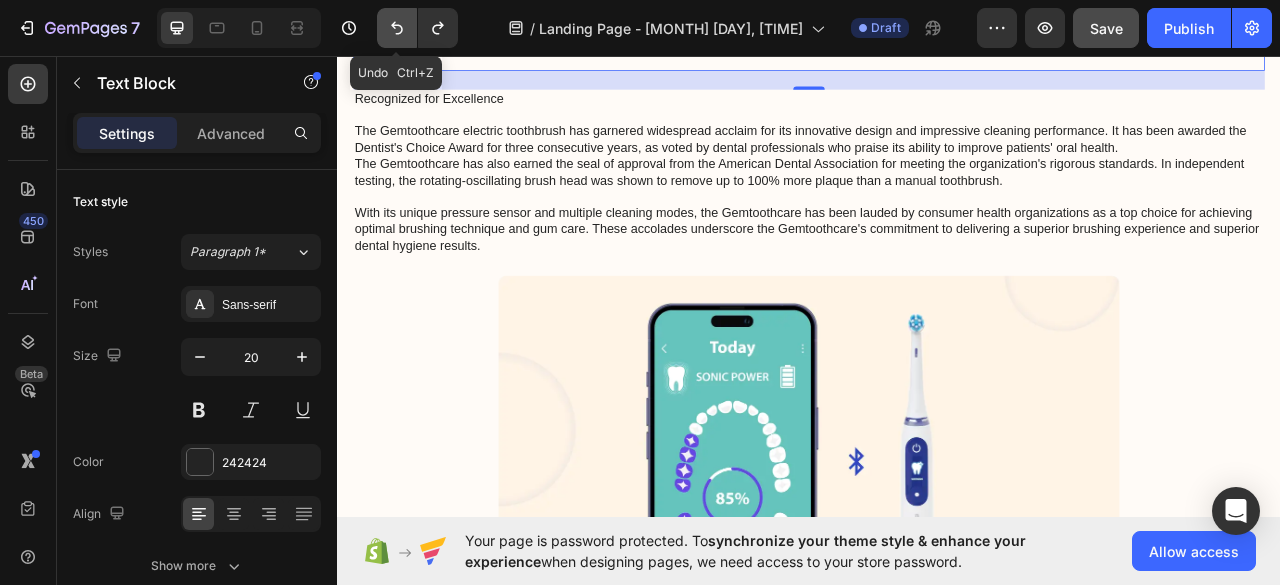 click 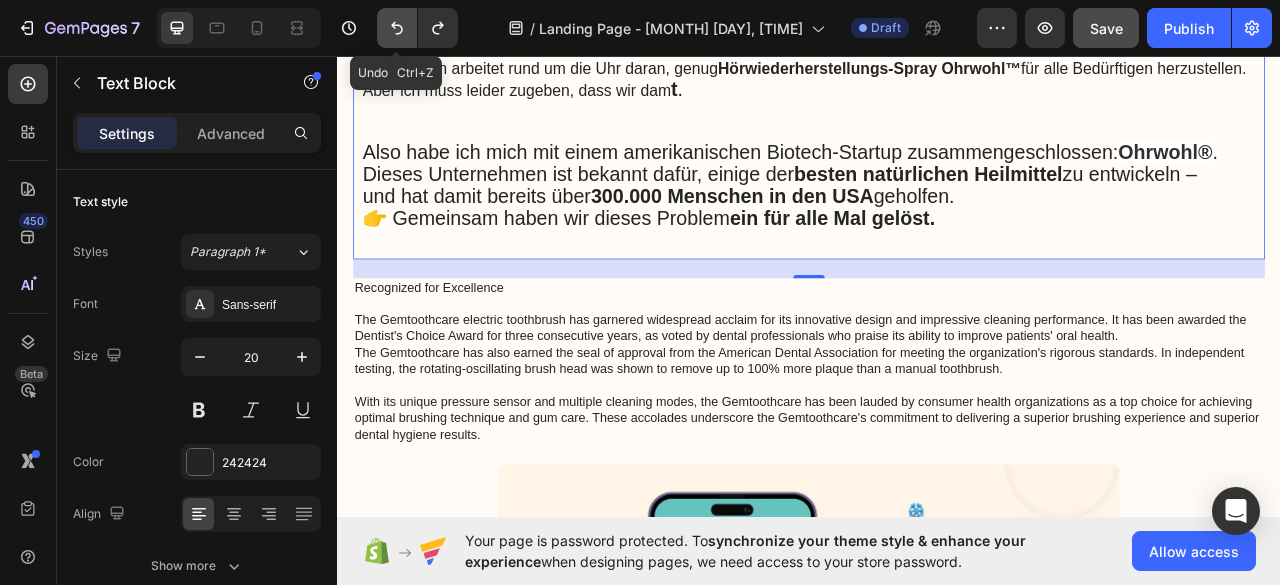 click 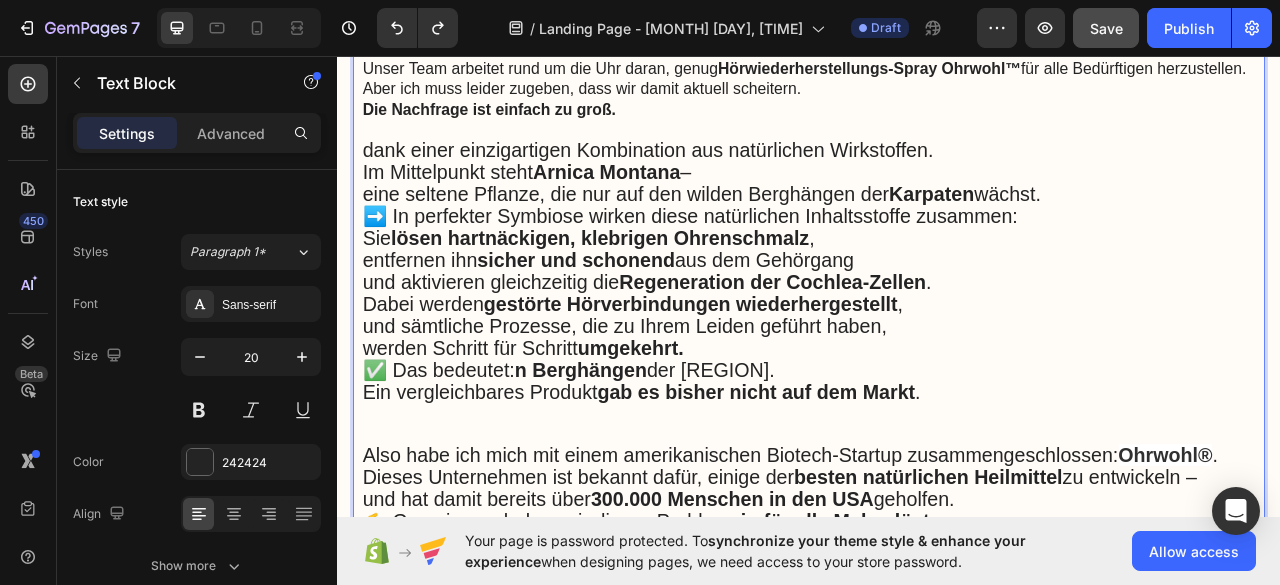 drag, startPoint x: 642, startPoint y: 480, endPoint x: 614, endPoint y: 326, distance: 156.52477 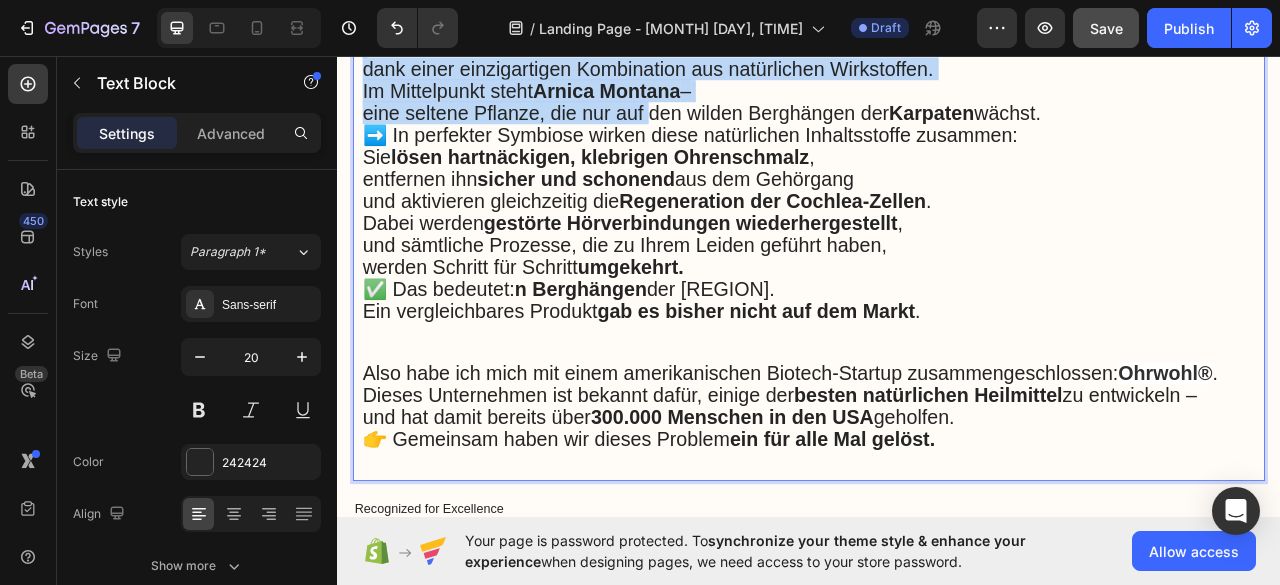 drag, startPoint x: 731, startPoint y: 496, endPoint x: 586, endPoint y: 257, distance: 279.54605 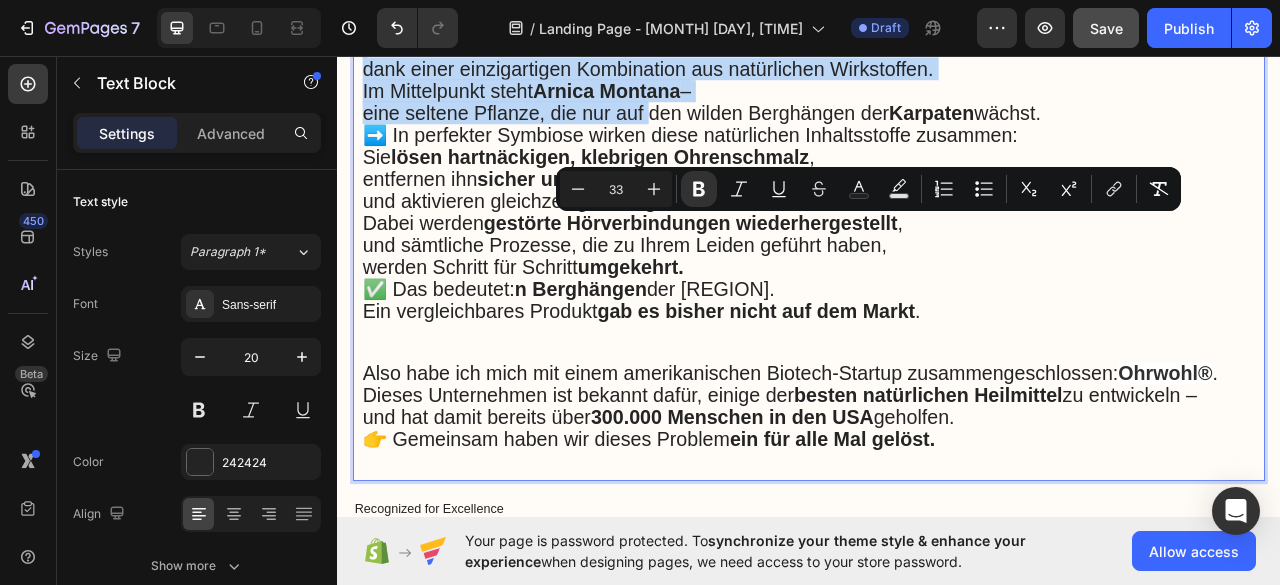 drag, startPoint x: 610, startPoint y: 425, endPoint x: 646, endPoint y: 456, distance: 47.507893 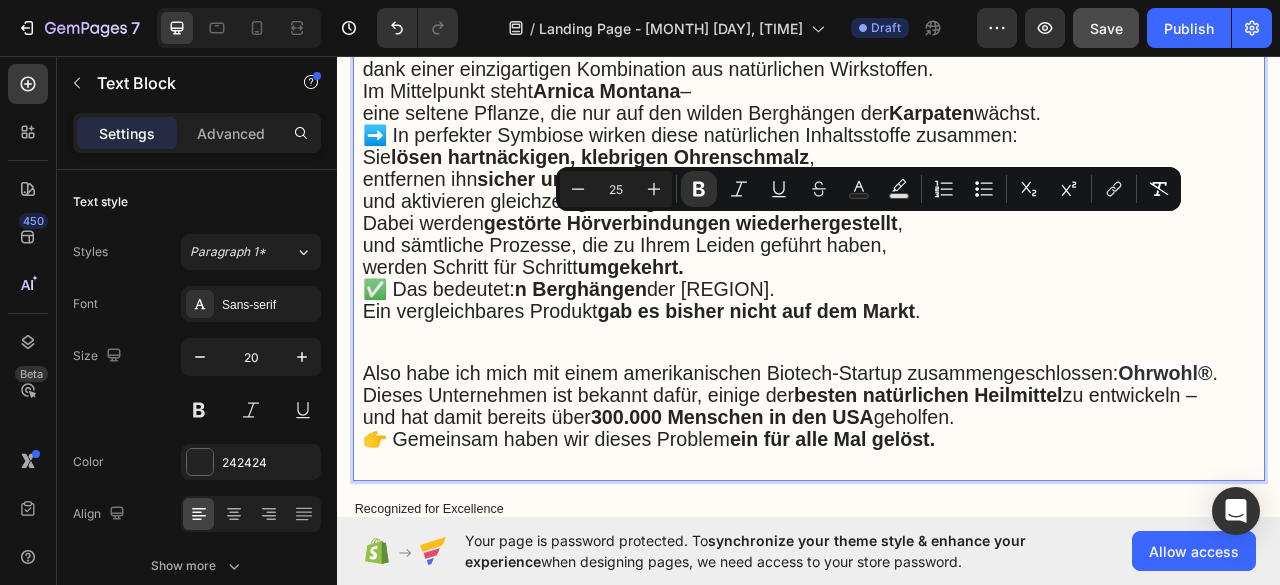 click on "➡️ In perfekter Symbiose wirken diese natürlichen Inhaltsstoffe zusammen:    Sie  lösen hartnäckigen, klebrigen Ohrenschmalz ,    entfernen ihn  sicher und schonend  aus dem Gehörgang    und aktivieren gleichzeitig die  Regeneration der Cochlea-Zellen ." at bounding box center (937, 200) 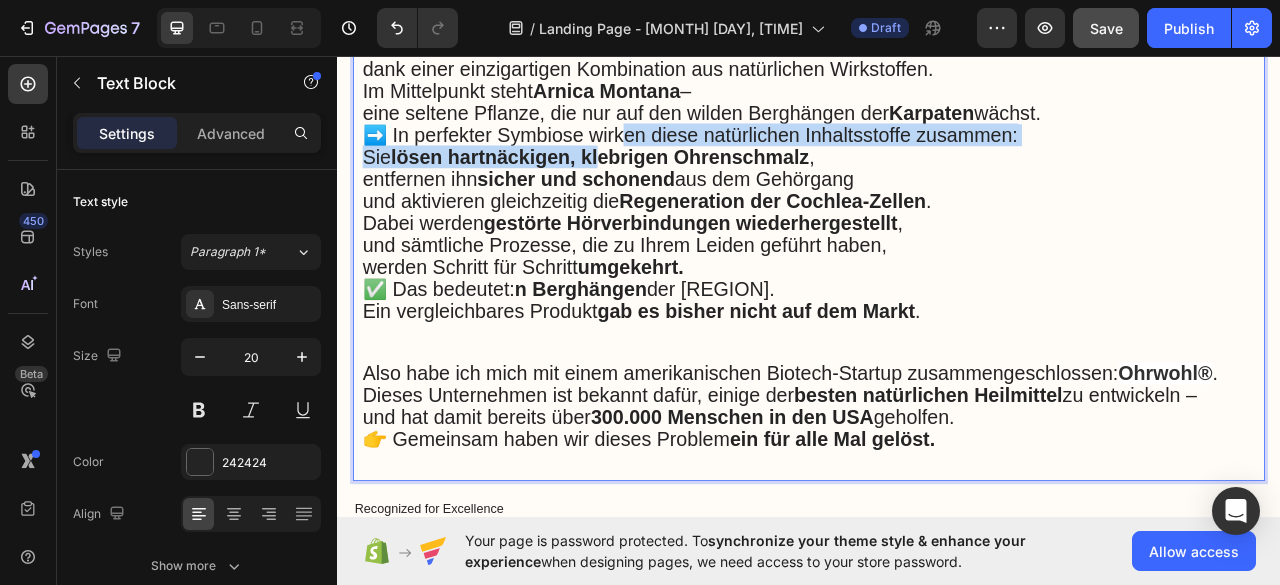 click on "➡️ In perfekter Symbiose wirken diese natürlichen Inhaltsstoffe zusammen:" at bounding box center (786, 157) 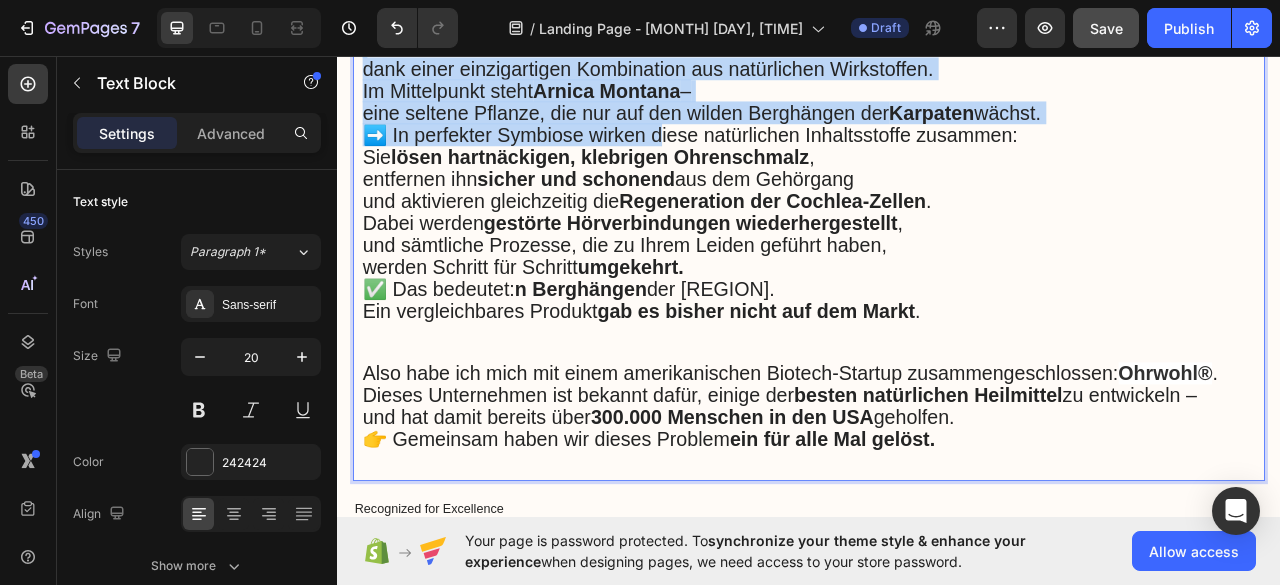 drag, startPoint x: 698, startPoint y: 531, endPoint x: 649, endPoint y: 378, distance: 160.6549 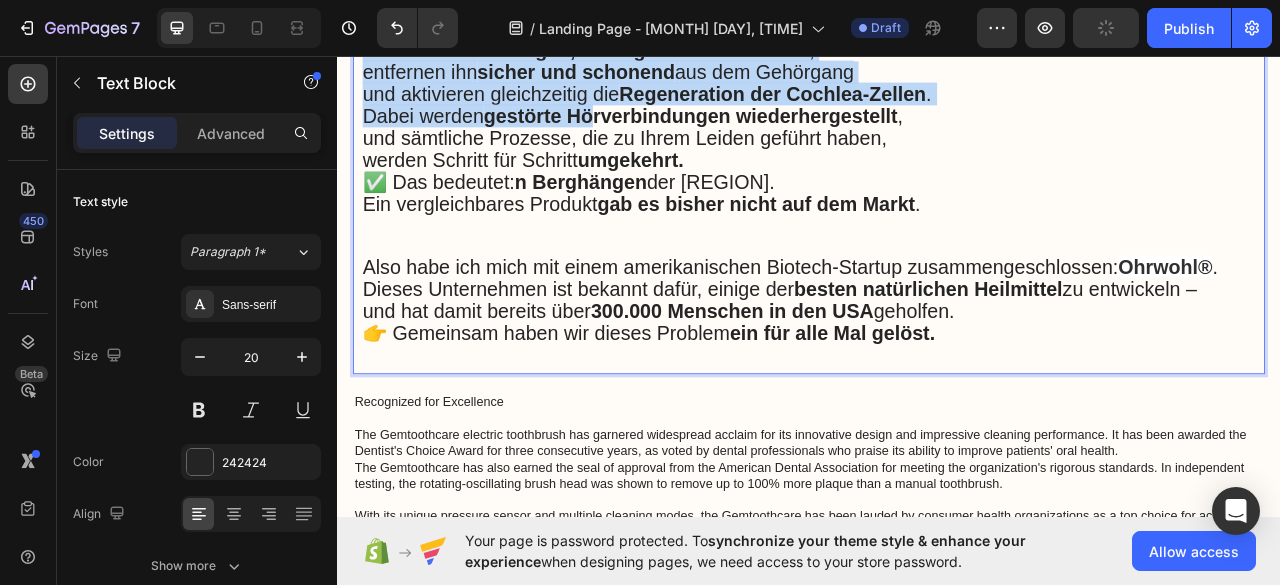 drag, startPoint x: 692, startPoint y: 493, endPoint x: 660, endPoint y: 333, distance: 163.16862 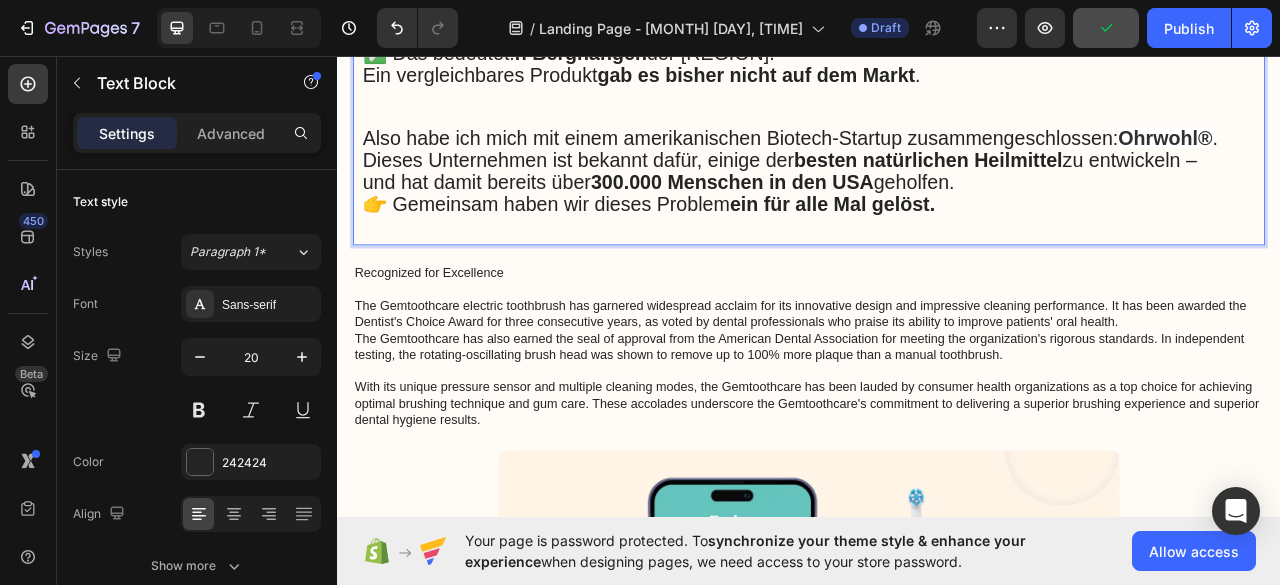 drag, startPoint x: 678, startPoint y: 447, endPoint x: 679, endPoint y: 331, distance: 116.00431 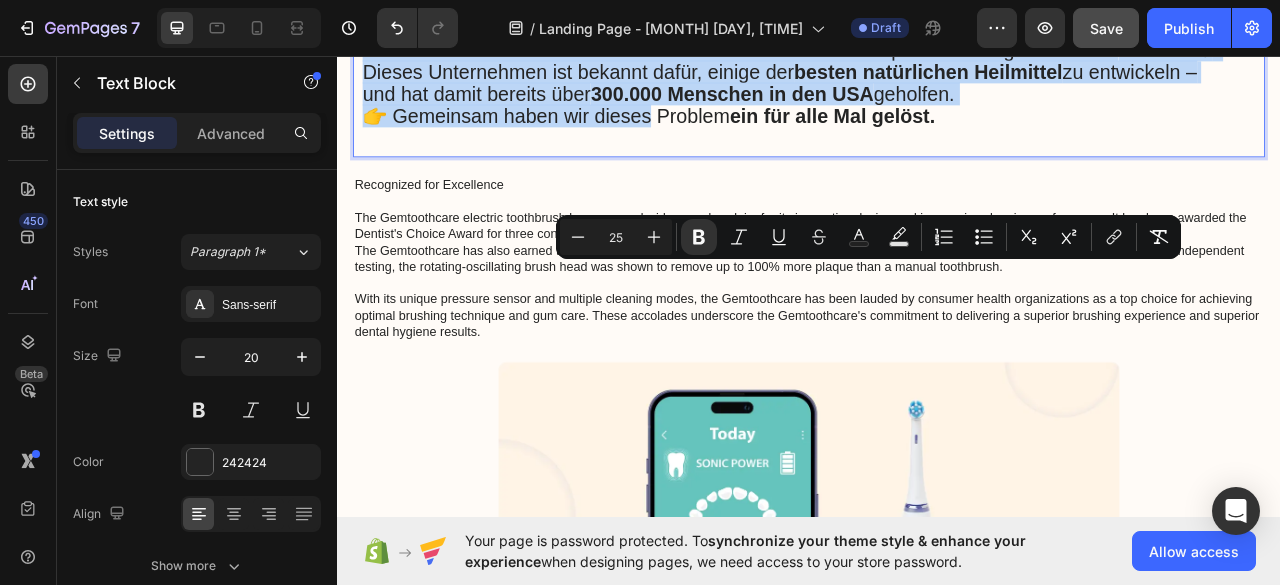 drag, startPoint x: 721, startPoint y: 502, endPoint x: 698, endPoint y: 328, distance: 175.51353 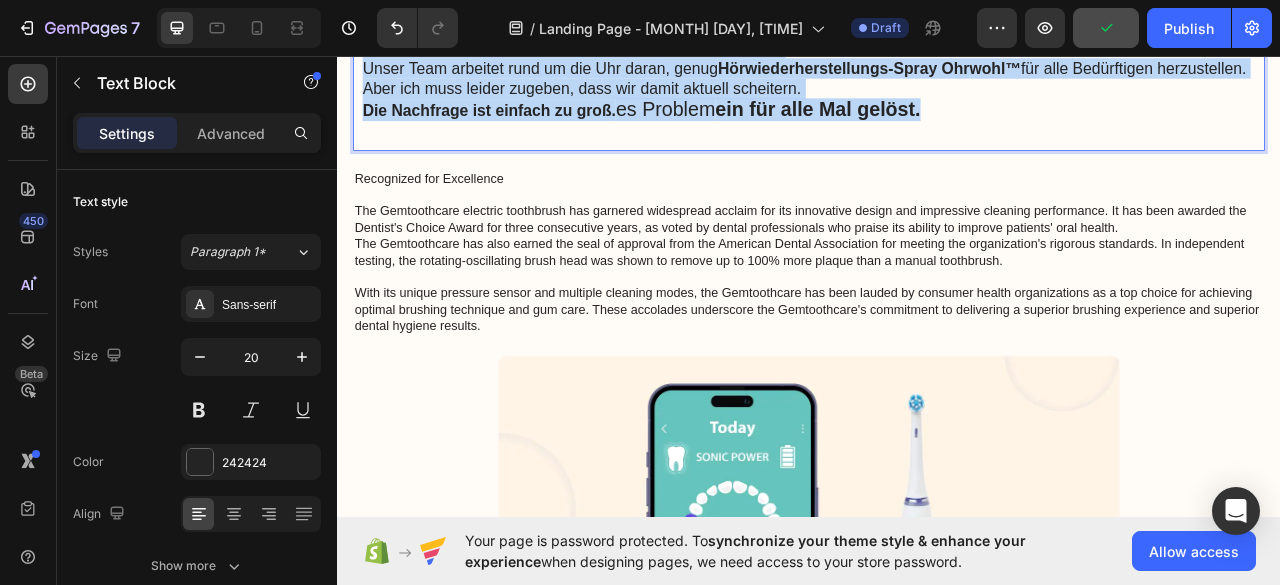 drag, startPoint x: 1091, startPoint y: 513, endPoint x: 381, endPoint y: 269, distance: 750.75696 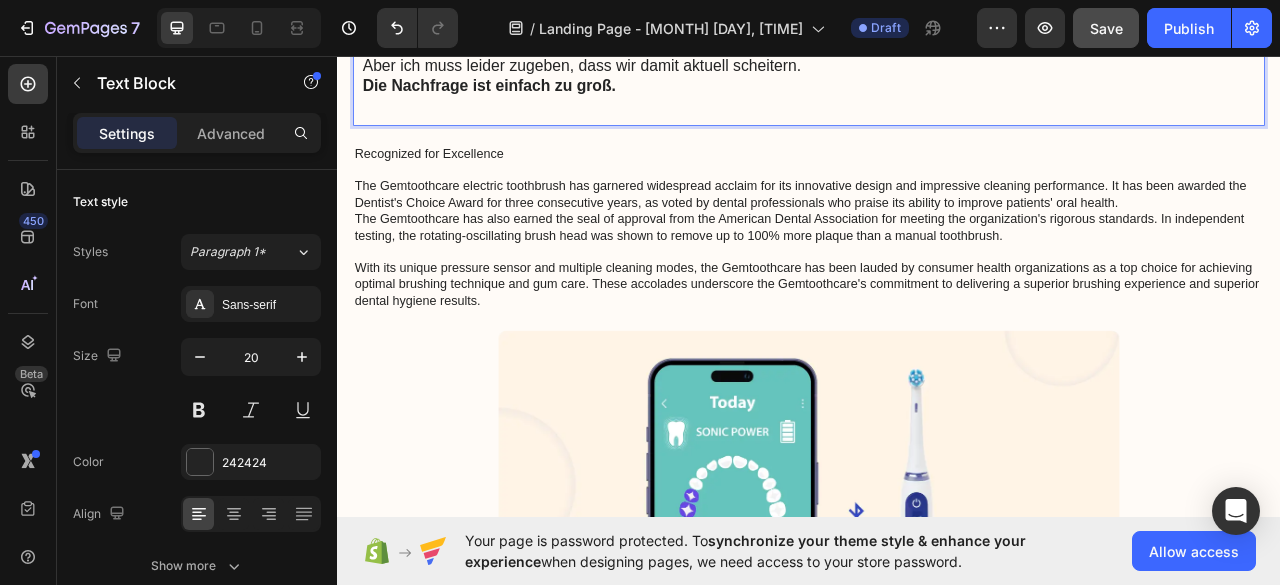 click on "Die Nachfrage ist einfach zu groß." at bounding box center [937, 95] 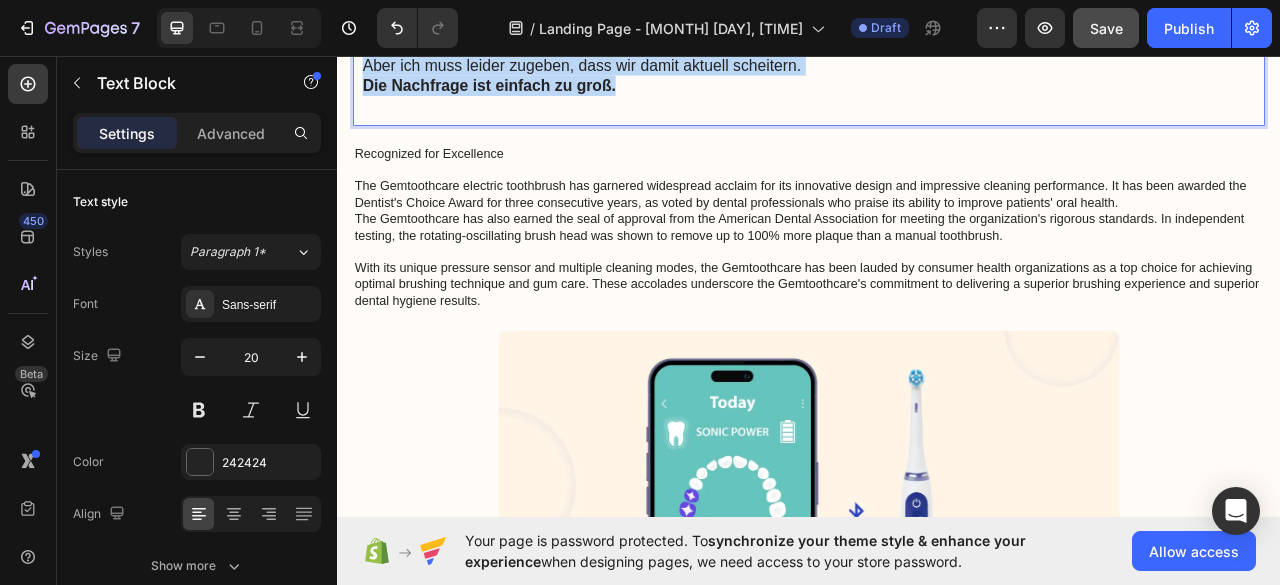 drag, startPoint x: 697, startPoint y: 481, endPoint x: 378, endPoint y: 239, distance: 400.40604 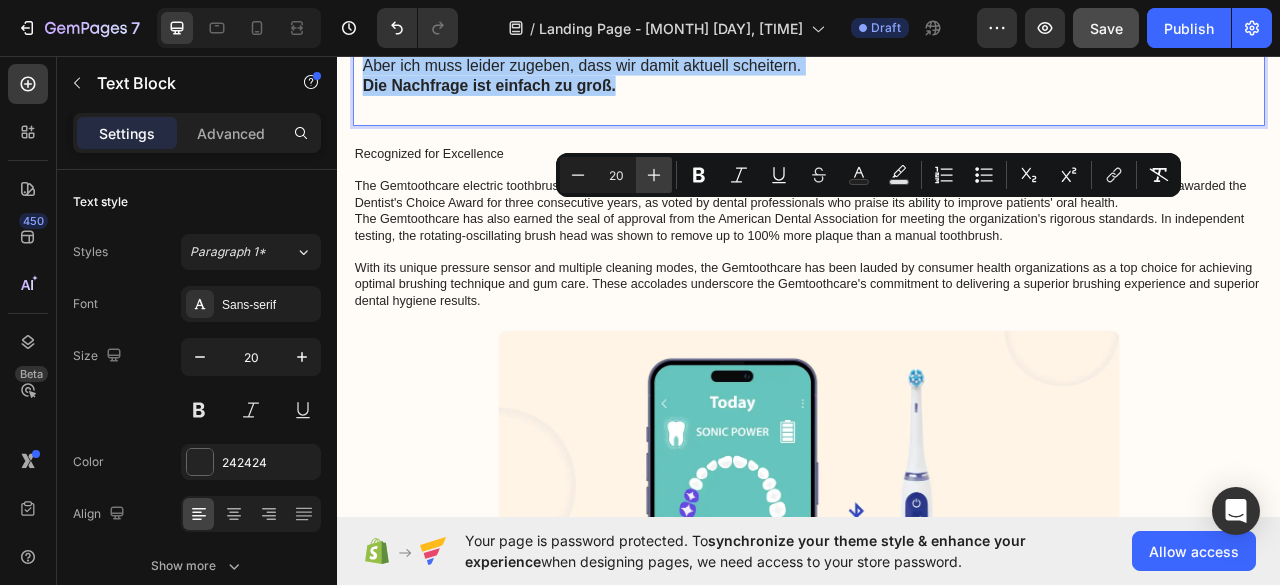 click 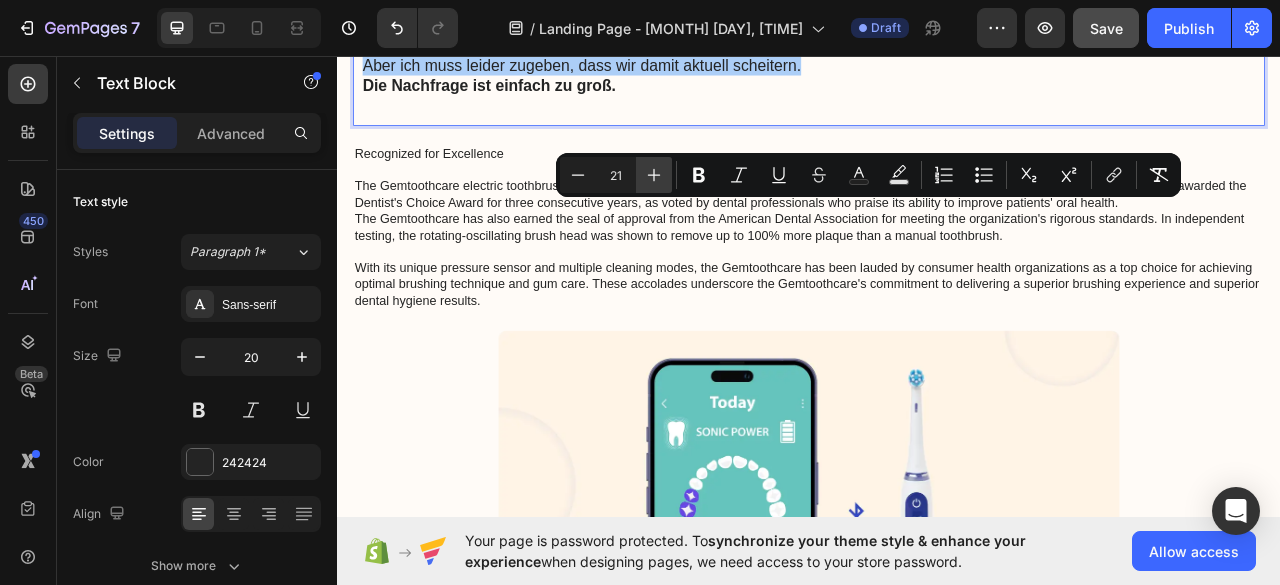 click 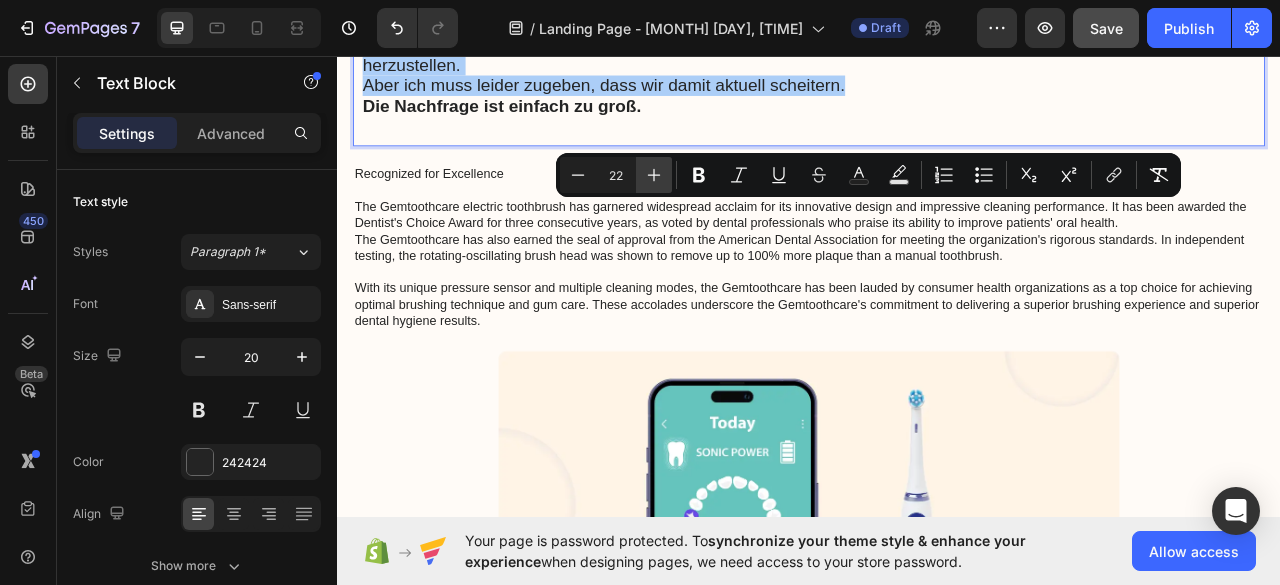 click 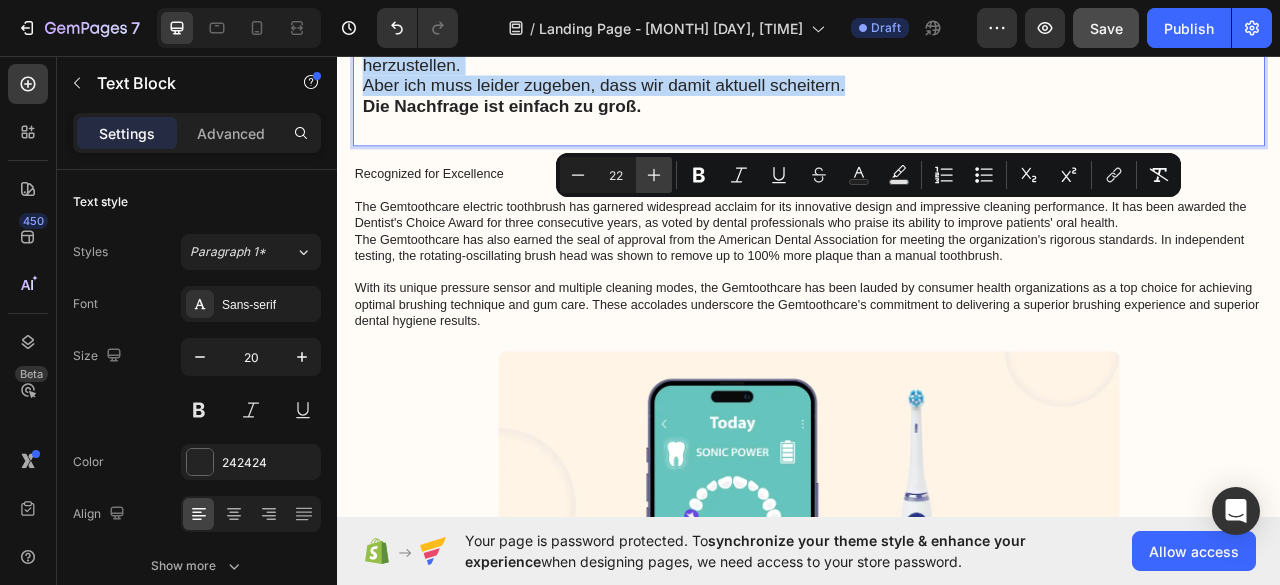 type on "23" 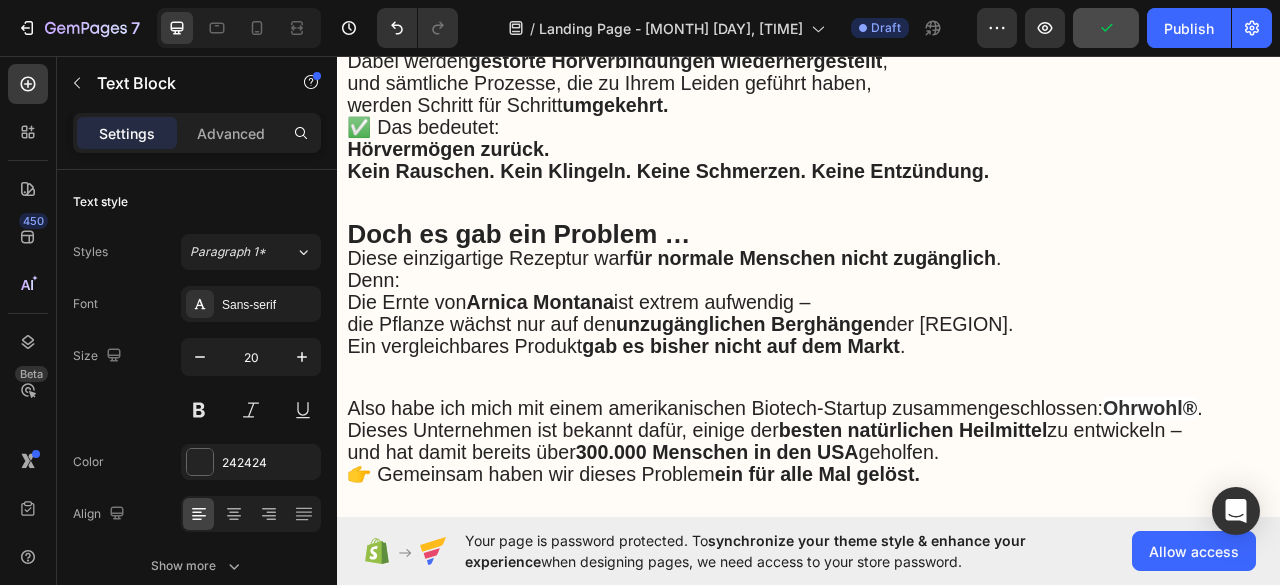 scroll, scrollTop: 6382, scrollLeft: 0, axis: vertical 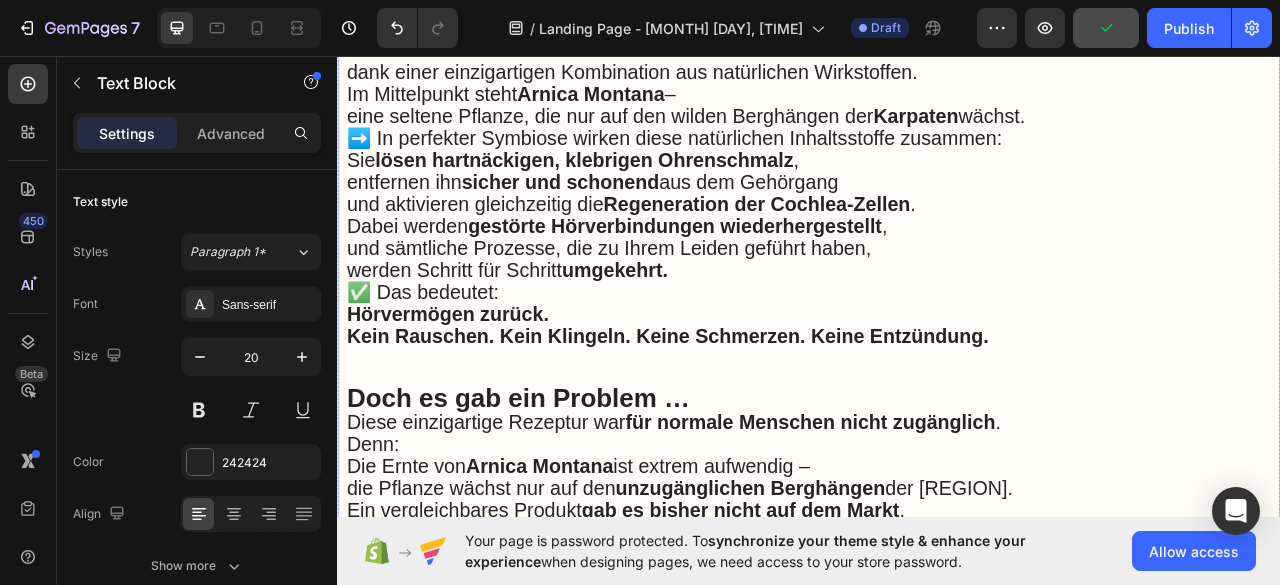 click on "Kein Rauschen. Kein Klingeln. Keine Schmerzen. Keine Entzündung." at bounding box center [757, 413] 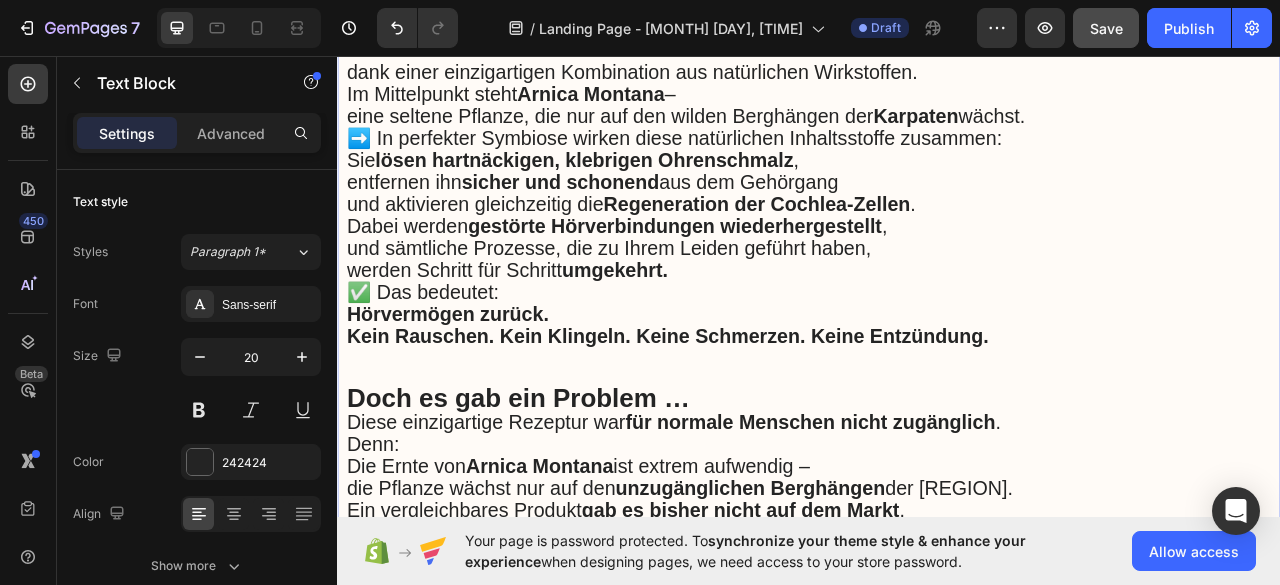 click on "✅ Das bedeutet:" at bounding box center (446, 357) 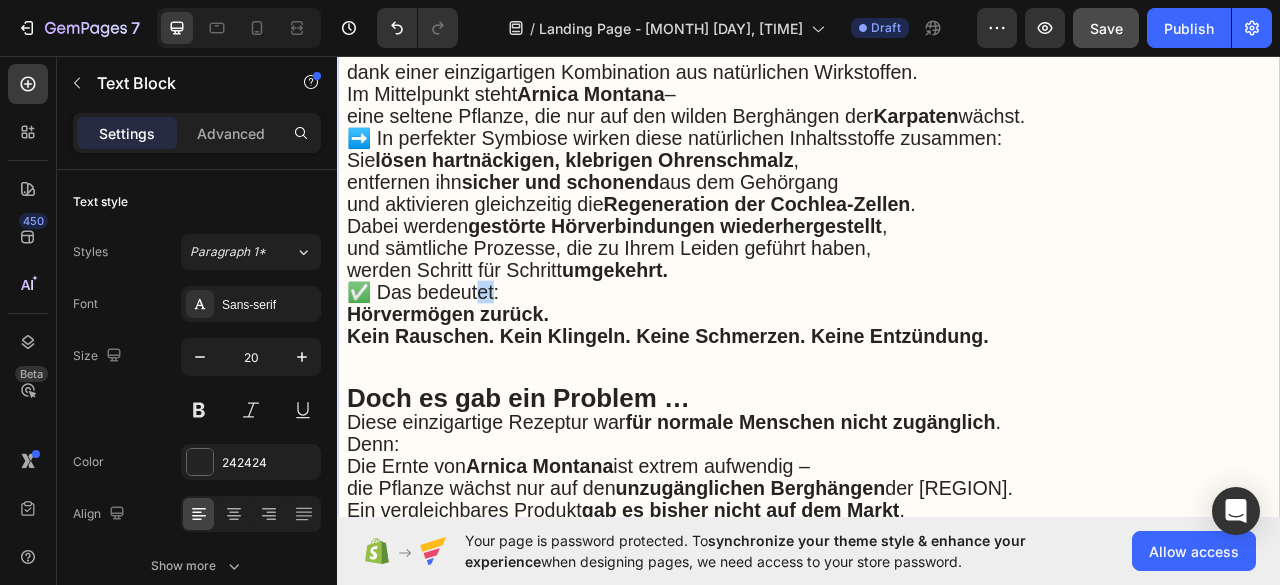 drag, startPoint x: 507, startPoint y: 303, endPoint x: 536, endPoint y: 306, distance: 29.15476 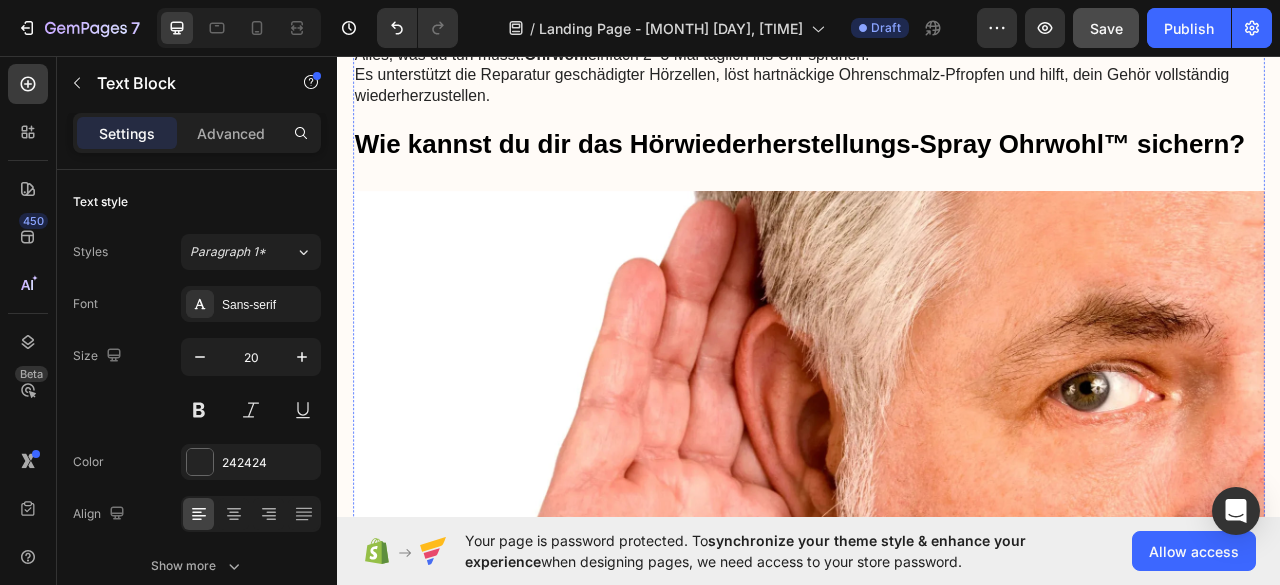 scroll, scrollTop: 8382, scrollLeft: 0, axis: vertical 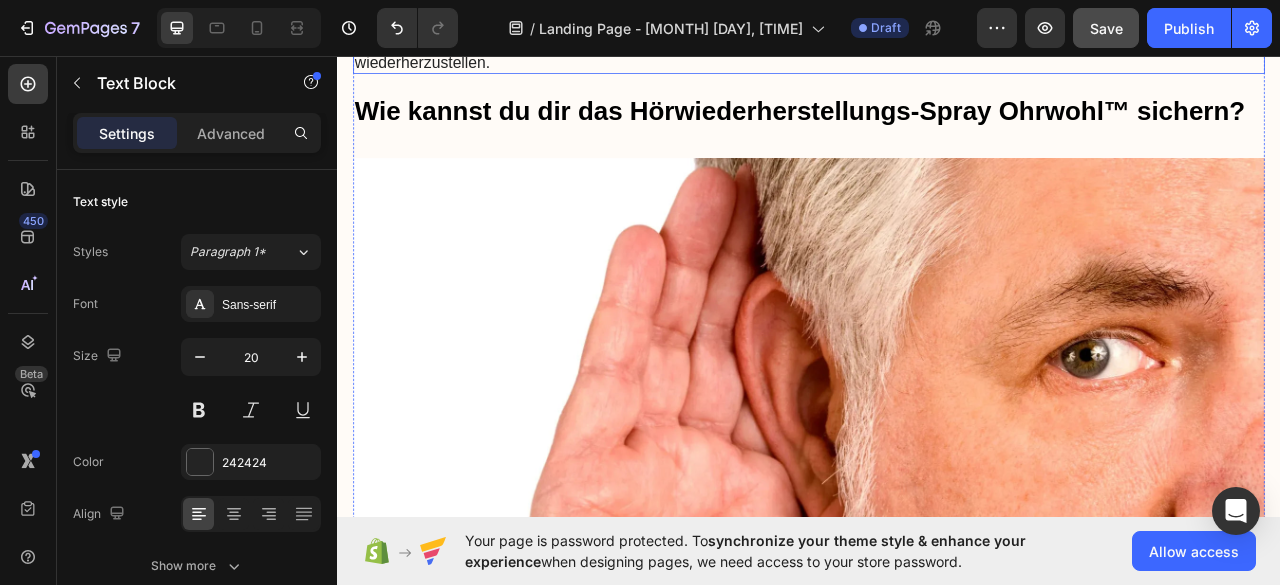 click on "Und das Beste daran? 👉 Schon ein paar Minuten am Tag reichen aus, um den Unterschied zu bemerken." at bounding box center [937, -26] 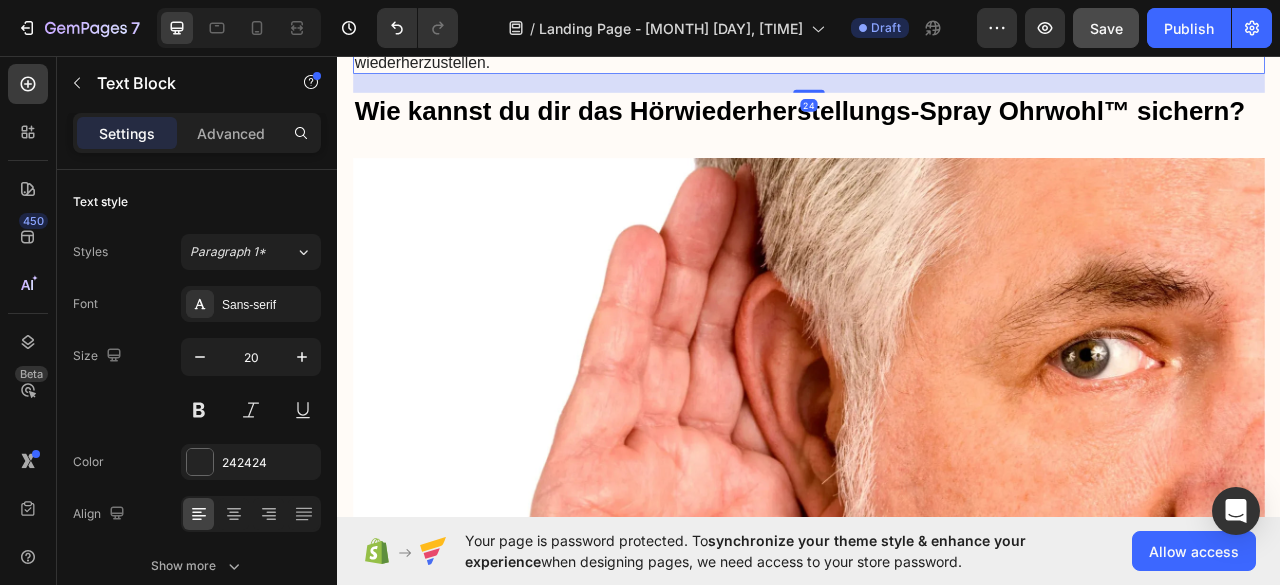 click on "All das ist möglich mit Ohrwohl." at bounding box center (511, -91) 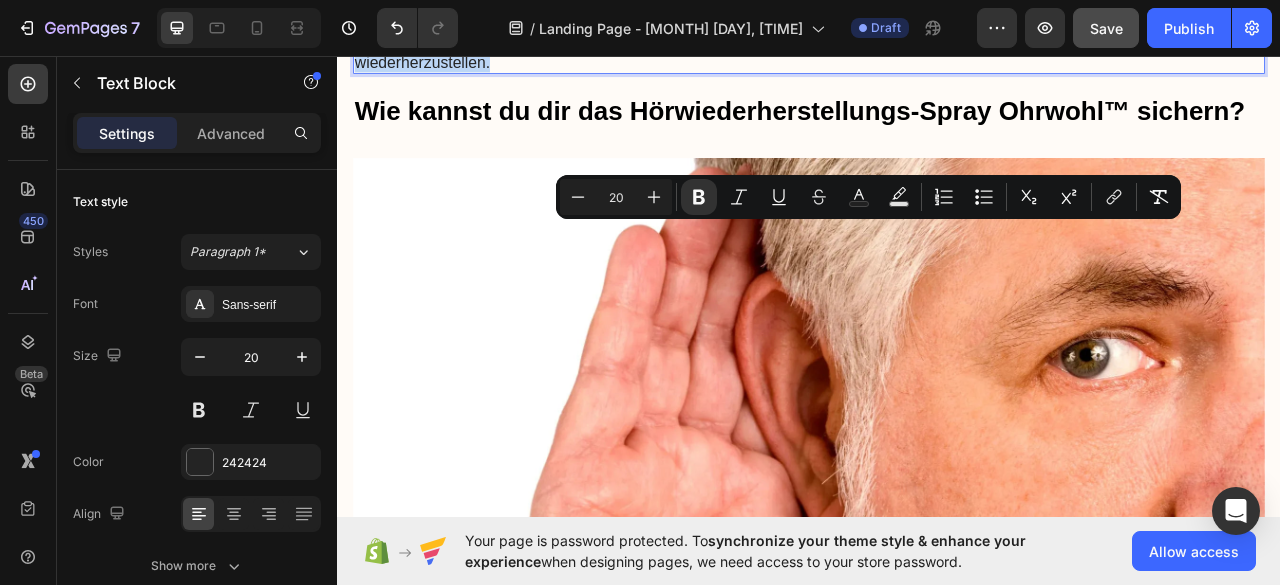 drag, startPoint x: 362, startPoint y: 276, endPoint x: 1443, endPoint y: 428, distance: 1091.6342 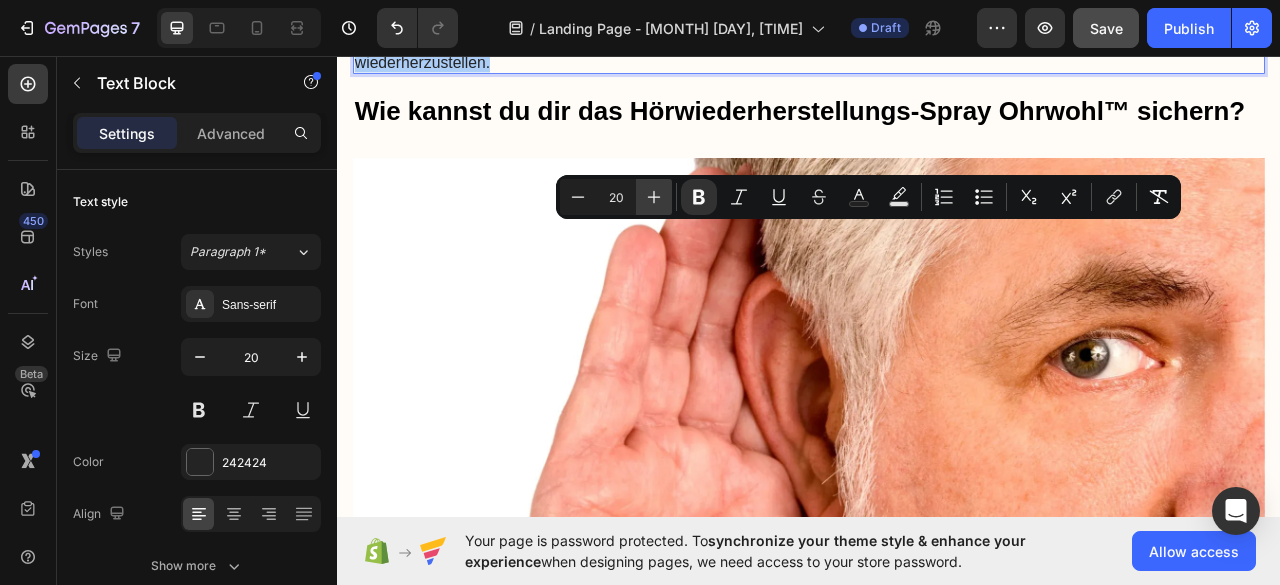 click 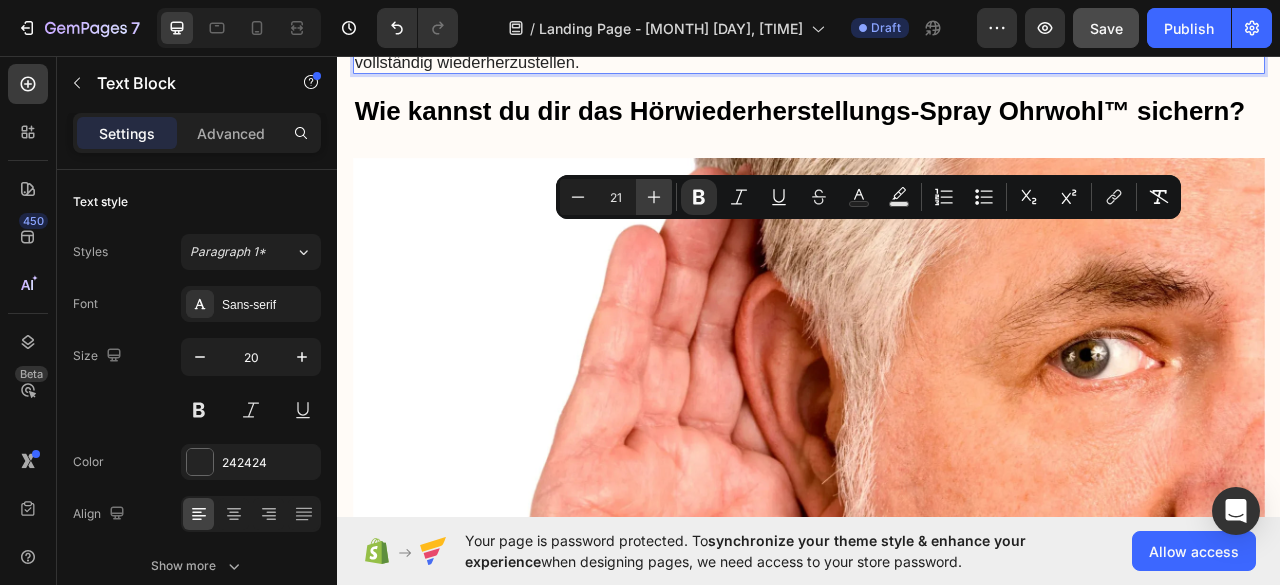 click 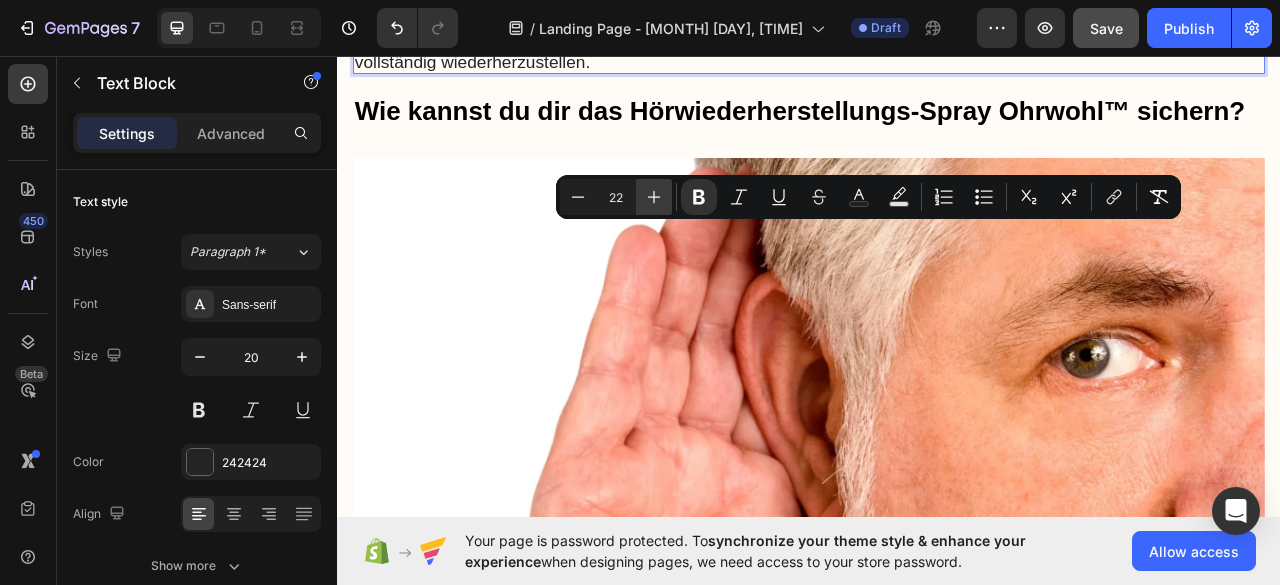 click 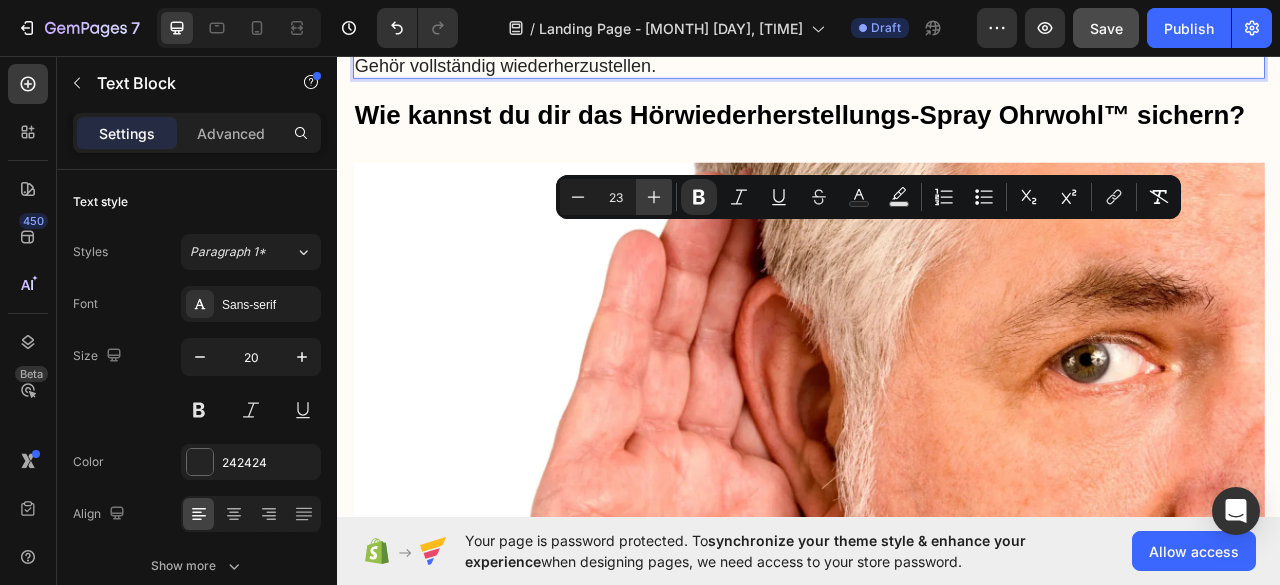 click 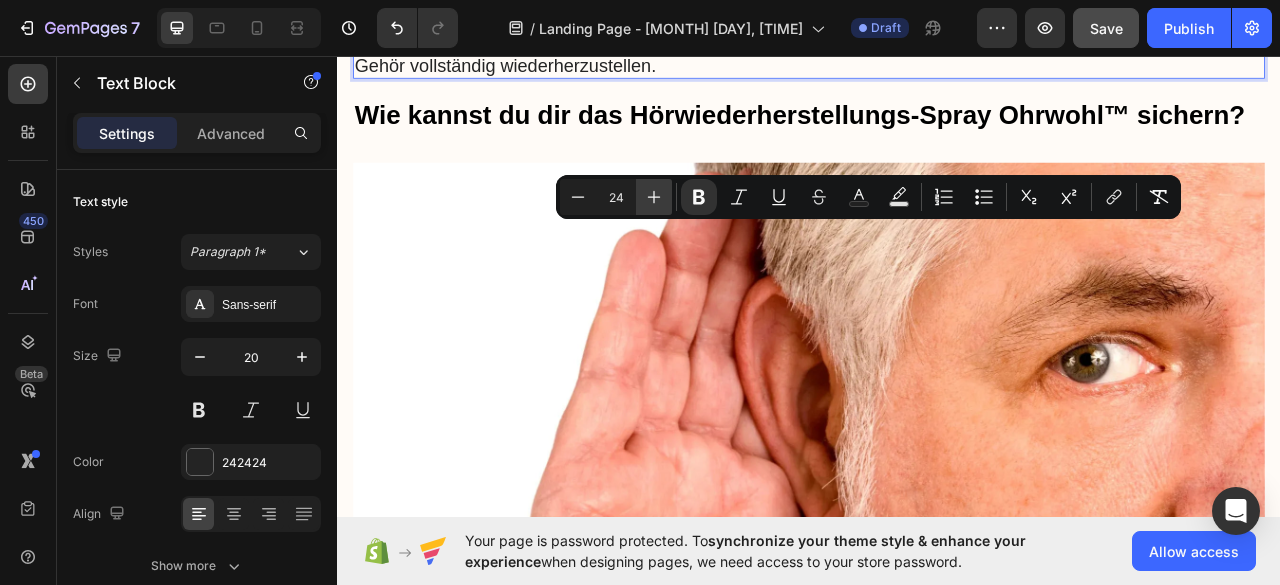 click 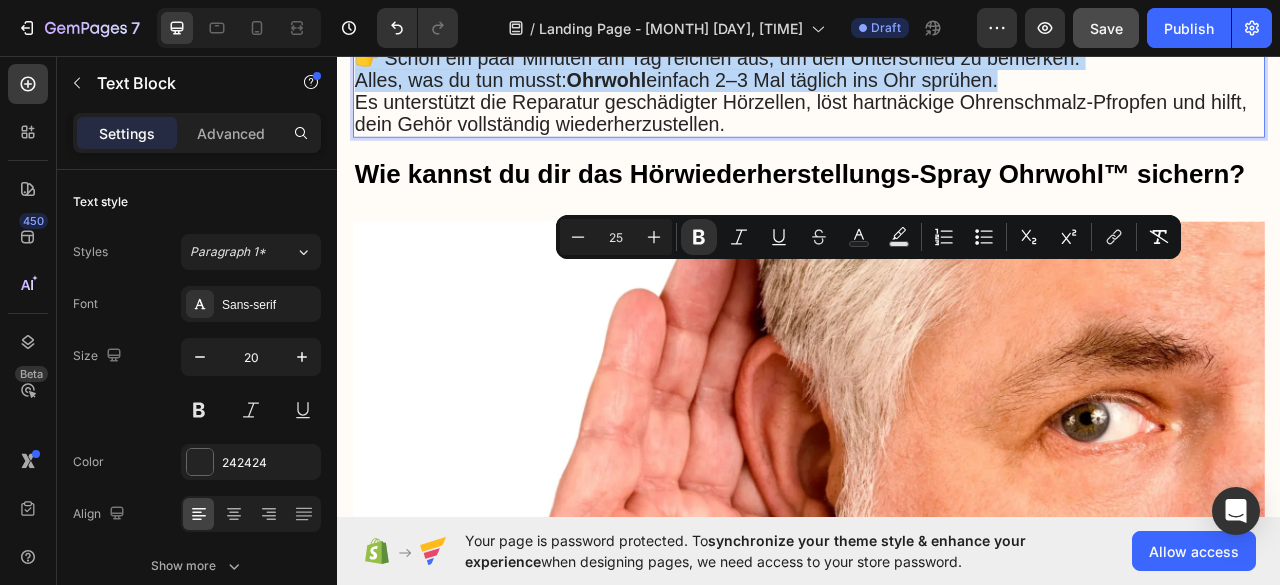 scroll, scrollTop: 8282, scrollLeft: 0, axis: vertical 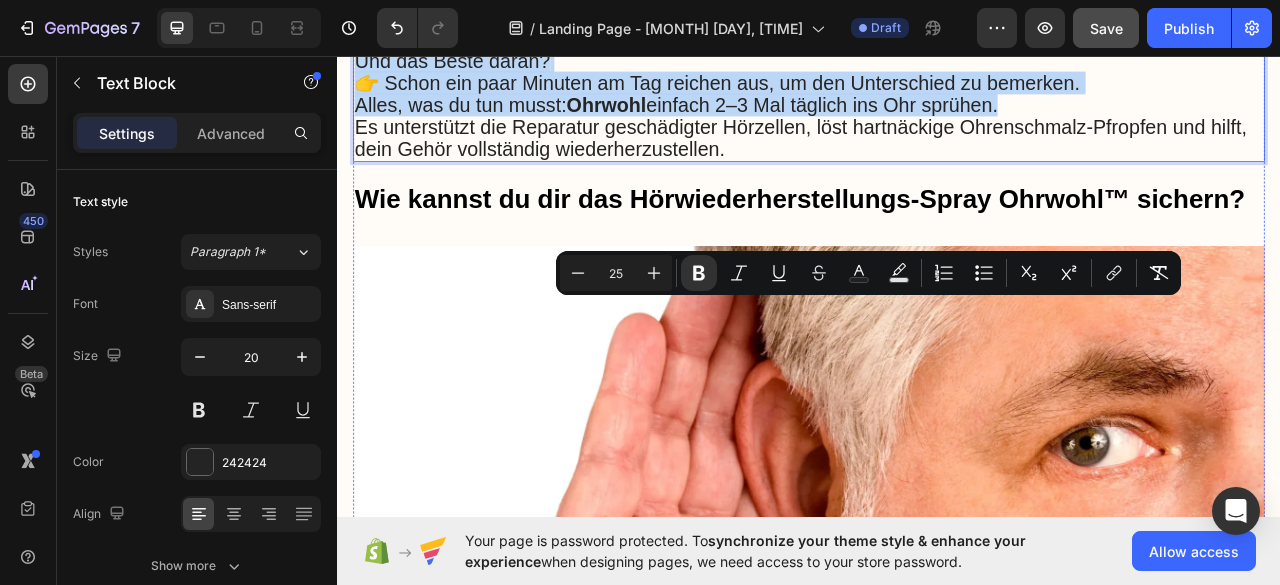 click on "Kein Rauschen, keine Schmerzen, kein unangenehmes Gefühl im Ohr." at bounding box center (731, -59) 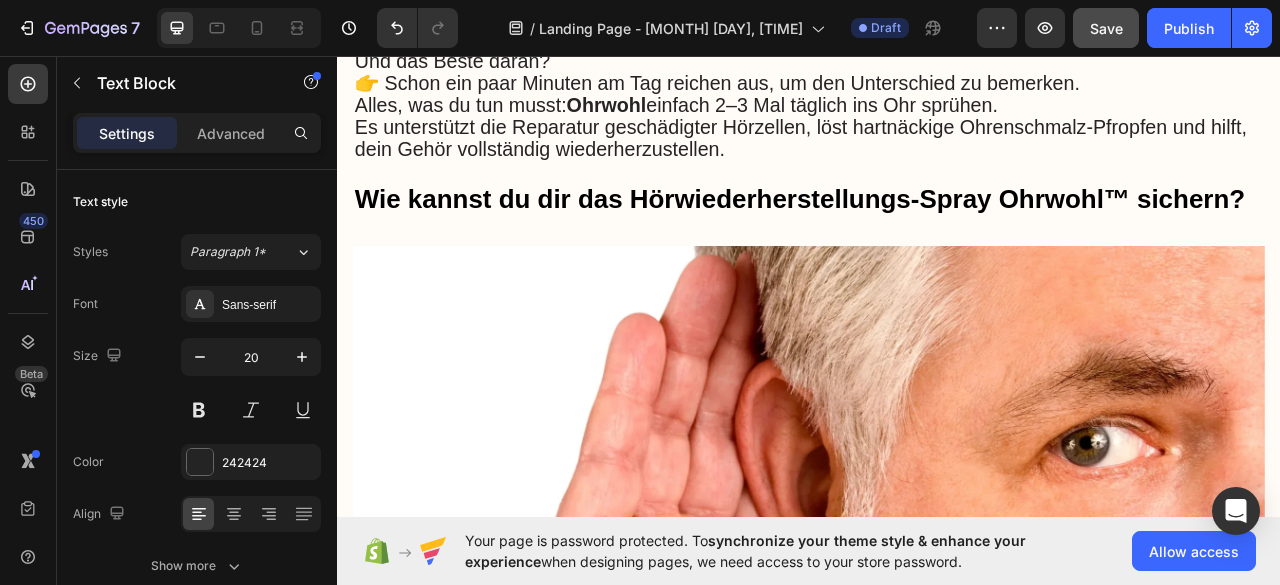 click on "Kein Rauschen, keine Schmerzen, kein unangenehmes Gefühl im Ohr." at bounding box center (731, -59) 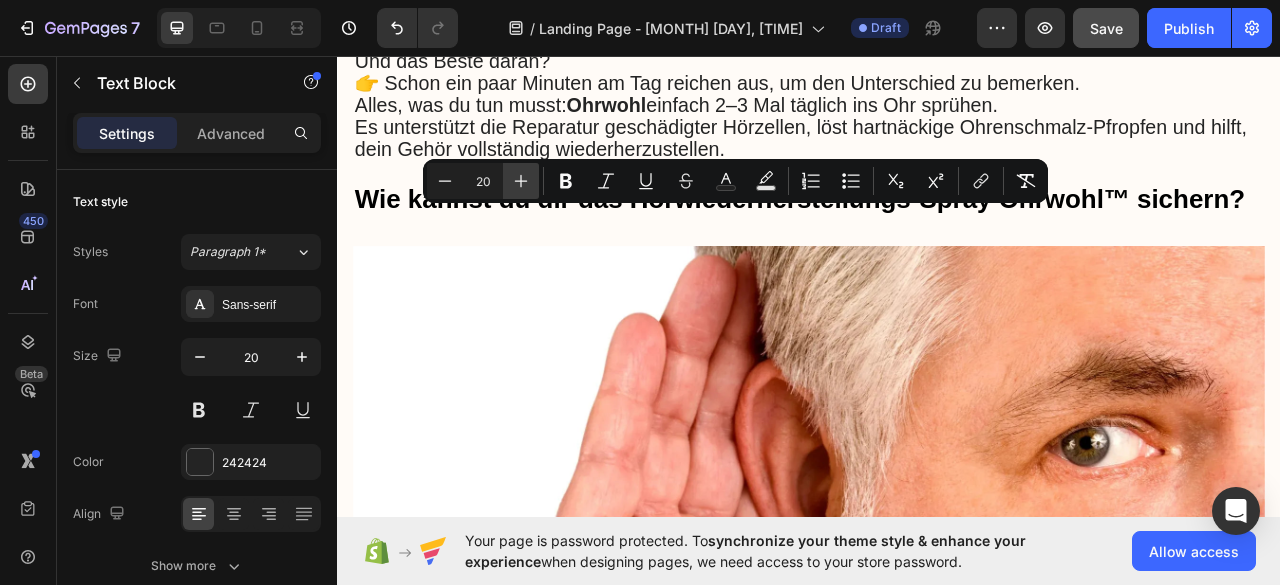 click 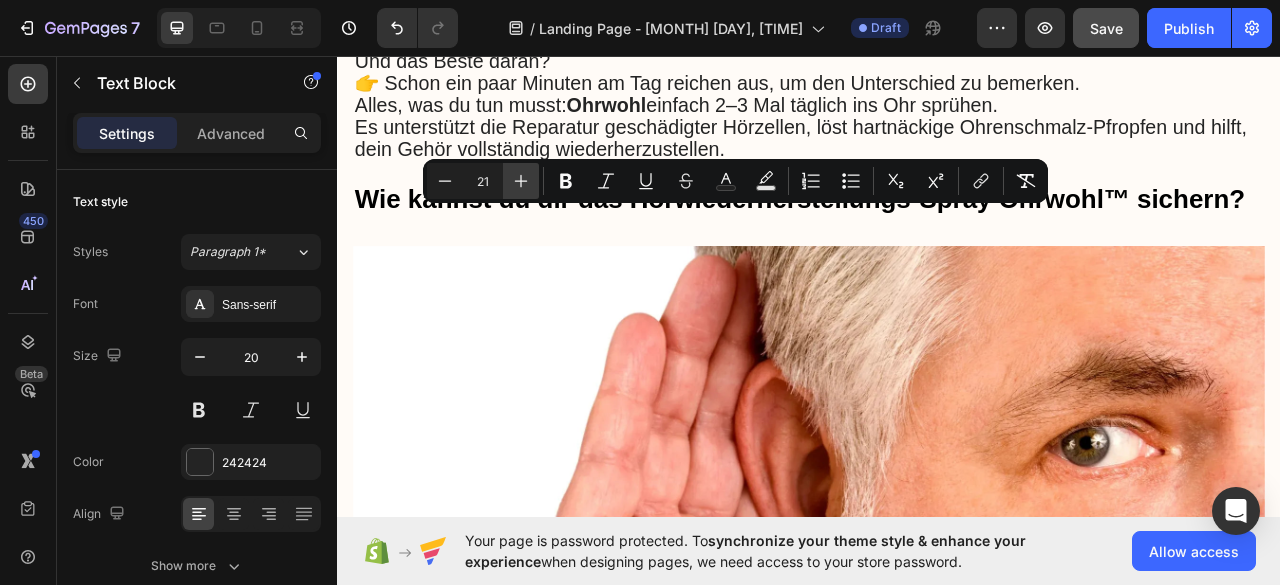 click 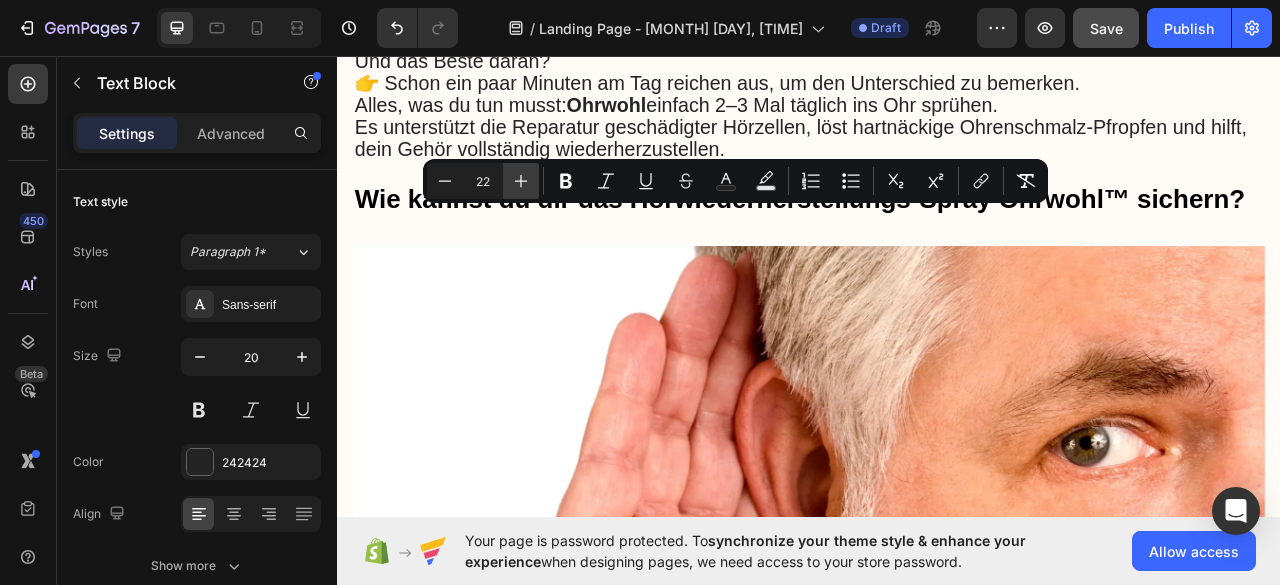 click 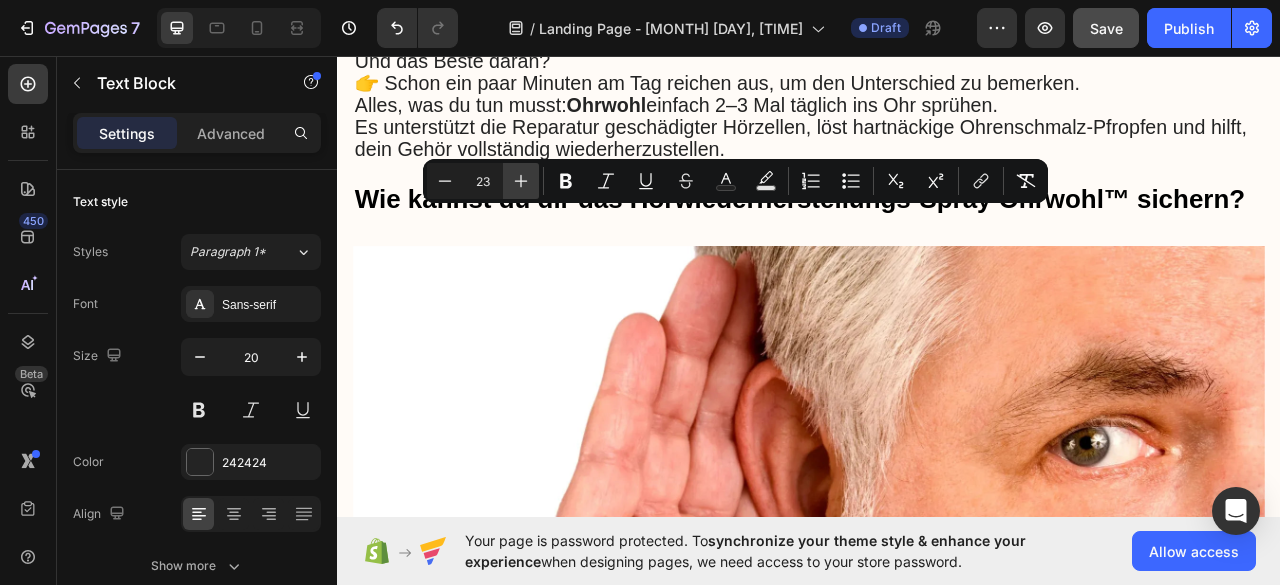 click 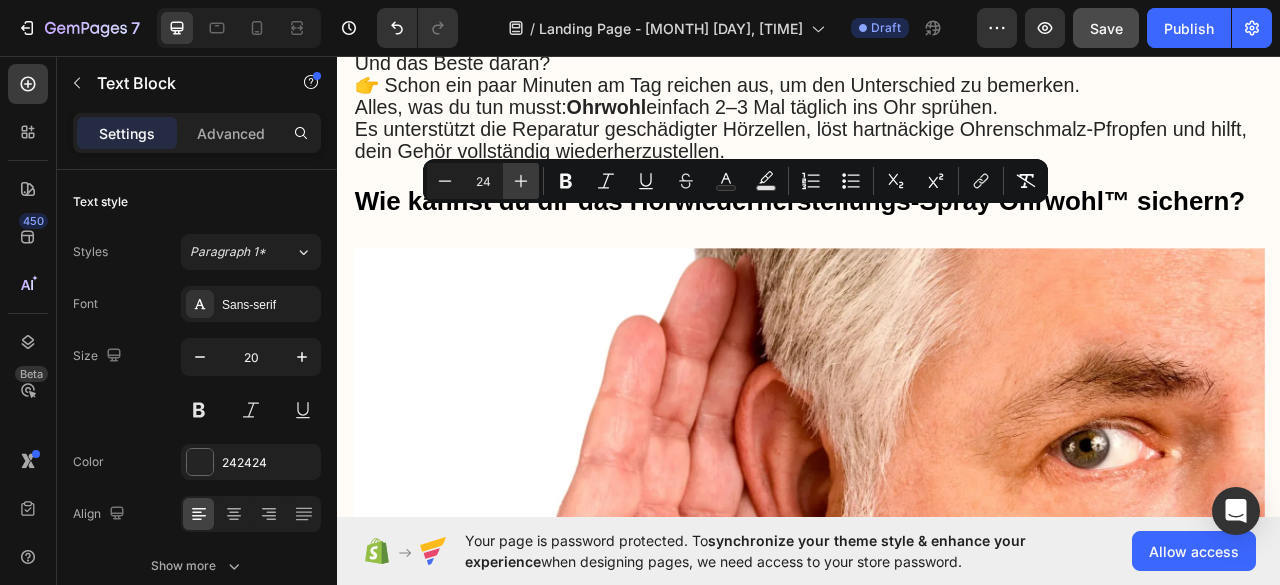click 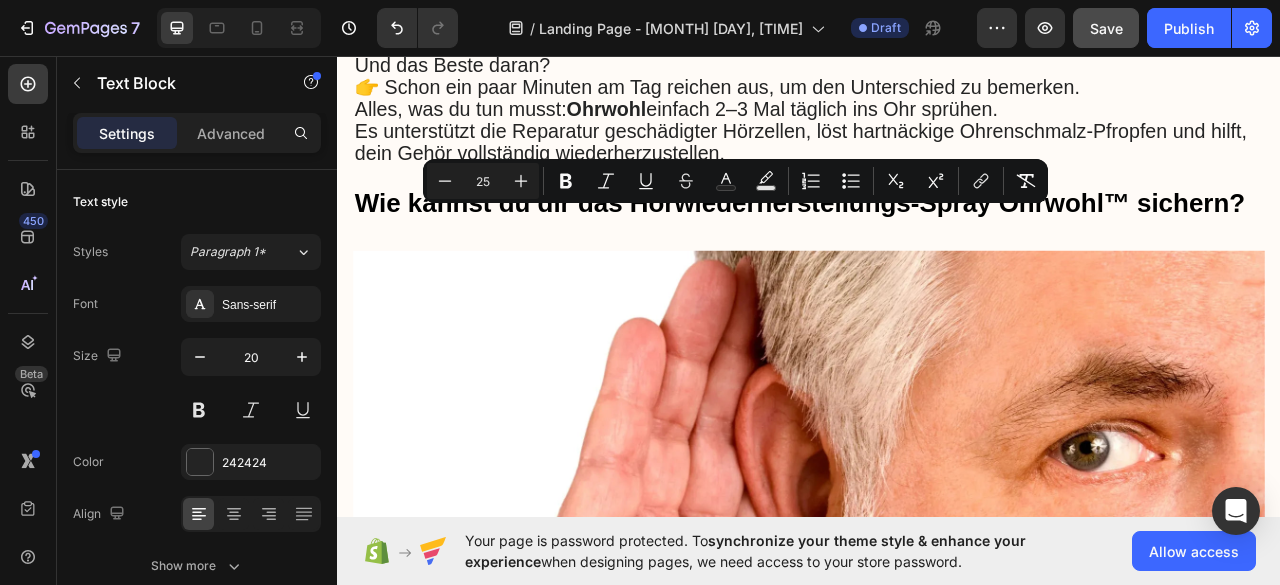 click on "Kein Rauschen, keine Schmerzen, kein unangenehmes Gefühl im Ohr." at bounding box center [820, -55] 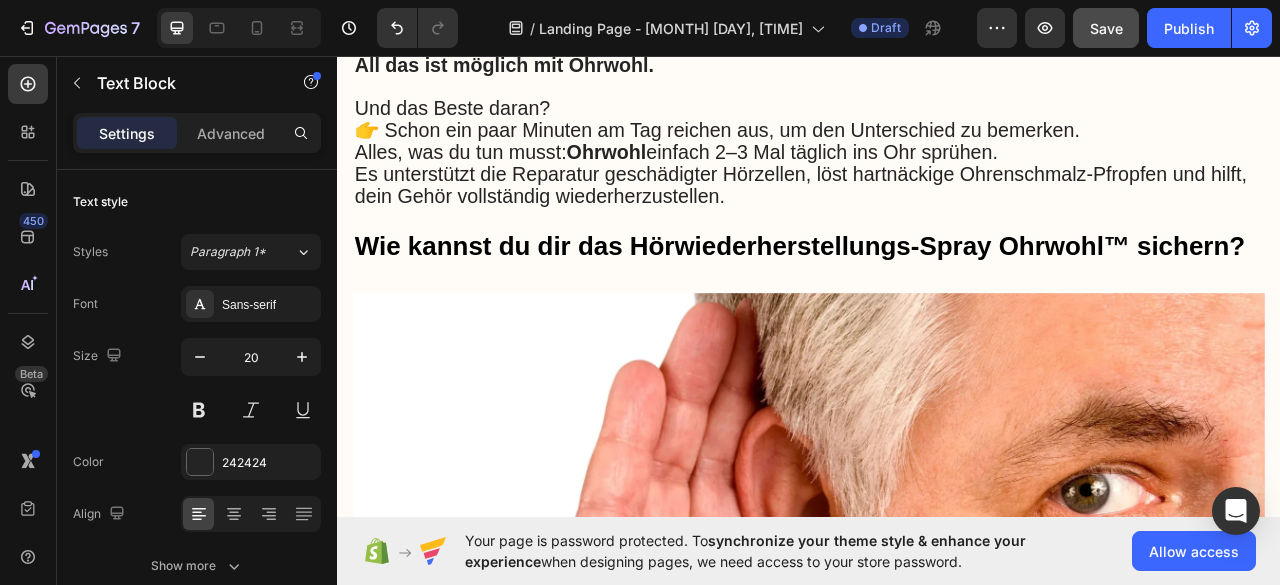 scroll, scrollTop: 8182, scrollLeft: 0, axis: vertical 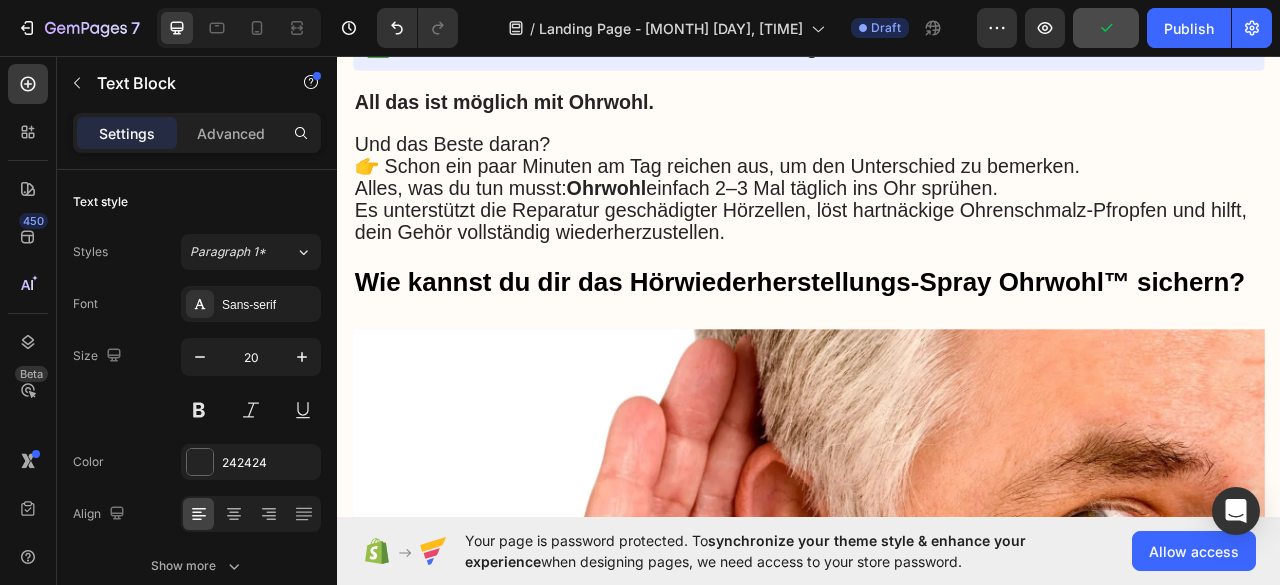 click on "Stell dir nur vor…" at bounding box center (937, -79) 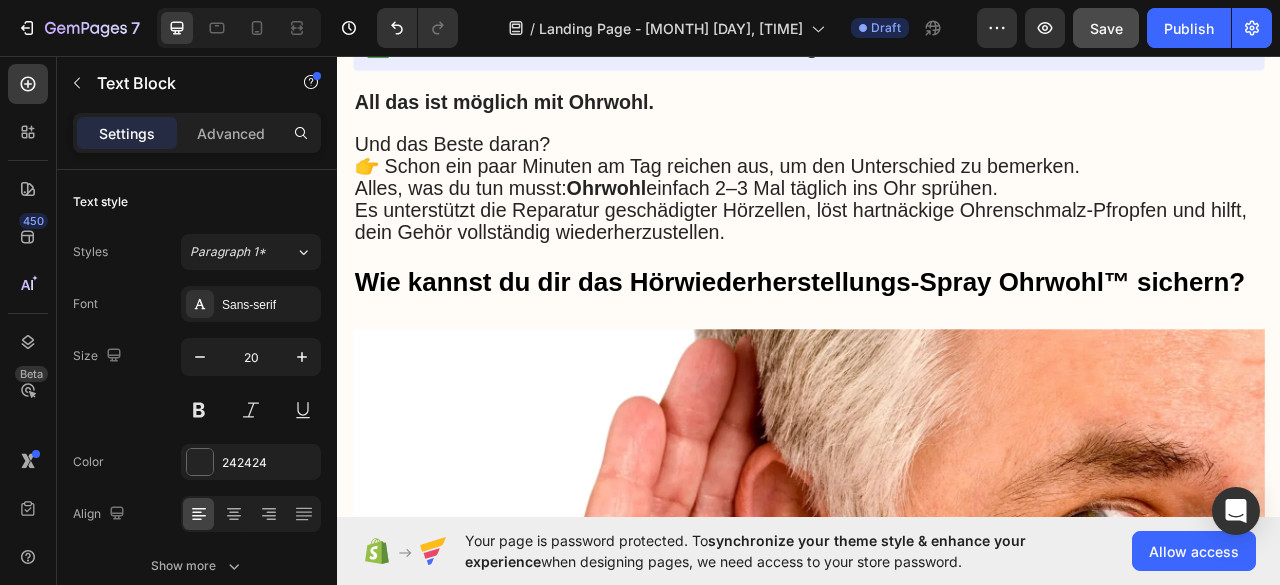 drag, startPoint x: 516, startPoint y: 288, endPoint x: 371, endPoint y: 238, distance: 153.37862 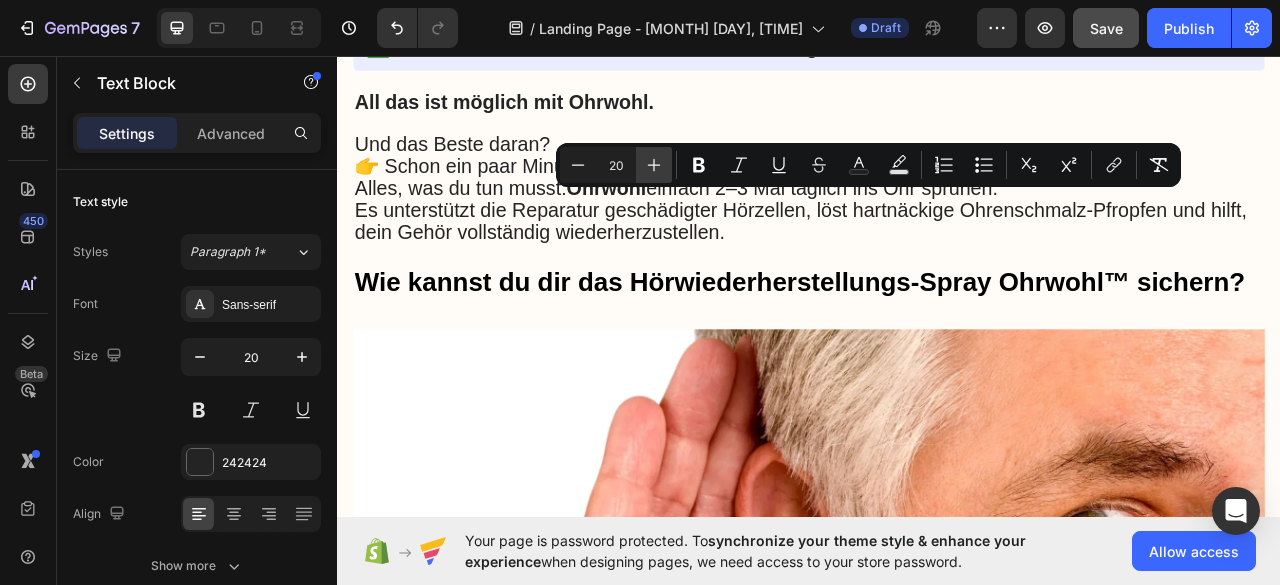 click 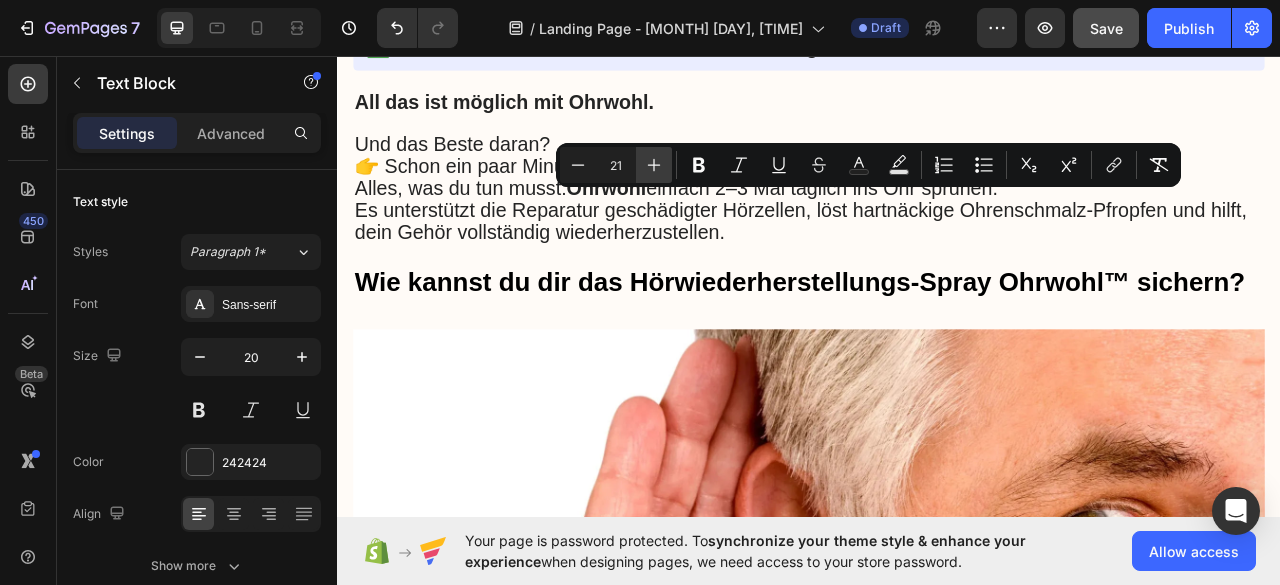click 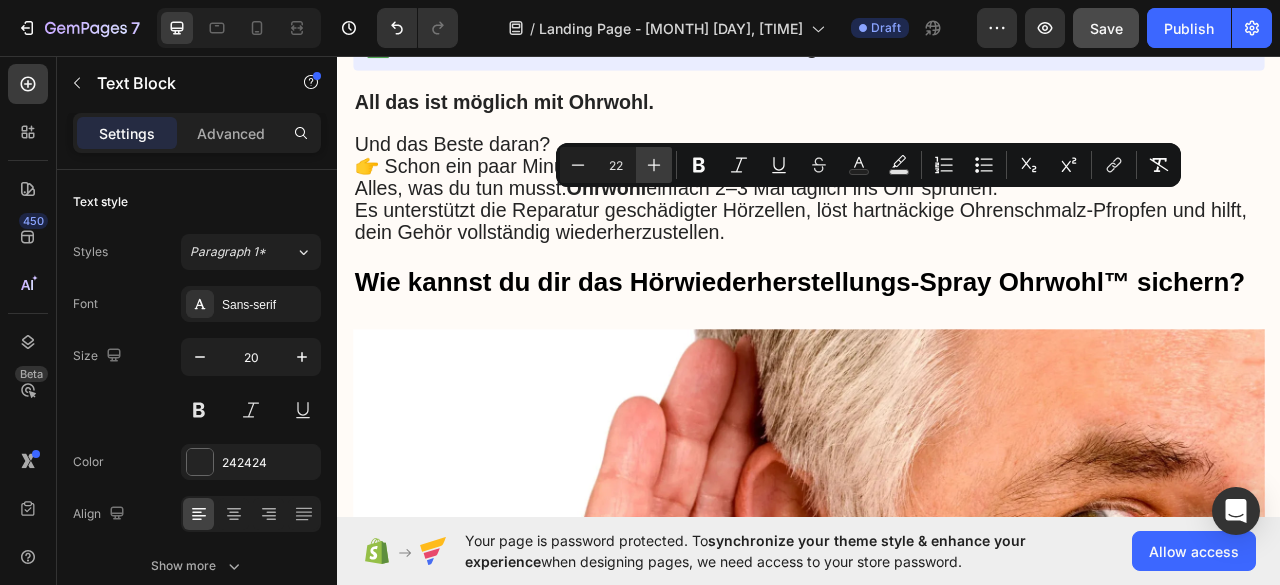 click 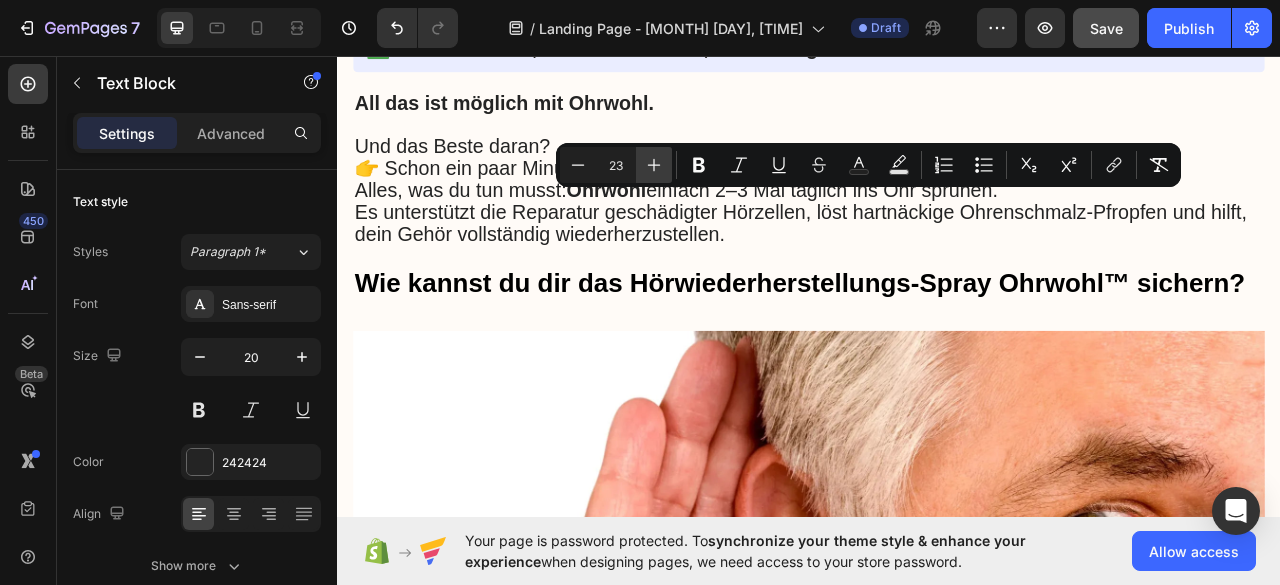click 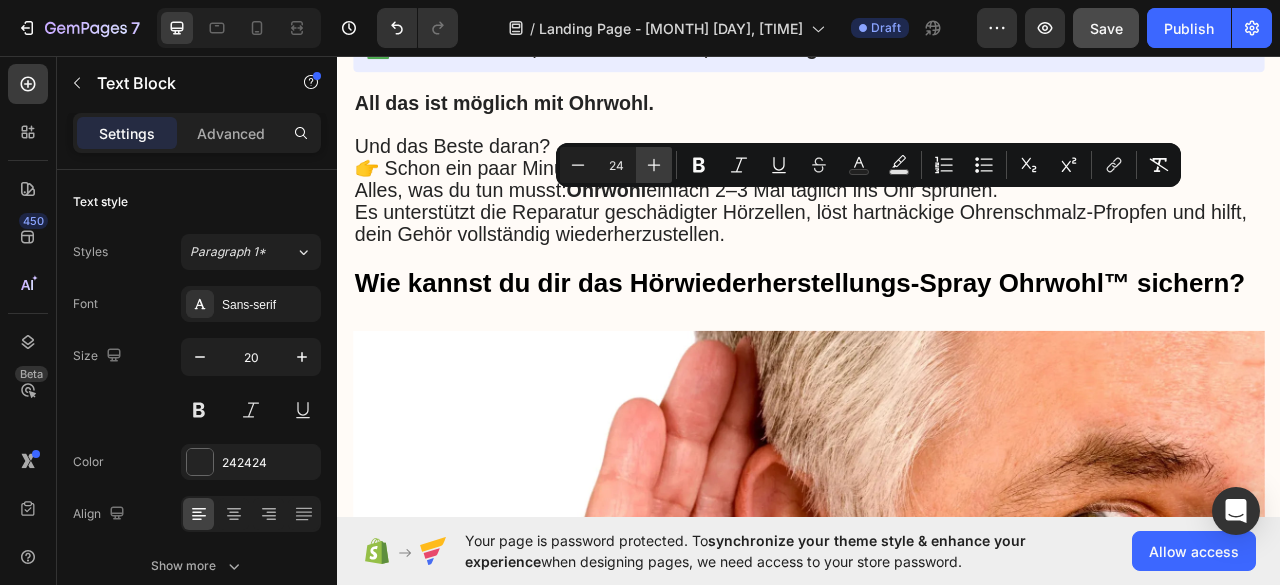 click 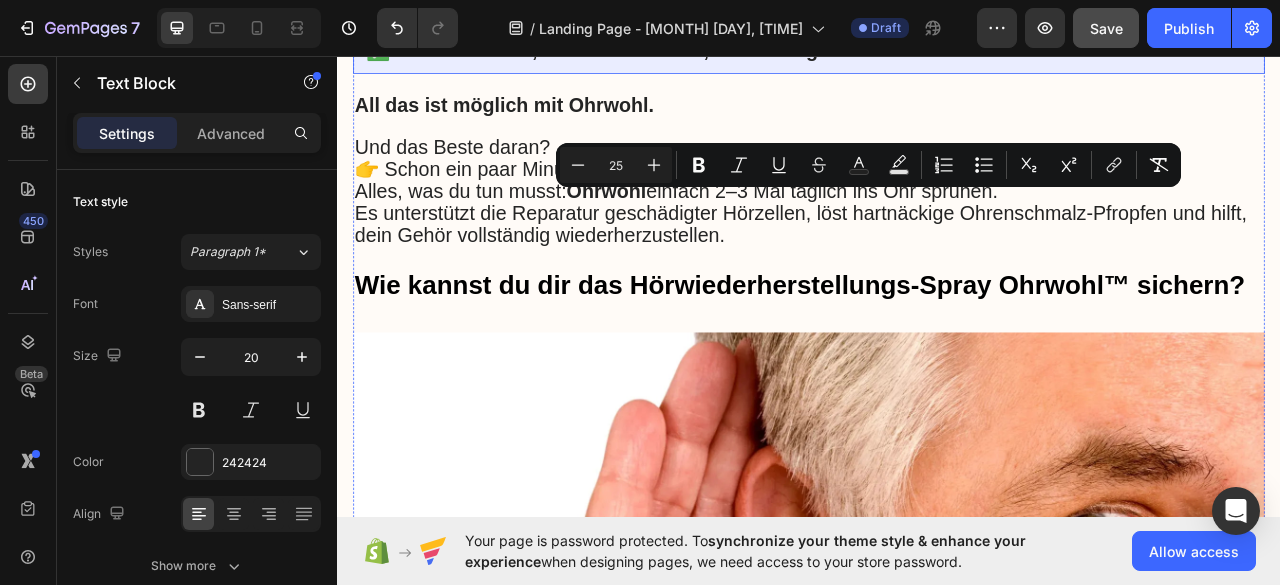 click on "✅  Nie mehr ständig nachfragen oder den Fernseher auf volle Lautstärke drehen. ✅  Keine Hörgeräte oder teuren Medikamente mehr. ✅  Kein Rauschen, keine Schmerzen, kein unangenehmes Gefühl im Ohr." at bounding box center [937, 22] 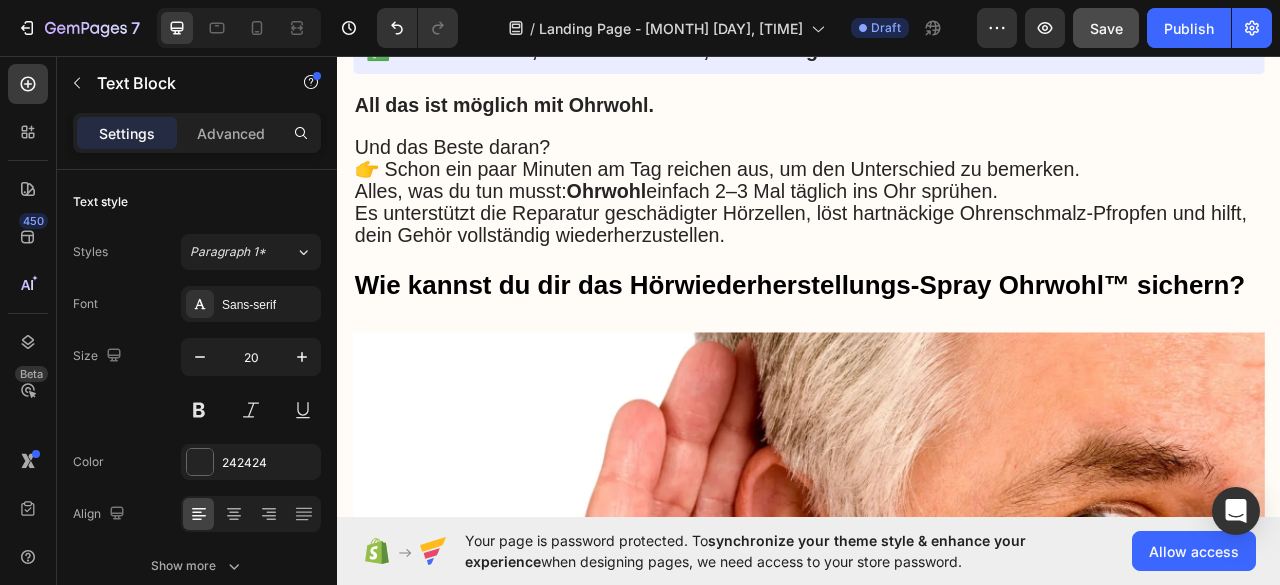 click on "Und ich bin überzeugt, dass  Ohrwohl  auch dir helfen wird." at bounding box center [676, -131] 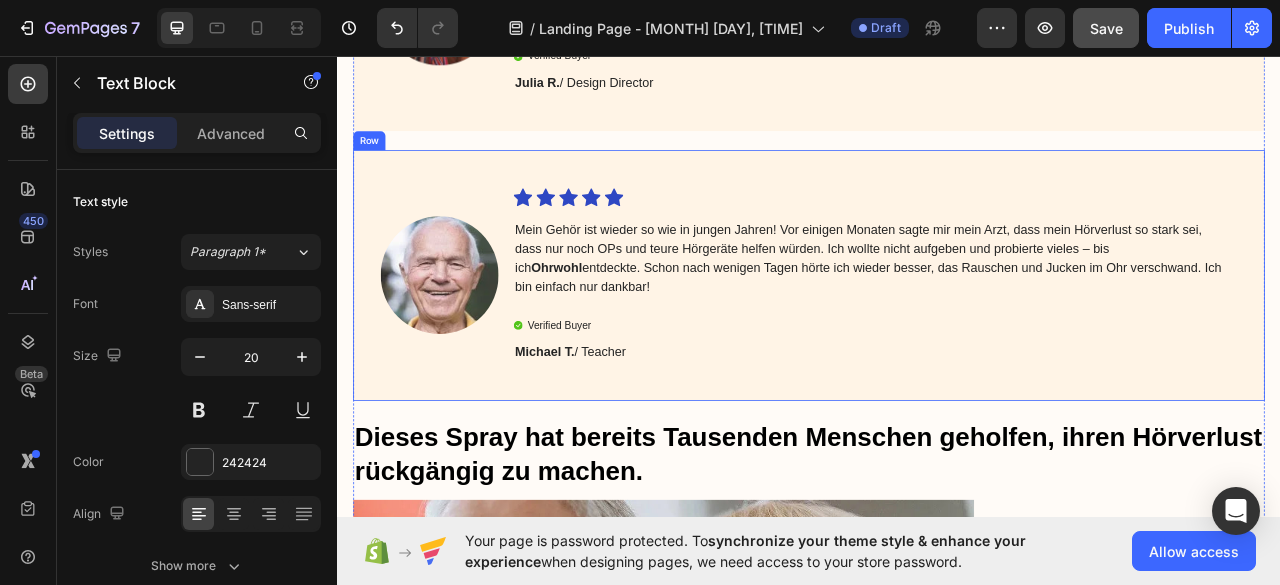 scroll, scrollTop: 7382, scrollLeft: 0, axis: vertical 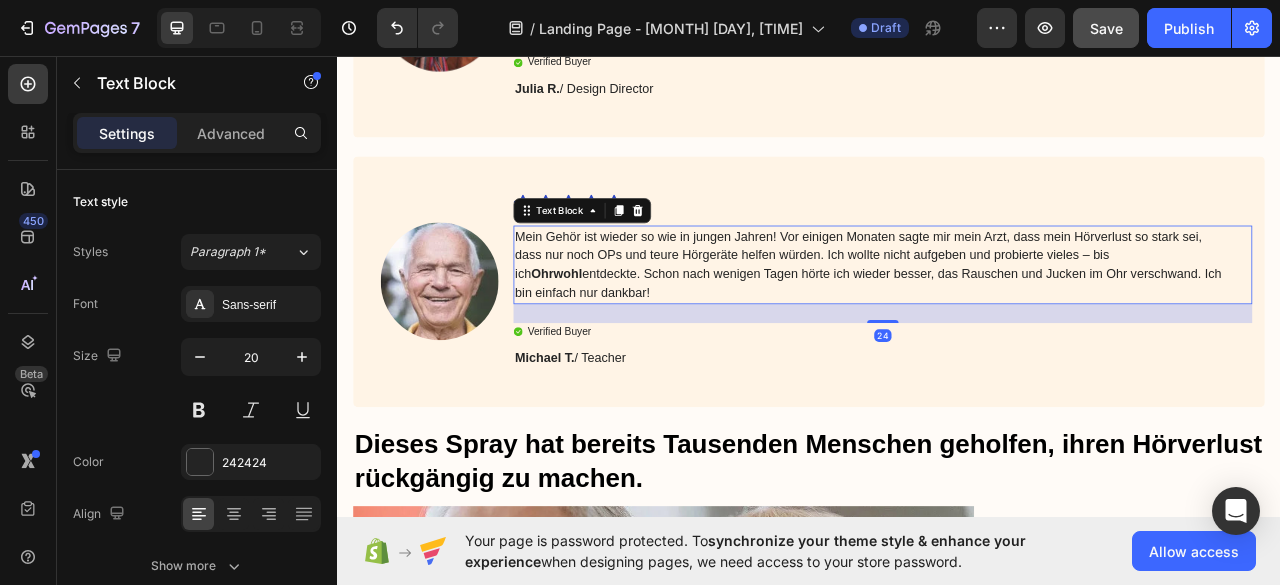 click on "Mein Gehör ist wieder so wie in jungen Jahren! Vor einigen Monaten sagte mir mein Arzt, dass mein Hörverlust so stark sei, dass nur noch OPs und teure Hörgeräte helfen würden. Ich wollte nicht aufgeben und probierte vieles – bis ich  Ohrwohl  entdeckte. Schon nach wenigen Tagen hörte ich wieder besser, das Rauschen und Jucken im Ohr verschwand. Ich bin einfach nur dankbar!" at bounding box center [1015, 323] 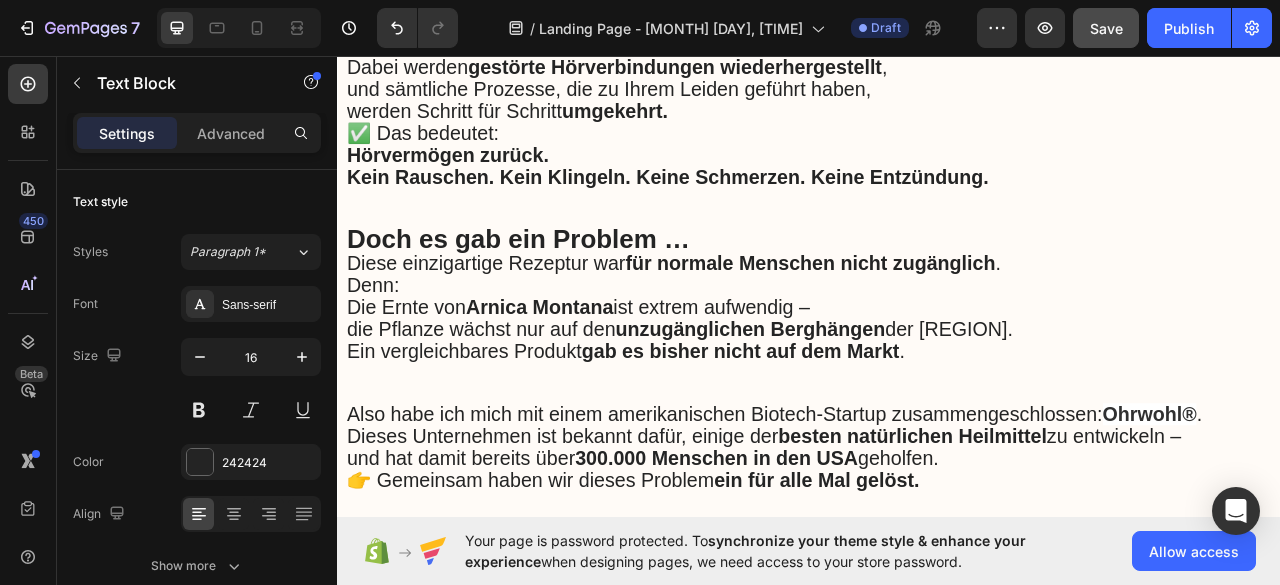 scroll, scrollTop: 6582, scrollLeft: 0, axis: vertical 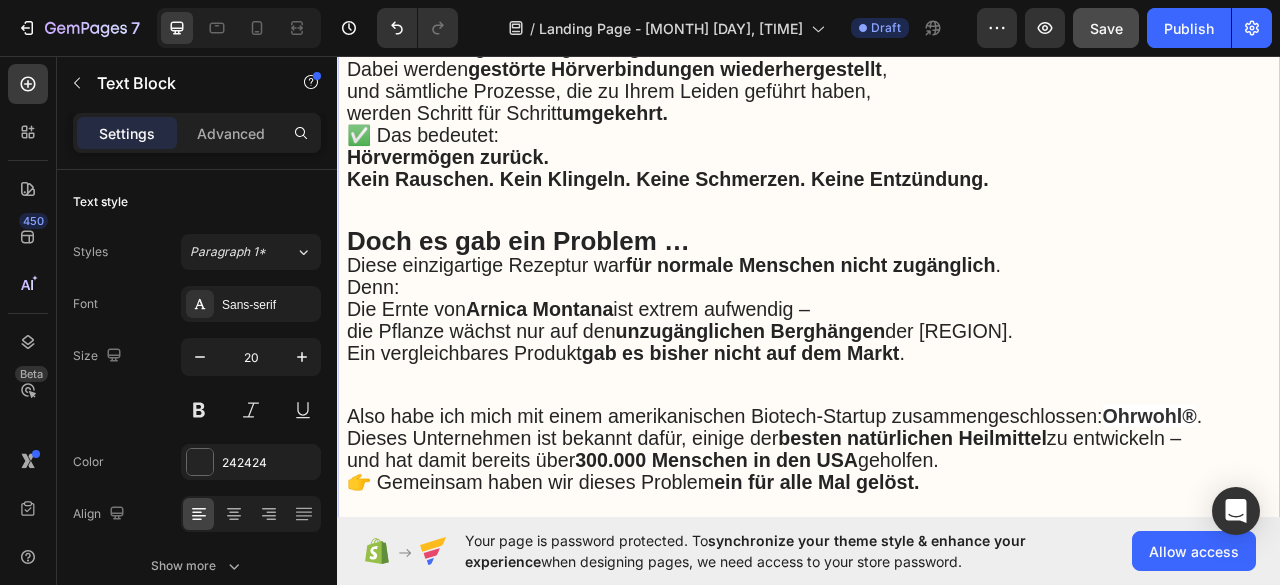 click on "Dieses Unternehmen ist bekannt dafür, einige der  besten natürlichen Heilmittel  zu entwickeln –" at bounding box center [880, 543] 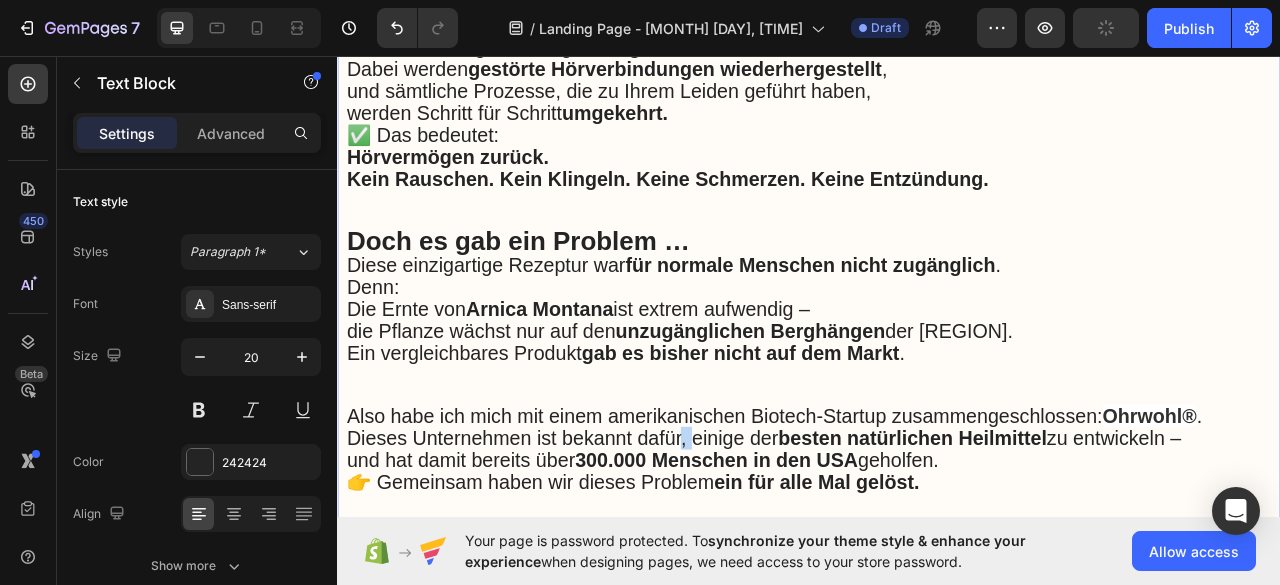 drag, startPoint x: 764, startPoint y: 485, endPoint x: 787, endPoint y: 481, distance: 23.345236 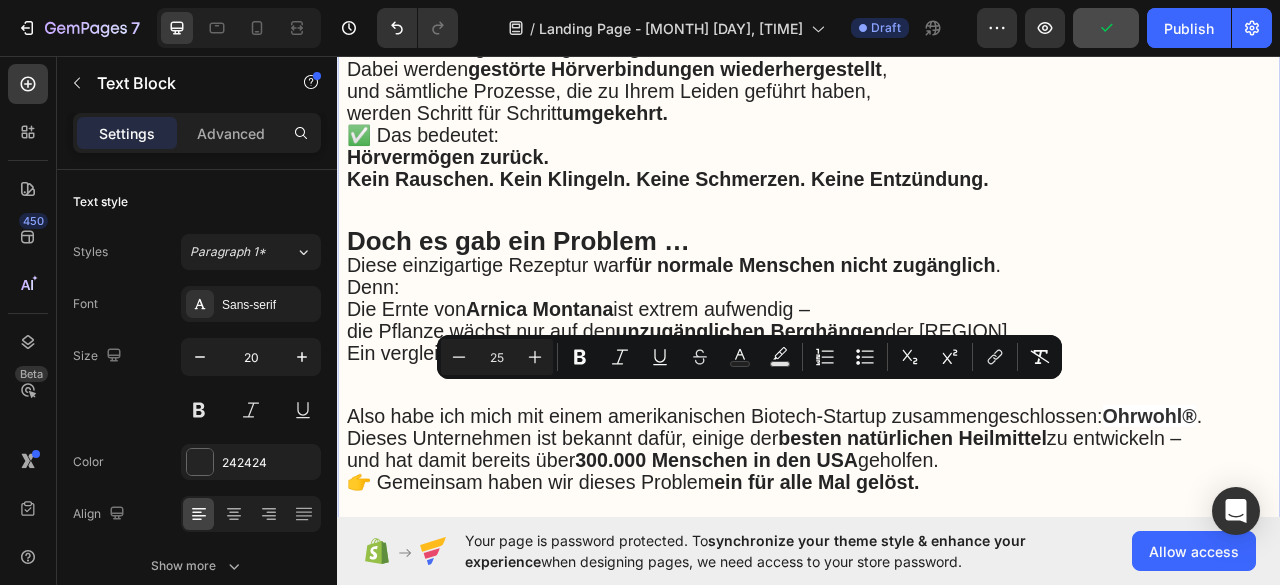 click on "Diese einzigartige Rezeptur war  für normale Menschen nicht zugänglich ." at bounding box center (765, 323) 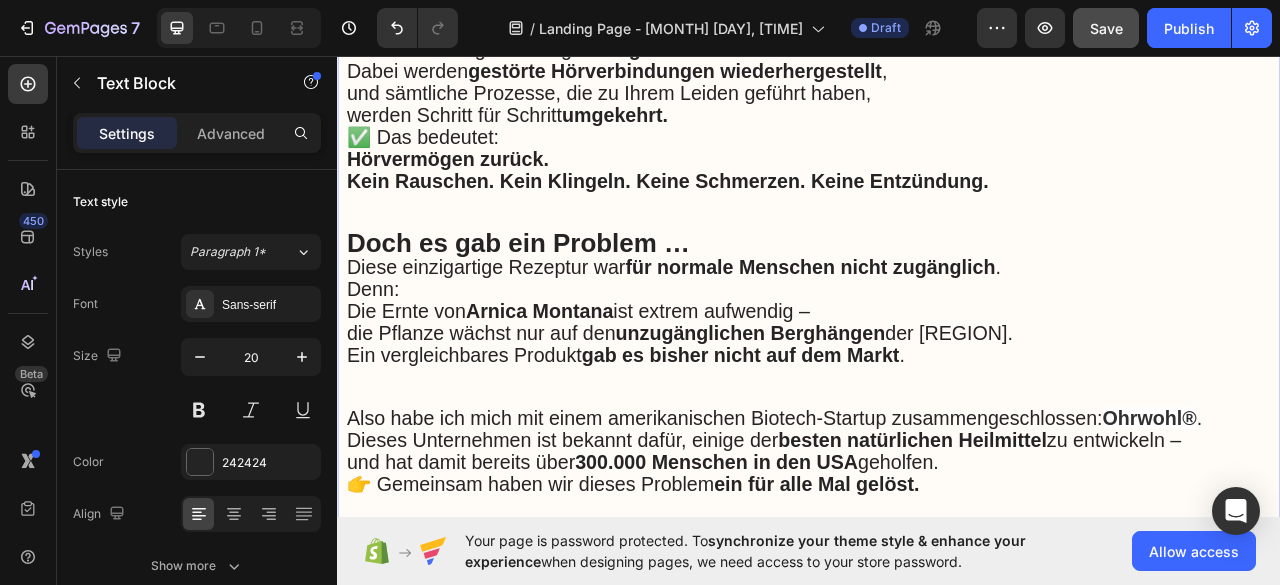 scroll, scrollTop: 6582, scrollLeft: 0, axis: vertical 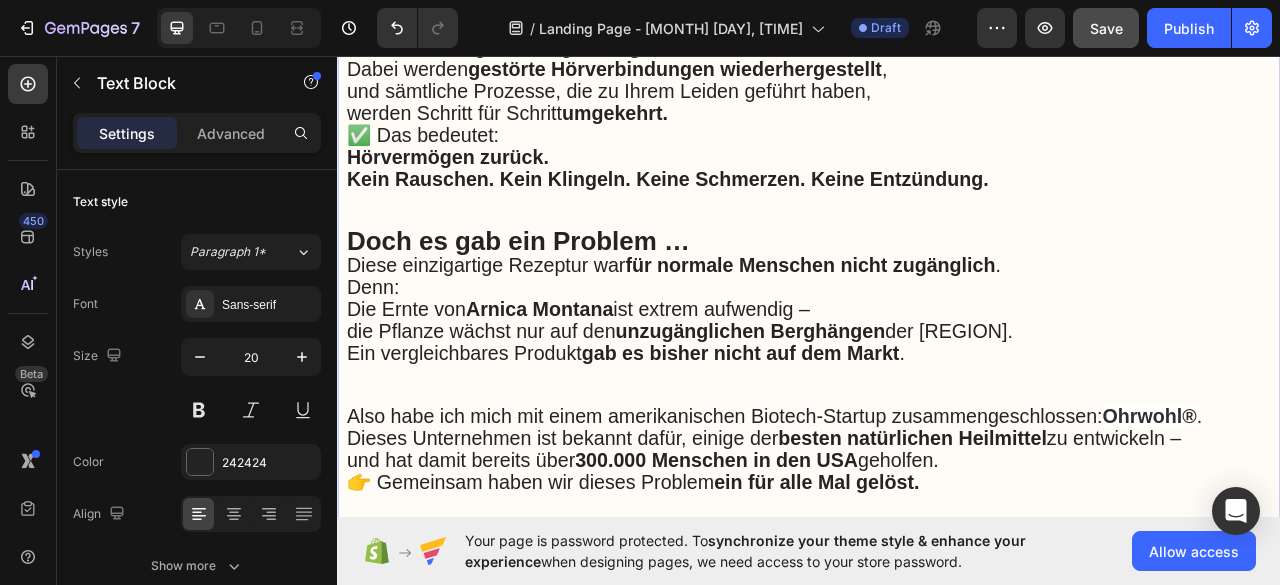 click on "Ohrwohl®" at bounding box center [1371, 515] 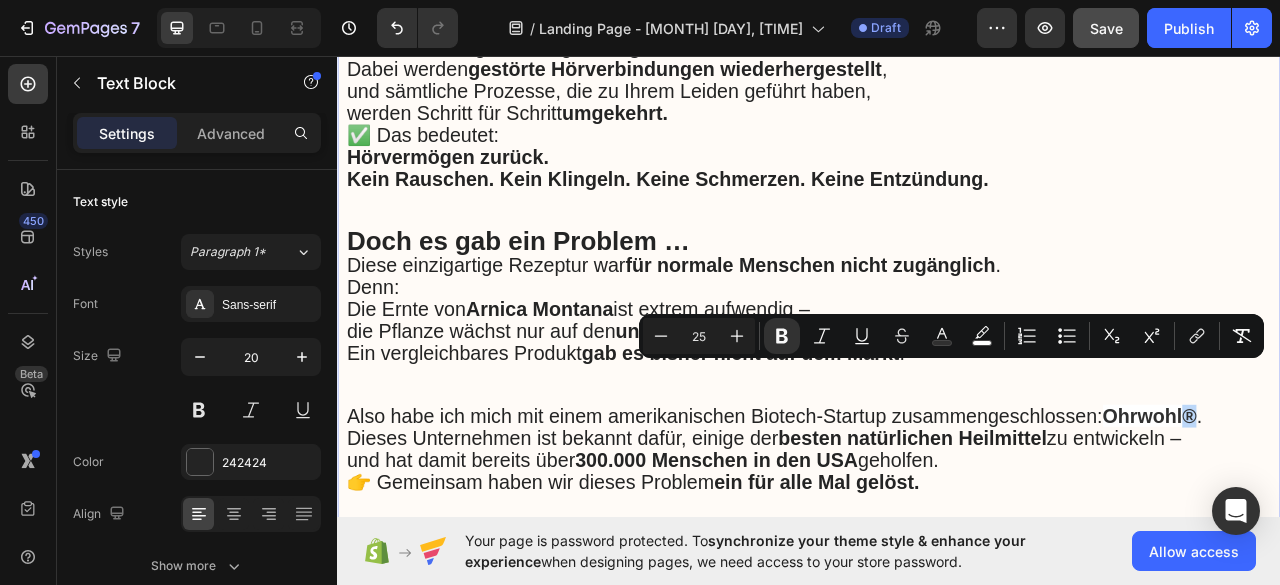 drag, startPoint x: 1455, startPoint y: 456, endPoint x: 1436, endPoint y: 457, distance: 19.026299 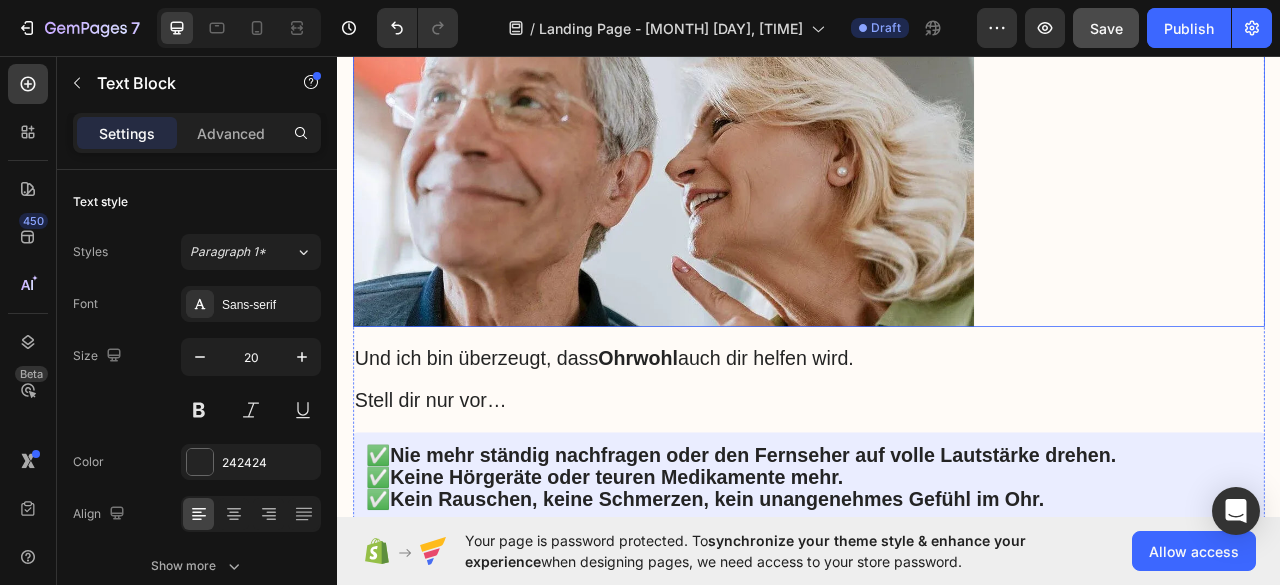 scroll, scrollTop: 8082, scrollLeft: 0, axis: vertical 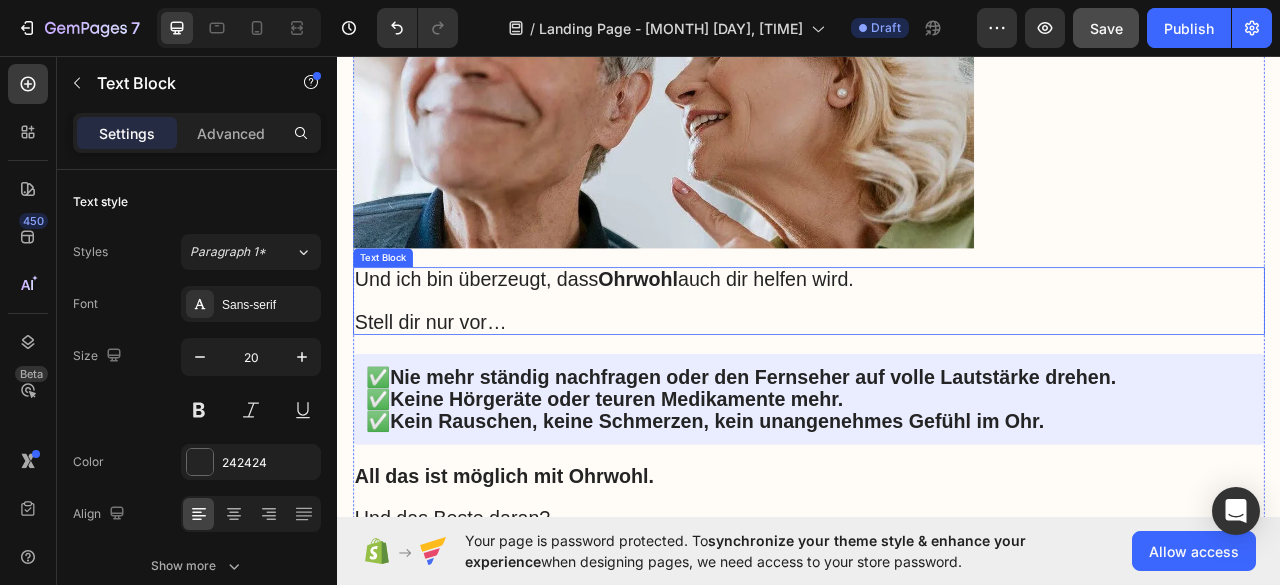 click on "Und ich bin überzeugt, dass  Ohrwohl  auch dir helfen wird." at bounding box center (676, 341) 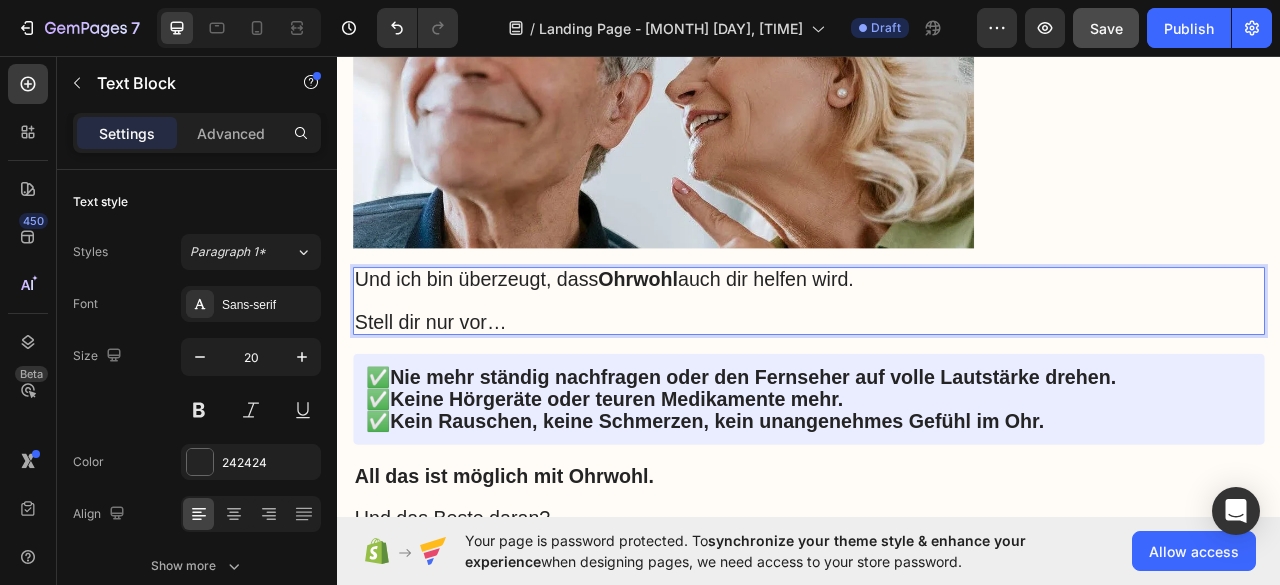 click on "Und ich bin überzeugt, dass  Ohrwohl  auch dir helfen wird." at bounding box center [676, 341] 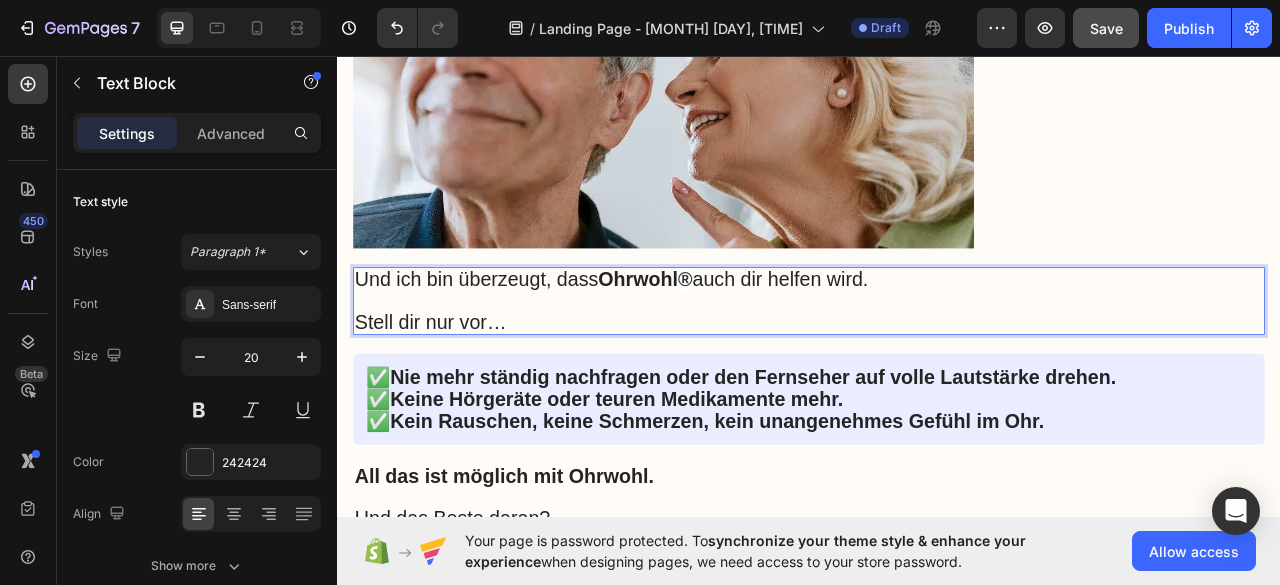 scroll, scrollTop: 8282, scrollLeft: 0, axis: vertical 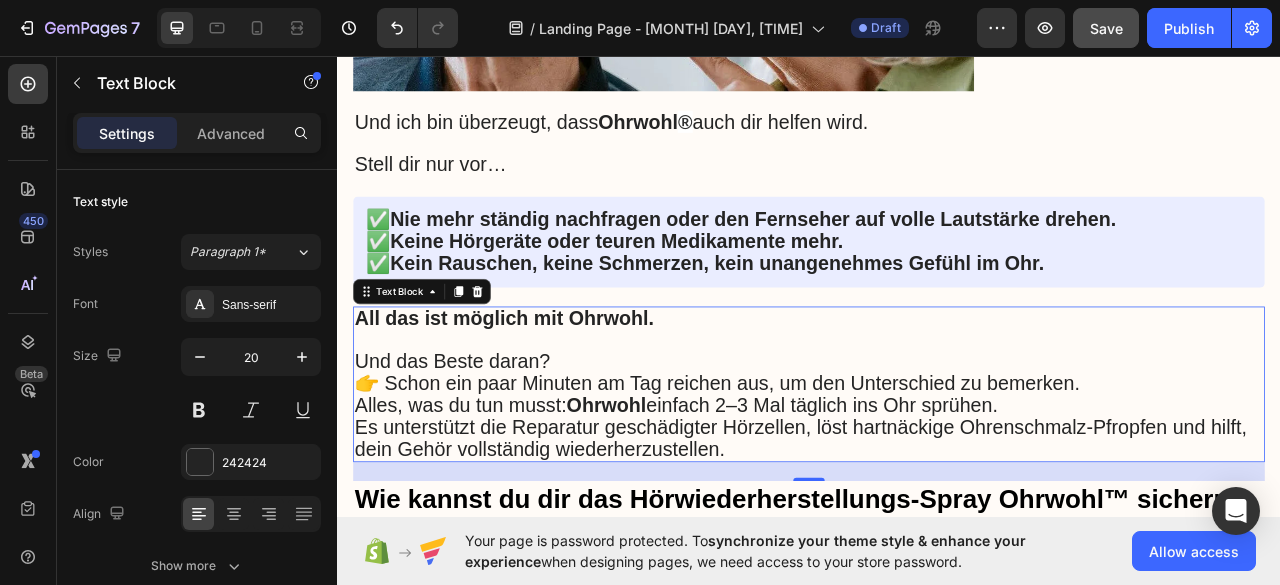 click on "Alles, was du tun musst:  Ohrwohl  einfach 2–3 Mal täglich ins Ohr sprühen." at bounding box center (768, 501) 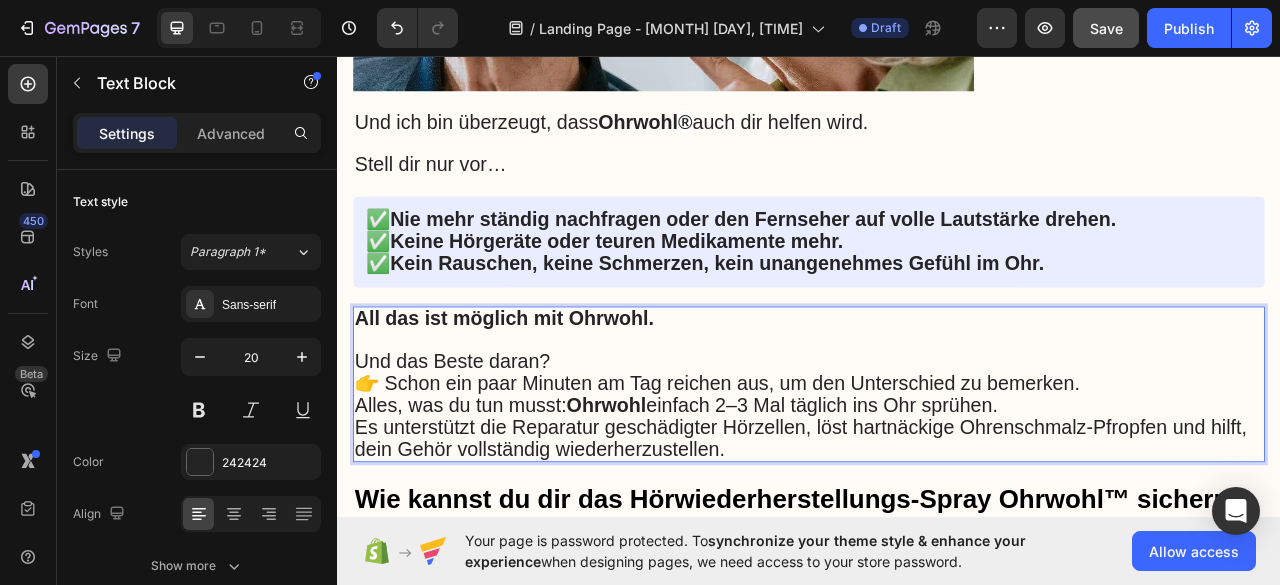click on "Alles, was du tun musst:  Ohrwohl  einfach 2–3 Mal täglich ins Ohr sprühen." at bounding box center (768, 501) 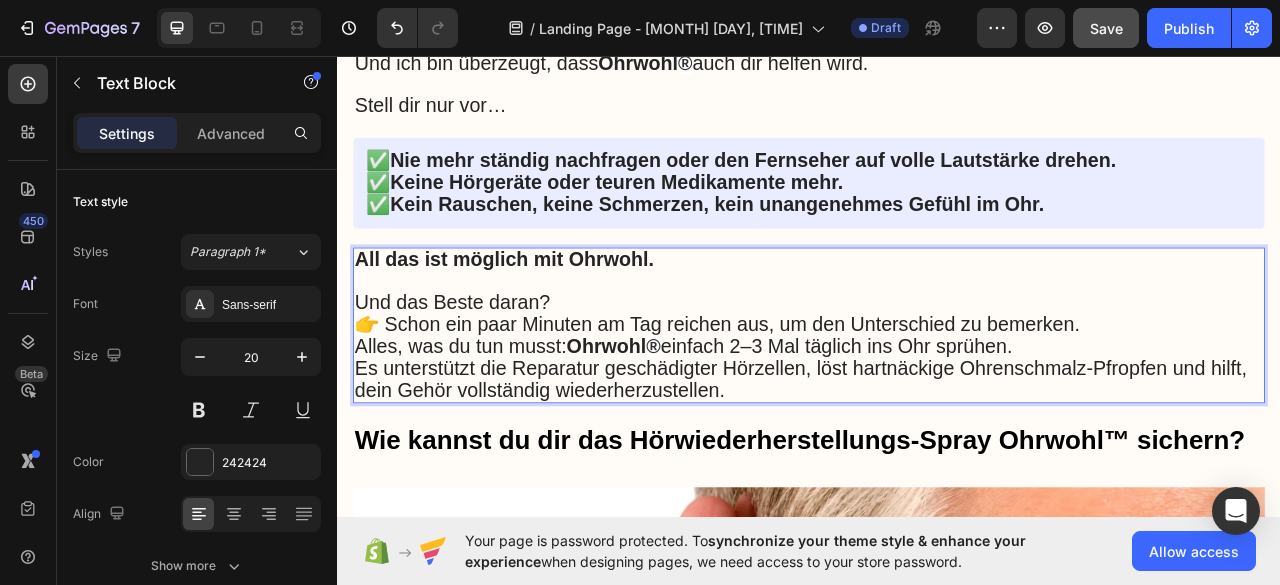 scroll, scrollTop: 8482, scrollLeft: 0, axis: vertical 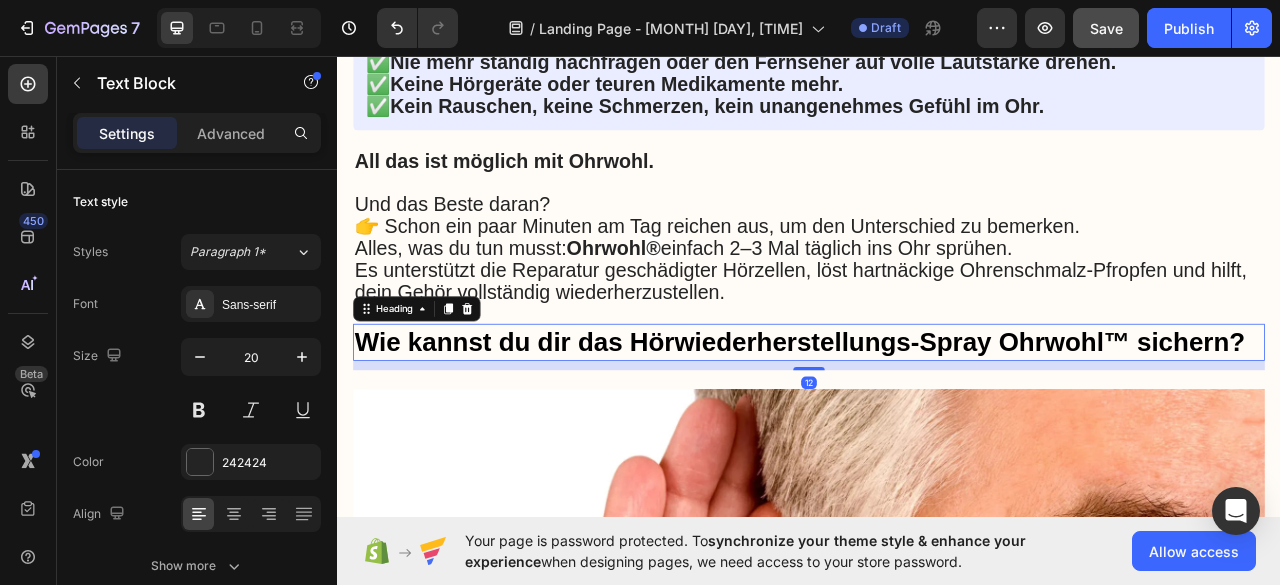 click on "Wie kannst du dir das Hörwiederherstellungs‑Spray Ohrwohl™ sichern?" at bounding box center (937, 421) 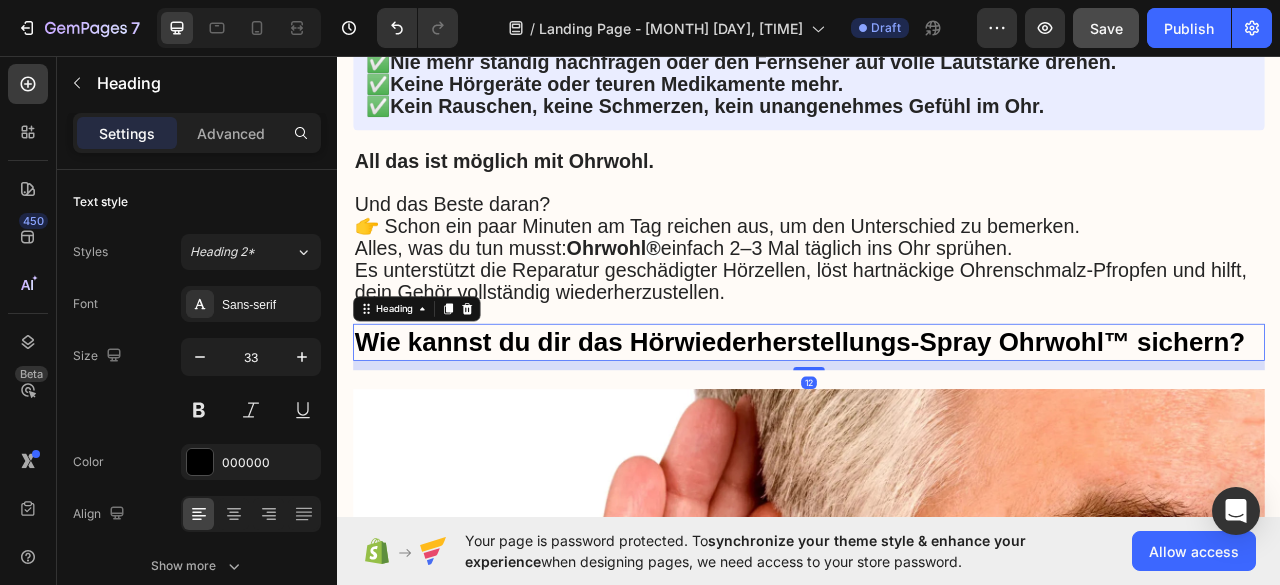 click on "Wie kannst du dir das Hörwiederherstellungs‑Spray Ohrwohl™ sichern?" at bounding box center [937, 421] 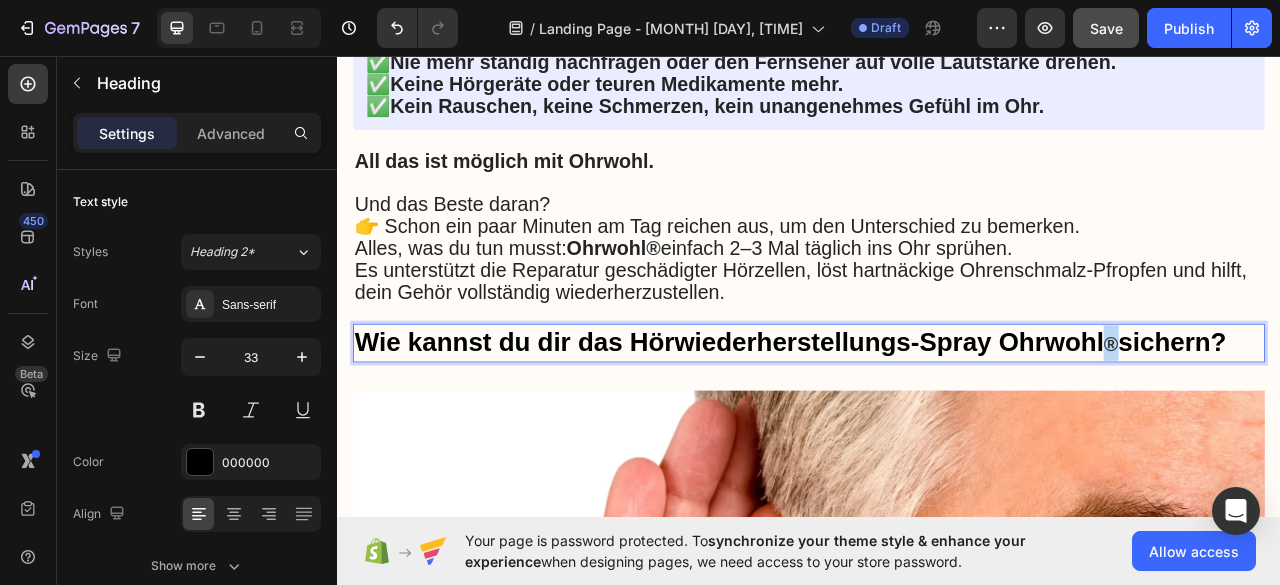 drag, startPoint x: 1330, startPoint y: 409, endPoint x: 1317, endPoint y: 417, distance: 15.264338 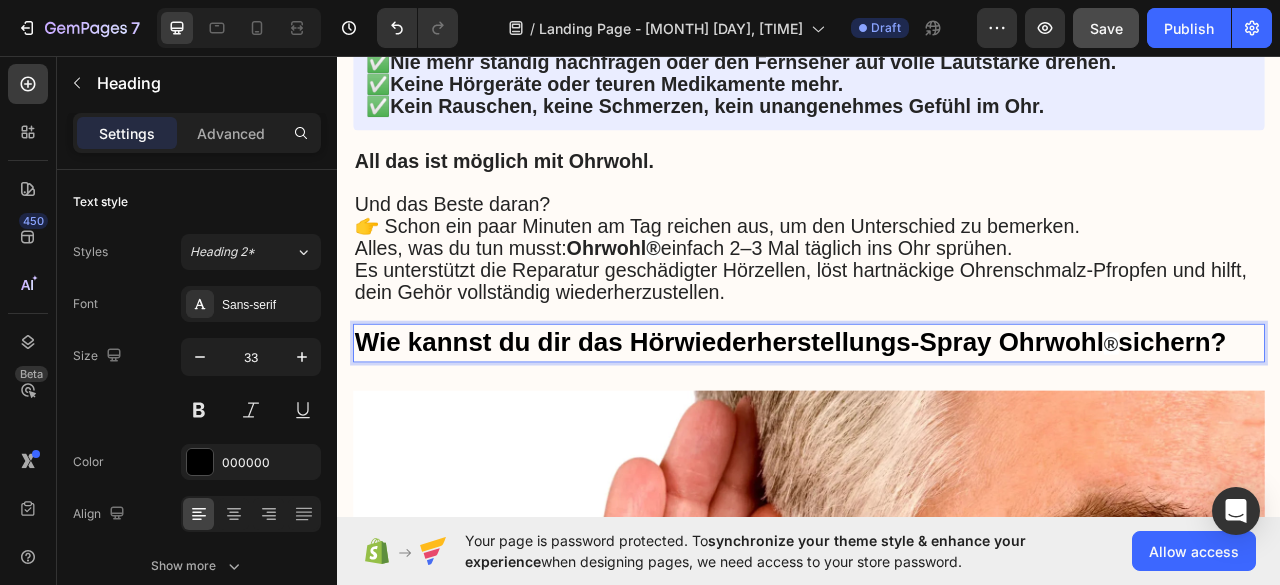 click on "Wie kannst du dir das Hörwiederherstellungs‑Spray Ohrwohl ®  sichern?" at bounding box center [937, 422] 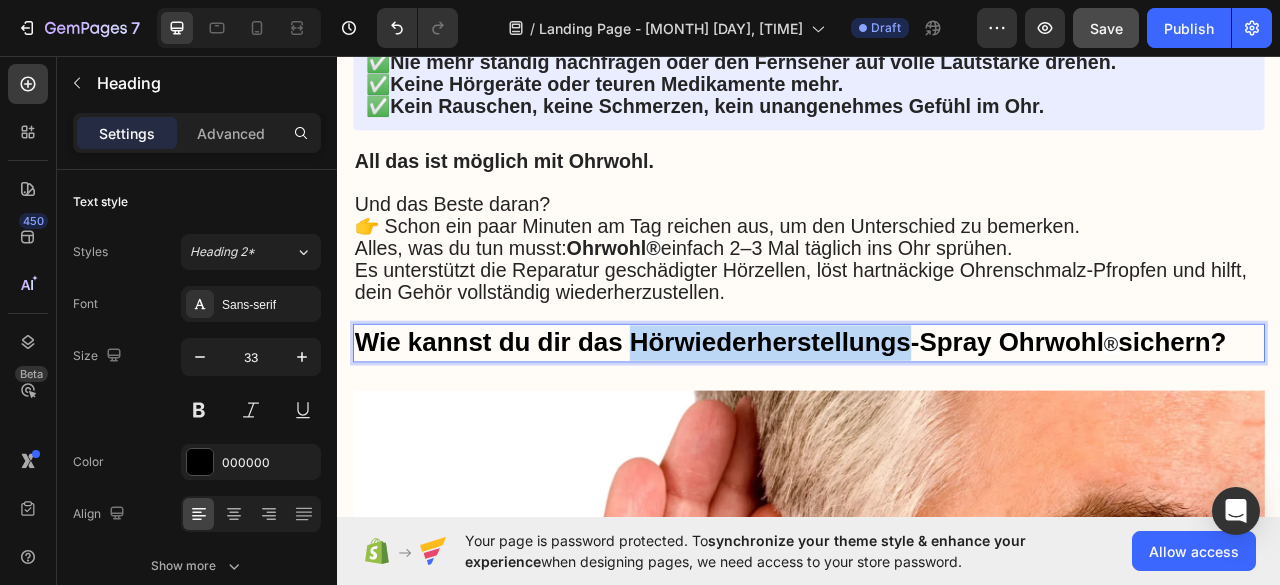 drag, startPoint x: 988, startPoint y: 419, endPoint x: 971, endPoint y: 420, distance: 17.029387 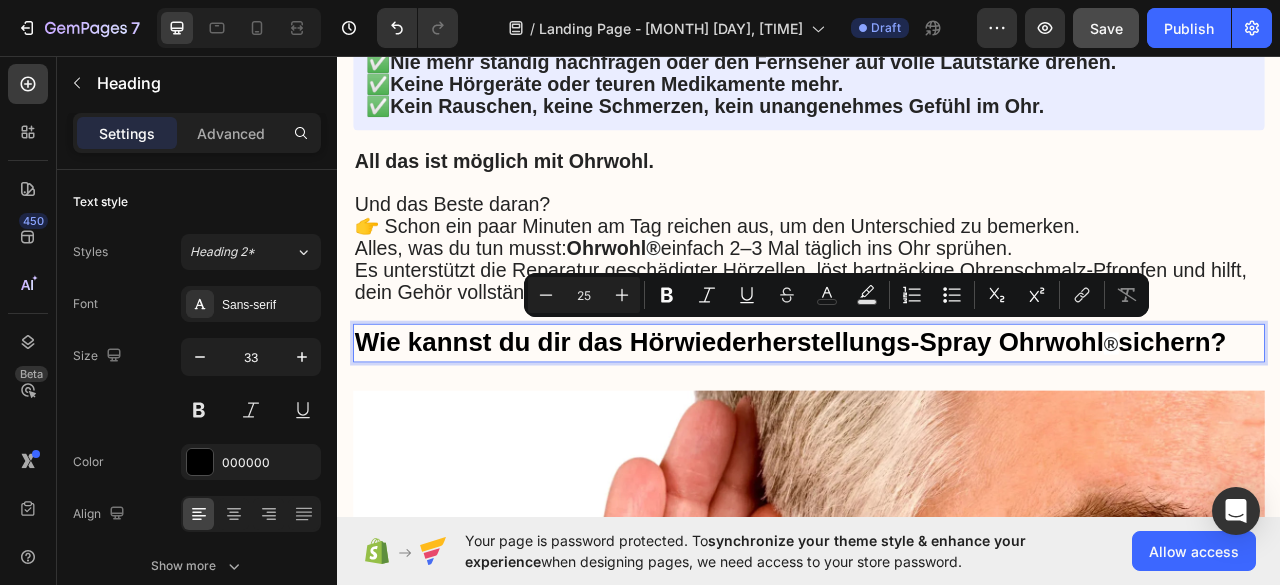 click on "®" at bounding box center (1321, 423) 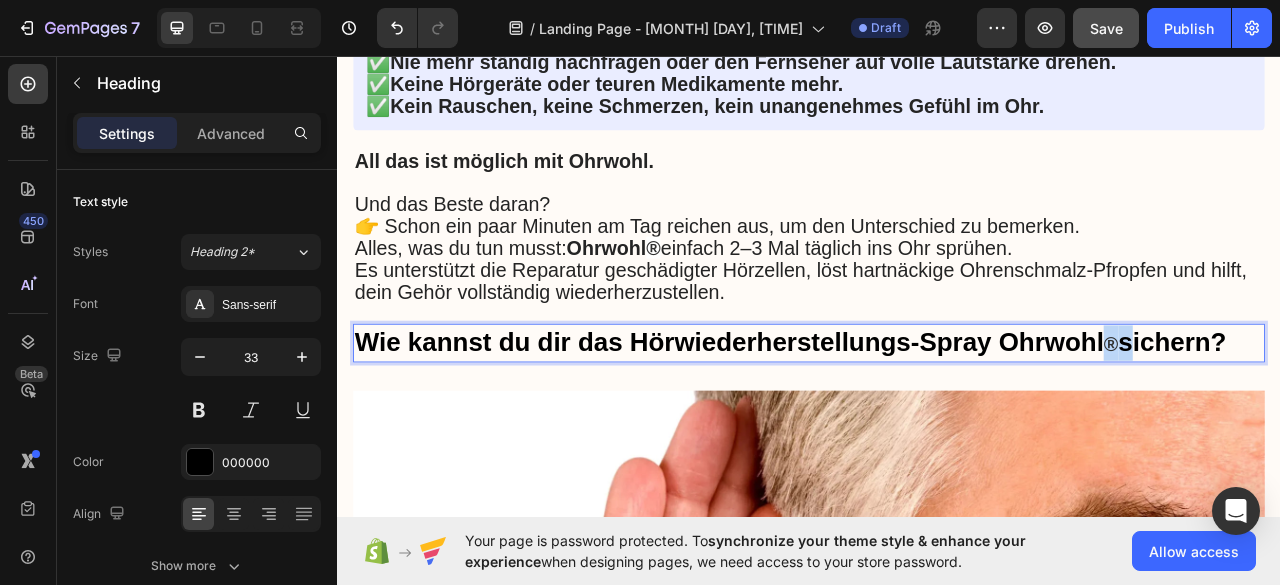 drag, startPoint x: 1329, startPoint y: 410, endPoint x: 1313, endPoint y: 411, distance: 16.03122 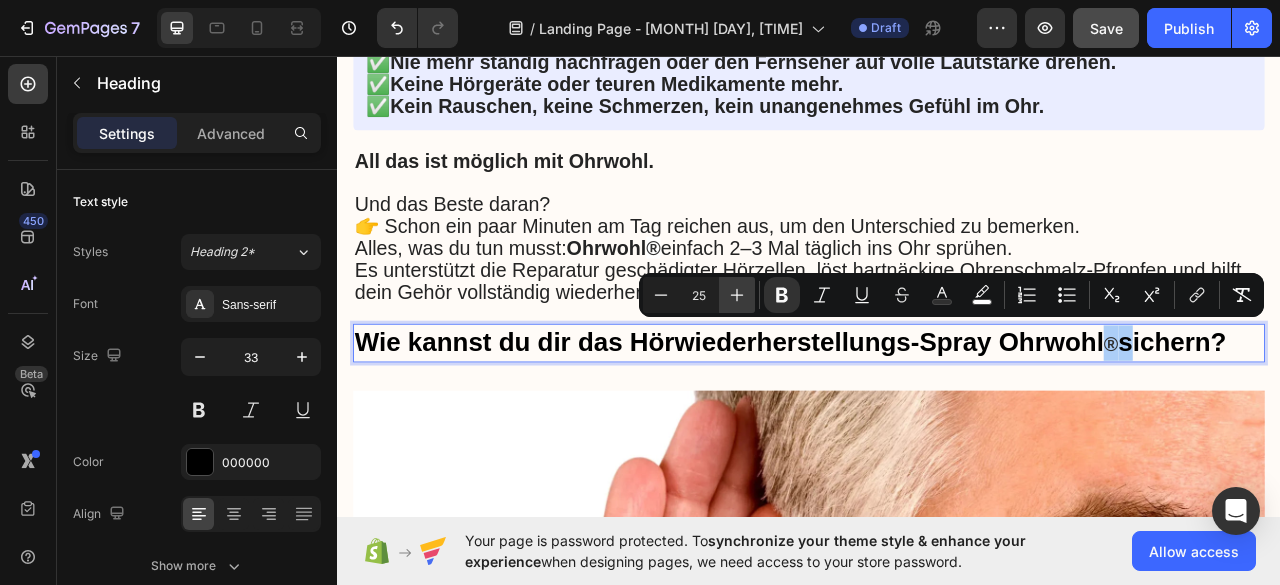 click 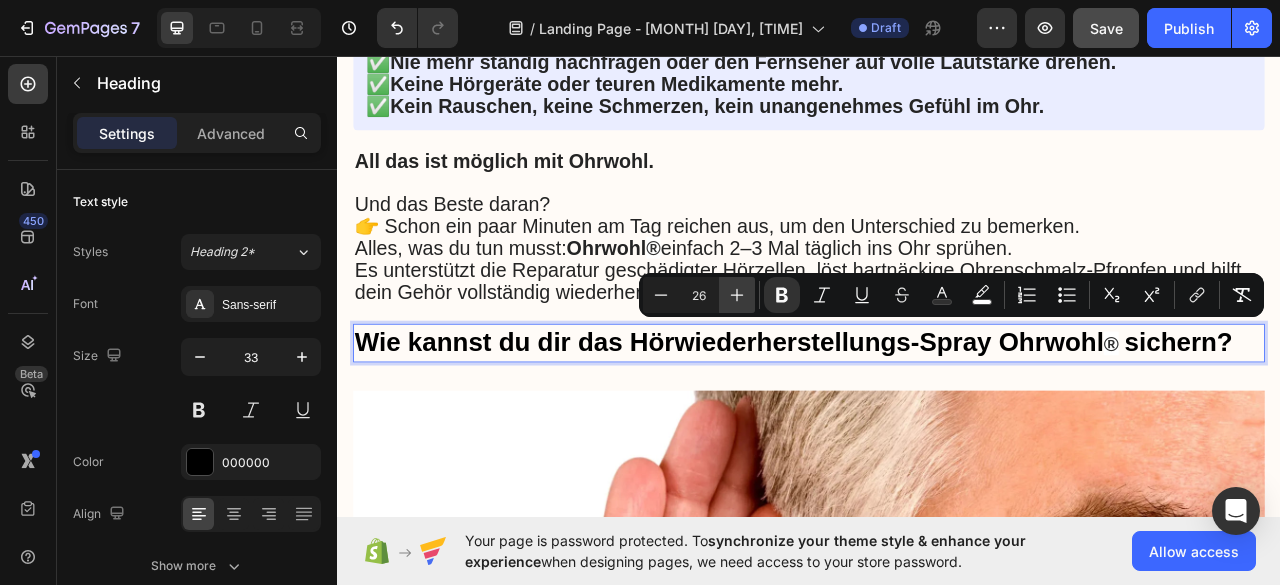 click 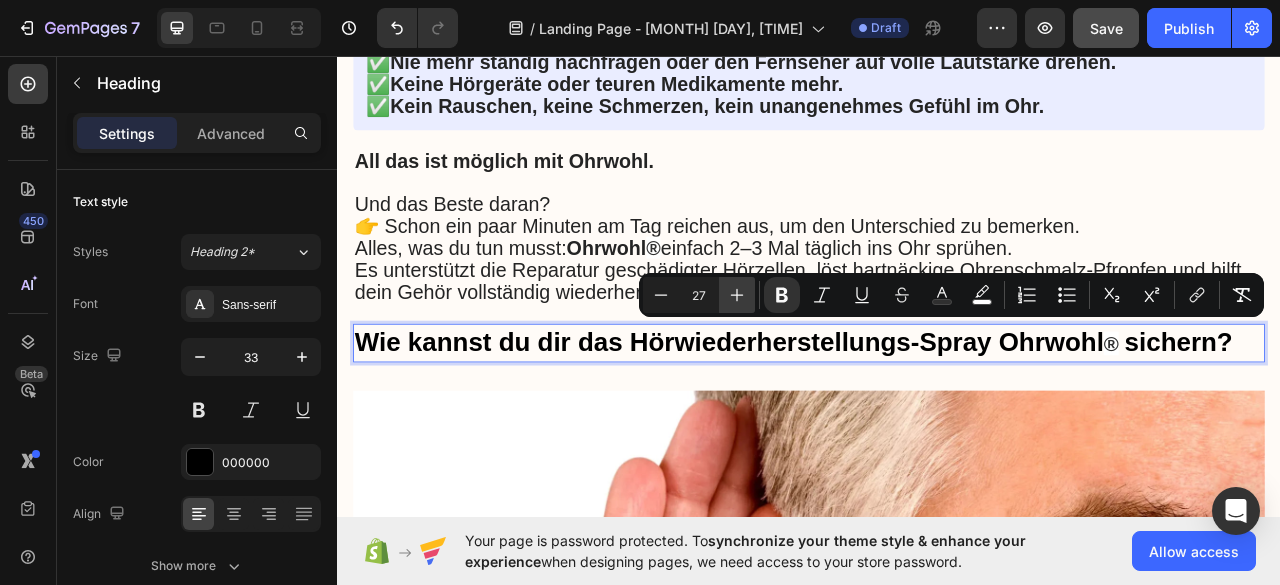 click 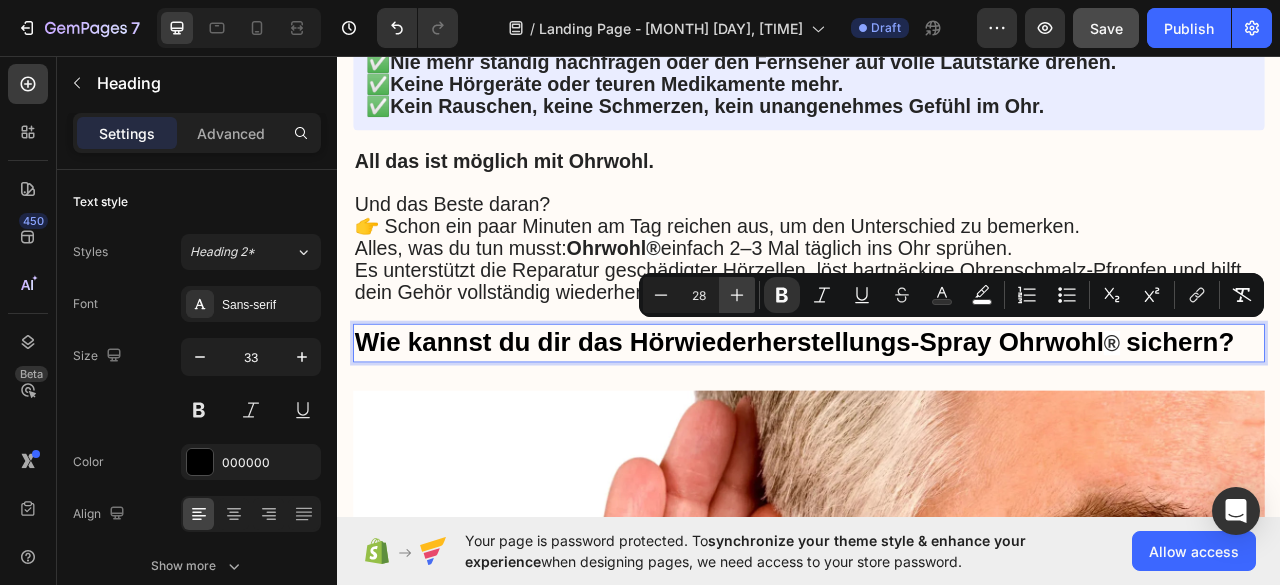 click 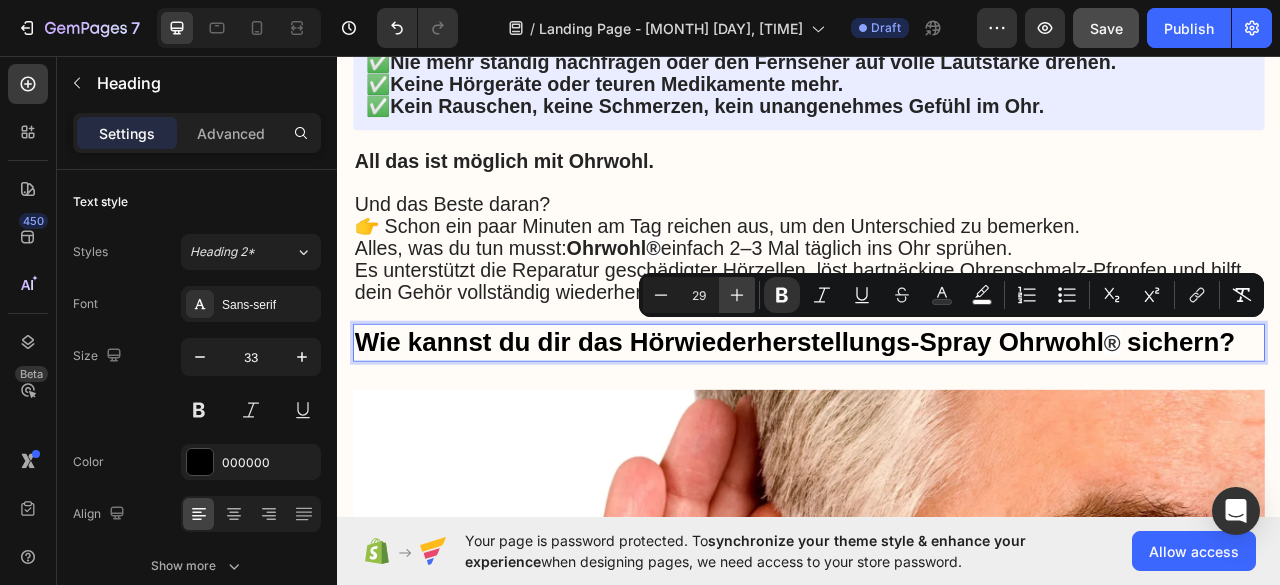 click 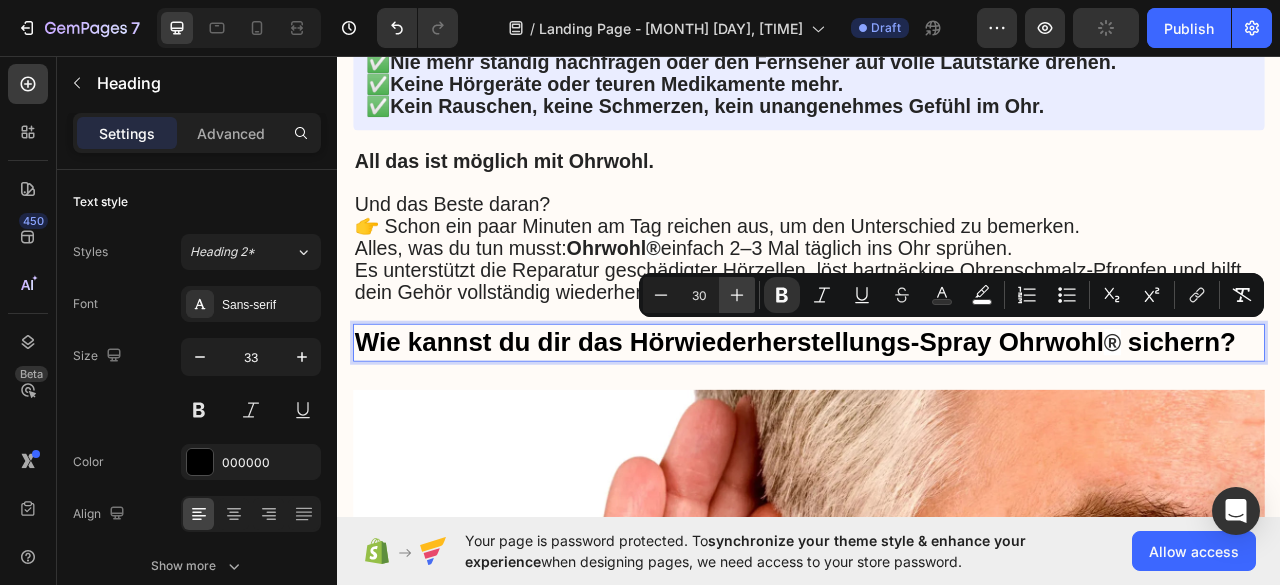 click 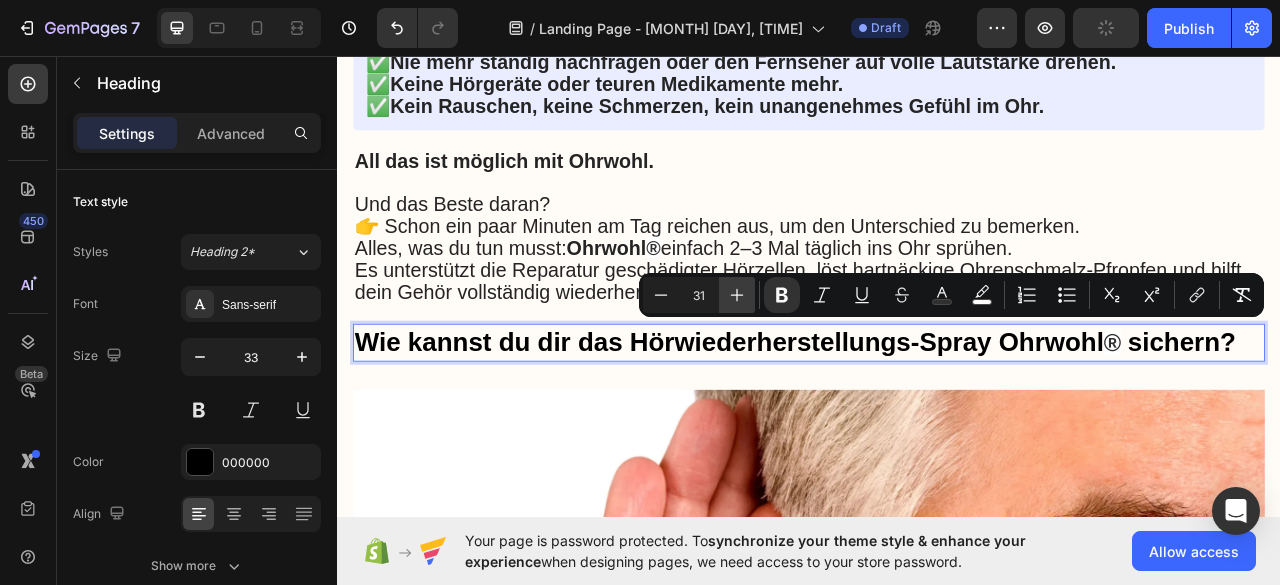 click 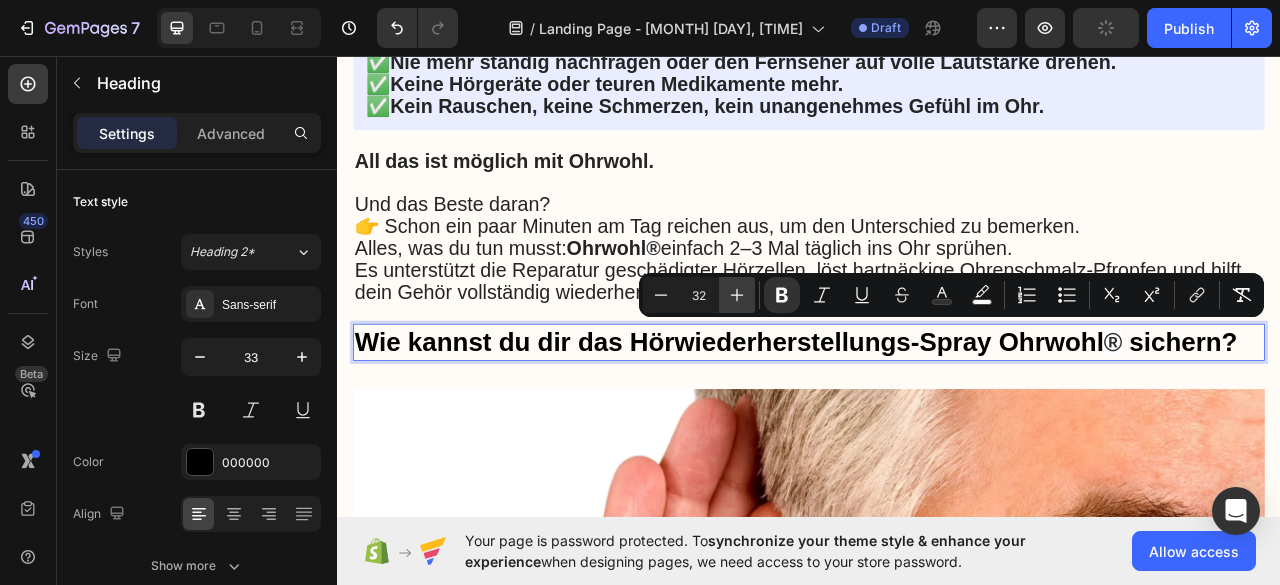 click 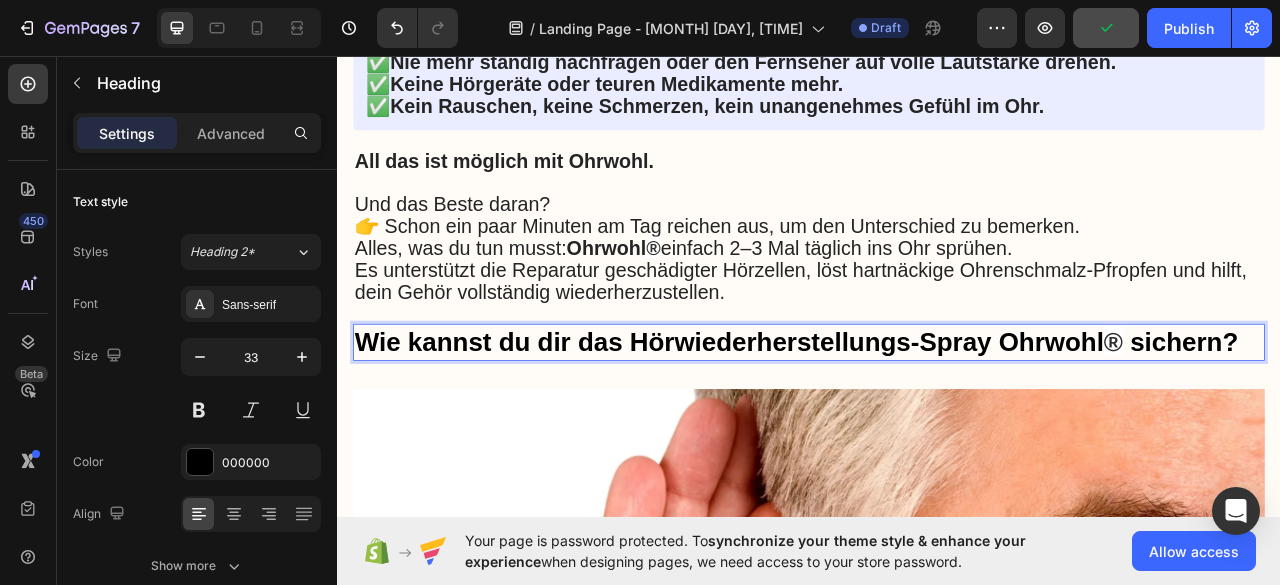 click on "Wie kannst du dir das Hörwiederherstellungs‑Spray Ohrwohl ®   sichern?" at bounding box center [937, 421] 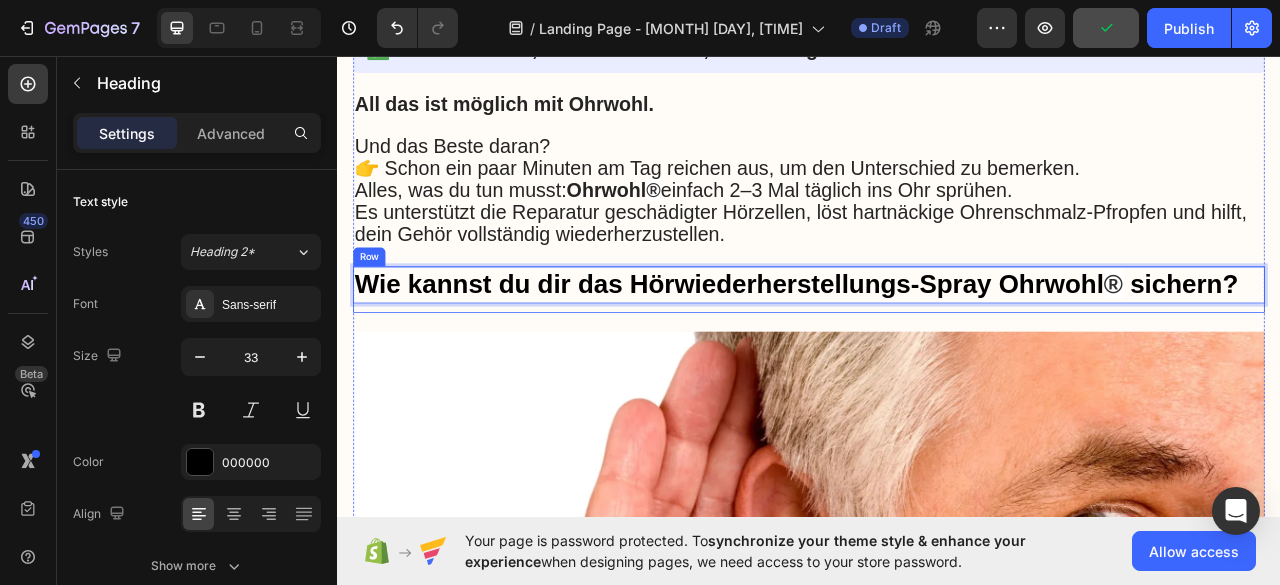 scroll, scrollTop: 8582, scrollLeft: 0, axis: vertical 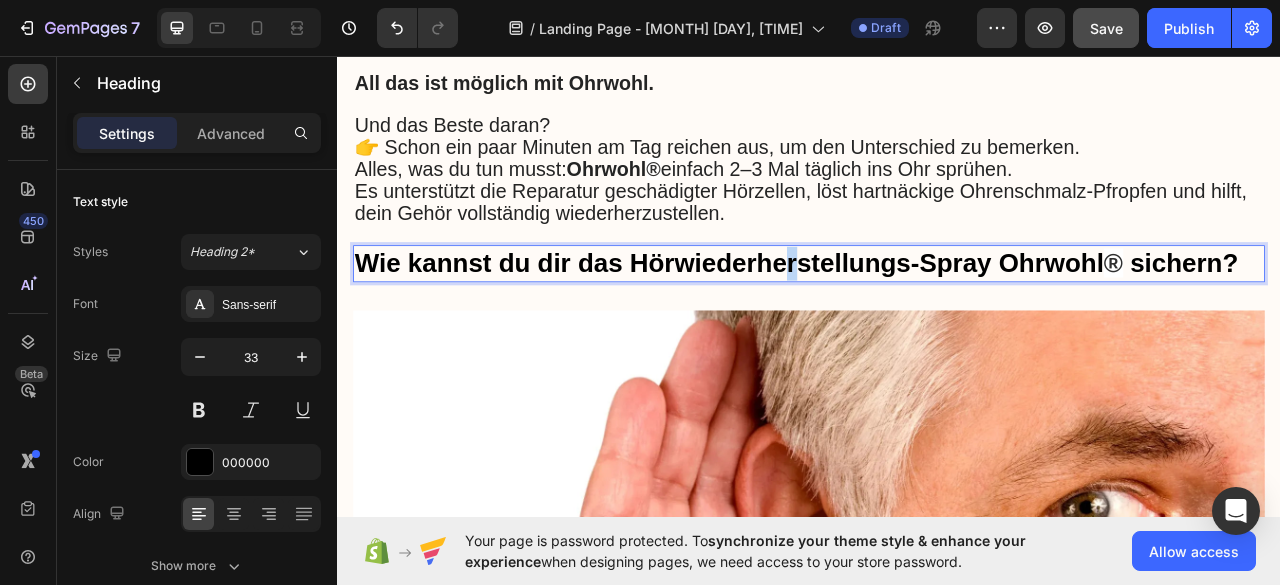 click on "Wie kannst du dir das Hörwiederherstellungs‑Spray Ohrwohl ®   sichern?" at bounding box center [937, 321] 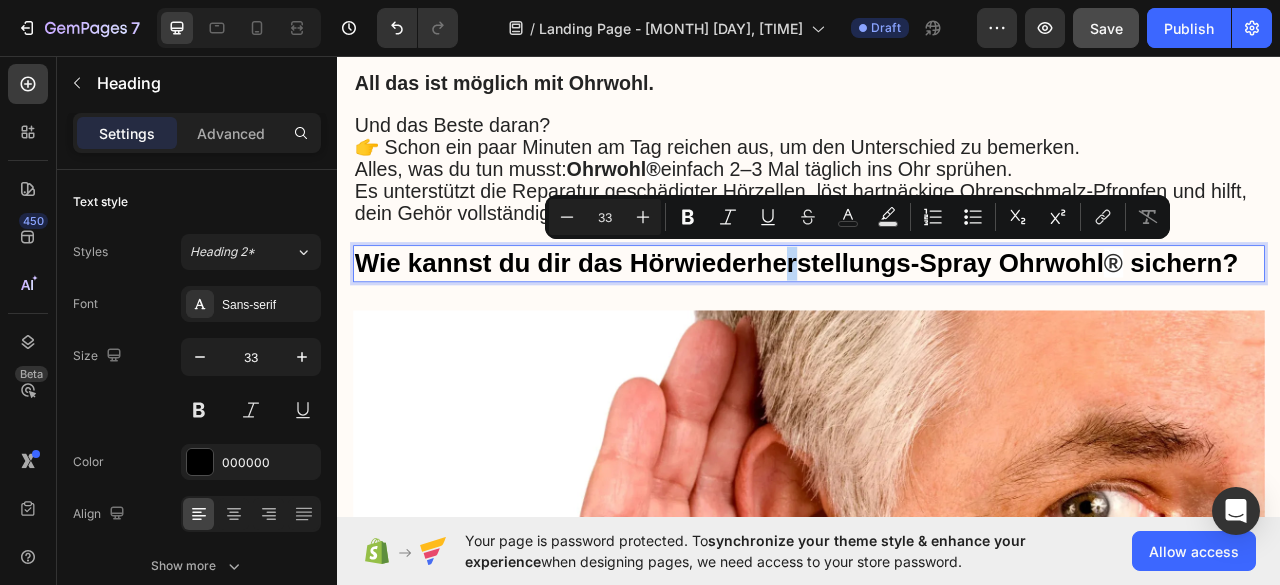 click on "Wie kannst du dir das Hörwiederherstellungs‑Spray Ohrwohl ®   sichern?" at bounding box center (937, 321) 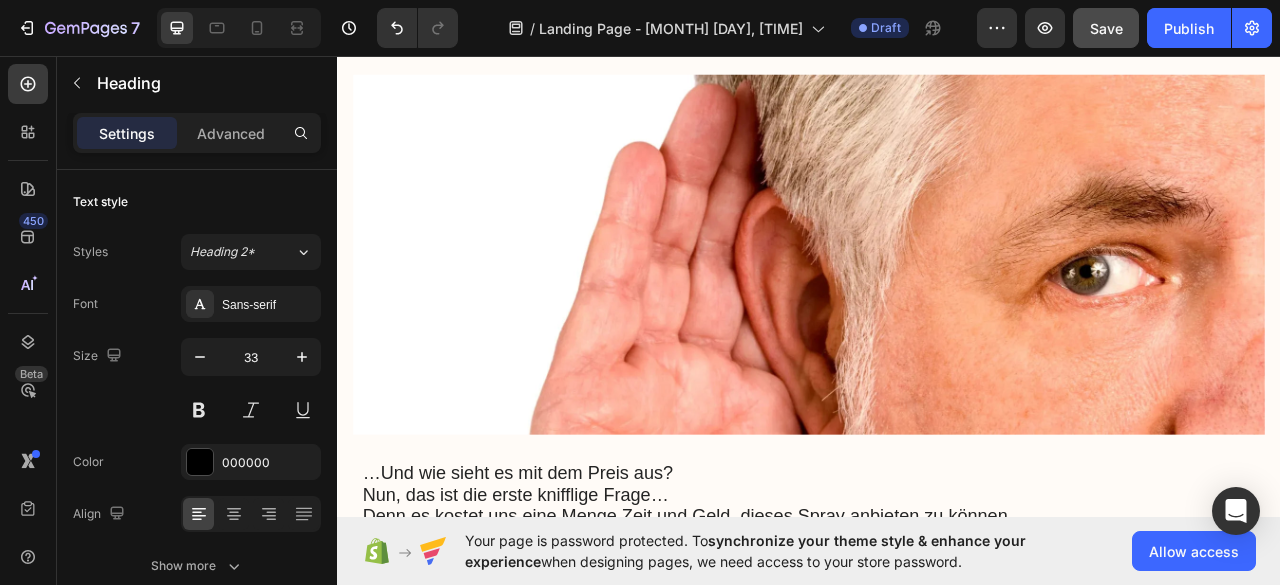 scroll, scrollTop: 9082, scrollLeft: 0, axis: vertical 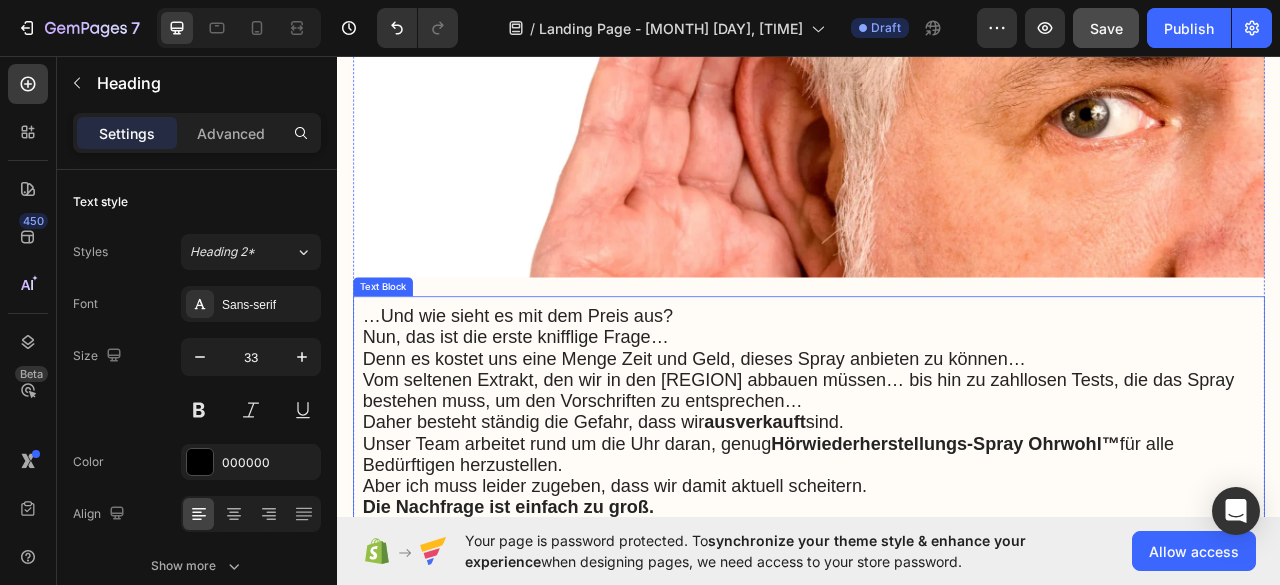 click on "…Und wie sieht es mit dem Preis aus?" at bounding box center [566, 388] 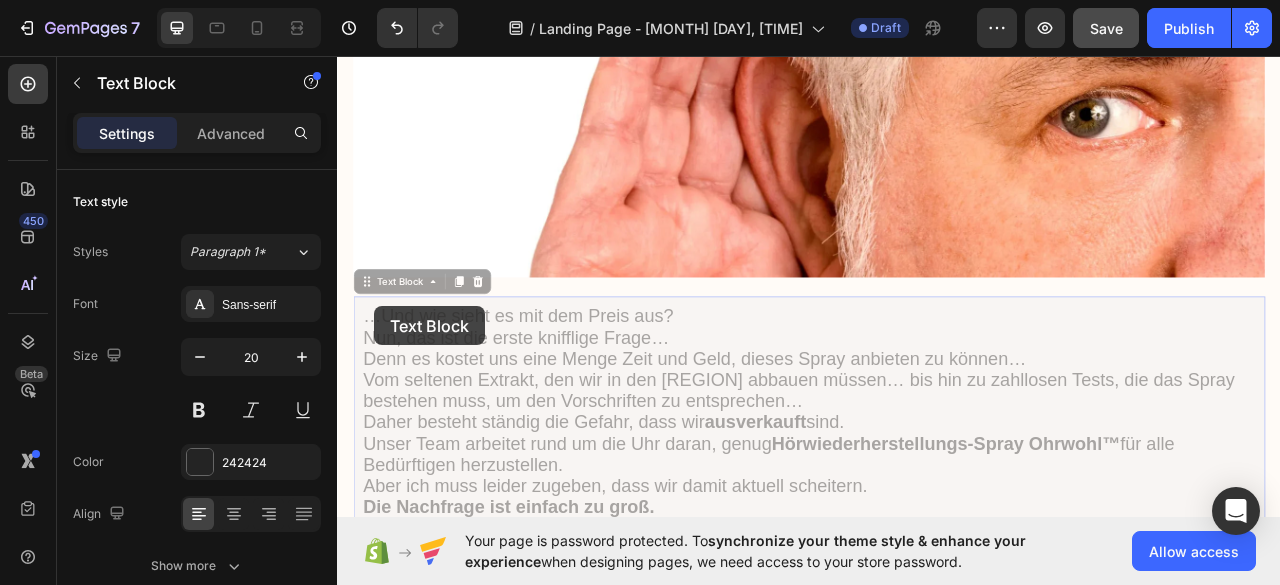 drag, startPoint x: 388, startPoint y: 376, endPoint x: 402, endPoint y: 374, distance: 14.142136 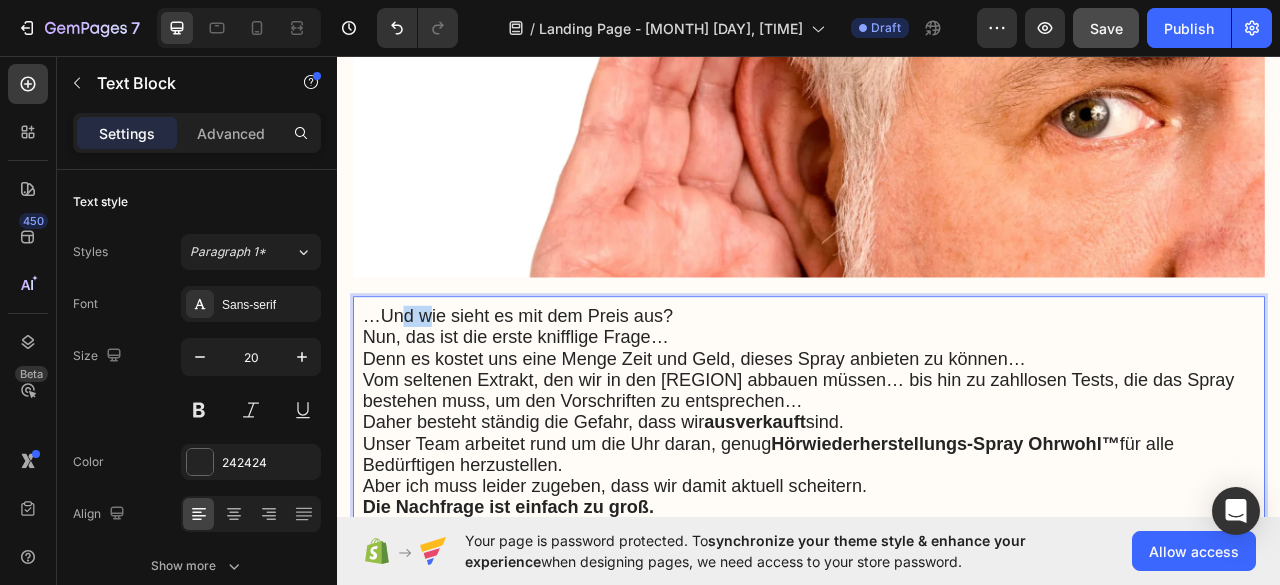 drag, startPoint x: 414, startPoint y: 372, endPoint x: 452, endPoint y: 373, distance: 38.013157 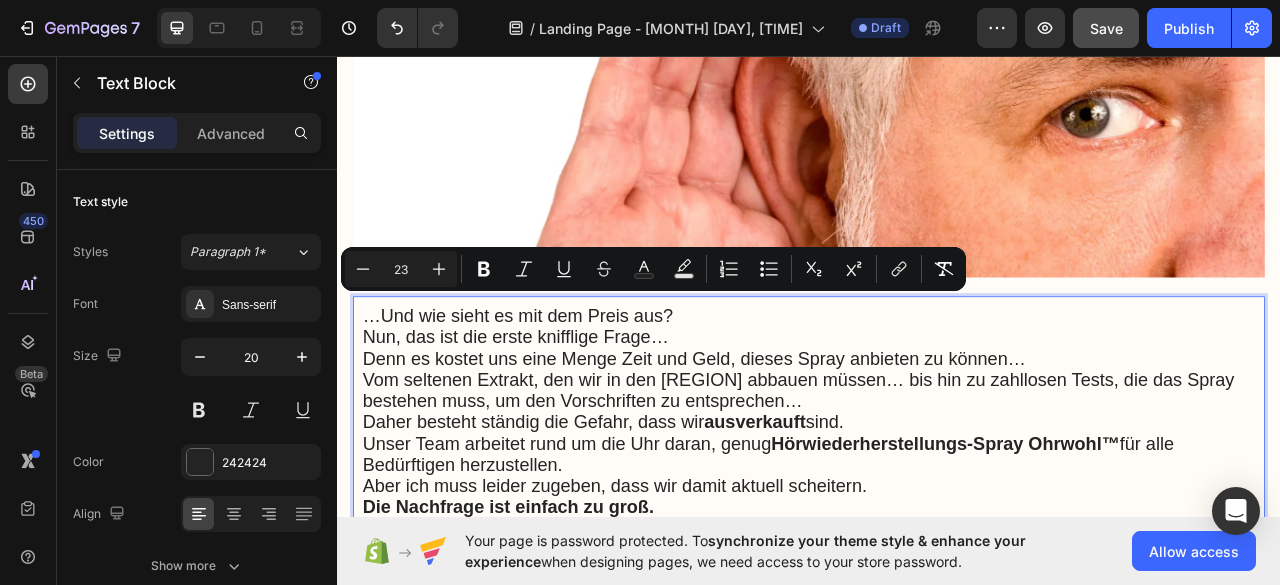 click on "…Und wie sieht es mit dem Preis aus?" at bounding box center [566, 388] 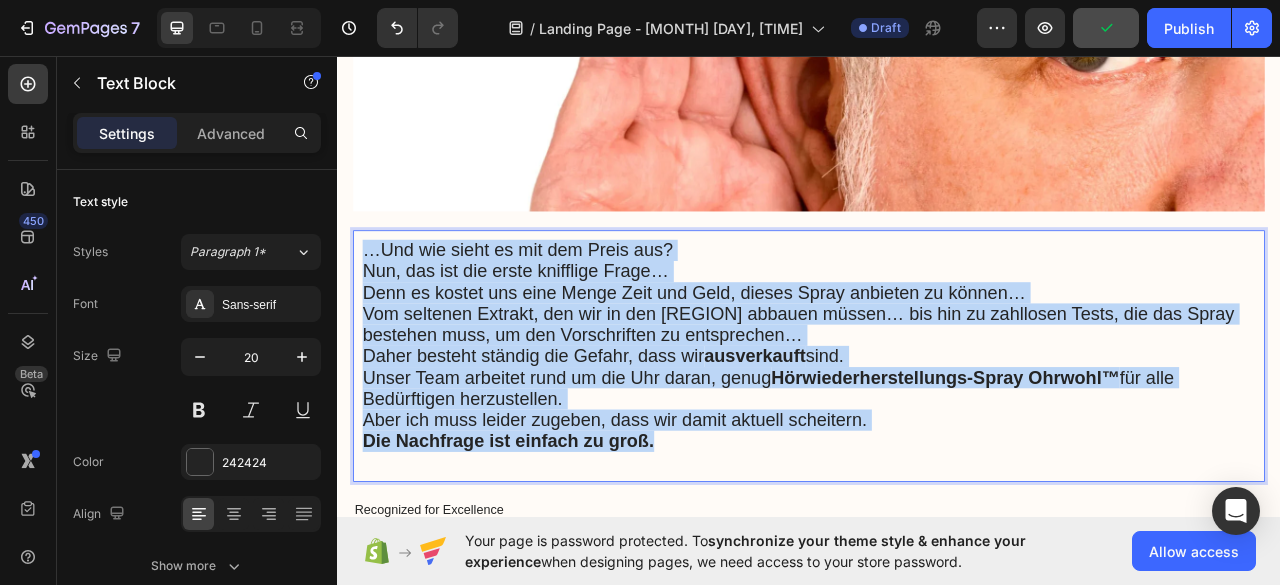scroll, scrollTop: 9182, scrollLeft: 0, axis: vertical 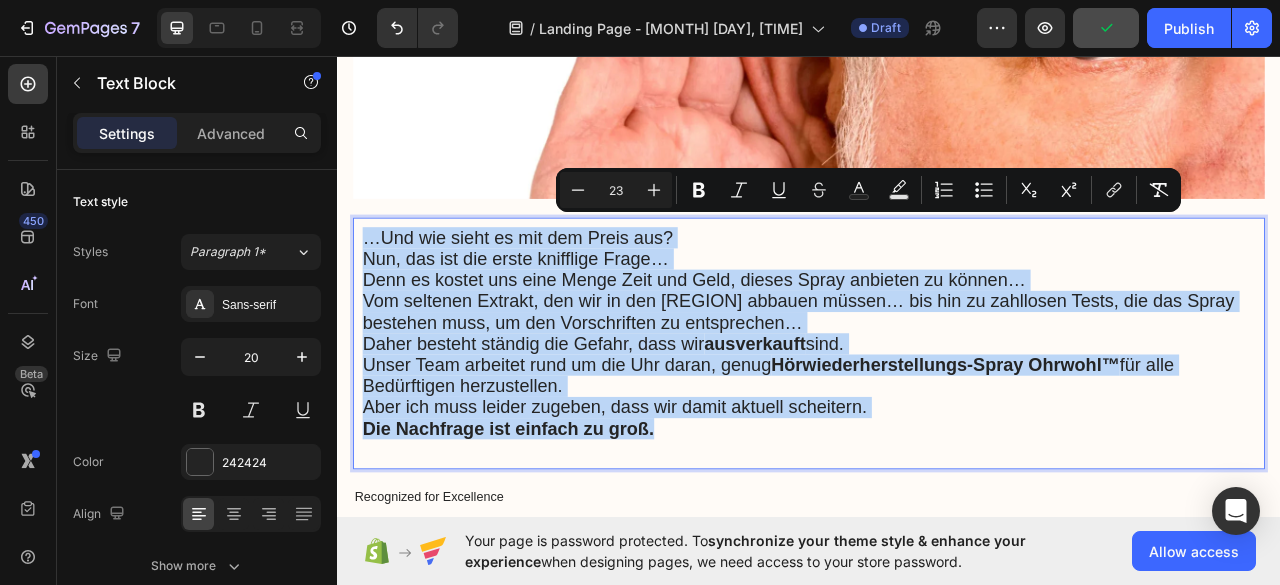 drag, startPoint x: 372, startPoint y: 377, endPoint x: 877, endPoint y: 524, distance: 525.9601 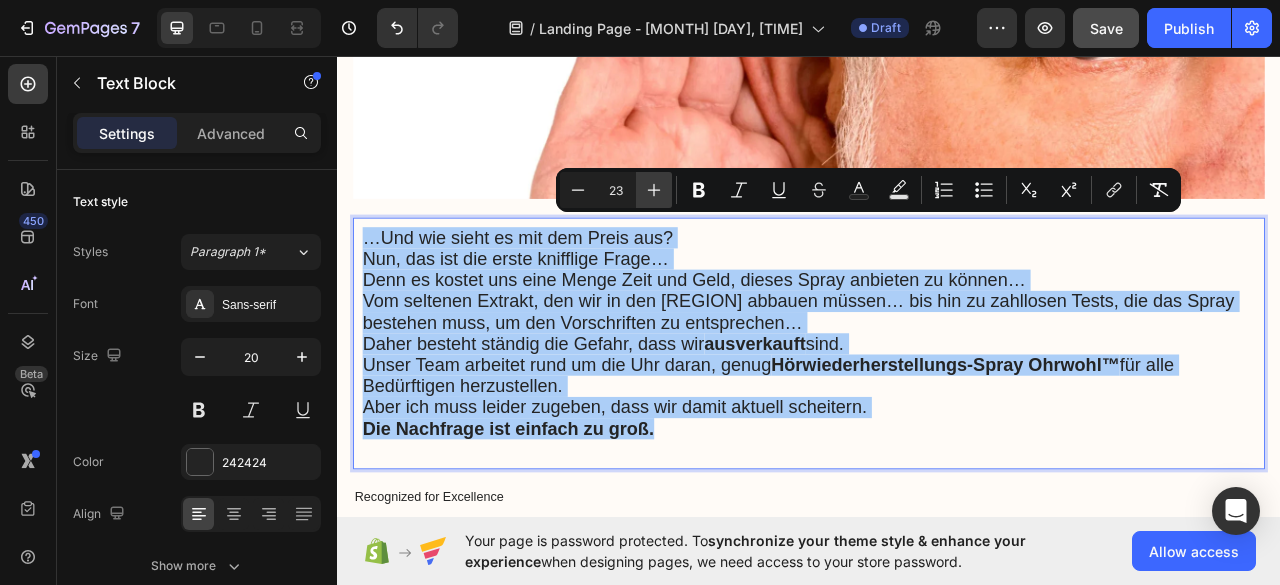 click 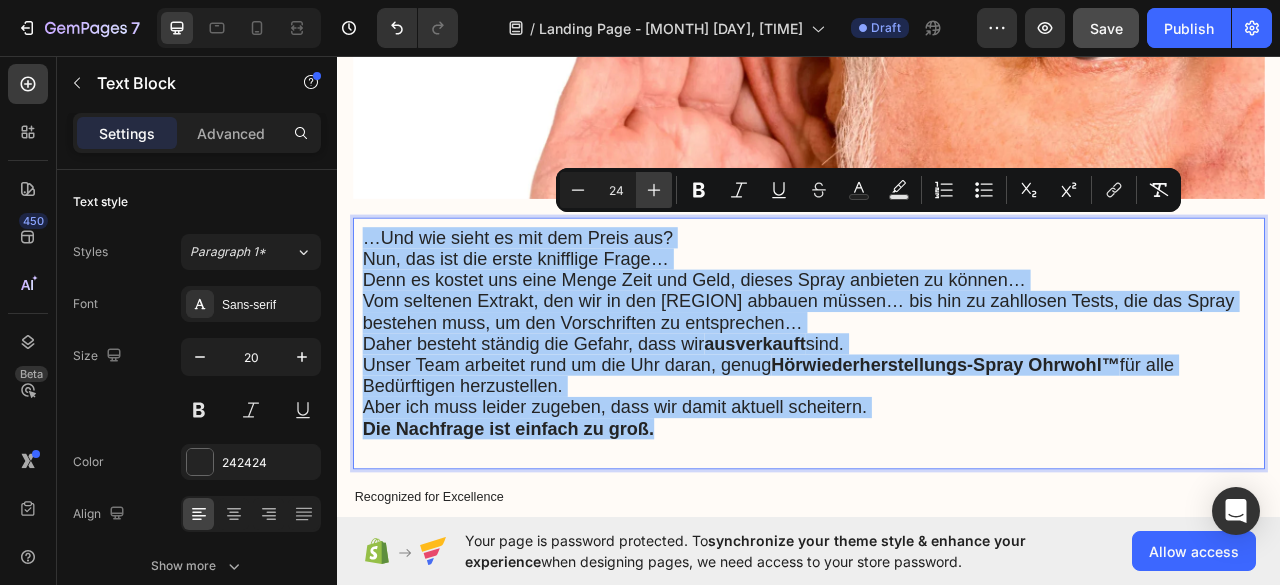 click 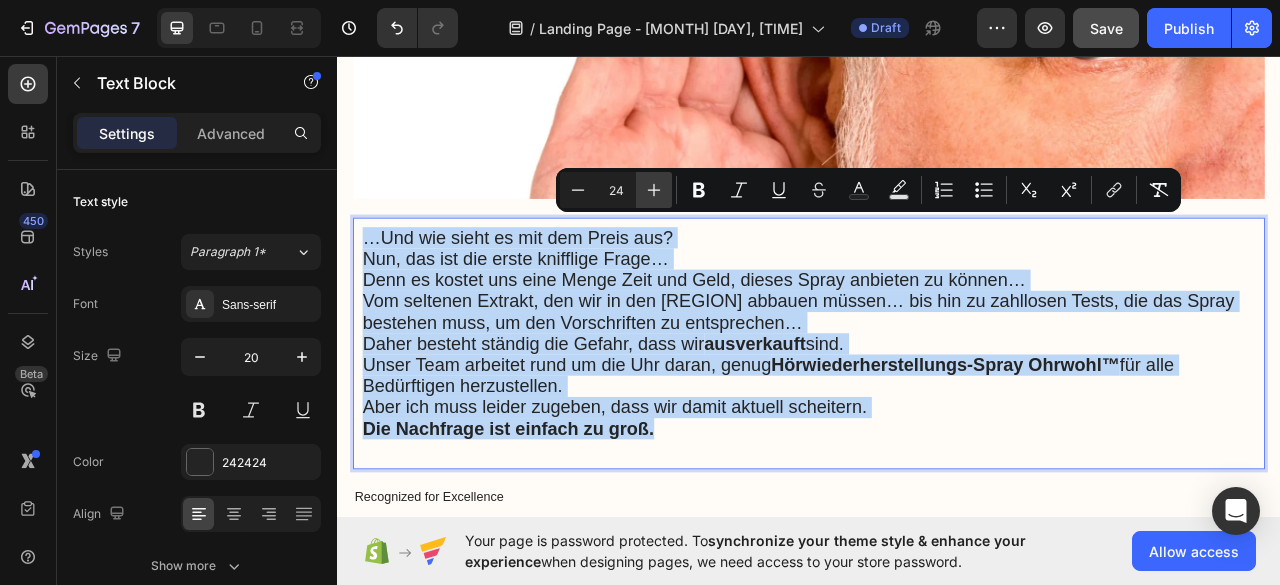 type on "25" 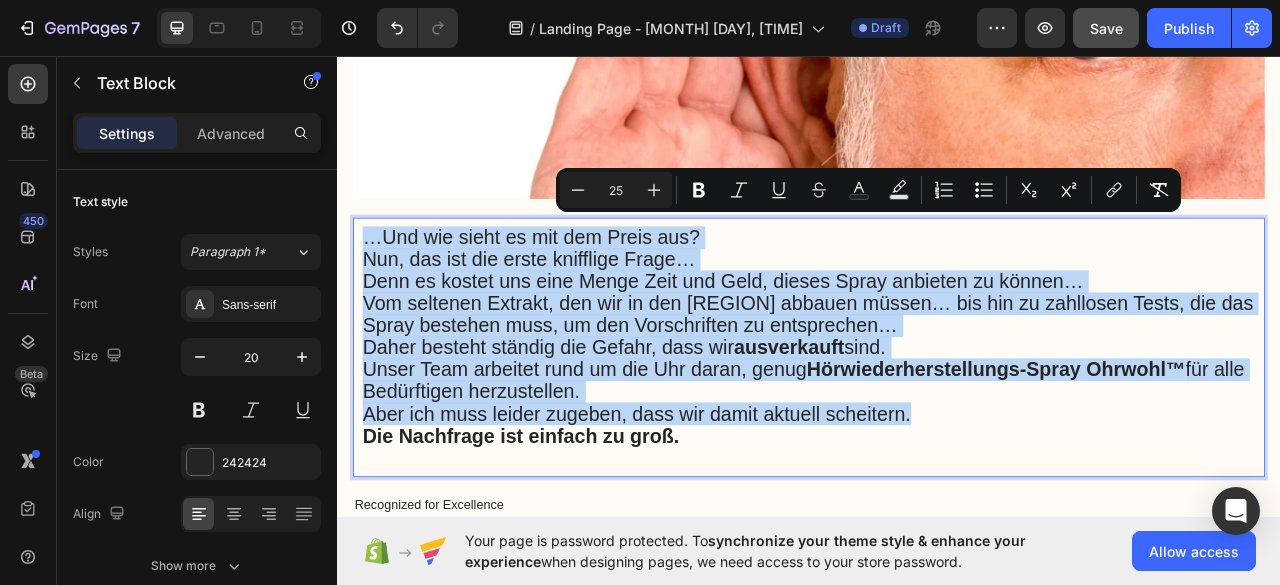 click on "Unser Team arbeitet rund um die Uhr daran, genug  Hörwiederherstellungs-Spray Ohrwohl™  für alle Bedürftigen herzustellen." at bounding box center [937, 471] 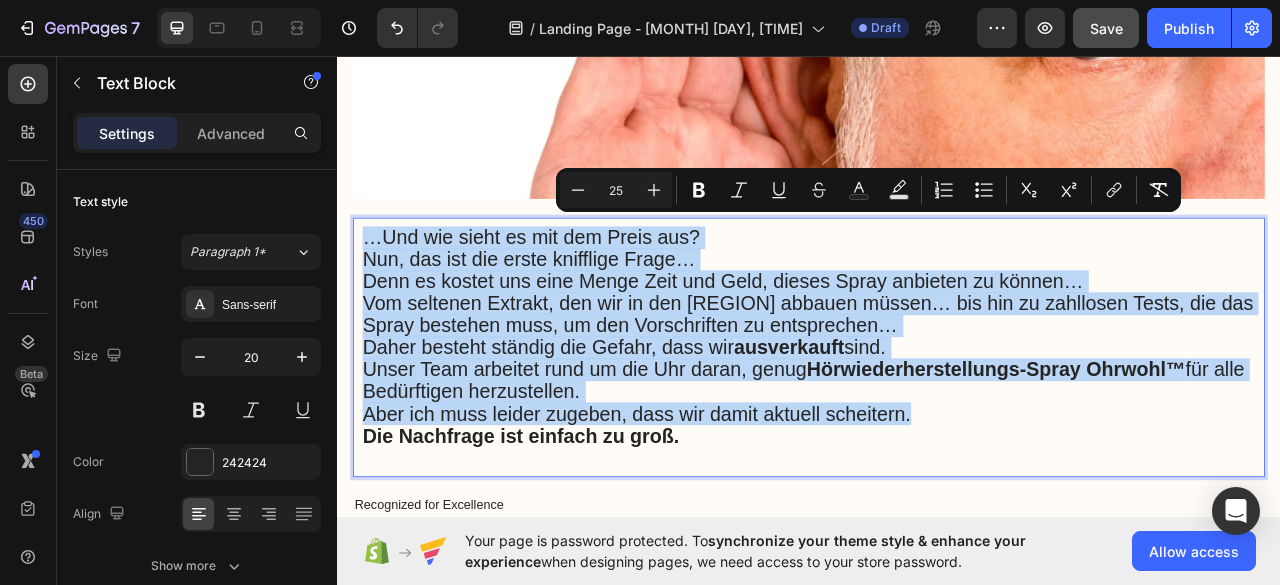 click on "Vom seltenen Extrakt, den wir in den Karpaten abbauen müssen … bis hin zu zahllosen Tests, die das Spray bestehen muss, um den Vorschriften zu entsprechen …" at bounding box center [935, 386] 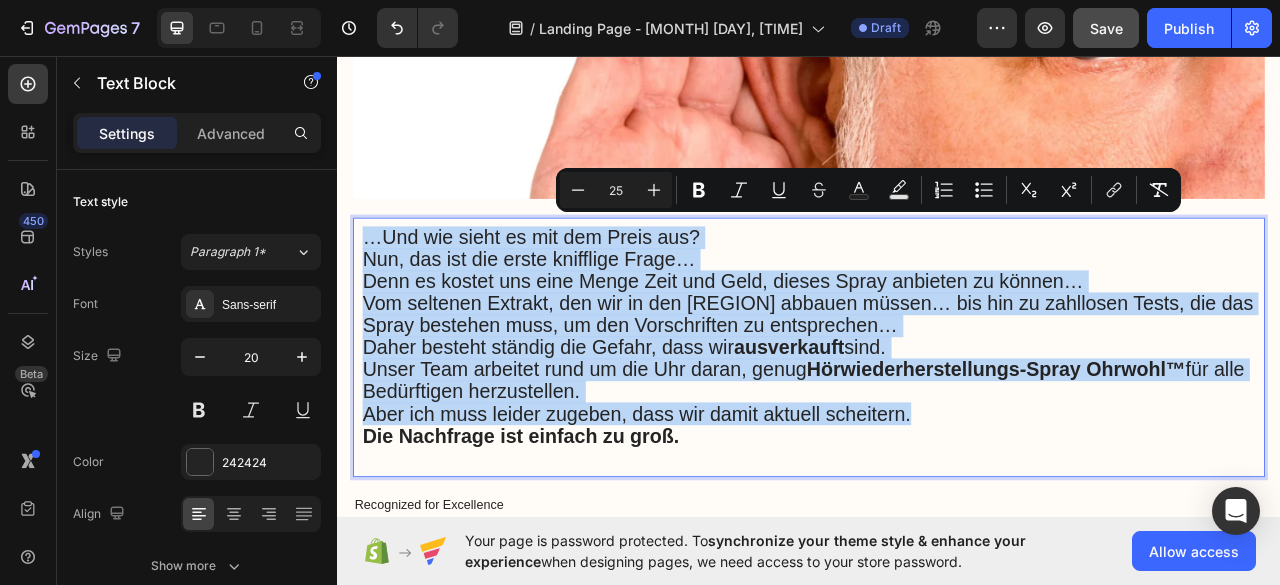 click on "Vom seltenen Extrakt, den wir in den Karpaten abbauen müssen … bis hin zu zahllosen Tests, die das Spray bestehen muss, um den Vorschriften zu entsprechen …" at bounding box center (935, 386) 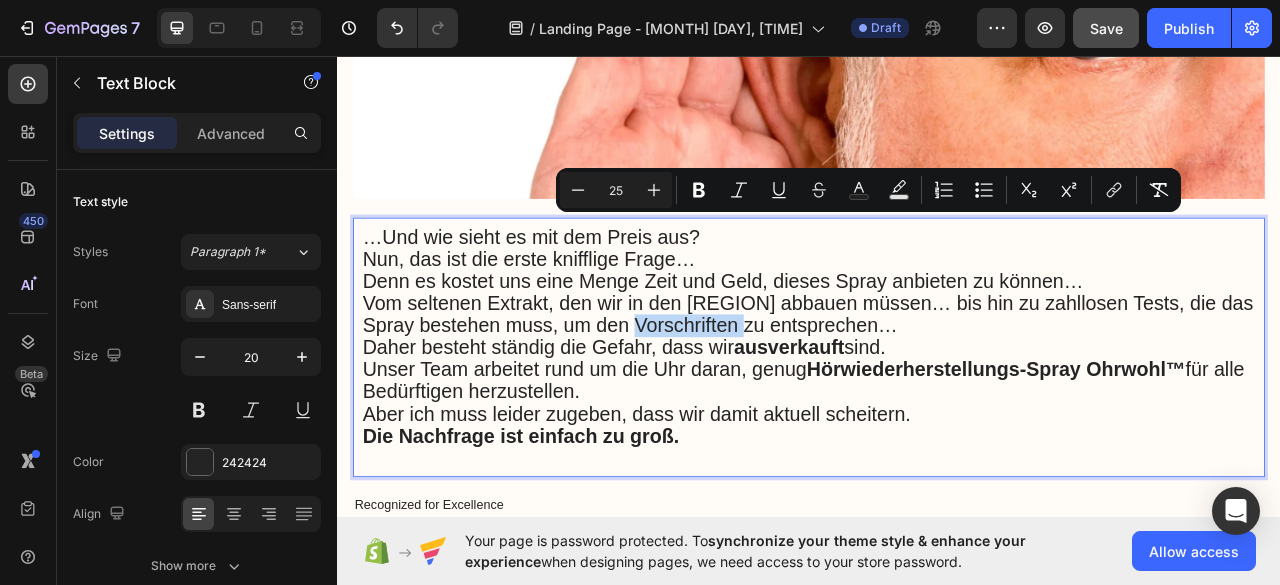 click on "Vom seltenen Extrakt, den wir in den Karpaten abbauen müssen … bis hin zu zahllosen Tests, die das Spray bestehen muss, um den Vorschriften zu entsprechen …" at bounding box center (935, 386) 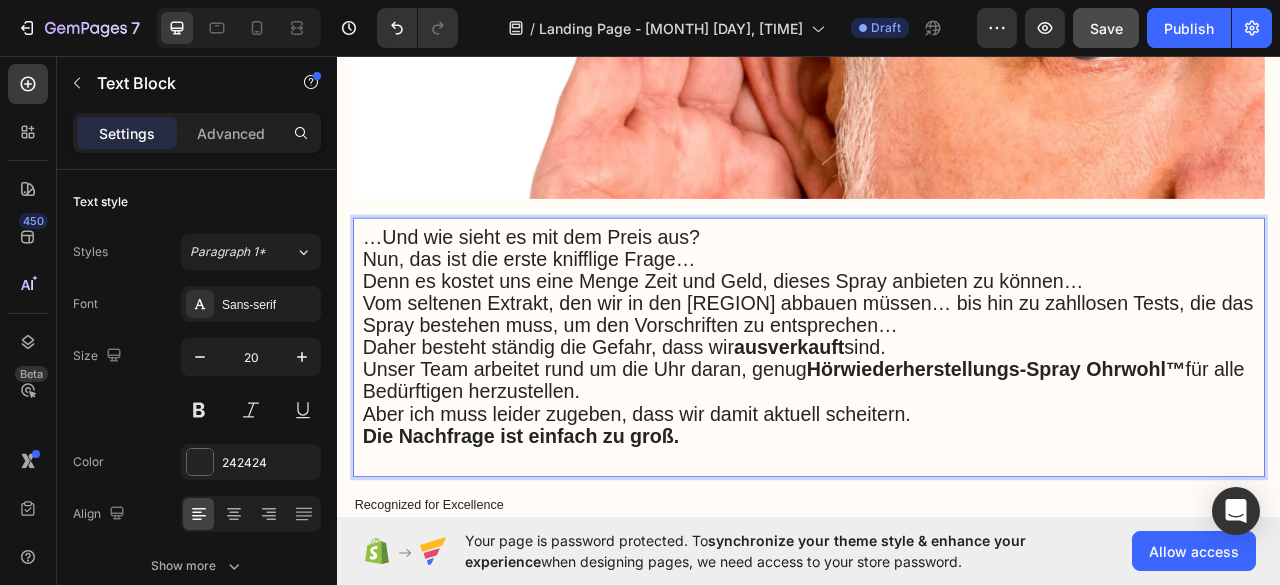 click on "Unser Team arbeitet rund um die Uhr daran, genug  Hörwiederherstellungs-Spray Ohrwohl™  für alle Bedürftigen herzustellen." at bounding box center (930, 470) 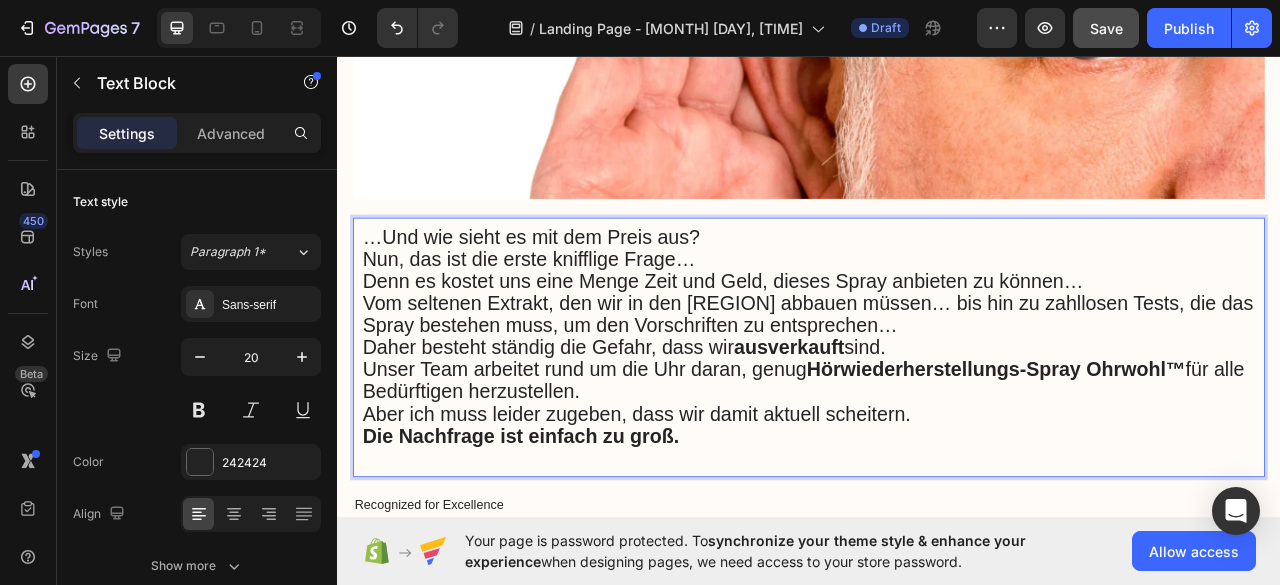 click on "…Und wie sieht es mit dem Preis aus?" at bounding box center (937, 289) 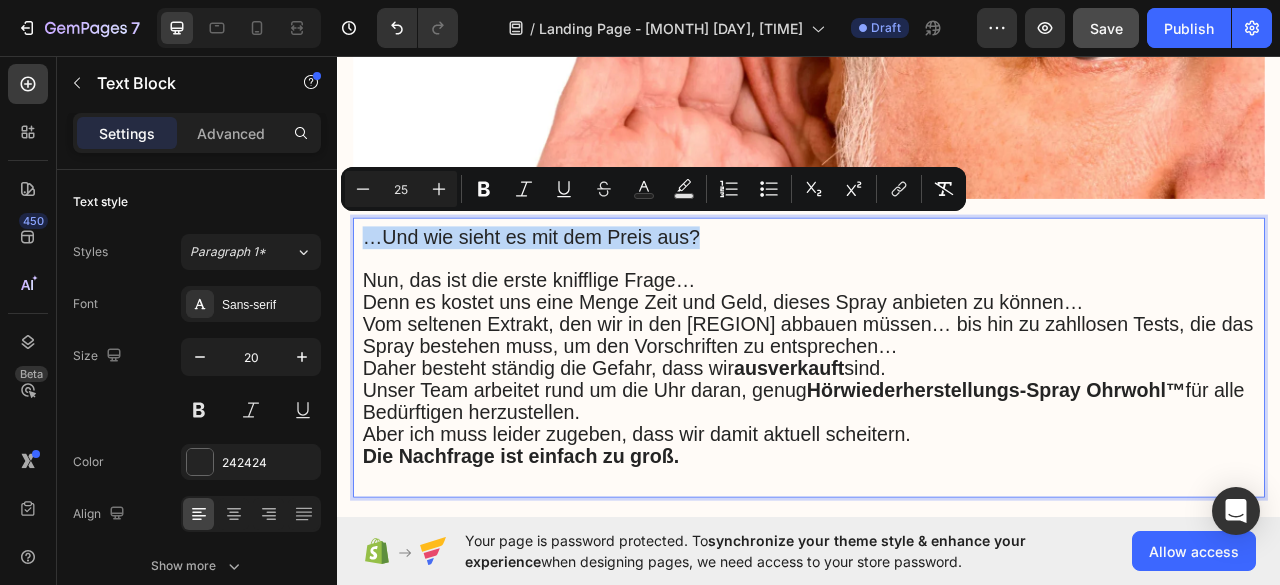 drag, startPoint x: 795, startPoint y: 270, endPoint x: 375, endPoint y: 275, distance: 420.02975 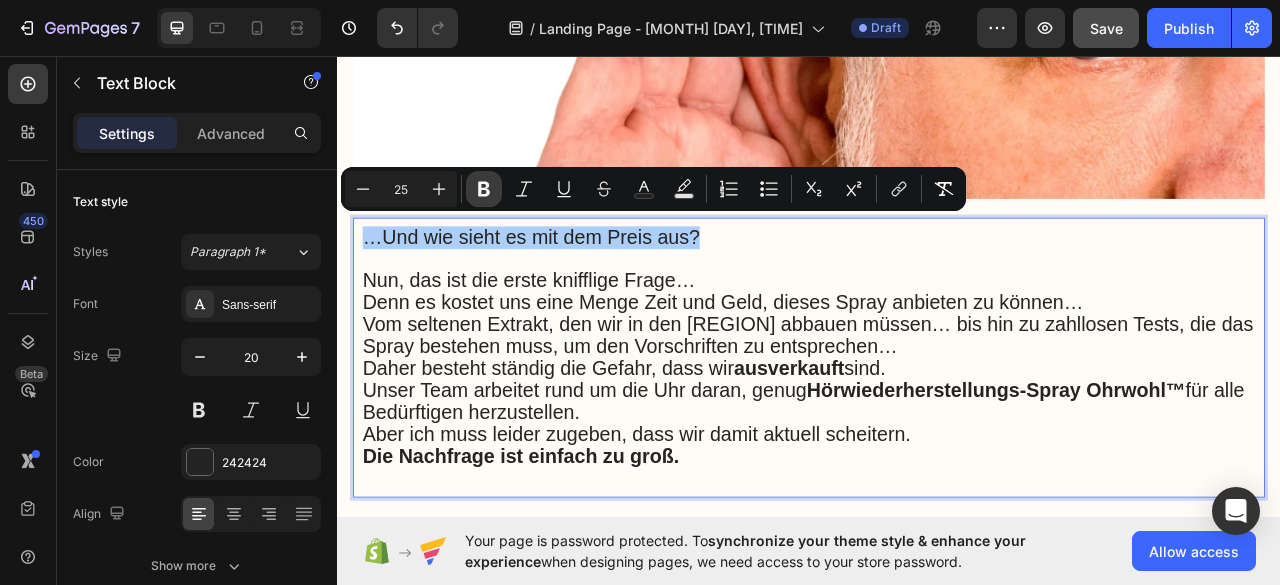 drag, startPoint x: 482, startPoint y: 184, endPoint x: 498, endPoint y: 195, distance: 19.416489 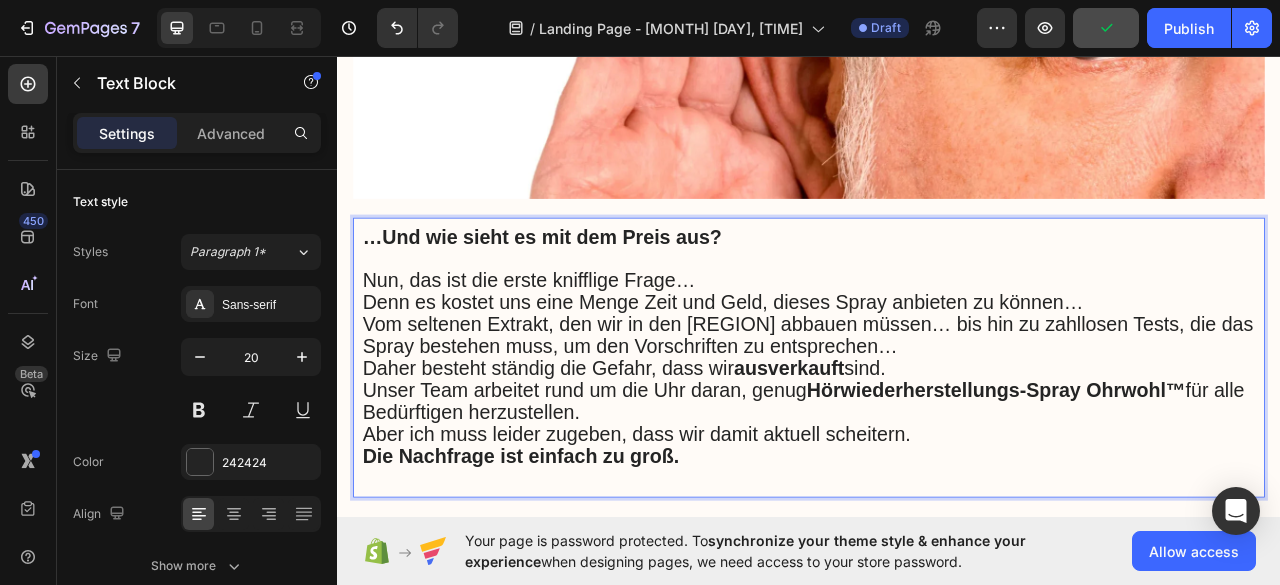 click on "Nun, das ist die erste knifflige Frage…" at bounding box center (937, 343) 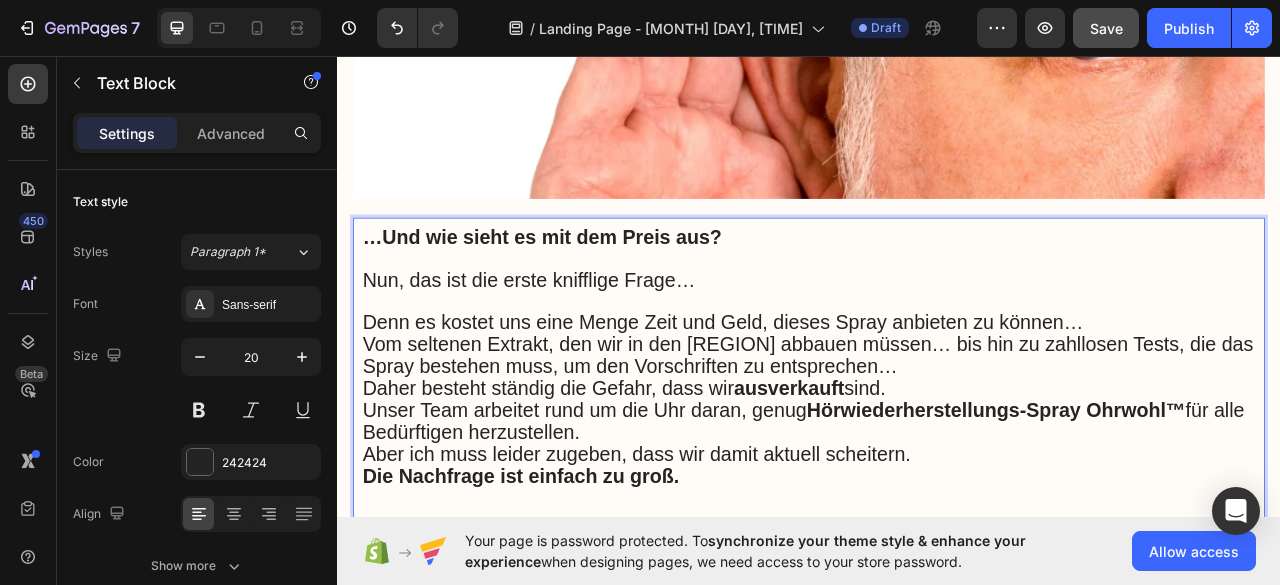 click on "Denn es kostet uns eine Menge Zeit und Geld, dieses Spray anbieten zu können…" at bounding box center (937, 397) 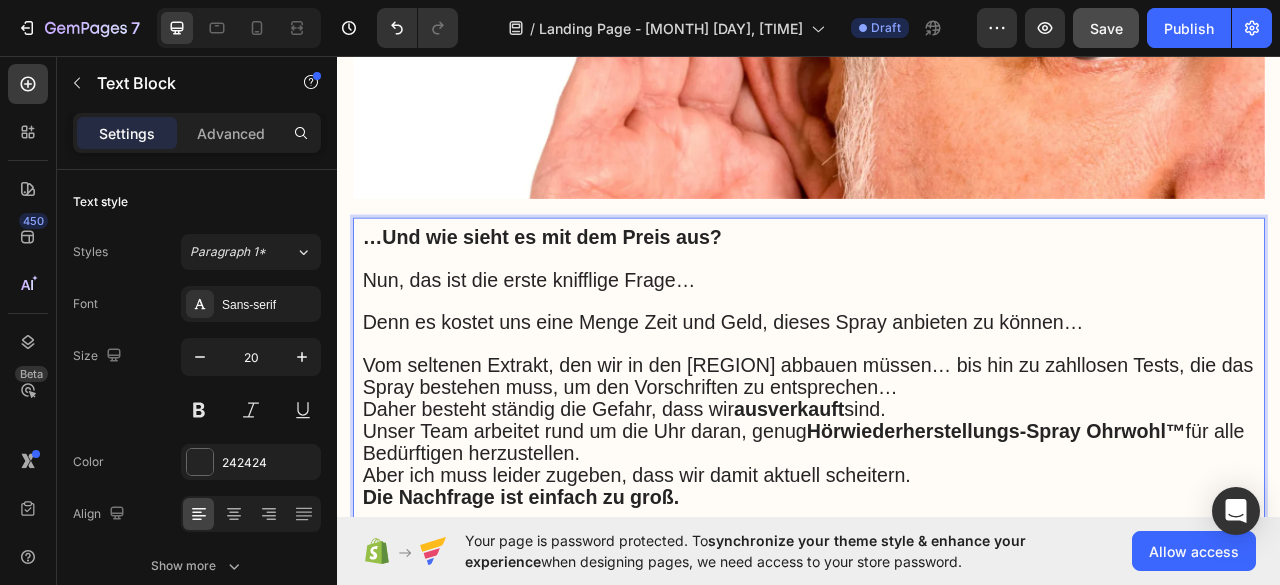 click on "Vom seltenen Extrakt, den wir in den Karpaten abbauen müssen … bis hin zu zahllosen Tests, die das Spray bestehen muss, um den Vorschriften zu entsprechen …" at bounding box center [937, 465] 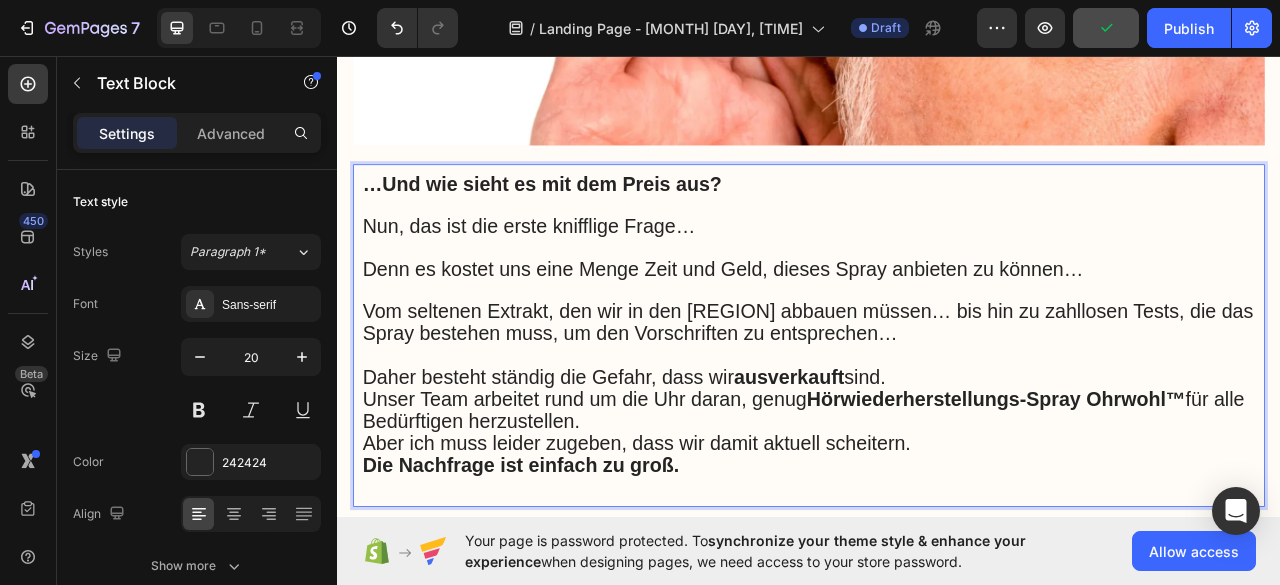 scroll, scrollTop: 9282, scrollLeft: 0, axis: vertical 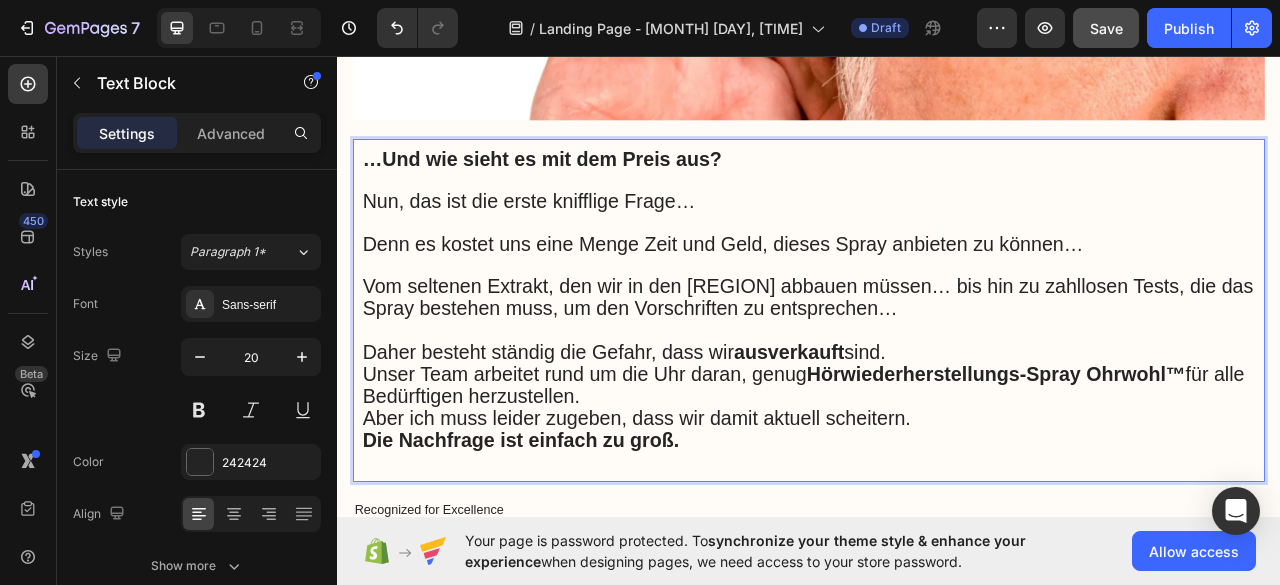 click on "Daher besteht ständig die Gefahr, dass wir  ausverkauft  sind." at bounding box center [937, 435] 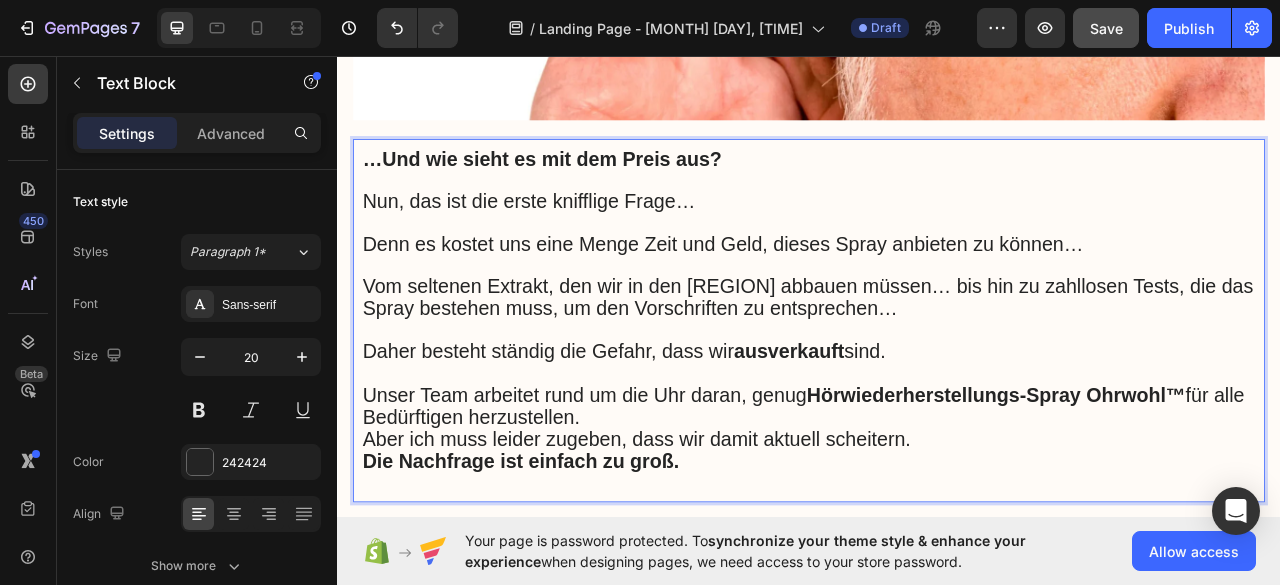 click on "Unser Team arbeitet rund um die Uhr daran, genug  Hörwiederherstellungs-Spray Ohrwohl™  für alle Bedürftigen herzustellen." at bounding box center (937, 503) 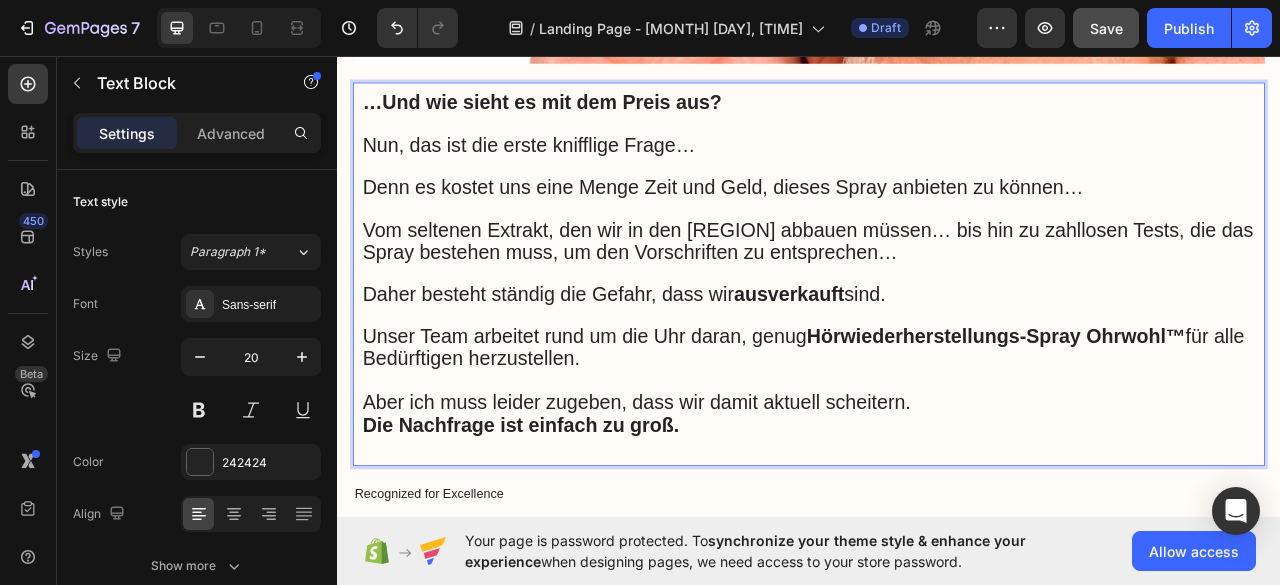 scroll, scrollTop: 9382, scrollLeft: 0, axis: vertical 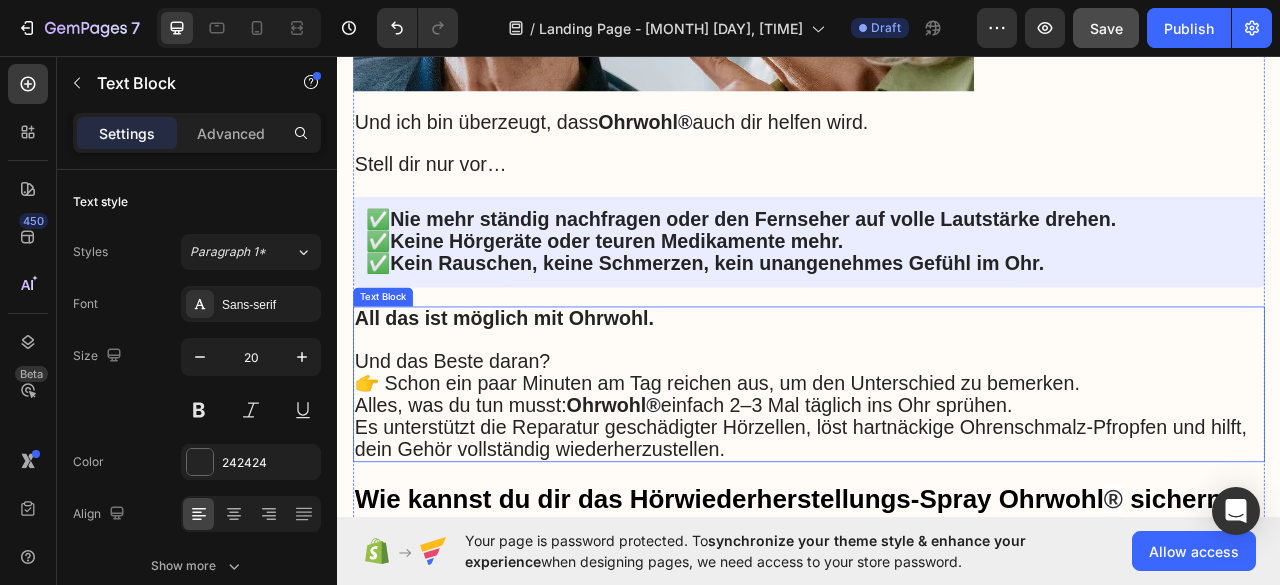 click on "®" at bounding box center (739, 501) 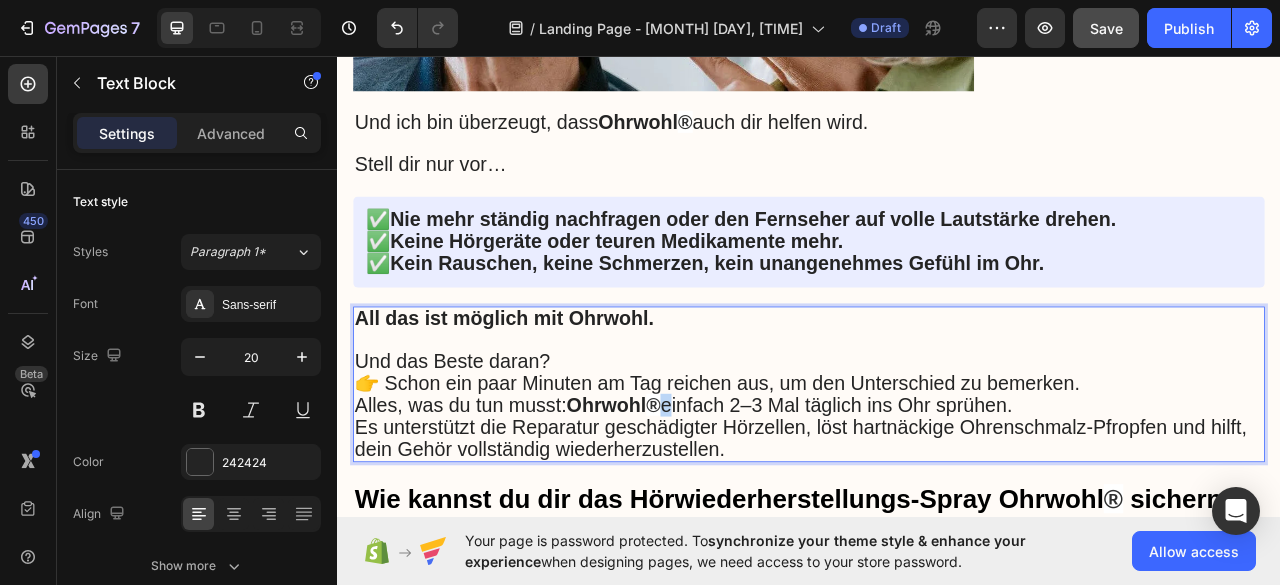 click on "®" at bounding box center (739, 501) 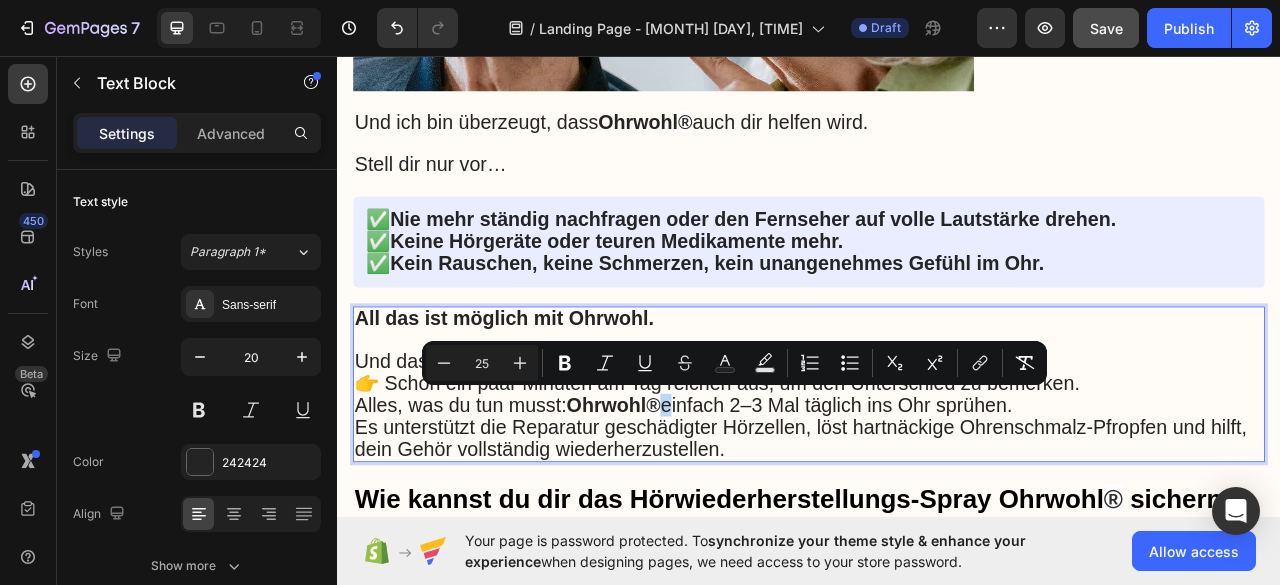 click on "®" at bounding box center (739, 501) 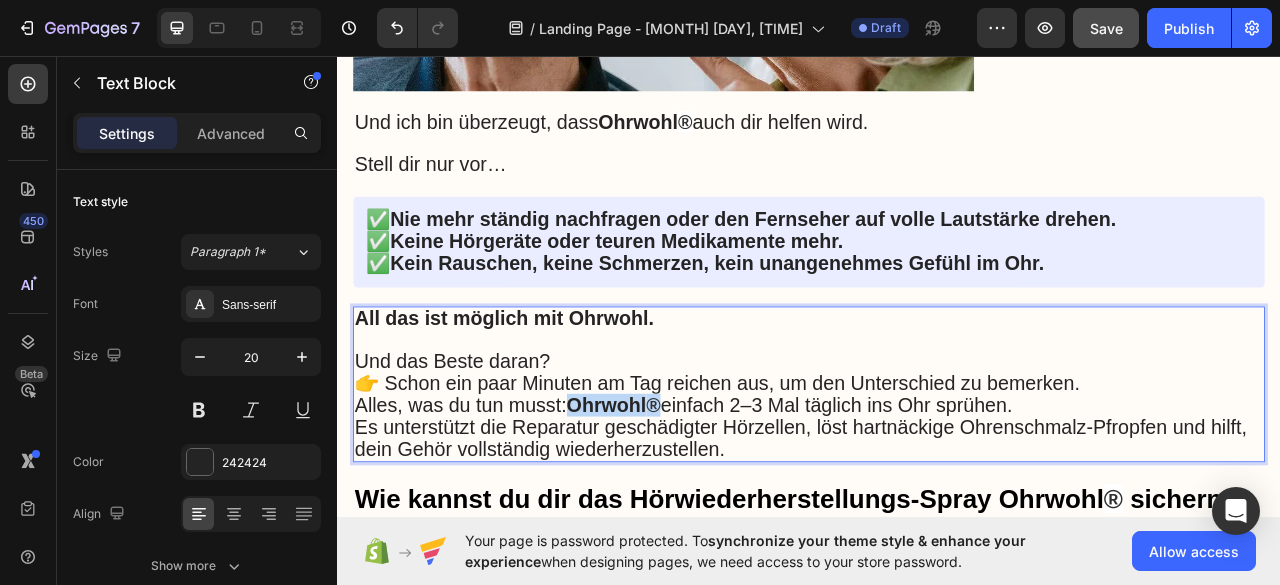 drag, startPoint x: 753, startPoint y: 489, endPoint x: 639, endPoint y: 496, distance: 114.21471 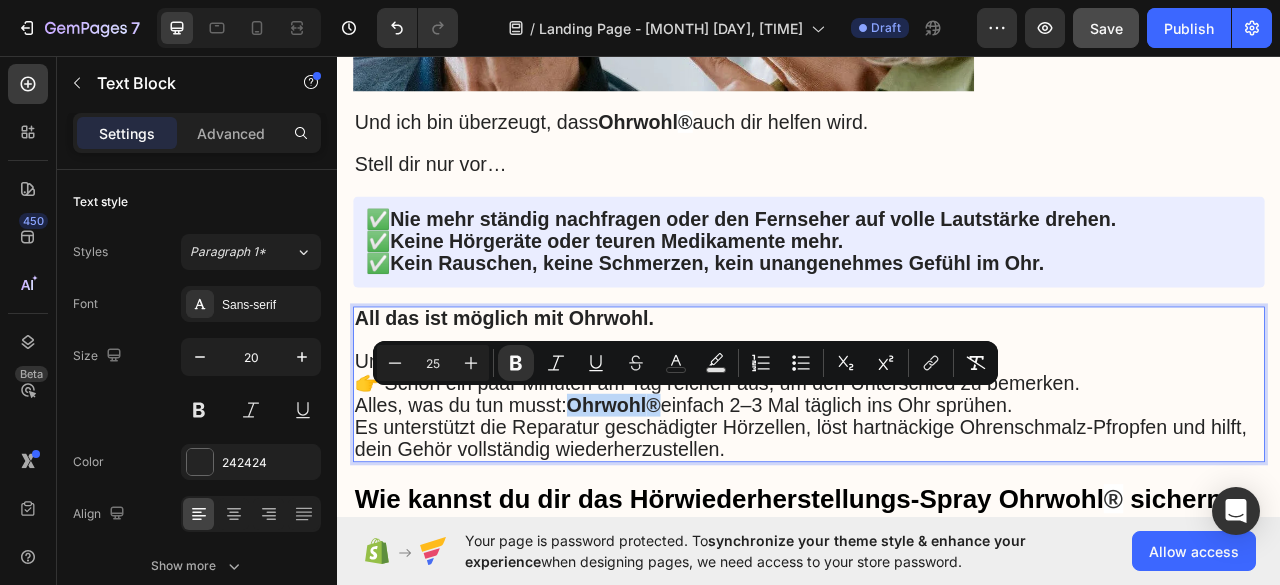 copy on "Ohrwohl ®" 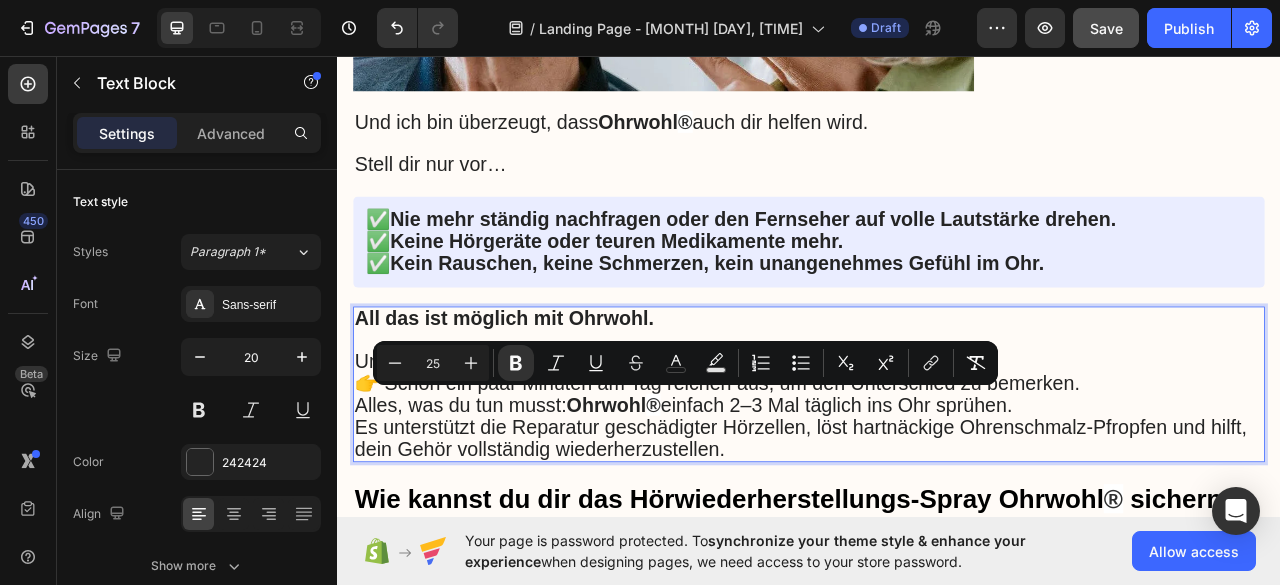 click on "All das ist möglich mit Ohrwohl." at bounding box center [549, 391] 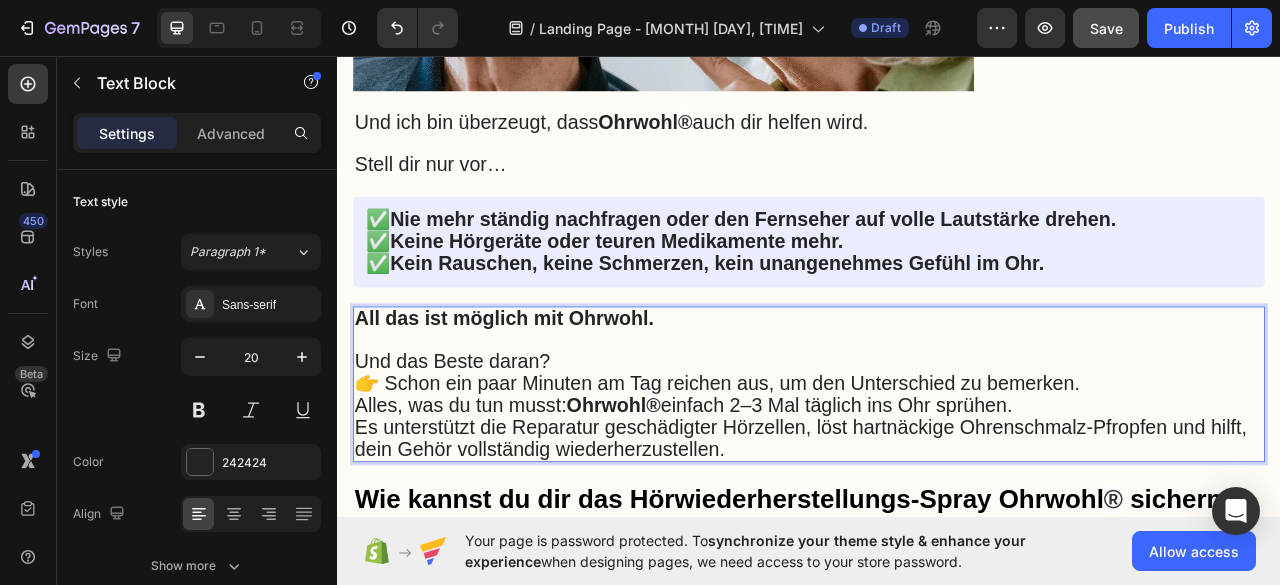click on "All das ist möglich mit Ohrwohl." at bounding box center [549, 391] 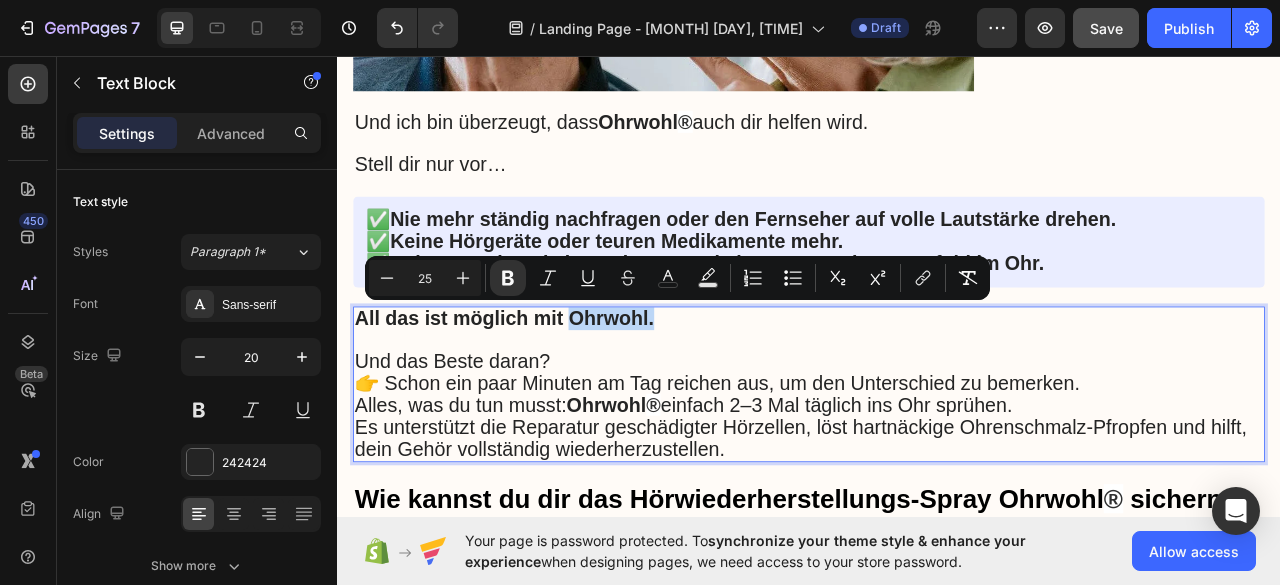 drag, startPoint x: 733, startPoint y: 389, endPoint x: 719, endPoint y: 392, distance: 14.3178215 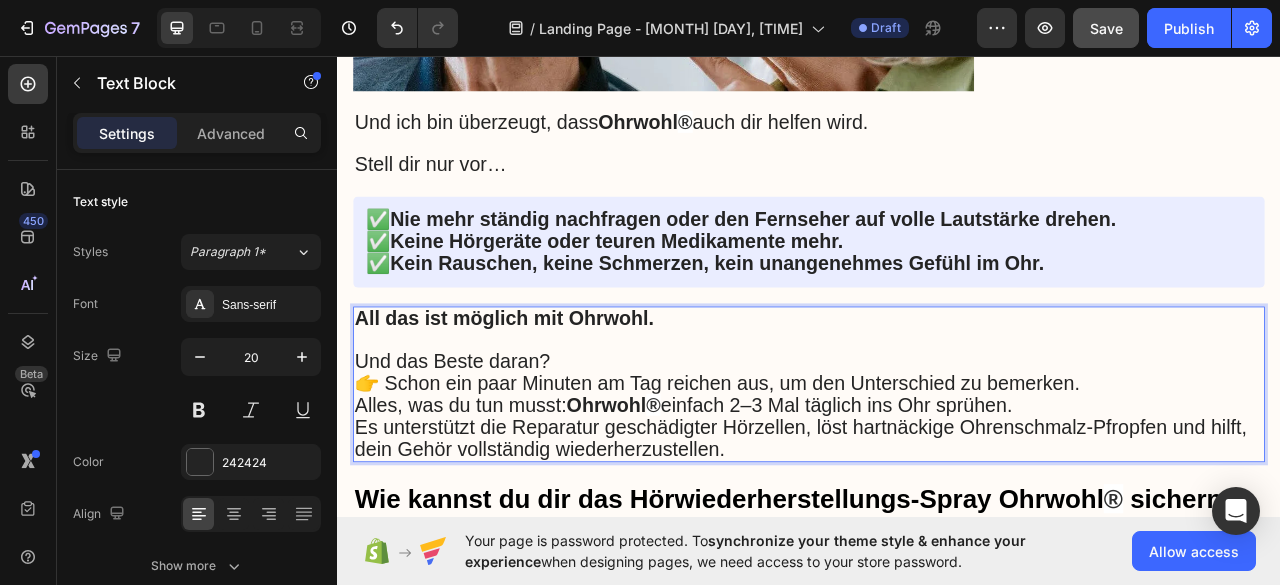 click on "All das ist möglich mit Ohrwohl." at bounding box center (549, 391) 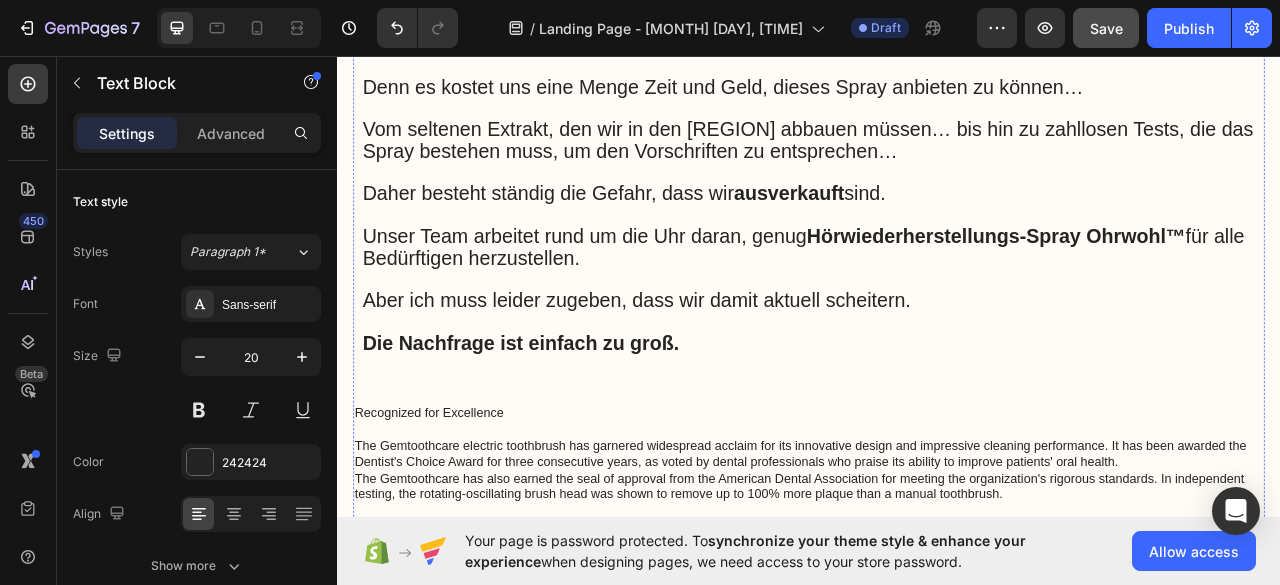 scroll, scrollTop: 9682, scrollLeft: 0, axis: vertical 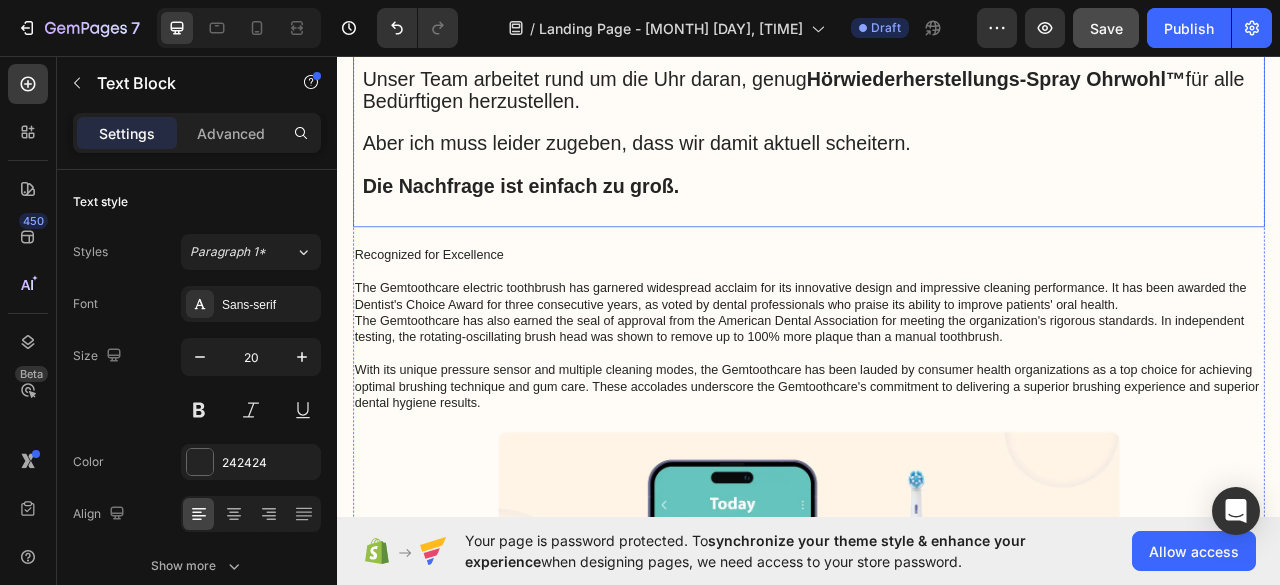 click on "Die Nachfrage ist einfach zu groß." at bounding box center [570, 222] 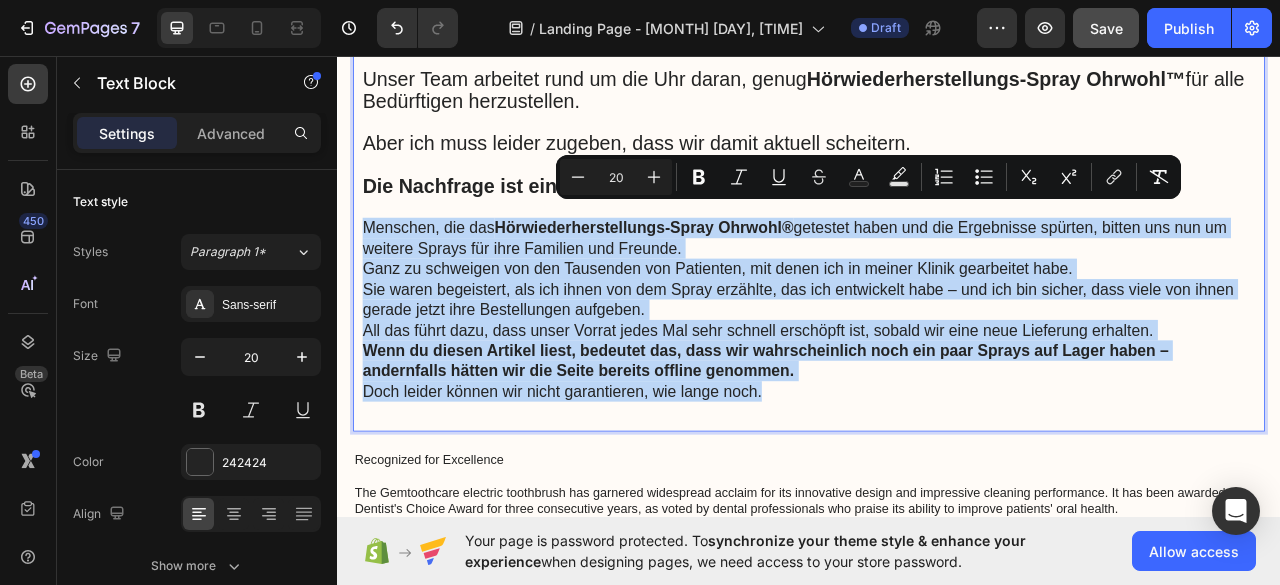 drag, startPoint x: 375, startPoint y: 252, endPoint x: 1018, endPoint y: 460, distance: 675.8054 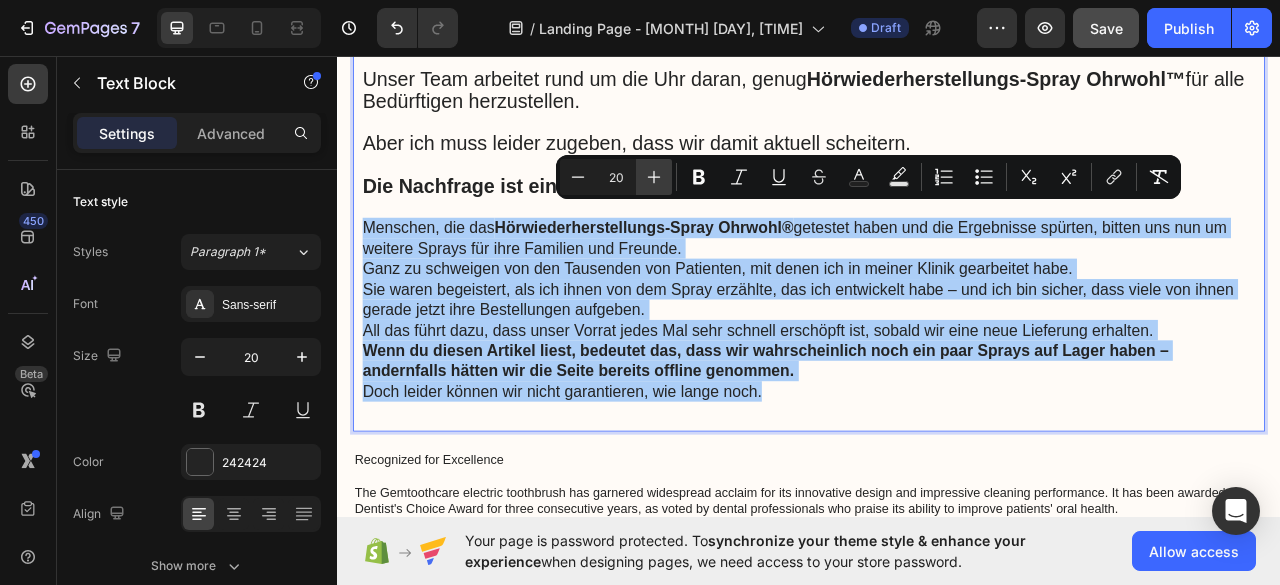 click 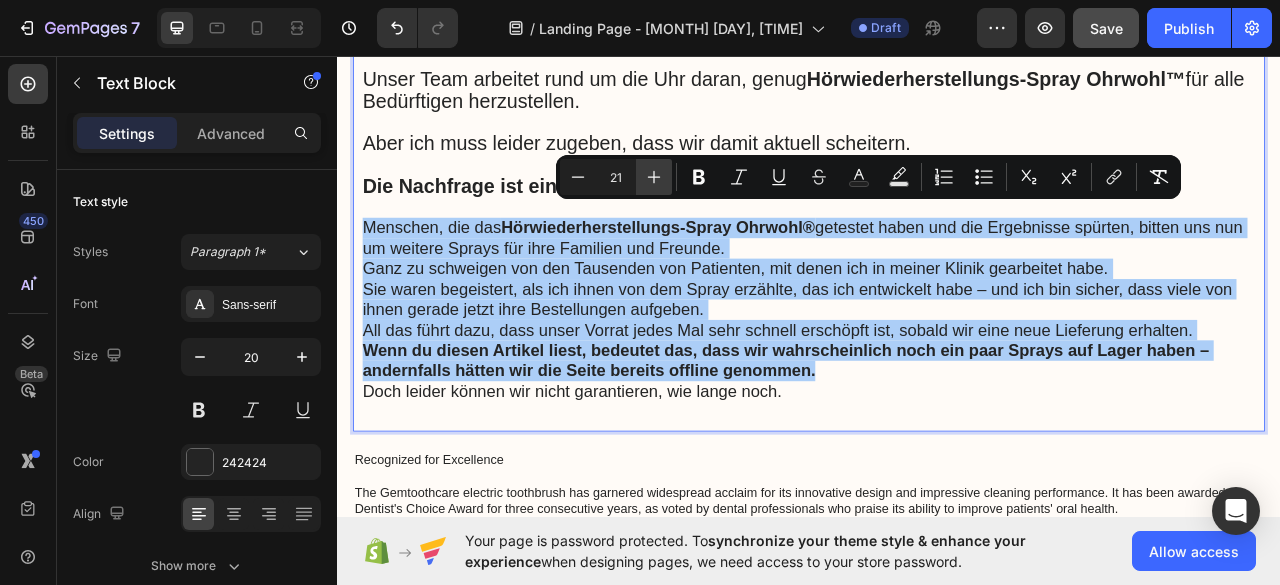 click 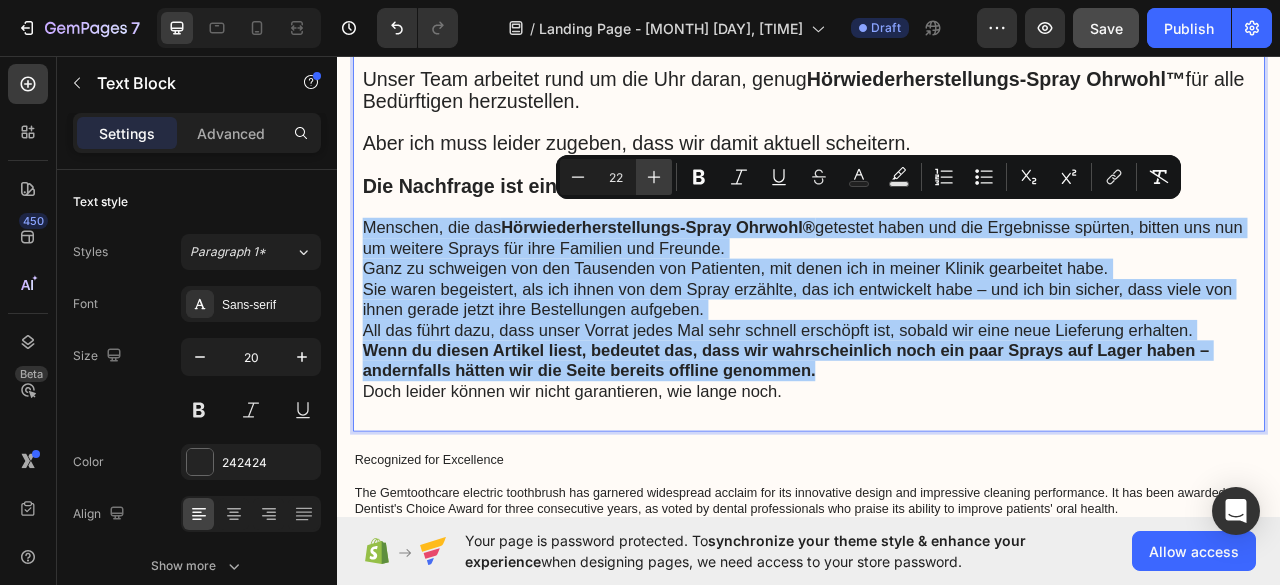click 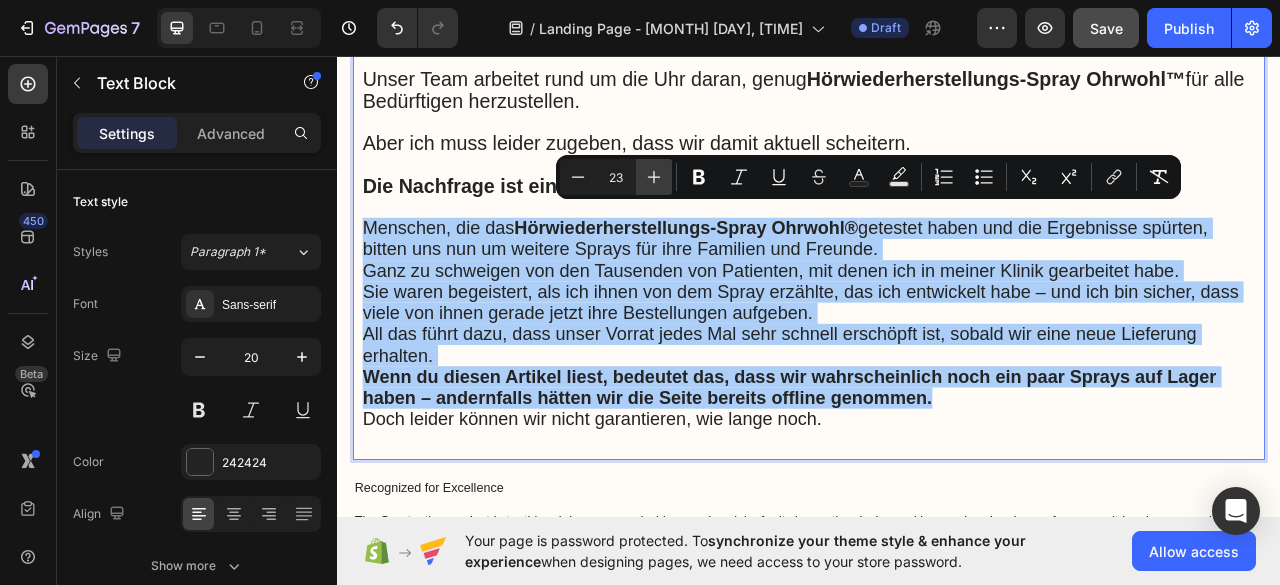 click 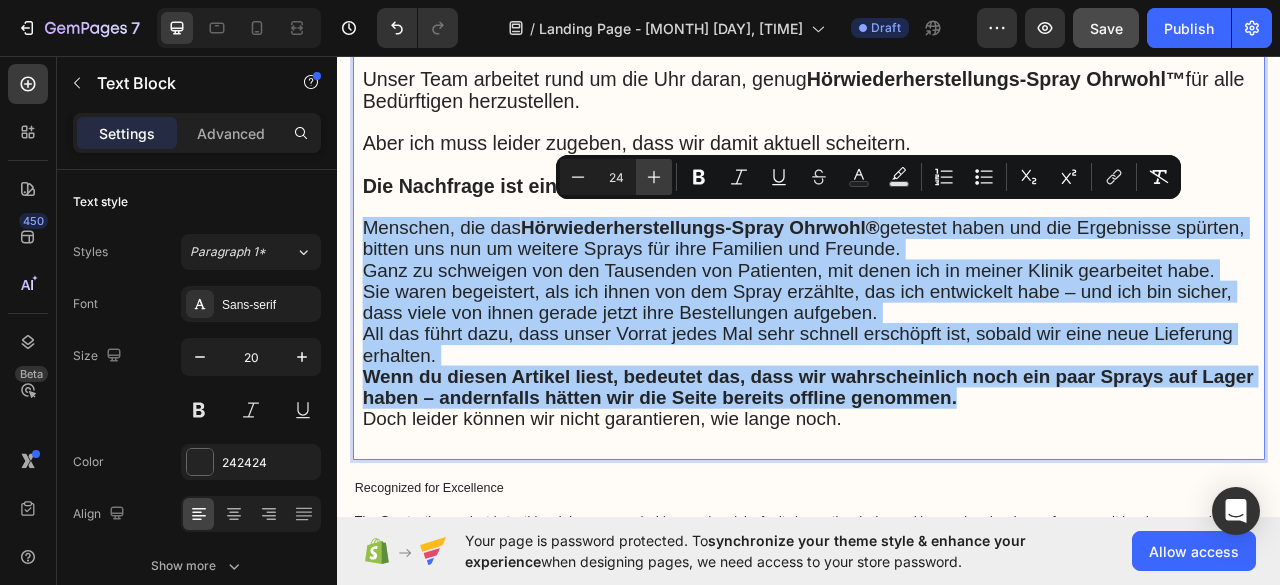 click 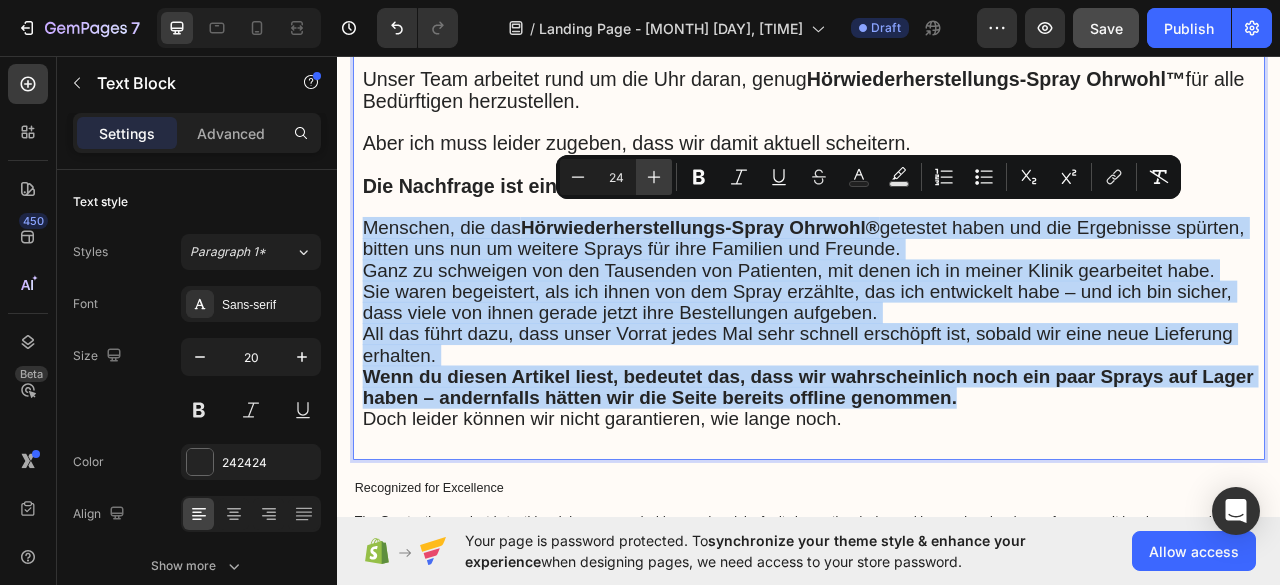 type on "25" 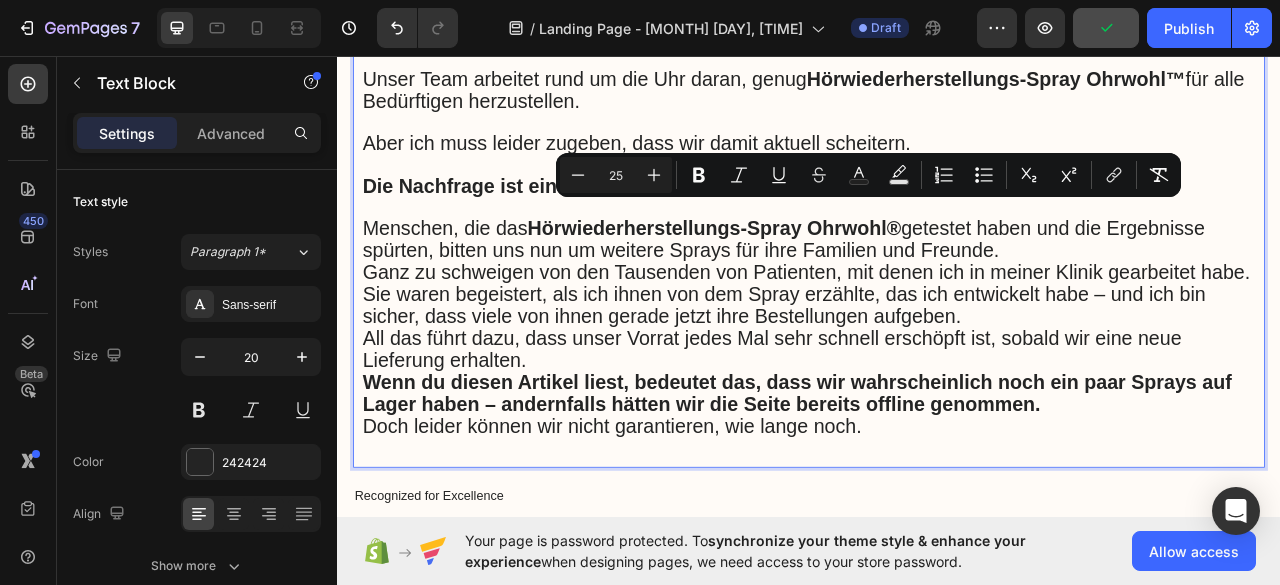 click on "All das führt dazu, dass unser Vorrat jedes Mal sehr schnell erschöpft ist, sobald wir eine neue Lieferung erhalten." at bounding box center (937, 431) 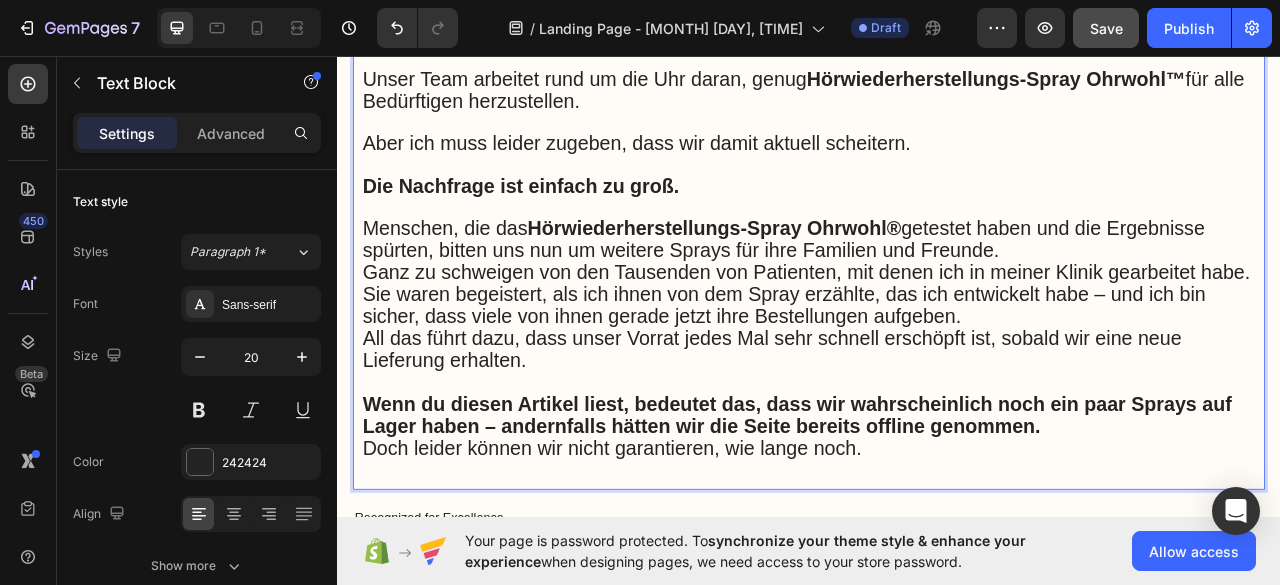 click on "Menschen, die das  Hörwiederherstellungs-Spray Ohrwohl®  getestet haben und die Ergebnisse spürten, bitten uns nun um weitere Sprays für ihre Familien und Freunde." at bounding box center [937, 291] 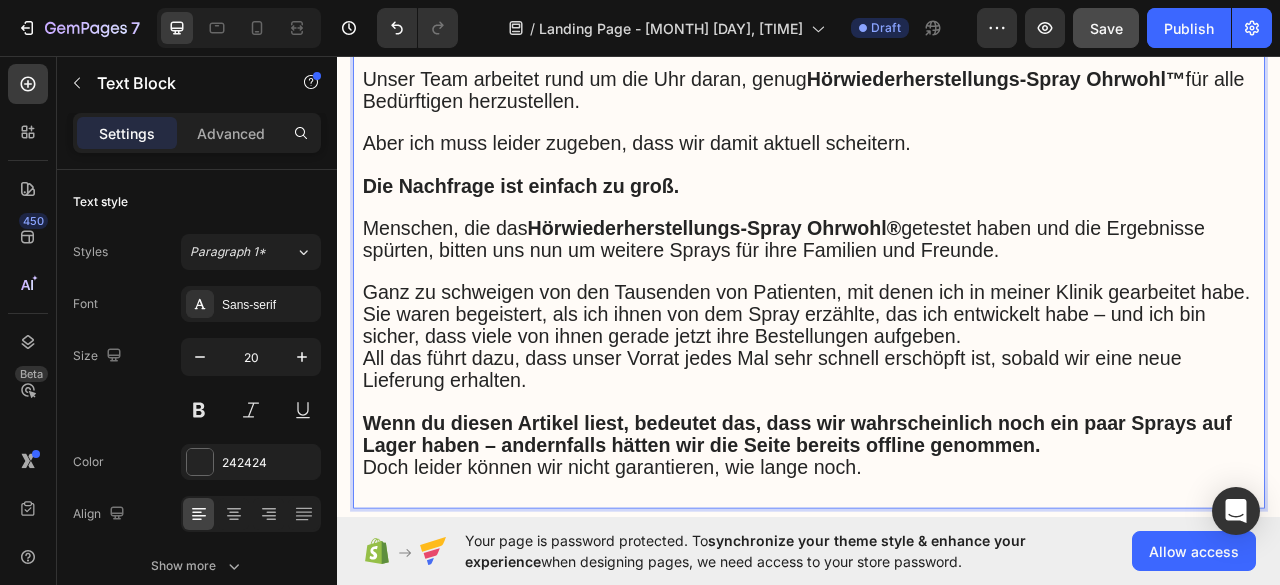 click on "Ganz zu schweigen von den Tausenden von Patienten, mit denen ich in meiner Klinik gearbeitet habe." at bounding box center [937, 359] 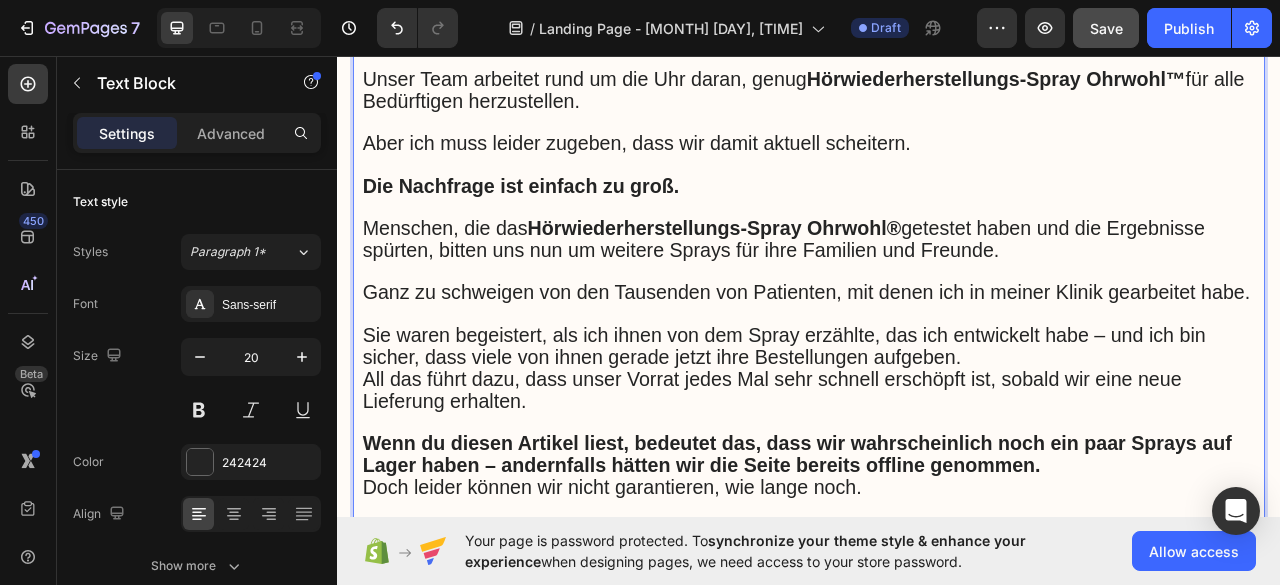 click on "Sie waren begeistert, als ich ihnen von dem Spray erzählte, das ich entwickelt habe – und ich bin sicher, dass viele von ihnen gerade jetzt ihre Bestellungen aufgeben." at bounding box center (937, 427) 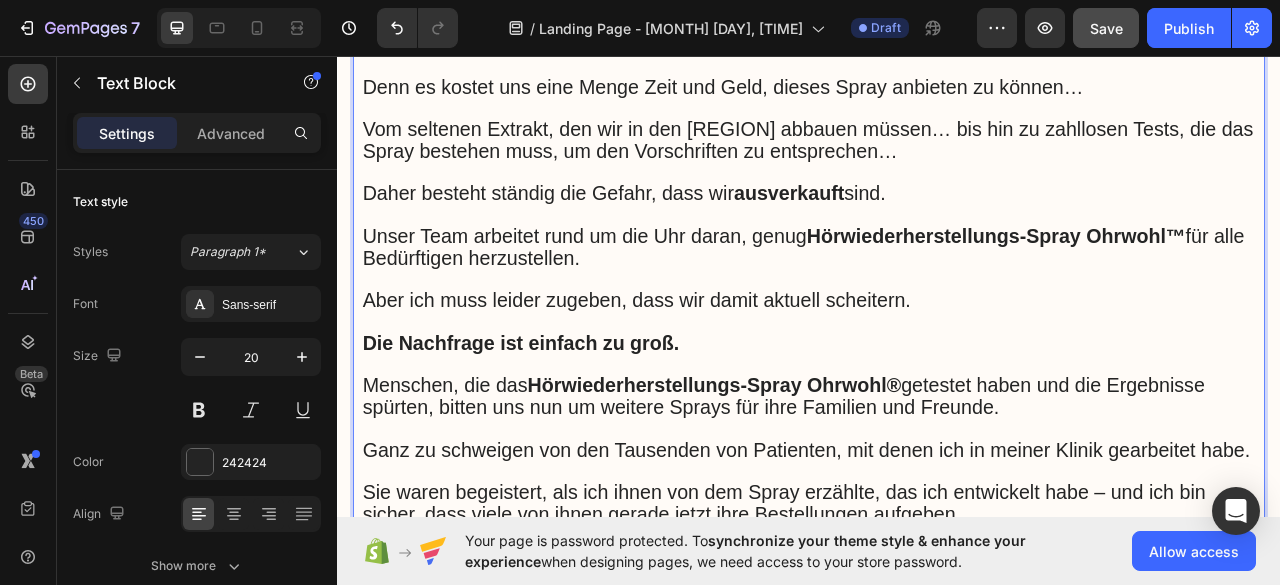 scroll, scrollTop: 9482, scrollLeft: 0, axis: vertical 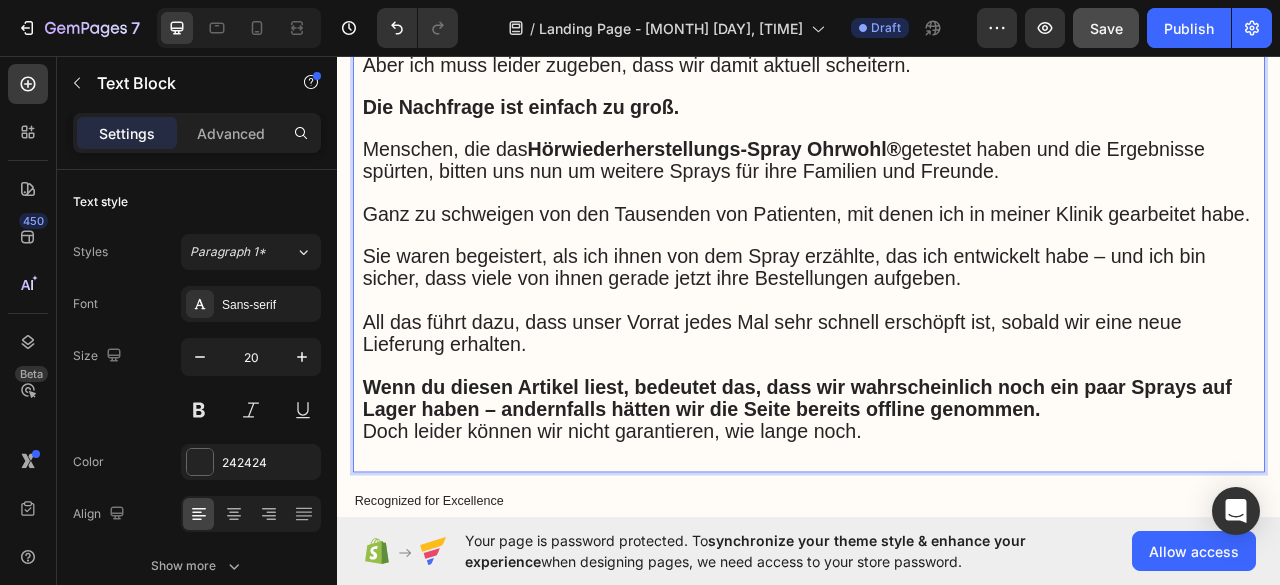 click on "Wenn du diesen Artikel liest, bedeutet das, dass wir wahrscheinlich noch ein paar Sprays auf Lager haben – andernfalls hätten wir die Seite bereits offline genommen." at bounding box center [937, 493] 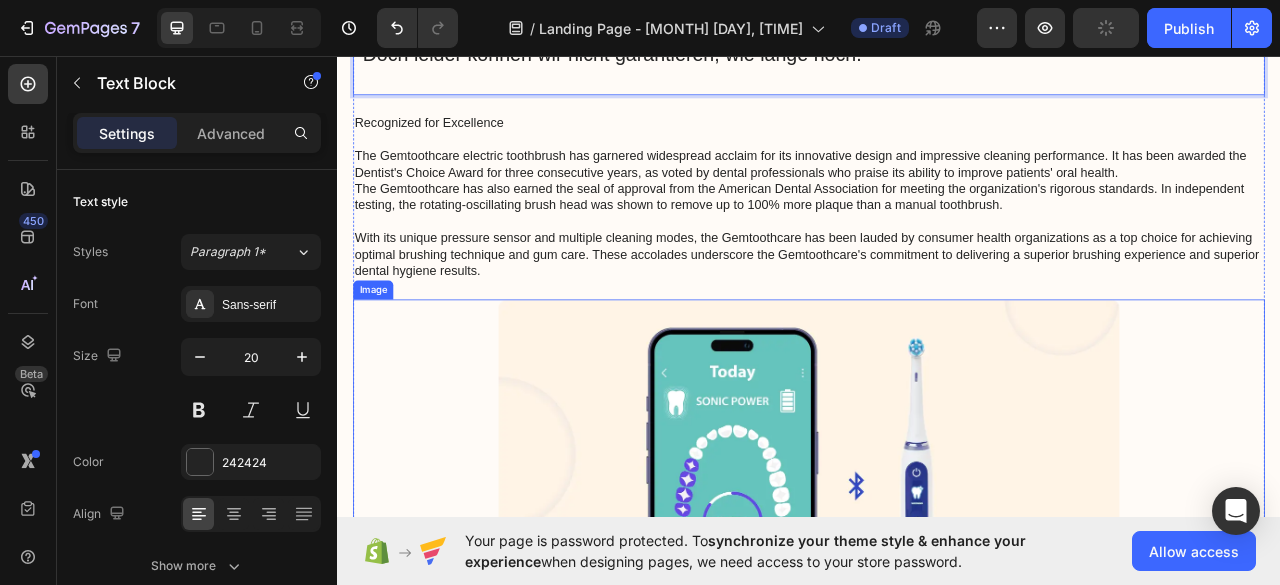 scroll, scrollTop: 10282, scrollLeft: 0, axis: vertical 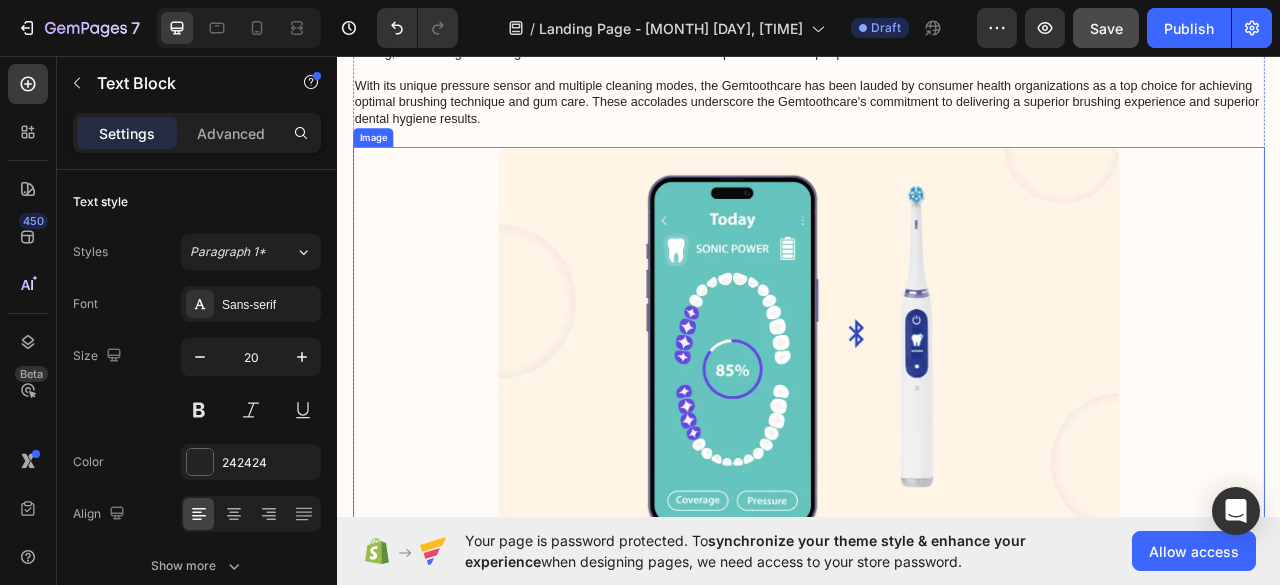 click at bounding box center (937, 428) 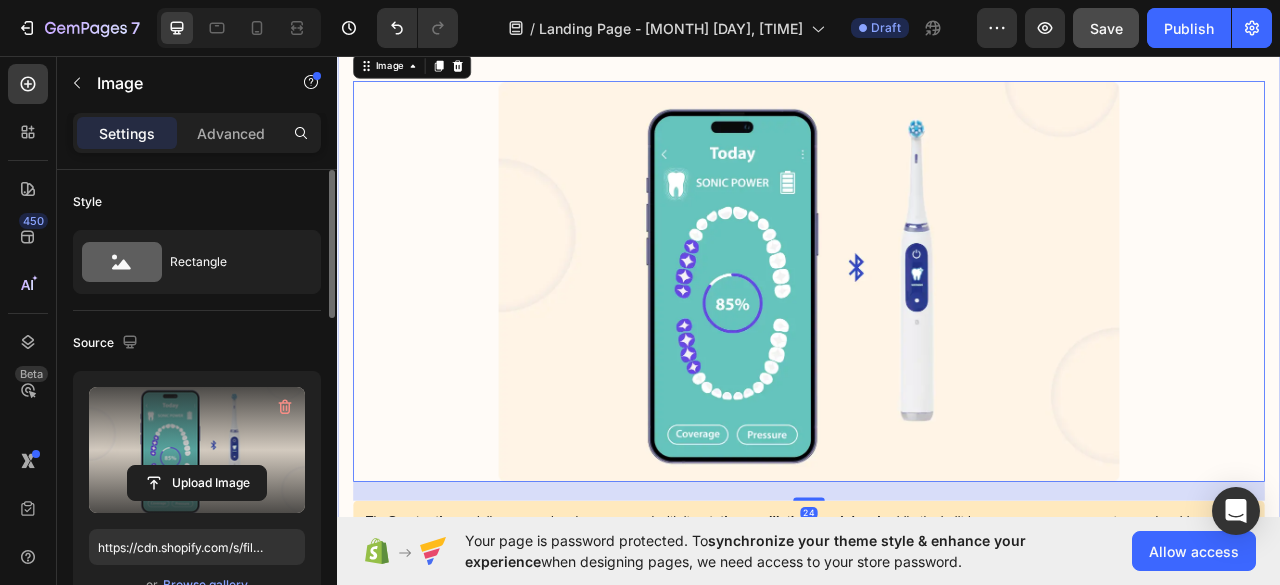 scroll, scrollTop: 10682, scrollLeft: 0, axis: vertical 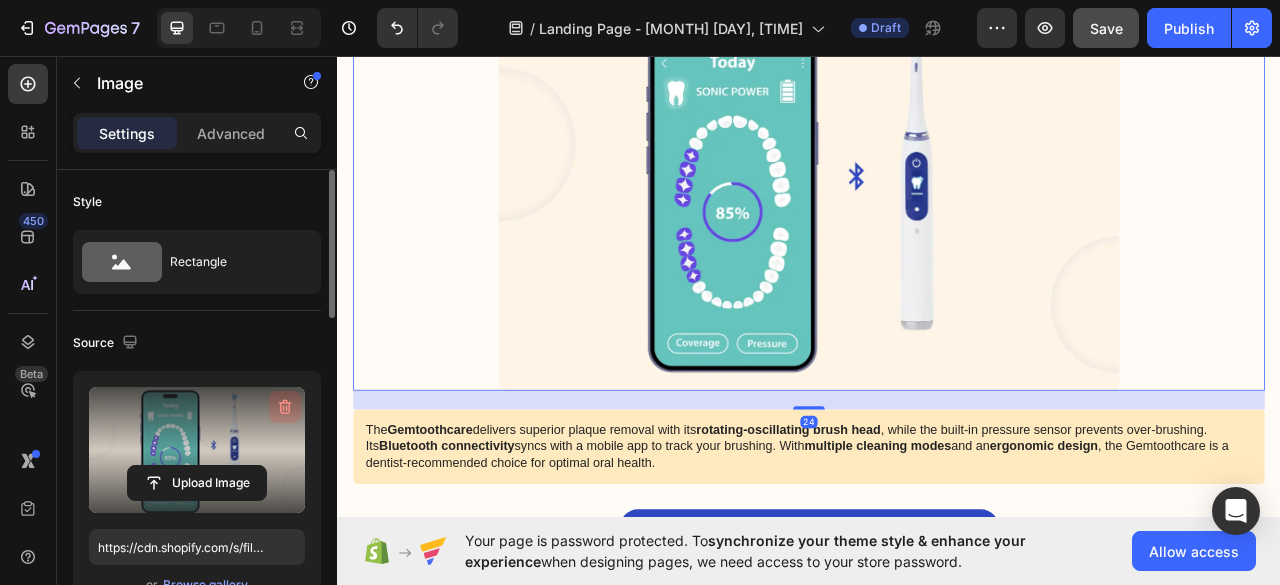 click 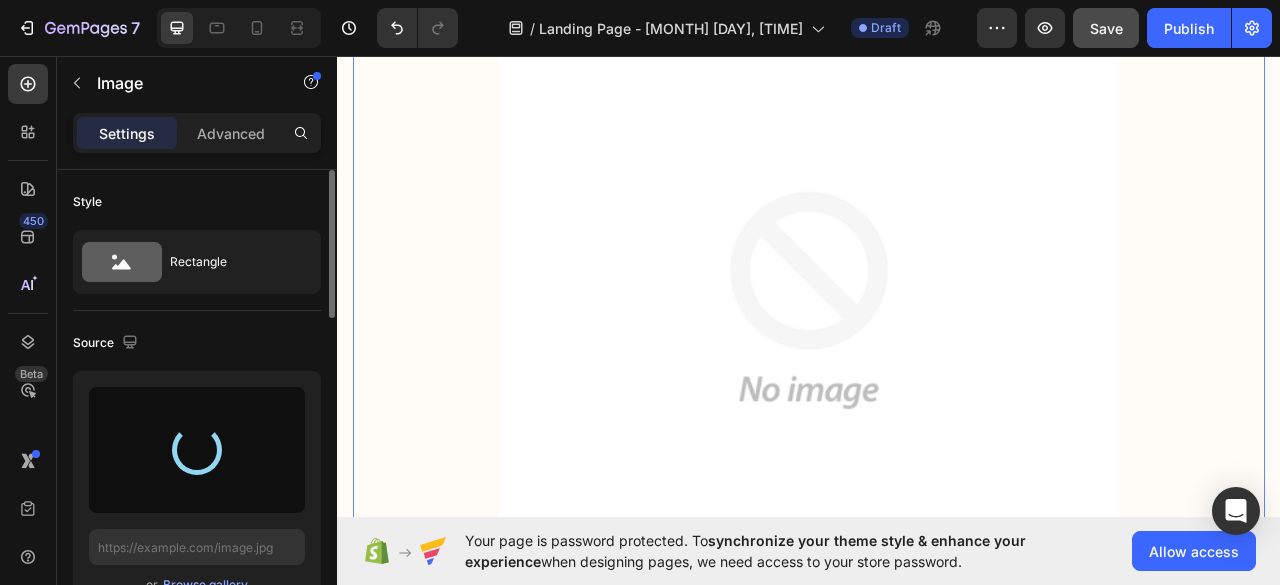 click at bounding box center (937, 368) 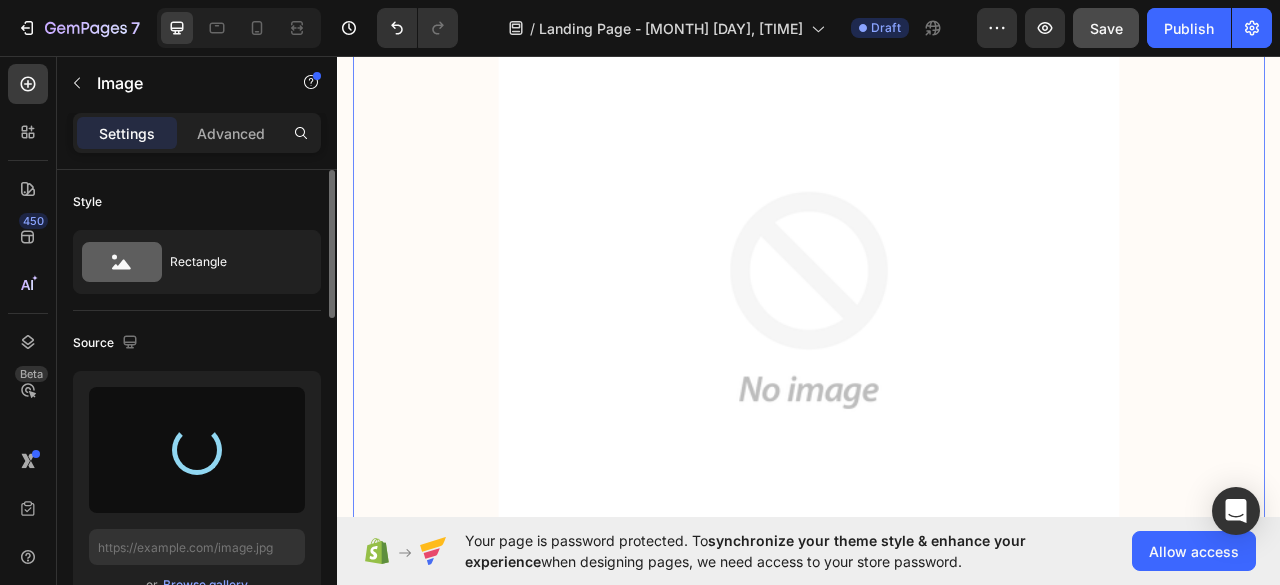 type on "https://cdn.shopify.com/s/files/1/0635/1650/8247/files/gempages_572790900653032672-2f22cee0-d7f3-4783-968d-0ac466eceb4b.webp" 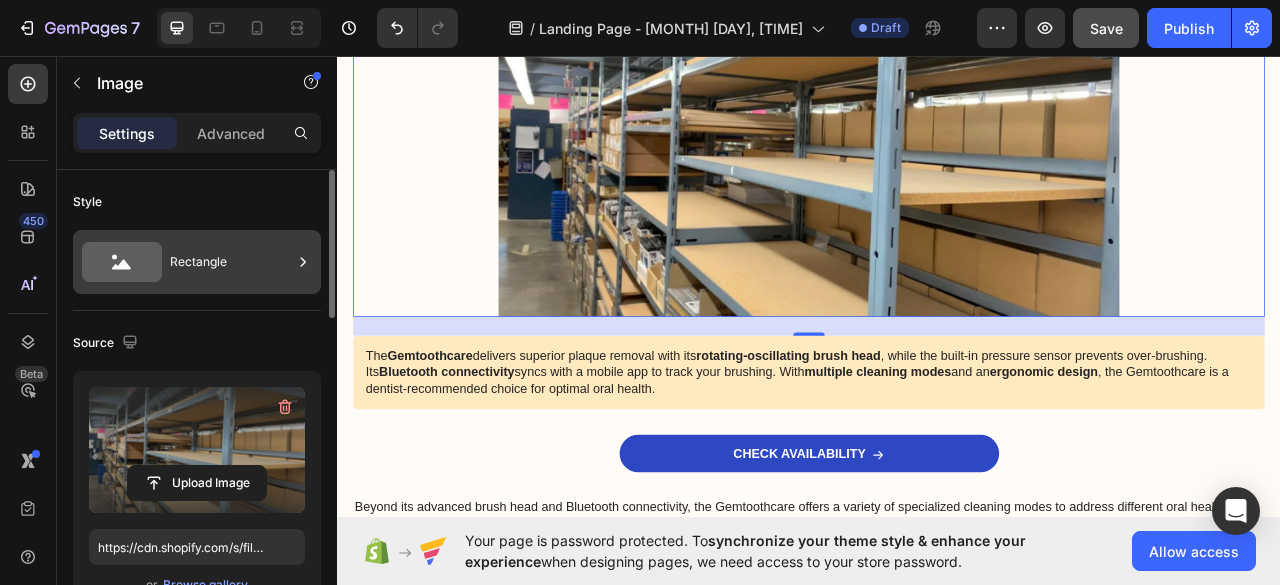 click 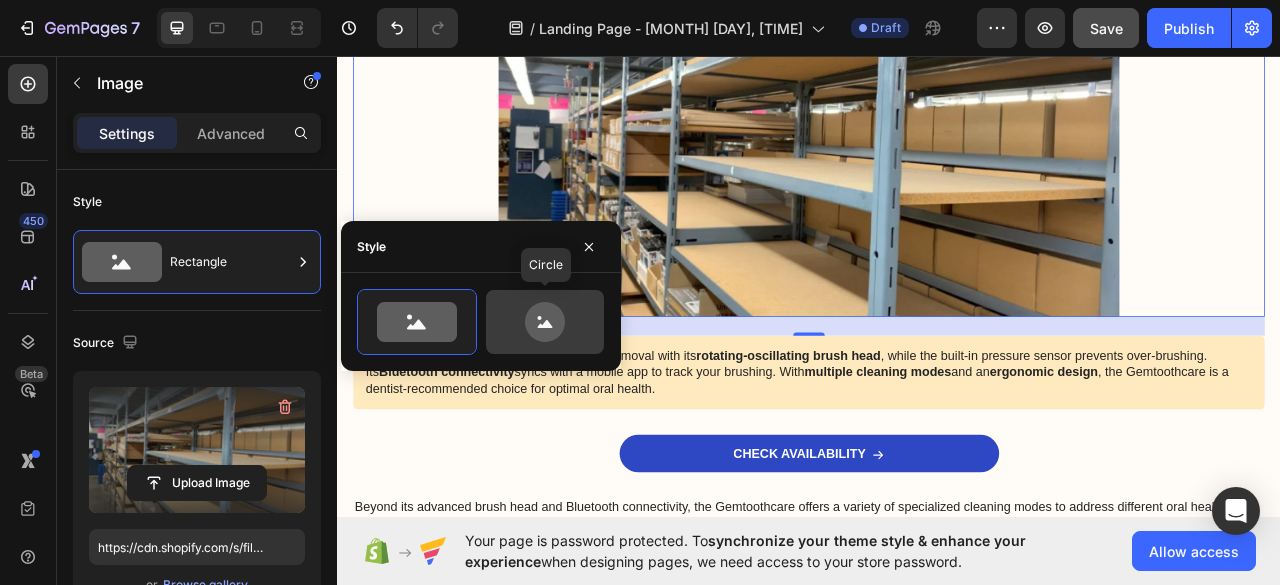 click 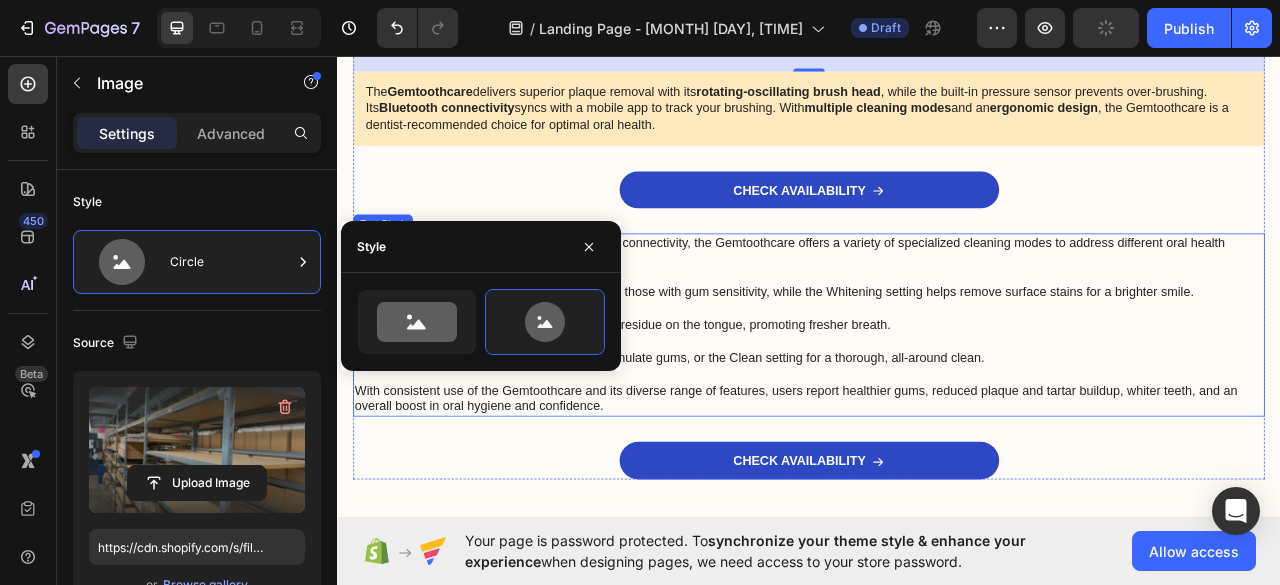 scroll, scrollTop: 10482, scrollLeft: 0, axis: vertical 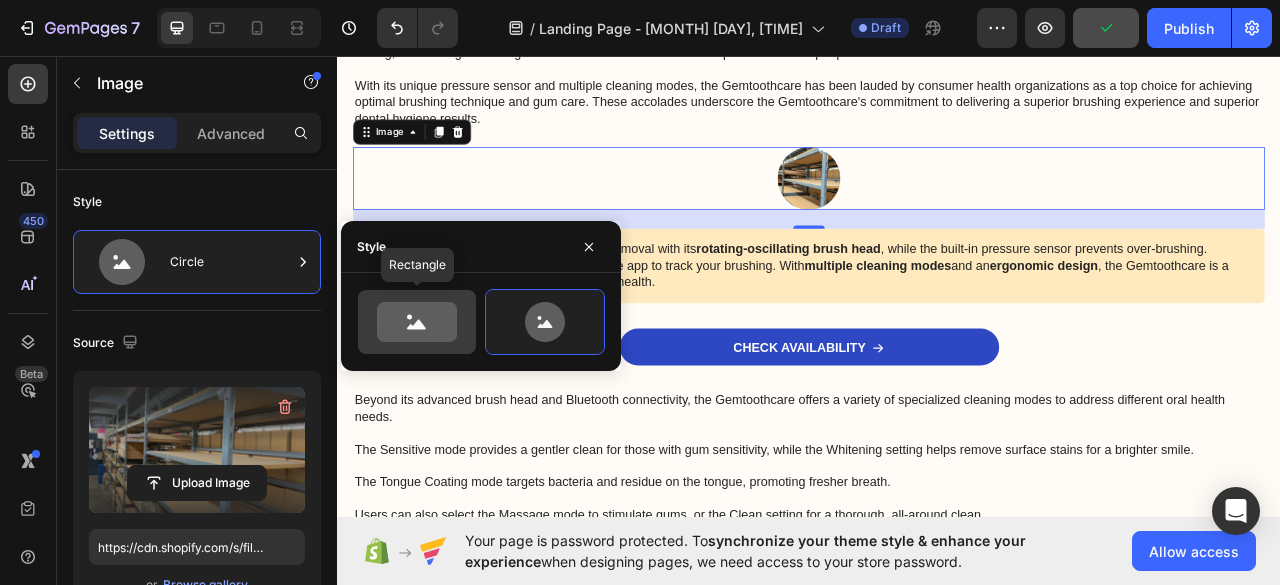 click 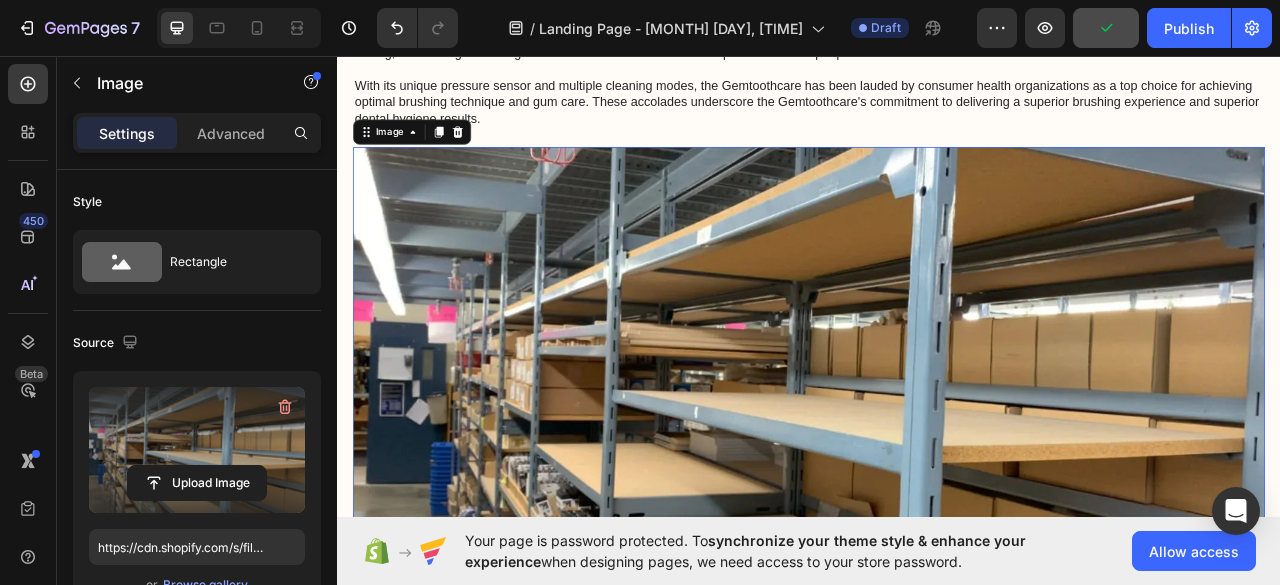 click at bounding box center (937, 478) 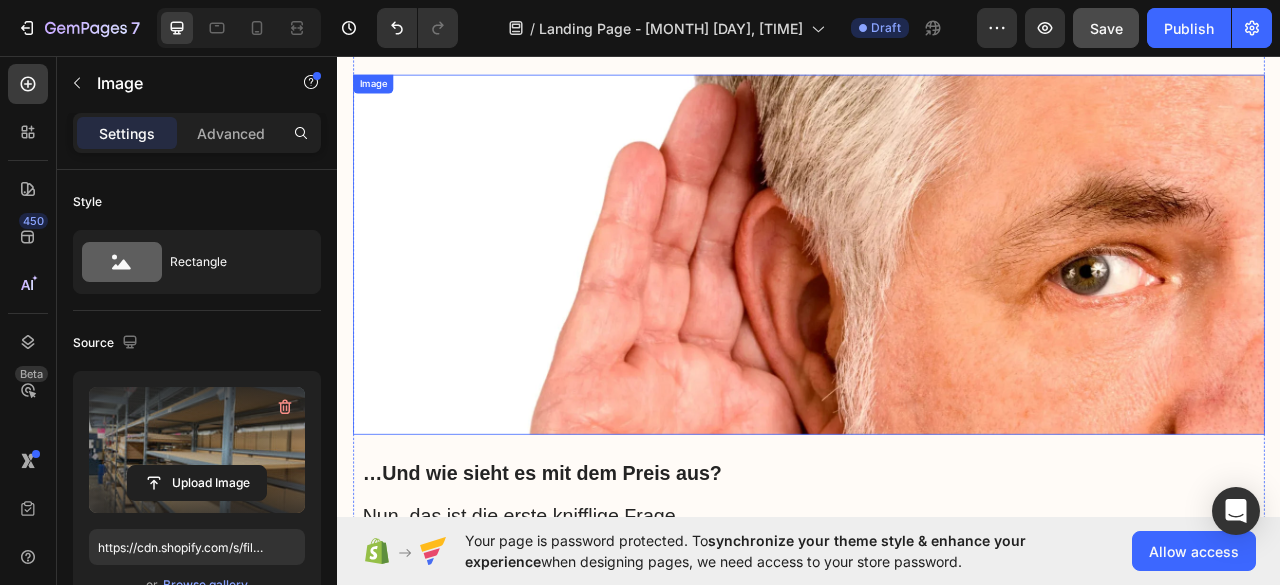 scroll, scrollTop: 8582, scrollLeft: 0, axis: vertical 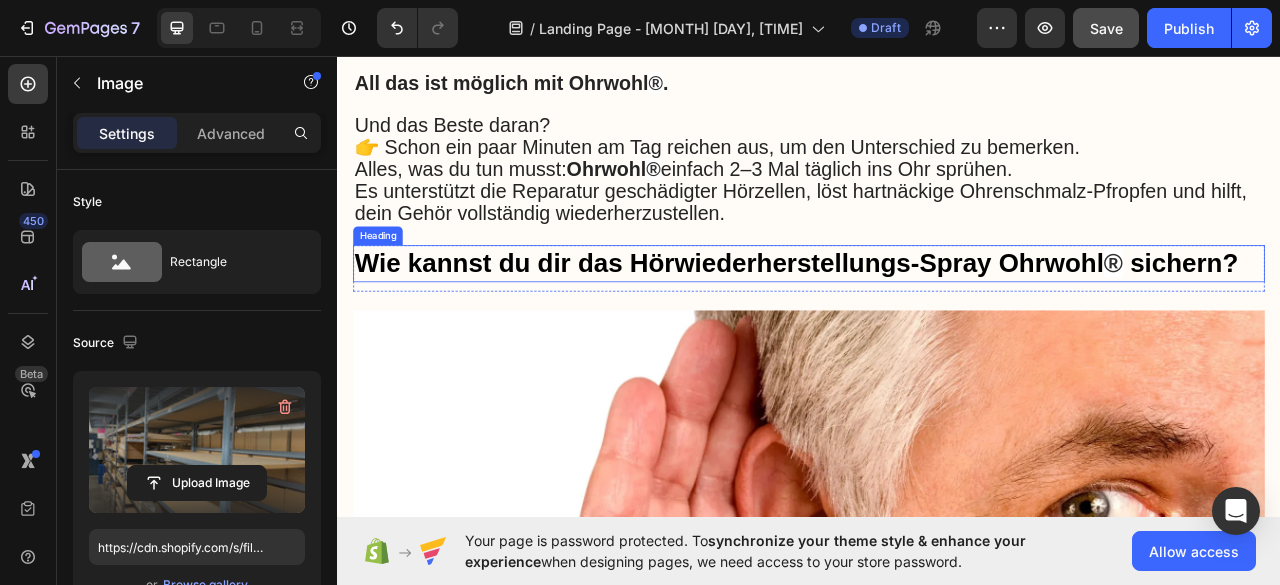 click on "Wie kannst du dir das Hörwiederherstellungs‑Spray Ohrwohl ®   sichern?" at bounding box center [937, 321] 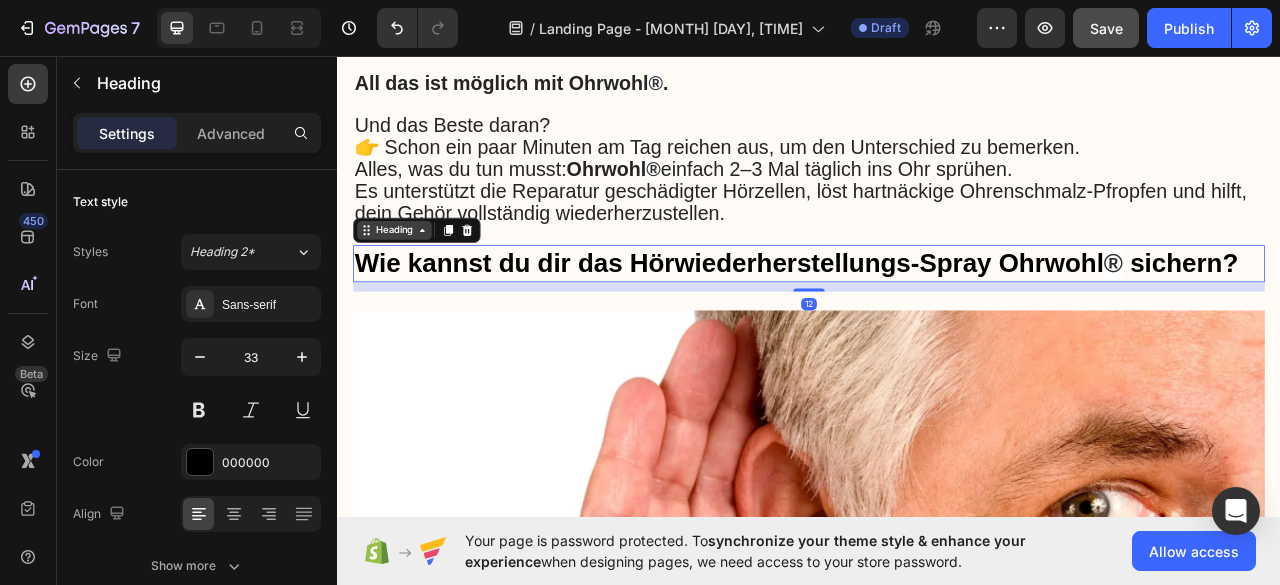 click on "Heading" at bounding box center (409, 279) 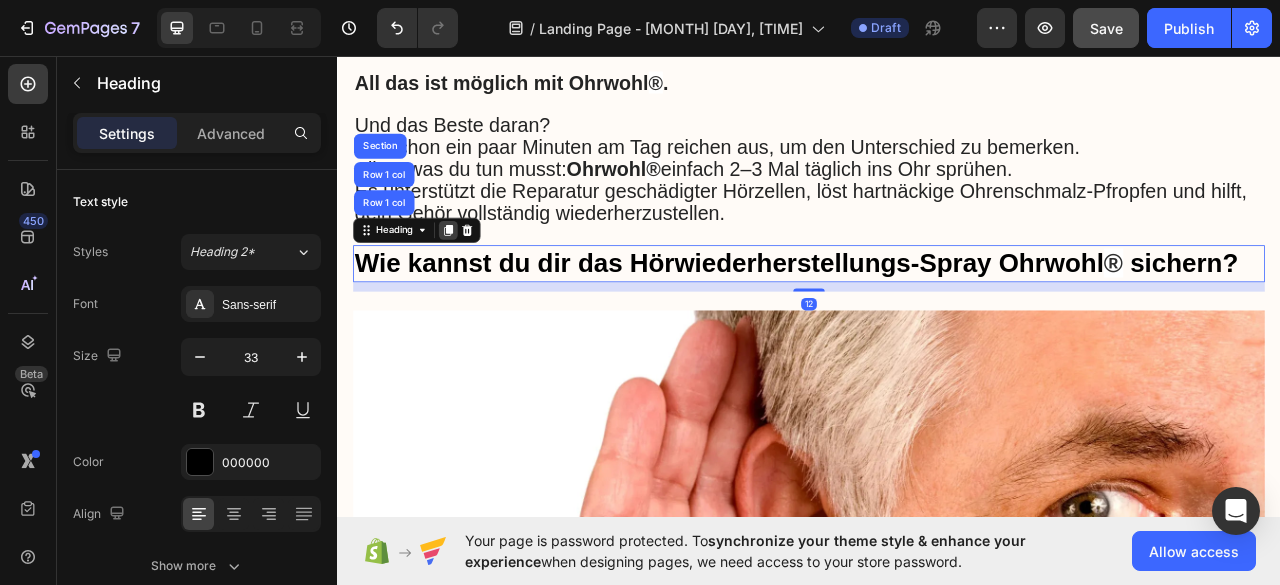 click 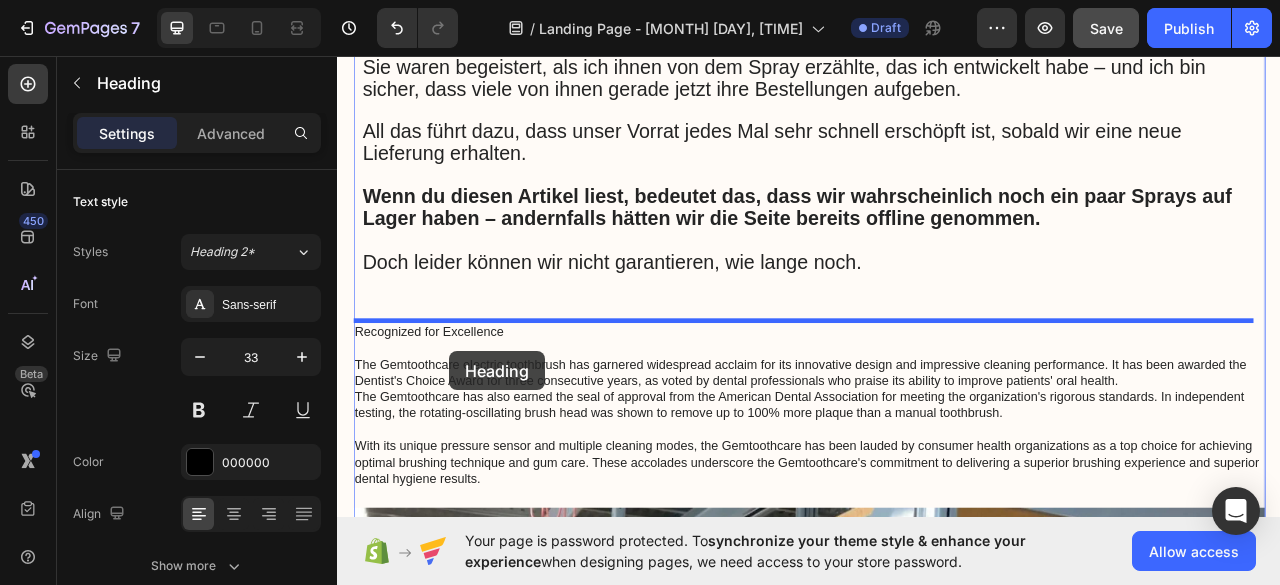 scroll, scrollTop: 10282, scrollLeft: 0, axis: vertical 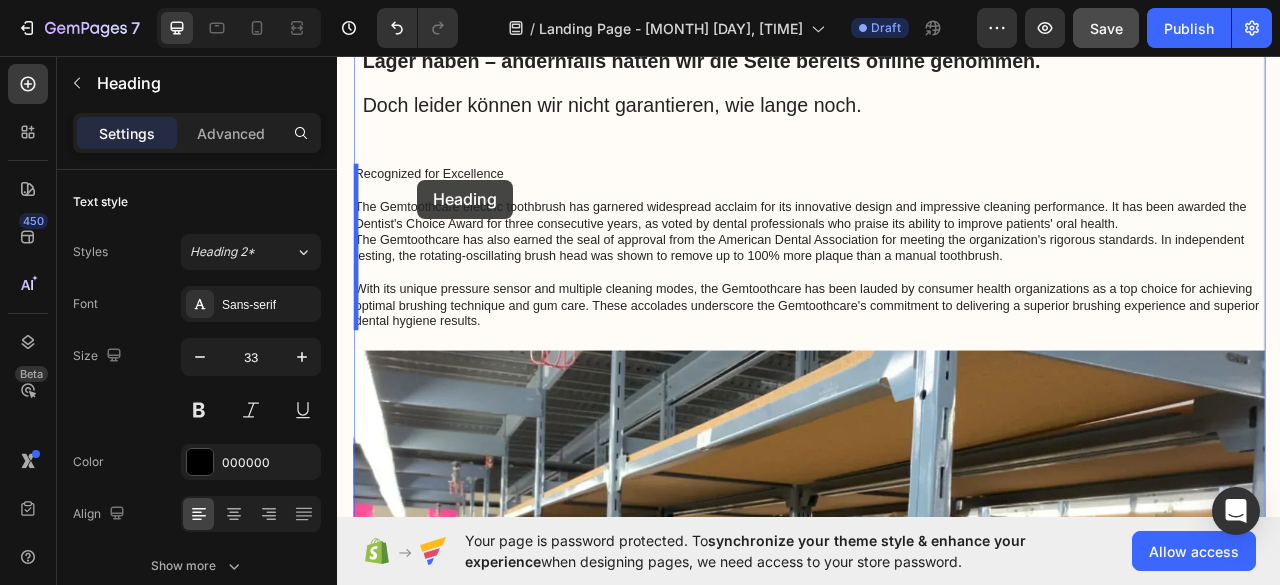 drag, startPoint x: 408, startPoint y: 332, endPoint x: 439, endPoint y: 215, distance: 121.037186 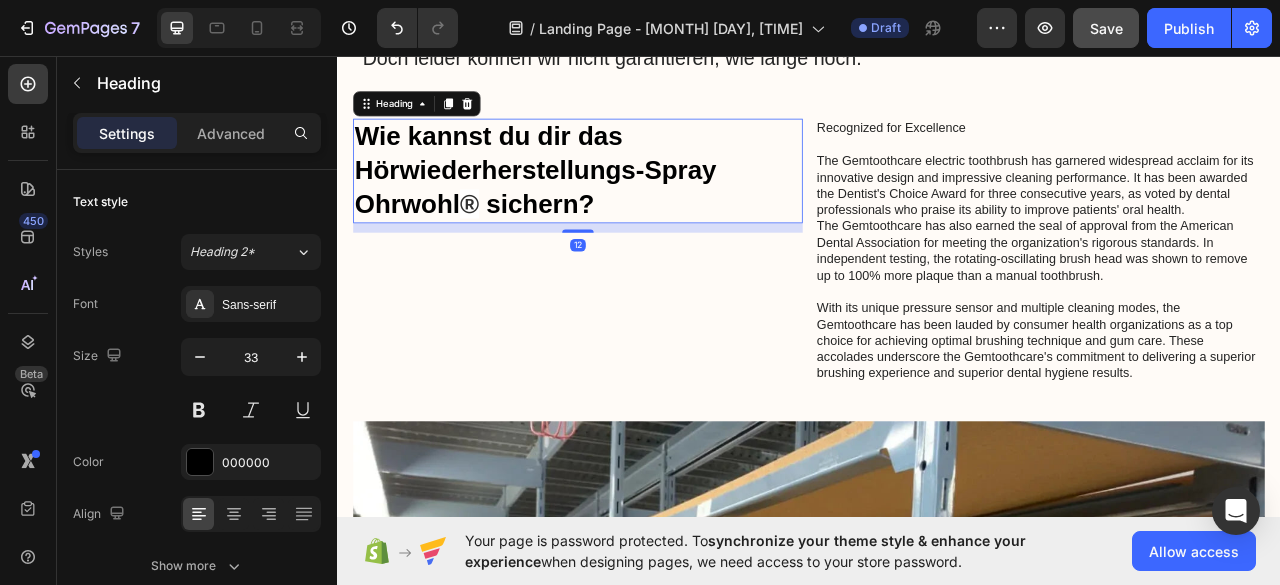 scroll, scrollTop: 10222, scrollLeft: 0, axis: vertical 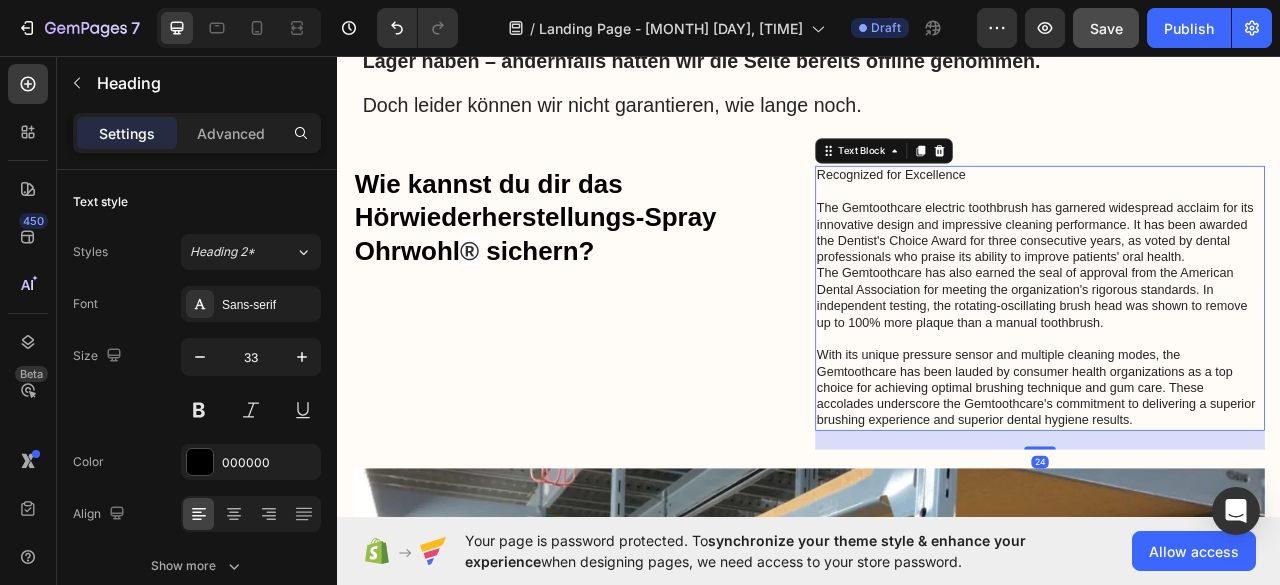 click on "Recognized for Excellence The Gemtoothcare electric toothbrush has garnered widespread acclaim for its innovative design and impressive cleaning performance. It has been awarded the Dentist's Choice Award for three consecutive years, as voted by dental professionals who praise its ability to improve patients' oral health.  The Gemtoothcare has also earned the seal of approval from the American Dental Association for meeting the organization's rigorous standards. In independent testing, the rotating-oscillating brush head was shown to remove up to 100% more plaque than a manual toothbrush.  With its unique pressure sensor and multiple cleaning modes, the Gemtoothcare has been lauded by consumer health organizations as a top choice for achieving optimal brushing technique and gum care. These accolades underscore the Gemtoothcare's commitment to delivering a superior brushing experience and superior dental hygiene results." at bounding box center [1231, 365] 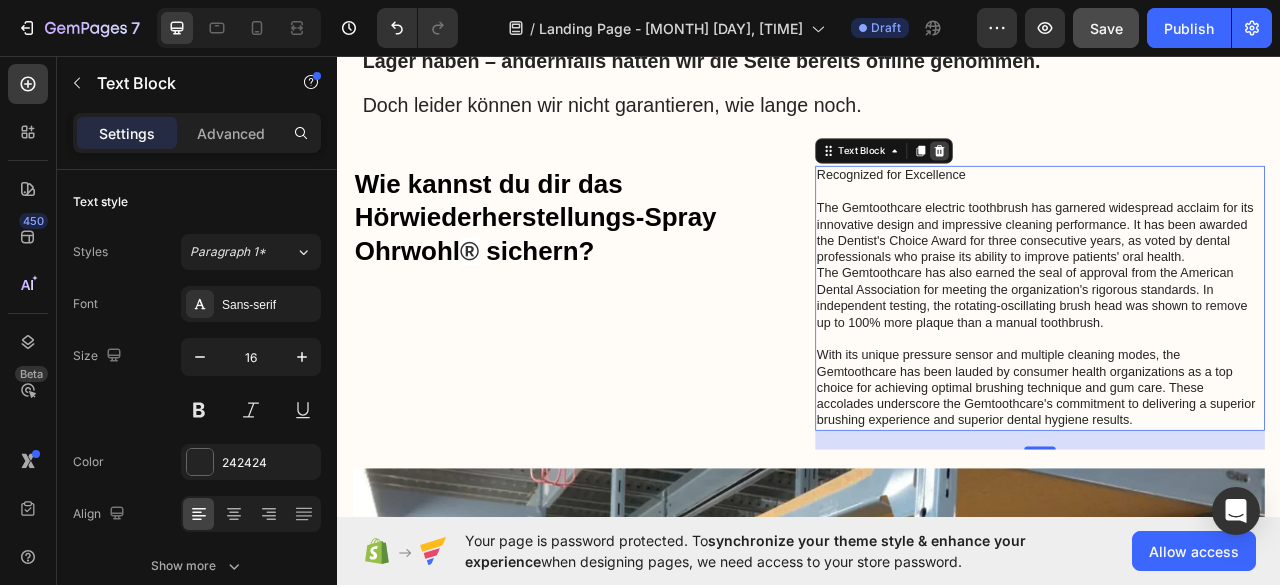 click 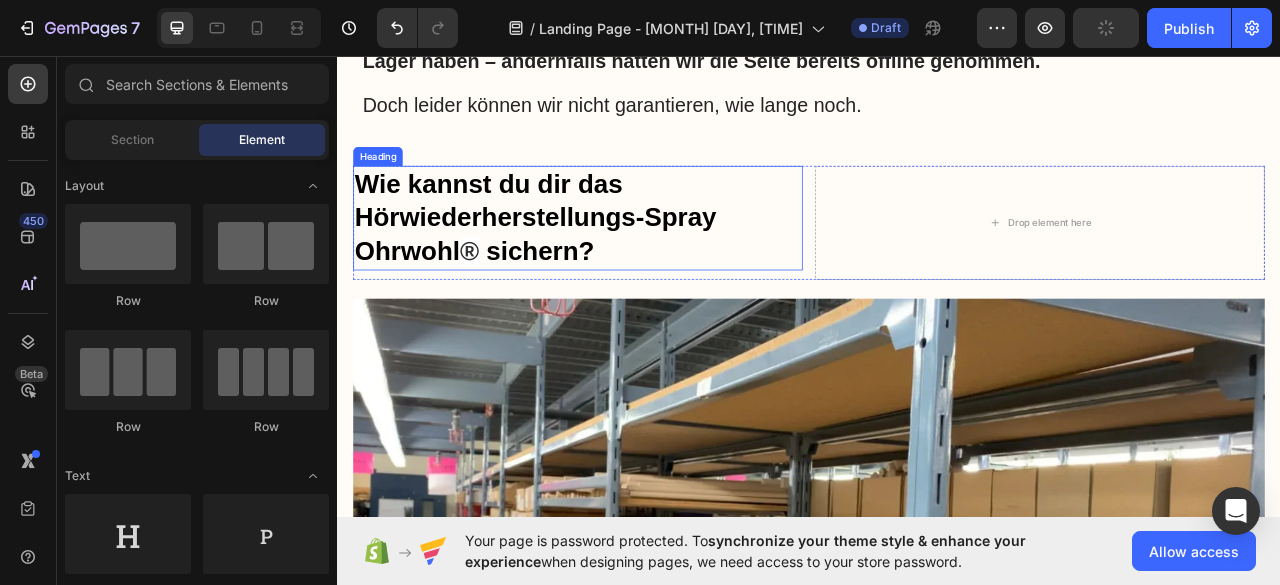 click on "Wie kannst du dir das Hörwiederherstellungs‑Spray Ohrwohl ®   sichern?" at bounding box center (643, 263) 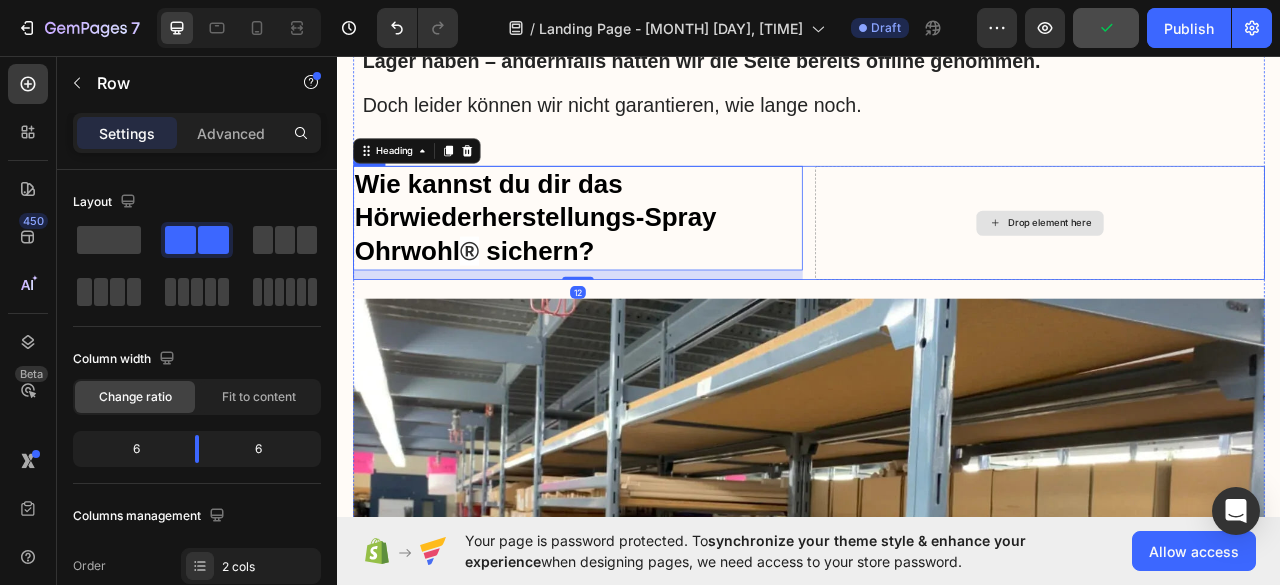 click on "Drop element here" at bounding box center [1231, 269] 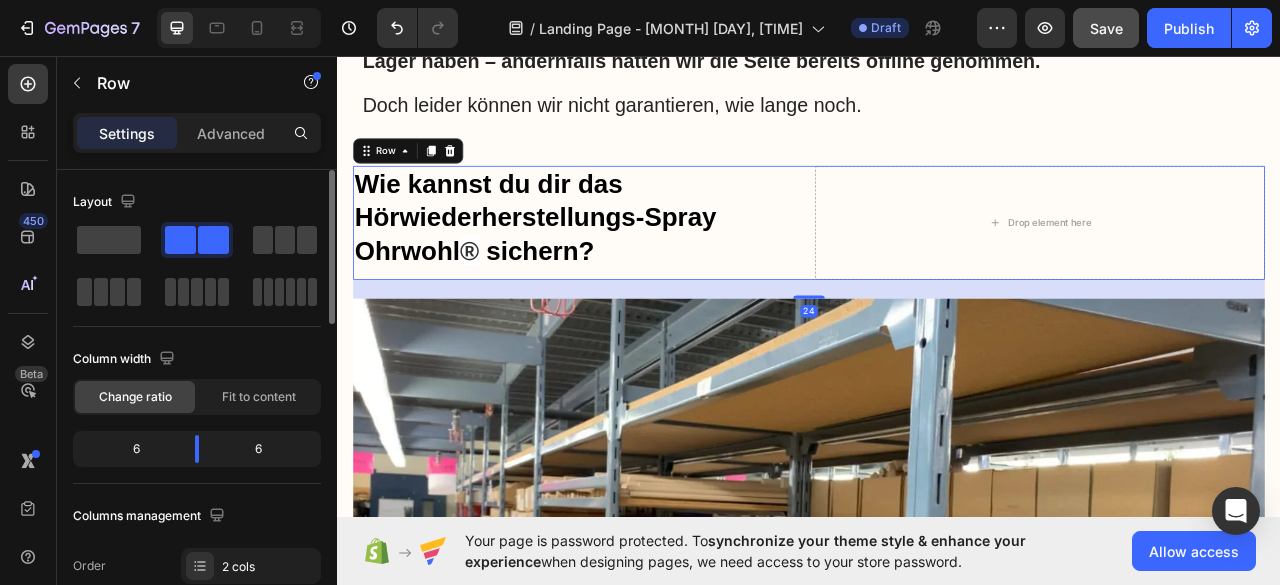 click 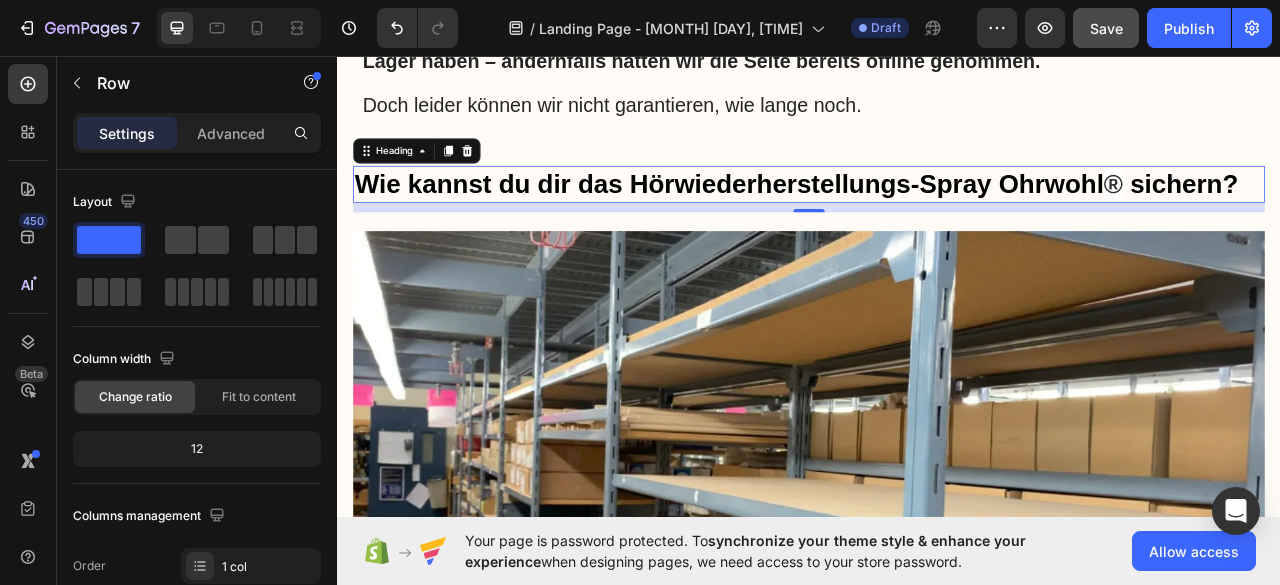 drag, startPoint x: 956, startPoint y: 215, endPoint x: 1290, endPoint y: 215, distance: 334 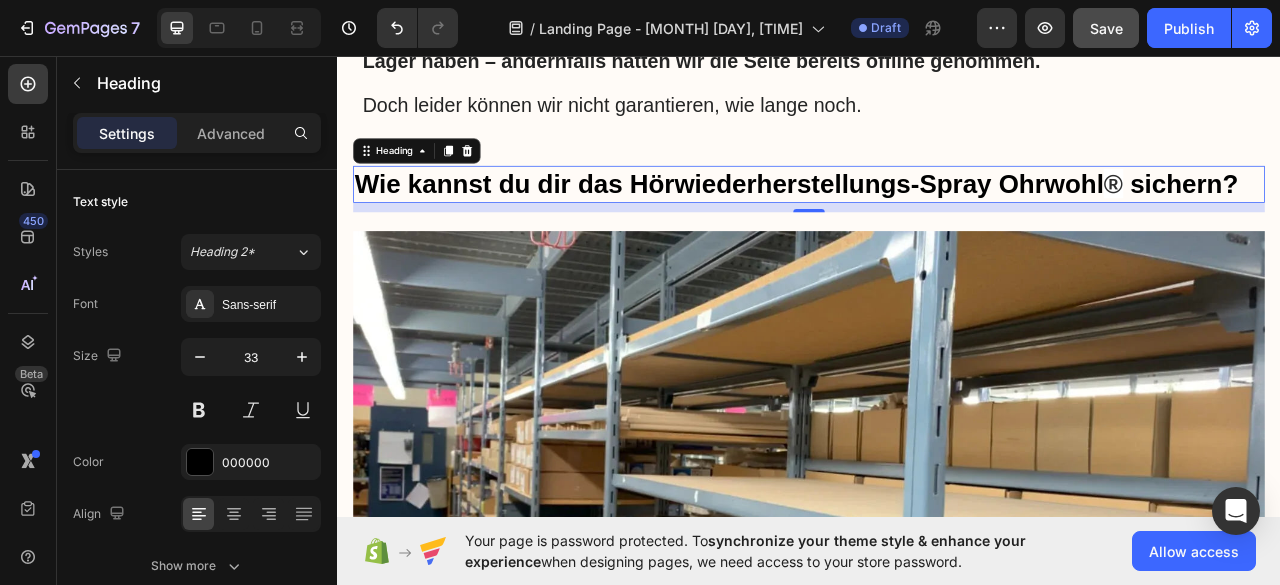 click on "Wie kannst du dir das Hörwiederherstellungs‑Spray Ohrwohl ®   sichern?" at bounding box center (937, 220) 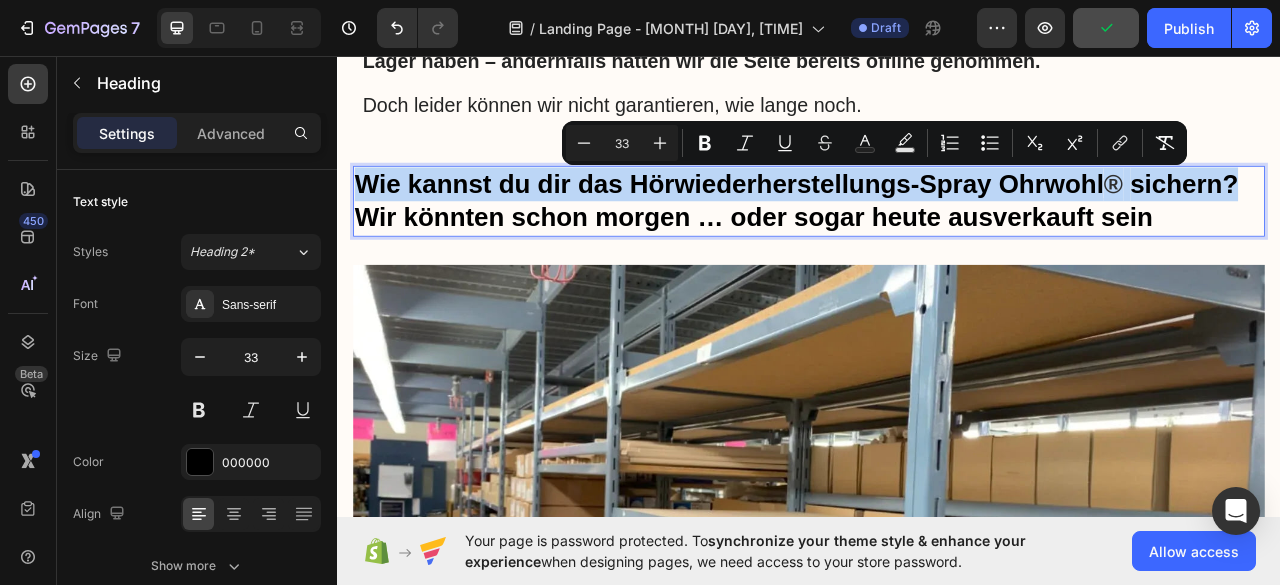 drag, startPoint x: 1486, startPoint y: 211, endPoint x: 373, endPoint y: 221, distance: 1113.0449 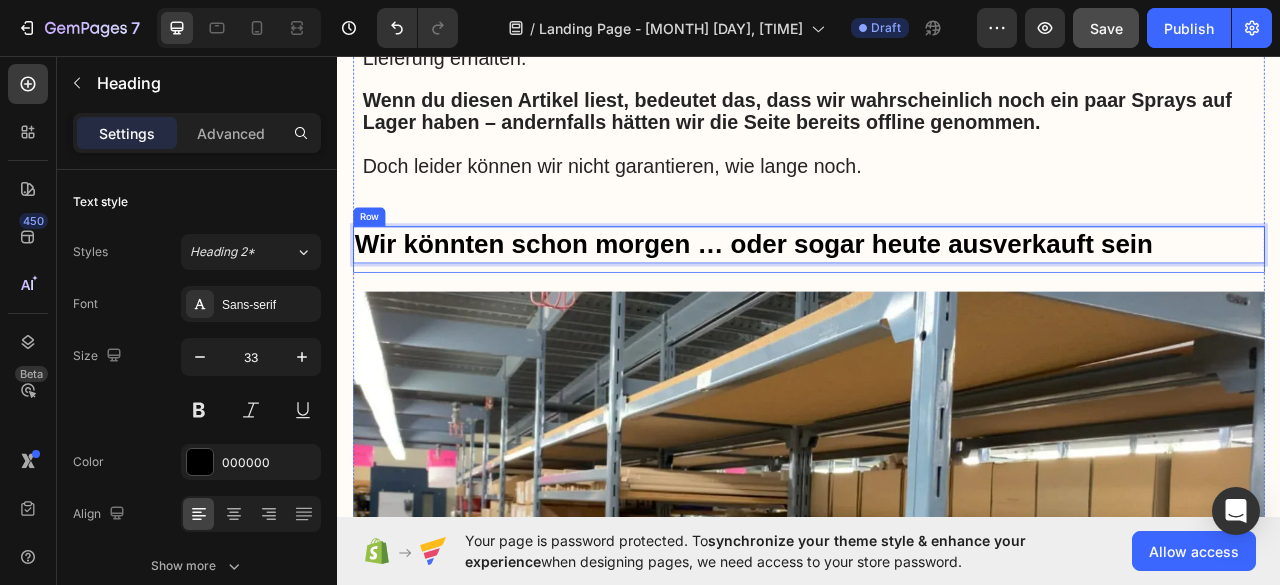 scroll, scrollTop: 10022, scrollLeft: 0, axis: vertical 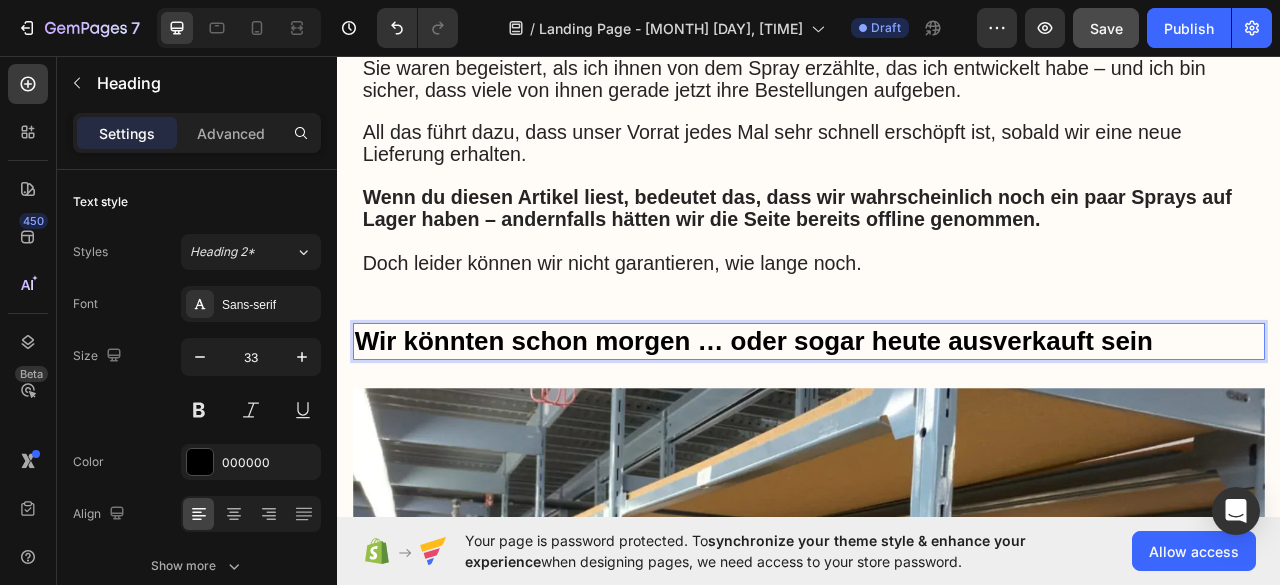 drag, startPoint x: 477, startPoint y: 412, endPoint x: 482, endPoint y: 435, distance: 23.537205 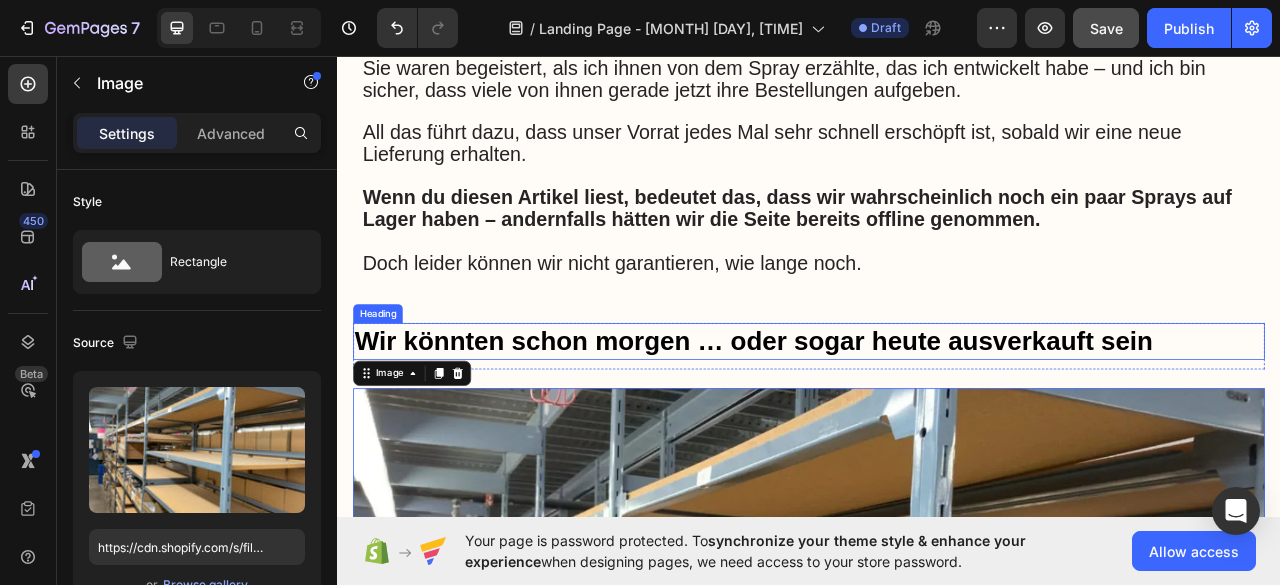 click on "Wir könnten schon morgen … oder sogar heute ausverkauft sein" at bounding box center (937, 420) 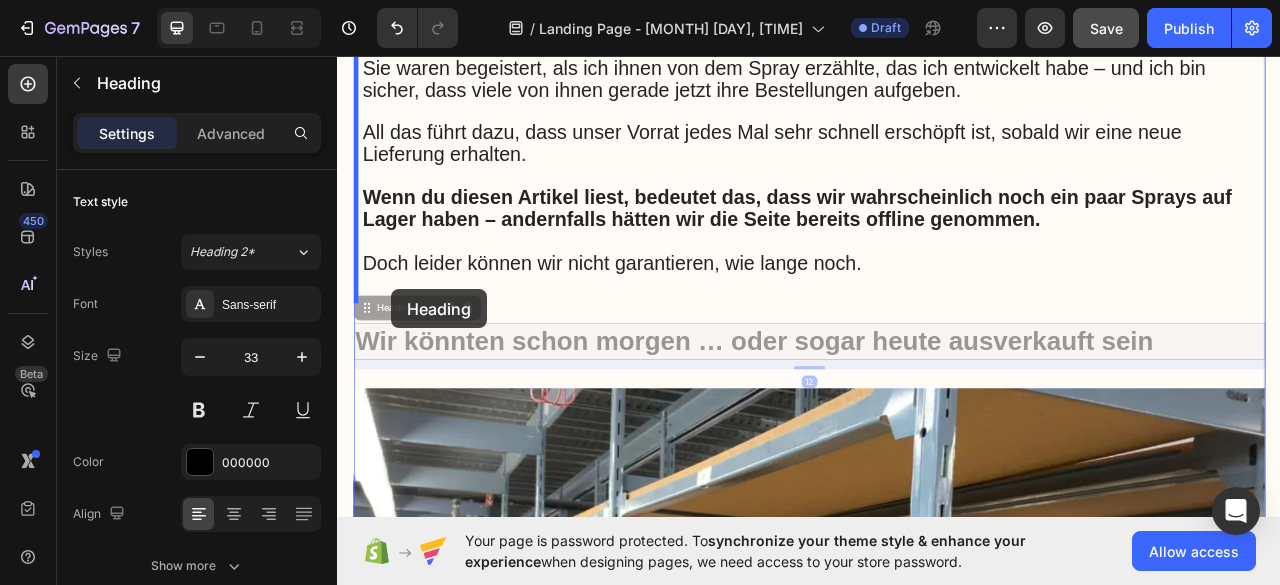 drag, startPoint x: 400, startPoint y: 375, endPoint x: 406, endPoint y: 354, distance: 21.84033 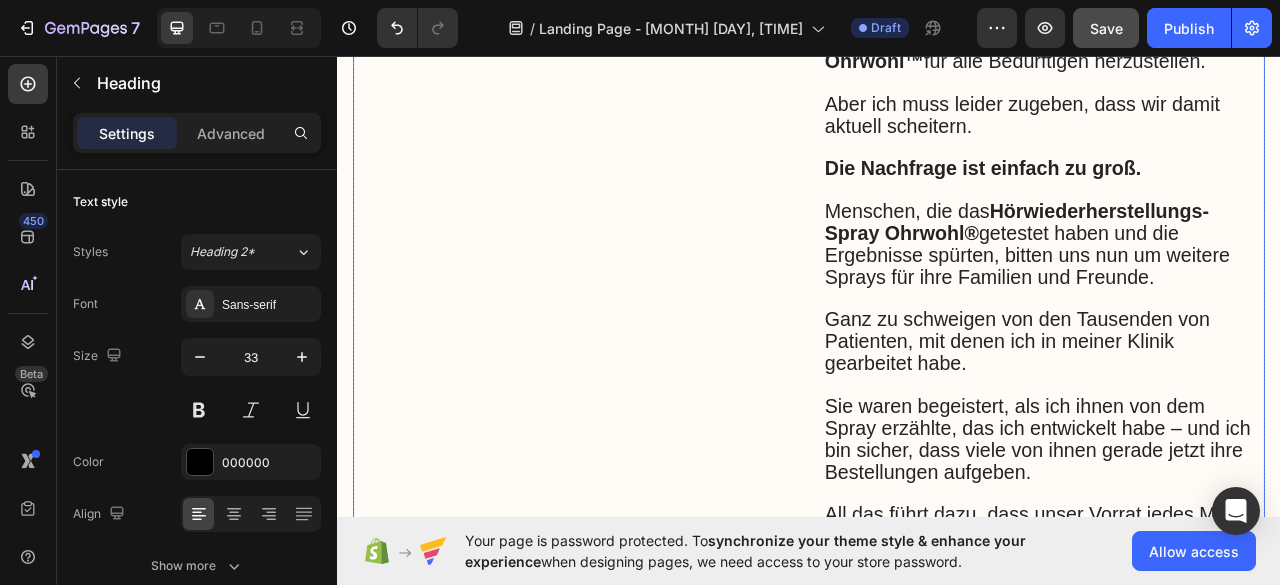 scroll, scrollTop: 9472, scrollLeft: 0, axis: vertical 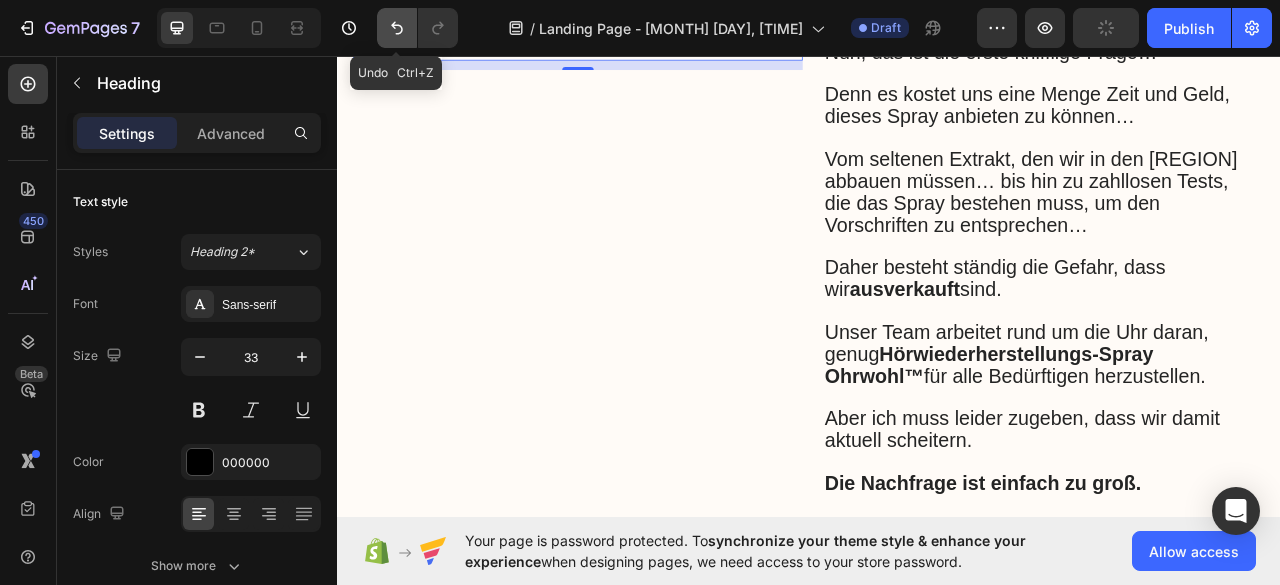 click 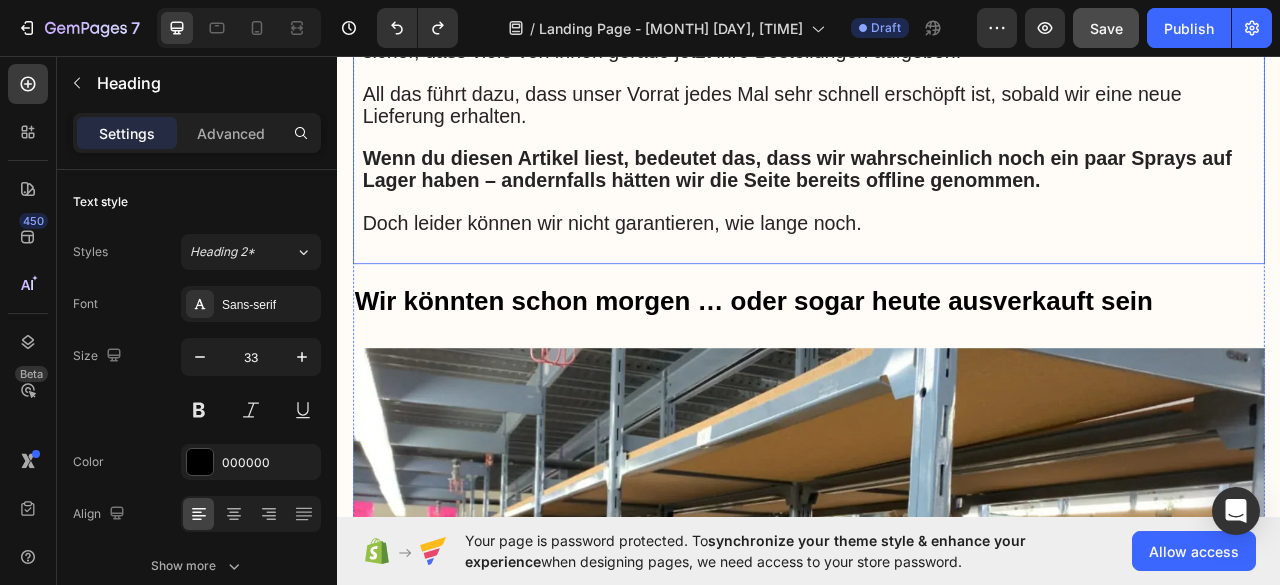 scroll, scrollTop: 10072, scrollLeft: 0, axis: vertical 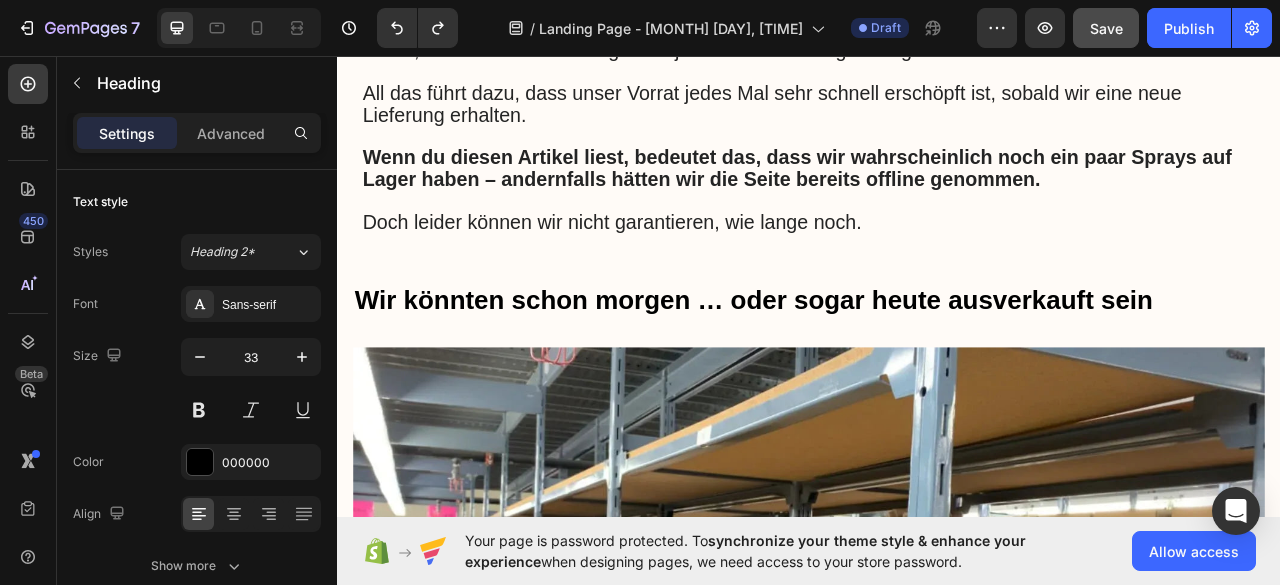click on "Wir könnten schon morgen … oder sogar heute ausverkauft sein" at bounding box center [937, 368] 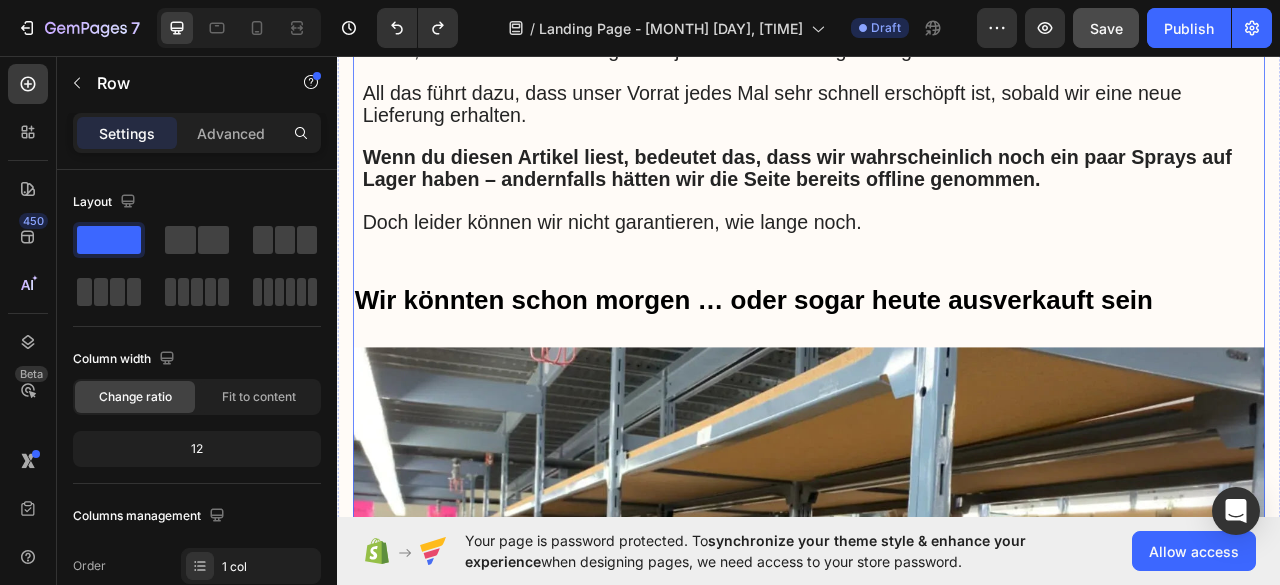 click on "Image
Icon
Icon
Icon
Icon
Icon Icon List Ehrlich gesagt, ich hätte nie gedacht, dass es wirkt – aber es tut es! Nach meinem plötzlichen Hörverlust hat mir mein Arzt Ohrwohl empfohlen. Schon nach der ersten Anwendung merkte ich eine deutliche Besserung. Heute höre ich wieder klar, sogar Gespräche im Nebenzimmer. Einfach anzuwenden, keine Nebenwirkungen – ich benutze es täglich und kann es nur weiterempfehlen. Text Block
Verified Buyer Item List Julia R. / Design Director Text Block Row Image
Icon
Icon
Icon
Icon
Icon Icon List Mein Gehör ist wieder so wie in jungen Jahren! Vor einigen Monaten sagte mir mein Arzt, dass mein Hörverlust so stark sei, dass nur noch OPs und teure Hörgeräte helfen würden. Ich wollte nicht aufgeben und probierte vieles – bis ich Ohrwohl Text Block
Row" at bounding box center (937, -634) 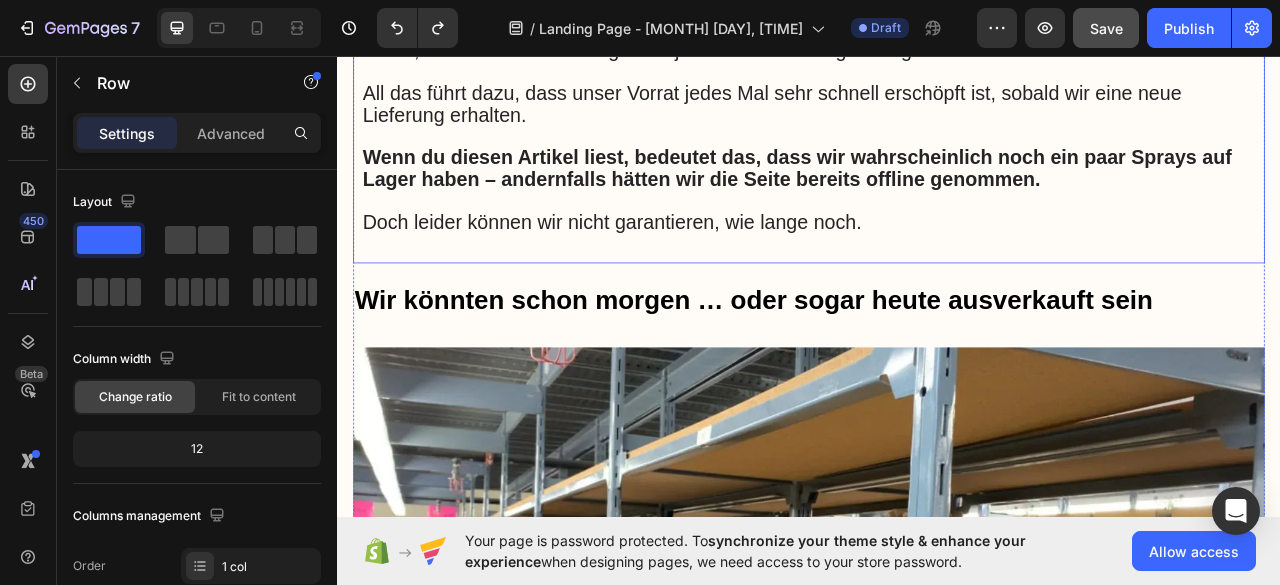 click on "Doch leider können wir nicht garantieren, wie lange noch." at bounding box center [686, 268] 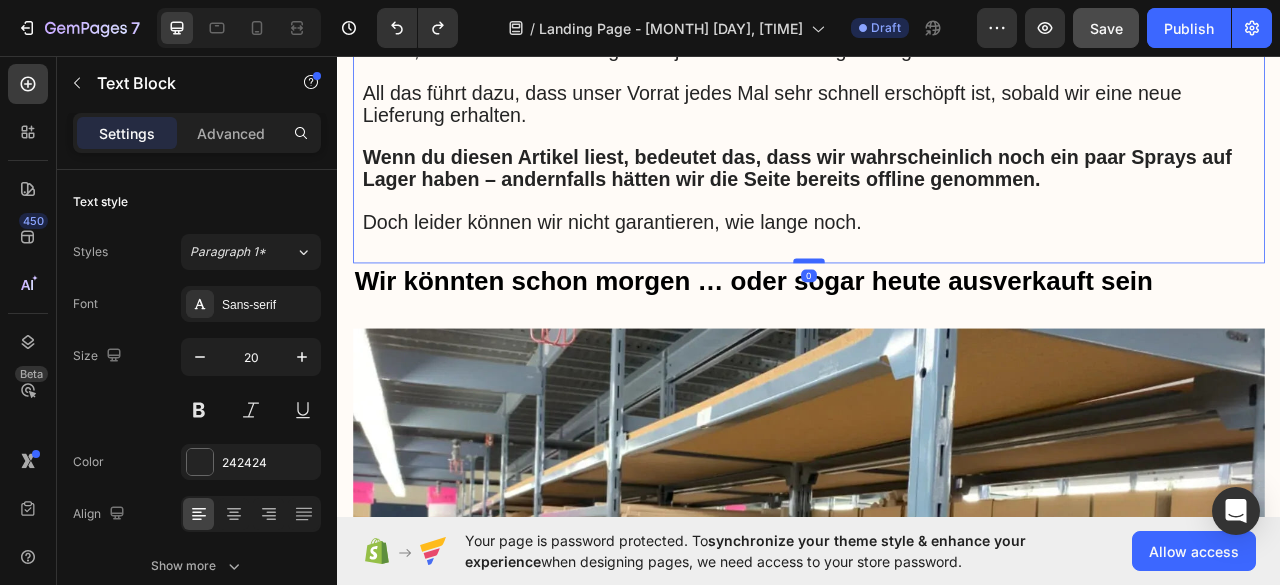 drag, startPoint x: 939, startPoint y: 339, endPoint x: 938, endPoint y: 313, distance: 26.019224 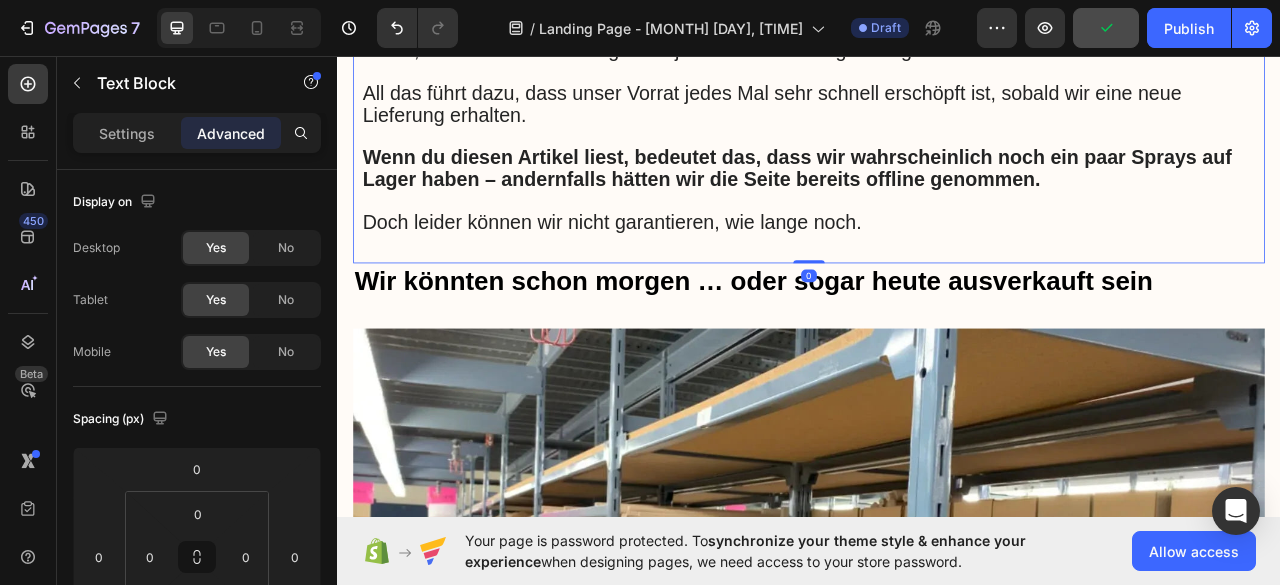 drag, startPoint x: 937, startPoint y: 316, endPoint x: 937, endPoint y: 302, distance: 14 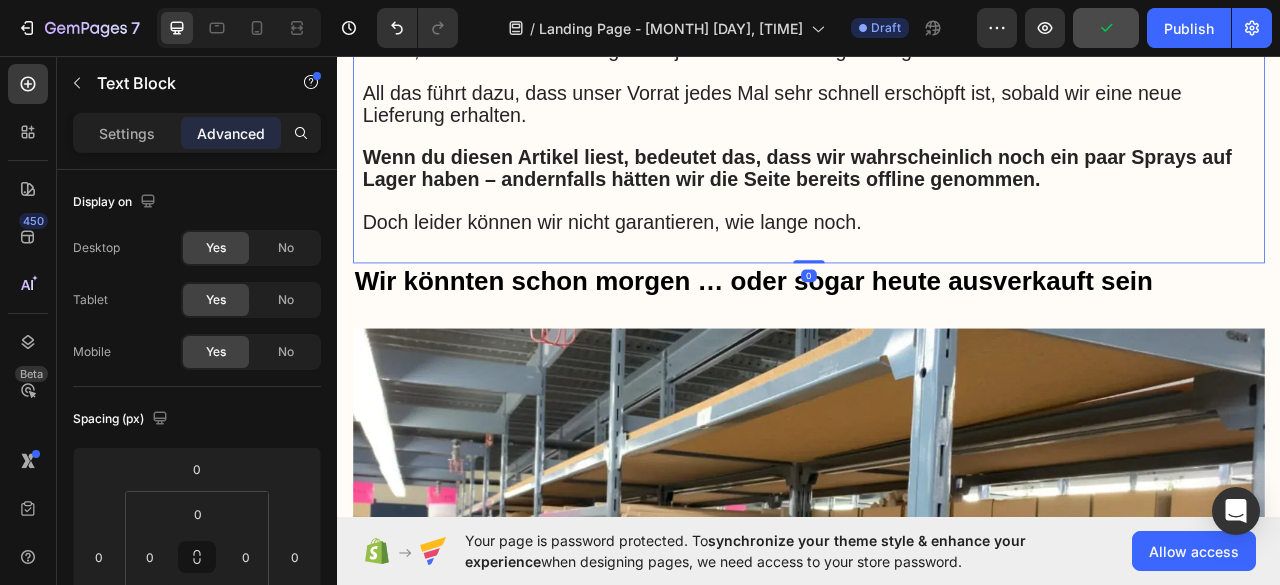 click on "…Und wie sieht es mit dem Preis aus? Nun, das ist die erste knifflige Frage… Denn es kostet uns eine Menge Zeit und Geld, dieses Spray anbieten zu können… Vom seltenen Extrakt, den wir in den Karpaten abbauen müssen… bis hin zu zahllosen Tests, die das Spray bestehen muss, um den Vorschriften zu entsprechen… Daher besteht ständig die Gefahr, dass wir  ausverkauft  sind. Unser Team arbeitet rund um die Uhr daran, genug  Hörwiederherstellungs-Spray Ohrwohl™  für alle Bedürftigen herzustellen. Aber ich muss leider zugeben, dass wir damit aktuell scheitern. Die Nachfrage ist einfach zu groß. Menschen, die das  Hörwiederherstellungs-Spray Ohrwohl®  getestet haben und die Ergebnisse spürten, bitten uns nun um weitere Sprays für ihre Familien und Freunde. Ganz zu schweigen von den Tausenden von Patienten, mit denen ich in meiner Klinik gearbeitet habe. All das führt dazu, dass unser Vorrat jedes Mal sehr schnell erschöpft ist, sobald wir eine neue Lieferung erhalten. Text Block   0" at bounding box center (937, -153) 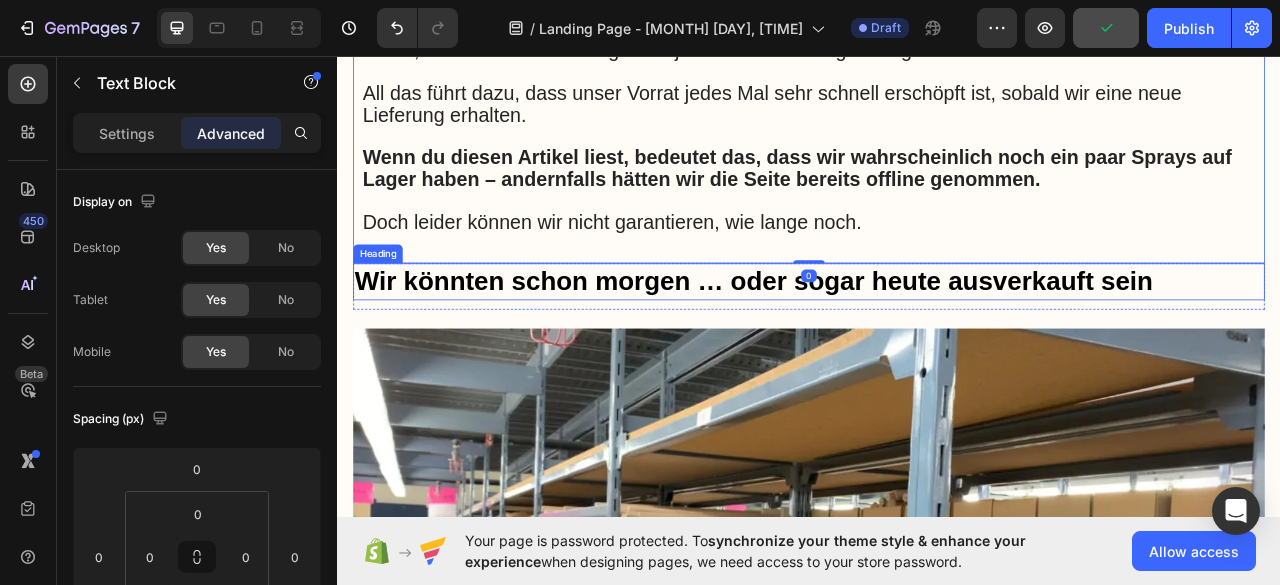 click on "Wir könnten schon morgen … oder sogar heute ausverkauft sein" at bounding box center (937, 344) 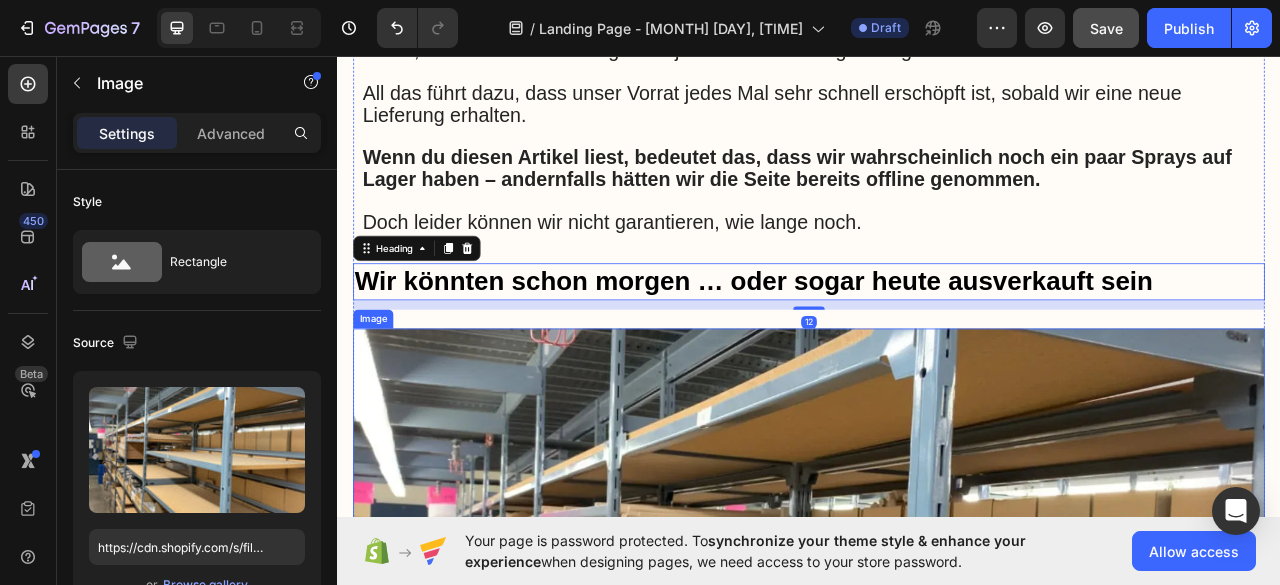 click at bounding box center (937, 709) 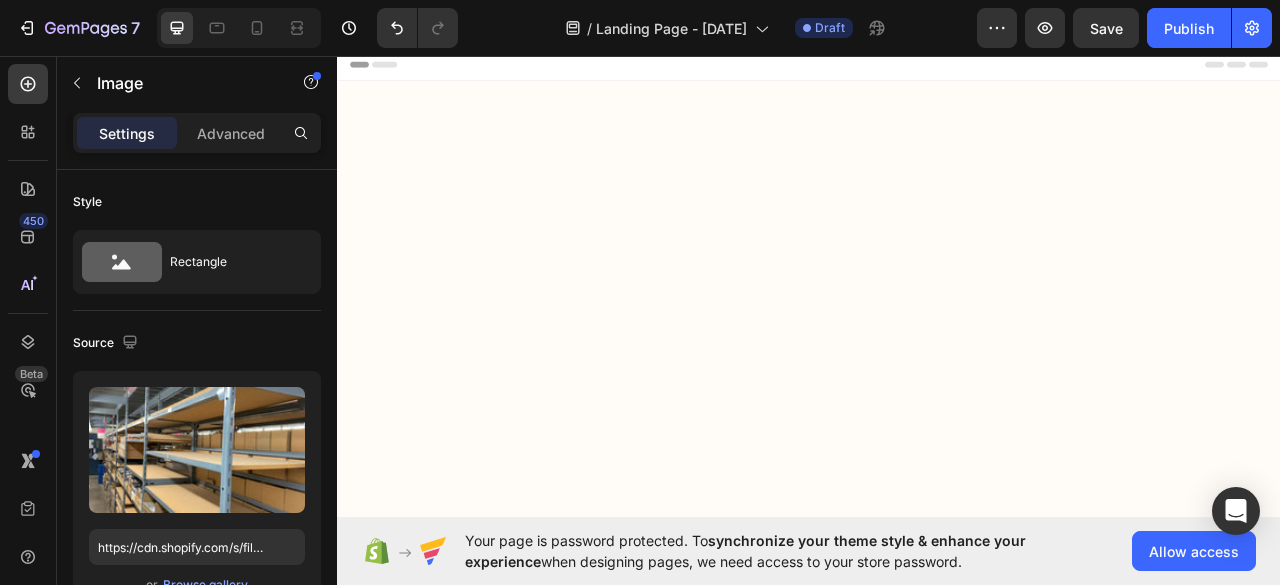 scroll, scrollTop: 10072, scrollLeft: 0, axis: vertical 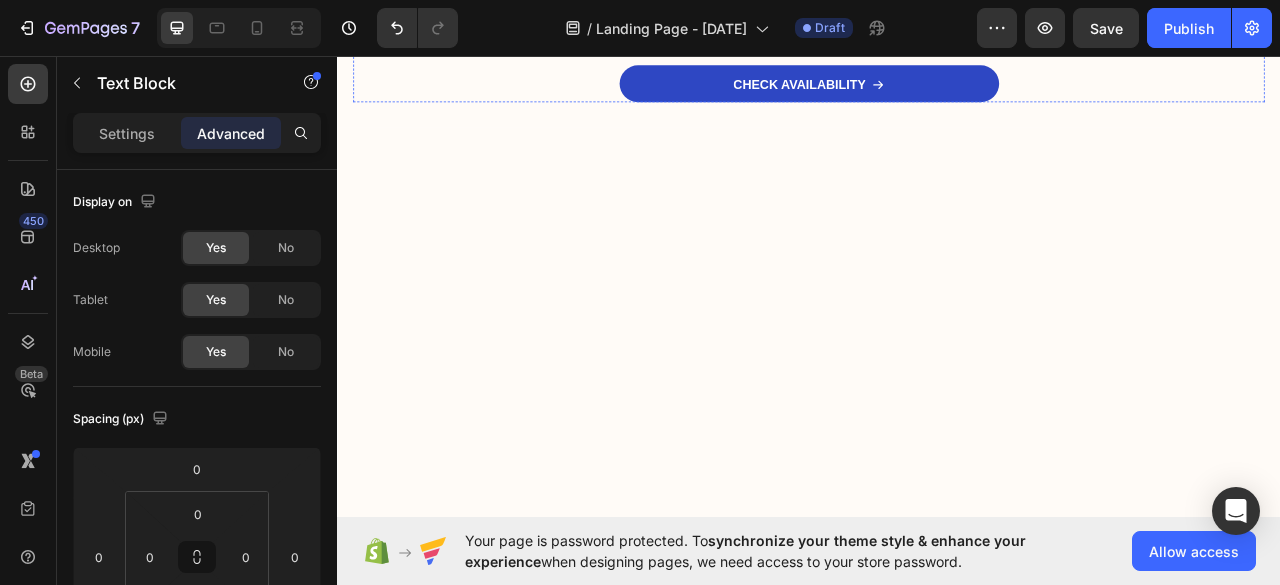 click at bounding box center [937, -534] 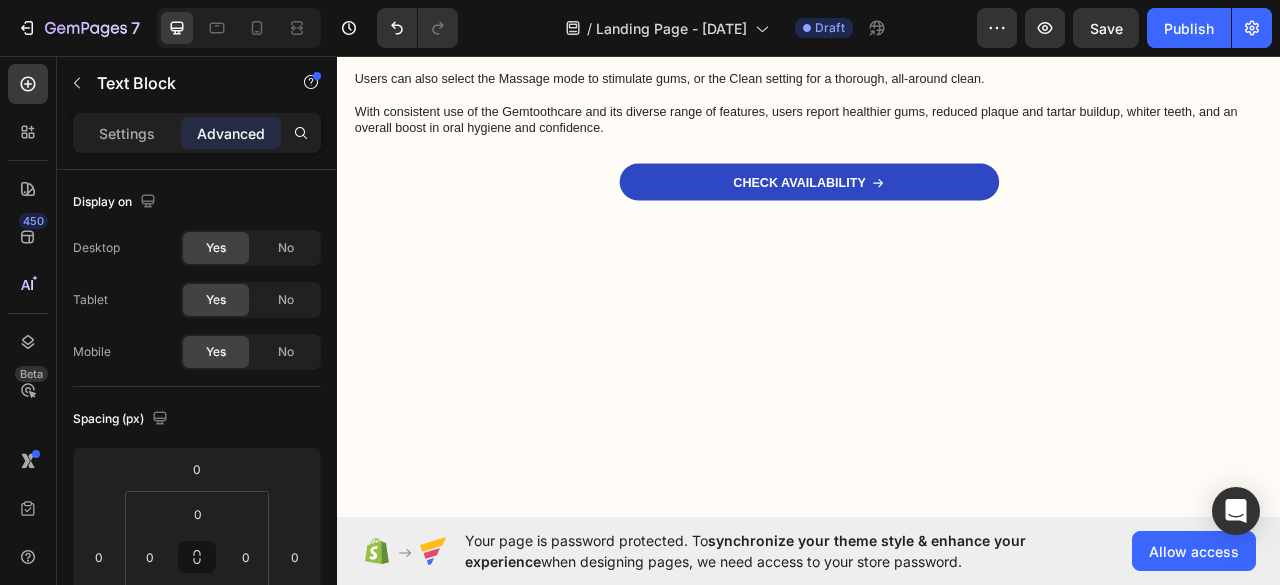 scroll, scrollTop: 10072, scrollLeft: 0, axis: vertical 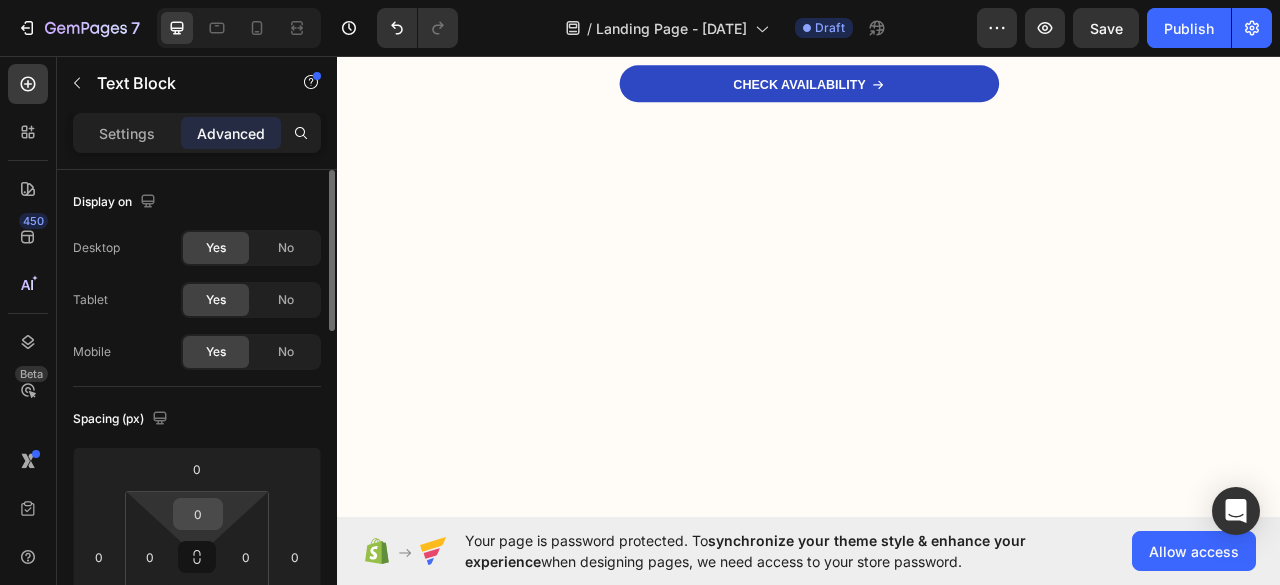 click on "0" at bounding box center (198, 514) 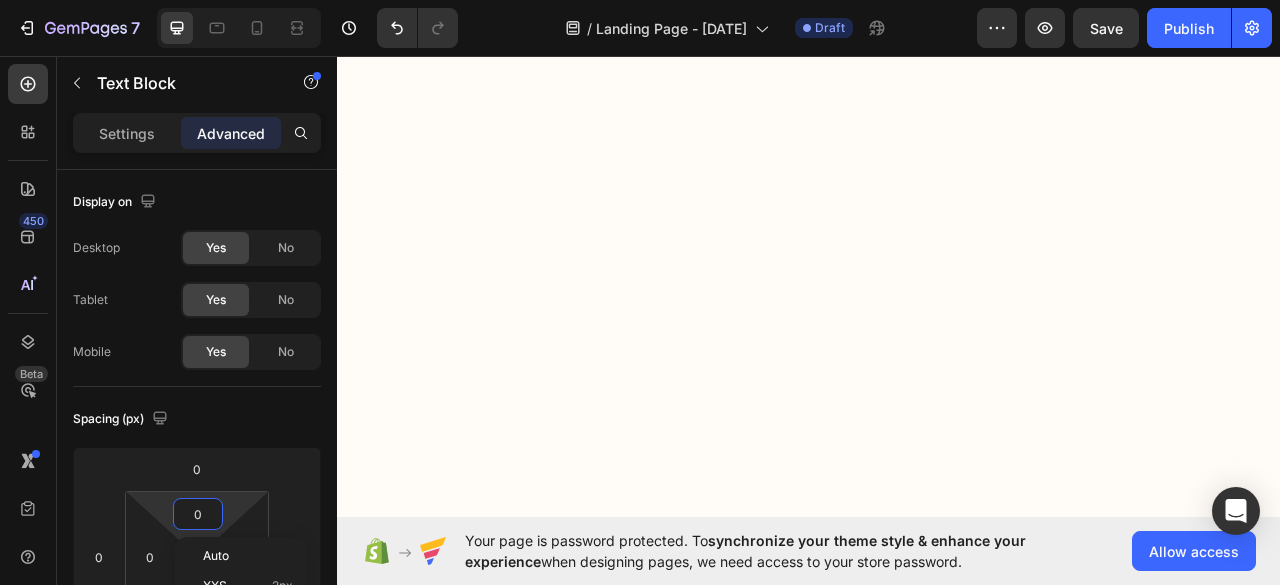 scroll, scrollTop: 10172, scrollLeft: 0, axis: vertical 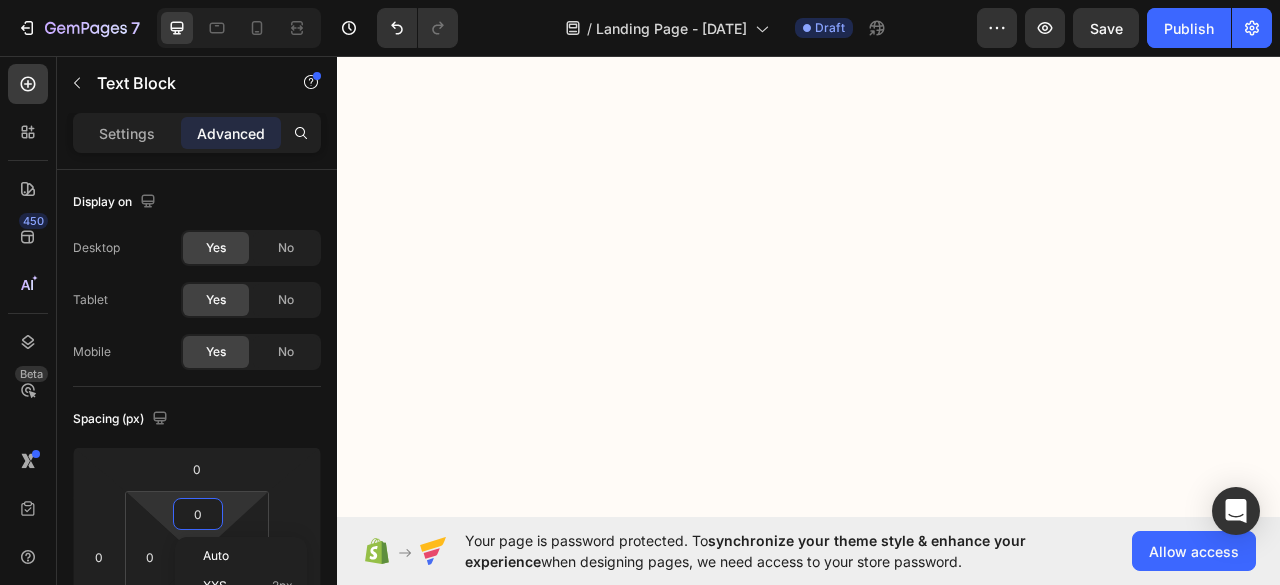click at bounding box center [937, -526] 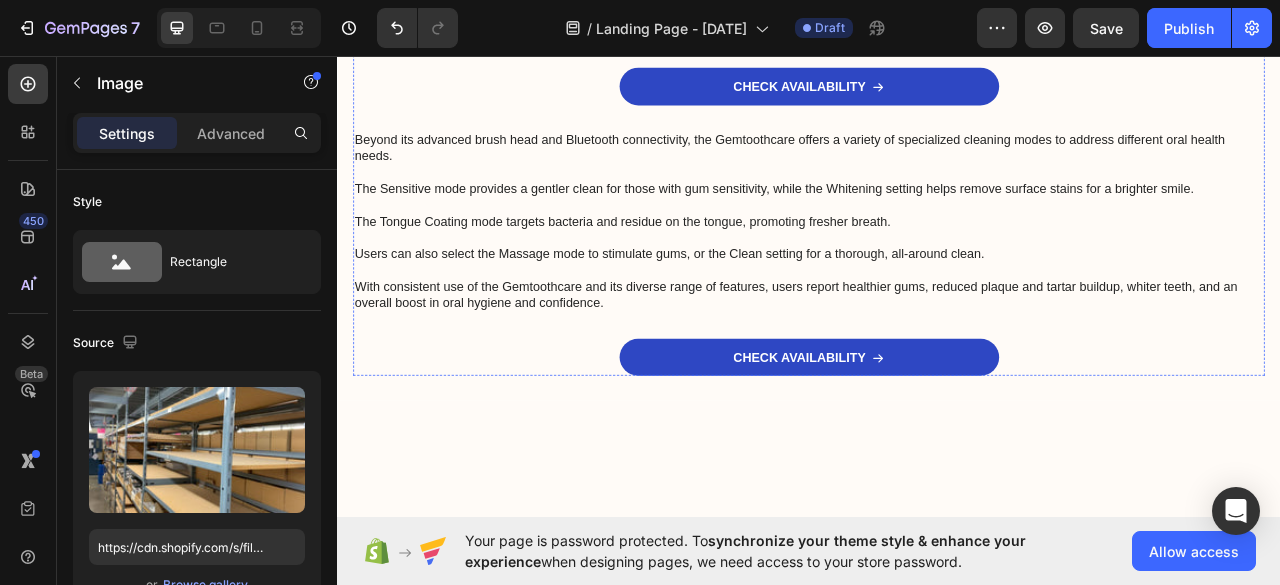 scroll, scrollTop: 9572, scrollLeft: 0, axis: vertical 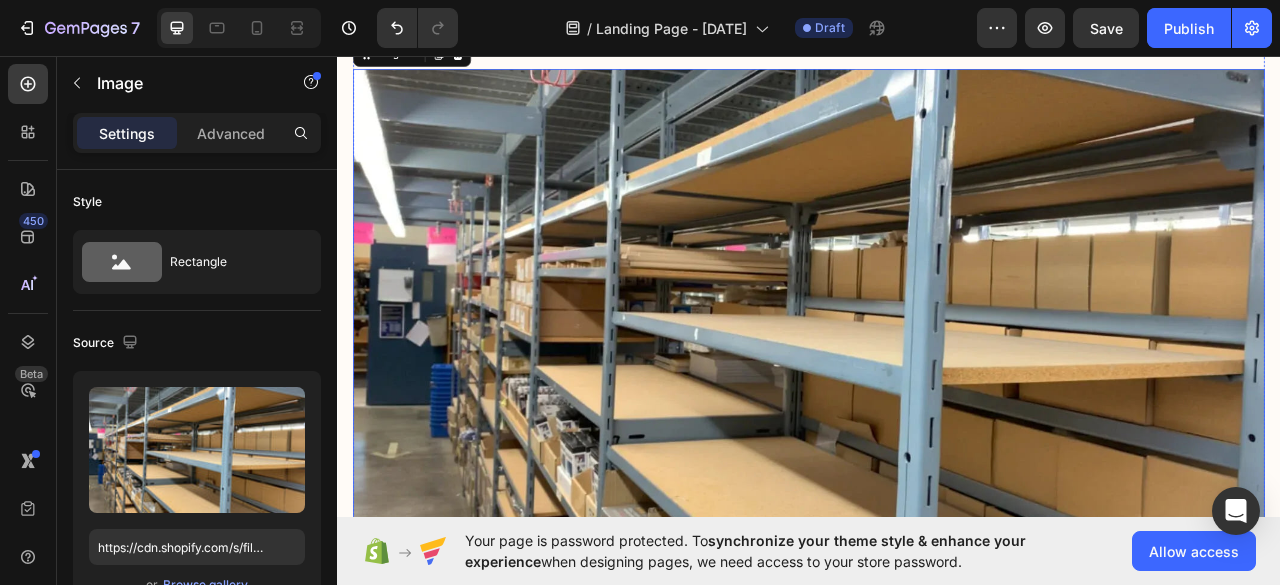 click at bounding box center [937, -470] 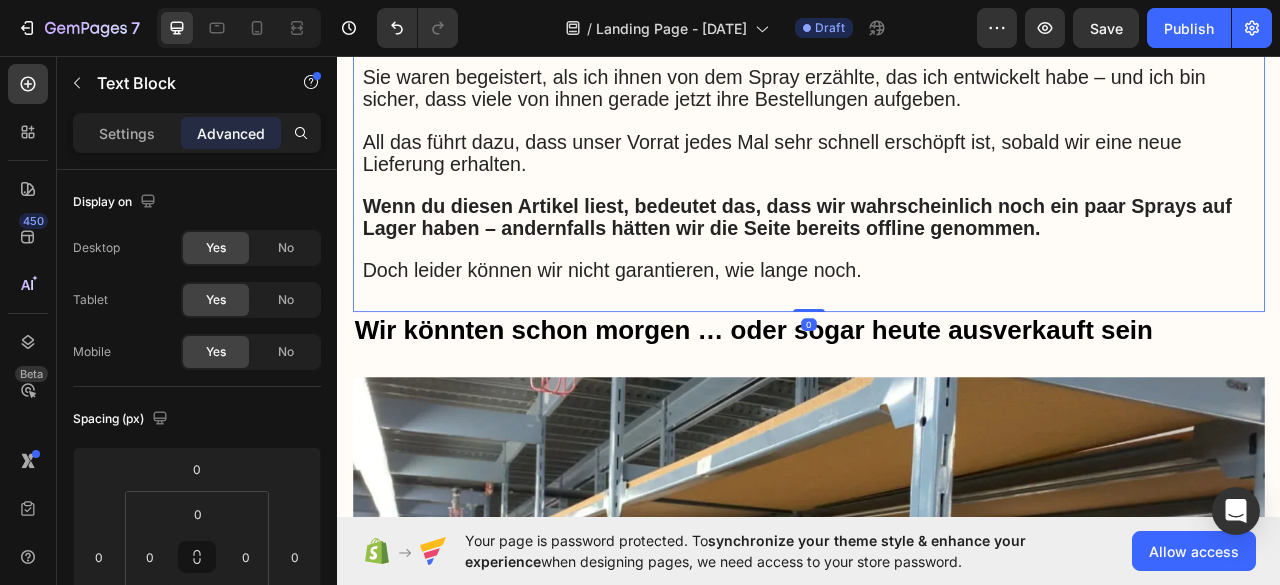 scroll, scrollTop: 9172, scrollLeft: 0, axis: vertical 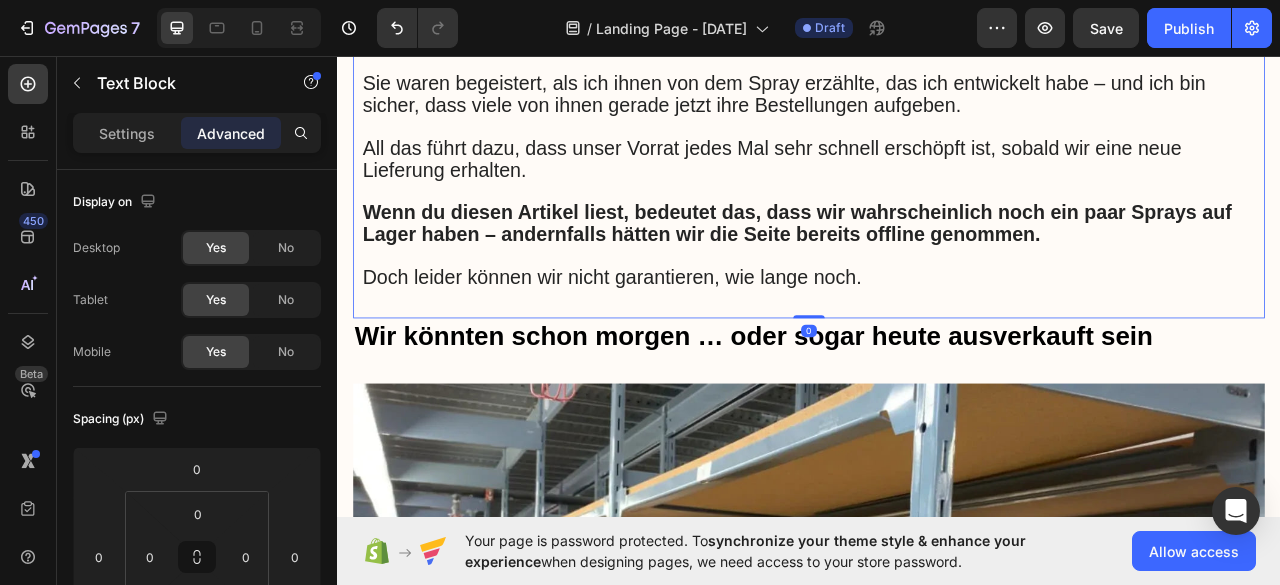 click 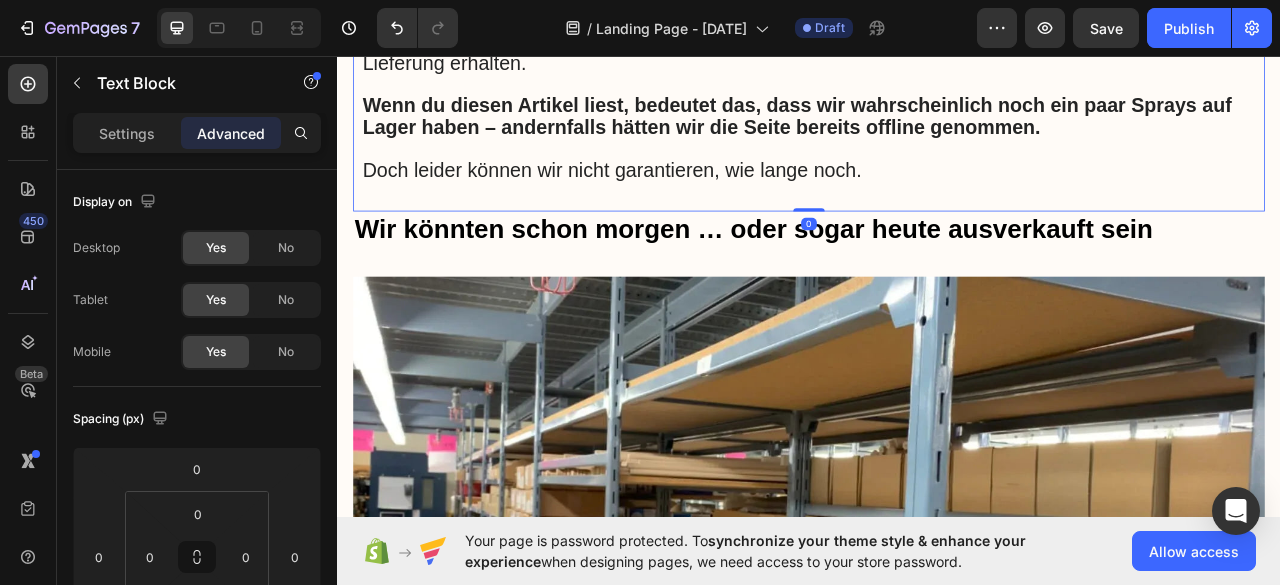 scroll, scrollTop: 10274, scrollLeft: 0, axis: vertical 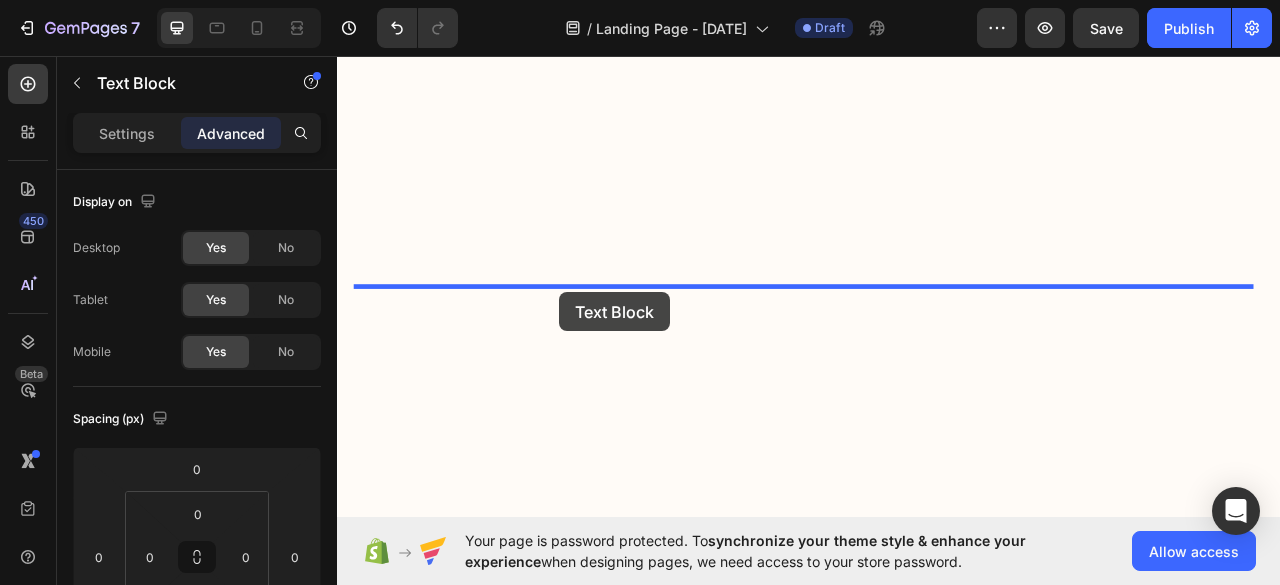drag, startPoint x: 411, startPoint y: 106, endPoint x: 614, endPoint y: 343, distance: 312.05447 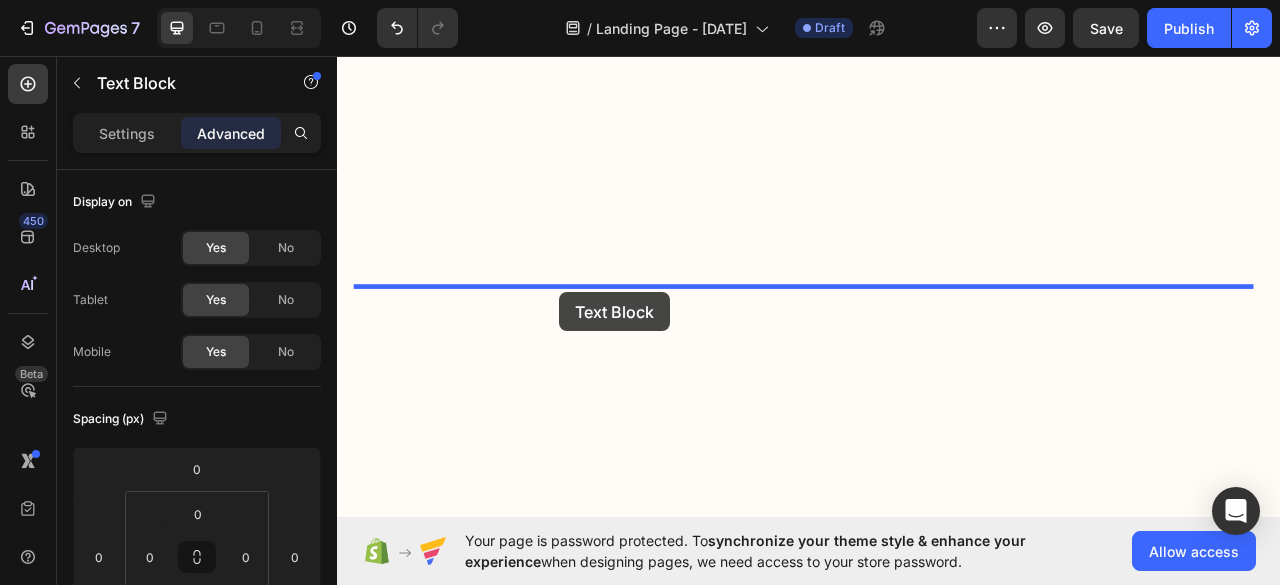 type on "24" 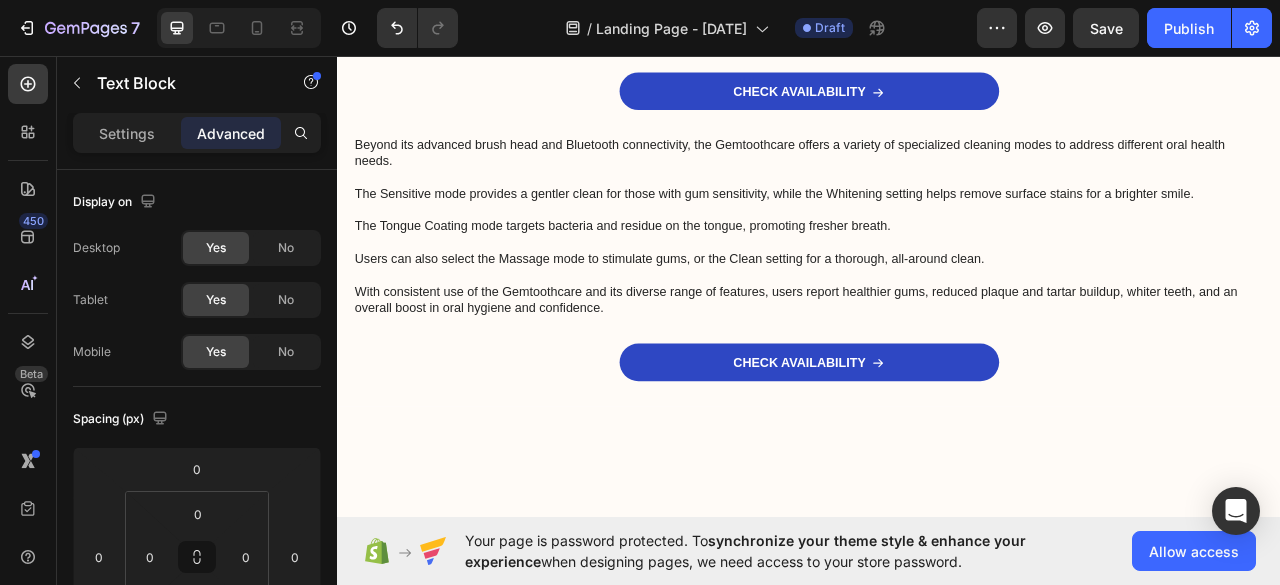 scroll, scrollTop: 11351, scrollLeft: 0, axis: vertical 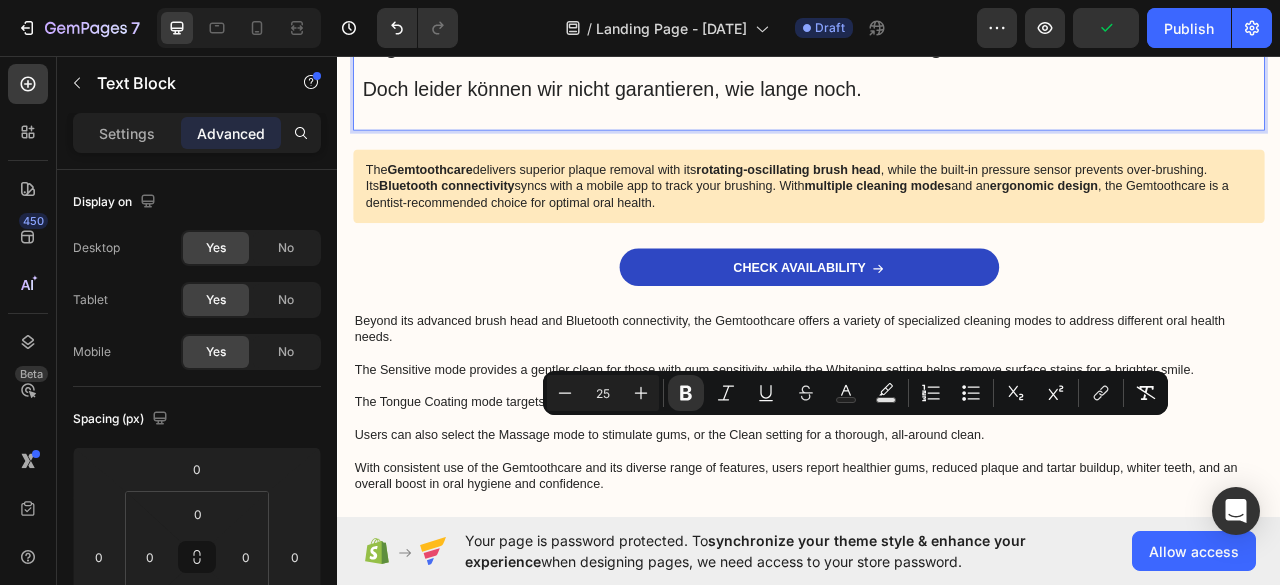 click on "Menschen, die das  Hörwiederherstellungs-Spray Ohrwohl®  getestet haben und die Ergebnisse spürten, bitten uns nun um weitere Sprays für ihre Familien und Freunde." at bounding box center [905, -269] 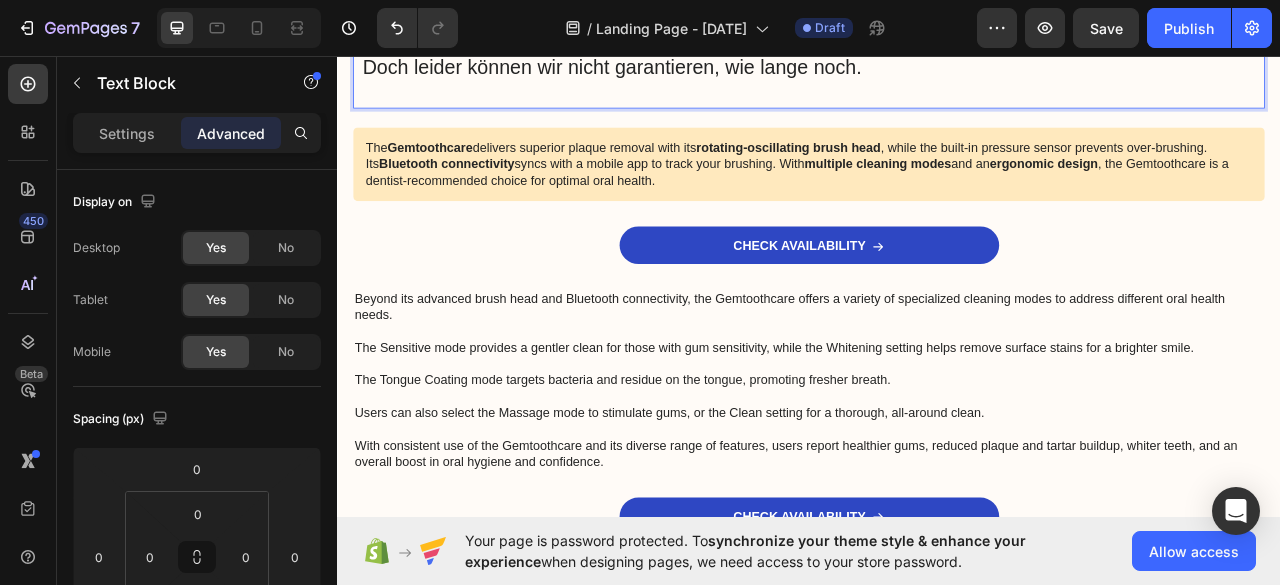 drag, startPoint x: 894, startPoint y: 507, endPoint x: 785, endPoint y: 155, distance: 368.49017 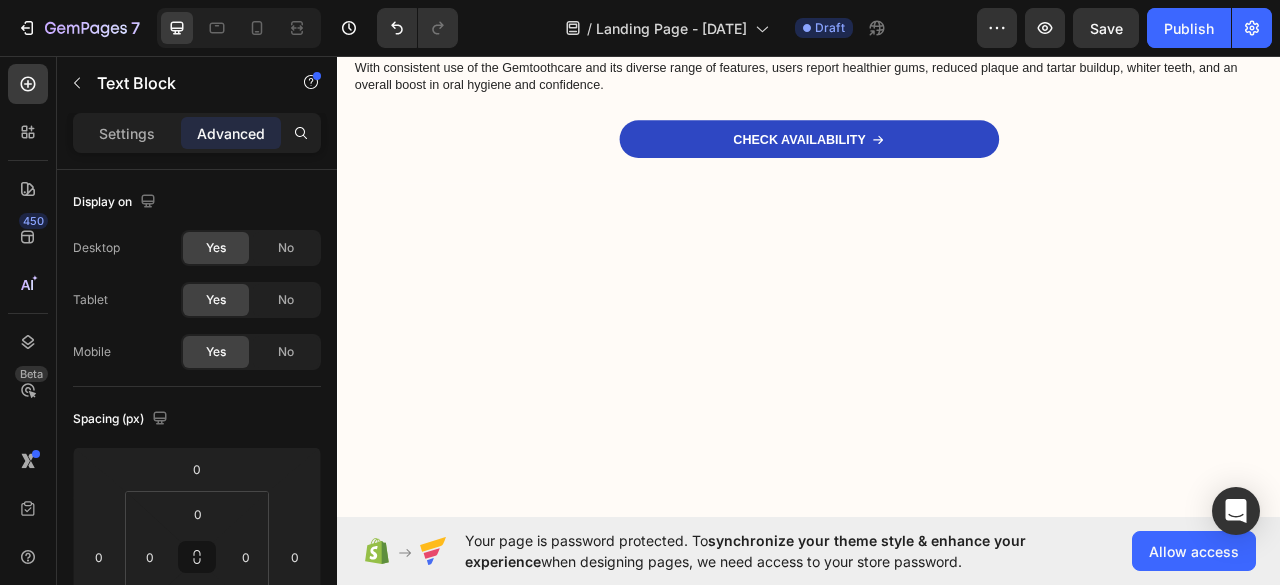 drag, startPoint x: 849, startPoint y: 472, endPoint x: 764, endPoint y: 65, distance: 415.7812 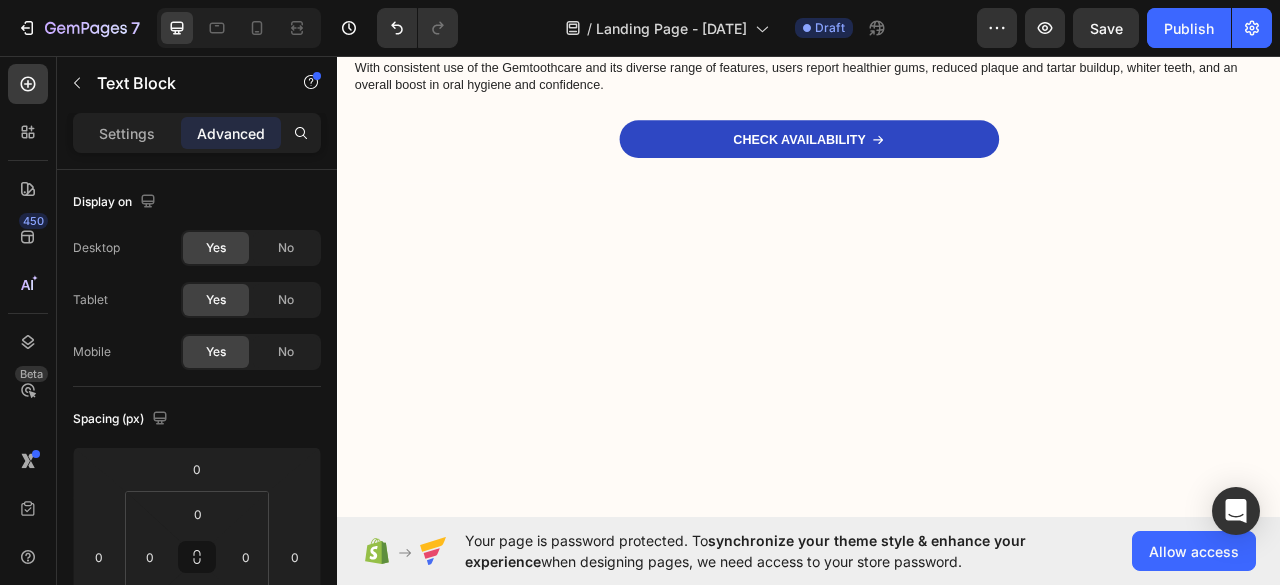 click on "ue Familien und Freunde. Ganz zu schweigen von den Tausenden von Patienten, mit denen ich in meiner Klinik gearbeitet habe. Sie waren begeistert, als ich ihnen von dem Spray erzählte, das ich entwickelt habe – und ich bin sicher, dass viele von ihnen gerade jetzt ihre Bestellungen aufgeben. All das führt dazu, dass unser Vorrat jedes Mal sehr schnell erschöpft ist, sobald wir eine neue Lieferung erhalten. Wenn du diesen Artikel liest, bedeutet das, dass wir wahrscheinlich noch ein paar Sprays auf Lager haben – andernfalls hätten wir die Seite bereits offline genommen. Doch leider können wir nicht garantieren, wie lange noch." at bounding box center [937, -626] 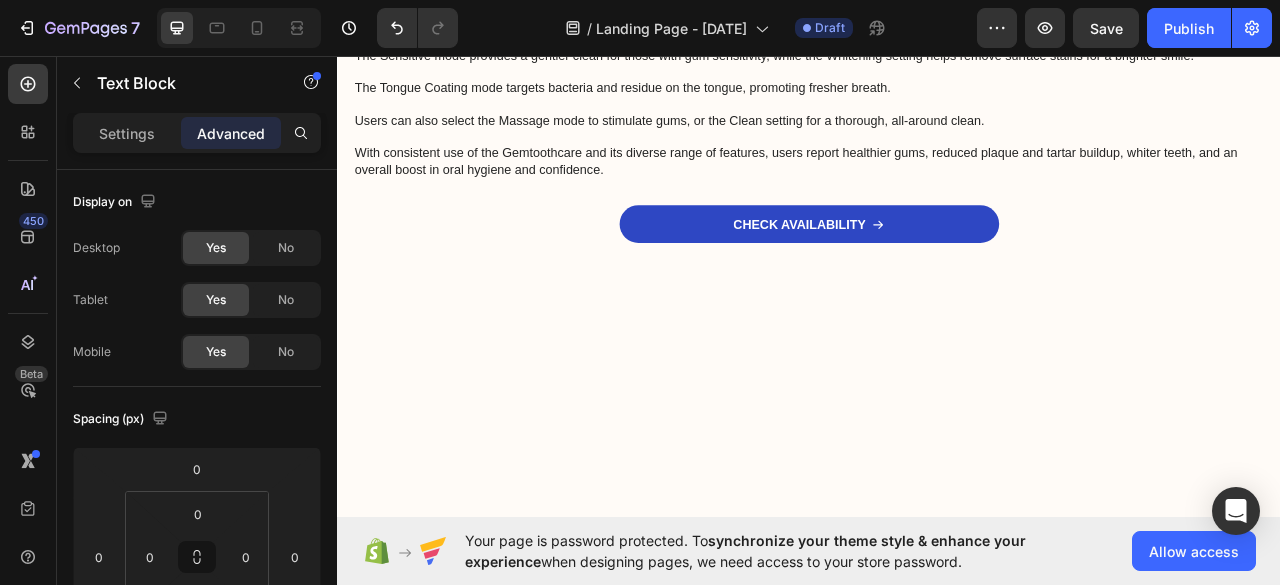 scroll, scrollTop: 10750, scrollLeft: 0, axis: vertical 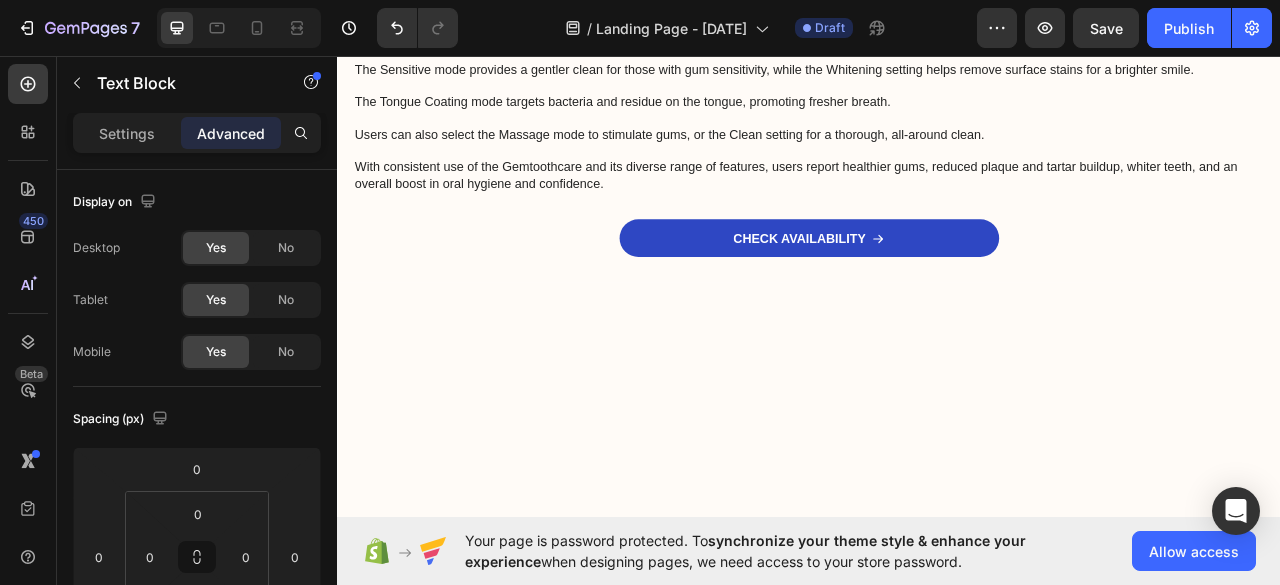 drag, startPoint x: 1000, startPoint y: 534, endPoint x: 411, endPoint y: 379, distance: 609.05334 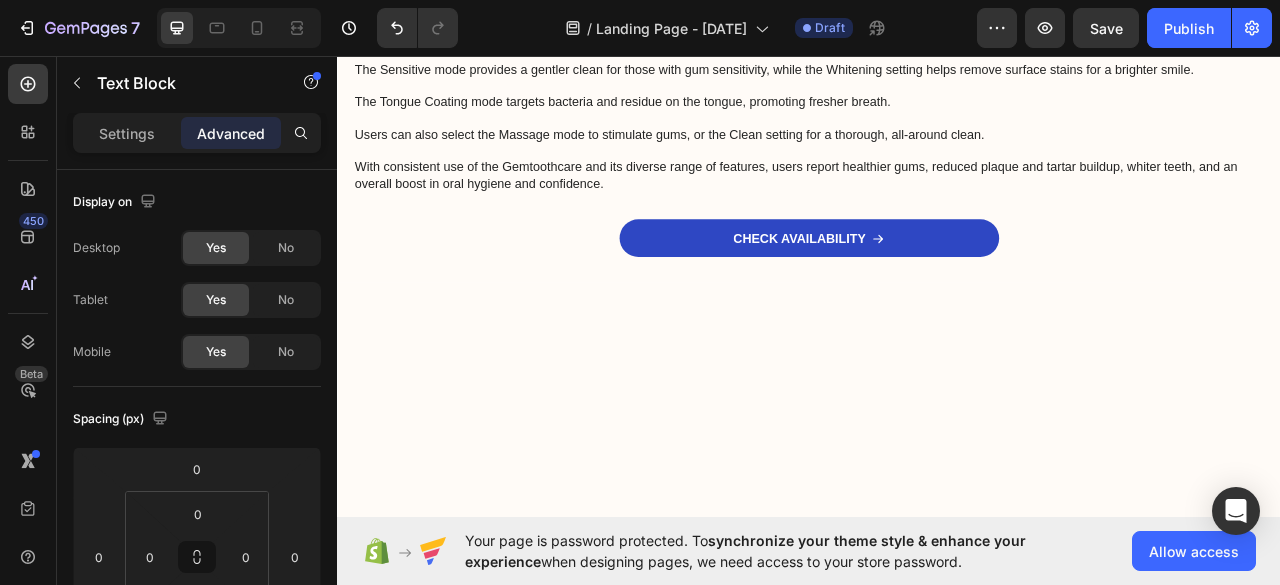 click on "Hightech-Hörgerät für Tausende von Franken
…Und wie sieht es mit dem Preis aus? Nun, das ist die erste knifflige Frage… Denn es kostet uns eine Menge Zei Seite bereits offline genommen. Doch leider können wir nicht garantieren, wie lange noch." at bounding box center [937, -350] 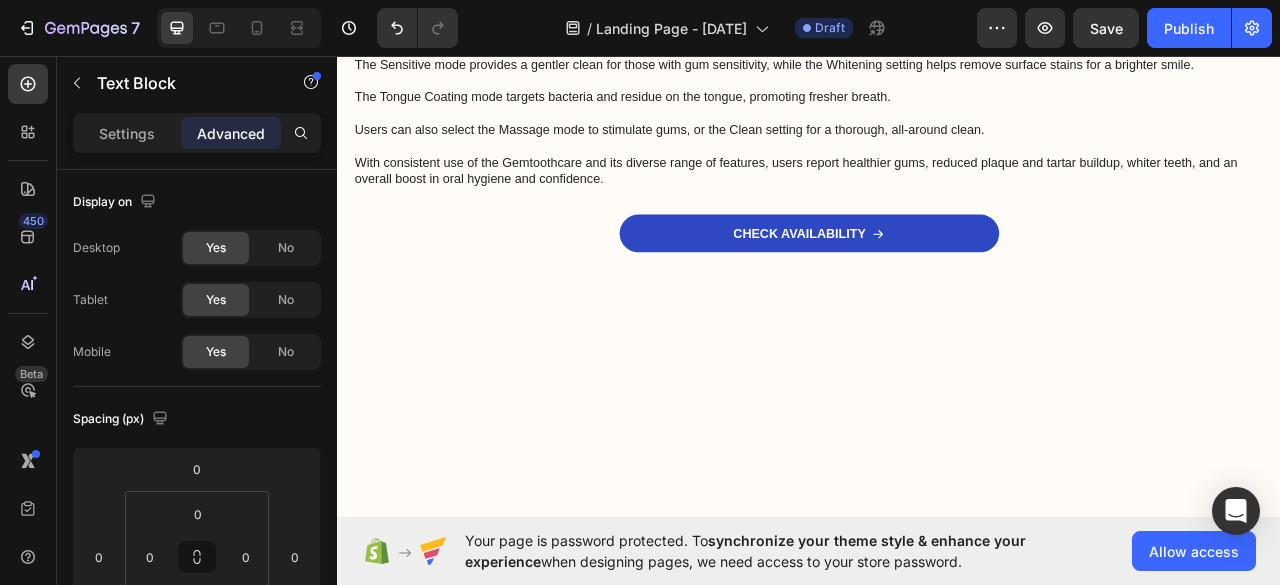 scroll, scrollTop: 10850, scrollLeft: 0, axis: vertical 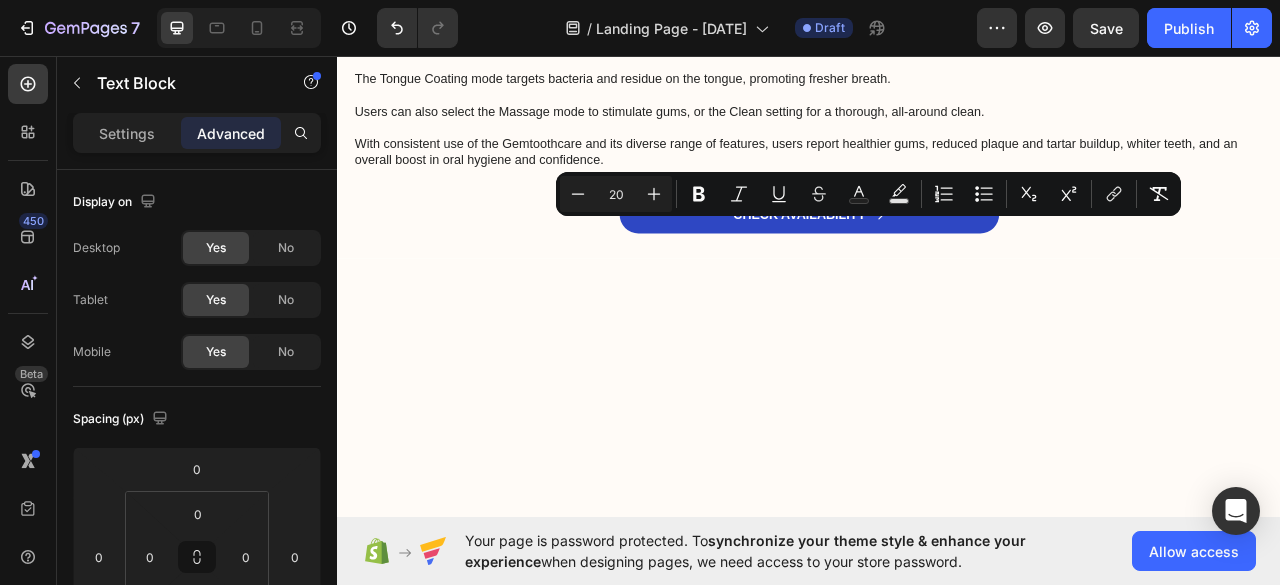 drag, startPoint x: 615, startPoint y: 500, endPoint x: 363, endPoint y: 275, distance: 337.82983 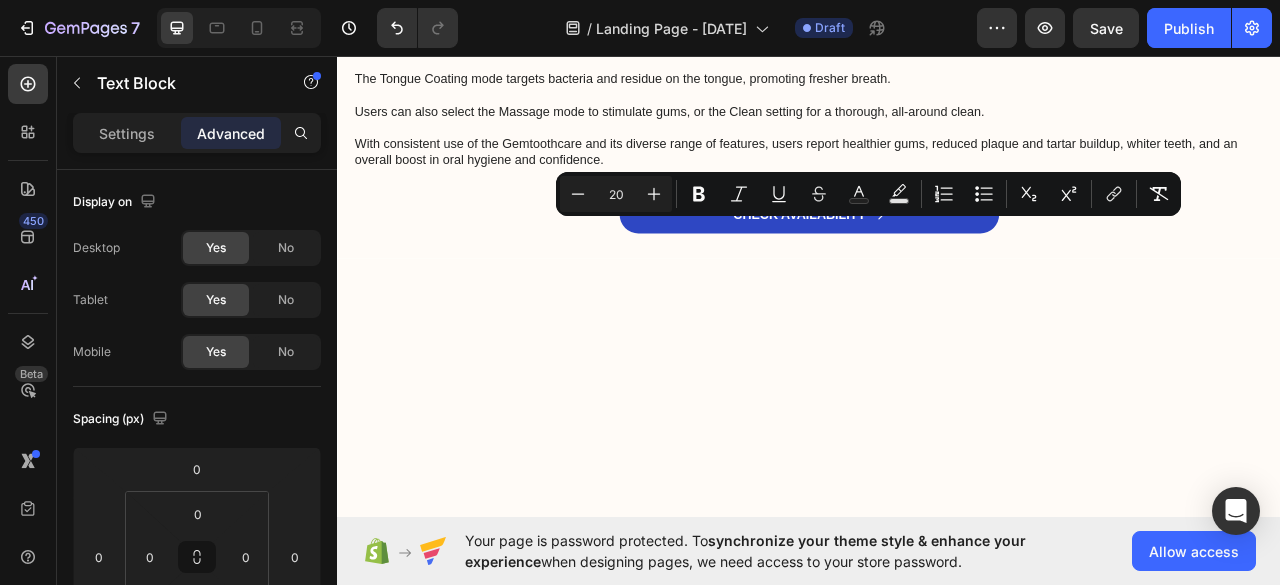click on "Und sobald das passiert… Sobald wir wirklich ausverkauft sind… Kann es von ein paar Wochen bis hin zu mehreren Monaten dauern, bis wir wieder Nachschub haben – denn diese Sprays und Extrakte benötigen sehr viel Zeit, um hergestellt und beschafft zu werden. Darum gilt: Wenn du es wirklich ernst meinst mit der Wiederherstellung deines Gehörs und deiner Ohrgesundheit… Dann empfehle ich dir dringend, diese Seite jetzt nicht zu verlassen … Denn dies könnte deine einzige Chance sein, das Hörwiederherstellungs-Spray Ohrwohl® zu bekommen – und endlich die Erleichterung zu erfahren, nach der du dich gesehnt hast. Also, ohne weiter Zeit zu verlieren: Lass mich dir zeigen, wie du dir noch heute dein Hörwiederherstellungs-Spray Ohrwohl® sichern kannst." at bounding box center (937, -415) 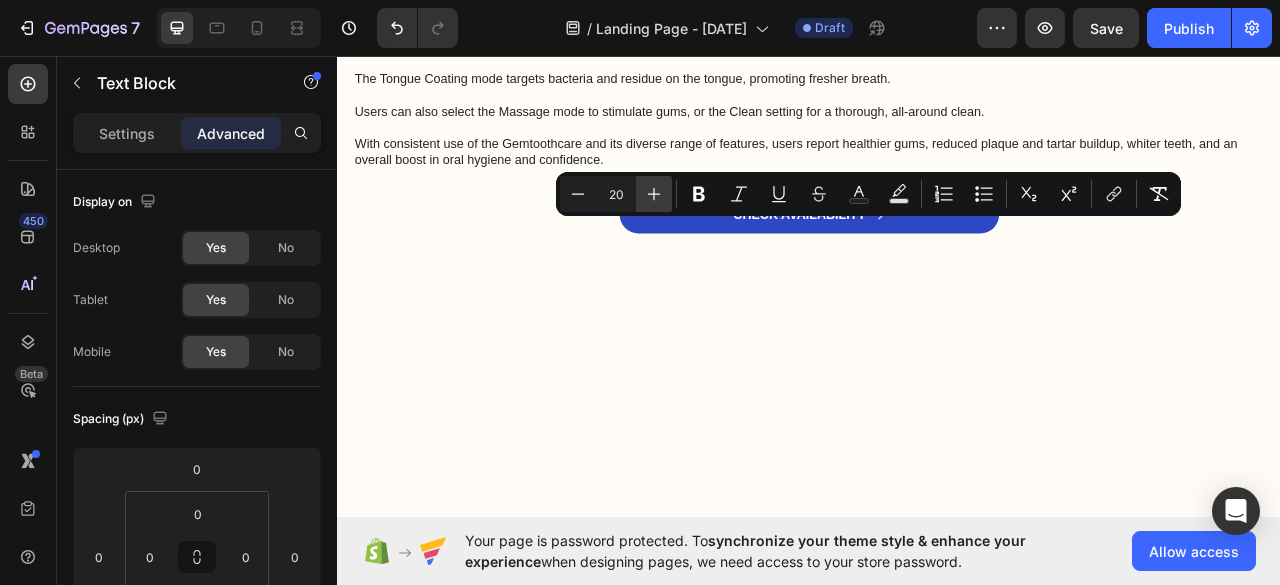 click 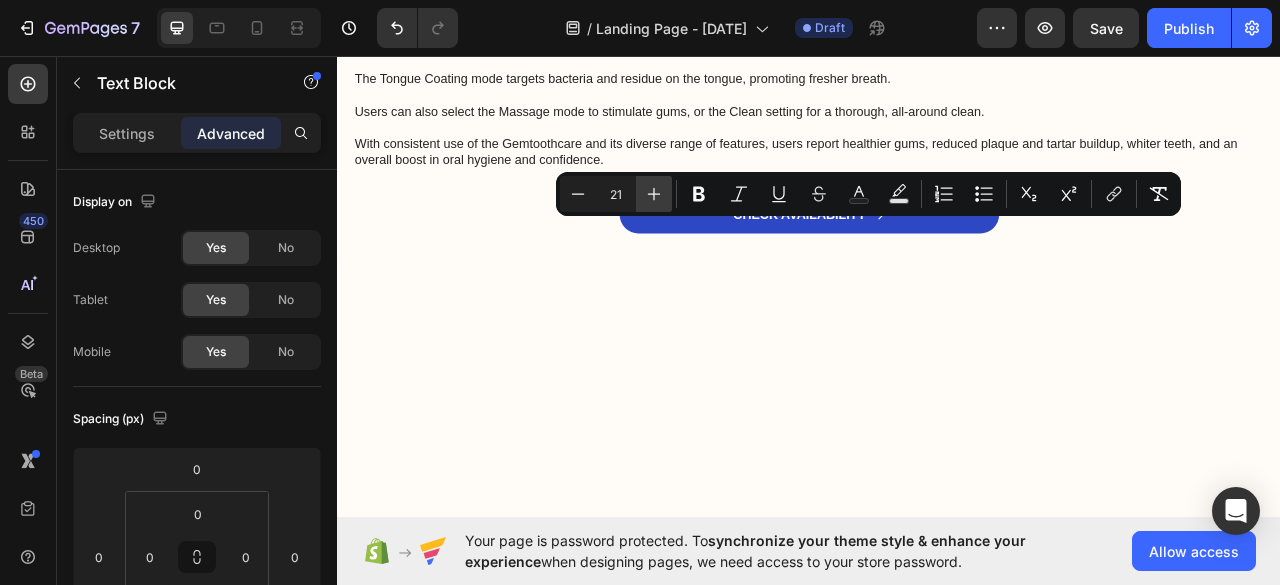 click 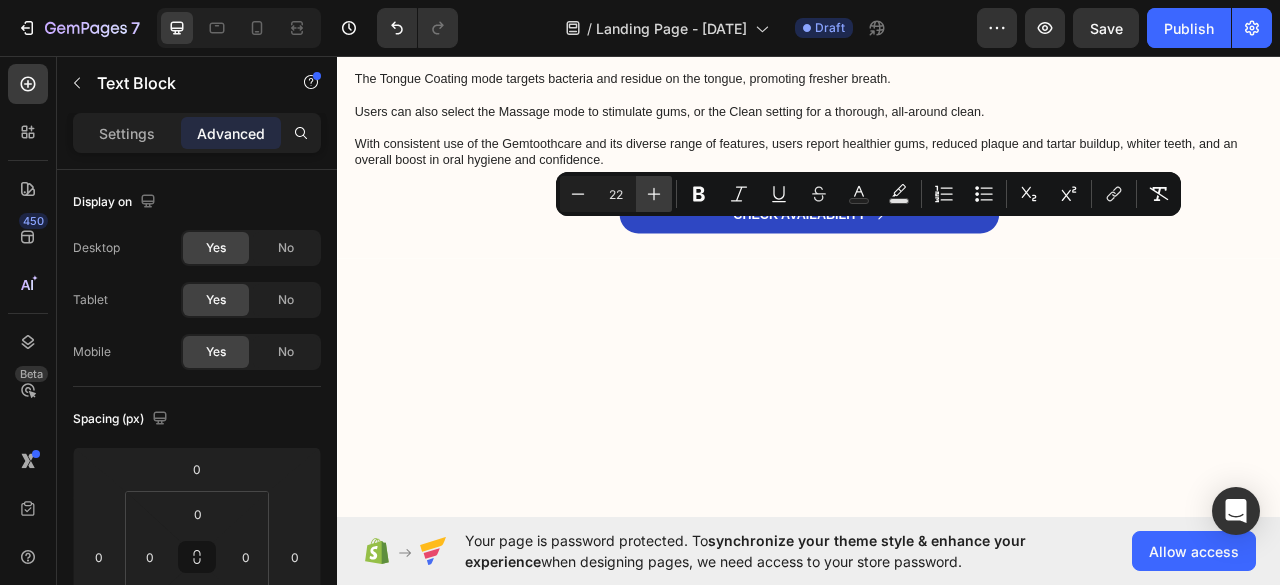 click 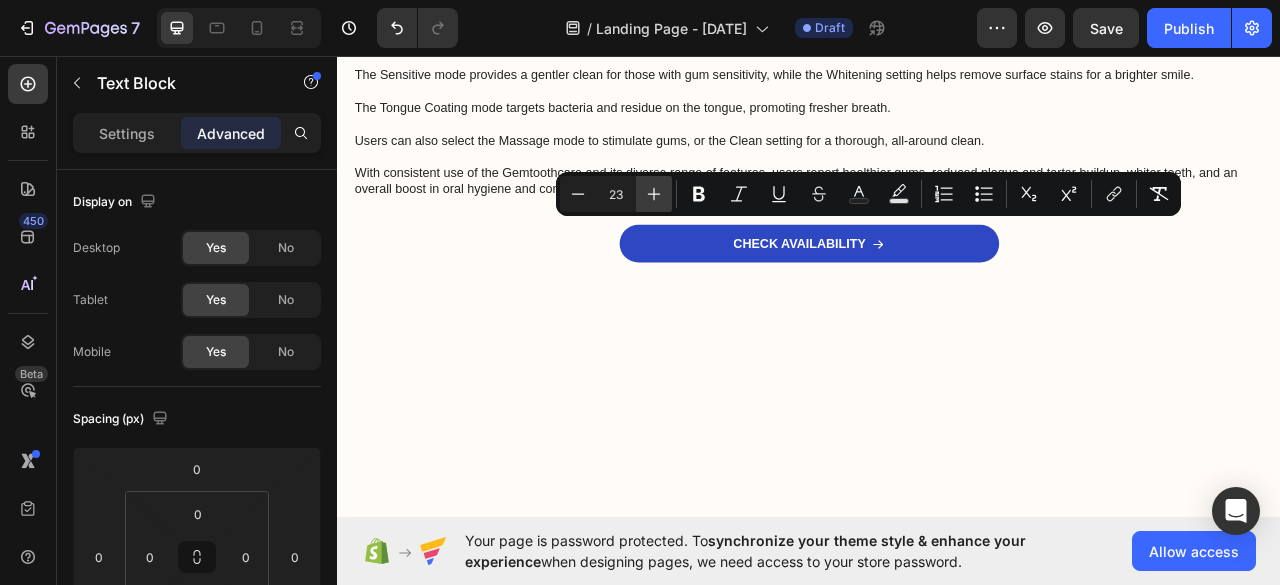 click 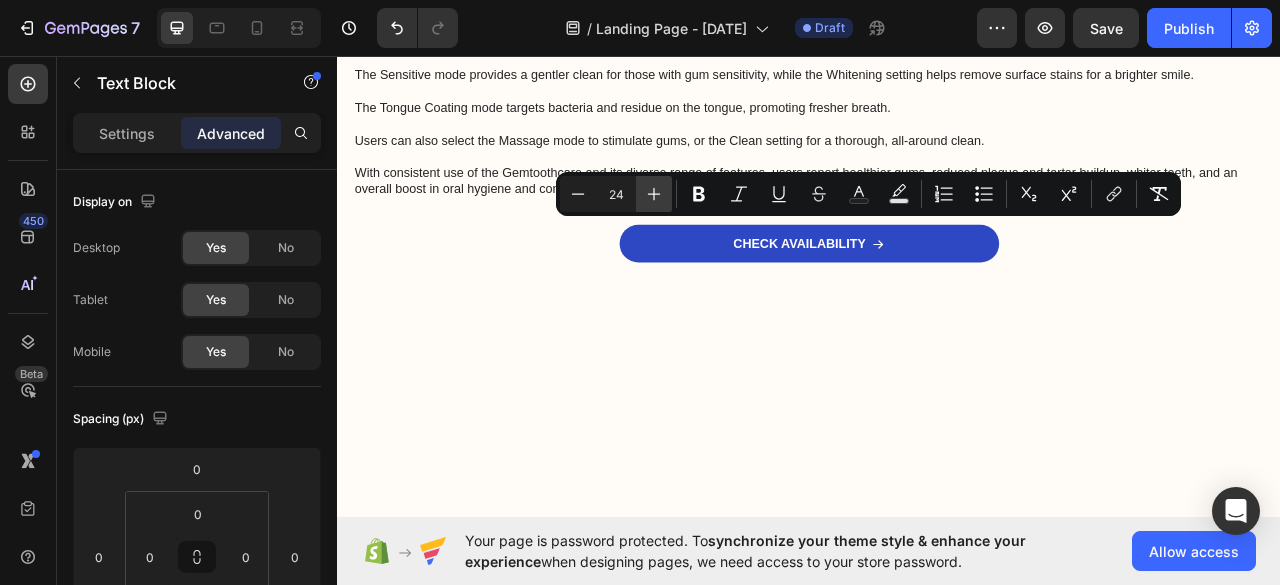 click 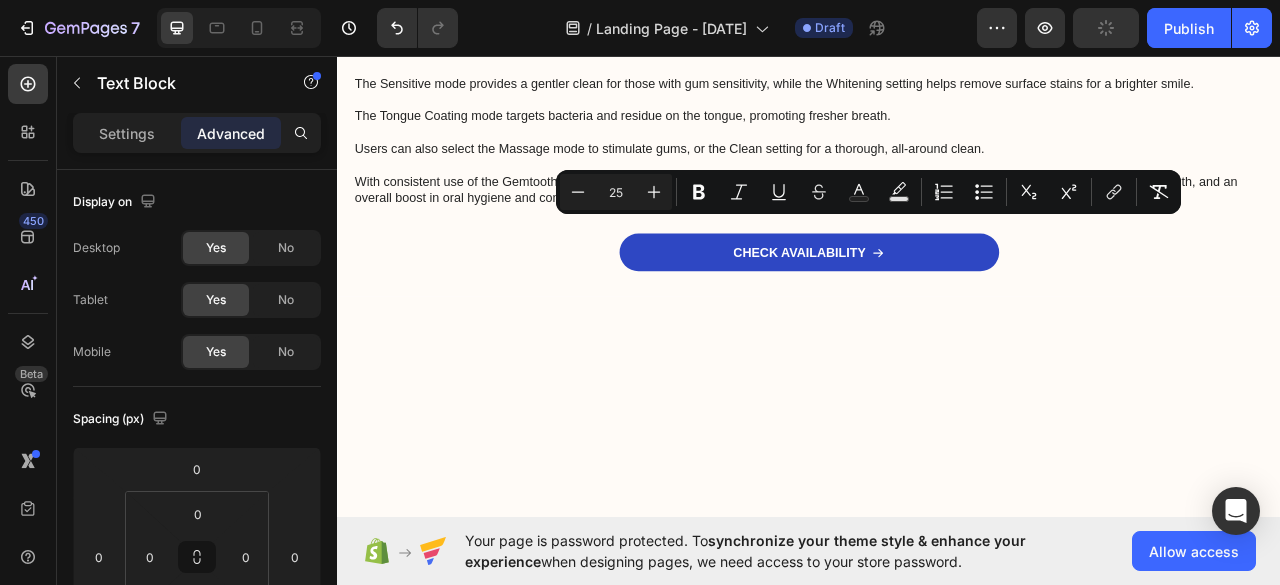 click on "Und sobald das passiert…" at bounding box center (515, -545) 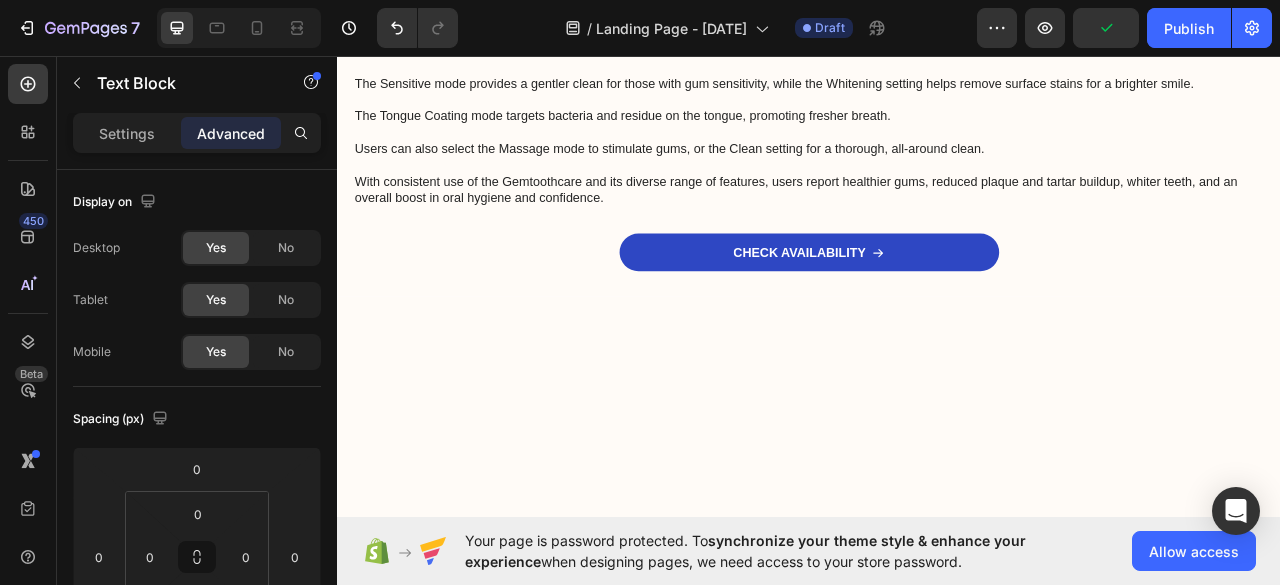 click on "Und sobald das passiert…" at bounding box center (515, -545) 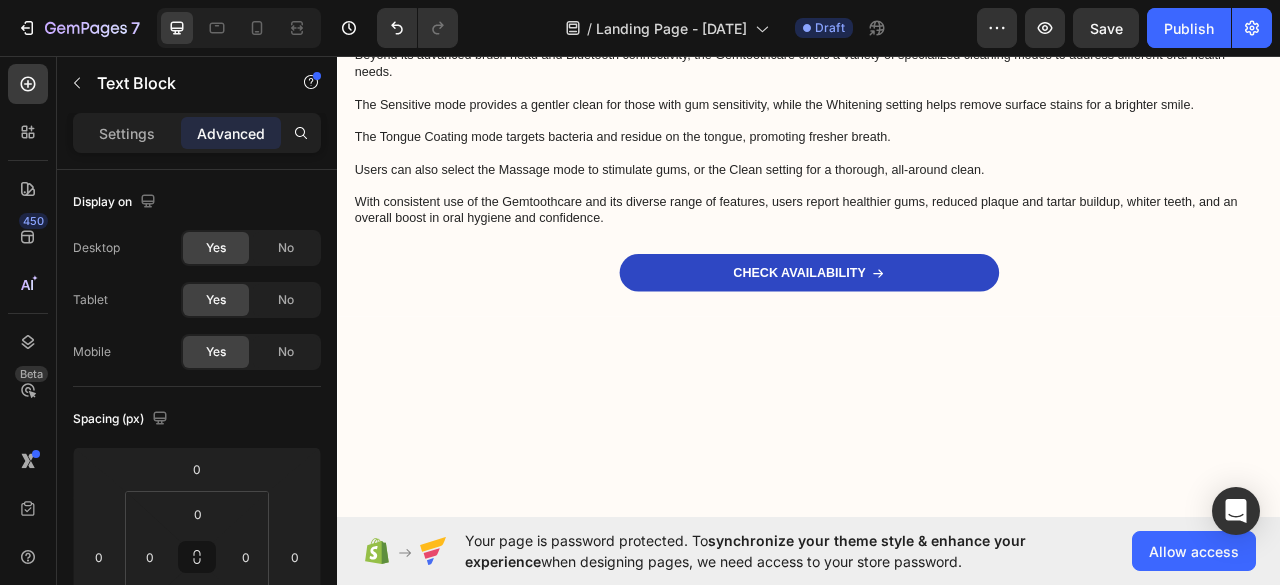 drag, startPoint x: 664, startPoint y: 279, endPoint x: 374, endPoint y: 277, distance: 290.0069 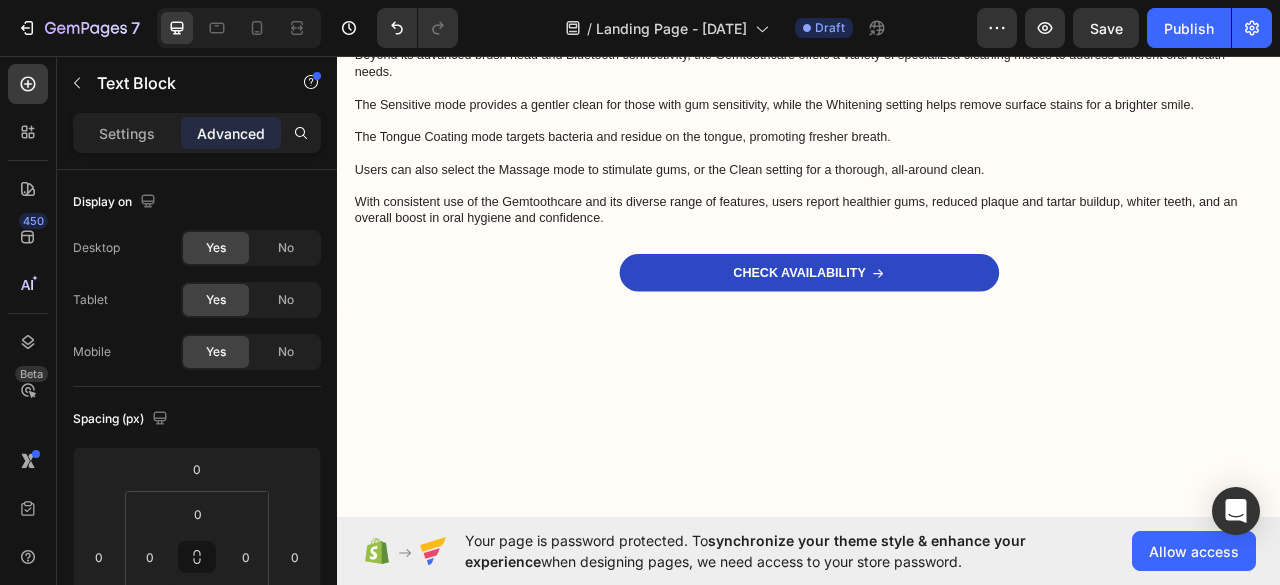 click on "Und sobald das passiert…" at bounding box center [937, -544] 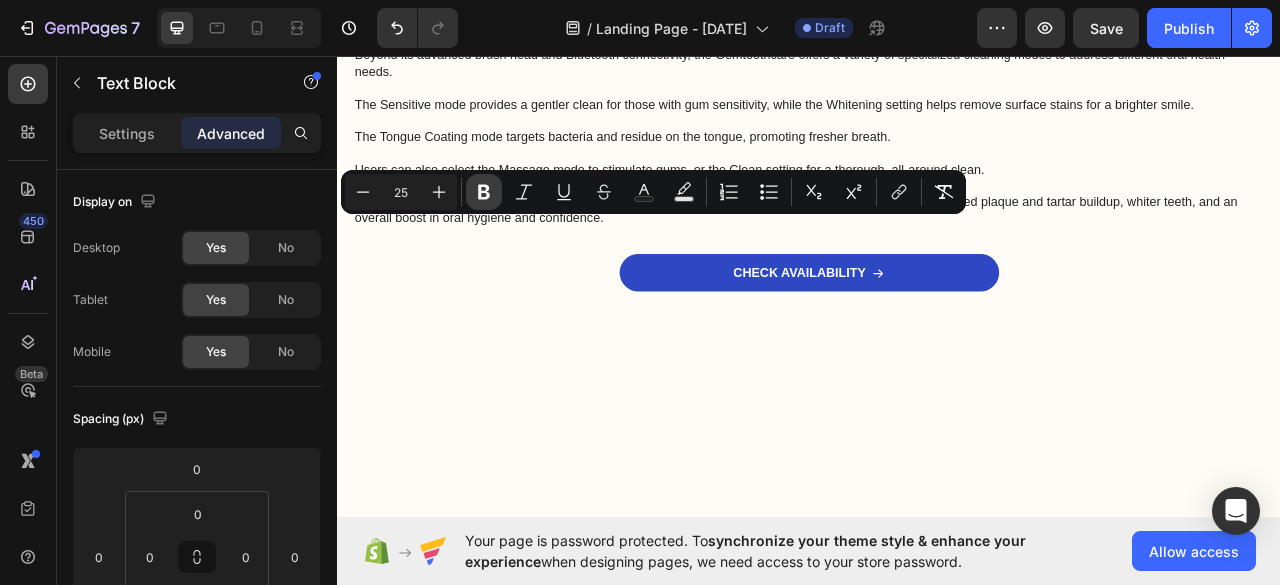 click on "Bold" at bounding box center (484, 192) 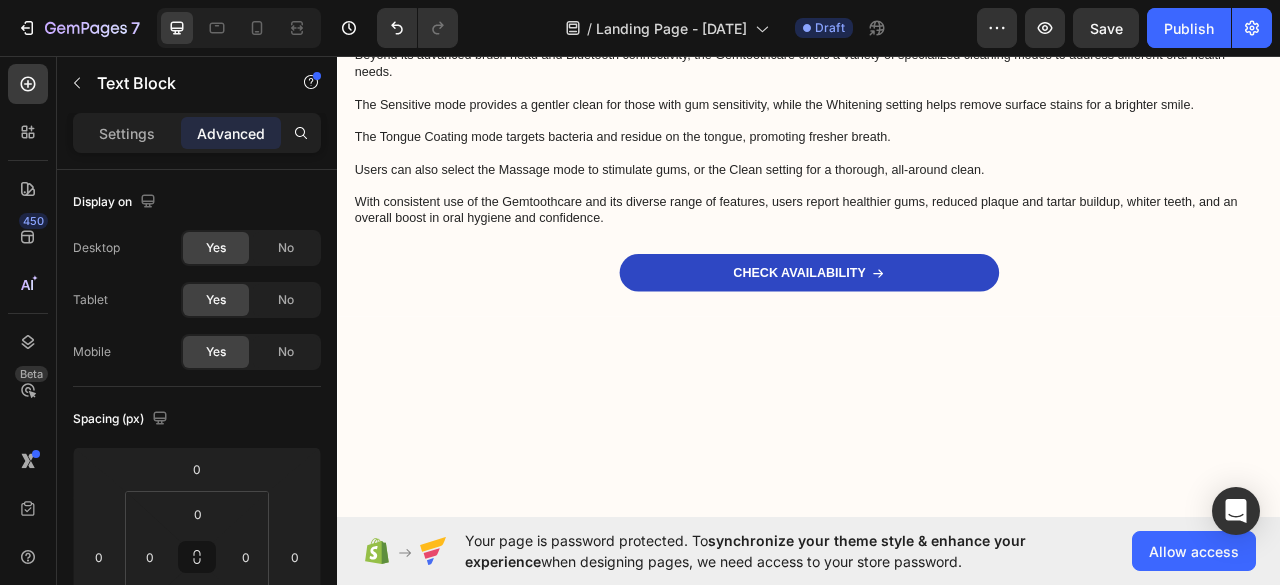 click on "Sobald wir wirklich ausverkauft sind…" at bounding box center [937, -503] 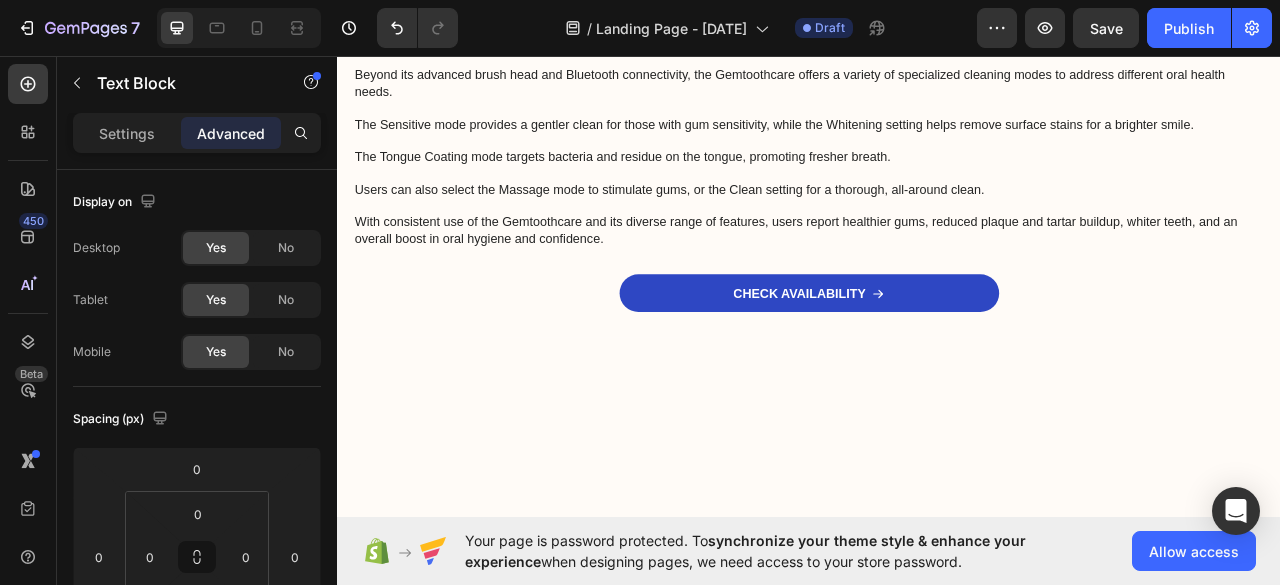 click on "Kann es von ein paar Wochen bis hin zu mehreren Monaten dauern, bis wir wieder Nachschub haben – denn diese Sprays und Extrakte benötigen sehr viel Zeit, um hergestellt und beschafft zu werden." at bounding box center (937, -422) 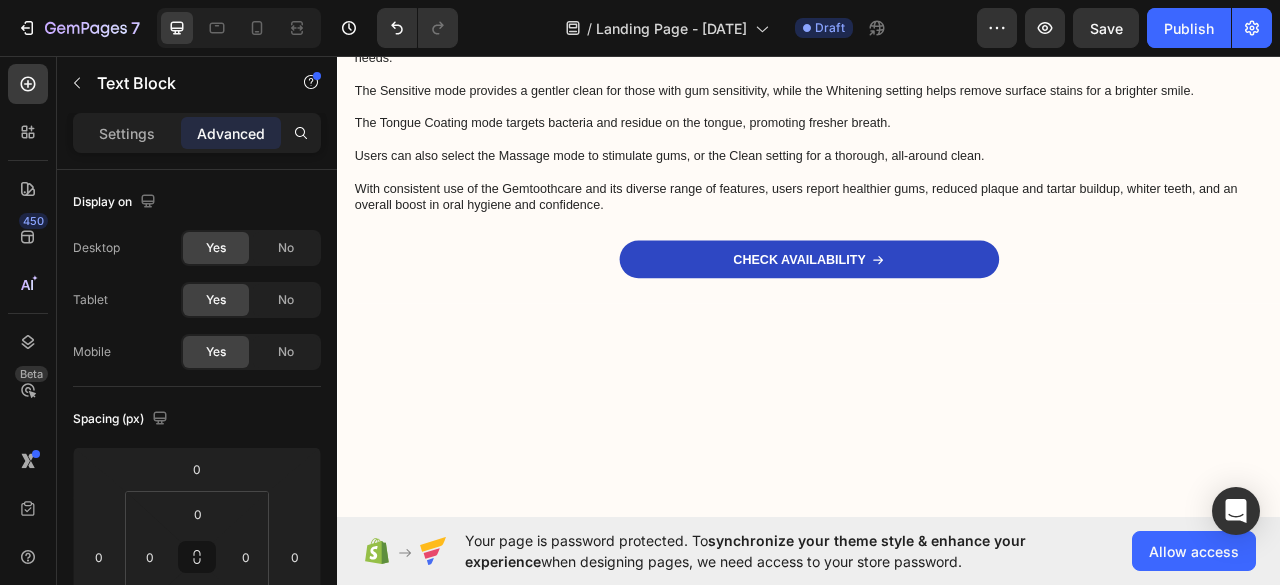 scroll, scrollTop: 10950, scrollLeft: 0, axis: vertical 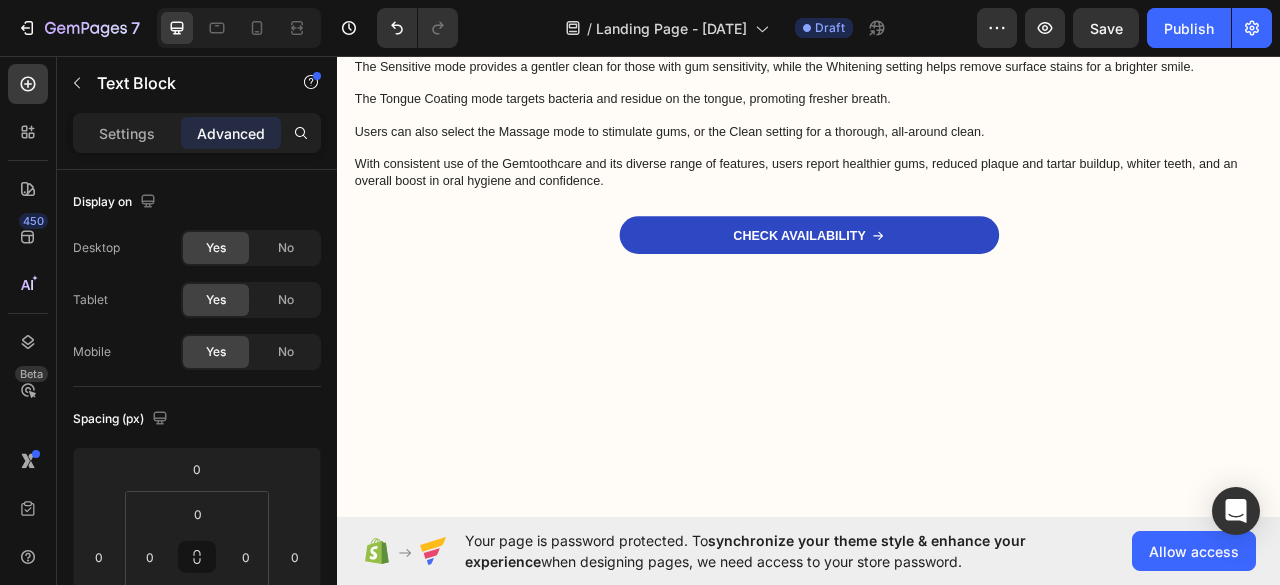 click on "Darum gilt: Wenn du es wirklich ernst meinst mit der Wiederherstellung deines Gehörs und deiner Ohrgesundheit…" at bounding box center (937, -440) 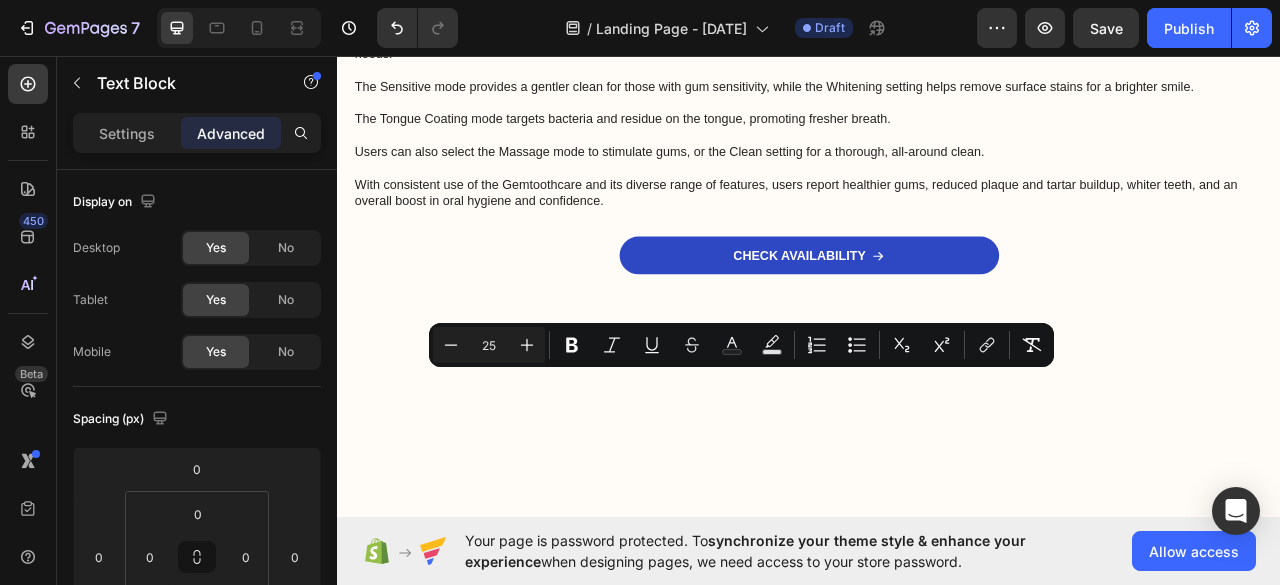 drag, startPoint x: 372, startPoint y: 471, endPoint x: 1183, endPoint y: 471, distance: 811 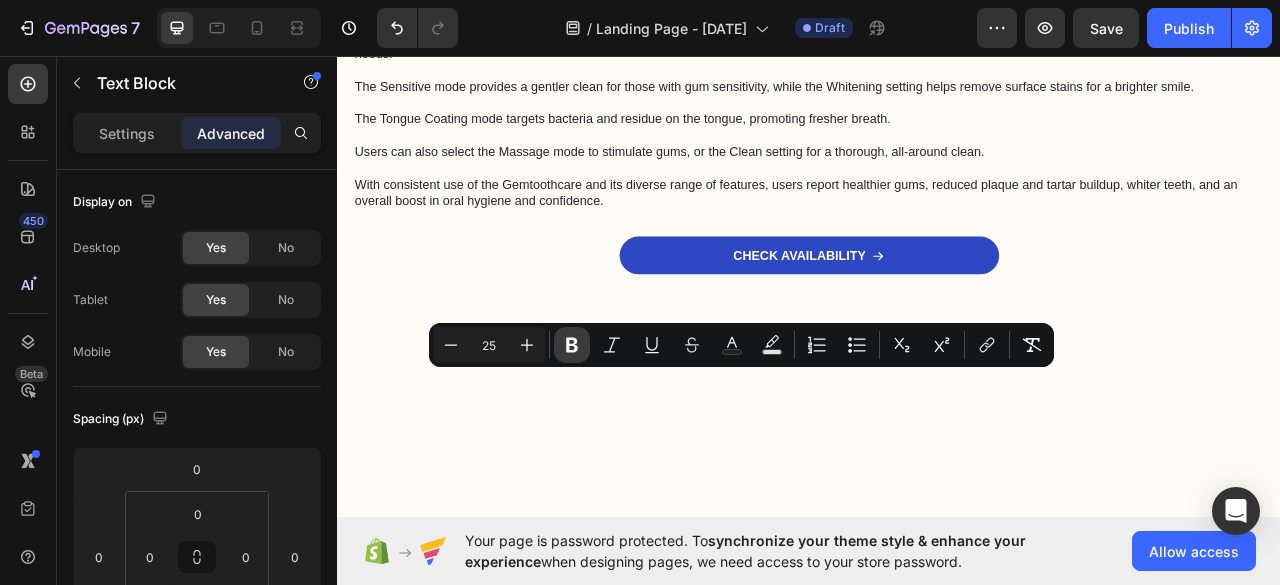 click 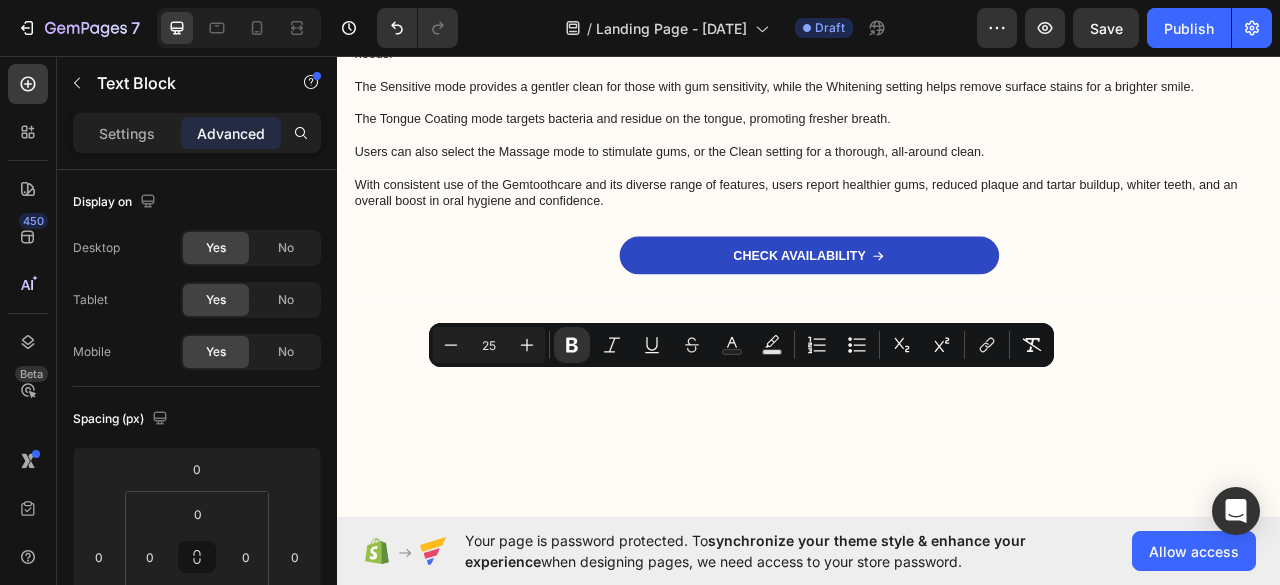 click on "Dann empfehle ich dir dringend, diese Seite jetzt nicht zu verlassen…" at bounding box center (937, -372) 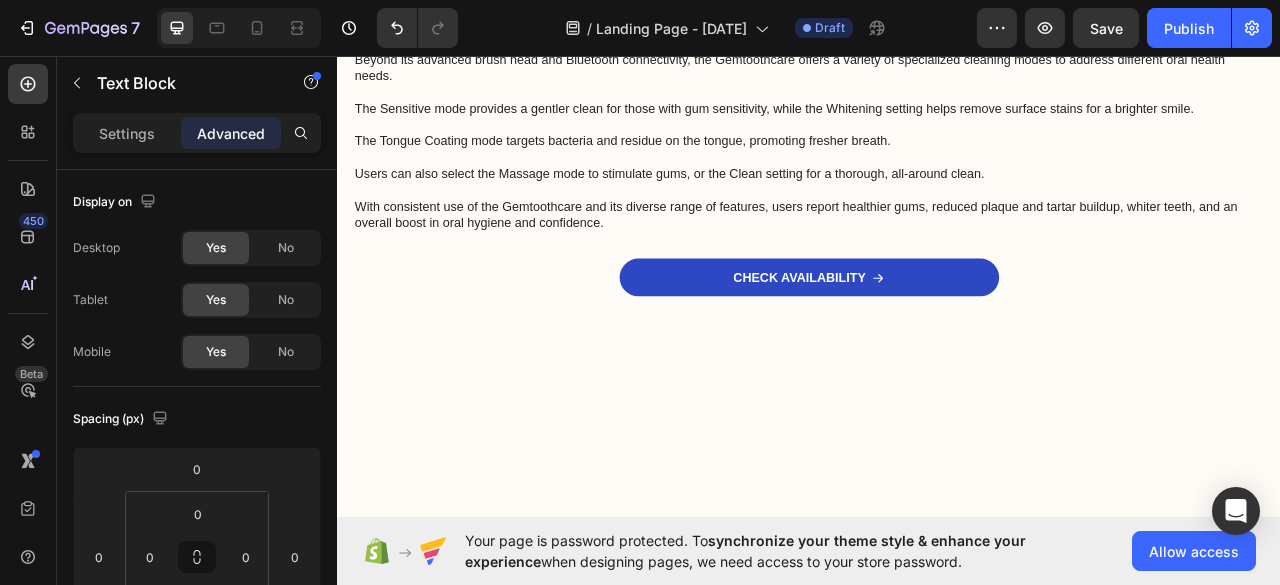 click on "Denn dies könnte deine einzige Chance sein, das Hör-Wiederherstellungs-Spray Ohrwohl® zu bekommen – und endlich die Erleichterung zu erfahren, nach der du dich gesehnt hast." at bounding box center [937, -302] 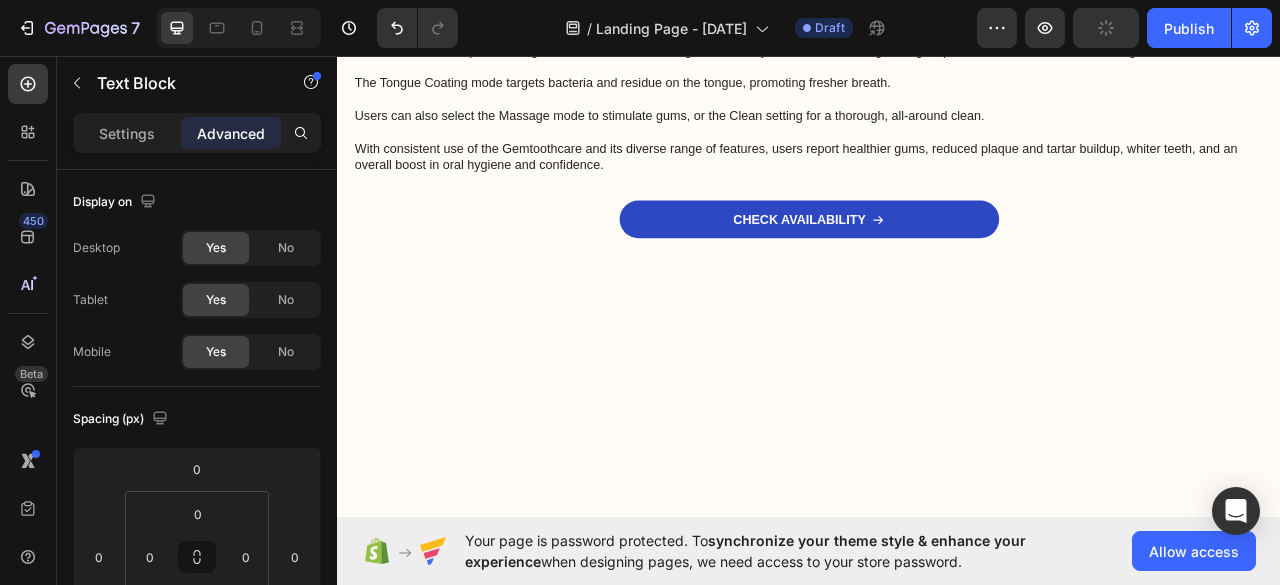 scroll, scrollTop: 11150, scrollLeft: 0, axis: vertical 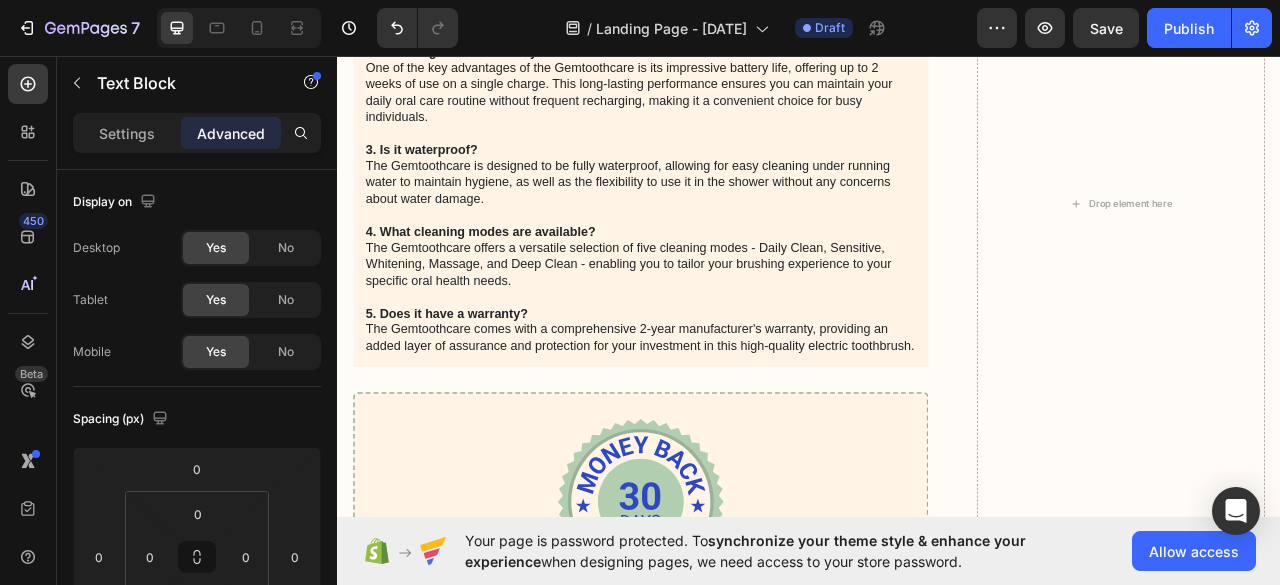click on "CHECK AVAILABILITY" at bounding box center [925, -534] 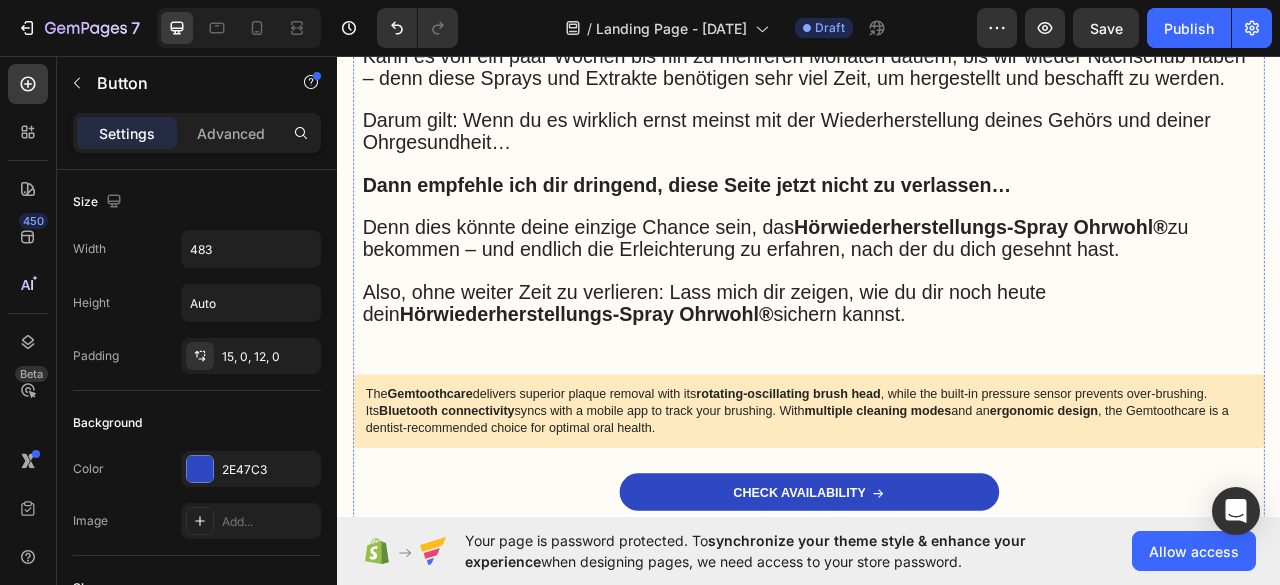 scroll, scrollTop: 10056, scrollLeft: 0, axis: vertical 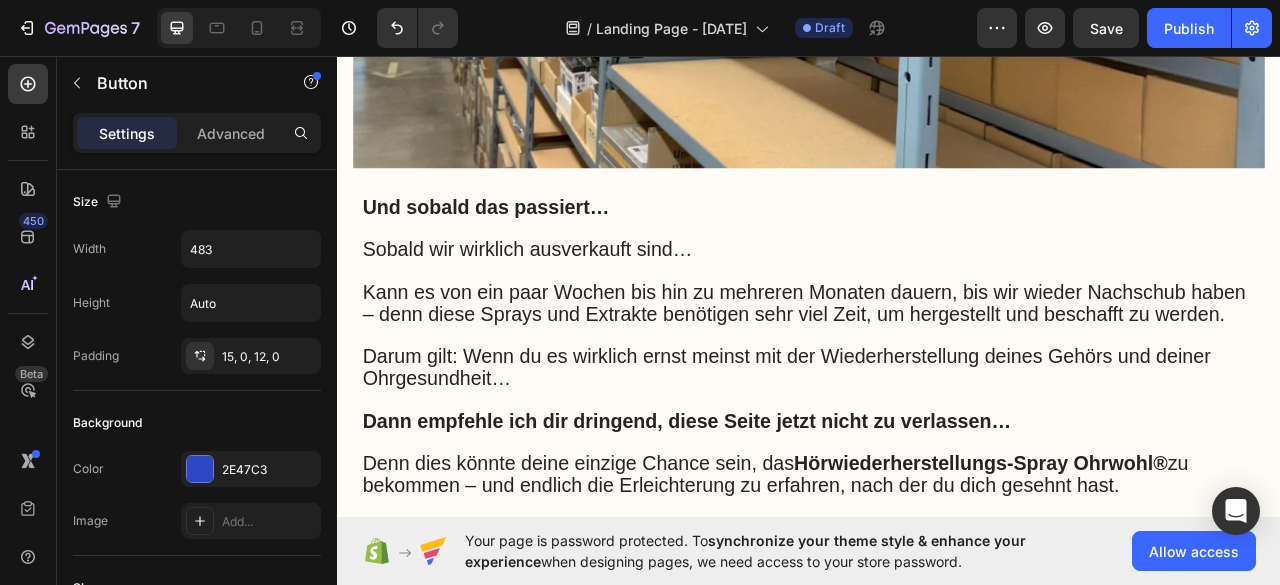 click on "Wir könnten schon morgen … oder sogar heute ausverkauft sein" at bounding box center (937, -470) 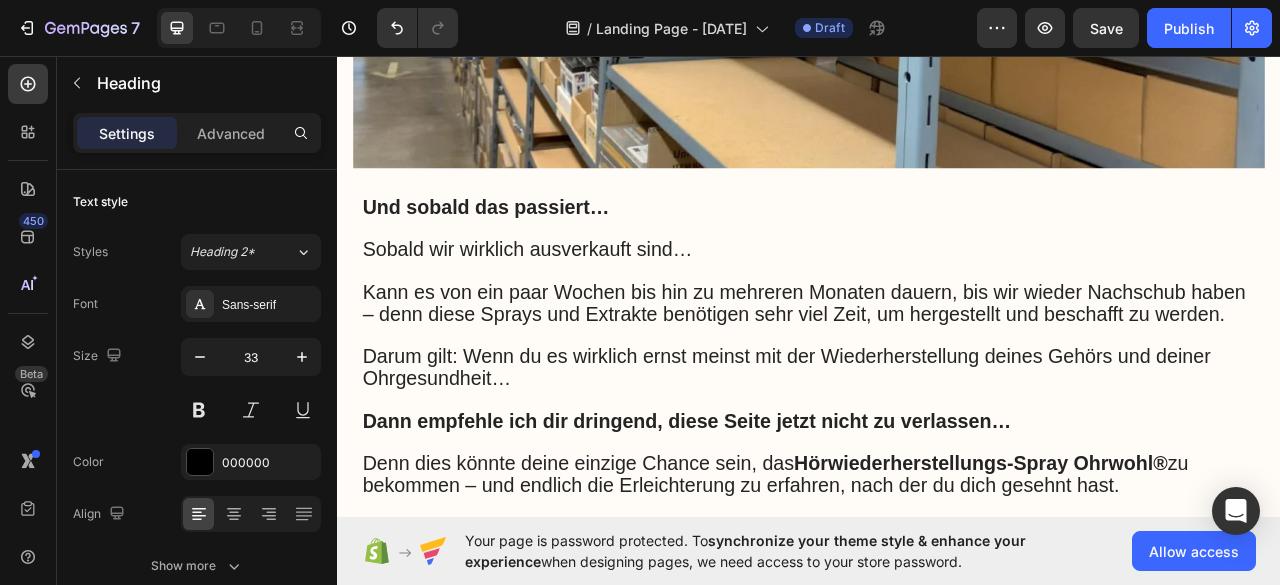 click 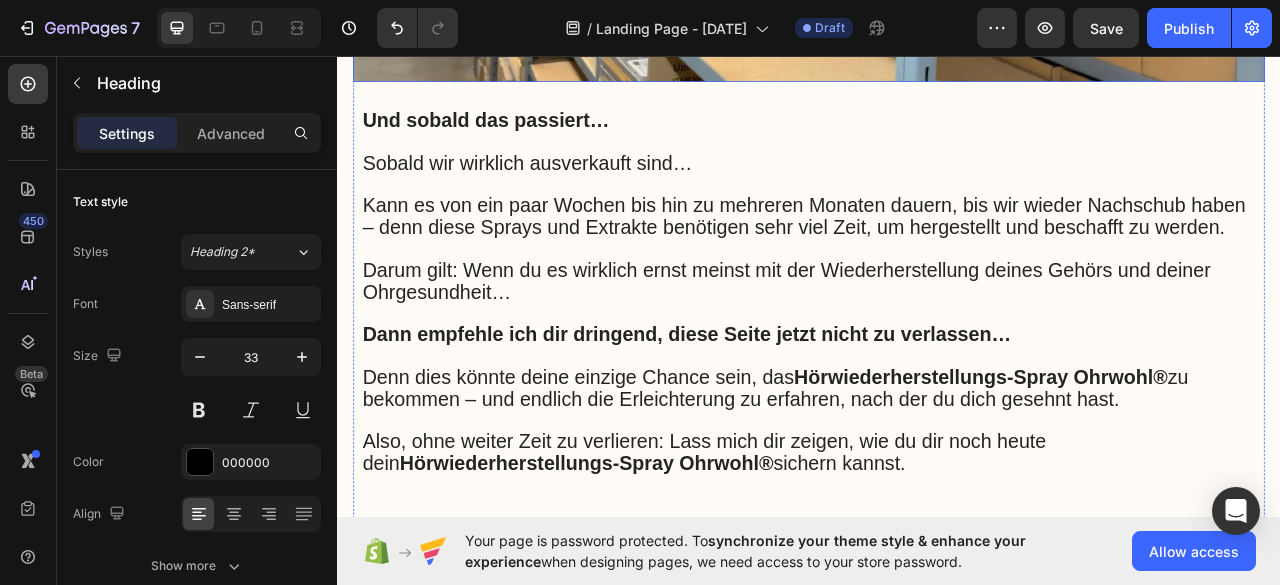 scroll, scrollTop: 10256, scrollLeft: 0, axis: vertical 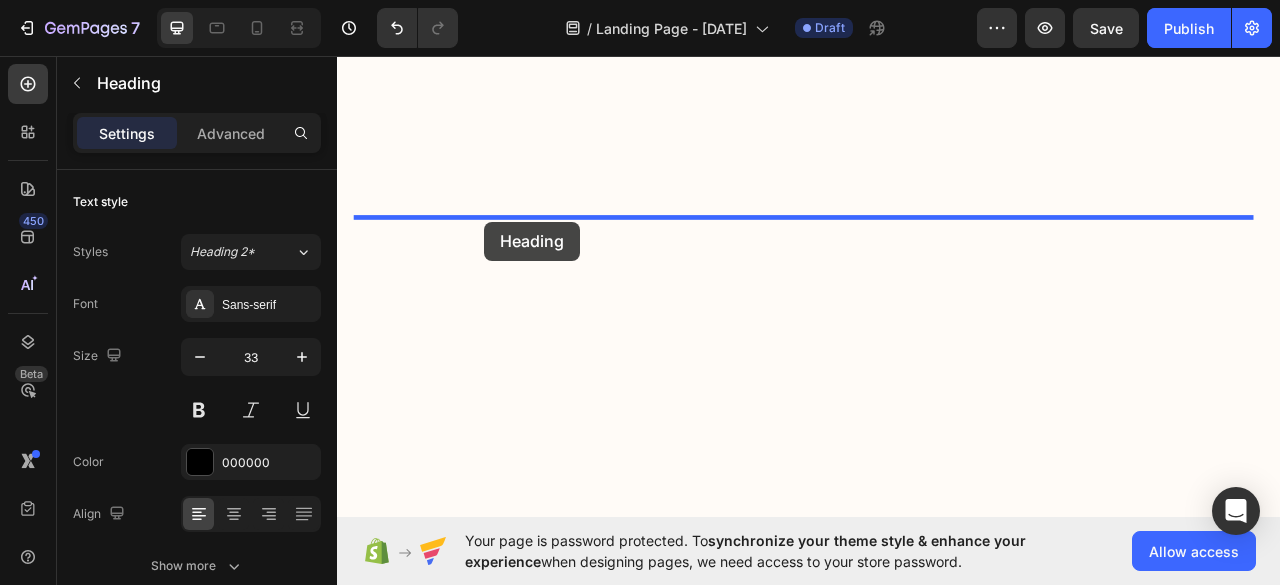 drag, startPoint x: 376, startPoint y: 184, endPoint x: 522, endPoint y: 267, distance: 167.94344 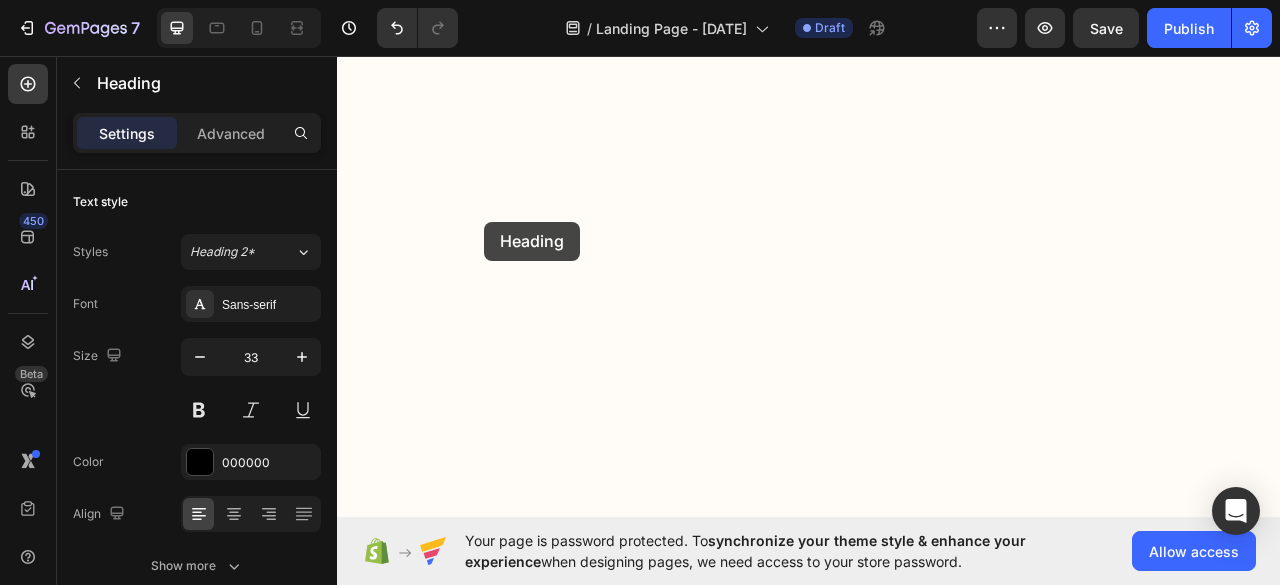 scroll, scrollTop: 11397, scrollLeft: 0, axis: vertical 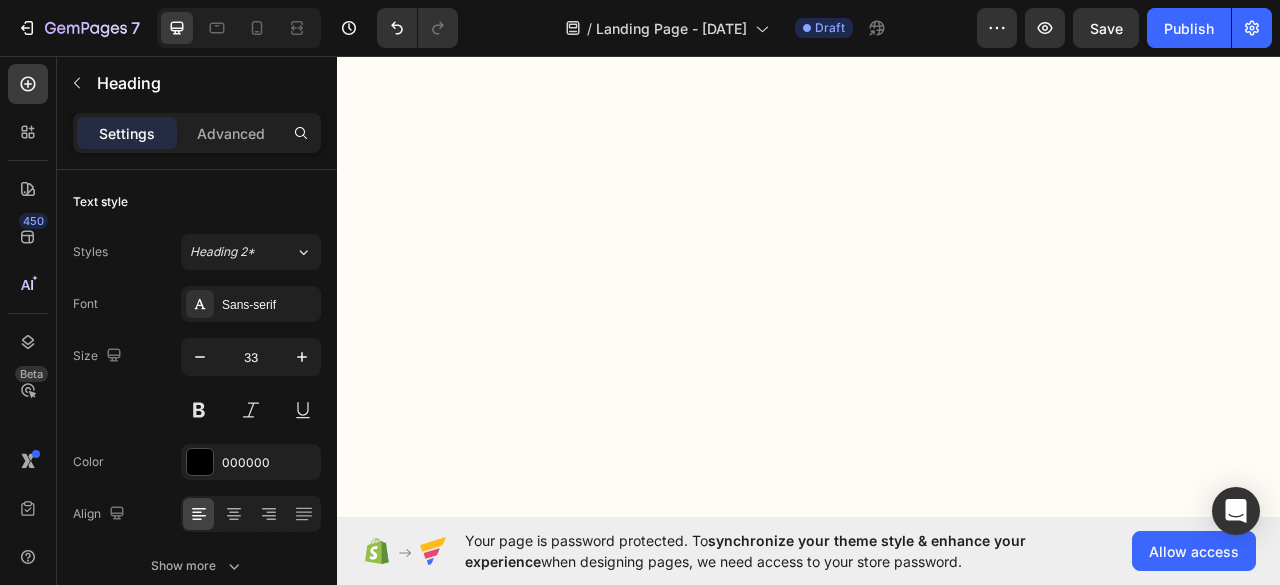 drag, startPoint x: 1415, startPoint y: 294, endPoint x: 1387, endPoint y: 284, distance: 29.732138 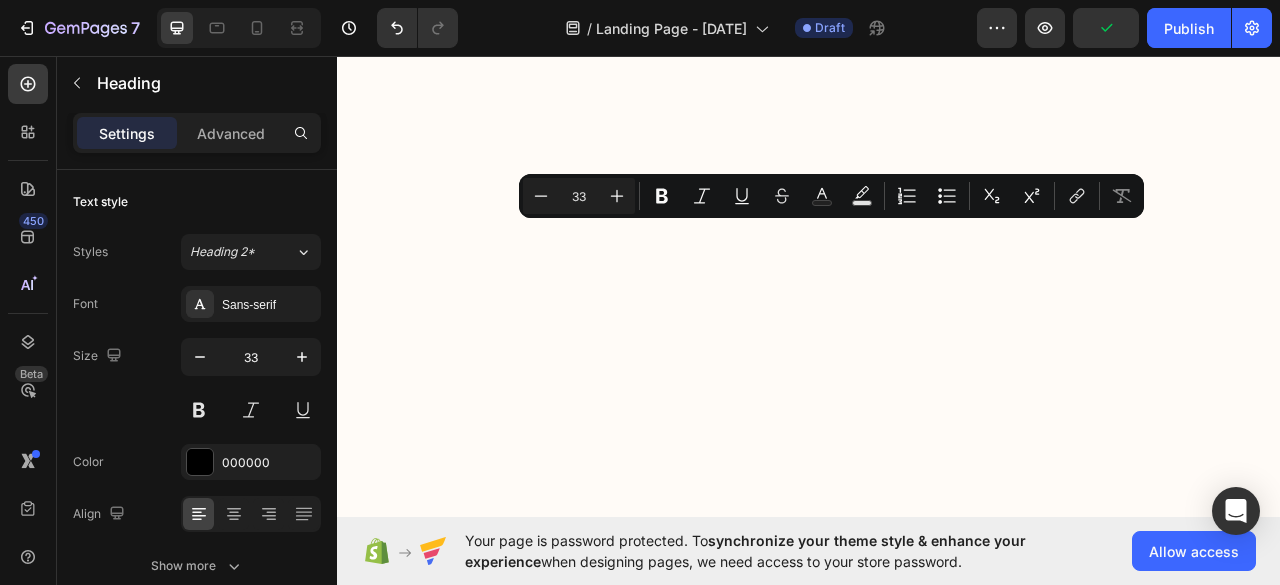 drag, startPoint x: 1378, startPoint y: 285, endPoint x: 379, endPoint y: 313, distance: 999.39233 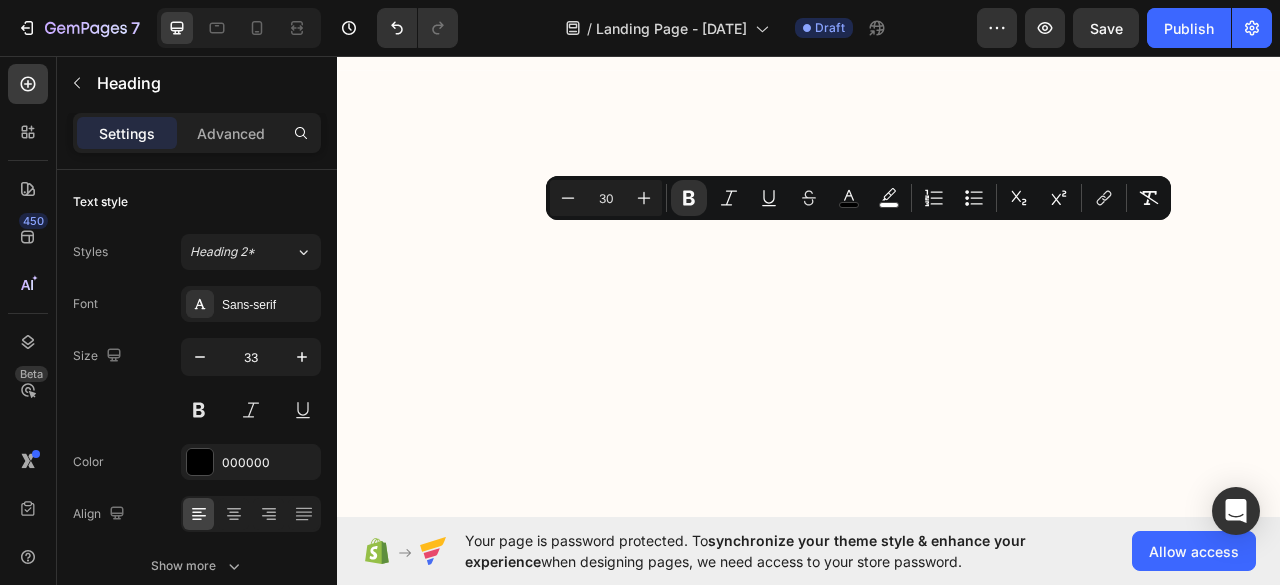 drag, startPoint x: 690, startPoint y: 323, endPoint x: 367, endPoint y: 273, distance: 326.84705 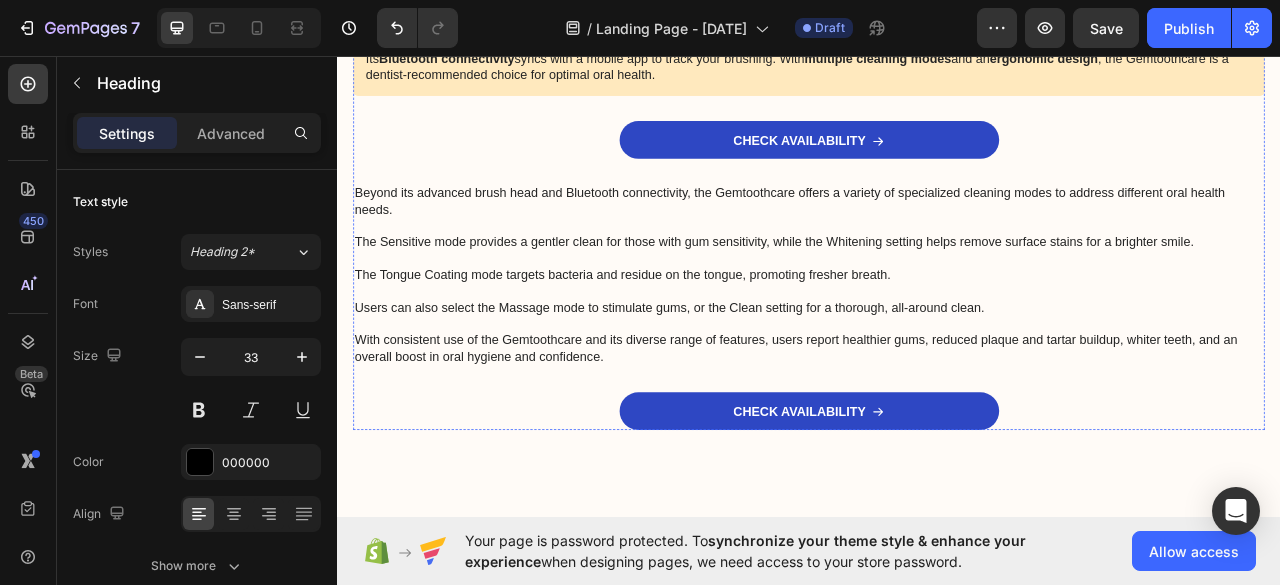 scroll, scrollTop: 10797, scrollLeft: 0, axis: vertical 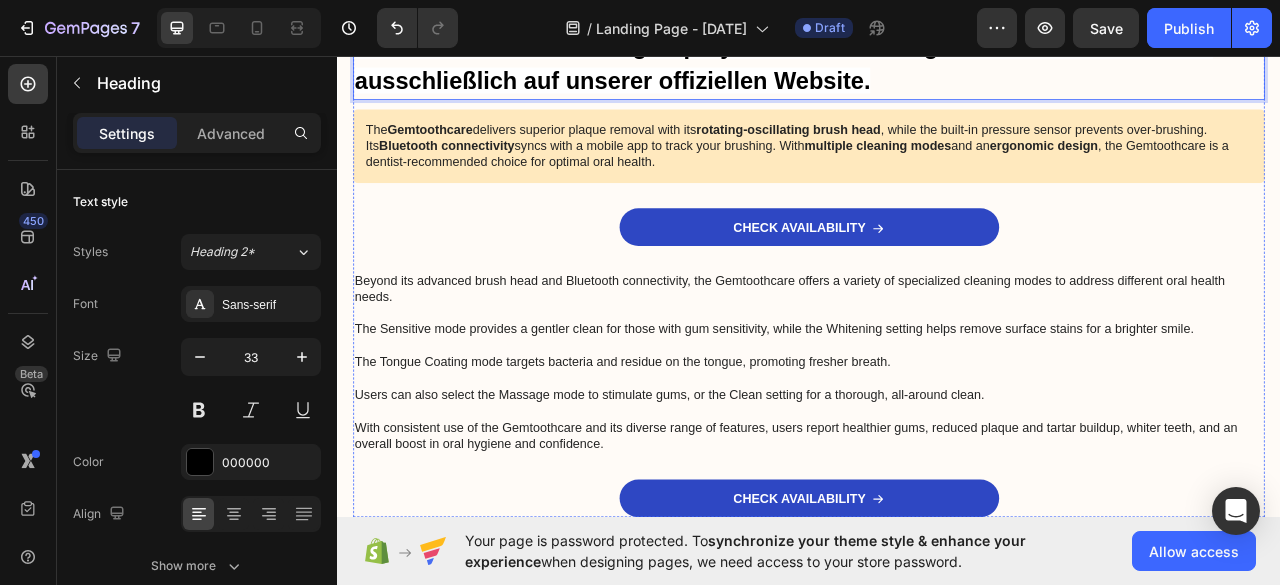 click on "Sobald wir wirklich ausverkauft sind…" at bounding box center [579, -438] 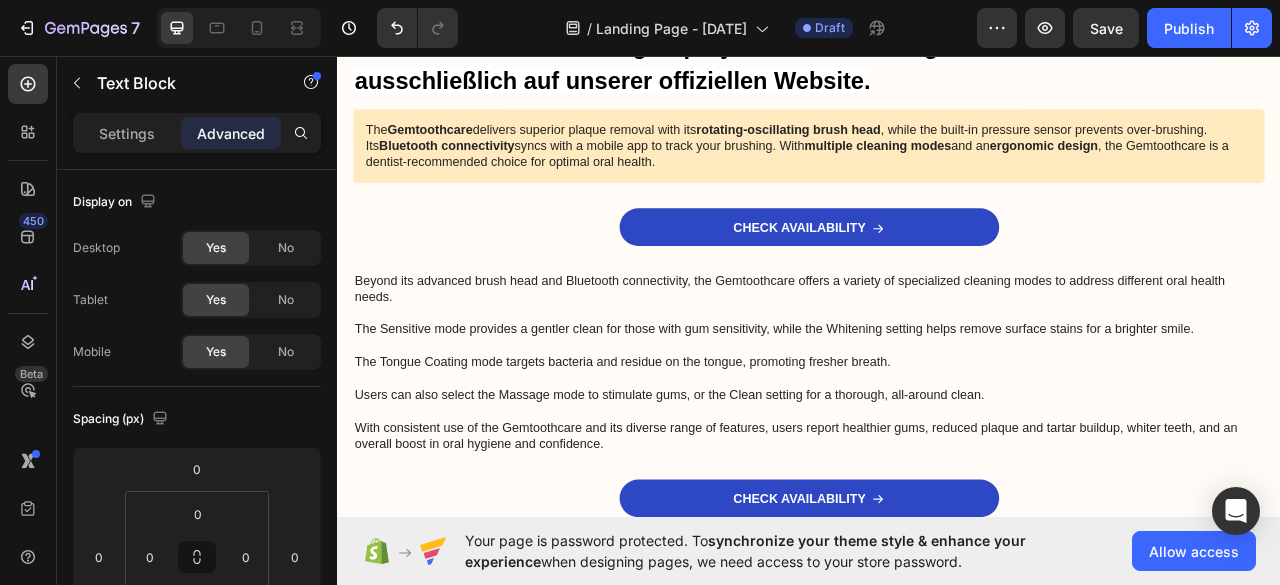 click at bounding box center [491, -536] 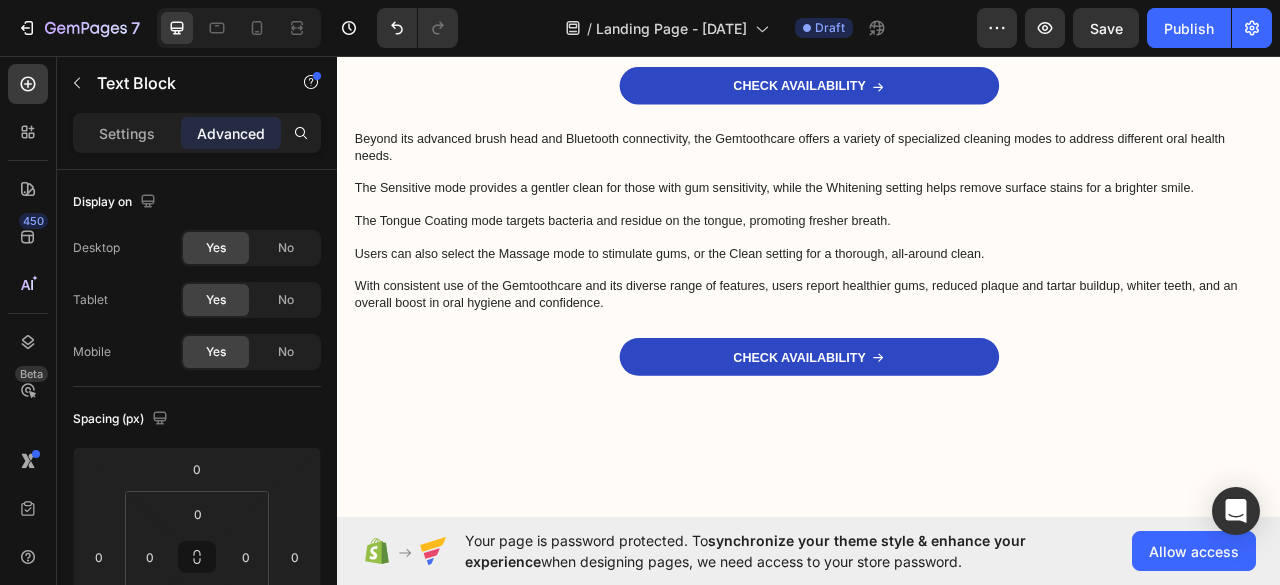 scroll, scrollTop: 11541, scrollLeft: 0, axis: vertical 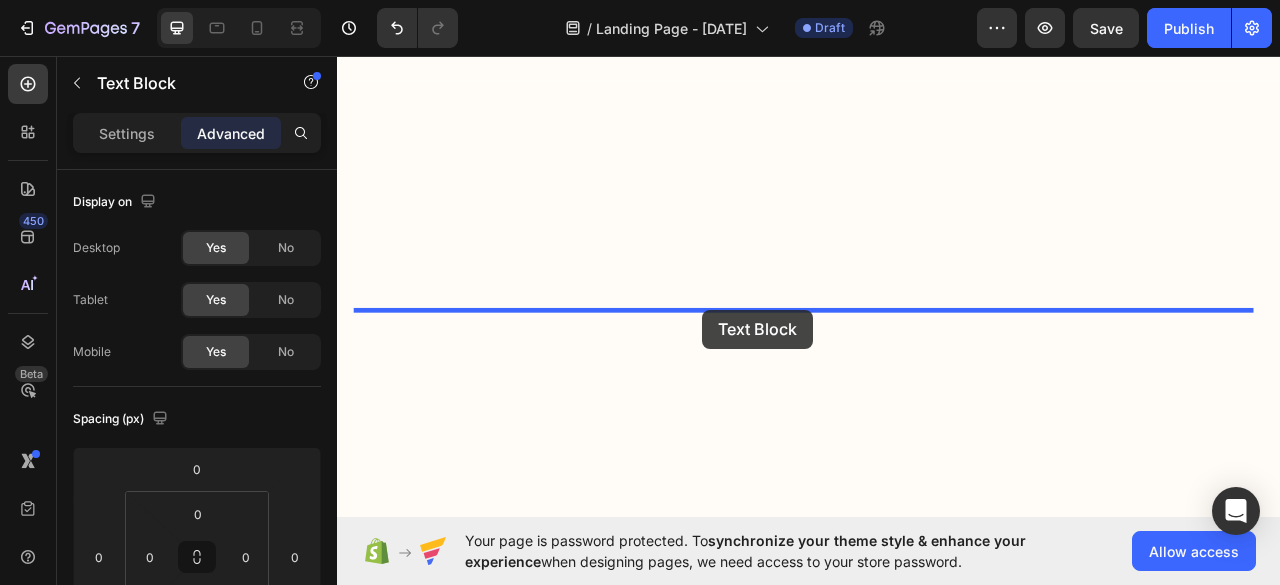 drag, startPoint x: 441, startPoint y: 106, endPoint x: 800, endPoint y: 370, distance: 445.61978 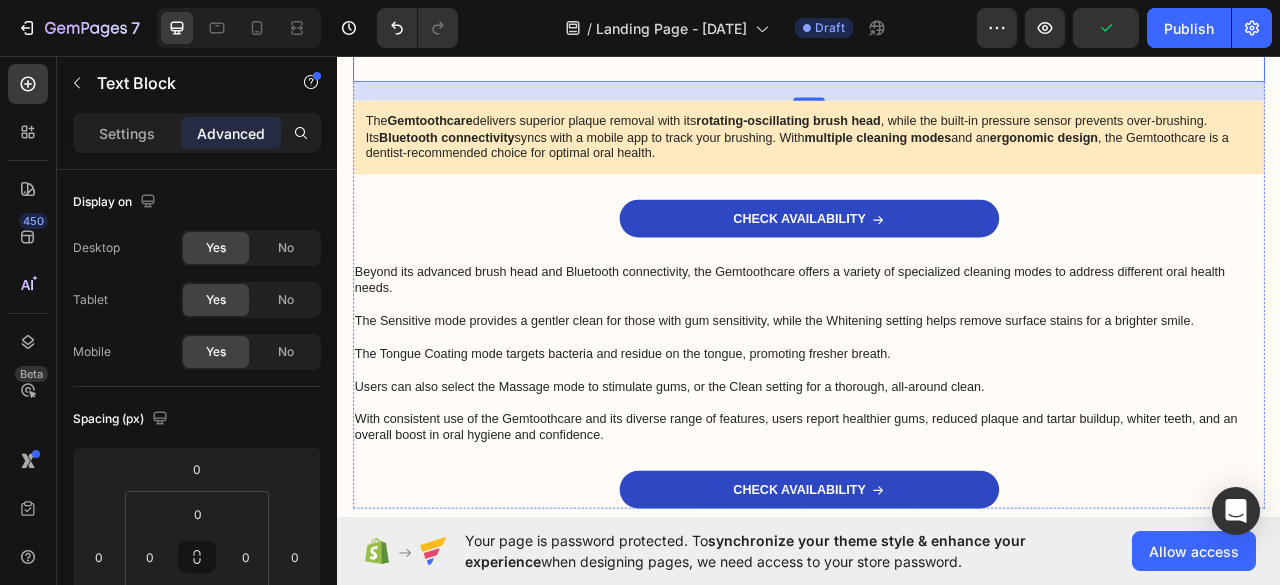 scroll, scrollTop: 11383, scrollLeft: 0, axis: vertical 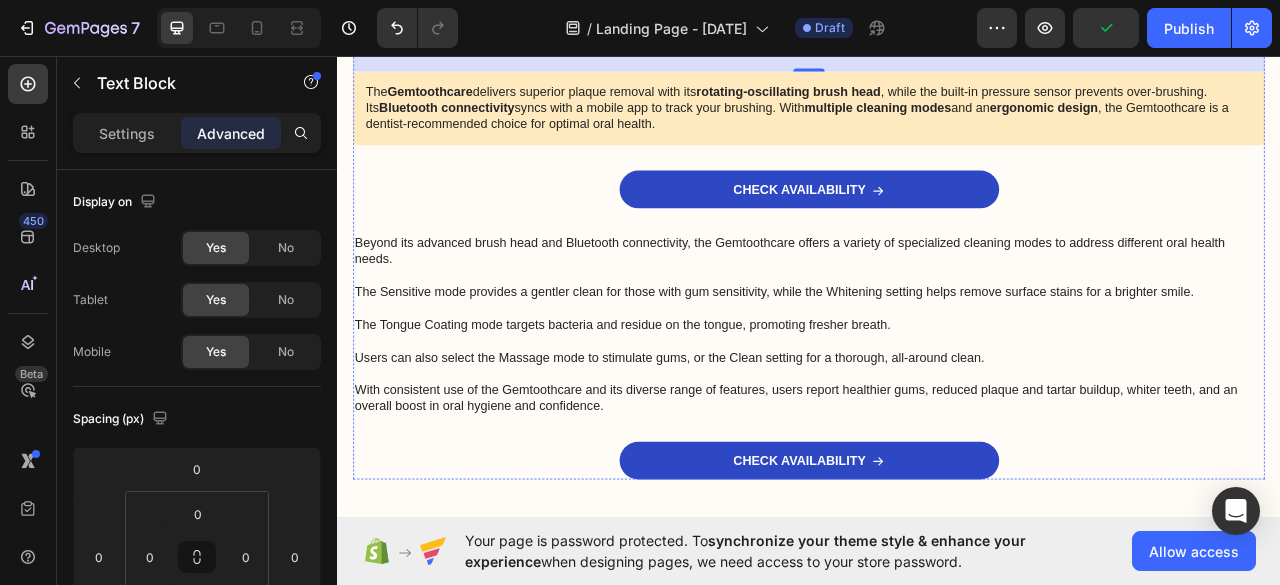 click on "Und sobald das passiert… Sobald wir wirklich ausverkauft sind…   Kann es von ein paar Wochen bis hin zu mehreren Monaten dauern, bis wir wieder Nachschub haben – denn diese Sprays und Extrakte benötigen sehr viel Zeit, um hergestellt und beschafft zu werden.   Darum gilt: Wenn du es wirklich ernst meinst mit der Wiederherstellung deines Gehörs und deiner Ohrgesundheit…   Dann empfehle ich dir dringend, diese Seite jetzt nicht zu verlassen…   Denn dies könnte deine einzige Chance sein, das  Hörwiederherstellungs-Spray Ohrwohl®  zu bekommen – und endlich die Erleichterung zu erfahren, nach der du dich gesehnt hast.   Also, ohne weiter Zeit zu verlieren: Lass mich dir zeigen, wie du dir noch heute dein  Hörwiederherstellungs-Spray Ohrwohl®  sichern kannst." at bounding box center (937, -846) 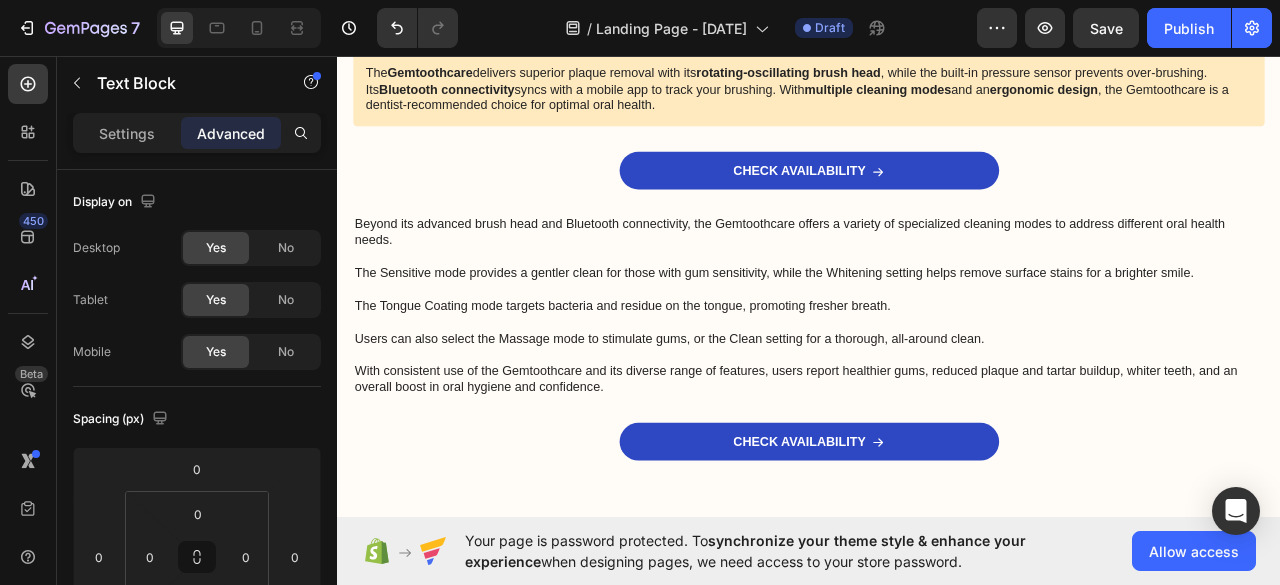 drag, startPoint x: 923, startPoint y: 271, endPoint x: 924, endPoint y: 246, distance: 25.019993 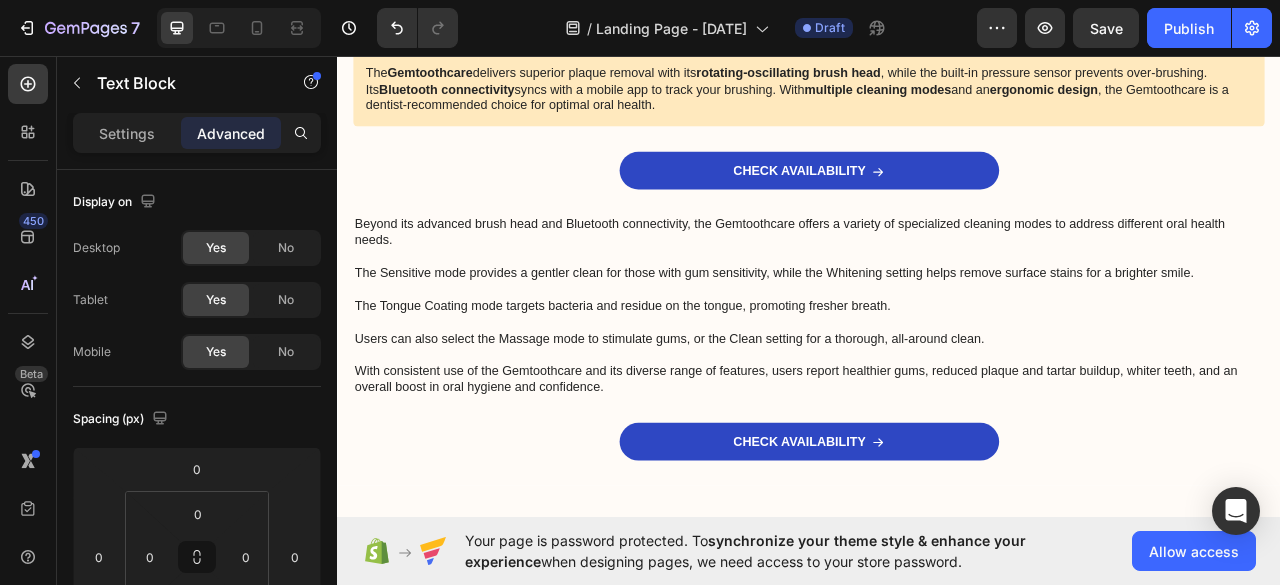 click at bounding box center (937, -592) 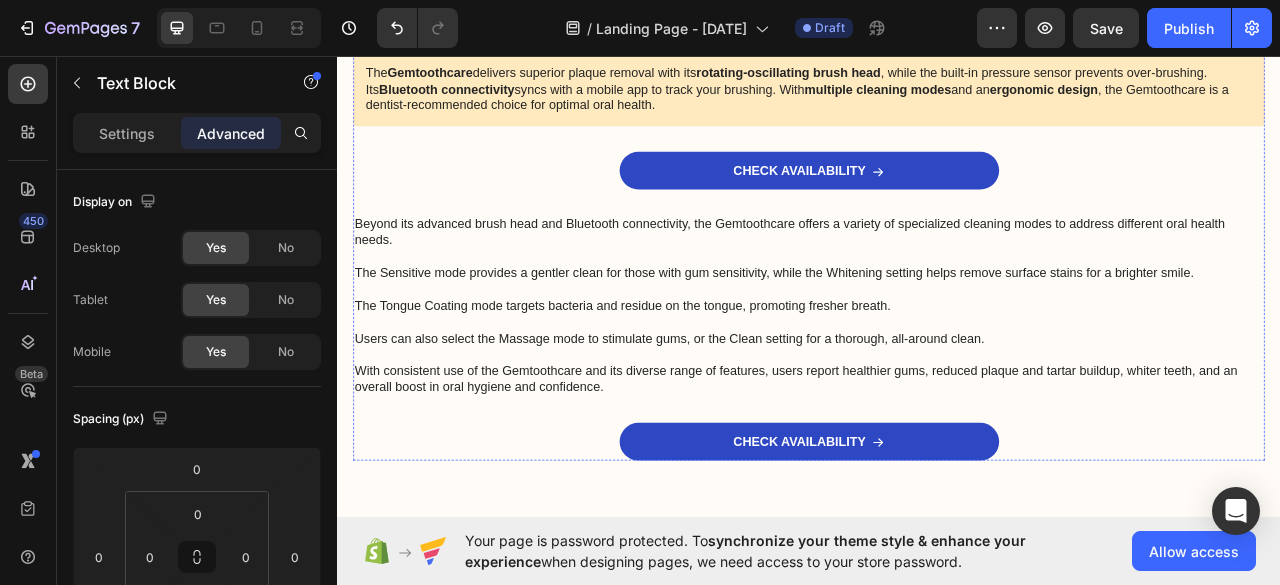 click on "Das Hörwiederherstellungs-Spray Ohrwohl® ist nirgendwo sonst erhältlich – ausschließlich auf unserer offiziellen Website." at bounding box center (905, -544) 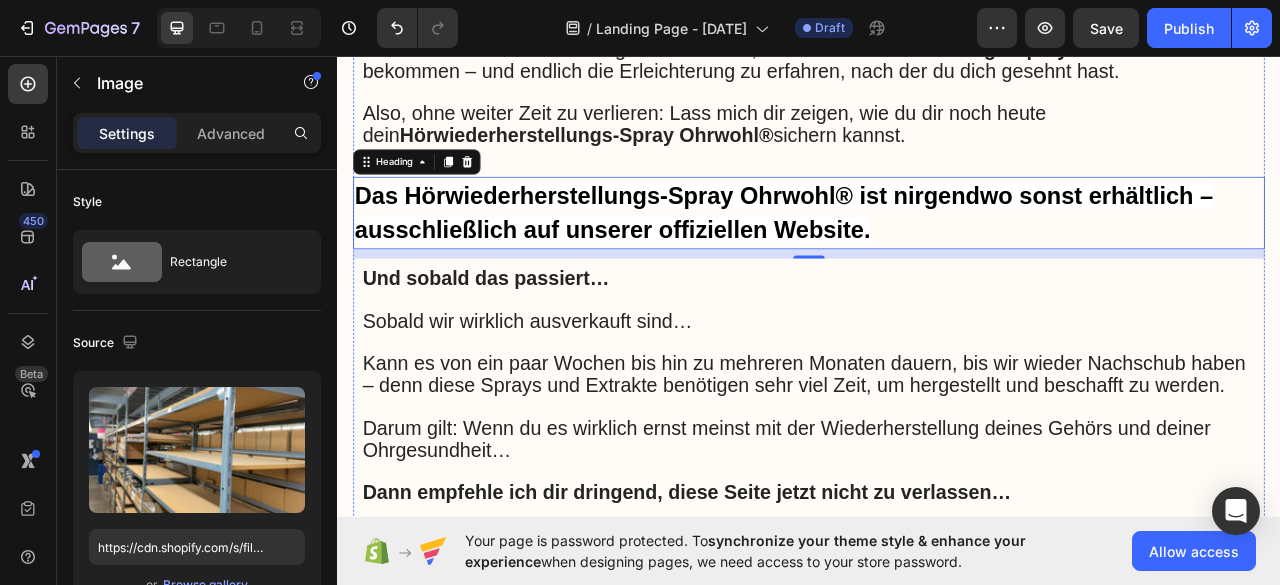 click at bounding box center (937, -632) 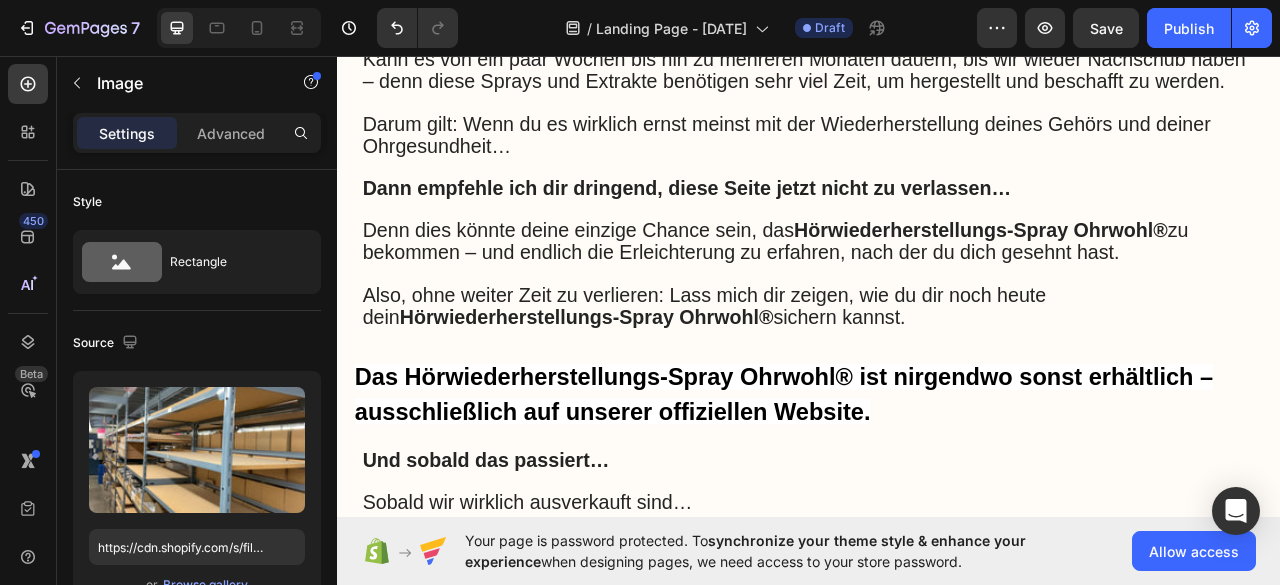 scroll, scrollTop: 10183, scrollLeft: 0, axis: vertical 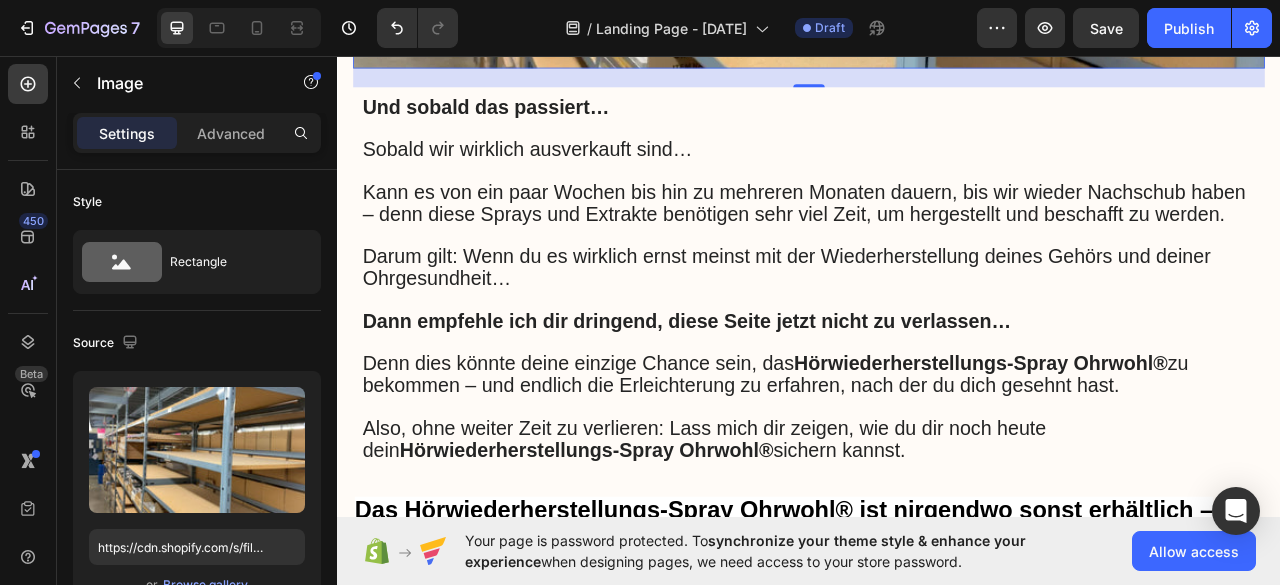 click 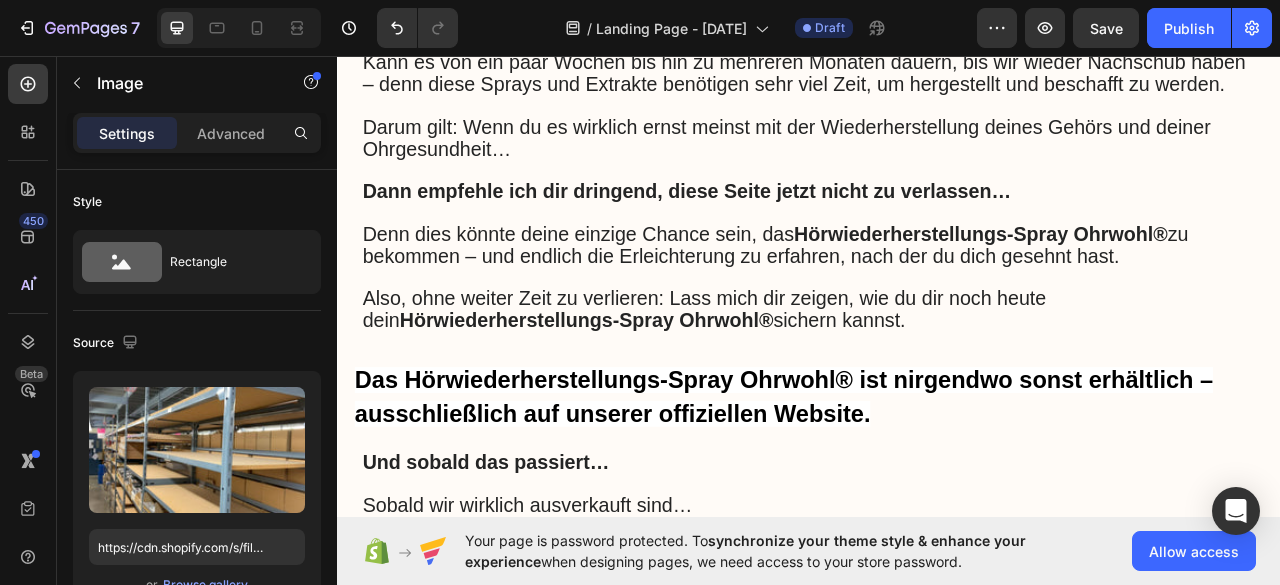 click at bounding box center (937, -398) 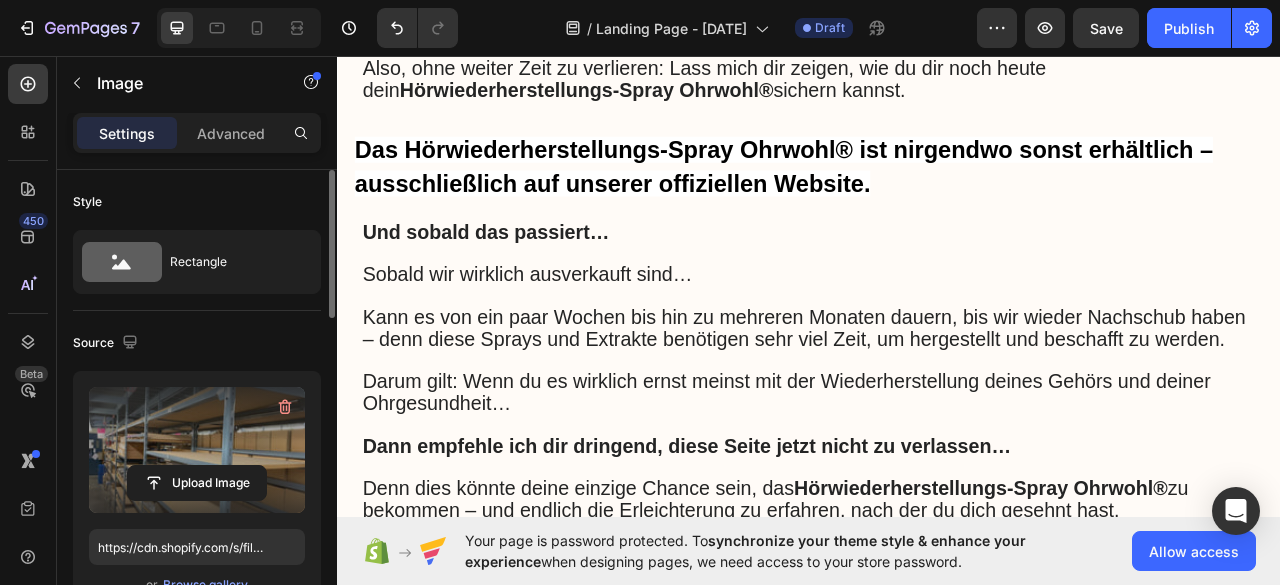 scroll, scrollTop: 11283, scrollLeft: 0, axis: vertical 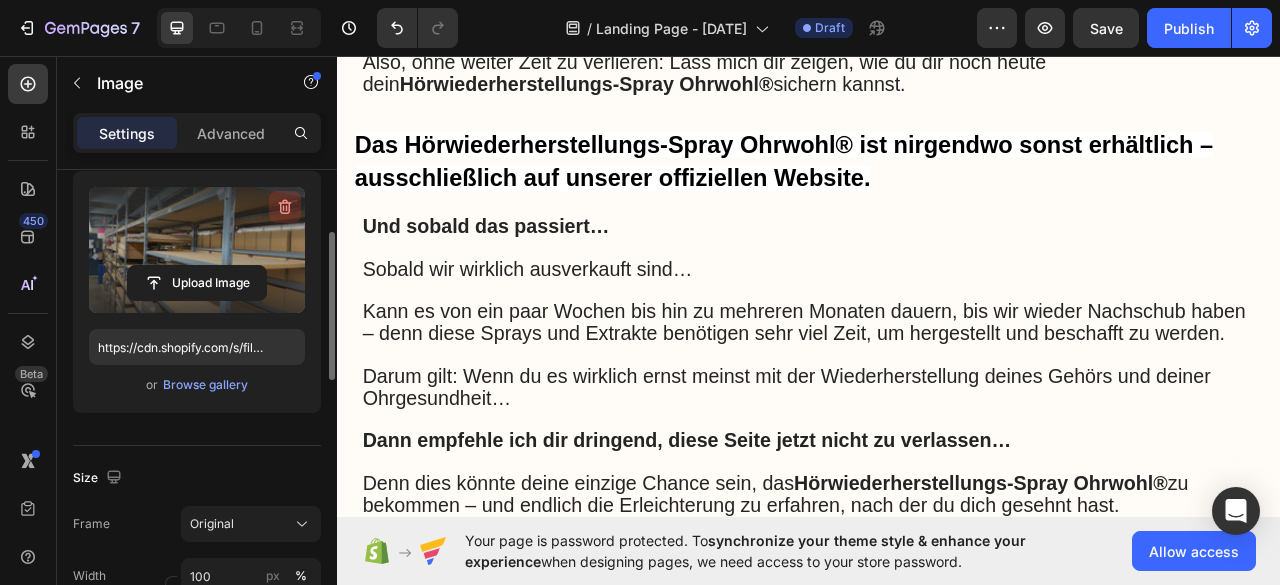 click 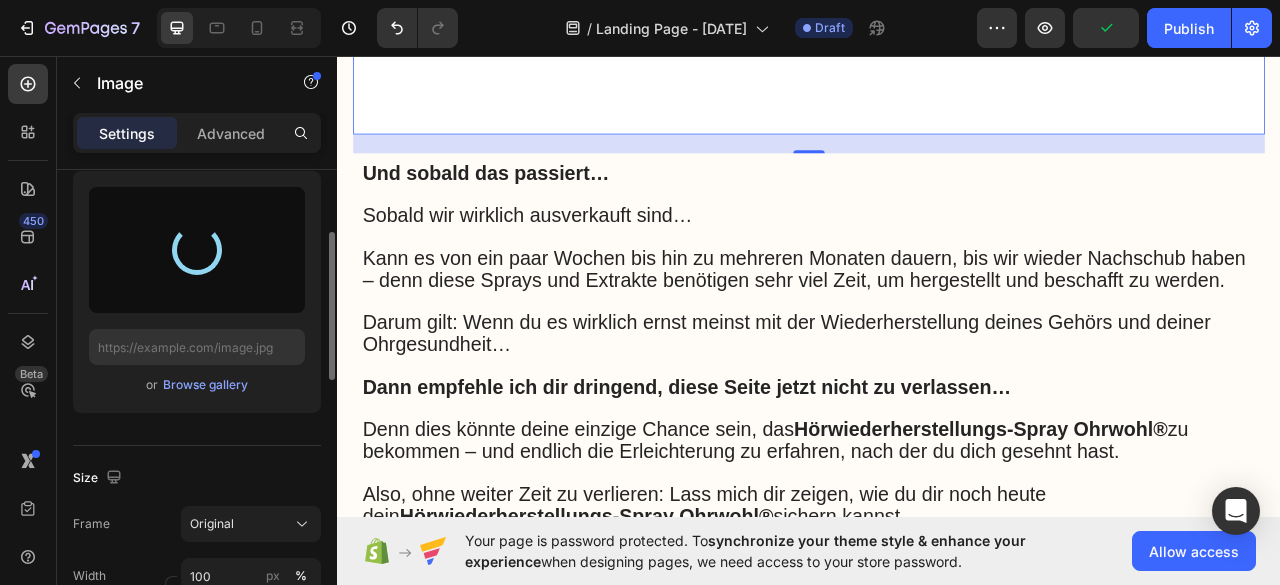 type on "https://cdn.shopify.com/s/files/1/0635/1650/8247/files/gempages_572790900653032672-1dc09af5-2da4-4863-8950-93fb36317287.webp" 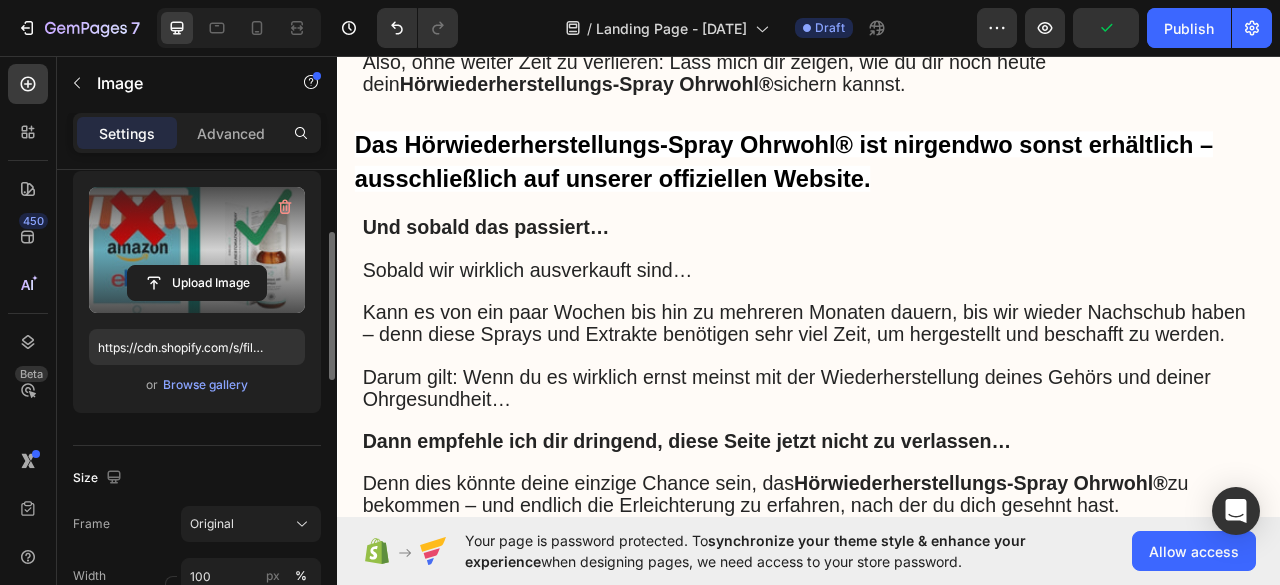 click at bounding box center (937, -698) 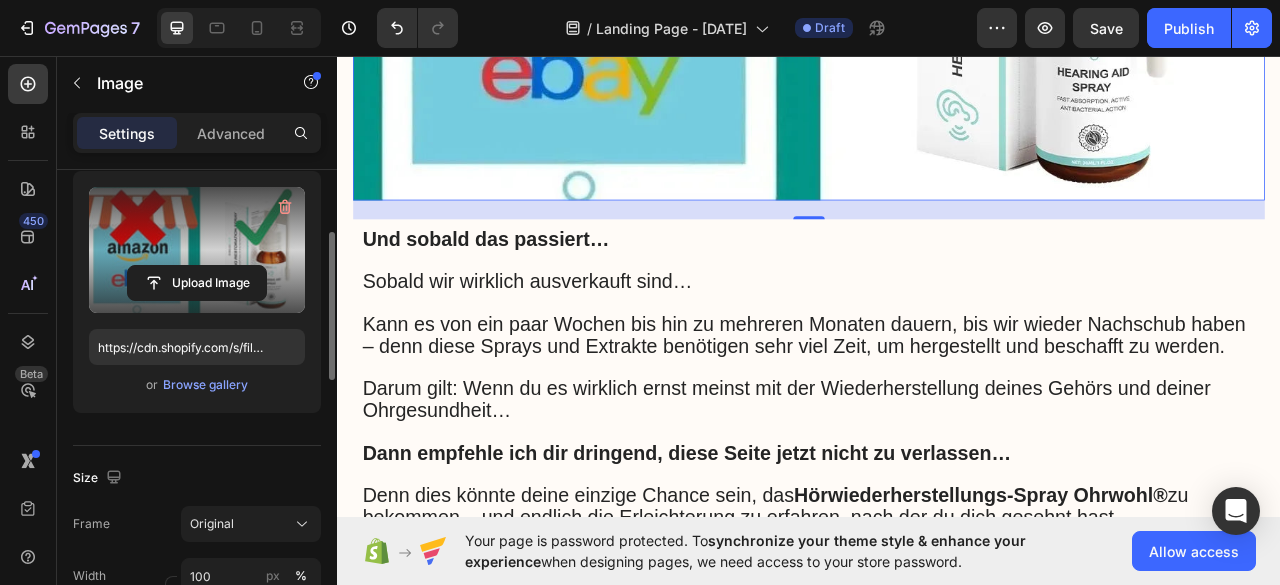 scroll, scrollTop: 10983, scrollLeft: 0, axis: vertical 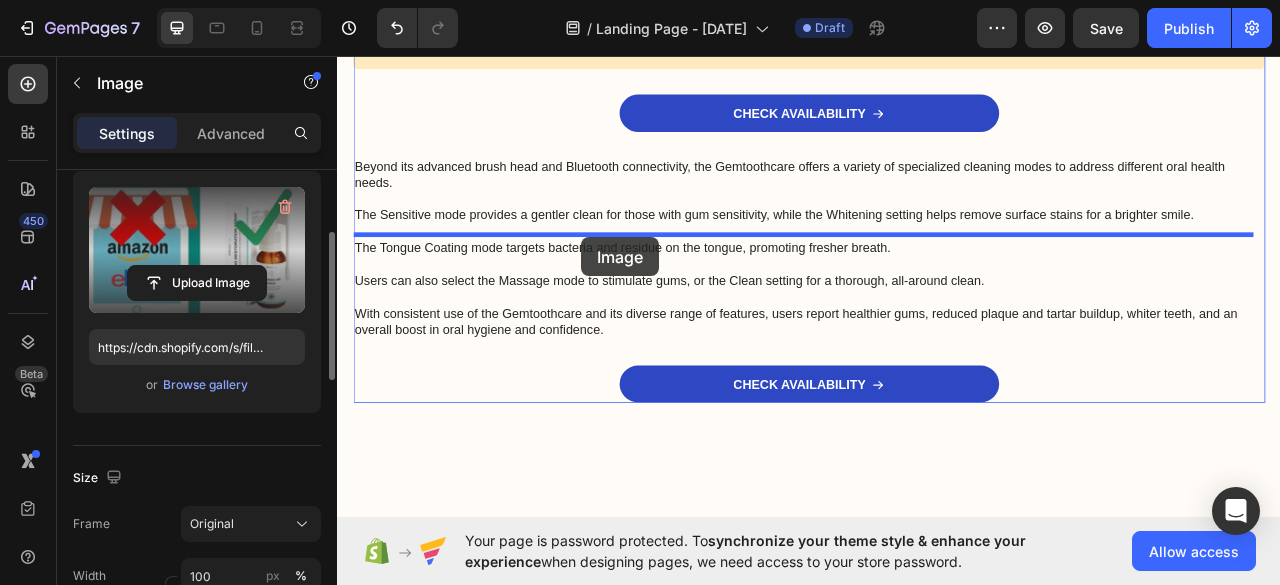 drag, startPoint x: 387, startPoint y: 102, endPoint x: 647, endPoint y: 289, distance: 320.26395 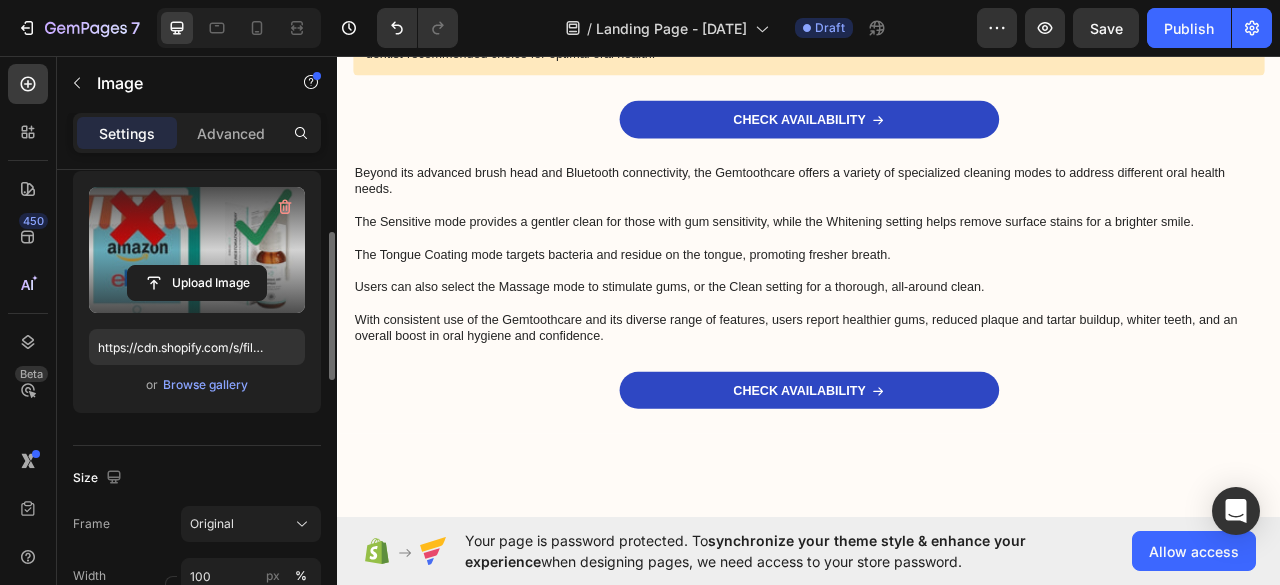 scroll, scrollTop: 11456, scrollLeft: 0, axis: vertical 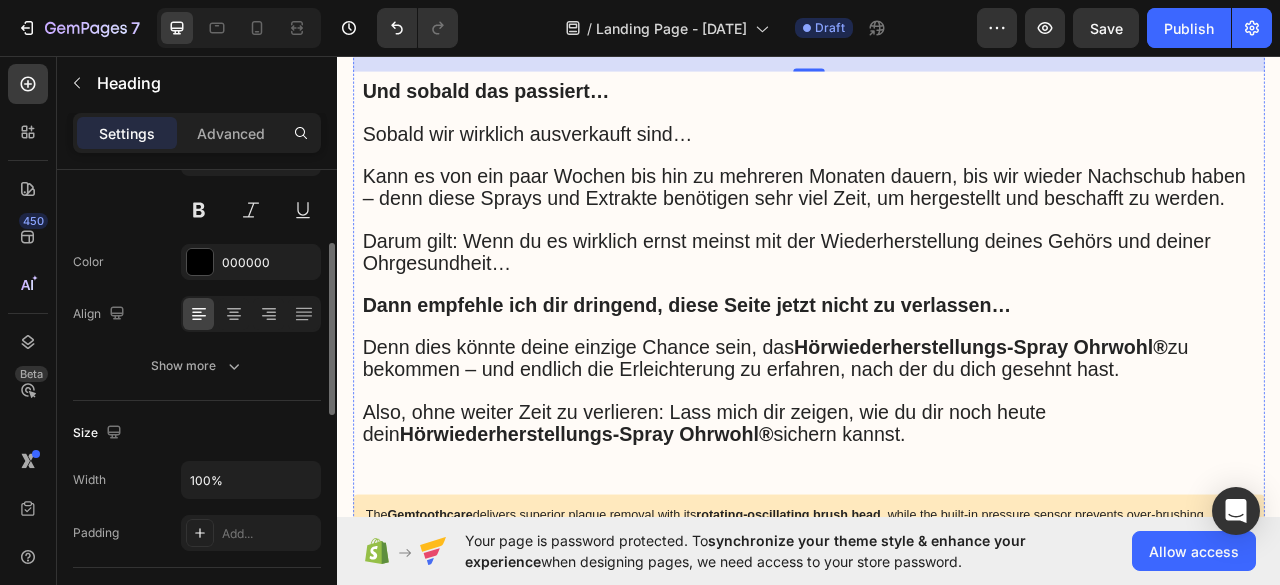 click on "Das Hörwiederherstellungs-Spray Ohrwohl® ist nirgendwo sonst erhältlich – ausschließlich auf unserer offiziellen Website." at bounding box center (905, -617) 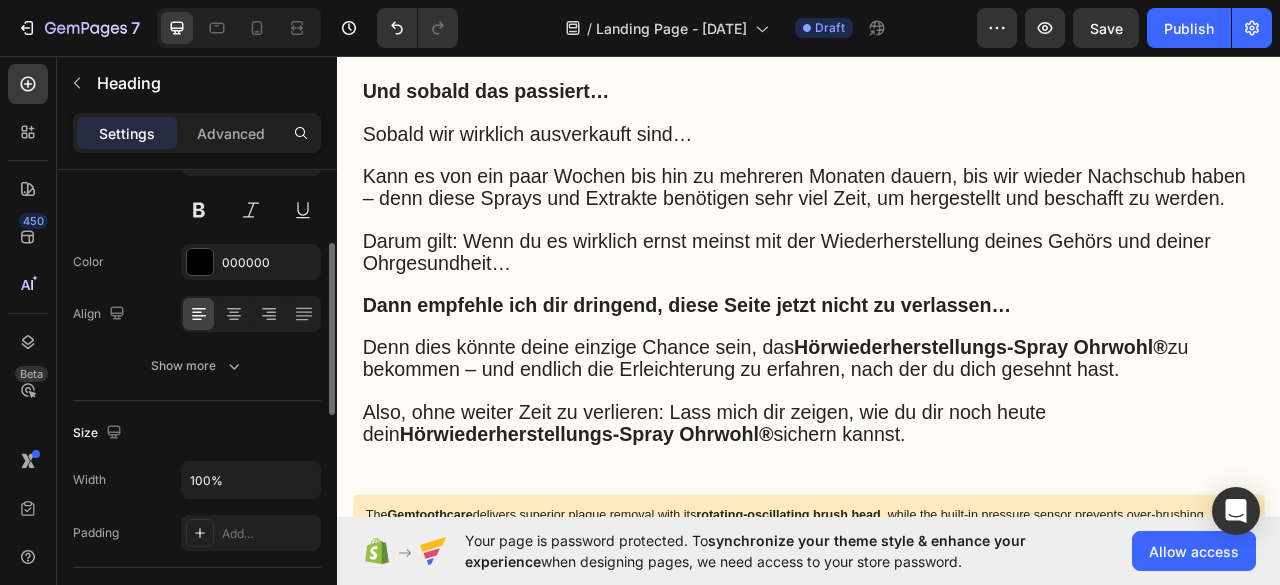 scroll, scrollTop: 0, scrollLeft: 0, axis: both 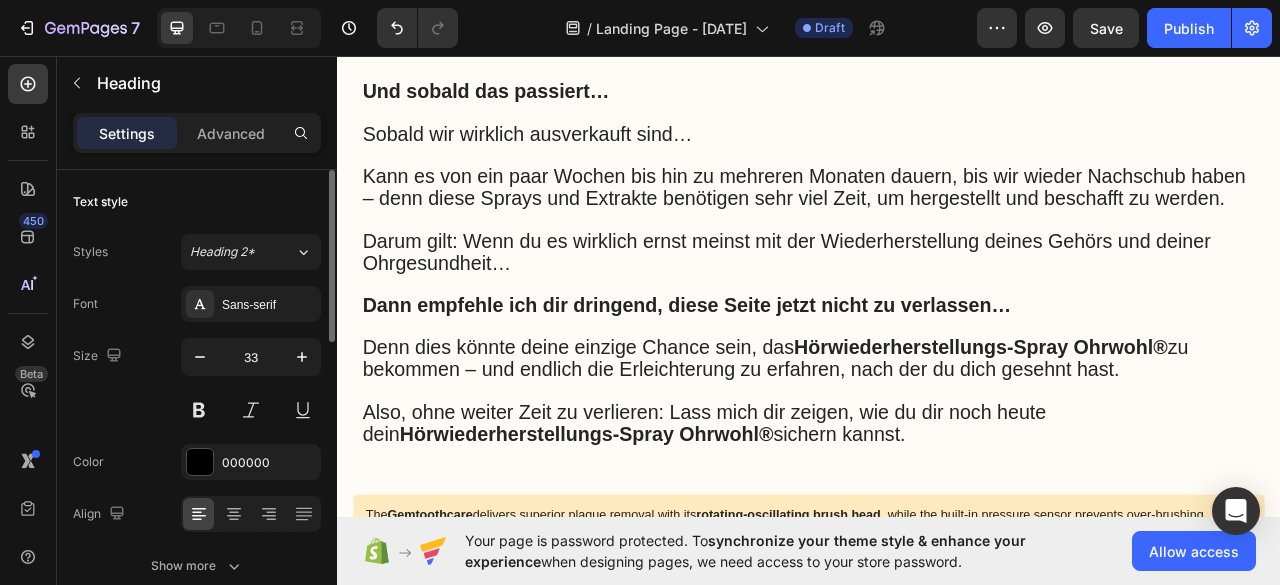 click on "Das Hörwiederherstellungs-Spray Ohrwohl® ist nirgendwo sonst erhältlich – ausschließlich auf unserer offiziellen Website." at bounding box center (905, -617) 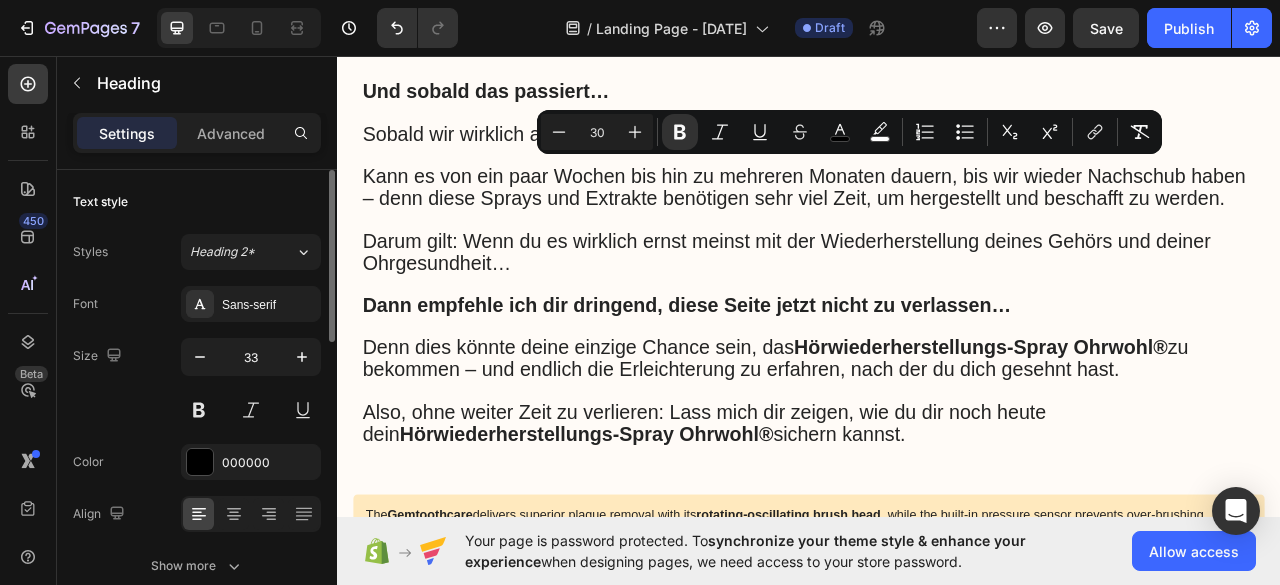 drag, startPoint x: 1017, startPoint y: 246, endPoint x: 365, endPoint y: 200, distance: 653.62067 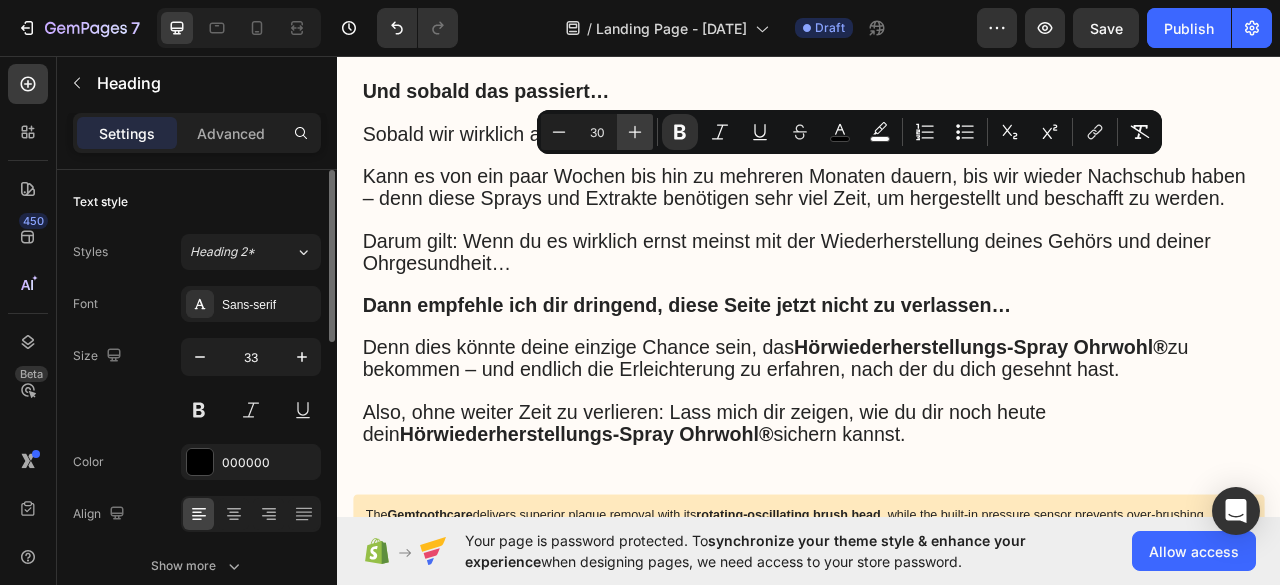 click 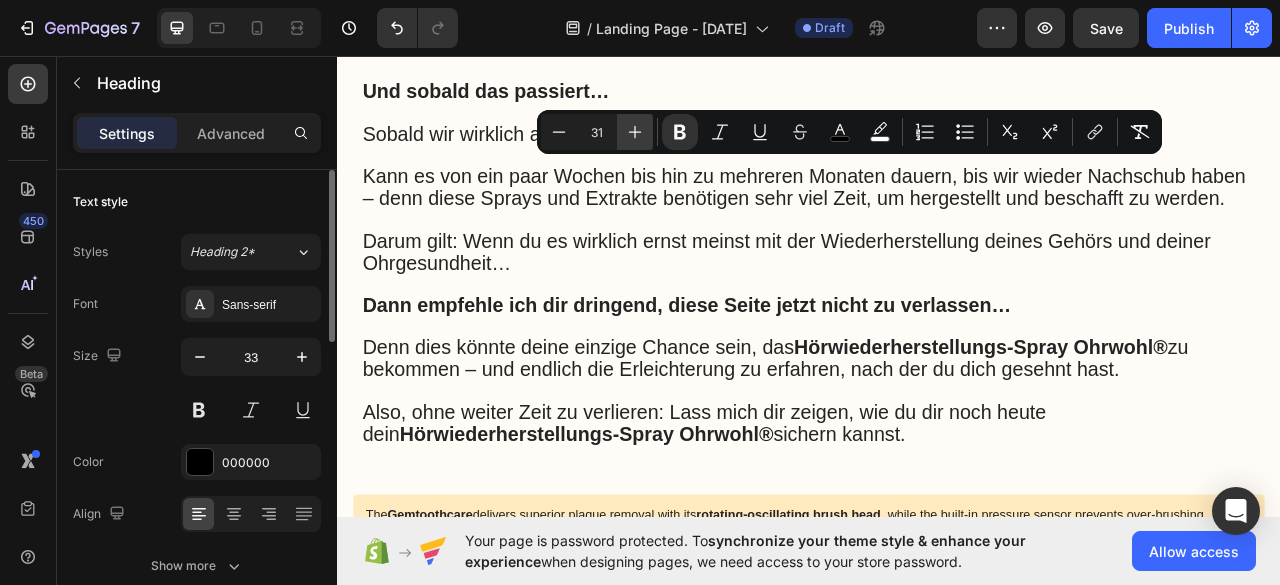 click 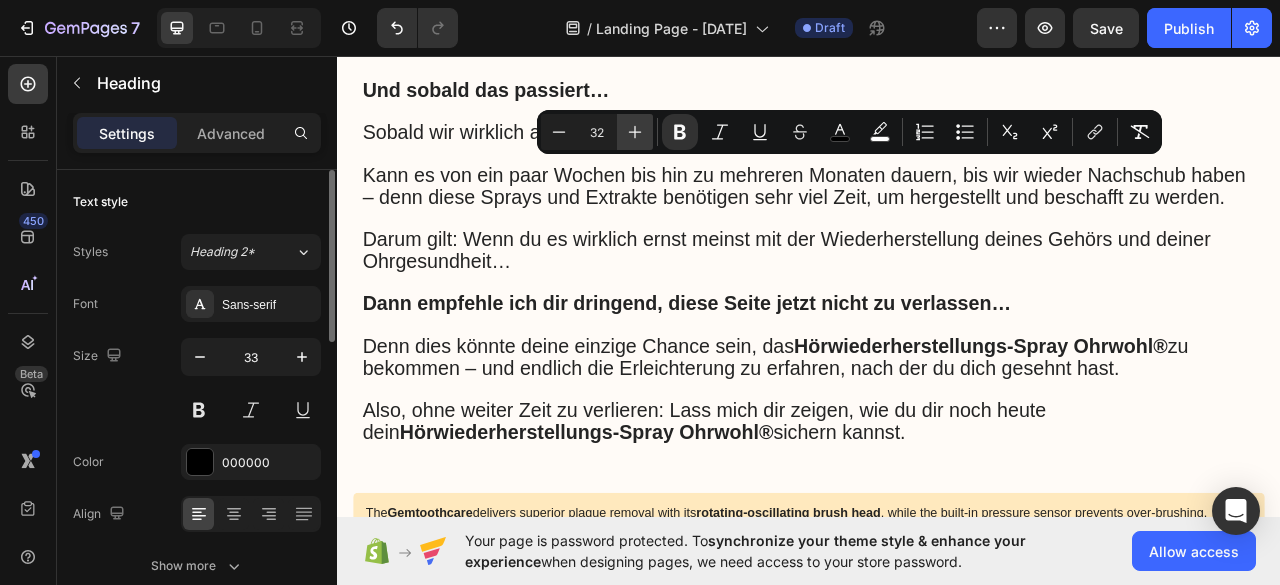 click 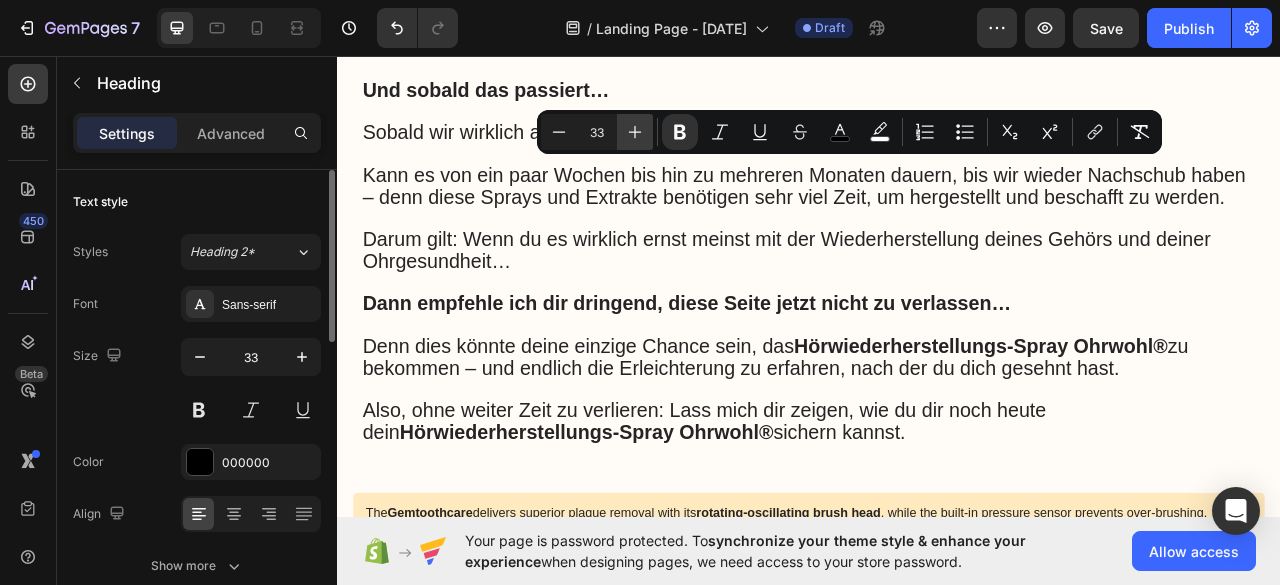 click 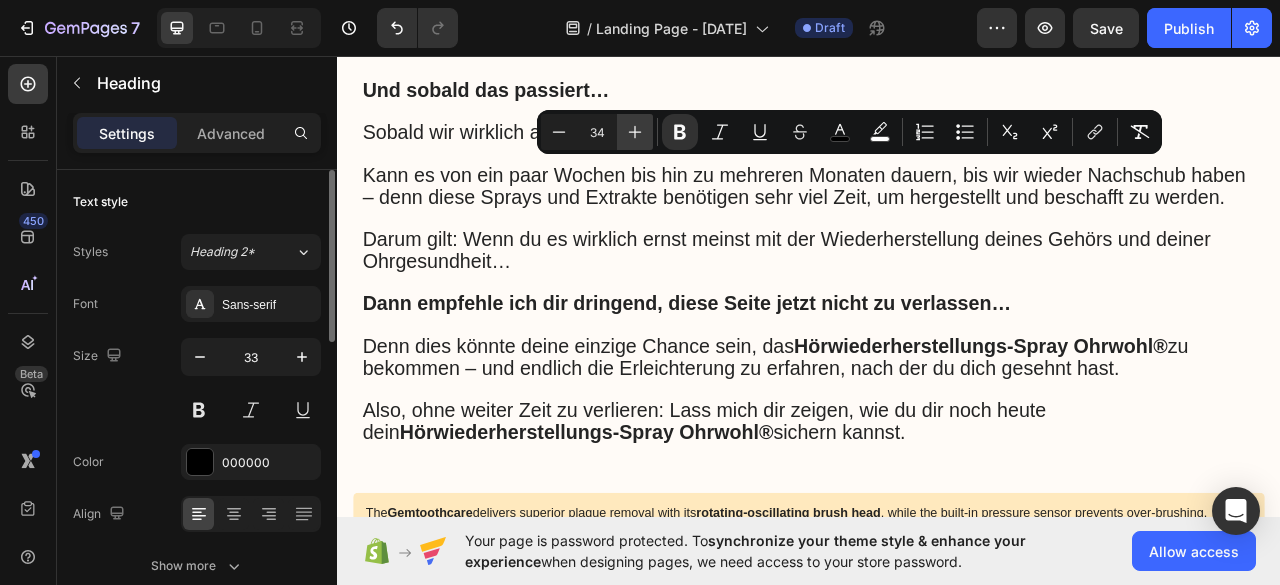 click 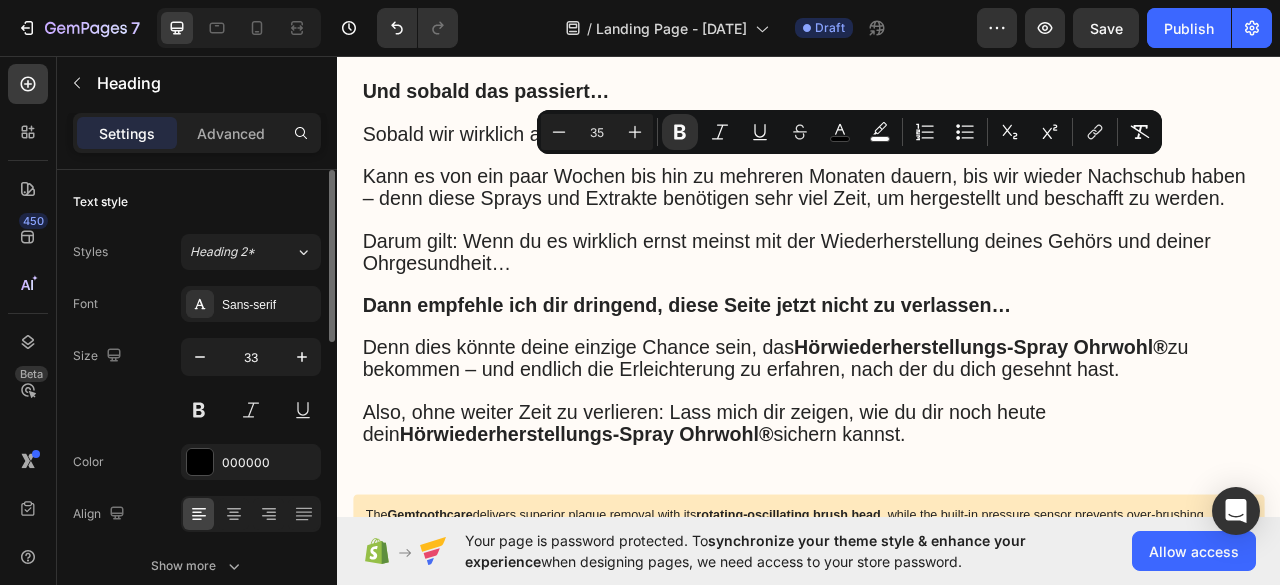click on "Das Hörwiederherstellungs-Spray Ohrwohl® ist nirgendwo sonst erhältlich – ausschließlich auf unserer offiziellen Website." at bounding box center (899, -618) 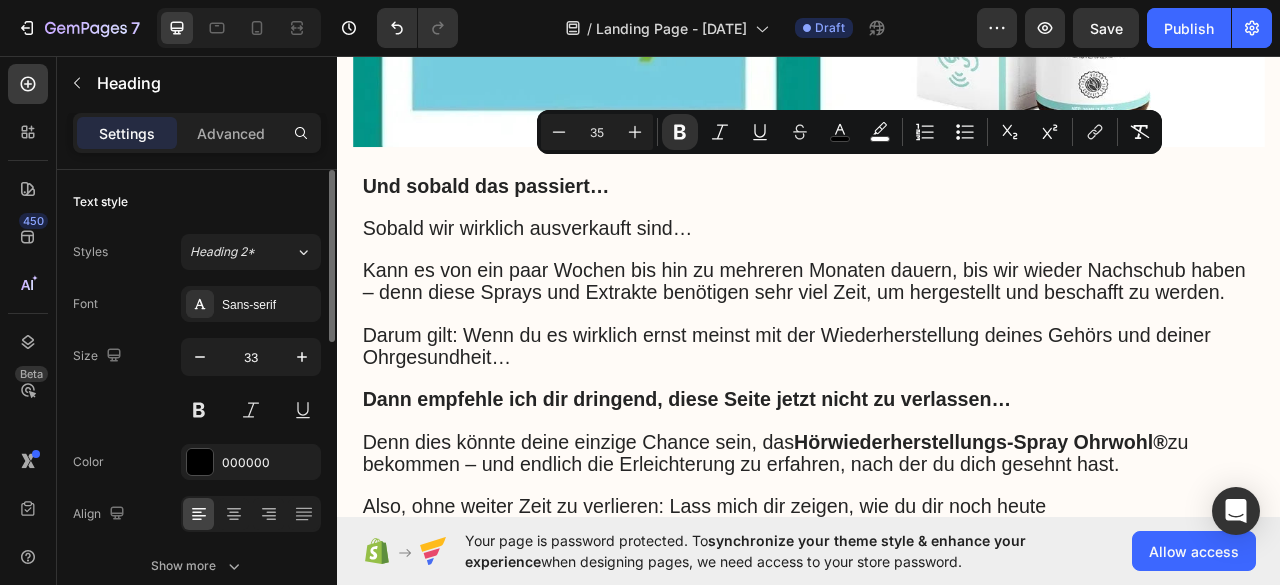 scroll, scrollTop: 11256, scrollLeft: 0, axis: vertical 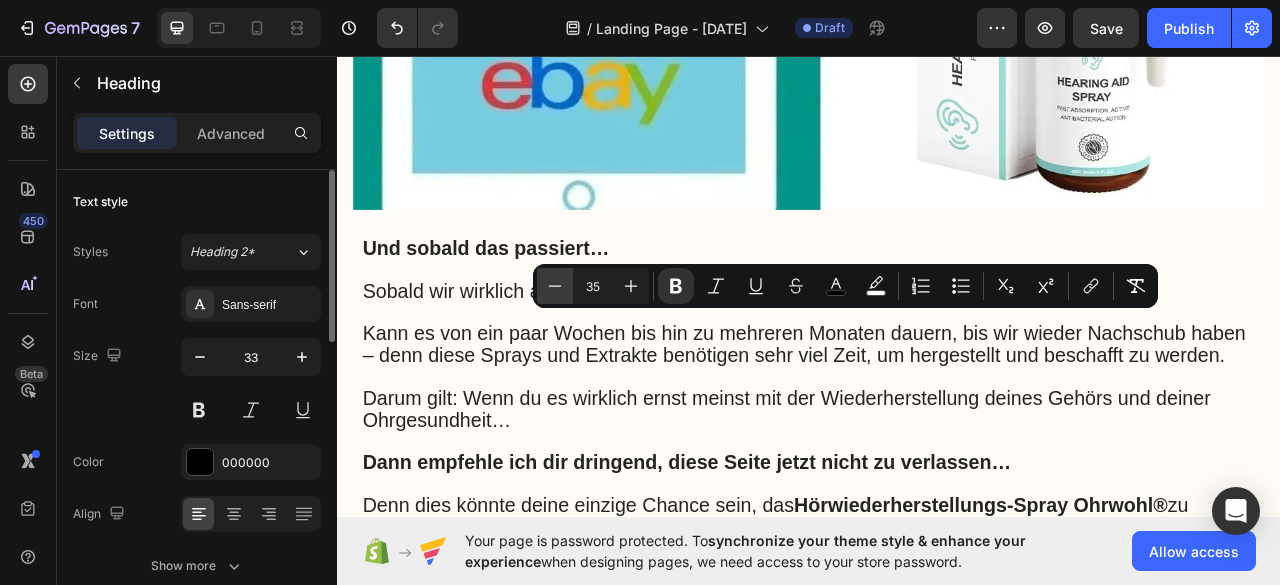 click 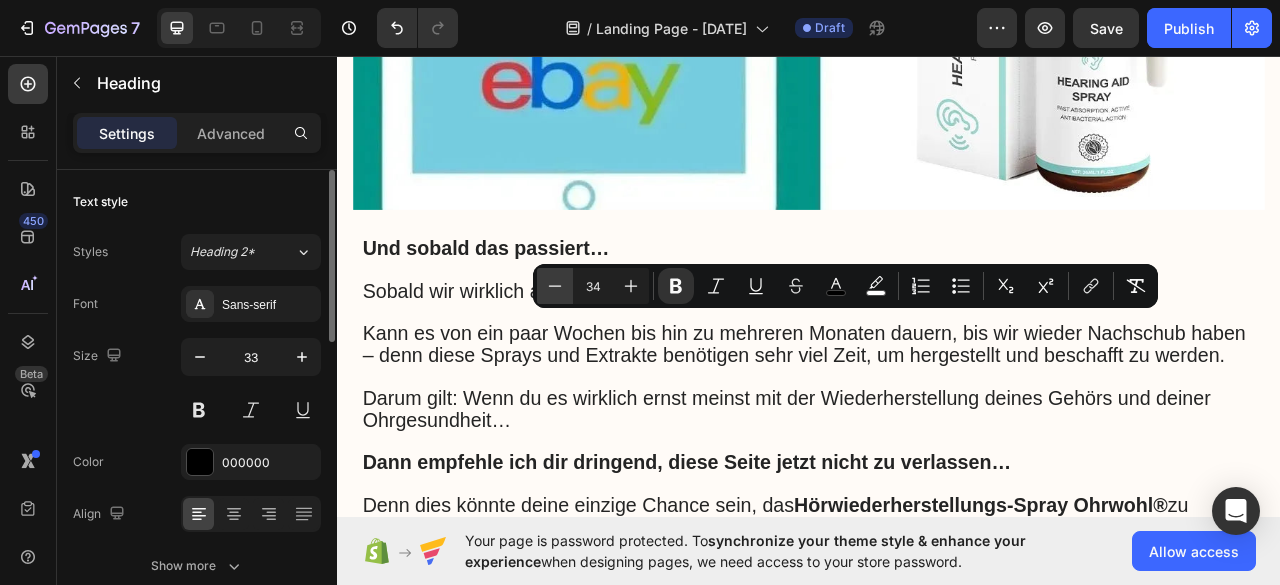 click 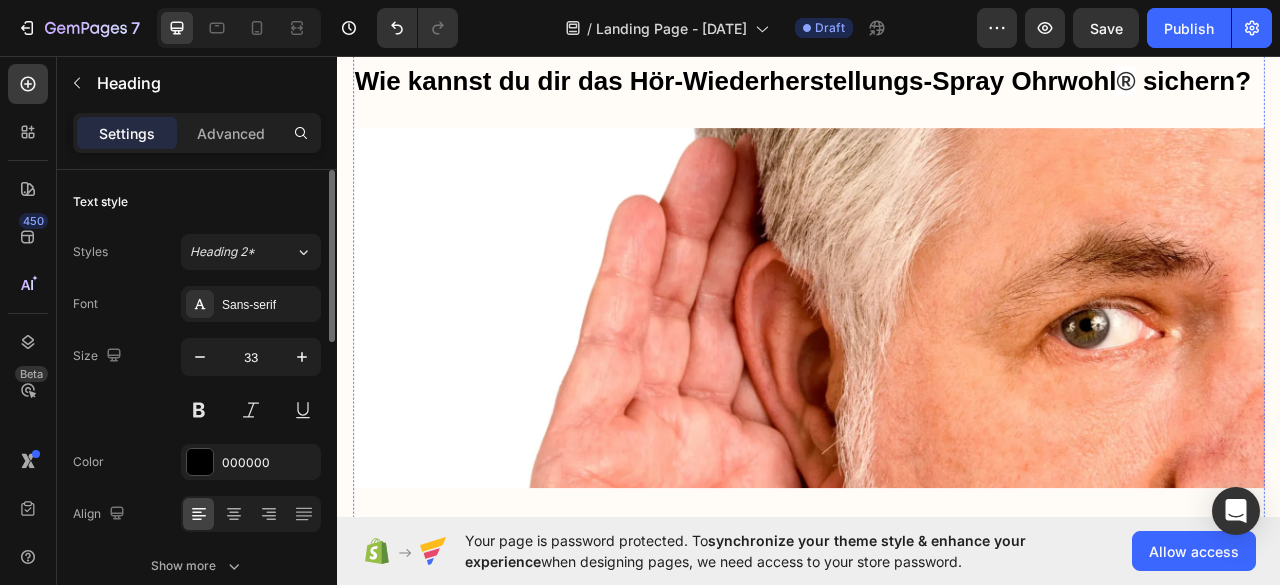 scroll, scrollTop: 8456, scrollLeft: 0, axis: vertical 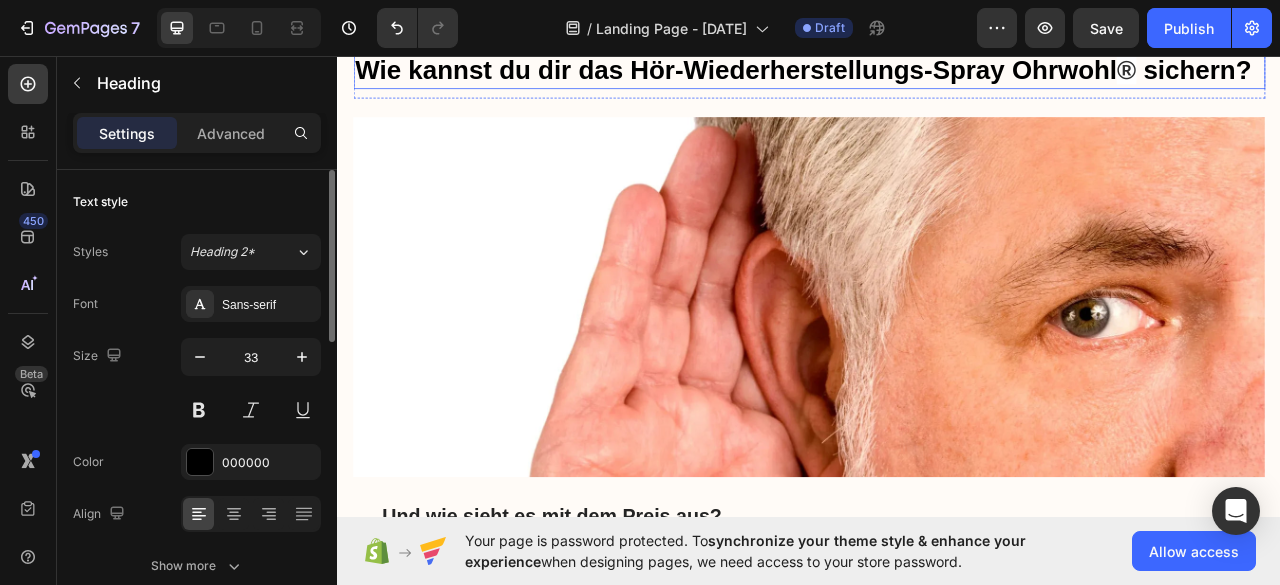 click on "Wie kannst du dir das Hörwiederherstellungs‑Spray Ohrwohl ®   sichern?" at bounding box center [937, 75] 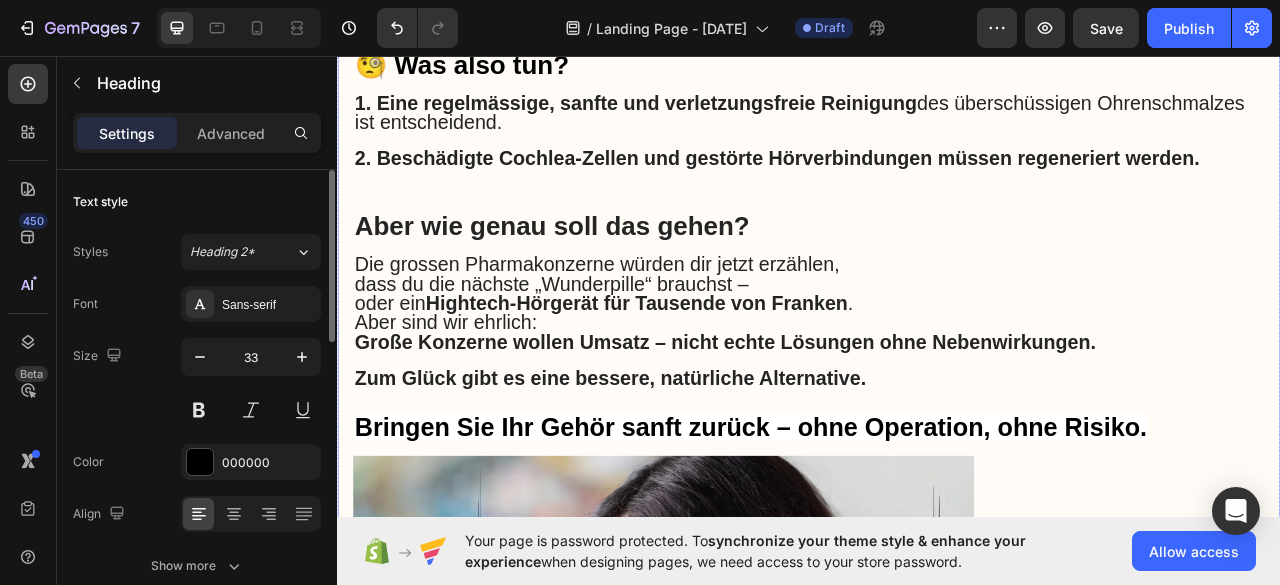 scroll, scrollTop: 5256, scrollLeft: 0, axis: vertical 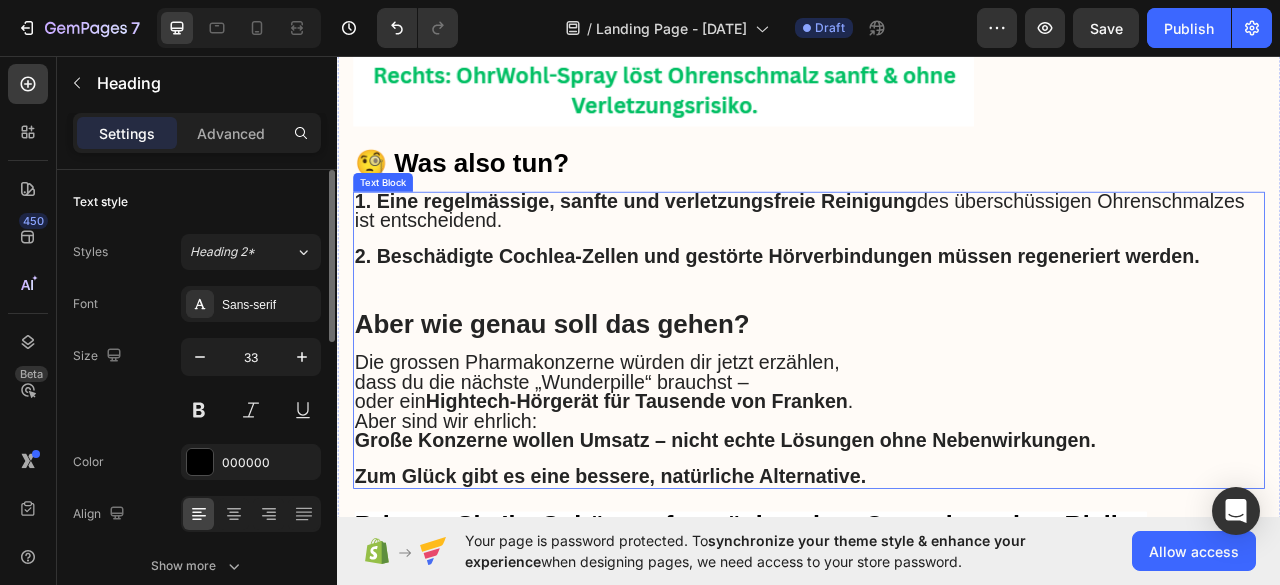 click on "Aber wie genau soll das gehen?" at bounding box center (610, 398) 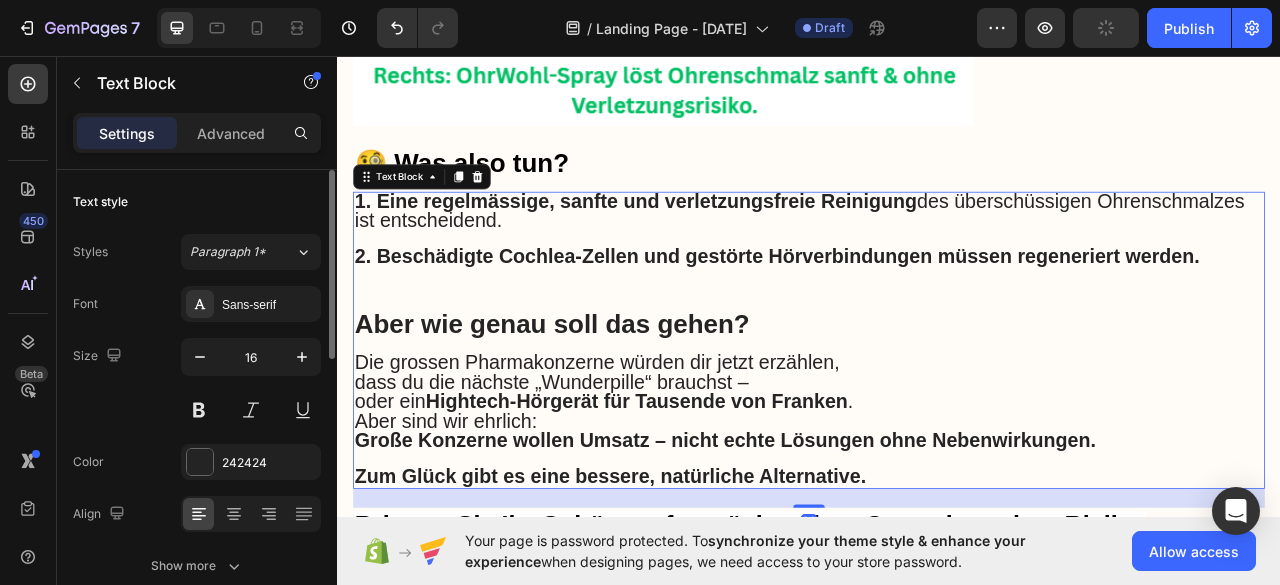 click on "Aber wie genau soll das gehen?" at bounding box center [610, 398] 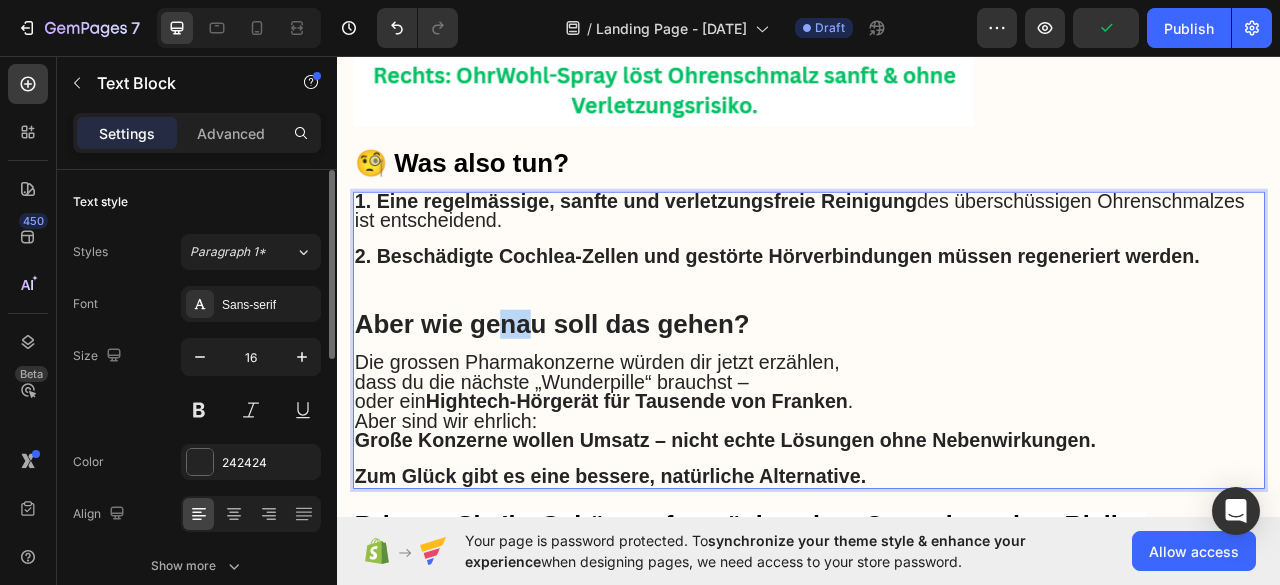 drag, startPoint x: 553, startPoint y: 355, endPoint x: 579, endPoint y: 353, distance: 26.076809 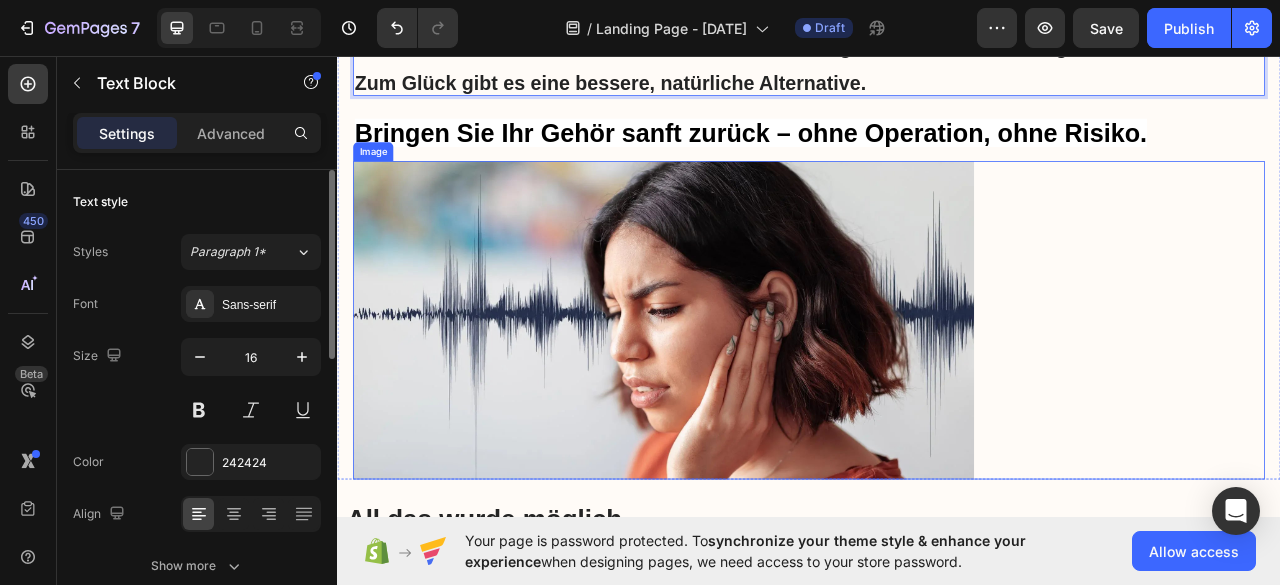 scroll, scrollTop: 6056, scrollLeft: 0, axis: vertical 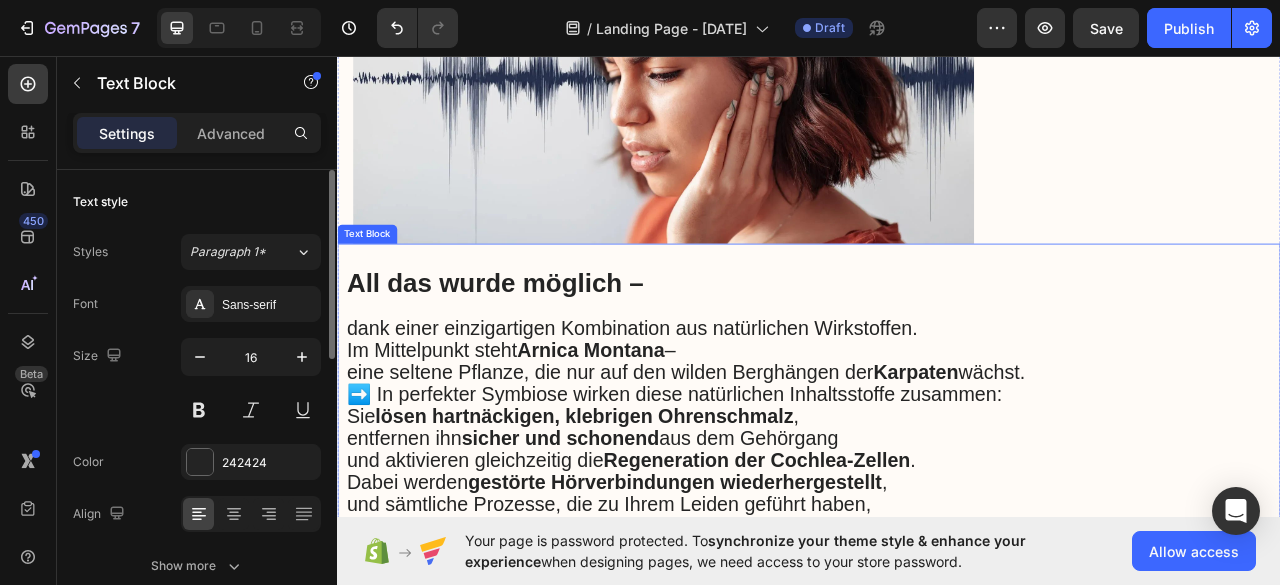 click on "All das wurde möglich –" at bounding box center (538, 346) 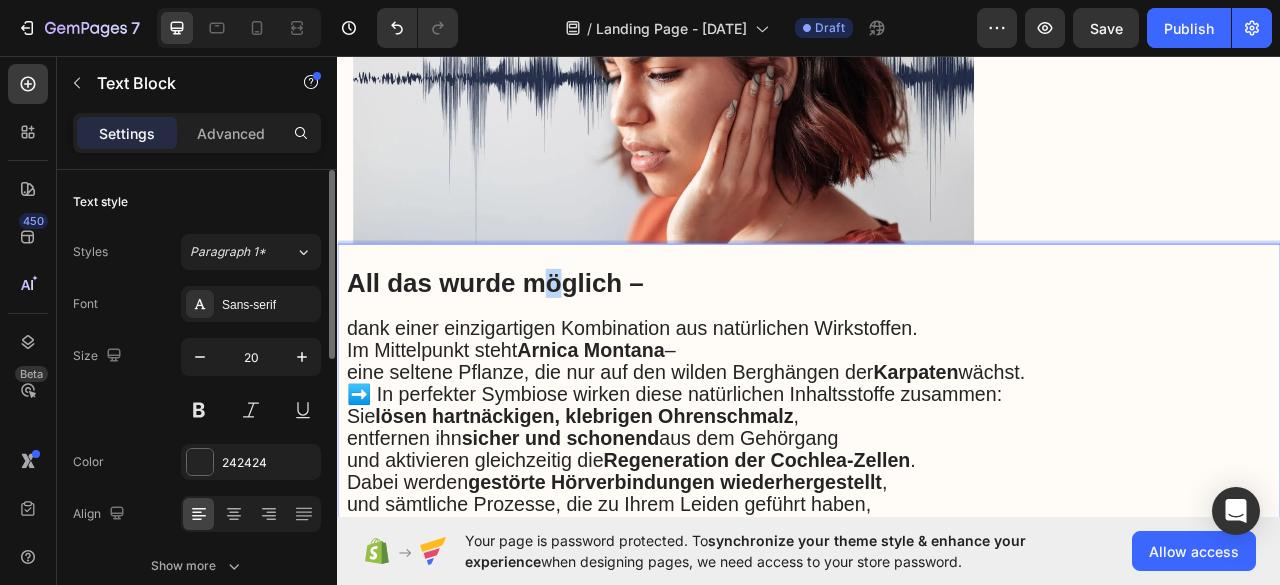 drag, startPoint x: 589, startPoint y: 298, endPoint x: 569, endPoint y: 302, distance: 20.396078 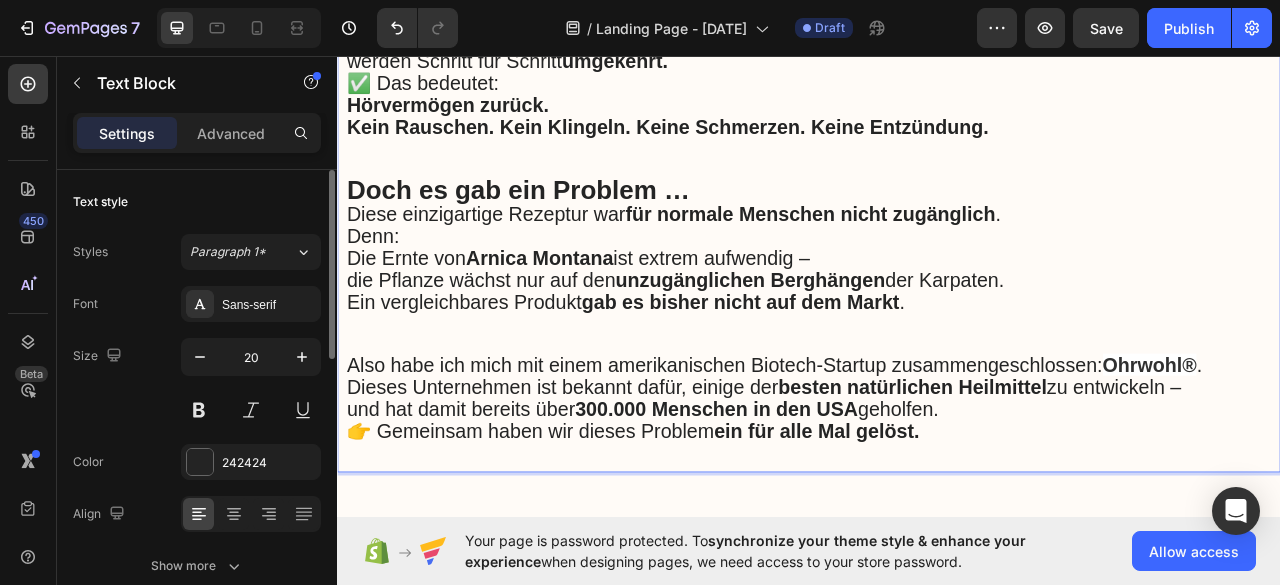 scroll, scrollTop: 6556, scrollLeft: 0, axis: vertical 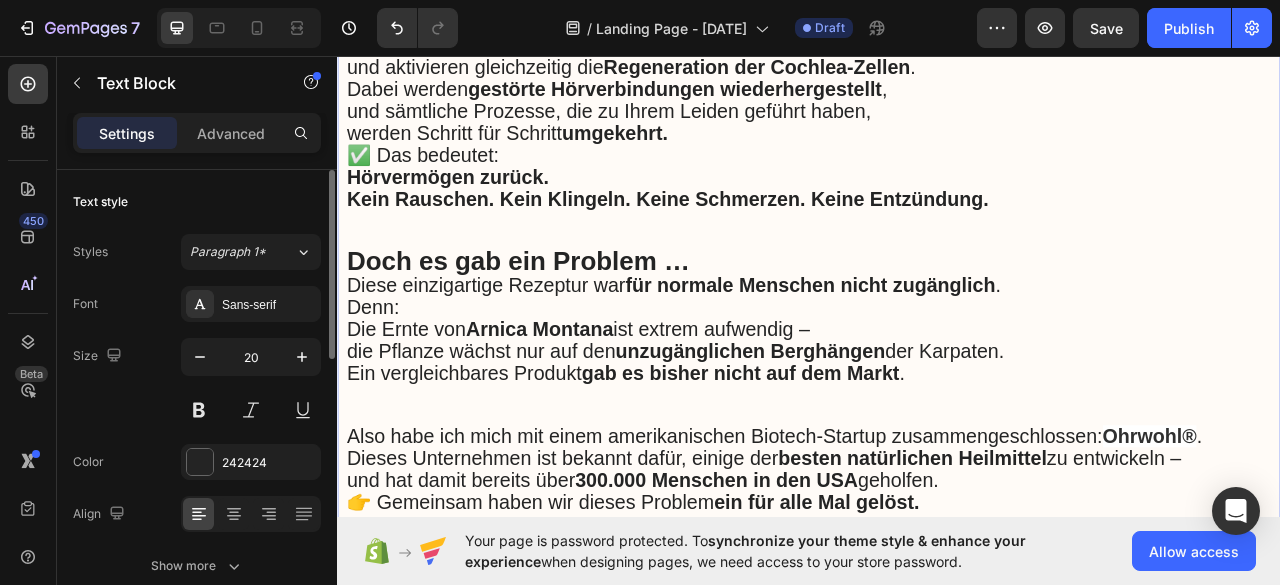 click on "Doch es gab ein Problem …" at bounding box center (567, 318) 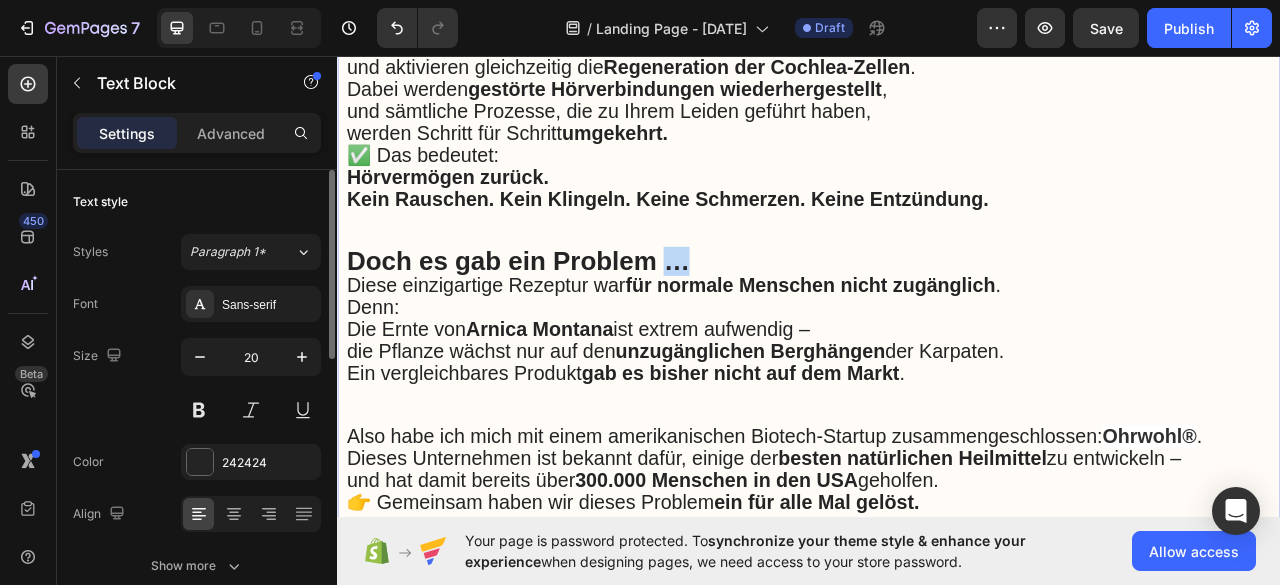 drag, startPoint x: 750, startPoint y: 268, endPoint x: 729, endPoint y: 269, distance: 21.023796 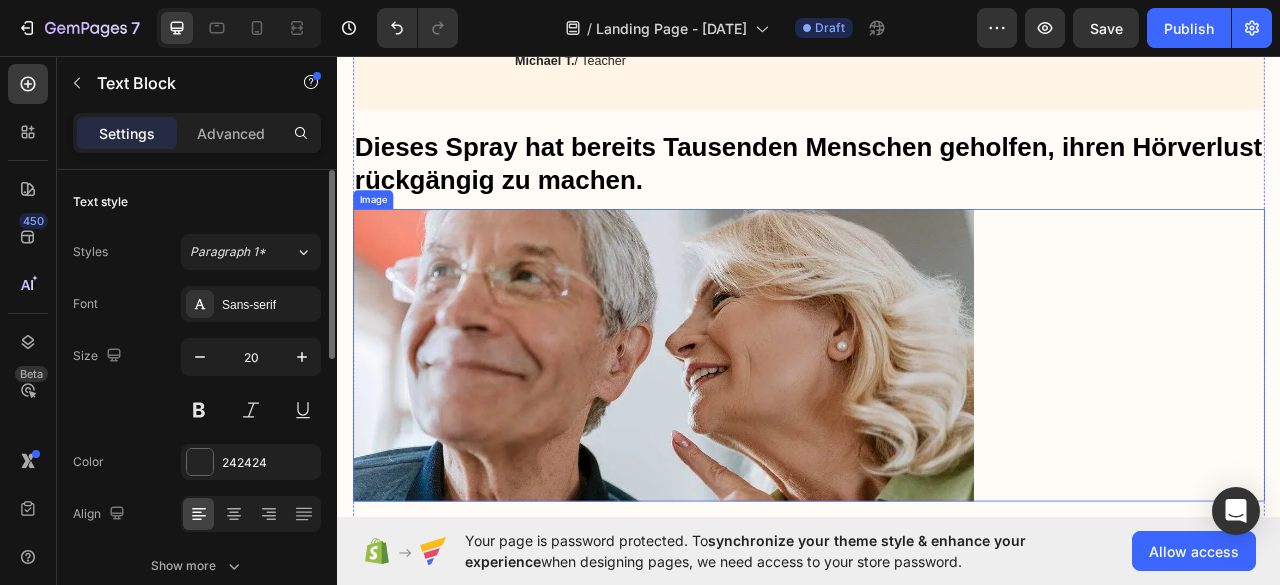 scroll, scrollTop: 7656, scrollLeft: 0, axis: vertical 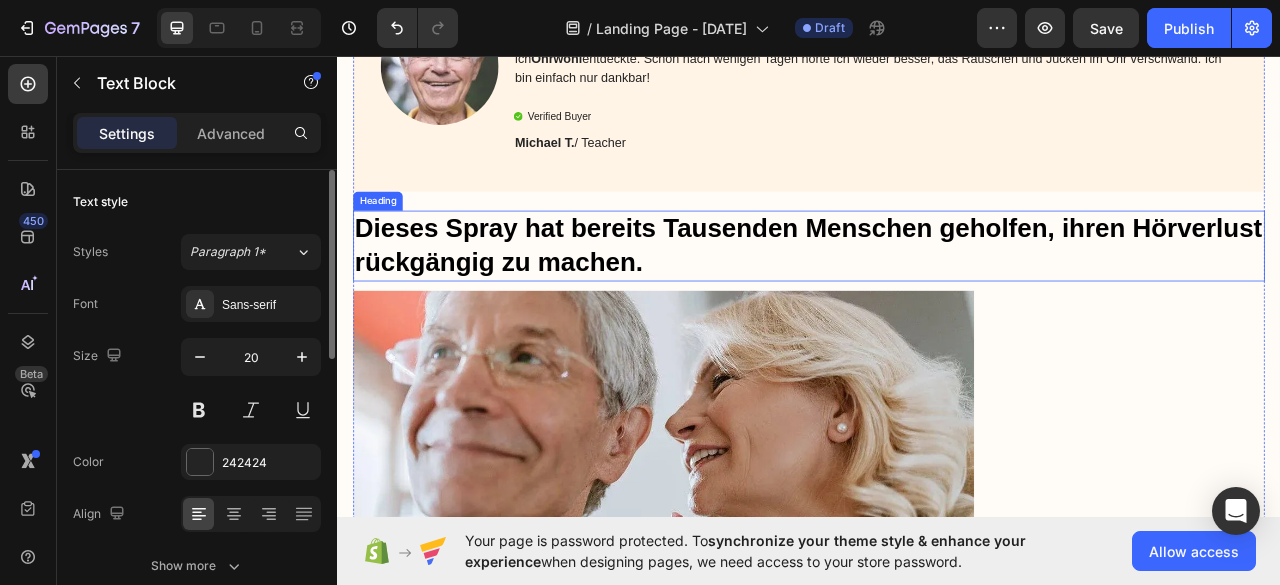 click on "Dieses Spray hat bereits Tausenden Menschen geholfen, ihren Hörverlust rückgängig zu machen." at bounding box center [937, 299] 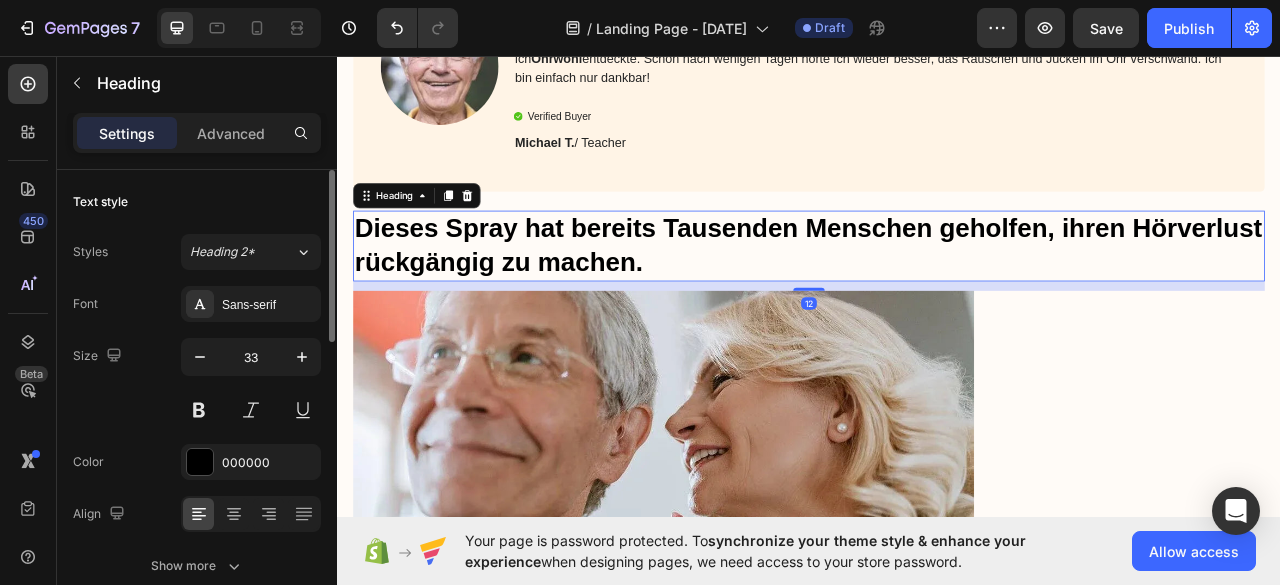 click on "Dieses Spray hat bereits Tausenden Menschen geholfen, ihren Hörverlust rückgängig zu machen." at bounding box center (937, 299) 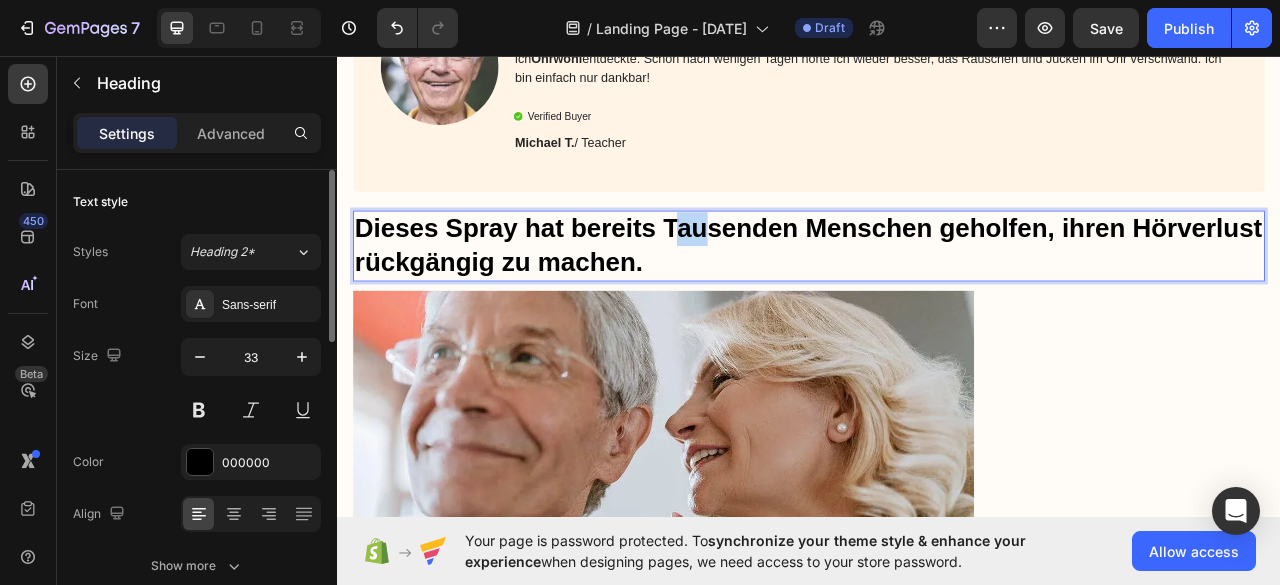 drag, startPoint x: 780, startPoint y: 270, endPoint x: 798, endPoint y: 268, distance: 18.110771 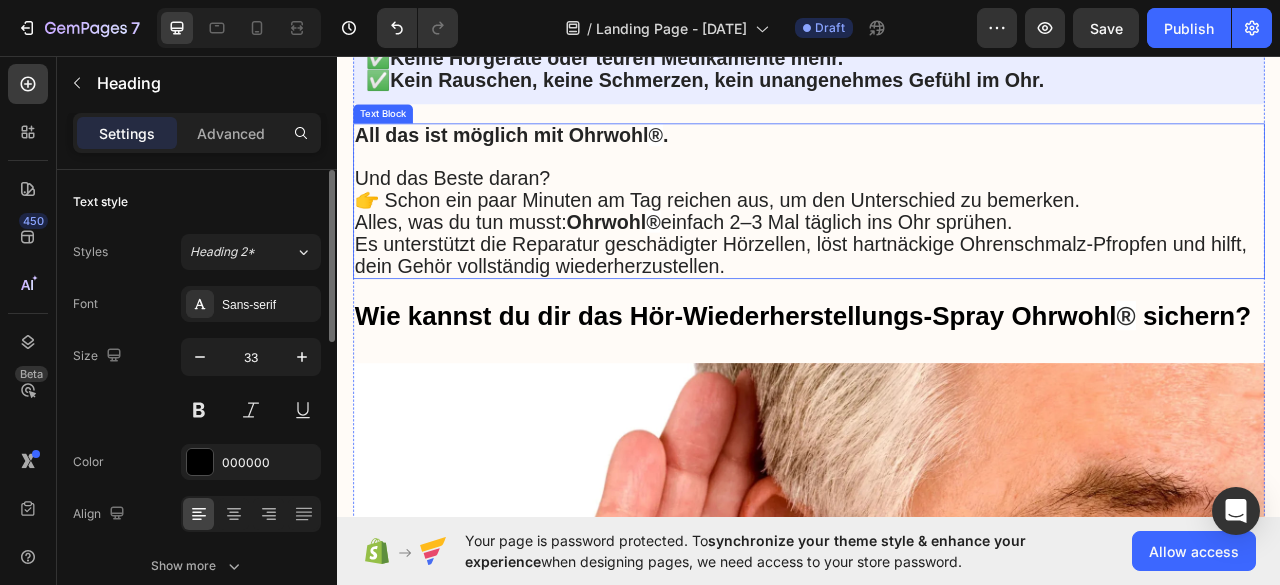 scroll, scrollTop: 8556, scrollLeft: 0, axis: vertical 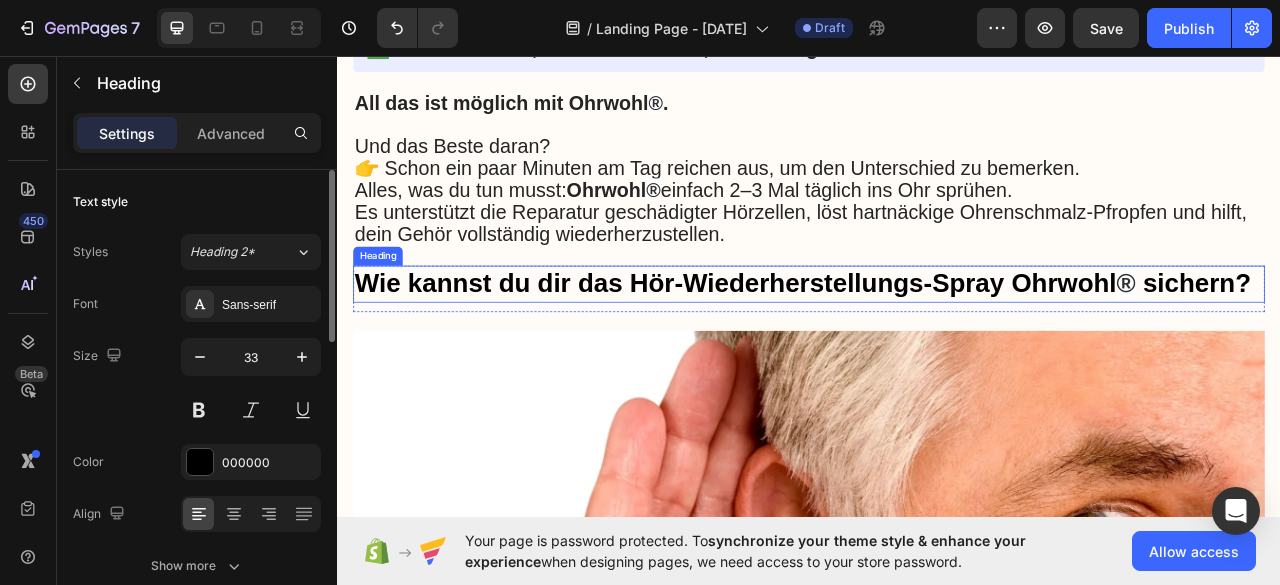 click on "Wie kannst du dir das Hörwiederherstellungs‑Spray Ohrwohl ®   sichern?" at bounding box center [937, 347] 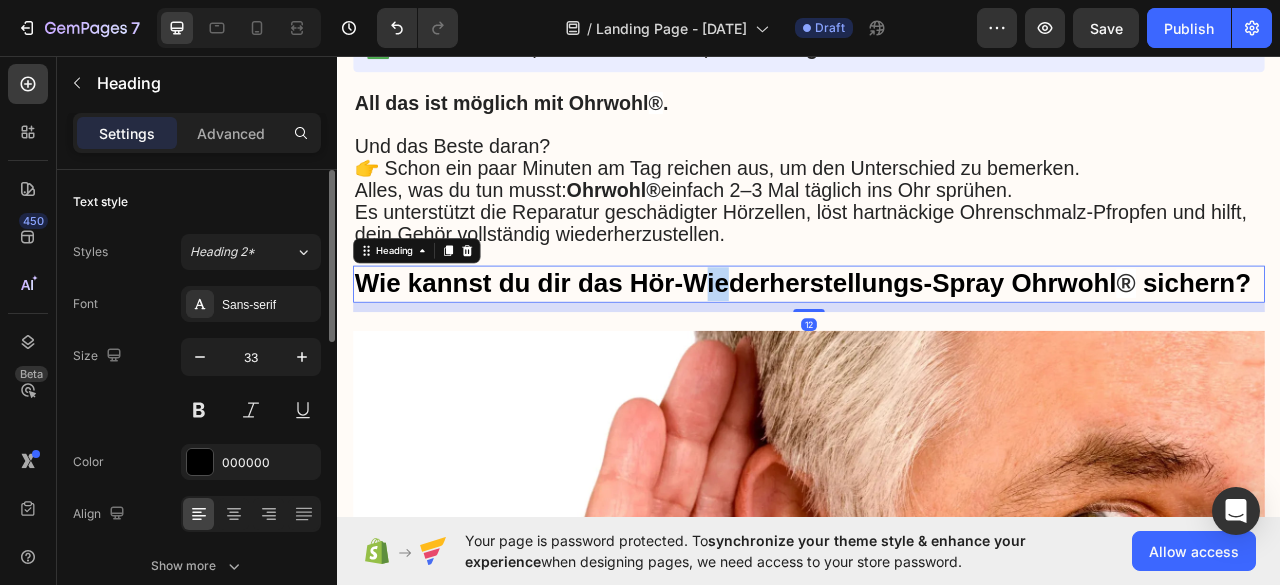 drag, startPoint x: 844, startPoint y: 331, endPoint x: 800, endPoint y: 335, distance: 44.181442 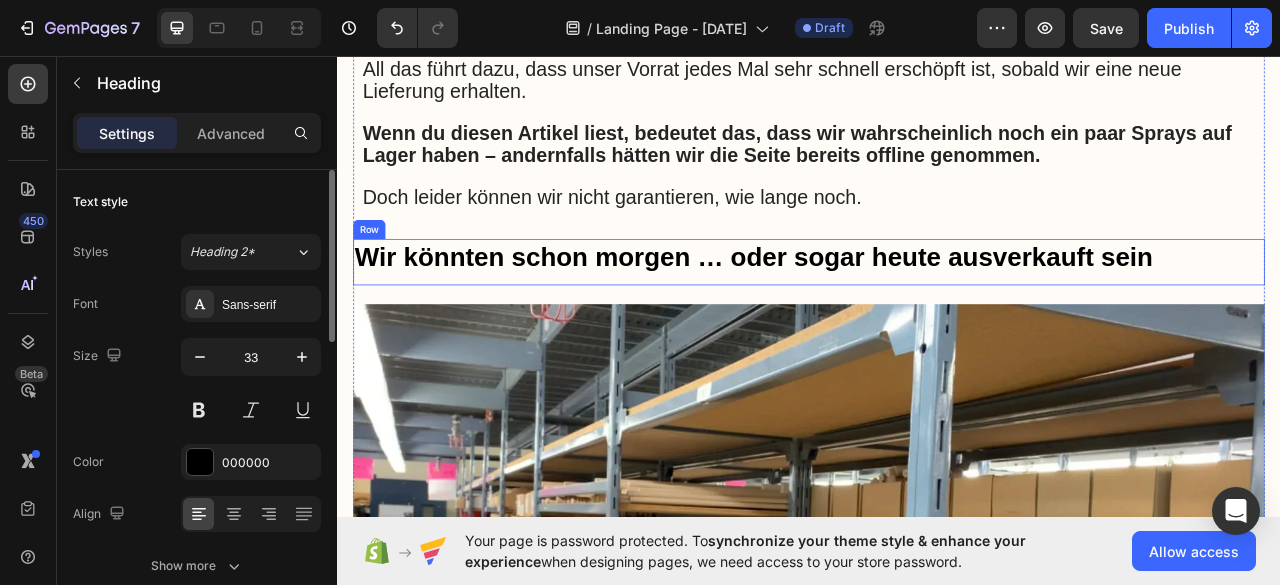 scroll, scrollTop: 10156, scrollLeft: 0, axis: vertical 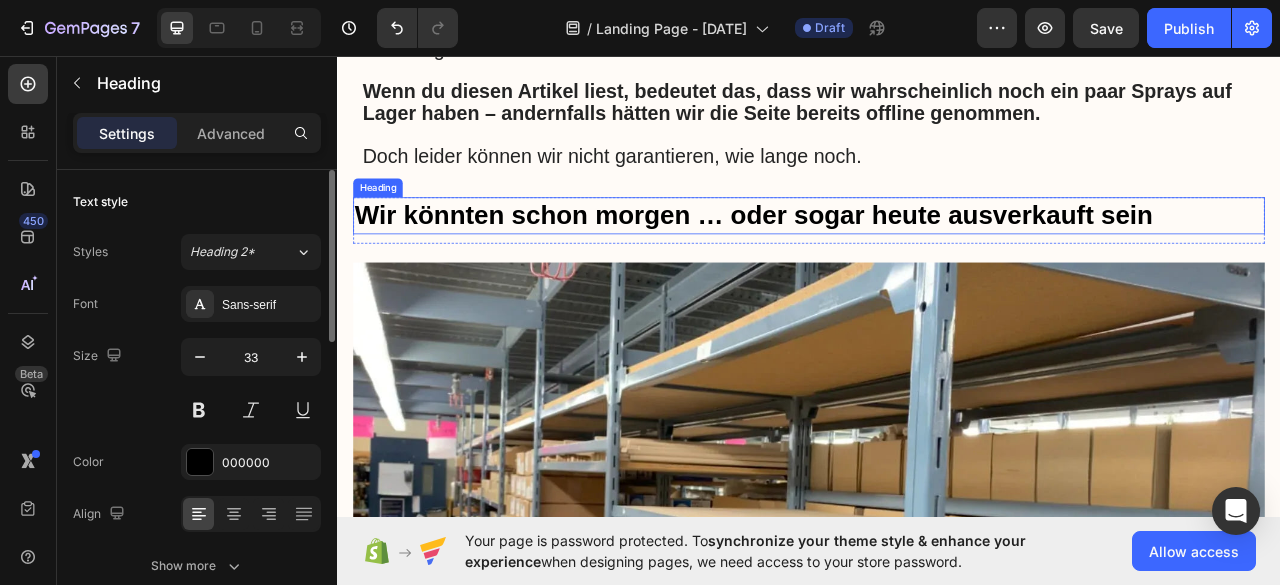click on "Wir könnten schon morgen … oder sogar heute ausverkauft sein" at bounding box center [937, 260] 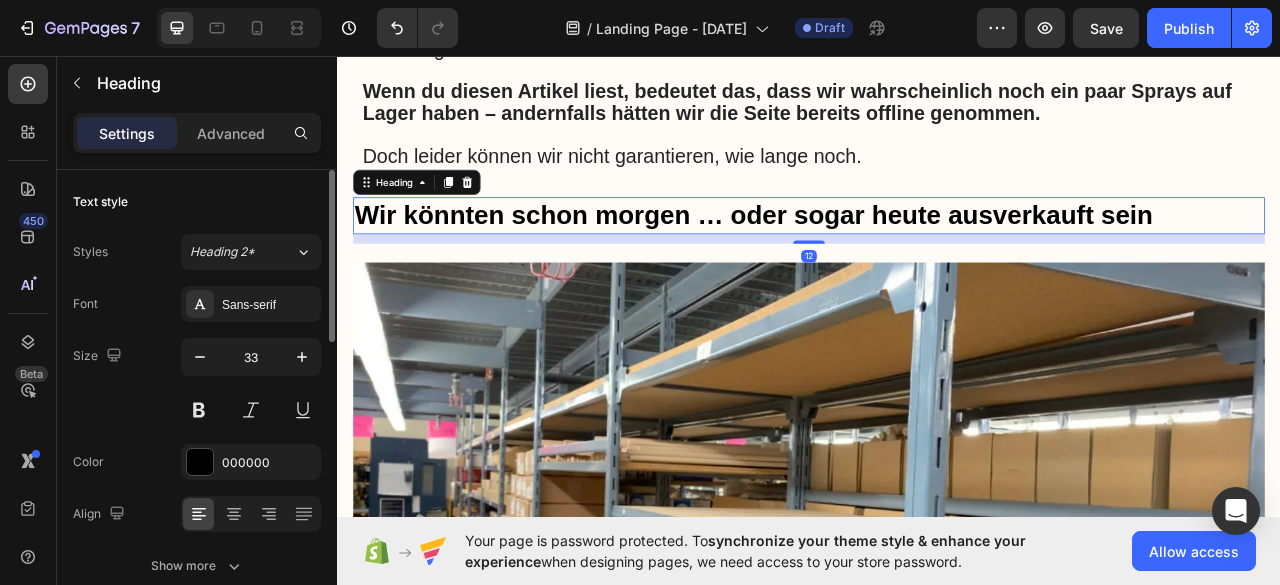 click on "Wir könnten schon morgen … oder sogar heute ausverkauft sein" at bounding box center [937, 260] 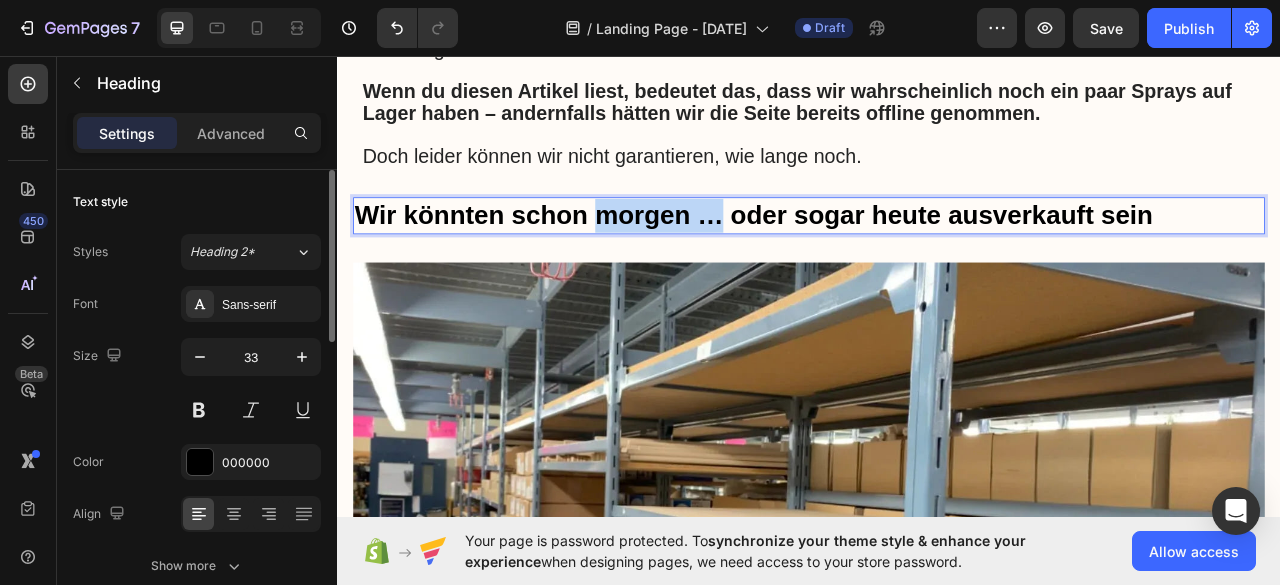 drag, startPoint x: 776, startPoint y: 261, endPoint x: 792, endPoint y: 259, distance: 16.124516 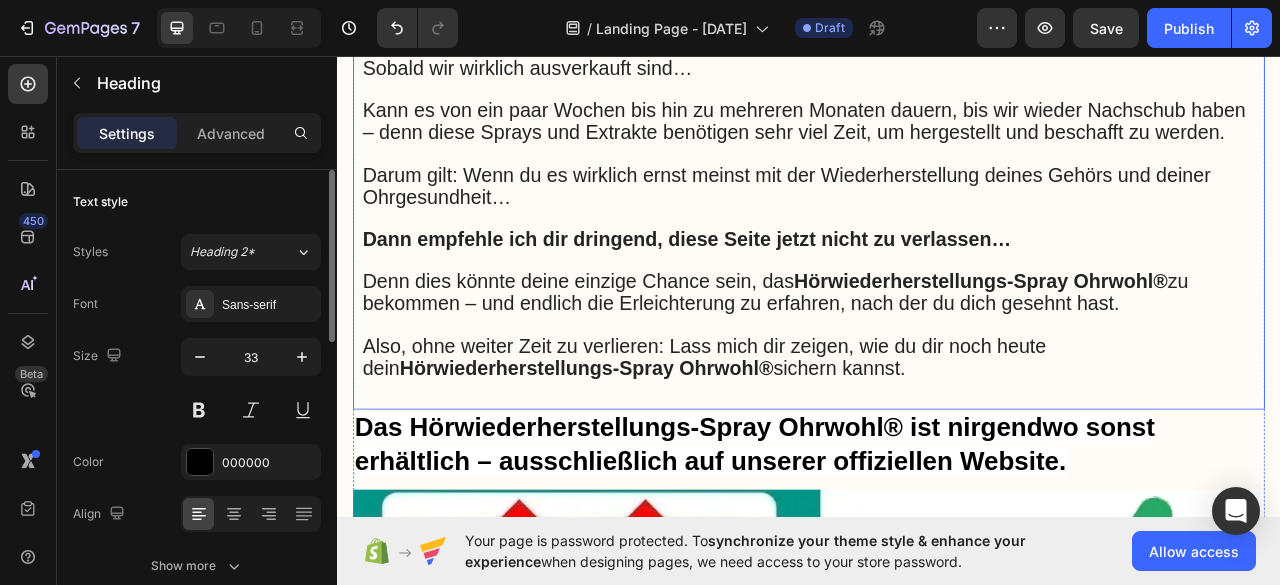 scroll, scrollTop: 11256, scrollLeft: 0, axis: vertical 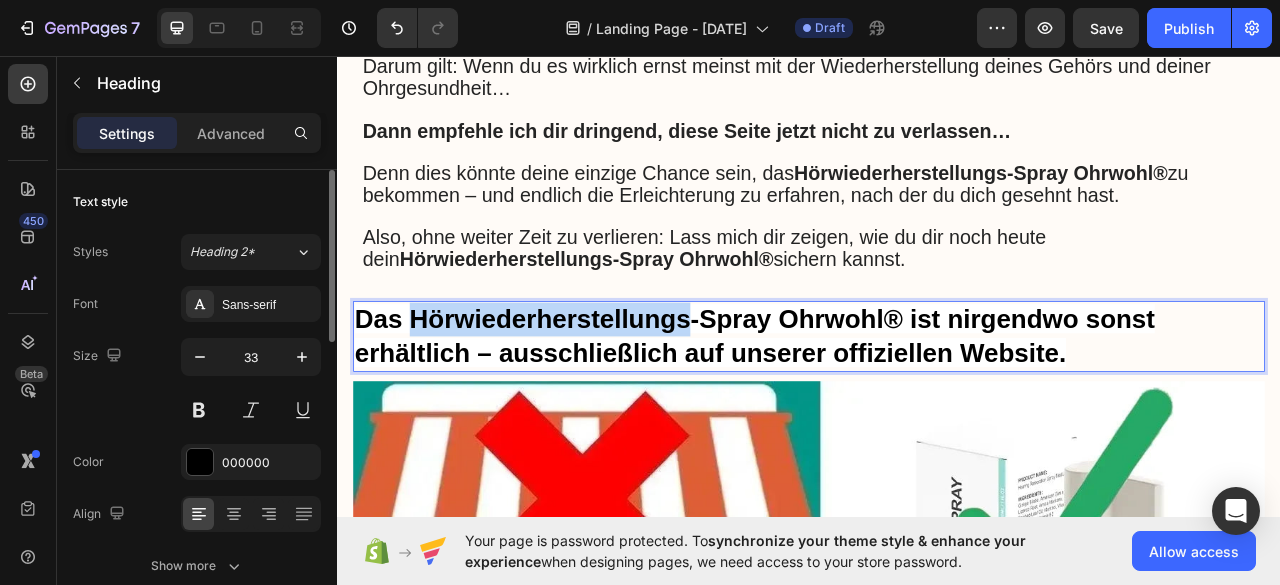 drag, startPoint x: 675, startPoint y: 391, endPoint x: 650, endPoint y: 386, distance: 25.495098 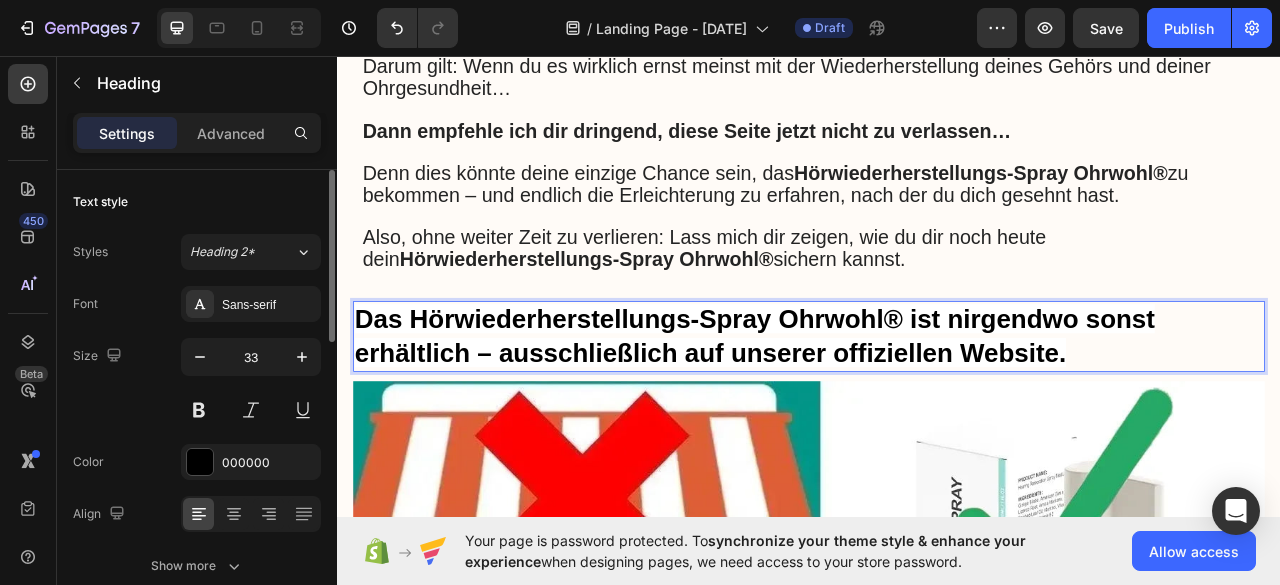 drag, startPoint x: 1119, startPoint y: 427, endPoint x: 1066, endPoint y: 436, distance: 53.75872 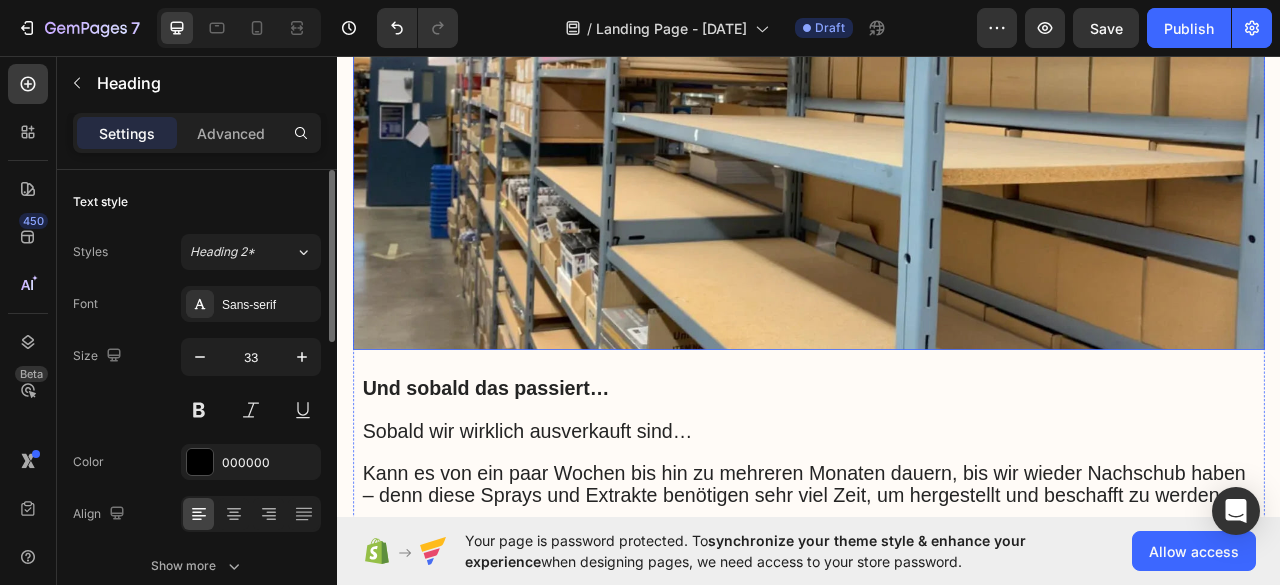 scroll, scrollTop: 10956, scrollLeft: 0, axis: vertical 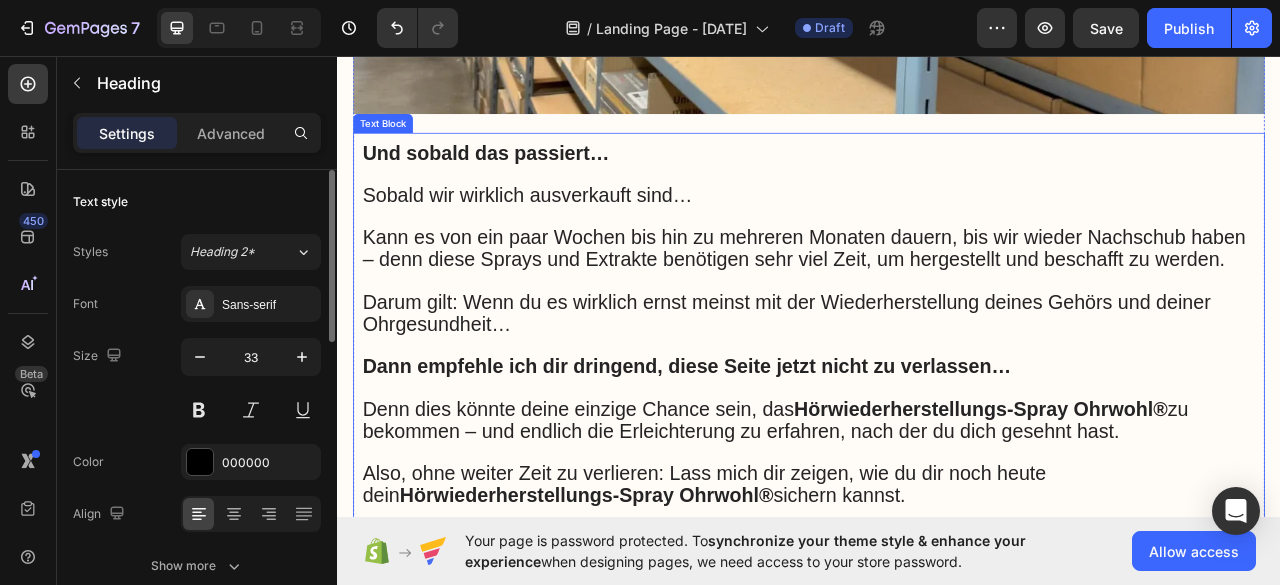 click on "Und sobald das passiert…" at bounding box center [937, 181] 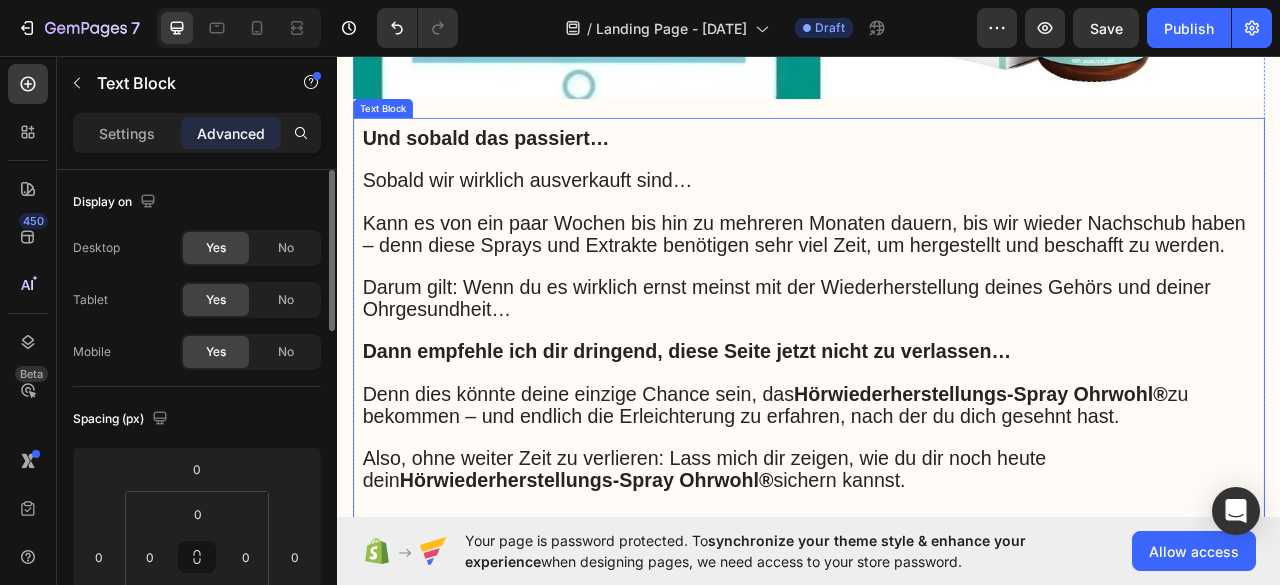 scroll, scrollTop: 12256, scrollLeft: 0, axis: vertical 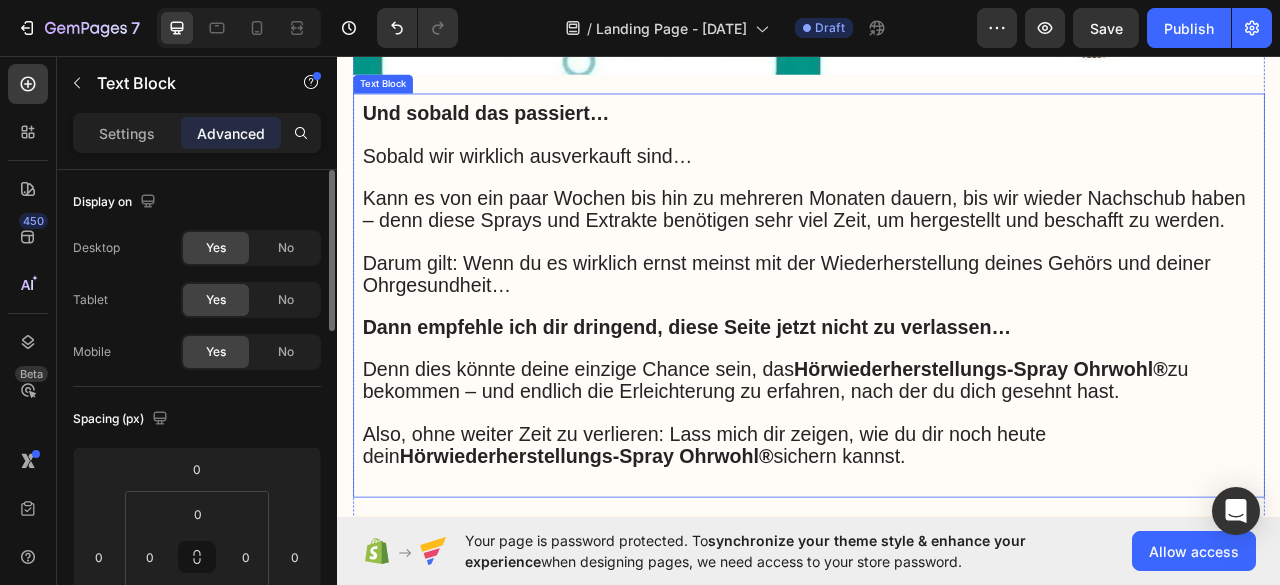 click on "Hörwiederherstellungs-Spray Ohrwohl®" at bounding box center [1155, 456] 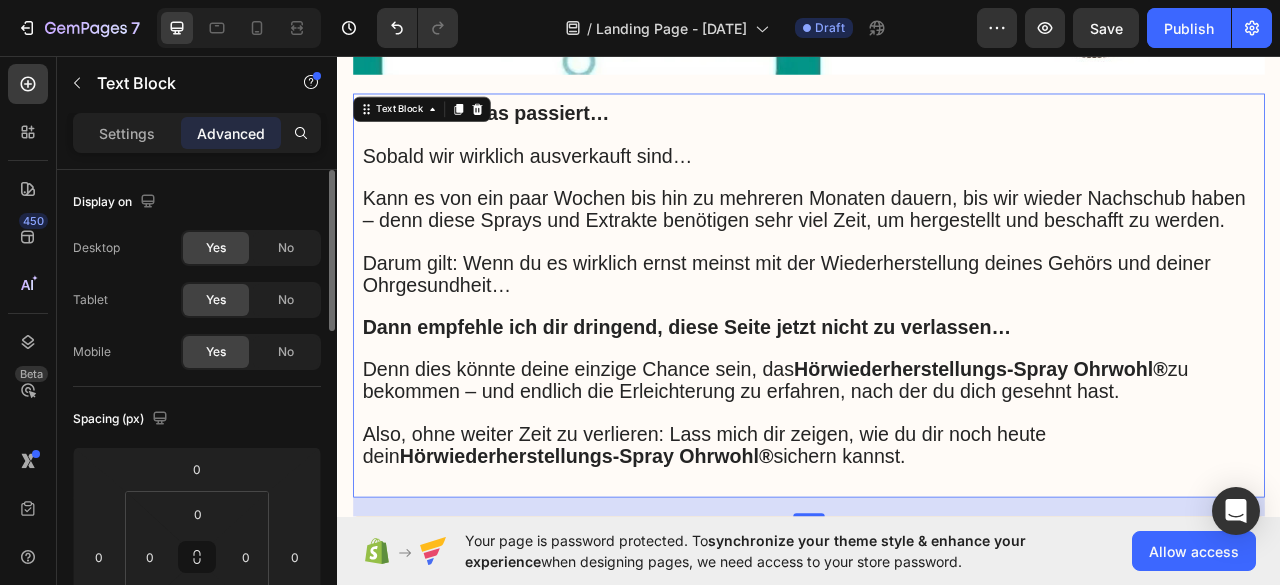 click on "Also, ohne weiter Zeit zu verlieren: Lass mich dir zeigen, wie du dir noch heute dein  Hörwiederherstellungs-Spray Ohrwohl®  sichern kannst." at bounding box center (804, 552) 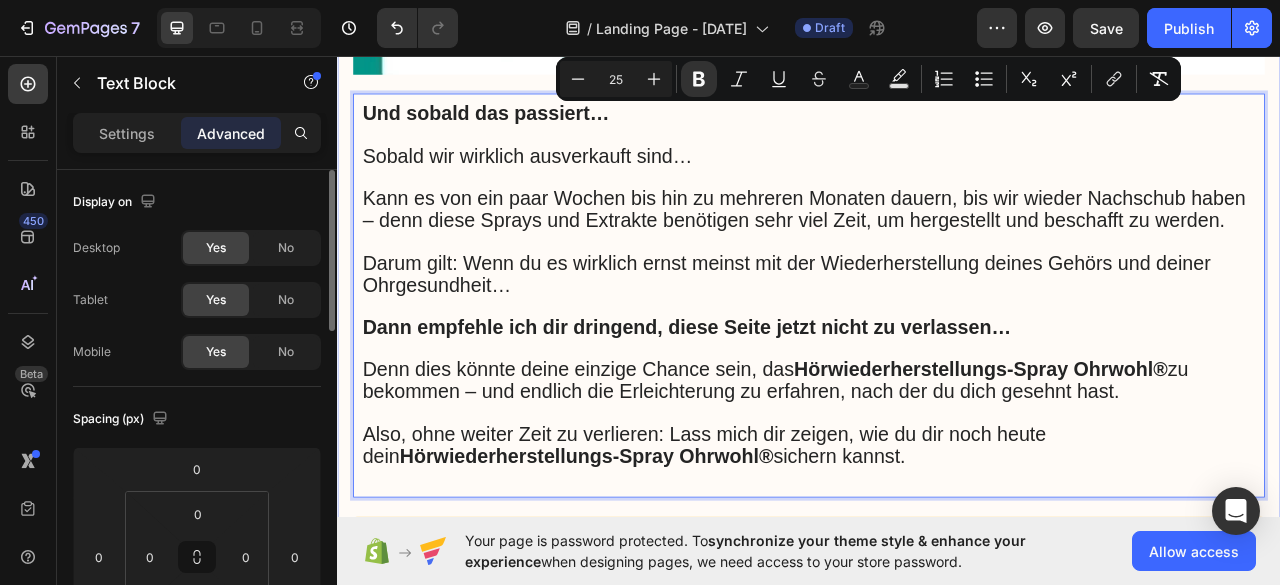 drag, startPoint x: 1017, startPoint y: 586, endPoint x: 360, endPoint y: 127, distance: 801.45496 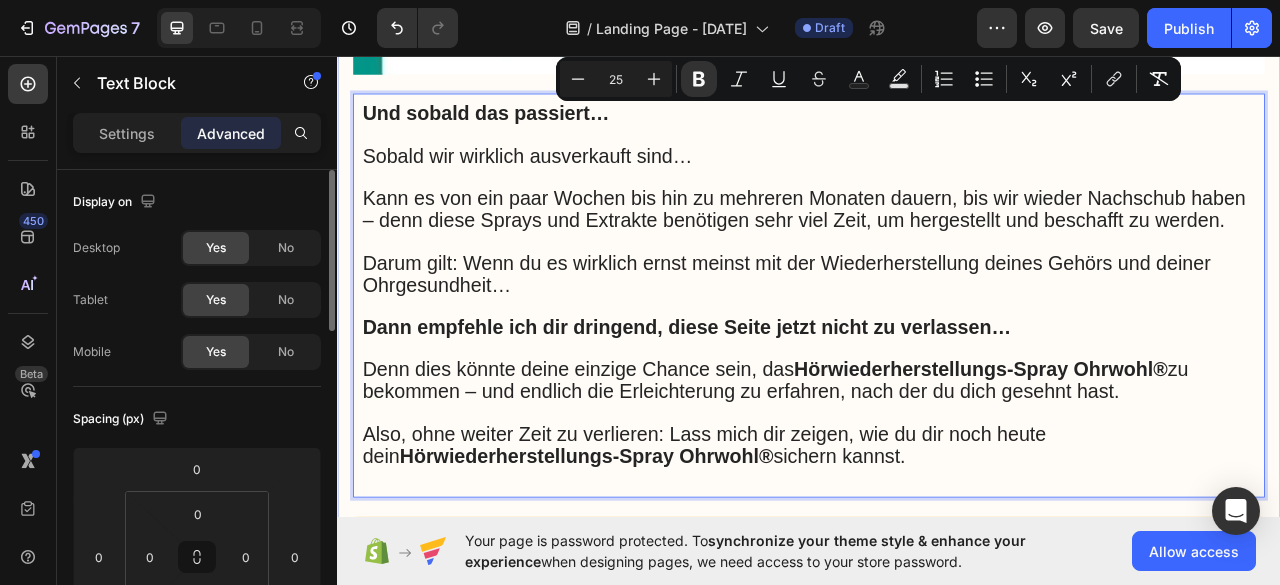 click on "Und sobald das passiert… Sobald wir wirklich ausverkauft sind… Kann es von ein paar Wochen bis hin zu mehreren Monaten dauern, bis wir wieder Nachschub haben – denn diese Sprays und Extrakte benötigen sehr viel Zeit, um hergestellt und beschafft zu werden. Darum gilt: Wenn du es wirklich ernst meinst mit der Wiederherstellung deines Gehörs und deiner Ohrgesundheit… Dann empfehle ich dir dringend, diese Seite jetzt nicht zu verlassen… Denn dies könnte deine einzige Chance sein, das  Hörwiederherstellungs-Spray Ohrwohl®  zu bekommen – und endlich die Erleichterung zu erfahren, nach der du dich gesehnt hast. Also, ohne weiter Zeit zu verlieren: Lass mich dir zeigen, wie du dir noch heute dein  Hörwiederherstellungs-Spray Ohrwohl®  sichern kannst." at bounding box center [937, 362] 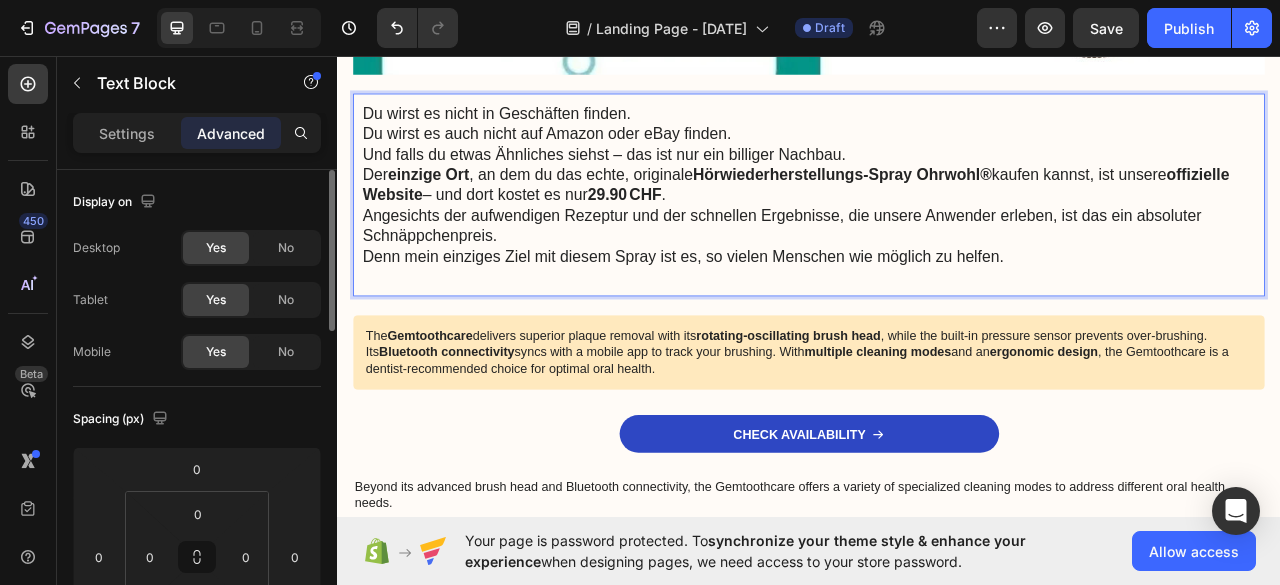 click on "Du wirst es nicht in Geschäften finden. Du wirst es auch nicht auf Amazon oder eBay finden. Und falls du etwas Ähnliches siehst – das ist nur ein billiger Nachbau." at bounding box center (937, 156) 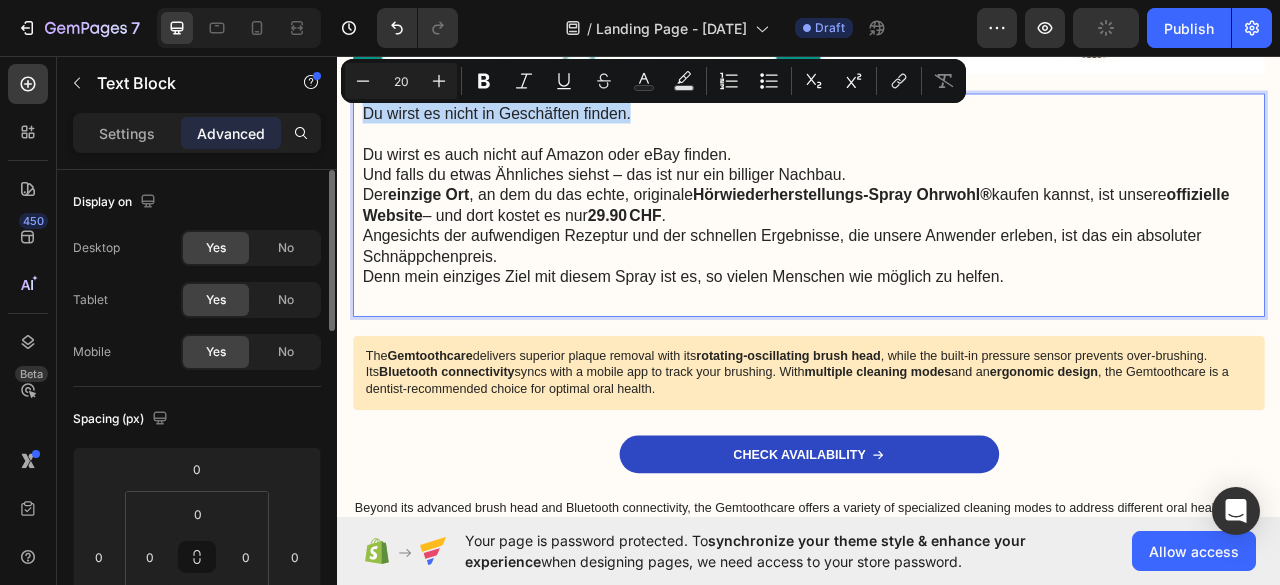 drag, startPoint x: 373, startPoint y: 129, endPoint x: 735, endPoint y: 140, distance: 362.16708 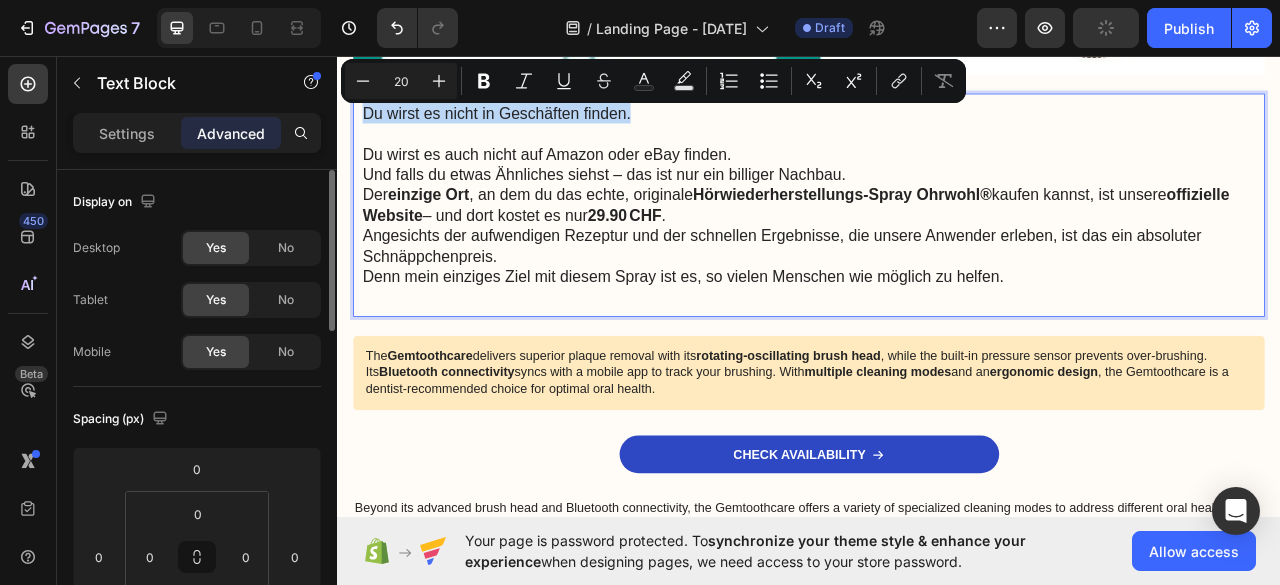 click on "Du wirst es nicht in Geschäften finden." at bounding box center [937, 130] 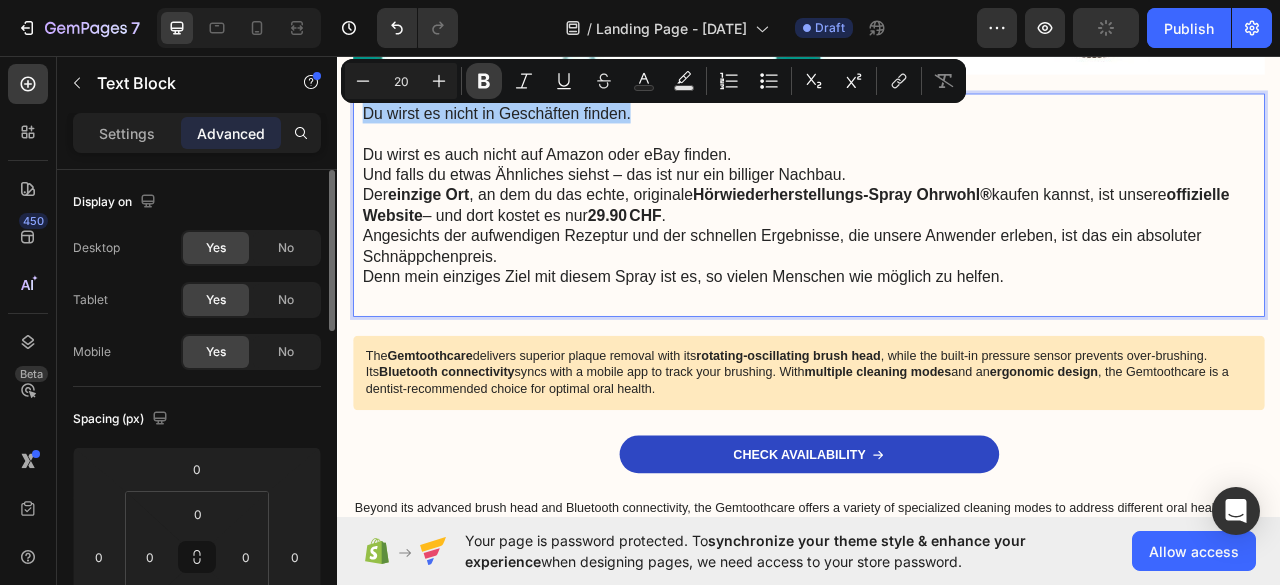 click on "Bold" at bounding box center (484, 81) 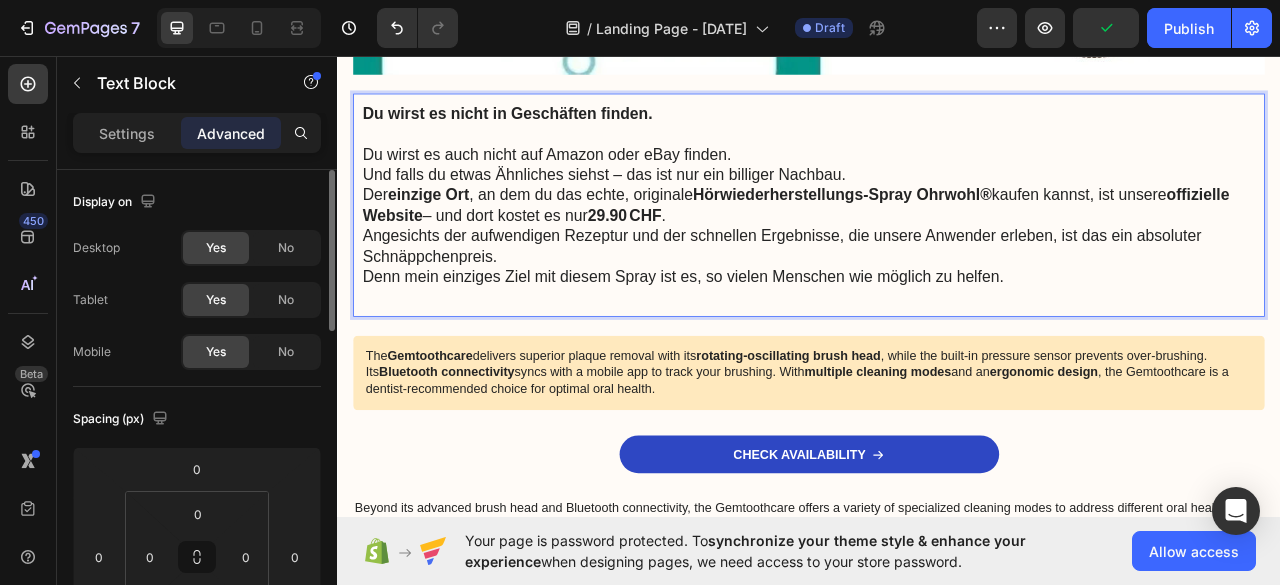 click on "Du wirst es auch nicht auf Amazon oder eBay finden. Und falls du etwas Ähnliches siehst – das ist nur ein billiger Nachbau." at bounding box center (937, 182) 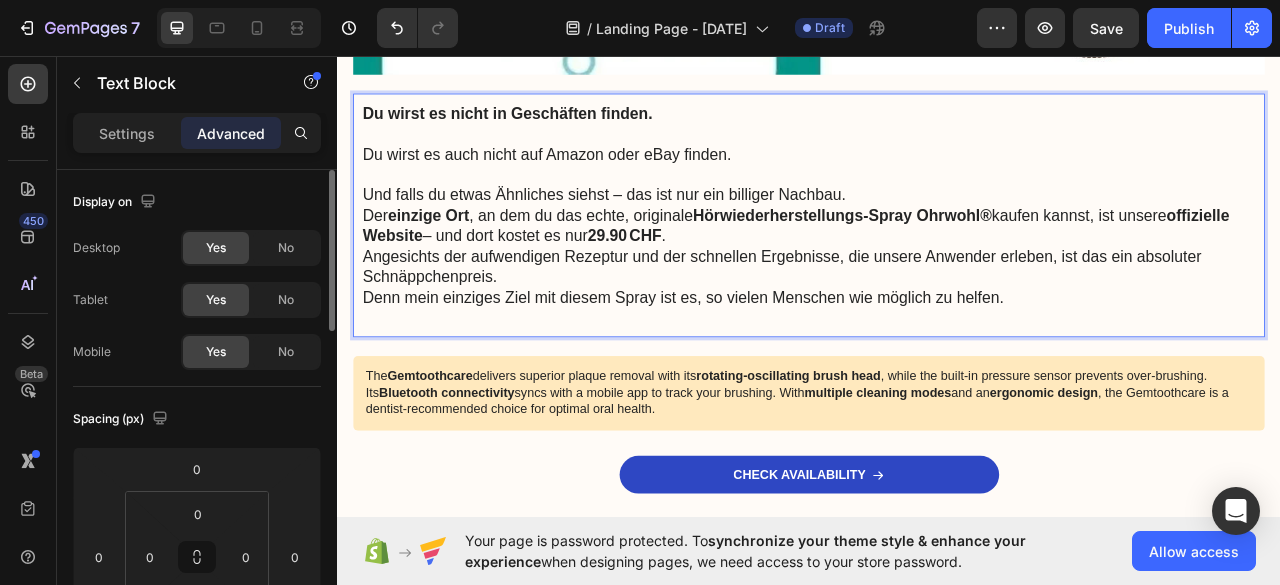 click on "⁠⁠⁠⁠⁠⁠⁠ Und falls du etwas Ähnliches siehst – das ist nur ein billiger Nachbau." at bounding box center [937, 221] 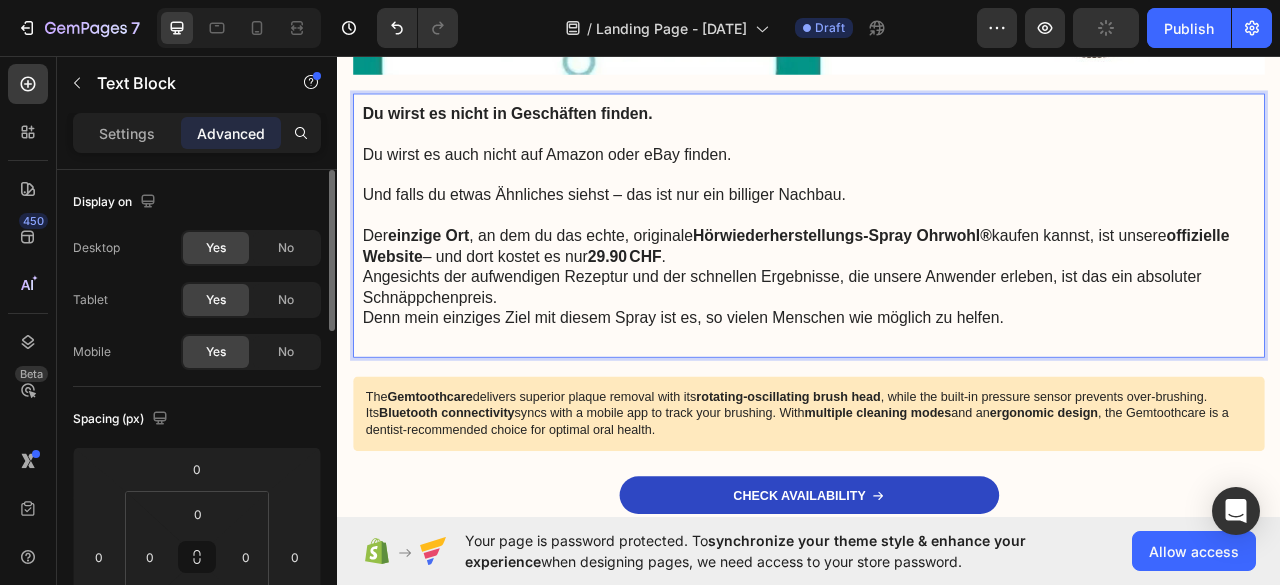 click on "Der einzige Ort , an dem du das echte, originale Hör-Wiederherstellungs-Spray Ohrwohl® kaufen kannst, ist unsere offizielle Website – und dort kostet es nur 29.90 CHF ." at bounding box center (937, 299) 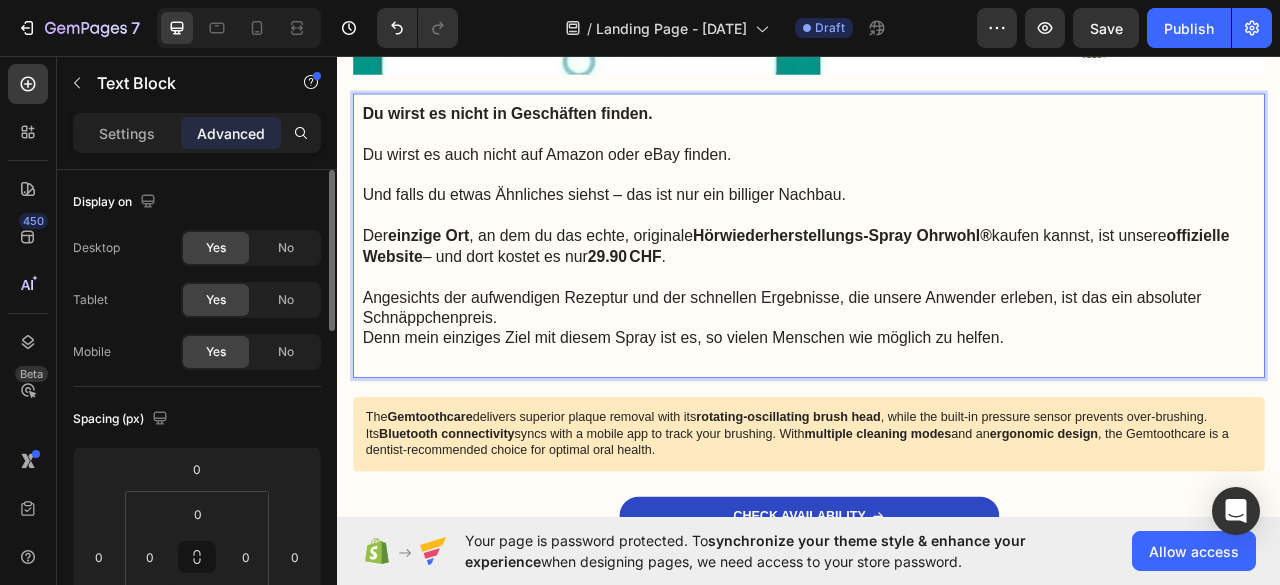 click on "Angesichts der aufwendigen Rezeptur und der schnellen Ergebnisse, die unsere Anwender erleben, ist das ein absoluter Schnäppchenpreis." at bounding box center [937, 377] 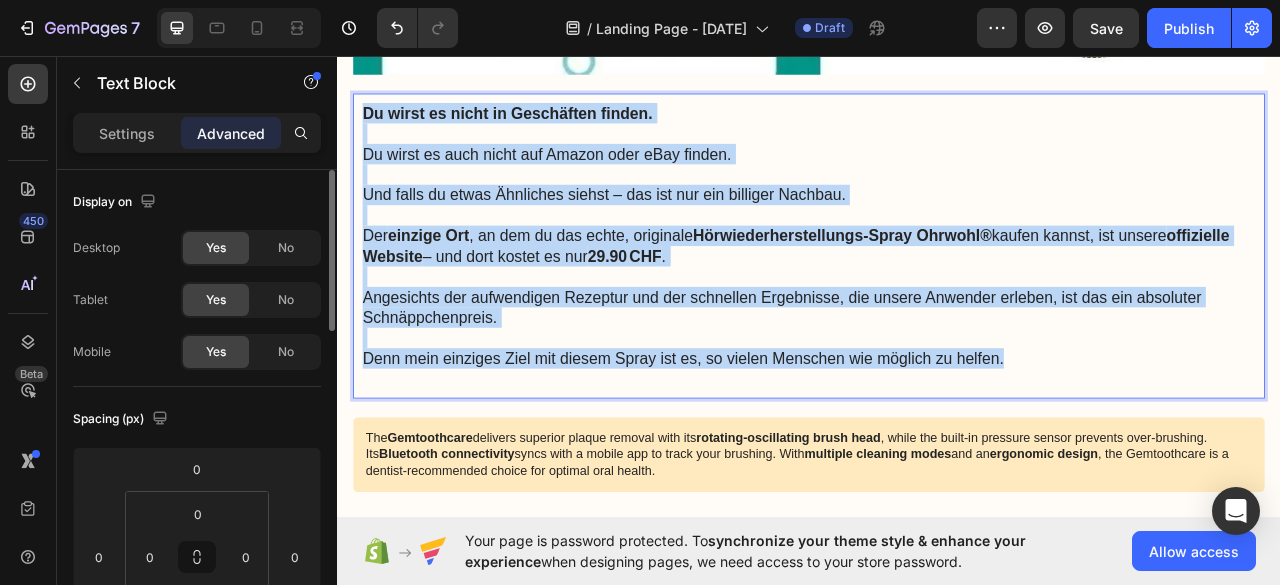 drag, startPoint x: 1195, startPoint y: 447, endPoint x: 367, endPoint y: 112, distance: 893.20154 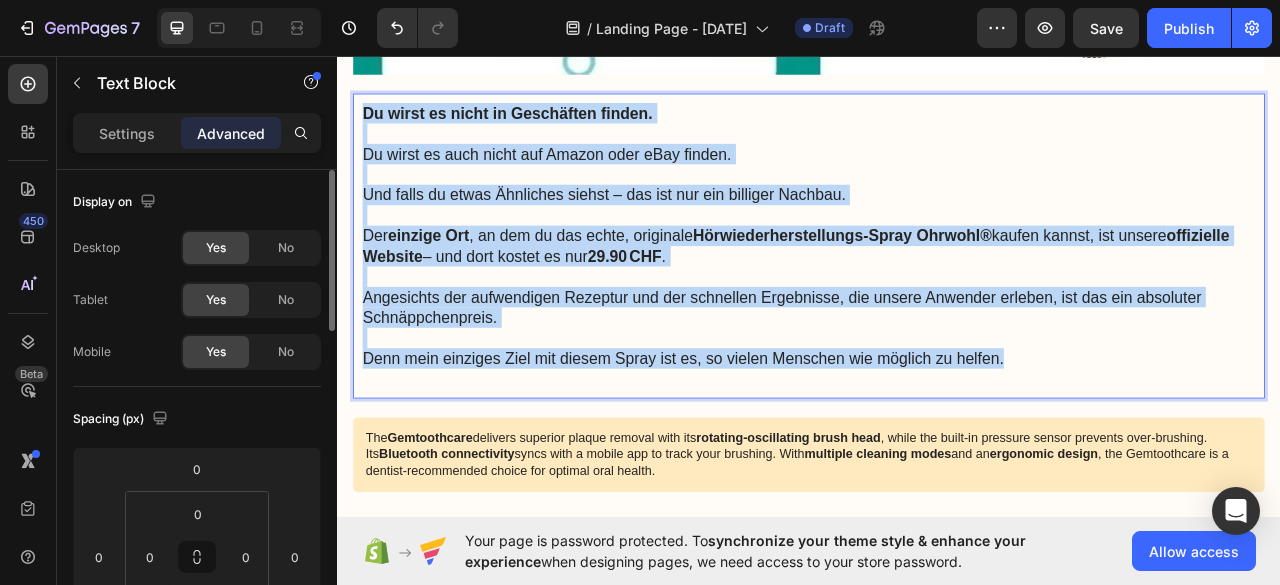 click on "Du wirst es nicht in Geschäften finden. Du wirst es auch nicht auf Amazon oder eBay finden. Und falls du etwas Ähnliches siehst – das ist nur ein billiger Nachbau. Der einzige Ort , an dem du das echte, originale Hör-Wiederherstellungs-Spray Ohrwohl® kaufen kannst, ist unsere offizielle Website – und dort kostet es nur 29.90 CHF . Angesichts der aufwendigen Rezeptur und der schnellen Ergebnisse, die unsere Anwender erleben, ist das ein absoluter Schnäppchenpreis. Denn mein einziges Ziel mit diesem Spray ist es, so vielen Menschen wie möglich zu helfen." at bounding box center [937, 299] 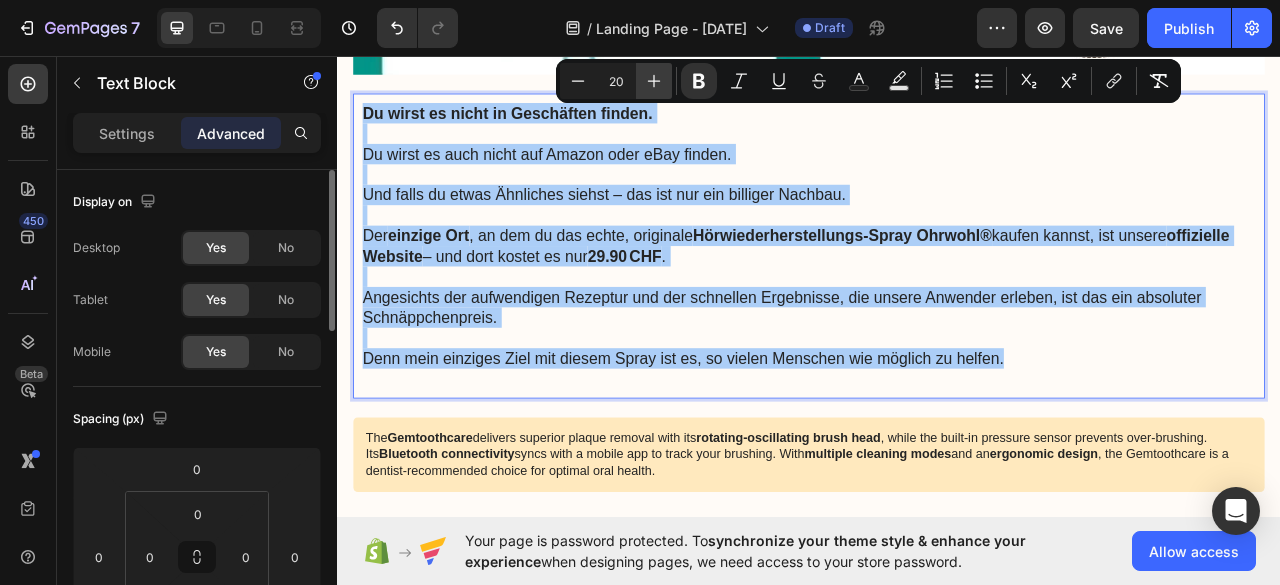 click 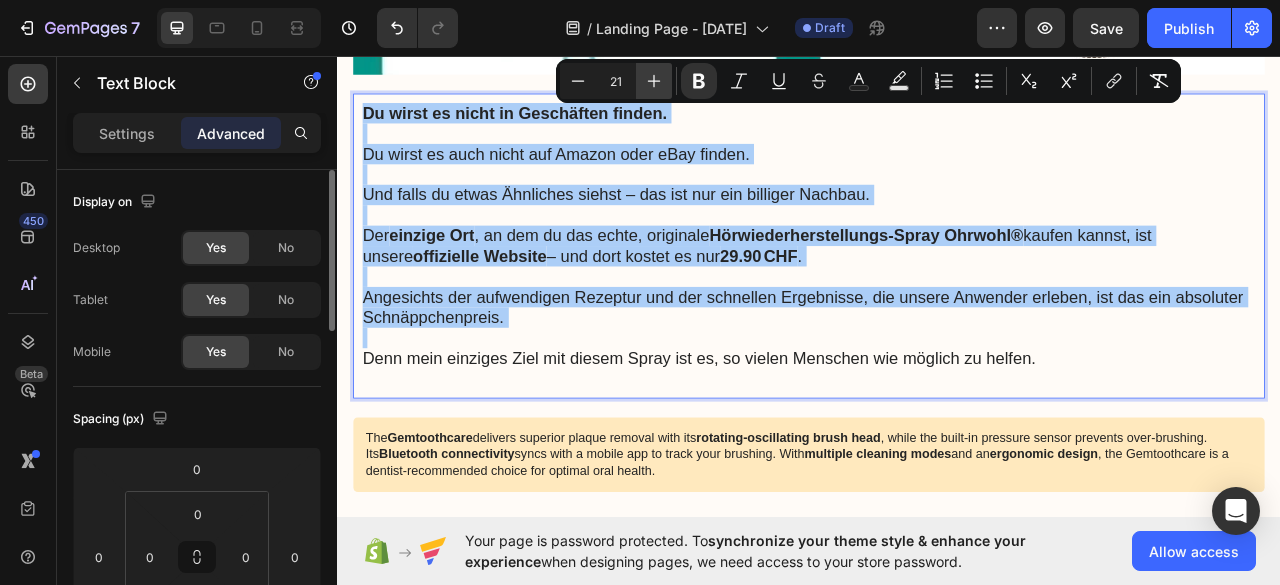 click 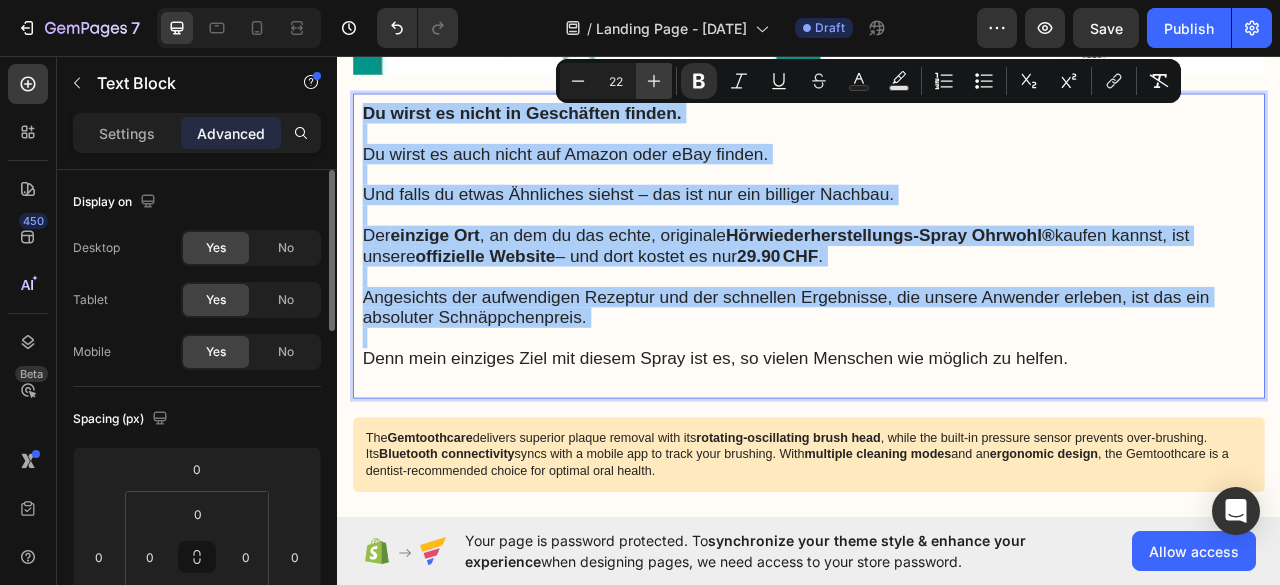 click 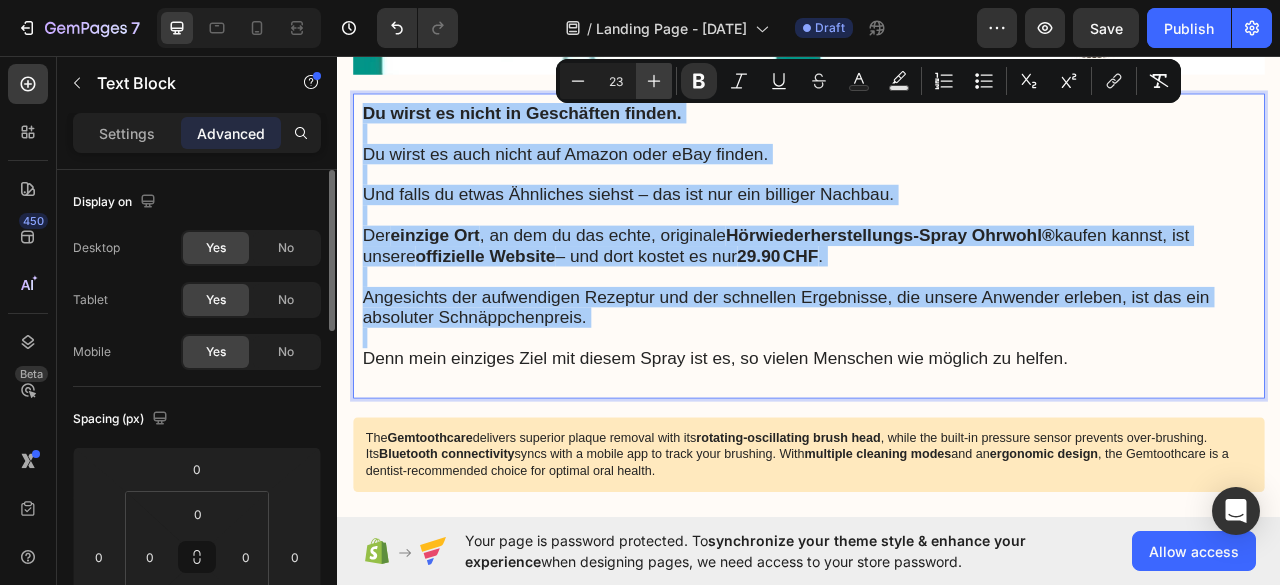 click 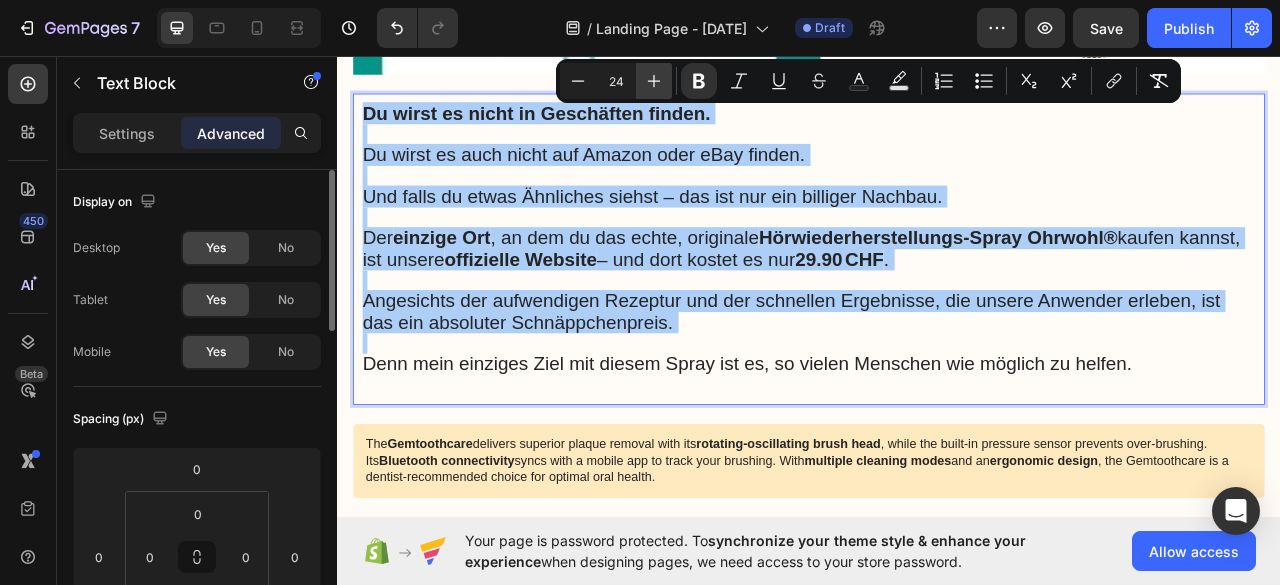 click 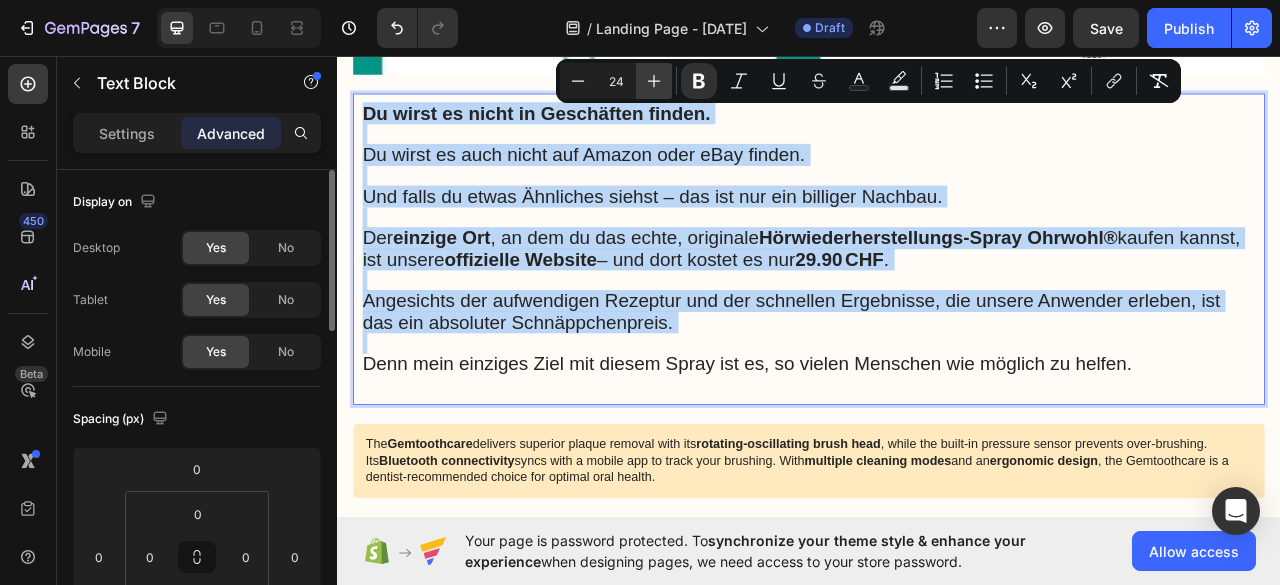 type on "25" 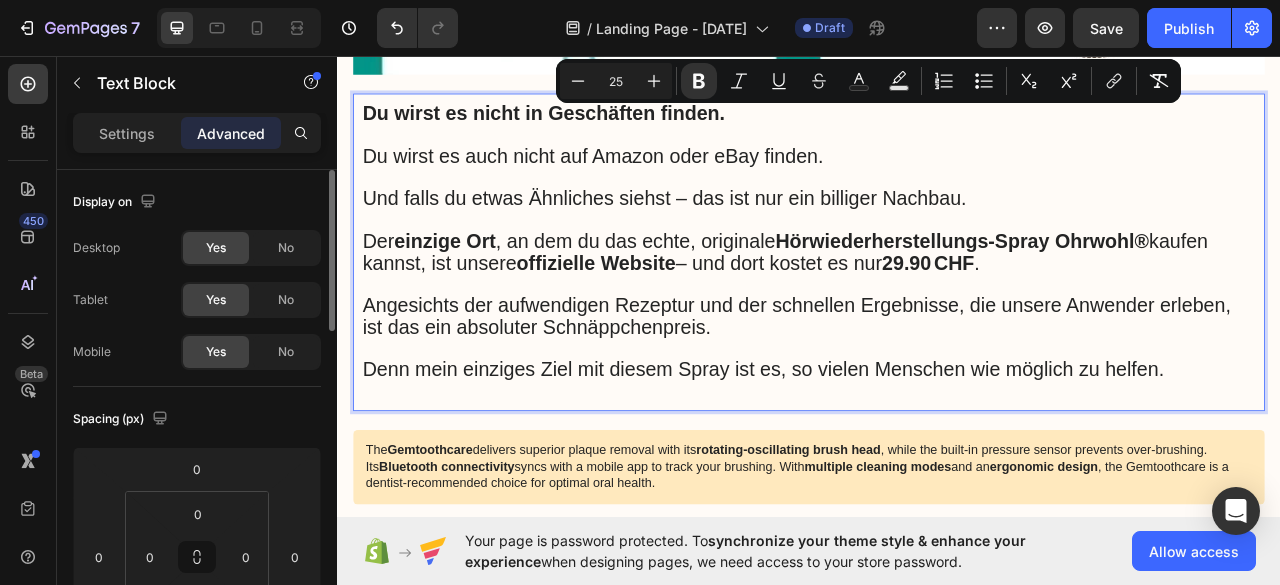 click on "Denn mein einziges Ziel mit diesem Spray ist es, so vielen Menschen wie möglich zu helfen." at bounding box center (879, 456) 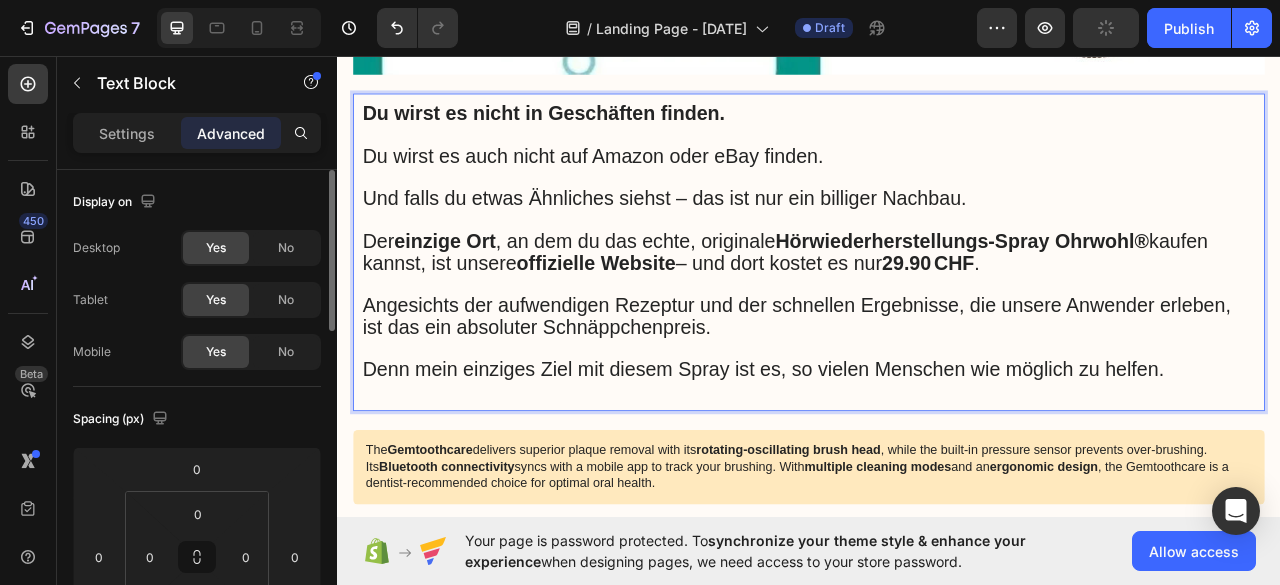 click at bounding box center [937, 484] 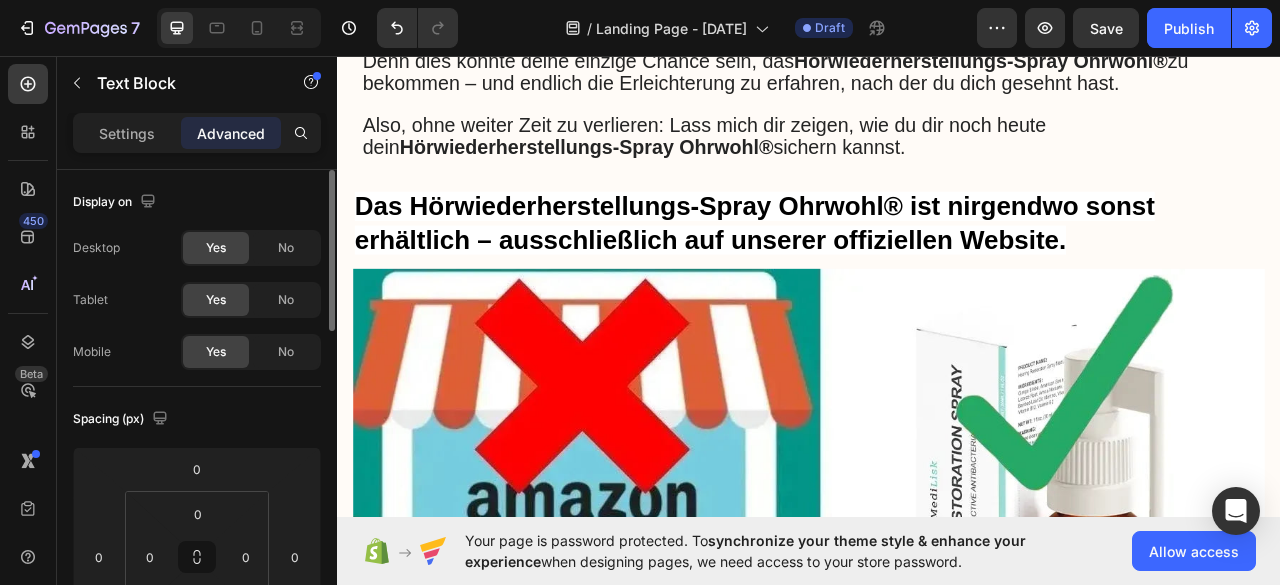 scroll, scrollTop: 11256, scrollLeft: 0, axis: vertical 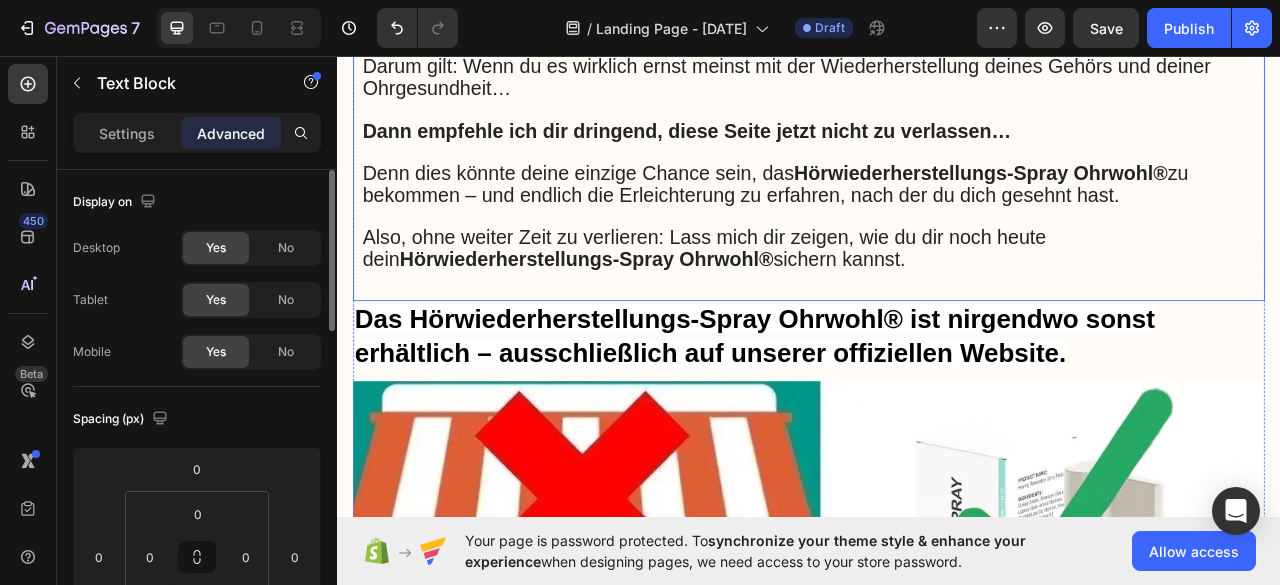click on "Also, ohne weiter Zeit zu verlieren: Lass mich dir zeigen, wie du dir noch heute dein  Hörwiederherstellungs-Spray Ohrwohl®  sichern kannst." at bounding box center [804, 302] 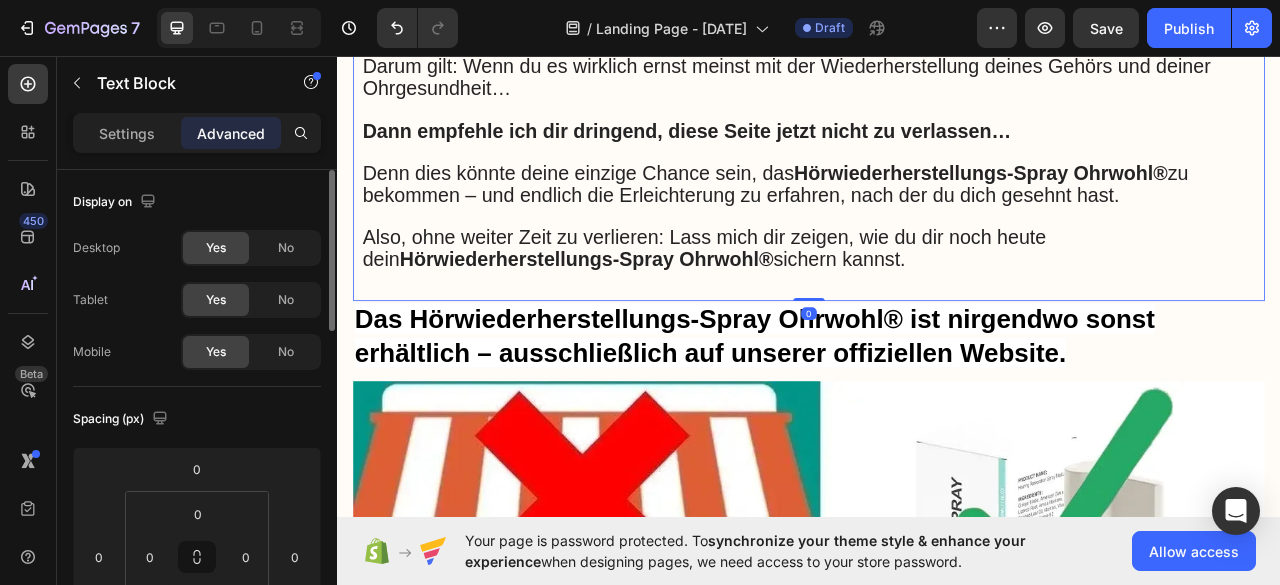 click on "Also, ohne weiter Zeit zu verlieren: Lass mich dir zeigen, wie du dir noch heute dein  Hörwiederherstellungs-Spray Ohrwohl®  sichern kannst." at bounding box center [804, 302] 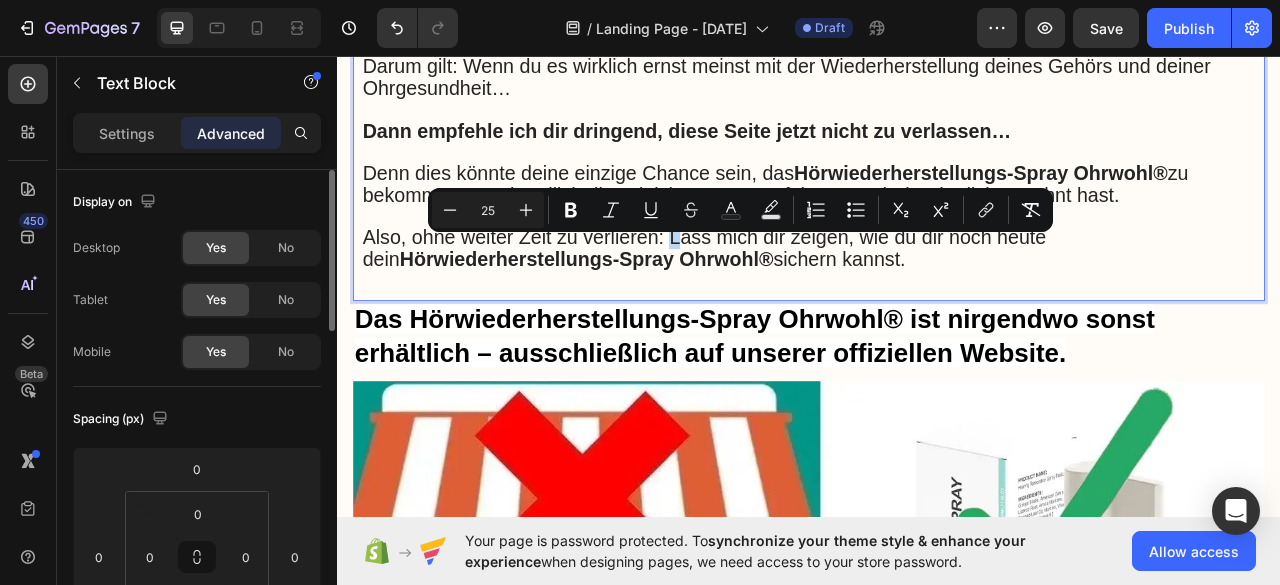click on "Also, ohne weiter Zeit zu verlieren: Lass mich dir zeigen, wie du dir noch heute dein  Hörwiederherstellungs-Spray Ohrwohl®  sichern kannst." at bounding box center (804, 302) 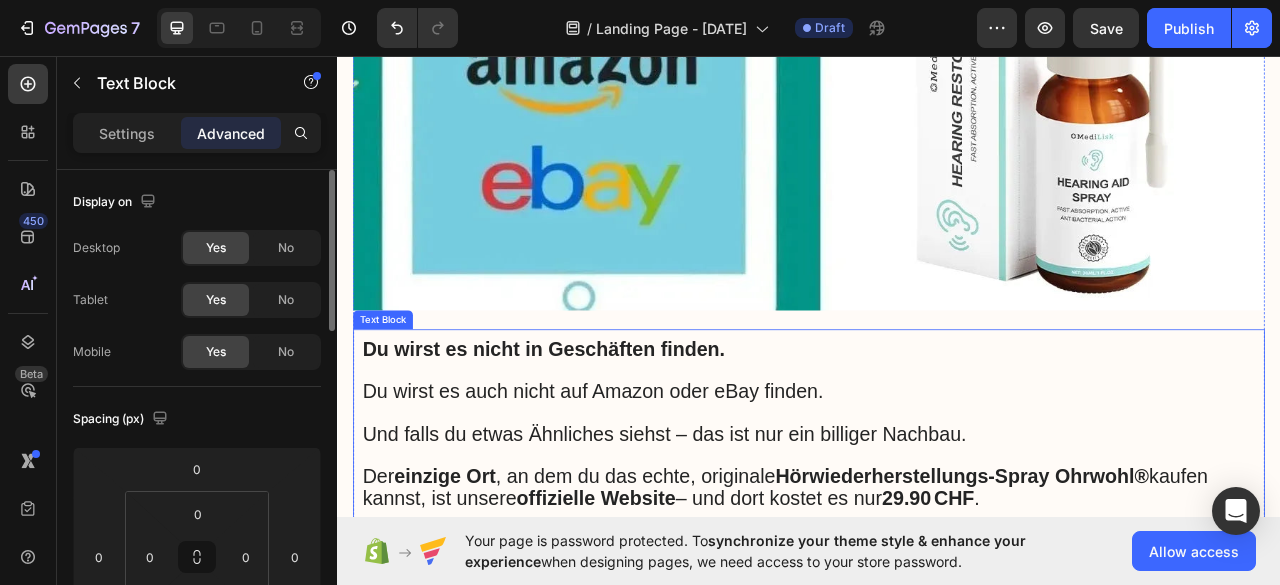 scroll, scrollTop: 12156, scrollLeft: 0, axis: vertical 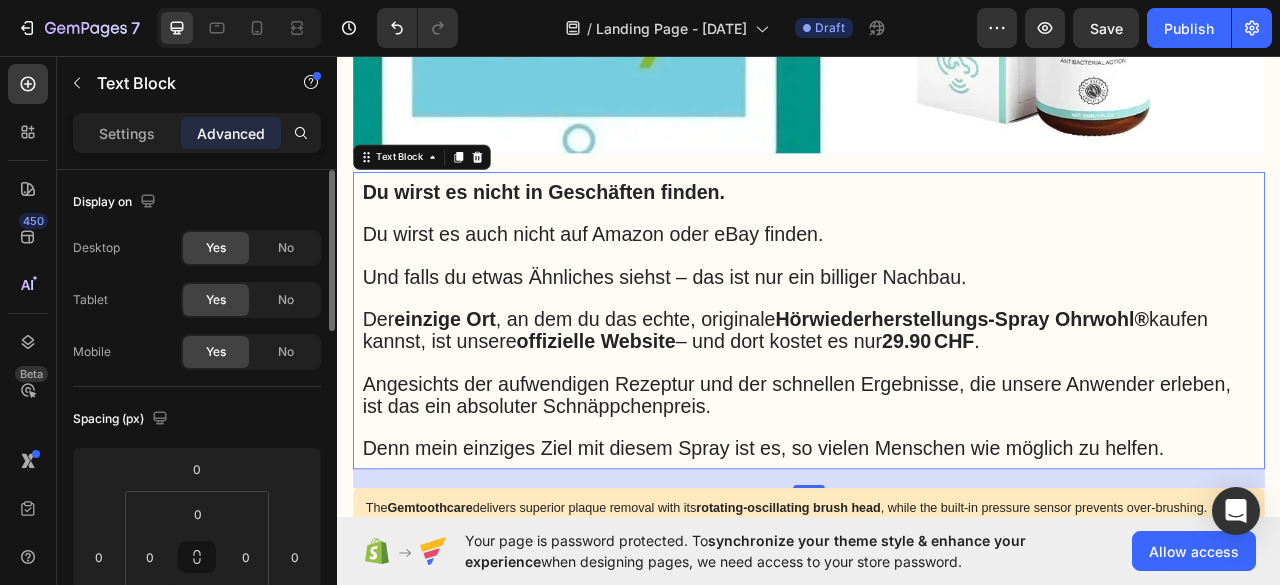 click at bounding box center (937, 448) 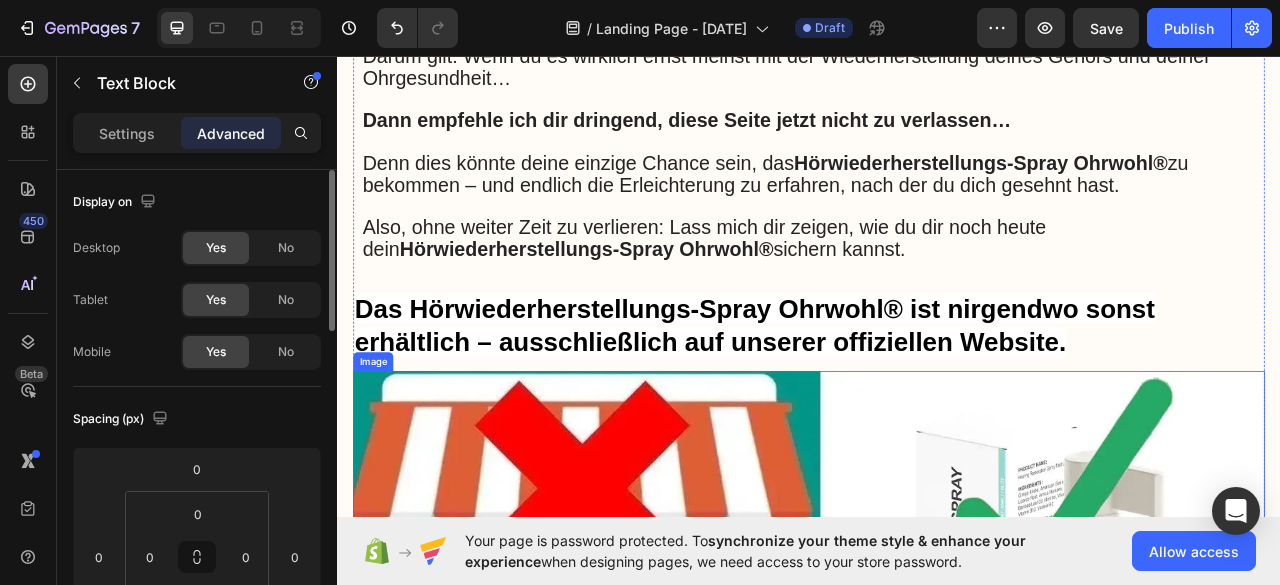 scroll, scrollTop: 11156, scrollLeft: 0, axis: vertical 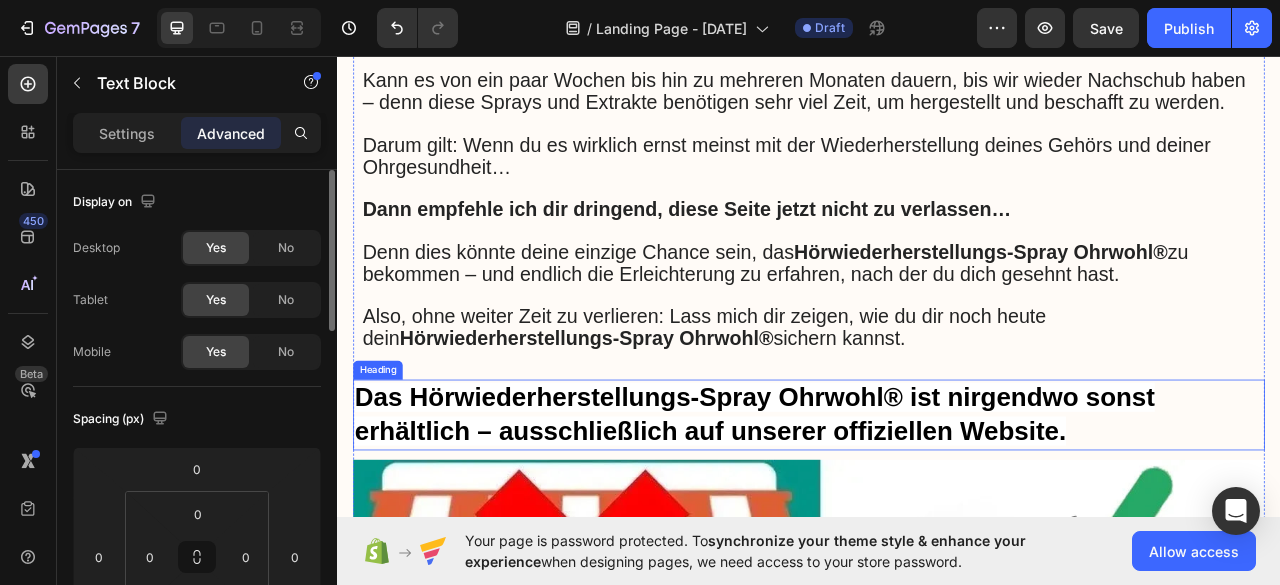 click on "‪‪‪‪‪‪‪‪‪‪‪‪ Das Hör-Wiederherstellungs-Spray Ohrwohl® ist nirgendwo sonst erhältlich – ausschließlich auf unserer offiziellen Website." at bounding box center [937, 514] 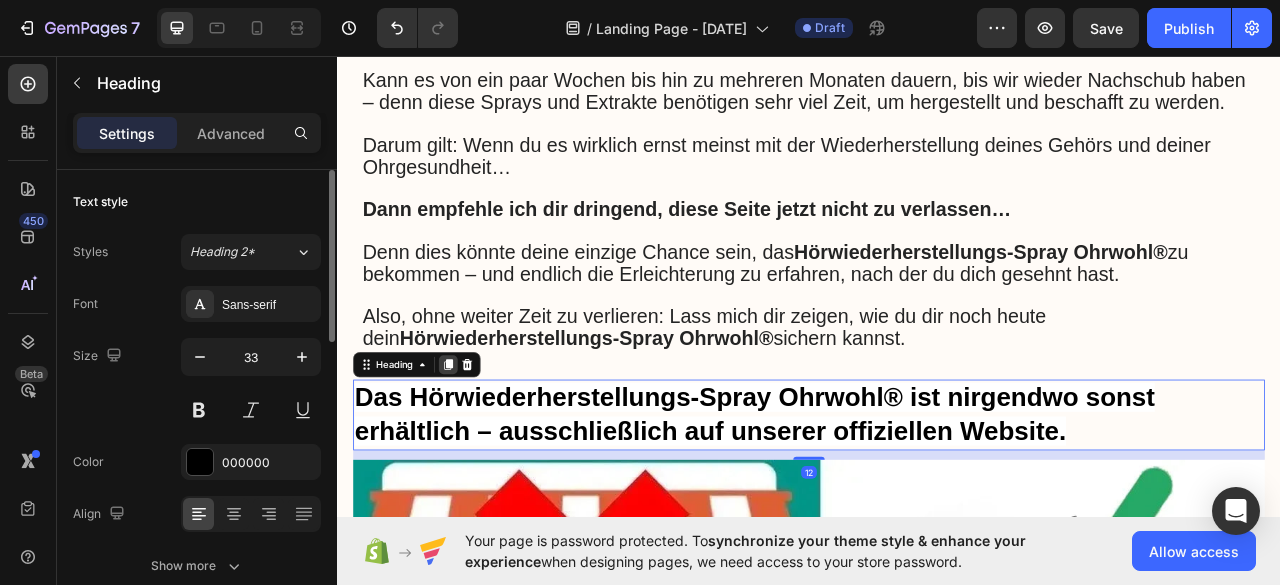 click 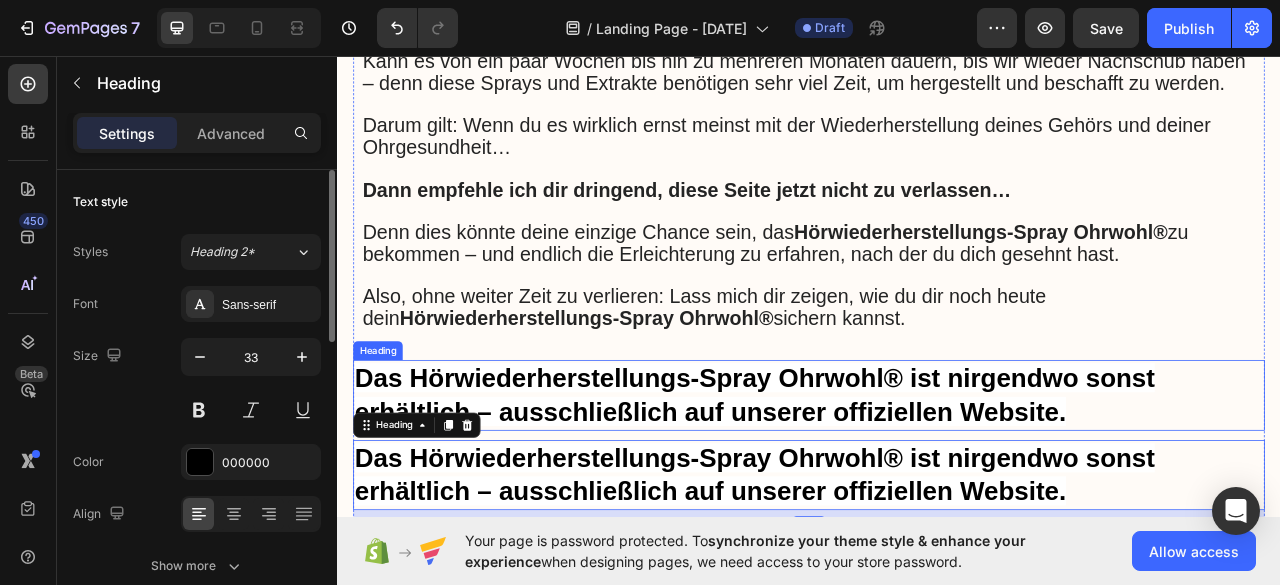 scroll, scrollTop: 11456, scrollLeft: 0, axis: vertical 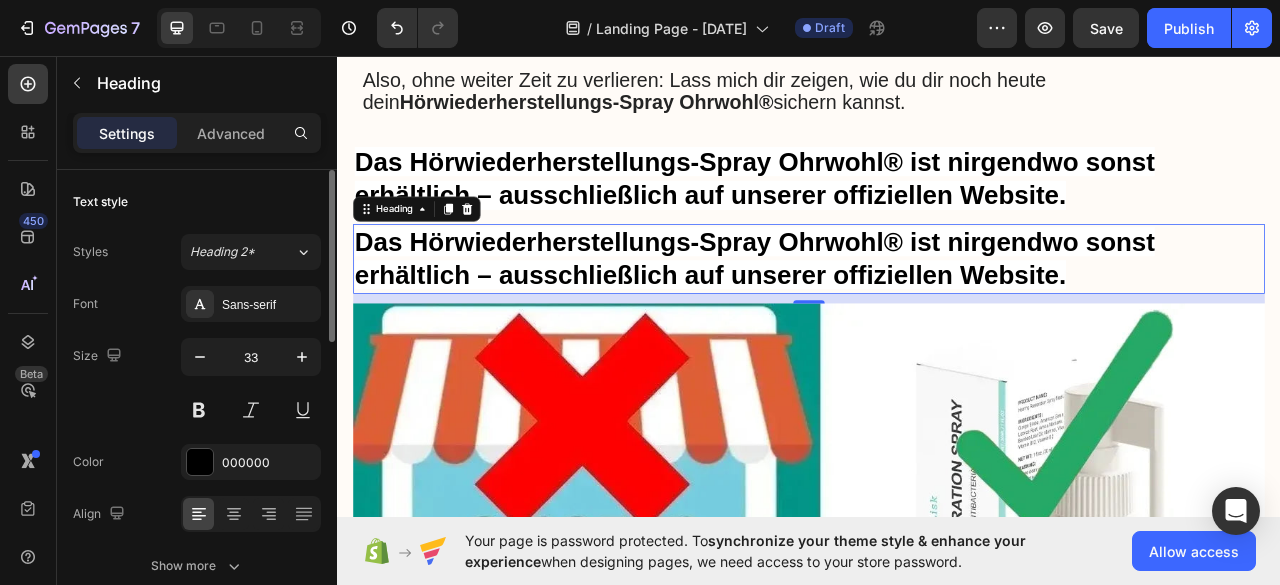 drag, startPoint x: 1070, startPoint y: 341, endPoint x: 1246, endPoint y: 318, distance: 177.49648 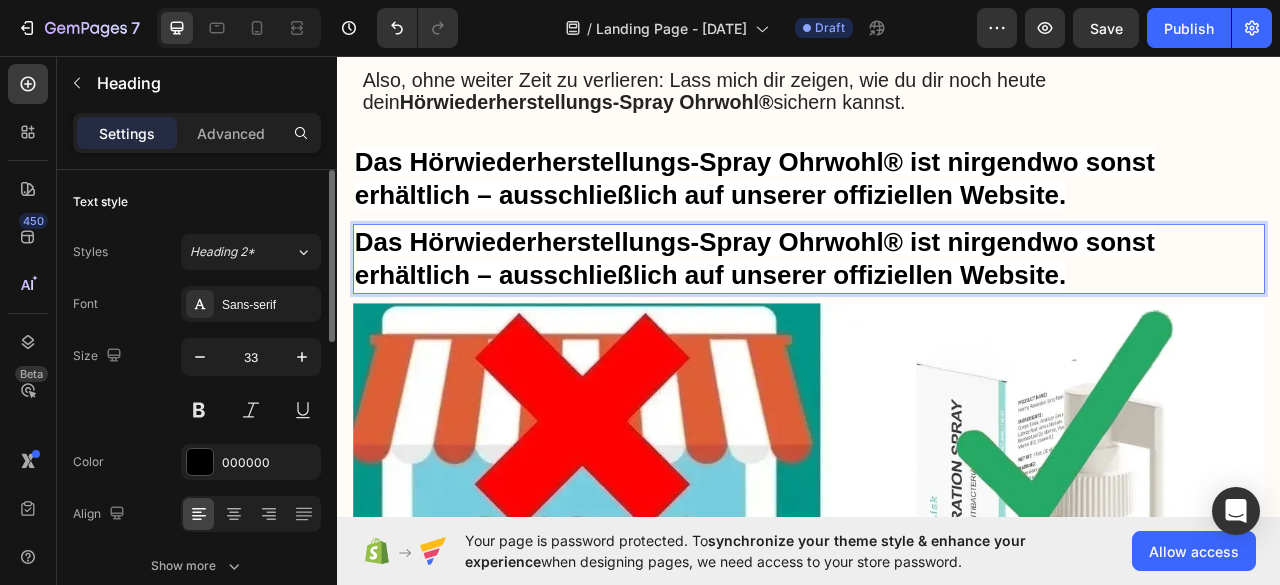 click on "Das Hörwiederherstellungs-Spray Ohrwohl® ist nirgendwo sonst erhältlich – ausschließlich auf unserer offiziellen Website." at bounding box center (937, 316) 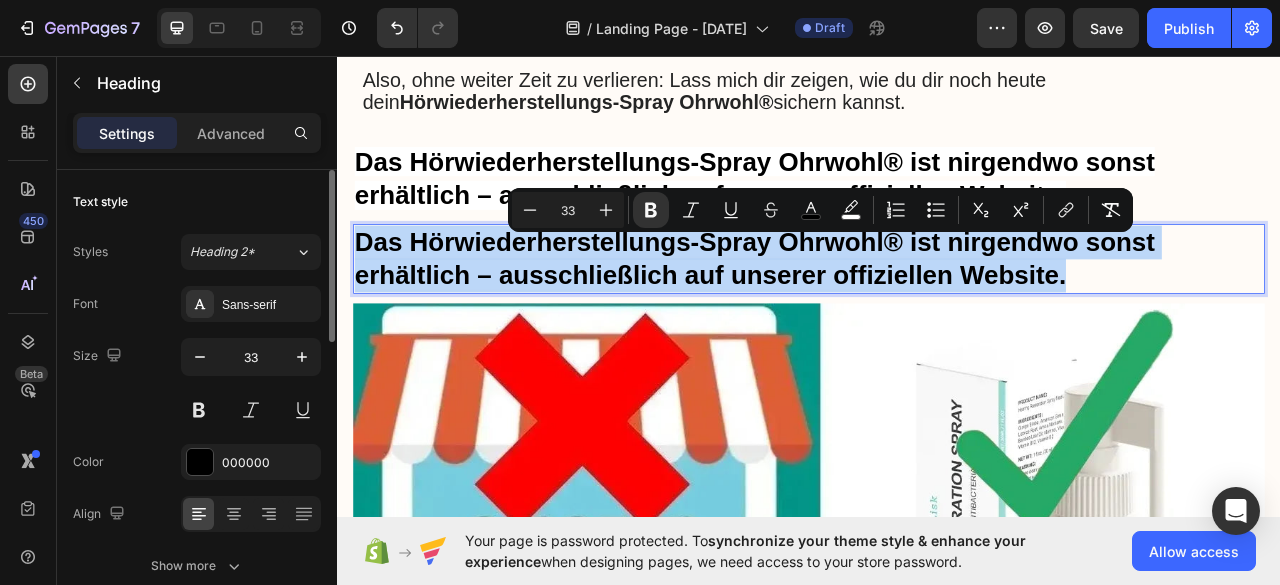 drag, startPoint x: 1266, startPoint y: 350, endPoint x: 373, endPoint y: 307, distance: 894.03467 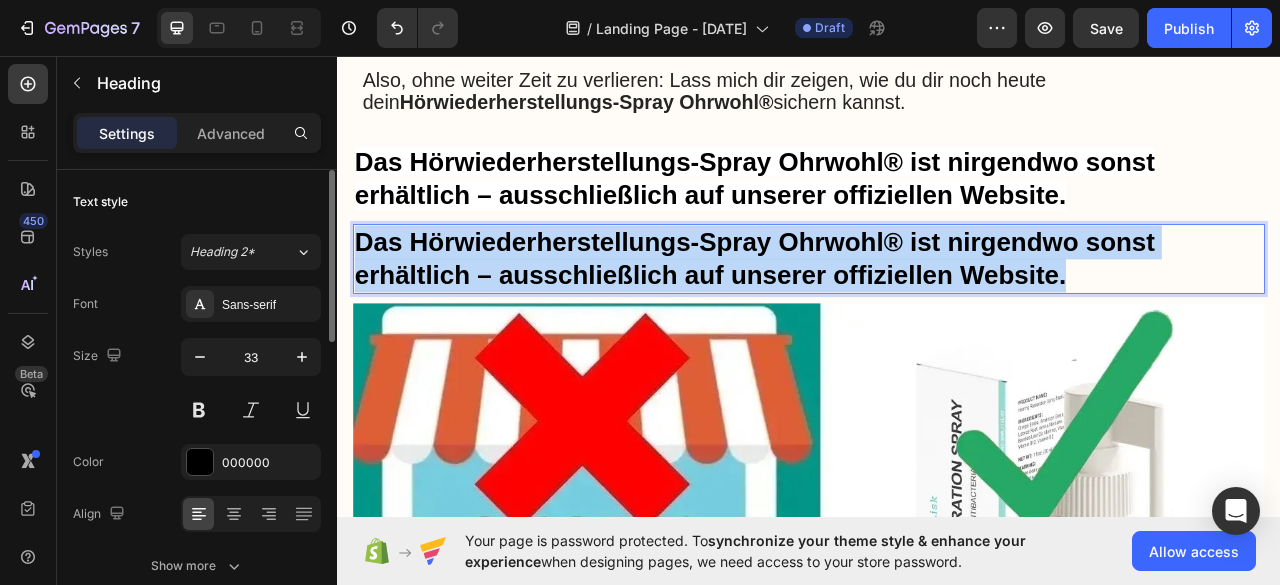 drag, startPoint x: 1271, startPoint y: 346, endPoint x: 370, endPoint y: 299, distance: 902.22504 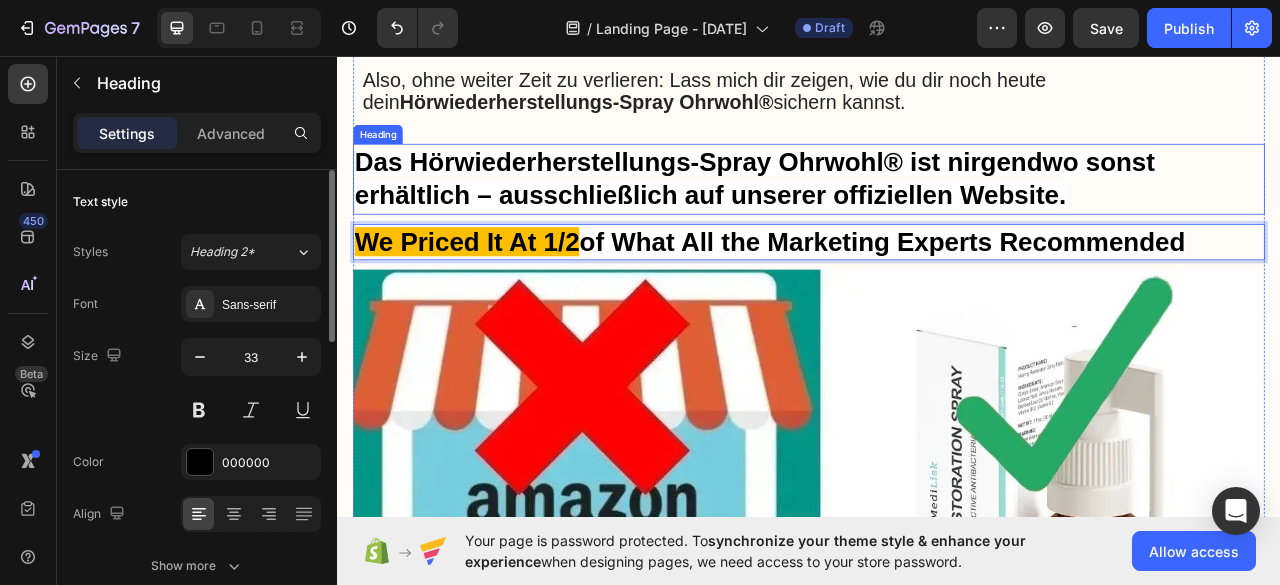 click on "Das Hörwiederherstellungs-Spray Ohrwohl® ist nirgendwo sonst erhältlich – ausschließlich auf unserer offiziellen Website." at bounding box center [868, 213] 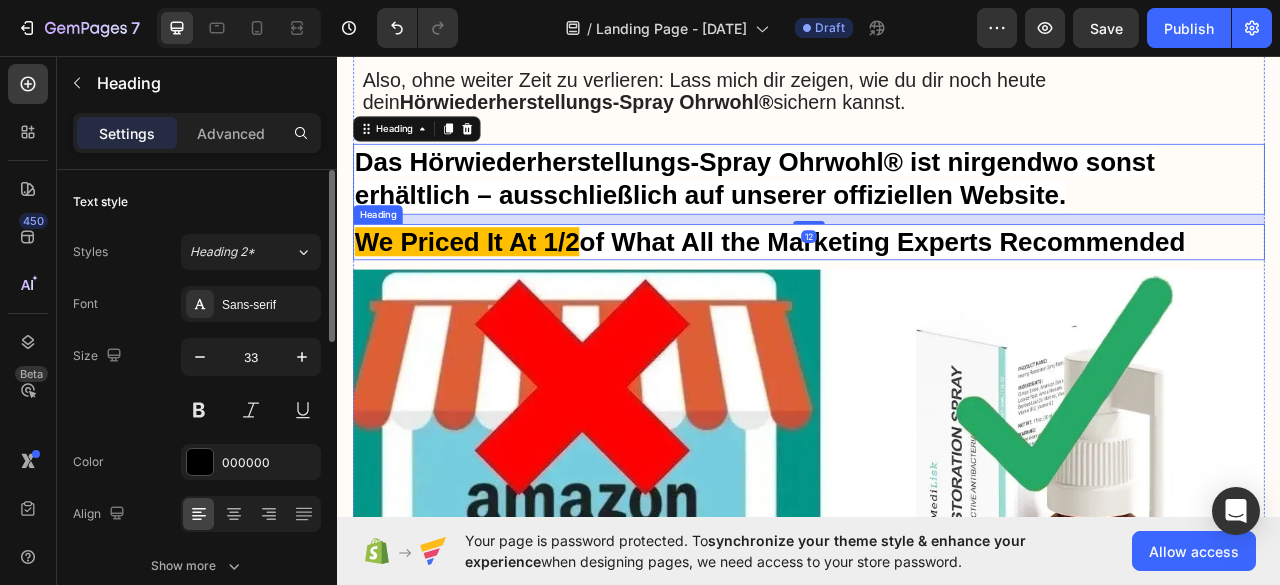 click on "We Priced It At 1/2" at bounding box center (502, 293) 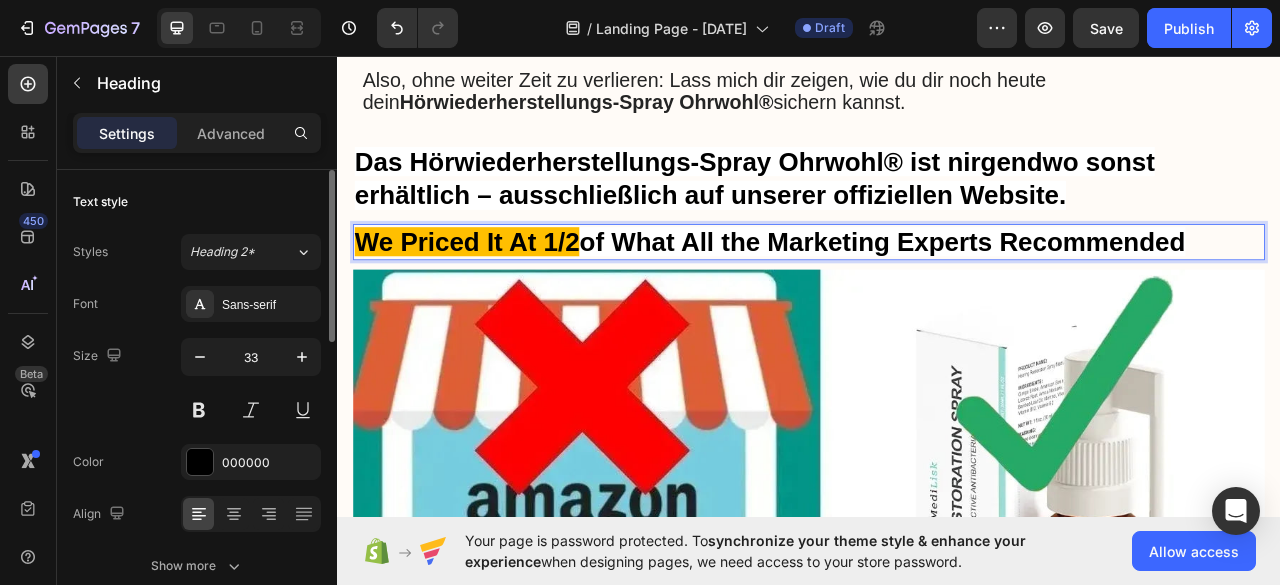 click on "of What All the Marketing Experts Recommended" at bounding box center [1030, 293] 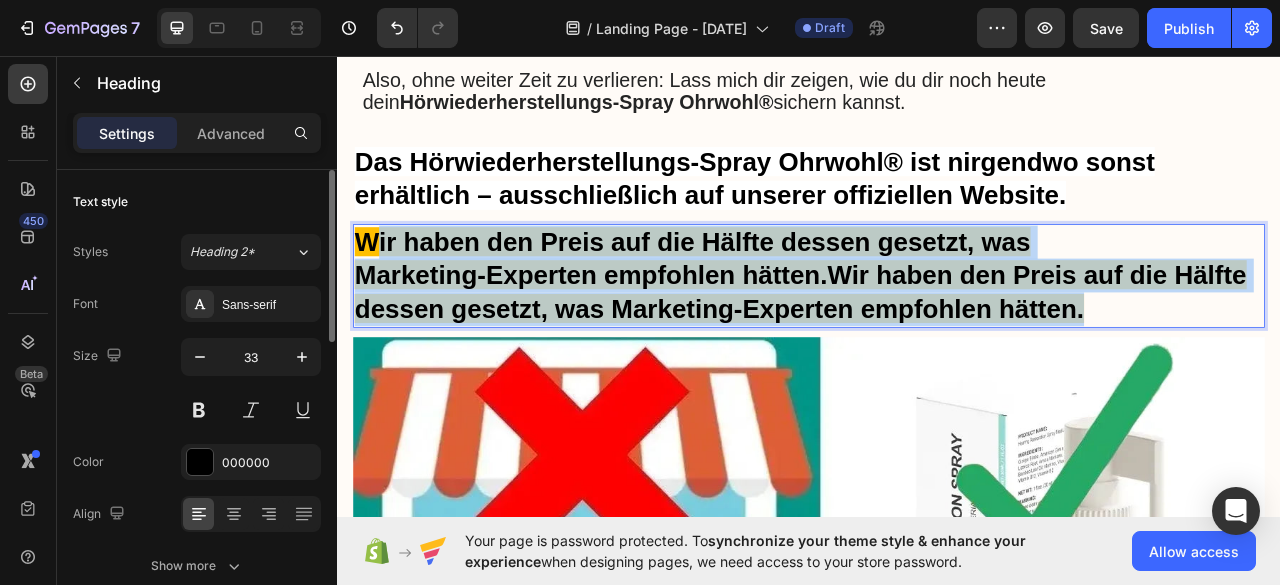 drag, startPoint x: 1317, startPoint y: 389, endPoint x: 378, endPoint y: 315, distance: 941.9114 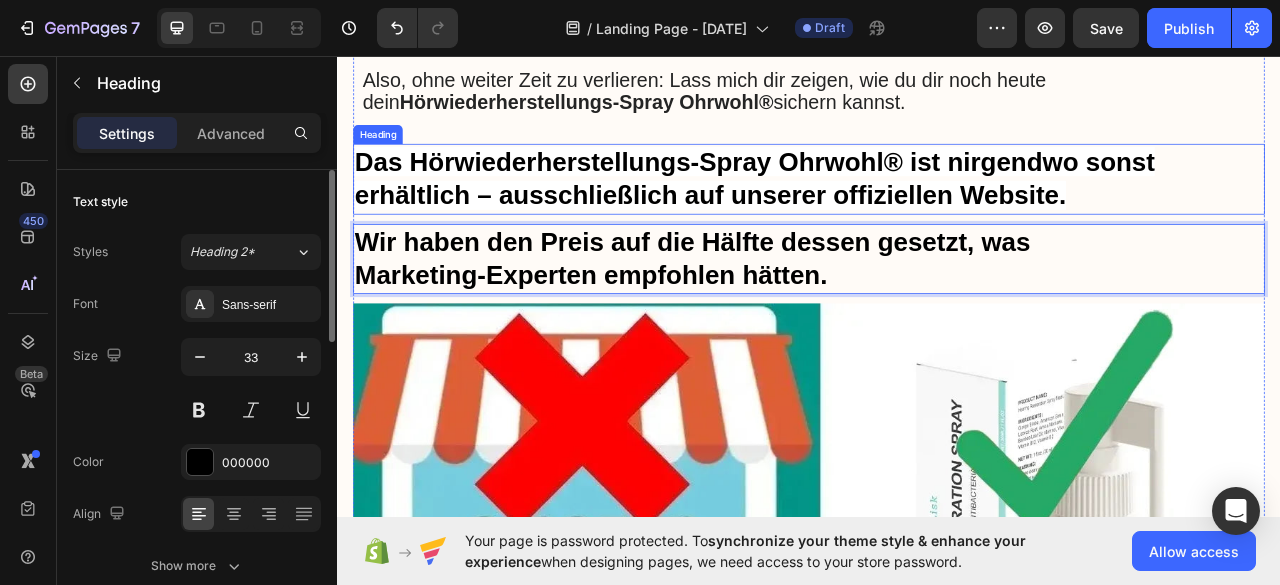 click on "Das Hörwiederherstellungs-Spray Ohrwohl® ist nirgendwo sonst erhältlich – ausschließlich auf unserer offiziellen Website." at bounding box center [868, 213] 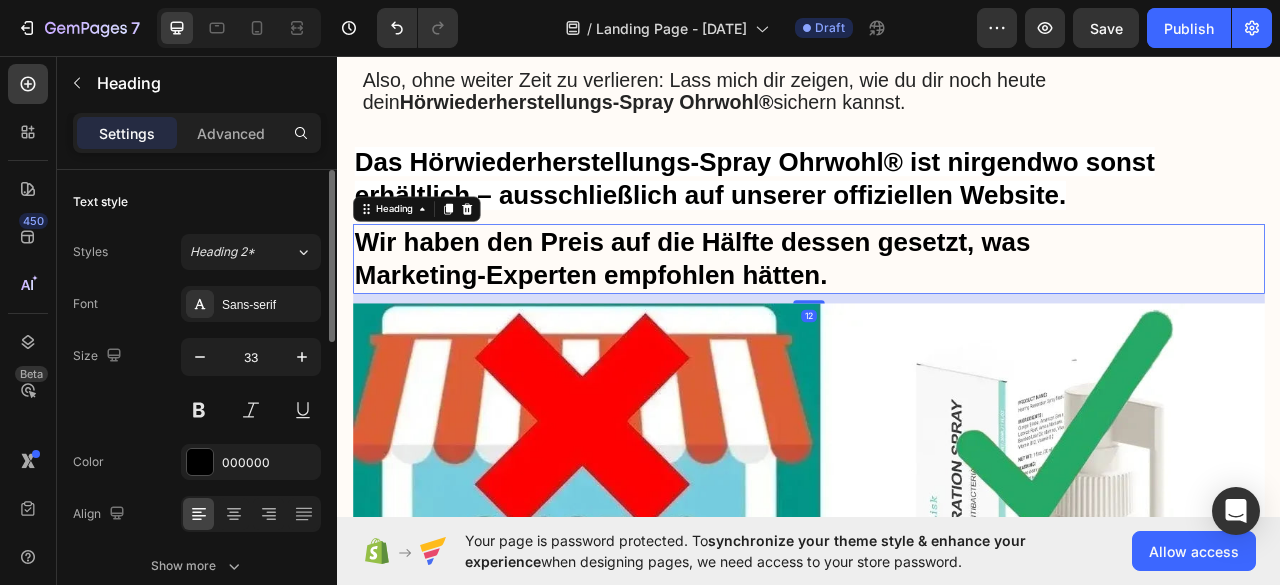 drag, startPoint x: 417, startPoint y: 311, endPoint x: 412, endPoint y: 285, distance: 26.476404 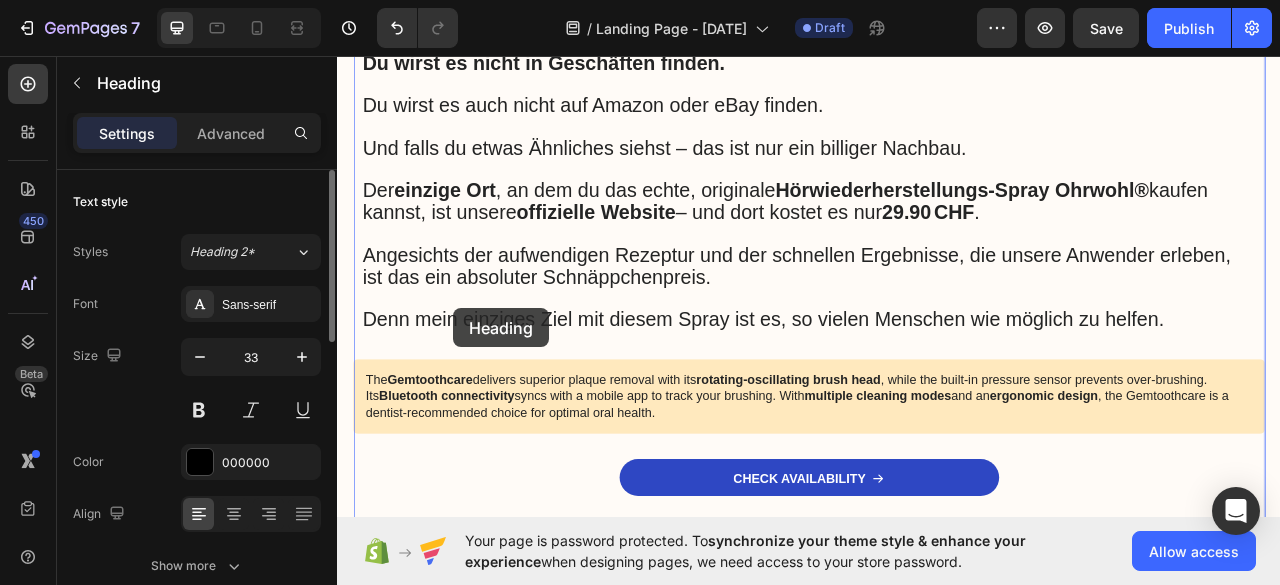 scroll, scrollTop: 12556, scrollLeft: 0, axis: vertical 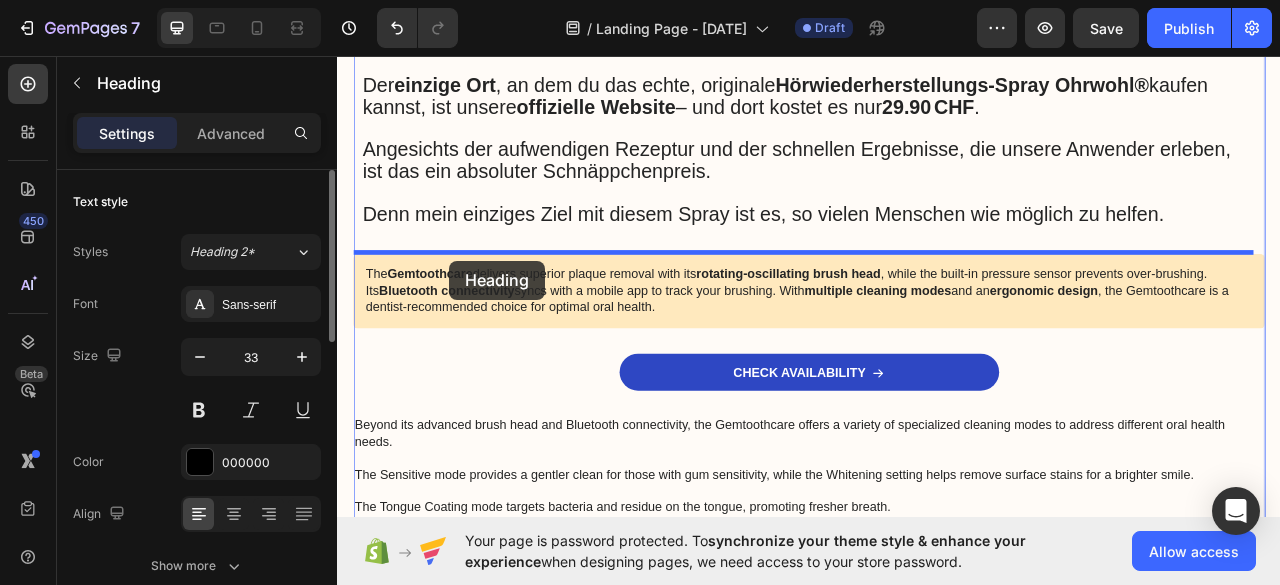 drag, startPoint x: 396, startPoint y: 268, endPoint x: 479, endPoint y: 318, distance: 96.89685 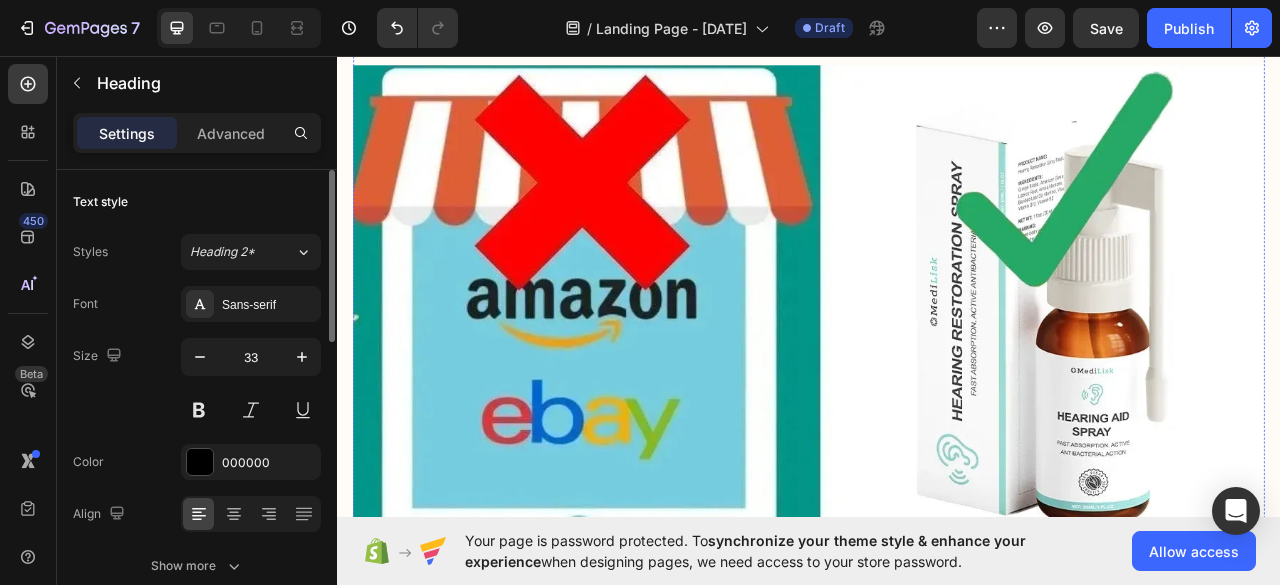 scroll, scrollTop: 11654, scrollLeft: 0, axis: vertical 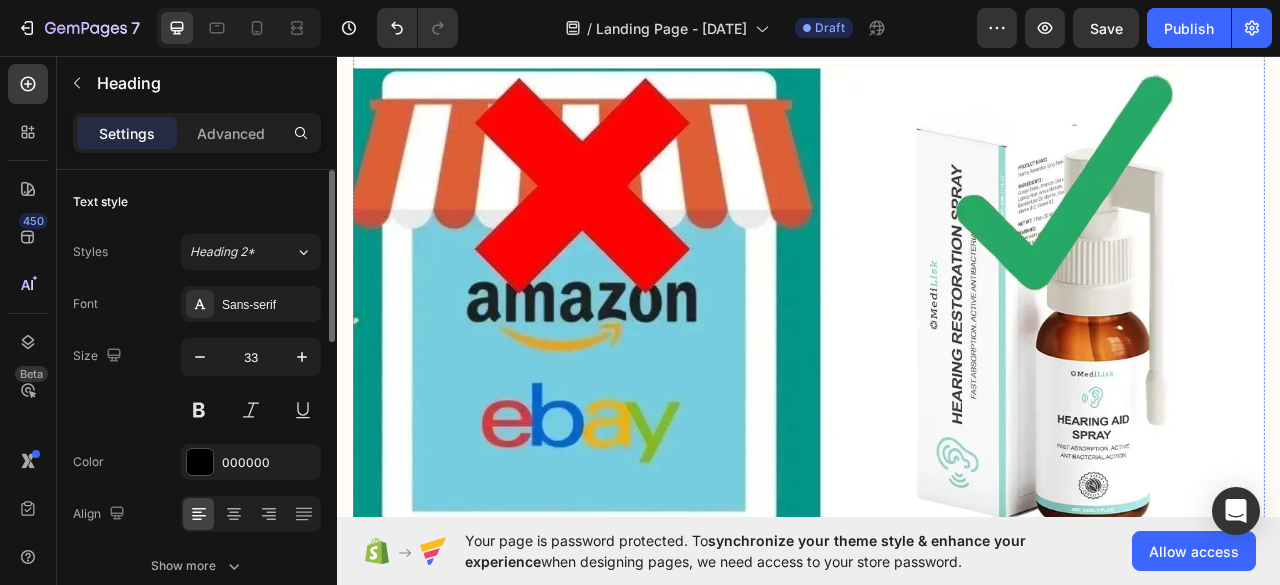 click at bounding box center [937, 378] 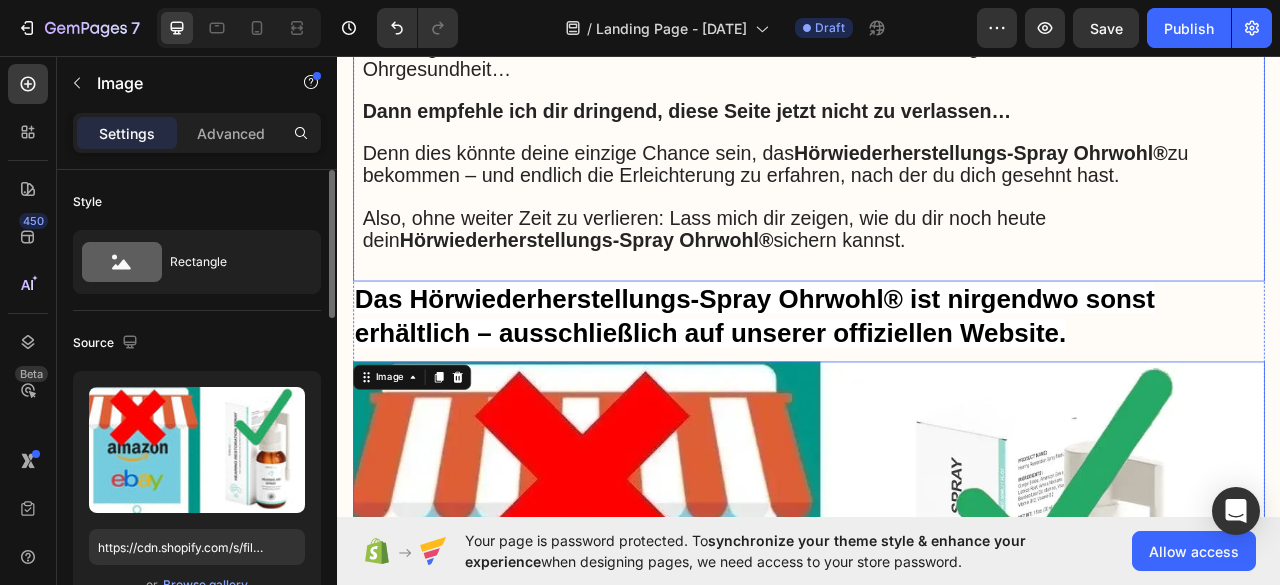 scroll, scrollTop: 11354, scrollLeft: 0, axis: vertical 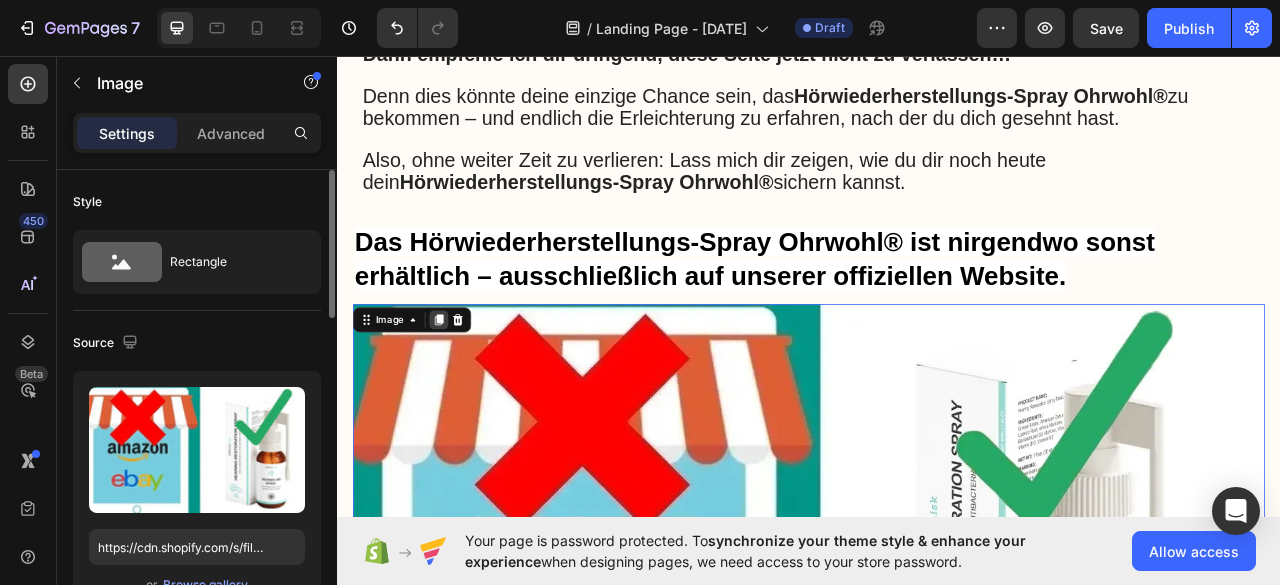 click 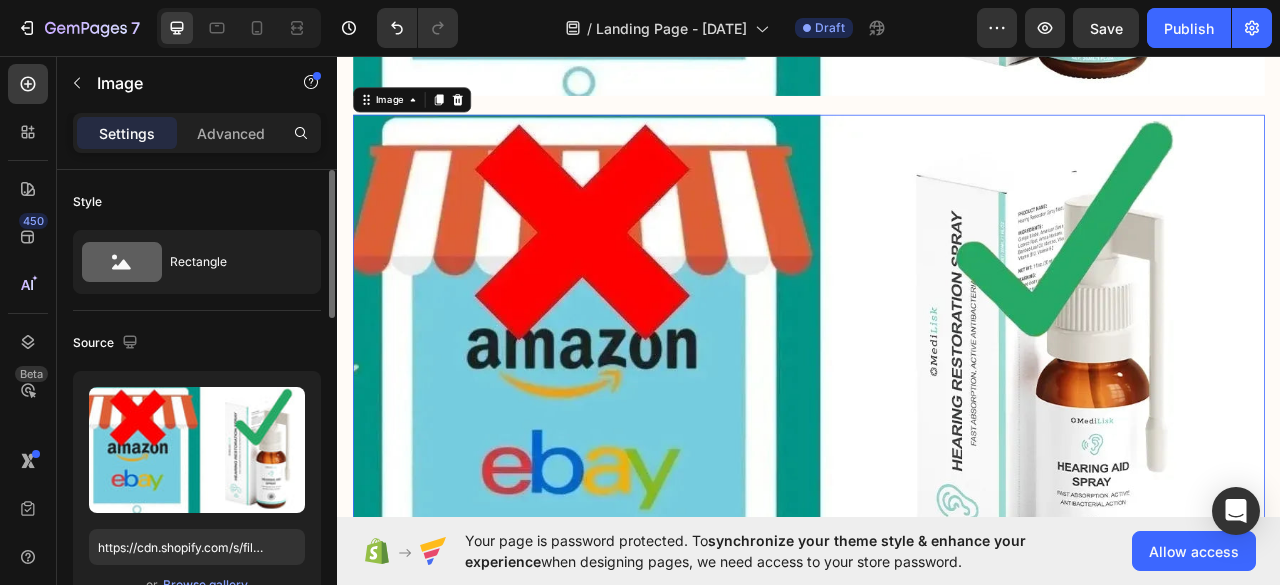 scroll, scrollTop: 12246, scrollLeft: 0, axis: vertical 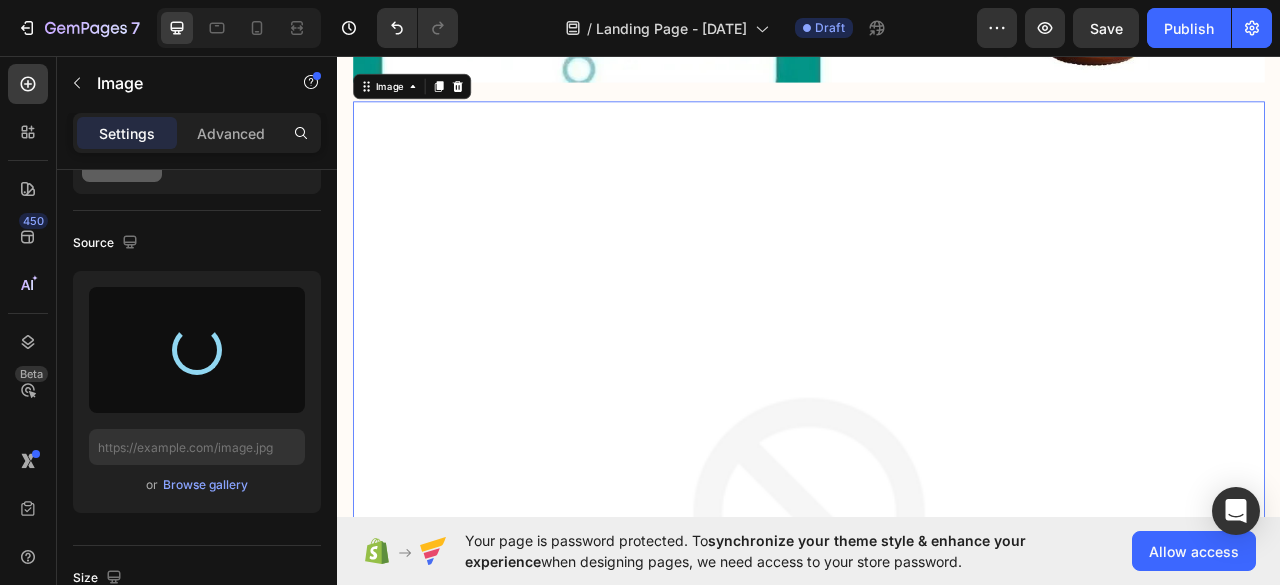 click at bounding box center (937, 695) 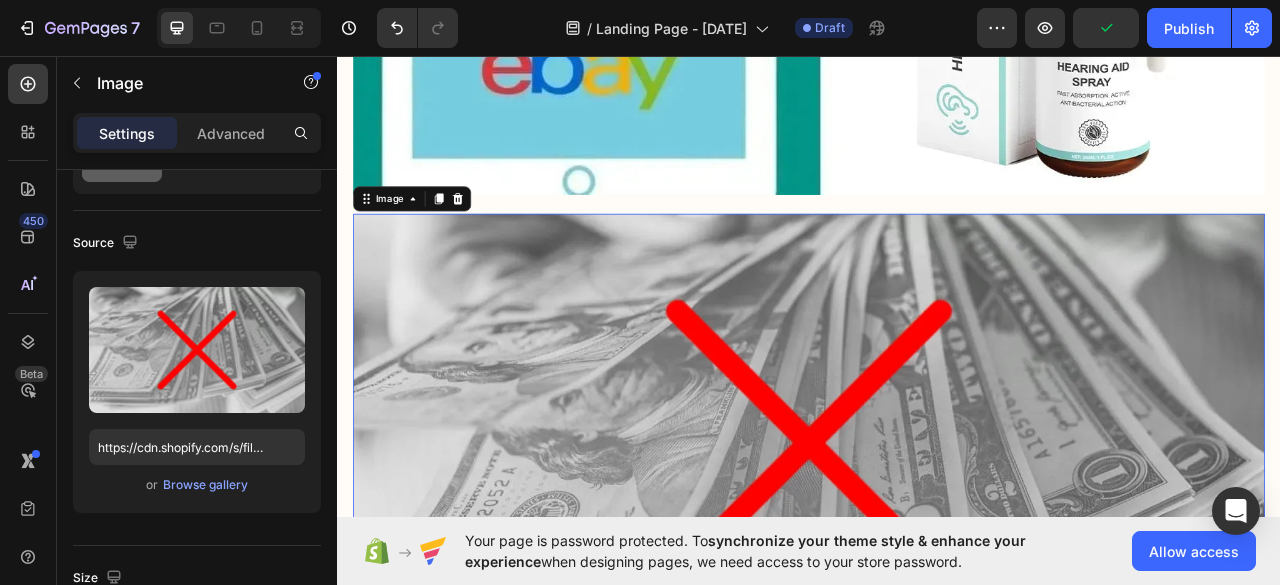 scroll, scrollTop: 11946, scrollLeft: 0, axis: vertical 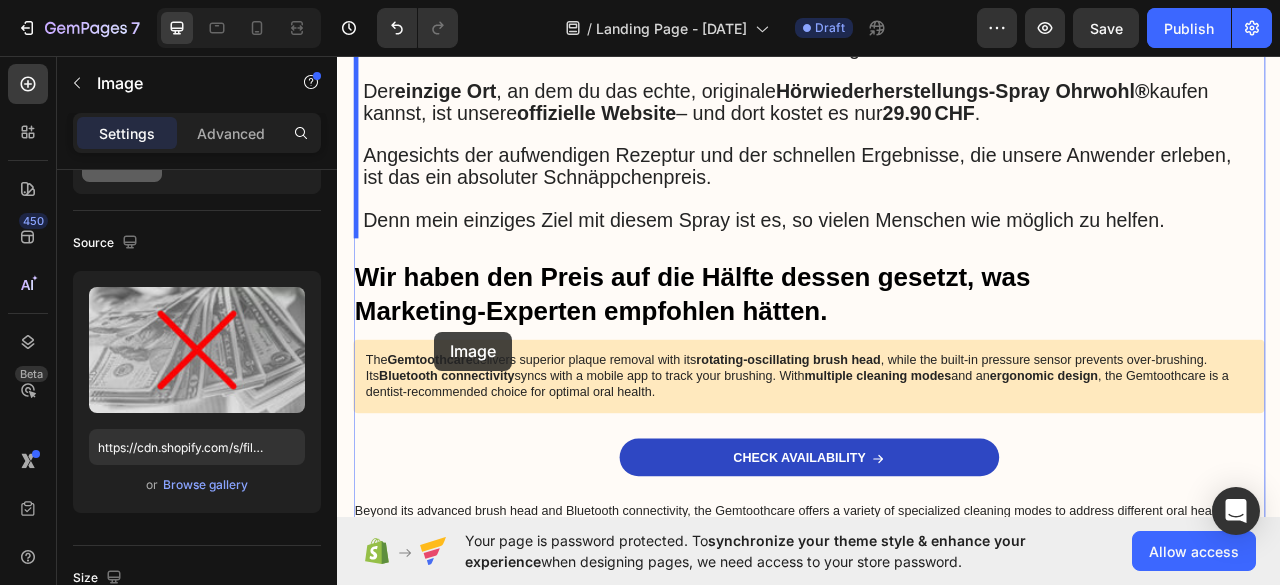 drag, startPoint x: 419, startPoint y: 402, endPoint x: 460, endPoint y: 408, distance: 41.4367 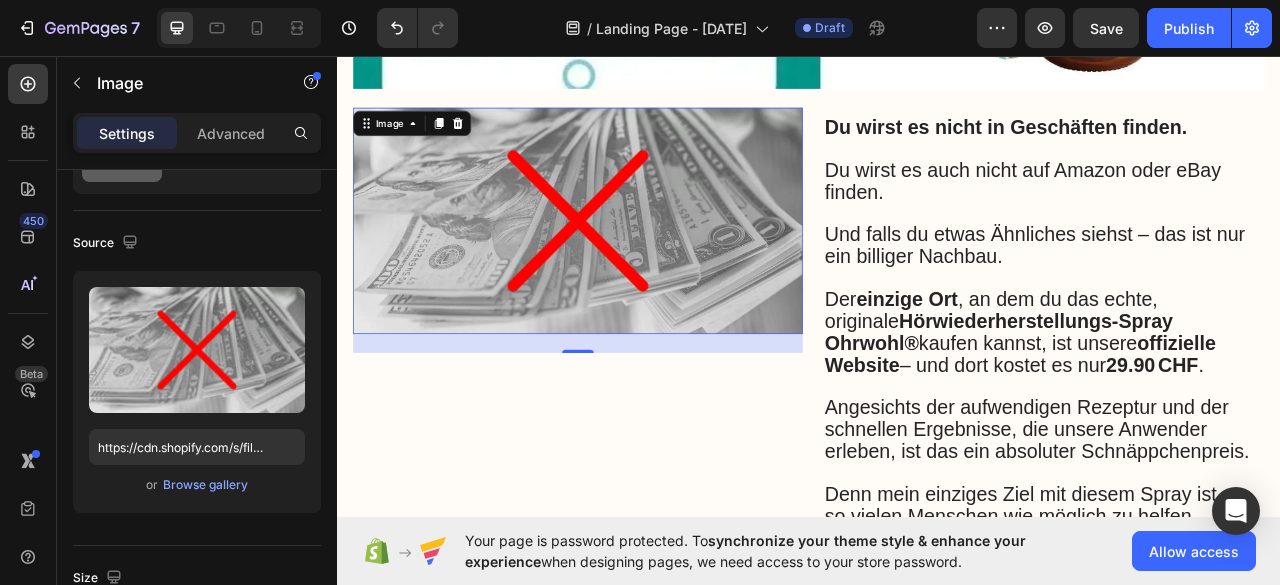 scroll, scrollTop: 12062, scrollLeft: 0, axis: vertical 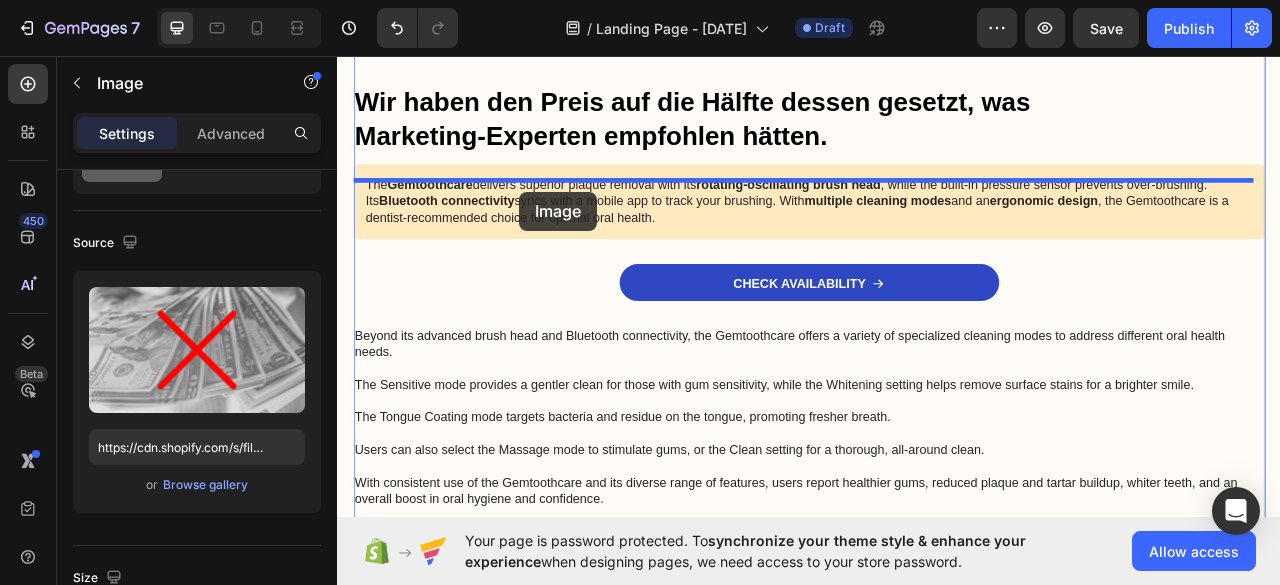 drag, startPoint x: 412, startPoint y: 326, endPoint x: 569, endPoint y: 229, distance: 184.5481 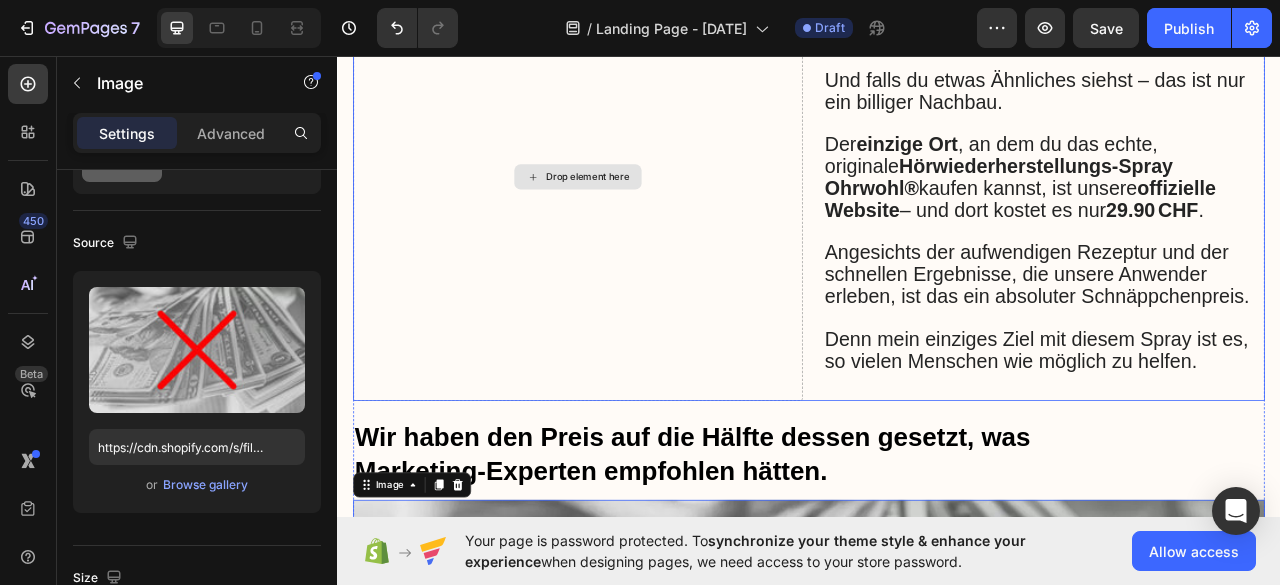 scroll, scrollTop: 12362, scrollLeft: 0, axis: vertical 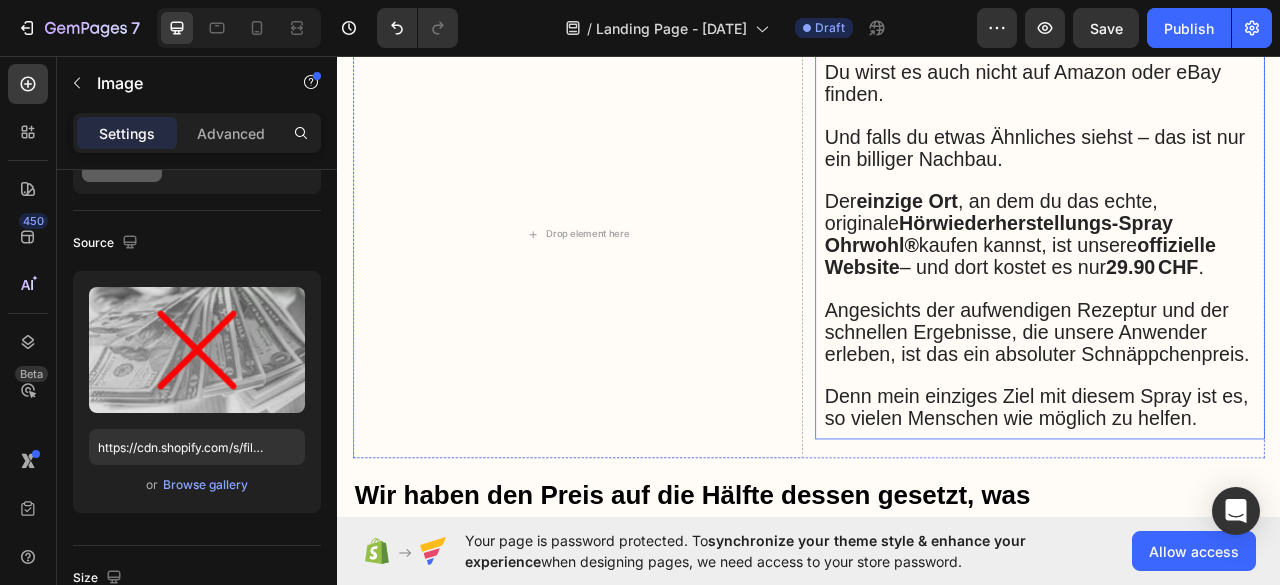 click on "Der einzige Ort , an dem du das echte, originale Hör-Wiederherstellungs-Spray Ohrwohl® kaufen kannst, ist unsere offizielle Website – und dort kostet es nur 29.90 CHF ." at bounding box center [1206, 284] 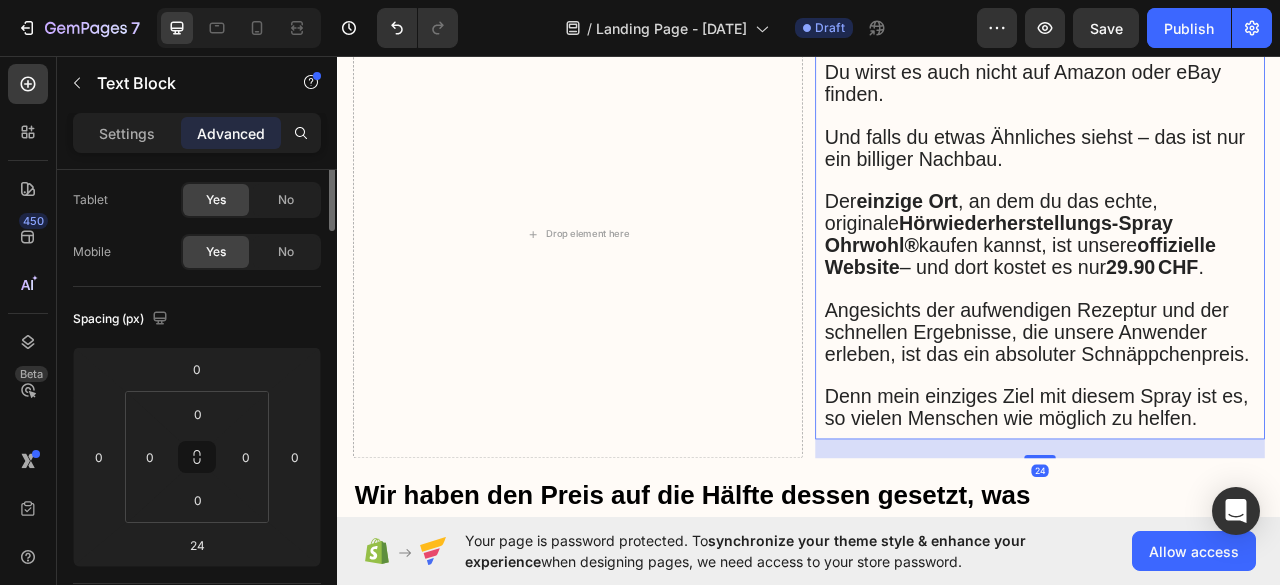 scroll, scrollTop: 0, scrollLeft: 0, axis: both 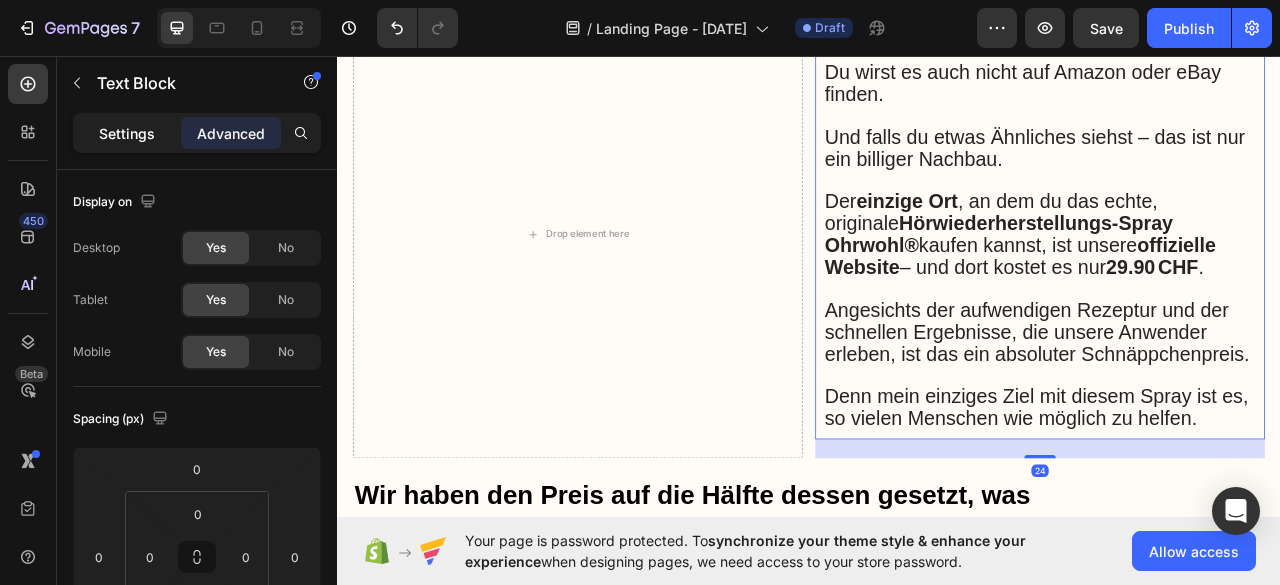 click on "Settings" at bounding box center (127, 133) 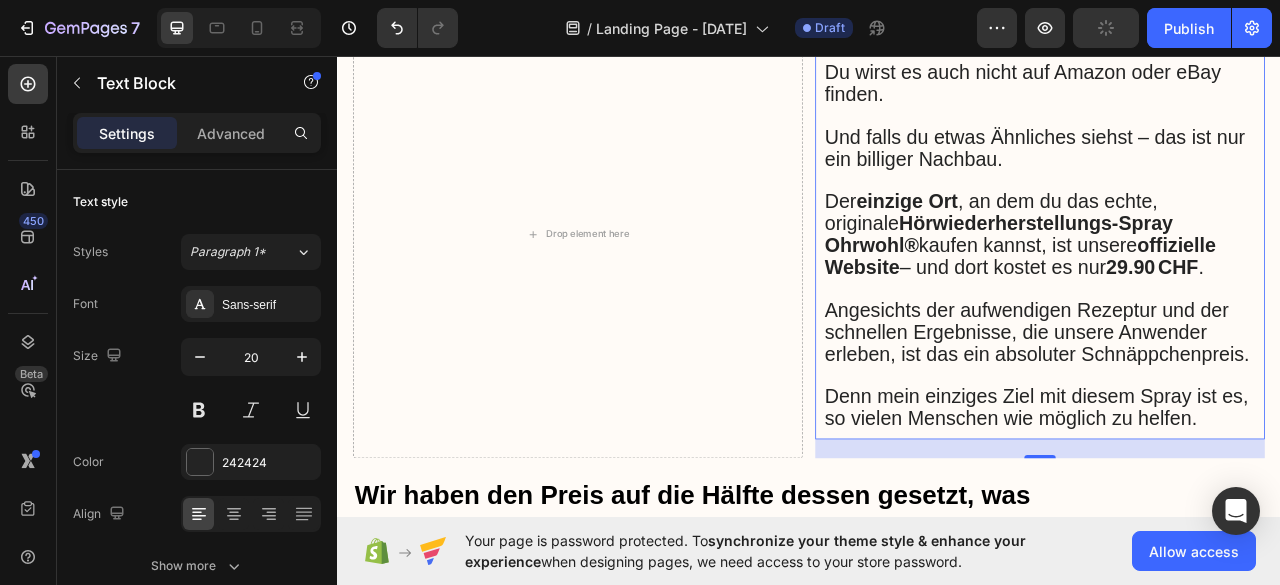 click on "Hörwiederherstellungs-Spray Ohrwohl®" at bounding box center (1178, 284) 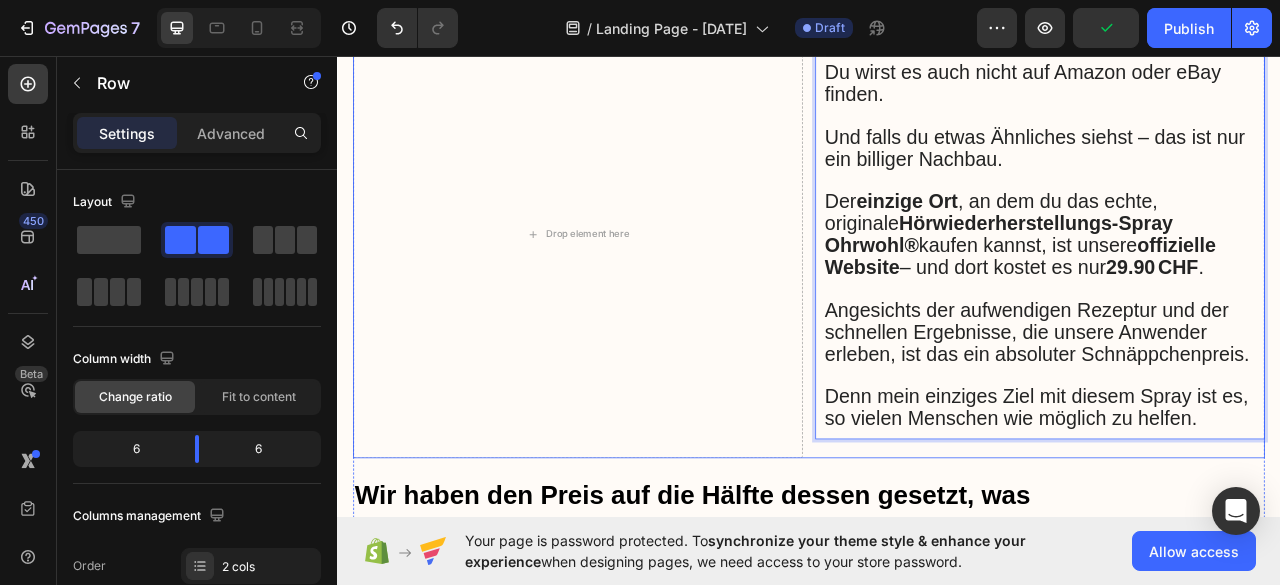 click on "Drop element here" at bounding box center [643, 284] 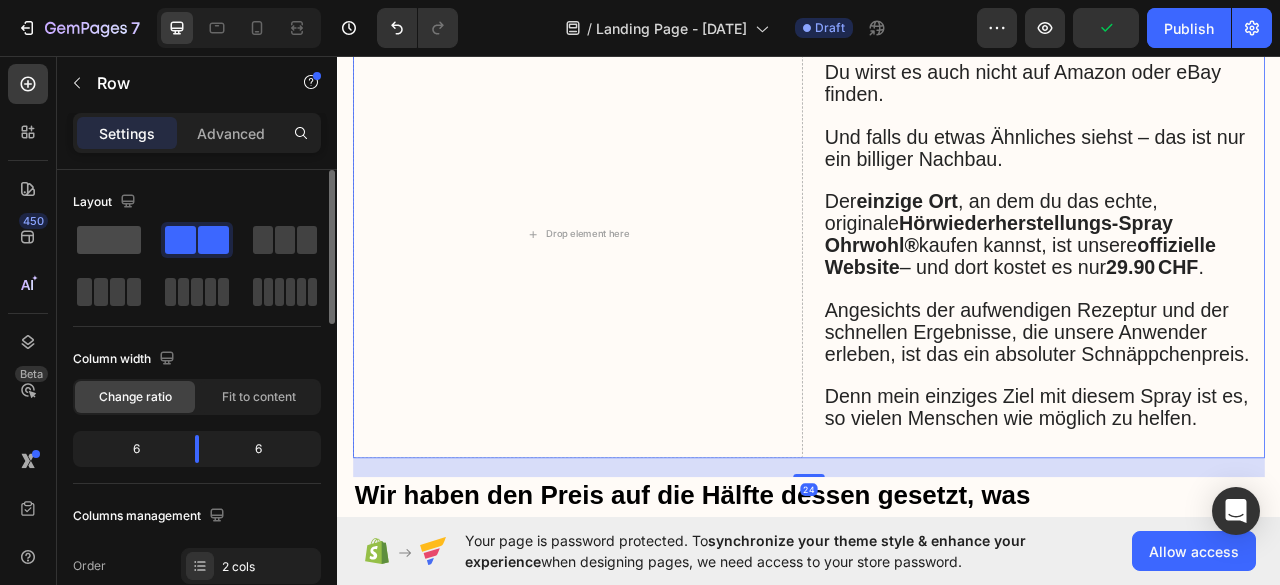 drag, startPoint x: 95, startPoint y: 237, endPoint x: 299, endPoint y: 223, distance: 204.47983 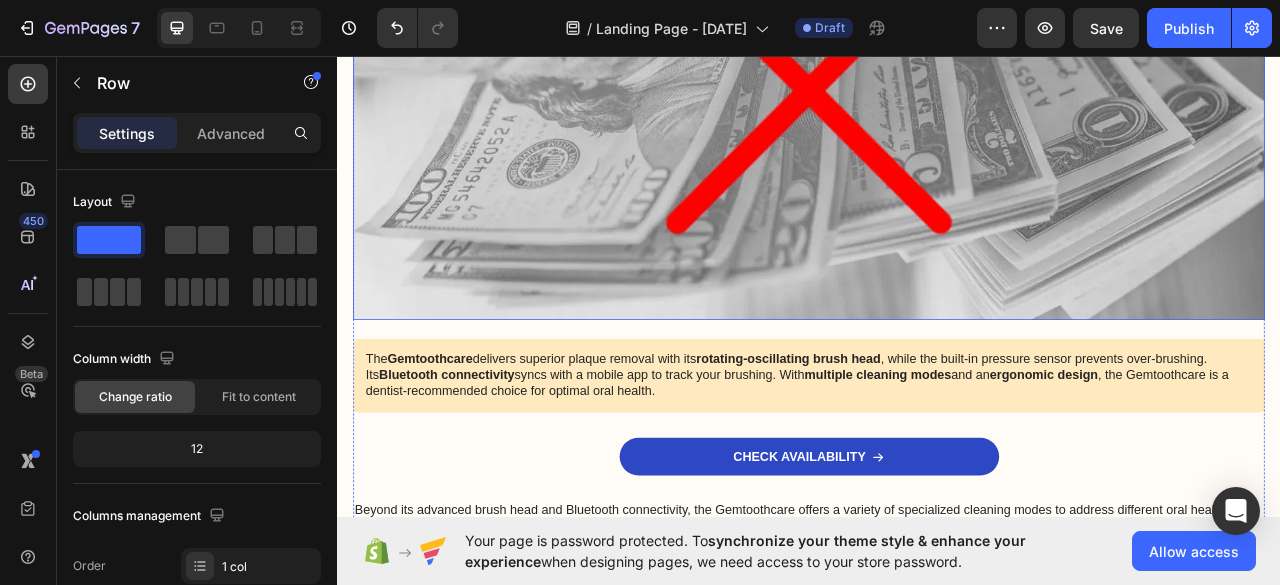 scroll, scrollTop: 13162, scrollLeft: 0, axis: vertical 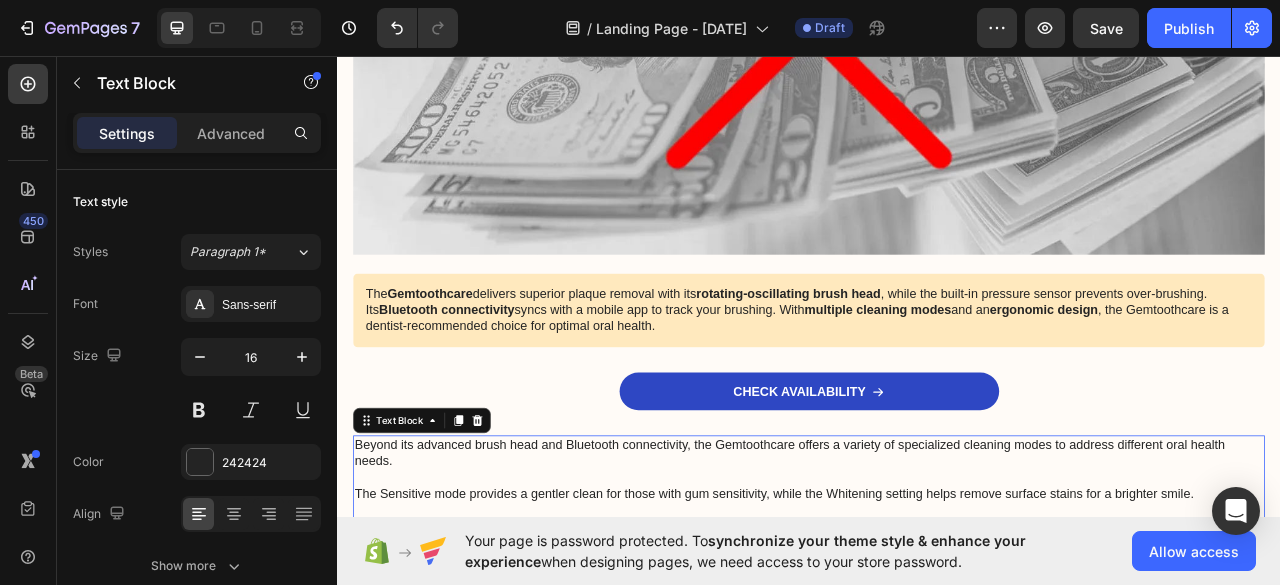 click on "Beyond its advanced brush head and Bluetooth connectivity, the Gemtoothcare offers a variety of specialized cleaning modes to address different oral health needs.  The Sensitive mode provides a gentler clean for those with gum sensitivity, while the Whitening setting helps remove surface stains for a brighter smile.  The Tongue Coating mode targets bacteria and residue on the tongue, promoting fresher breath.  Users can also select the Massage mode to stimulate gums, or the Clean setting for a thorough, all-around clean.  With consistent use of the Gemtoothcare and its diverse range of features, users report healthier gums, reduced plaque and tartar buildup, whiter teeth, and an overall boost in oral hygiene and confidence." at bounding box center (937, 656) 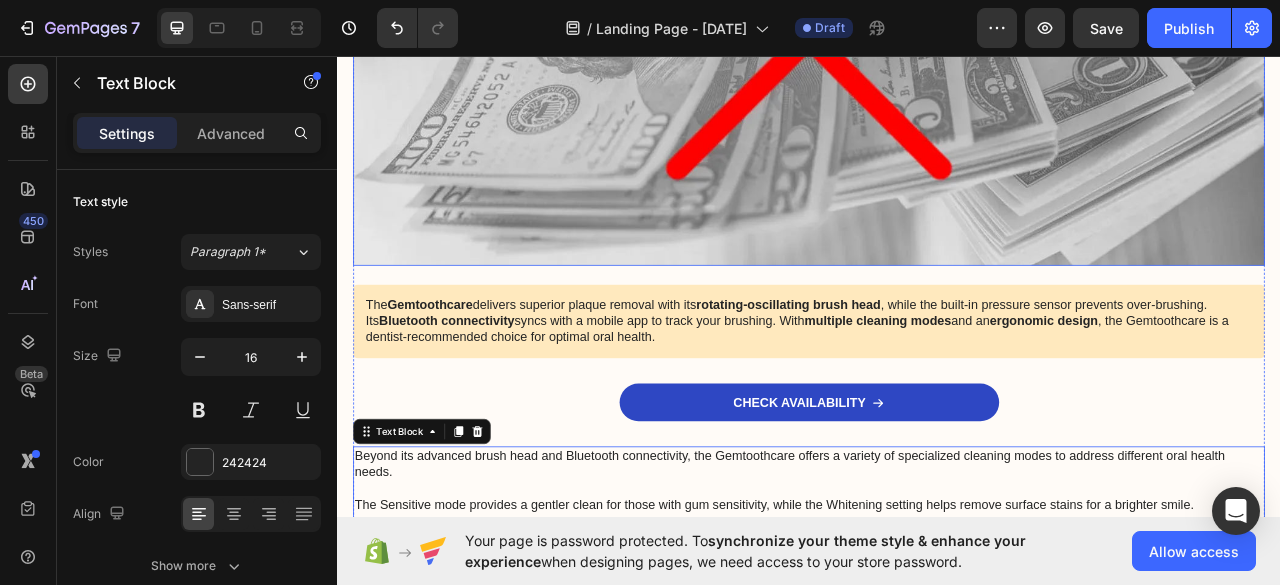 scroll, scrollTop: 13162, scrollLeft: 0, axis: vertical 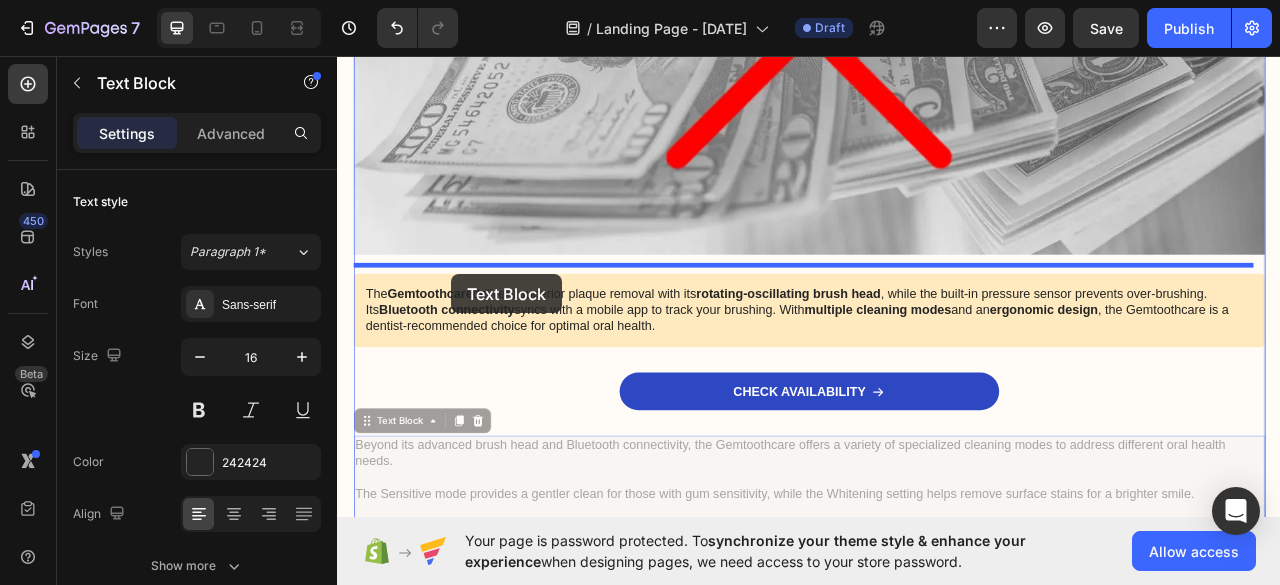 drag, startPoint x: 449, startPoint y: 514, endPoint x: 482, endPoint y: 335, distance: 182.01648 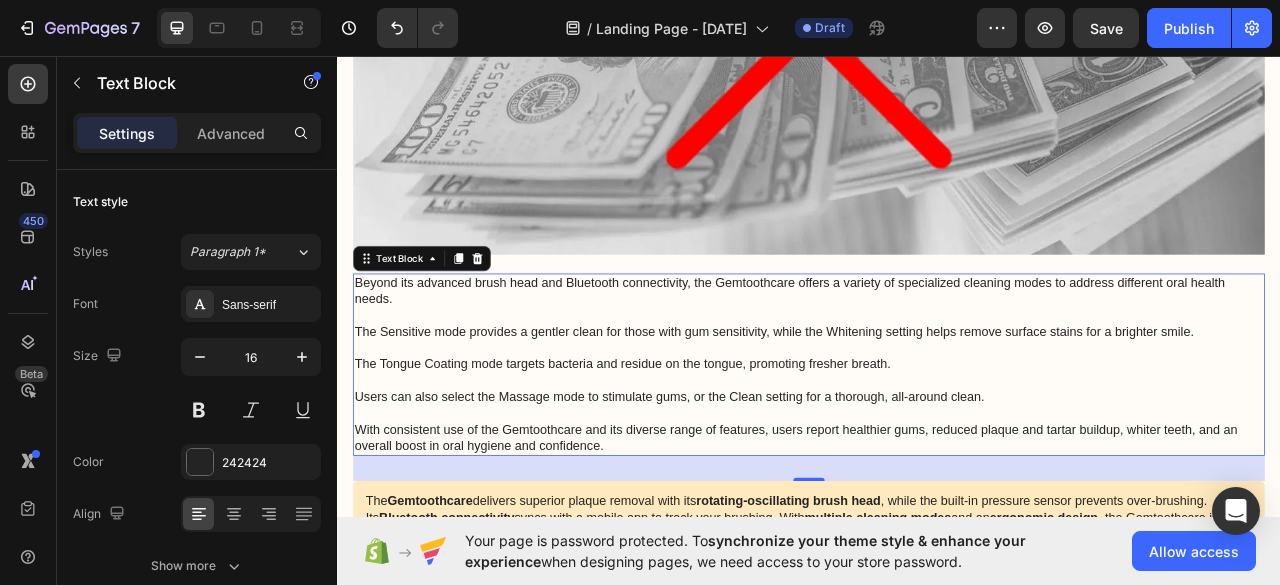 click on "Beyond its advanced brush head and Bluetooth connectivity, the Gemtoothcare offers a variety of specialized cleaning modes to address different oral health needs.  The Sensitive mode provides a gentler clean for those with gum sensitivity, while the Whitening setting helps remove surface stains for a brighter smile.  The Tongue Coating mode targets bacteria and residue on the tongue, promoting fresher breath.  Users can also select the Massage mode to stimulate gums, or the Clean setting for a thorough, all-around clean.  With consistent use of the Gemtoothcare and its diverse range of features, users report healthier gums, reduced plaque and tartar buildup, whiter teeth, and an overall boost in oral hygiene and confidence." at bounding box center (937, 450) 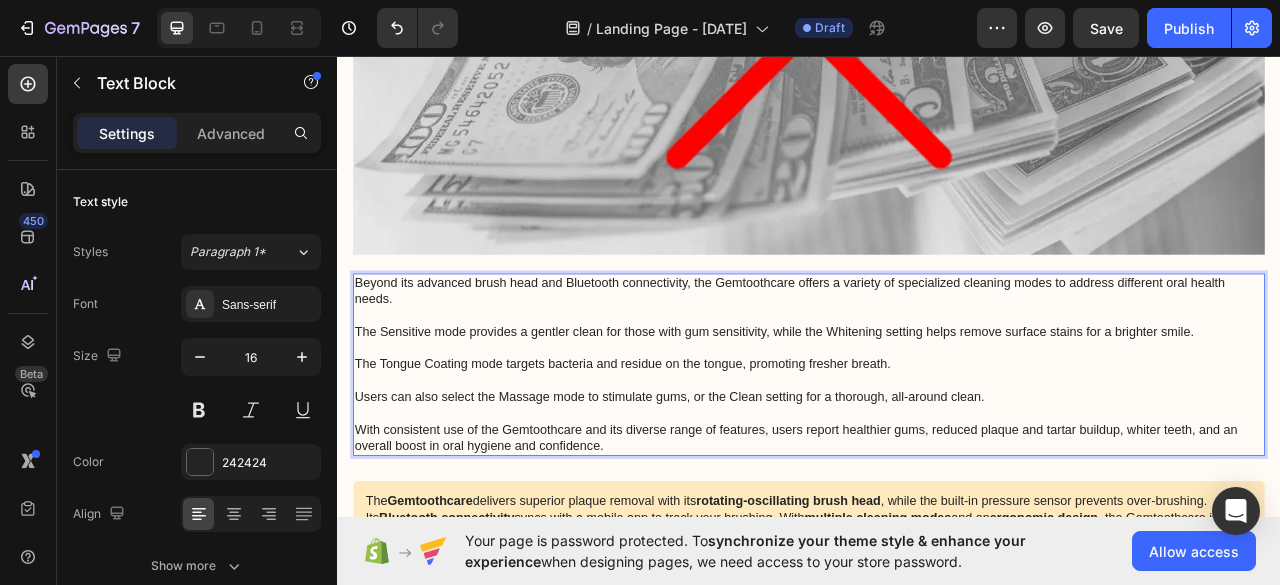 click on "Beyond its advanced brush head and Bluetooth connectivity, the Gemtoothcare offers a variety of specialized cleaning modes to address different oral health needs. The Sensitive mode provides a gentler clean for those with gum sensitivity, while the Whitening setting helps remove surface stains for a brighter smile. The Tongue Coating mode targets bacteria and residue on the tongue, promoting fresher breath. Users can also select the Massage mode to stimulate gums, or the Clean setting for a thorough, all-around clean. ‪‪‪‪‪‪‪‪‪‪‪‪ With consistent use of the Gemtoothcare and its diverse range of features, users report healthier gums, reduced plaque and tartar buildup, whiter teeth, and an overall boost in oral hygiene and confidence." at bounding box center (937, 450) 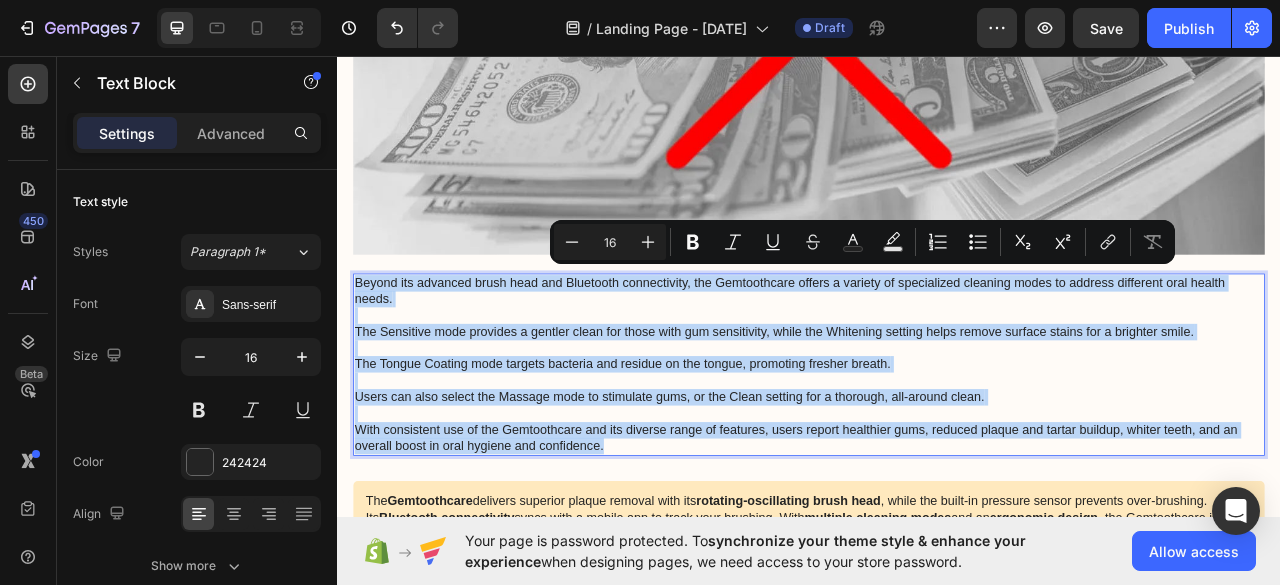 drag, startPoint x: 687, startPoint y: 537, endPoint x: 362, endPoint y: 334, distance: 383.18924 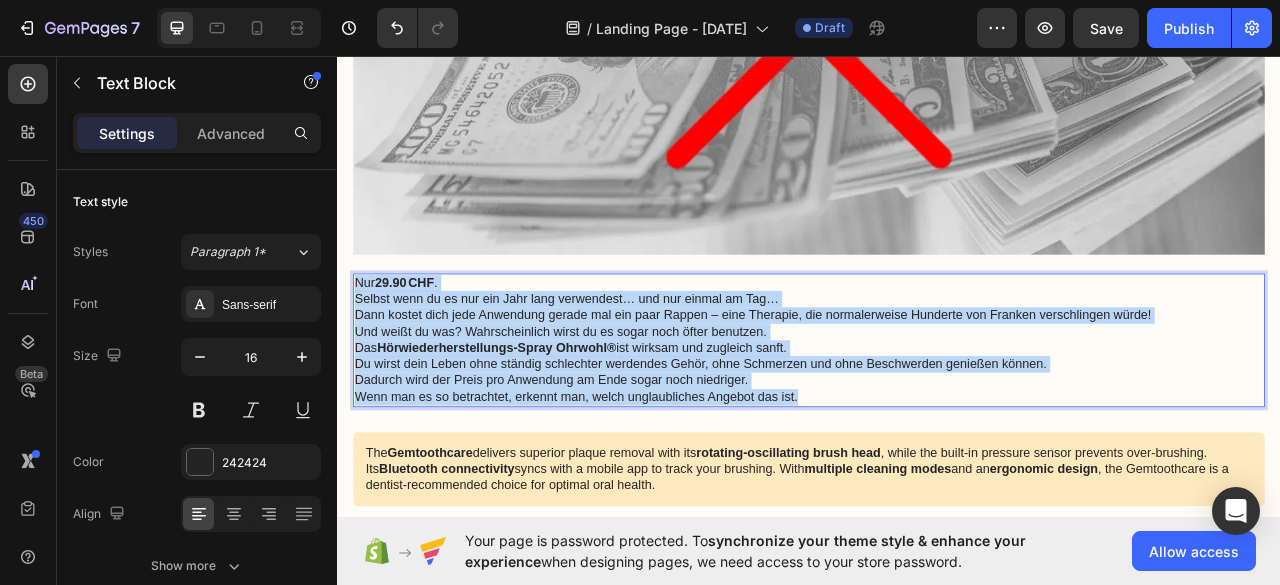 drag, startPoint x: 940, startPoint y: 481, endPoint x: 340, endPoint y: 328, distance: 619.2003 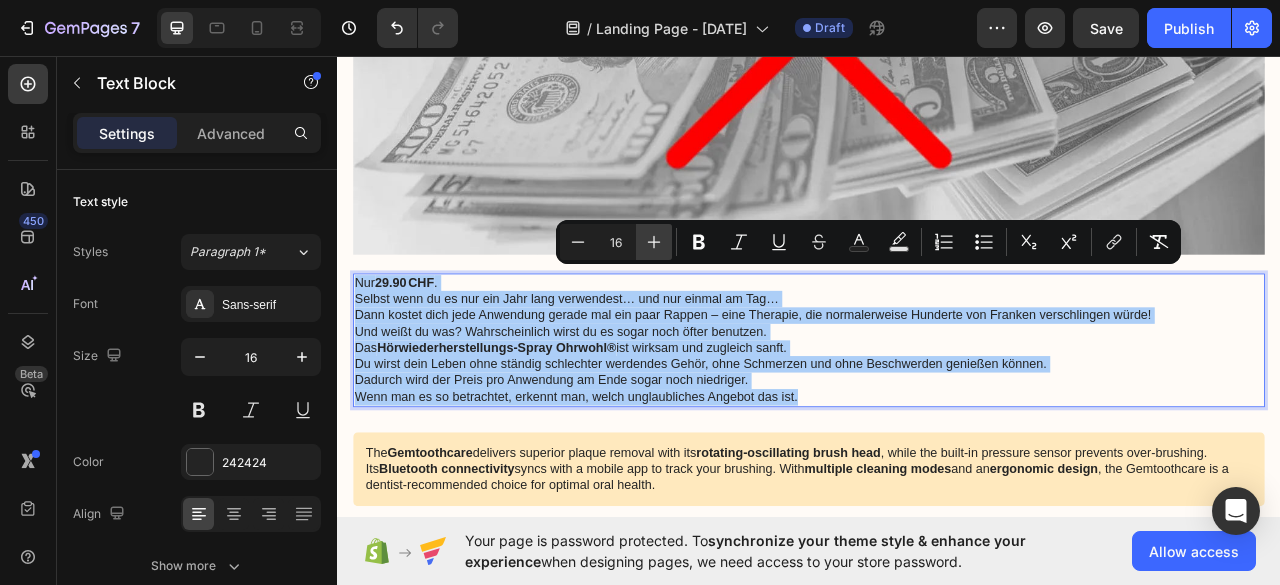 click 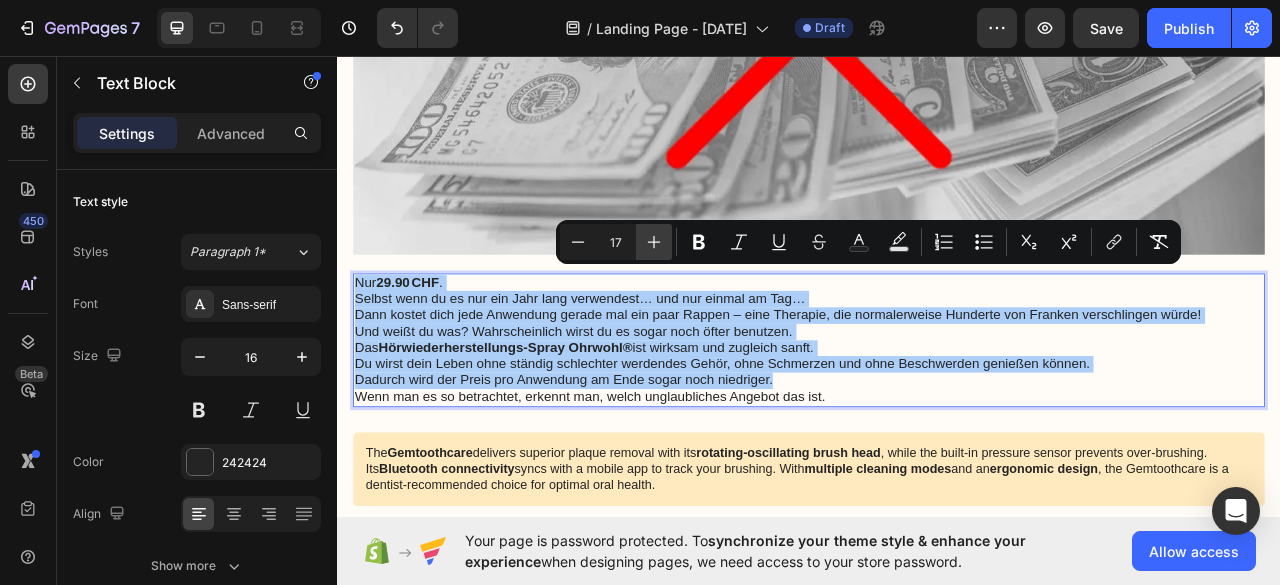 click 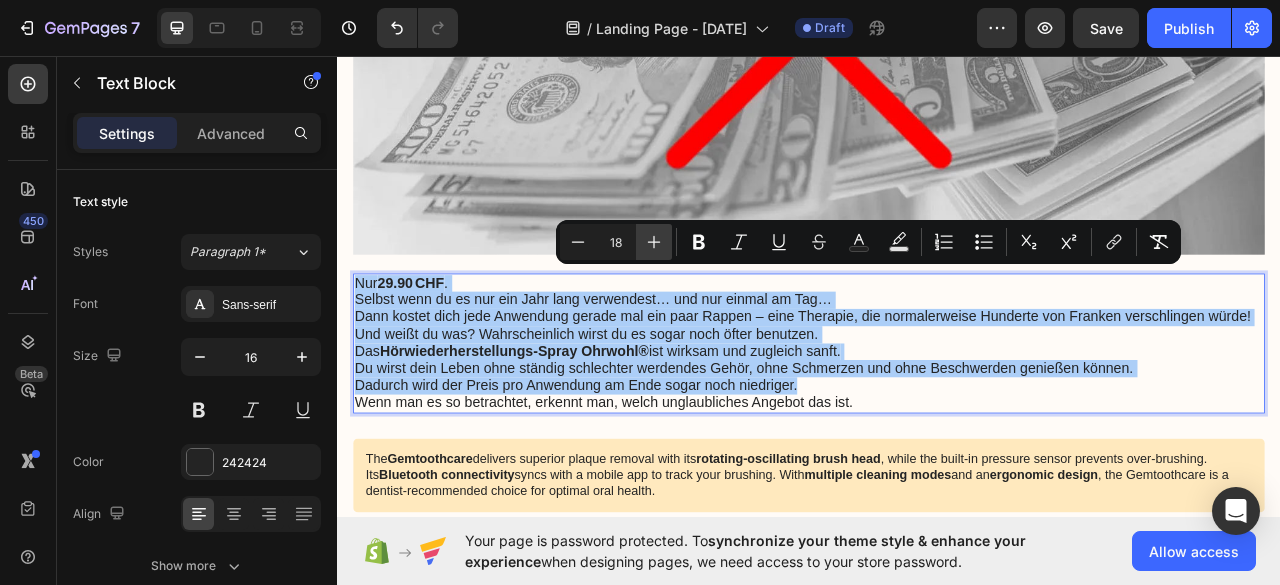 click 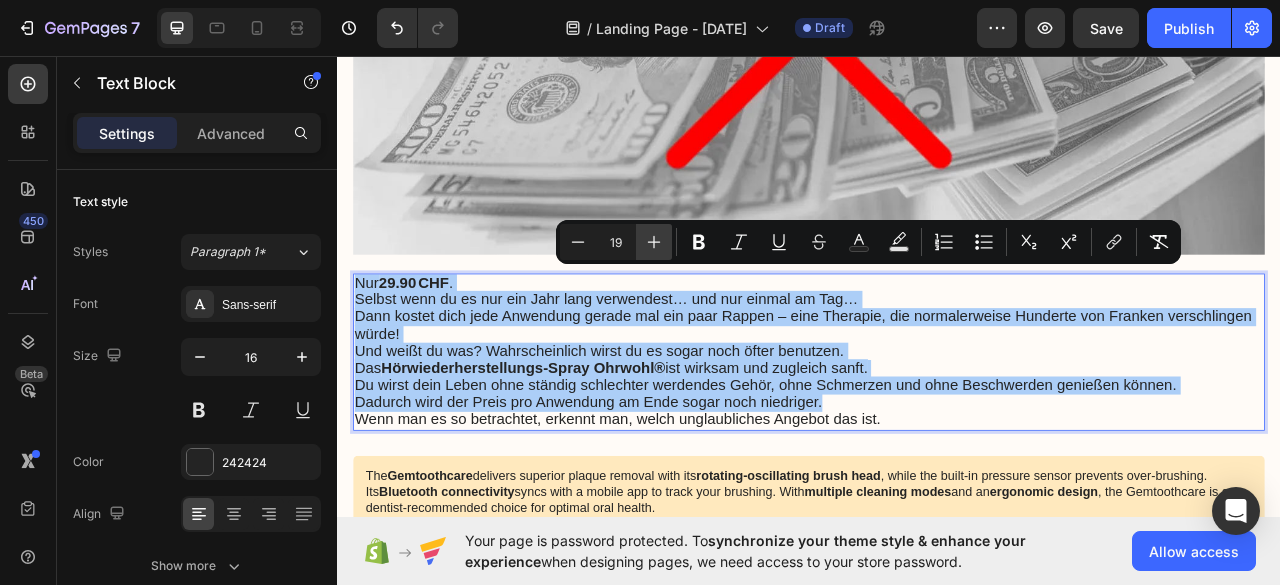 click 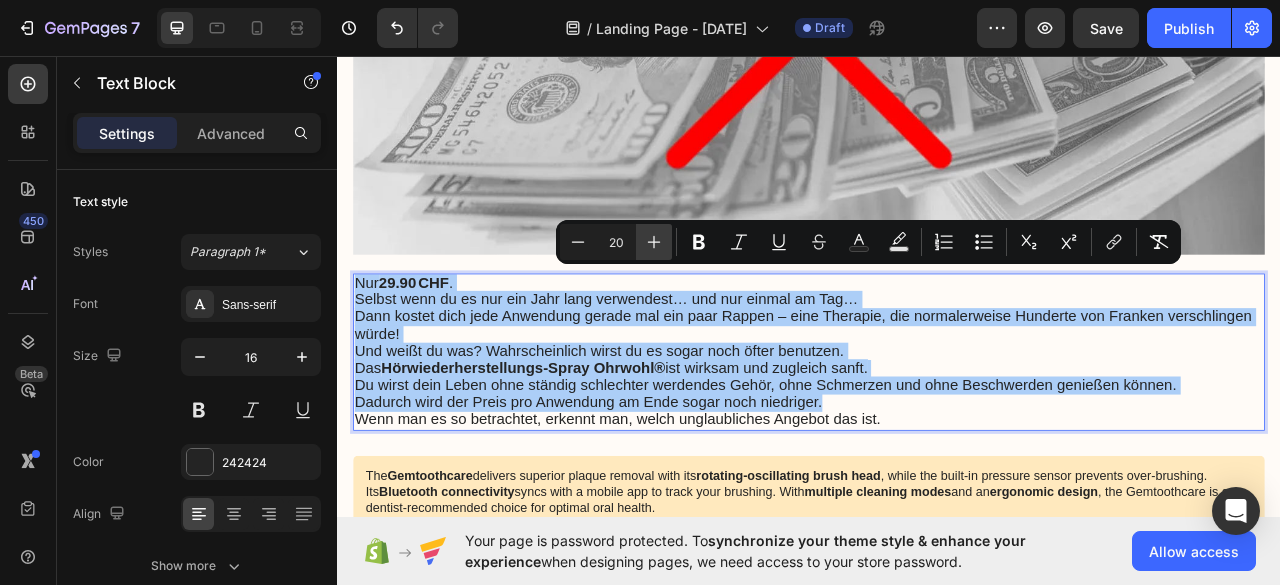 click 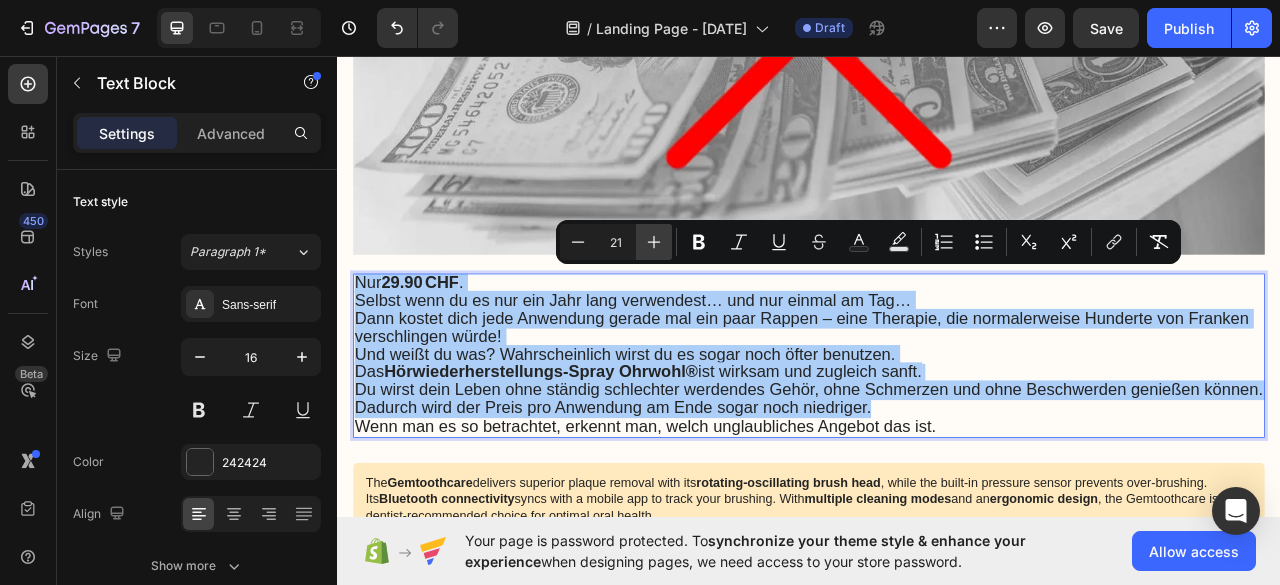click 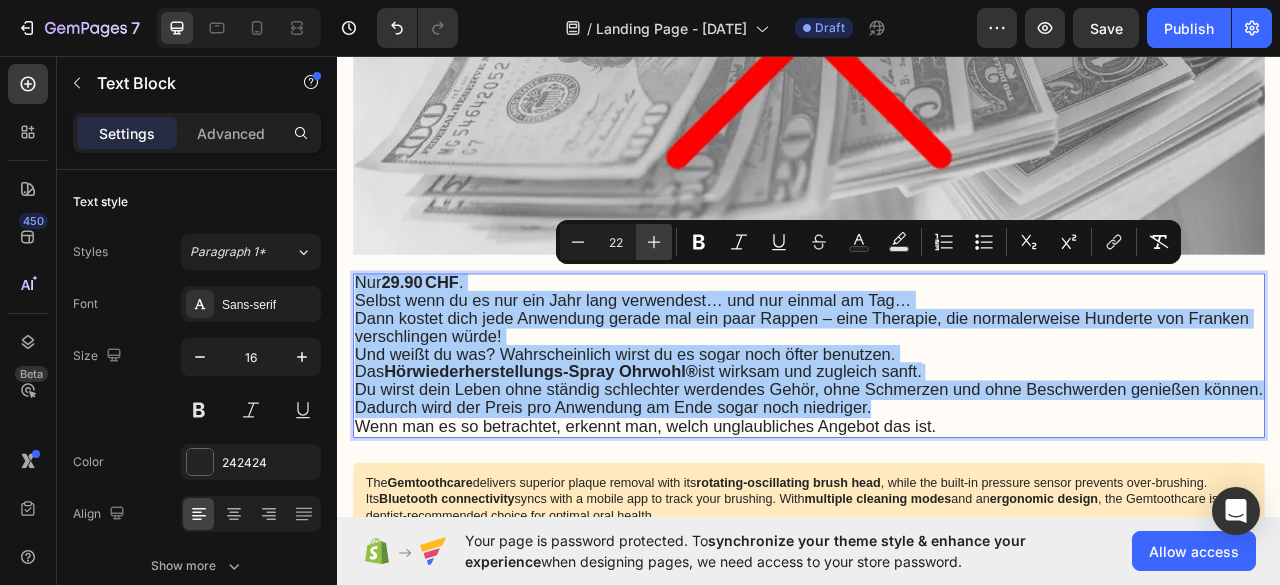 click 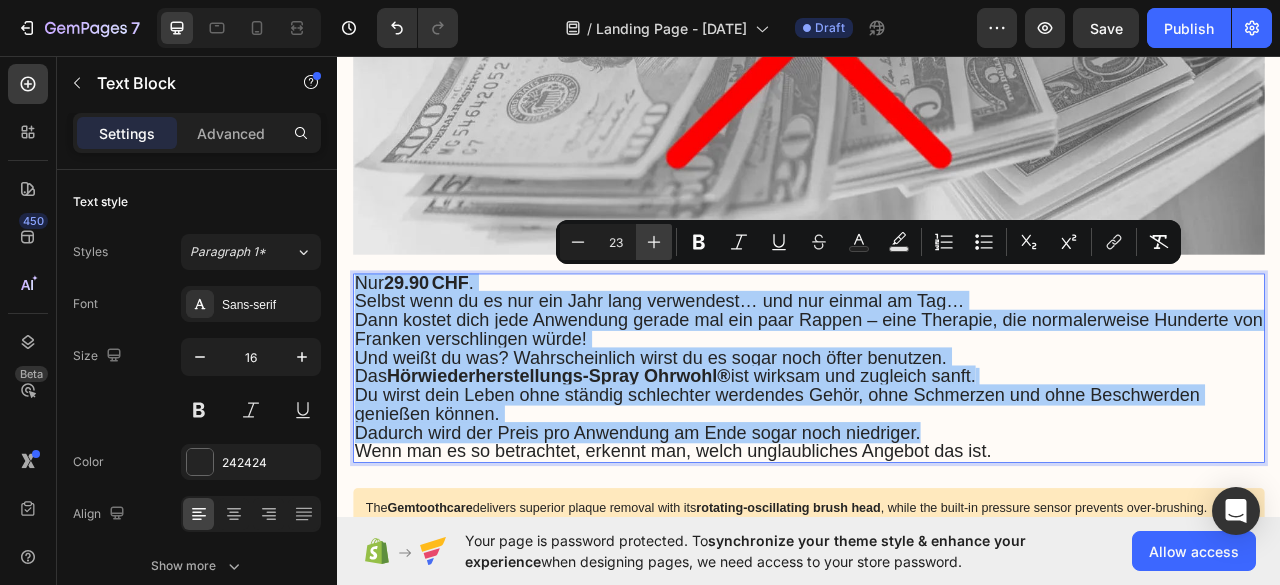 click 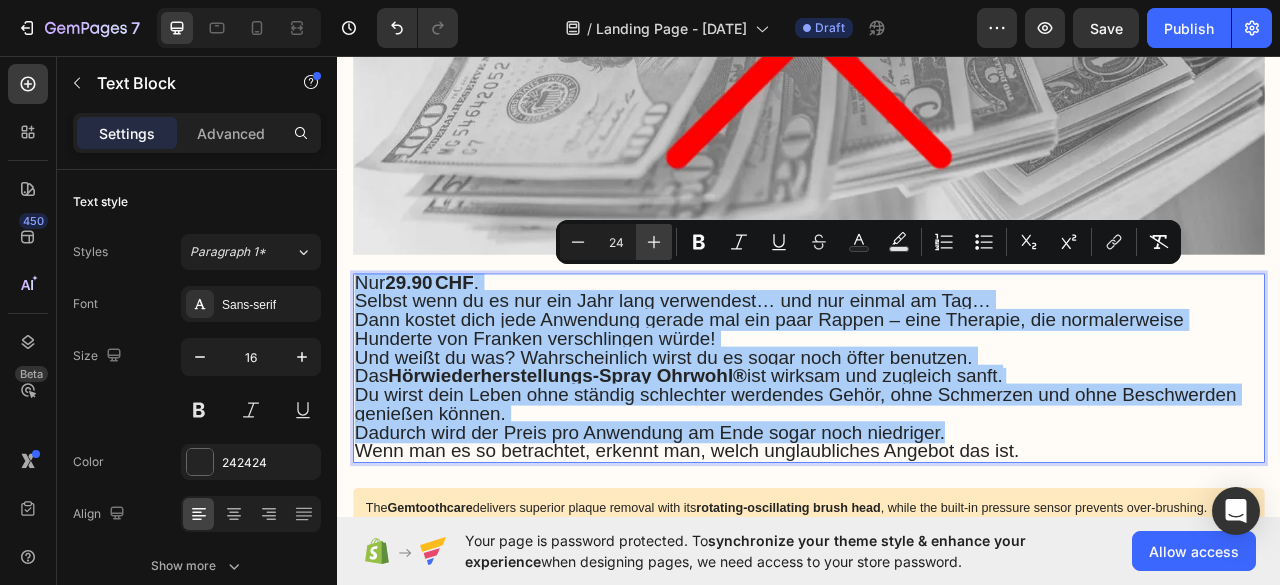 click 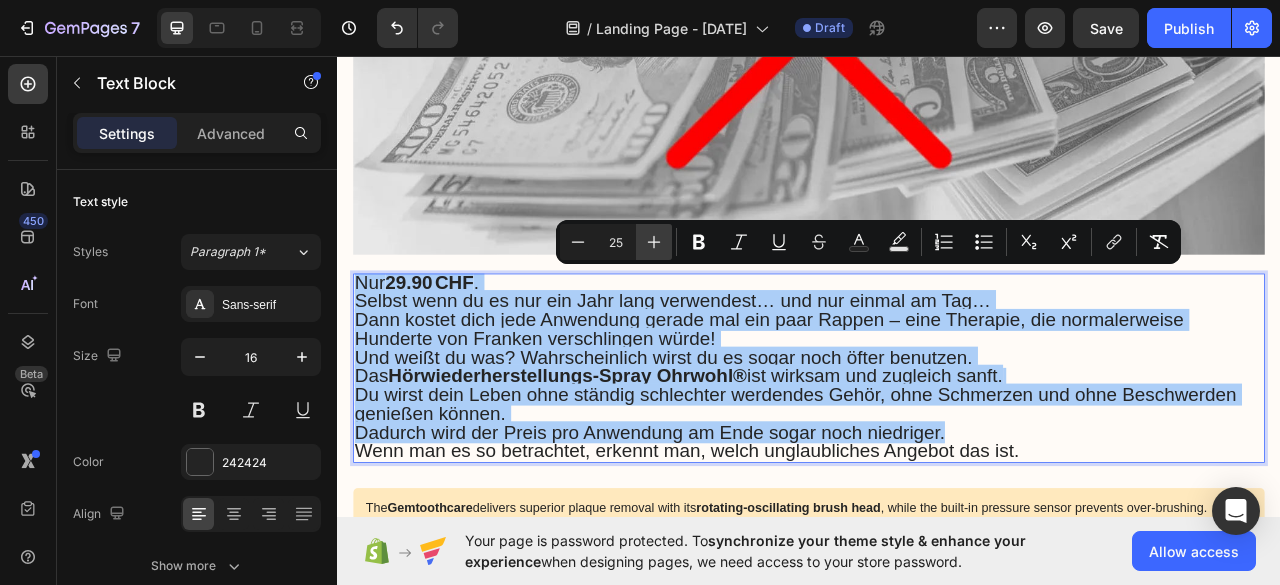 click 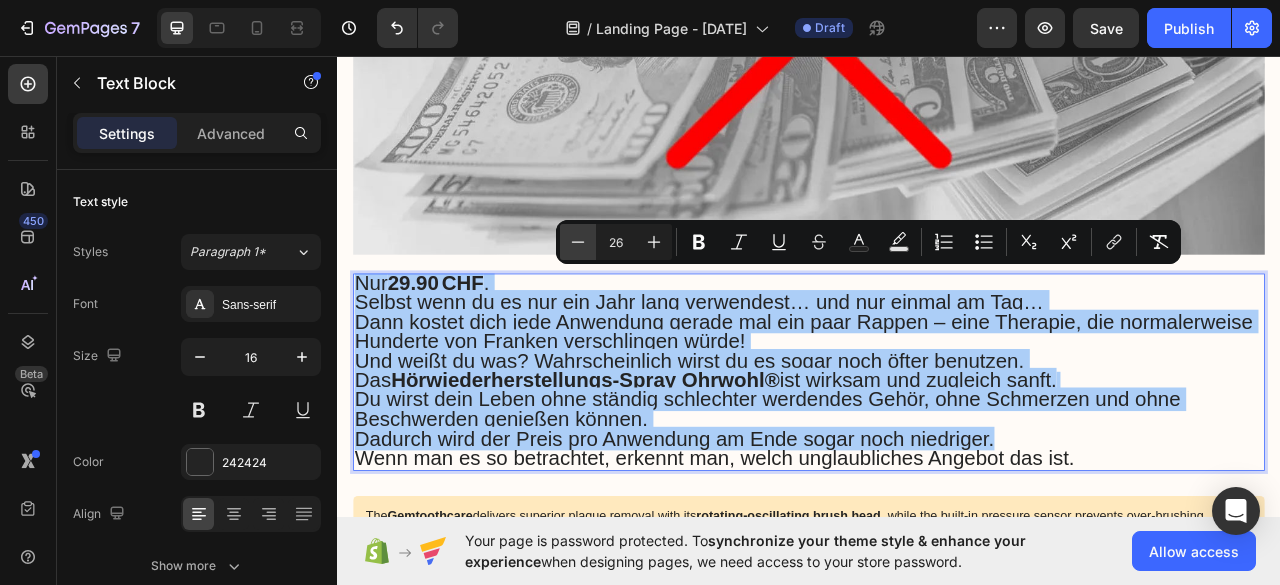 click on "Minus" at bounding box center [578, 242] 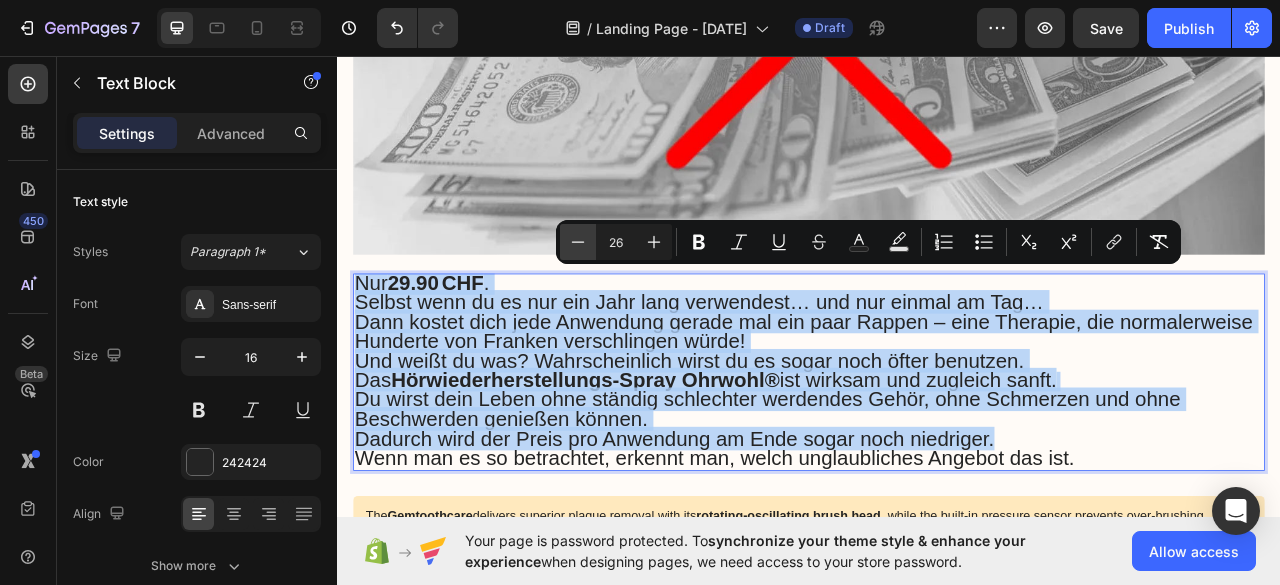 type on "25" 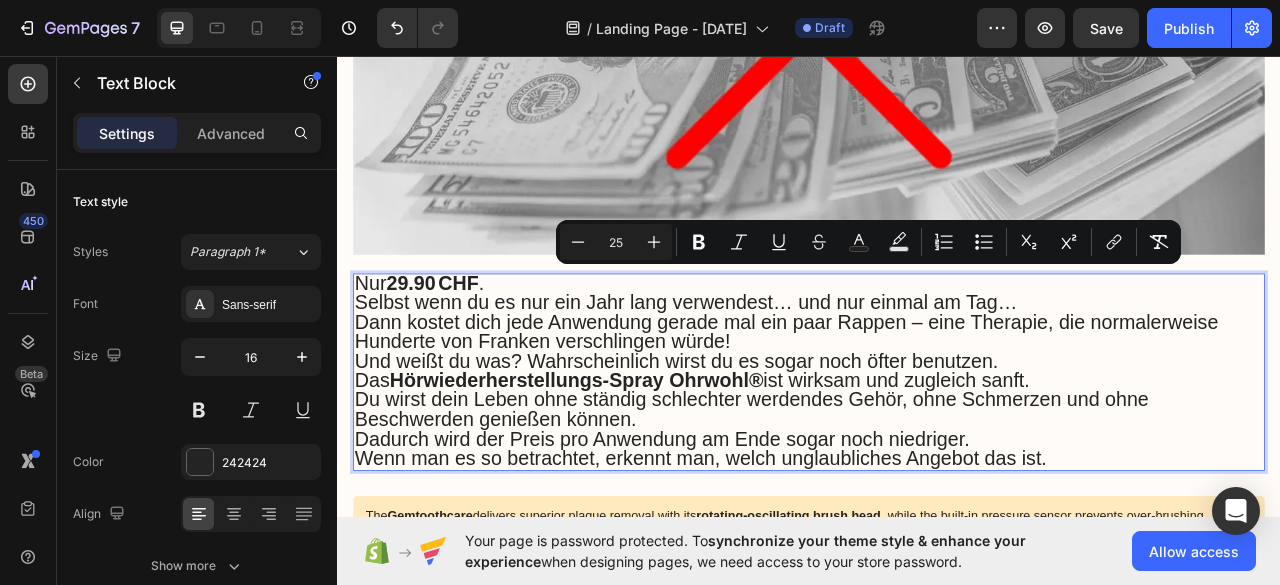 click on "Nur  29.90 CHF ." at bounding box center [937, 348] 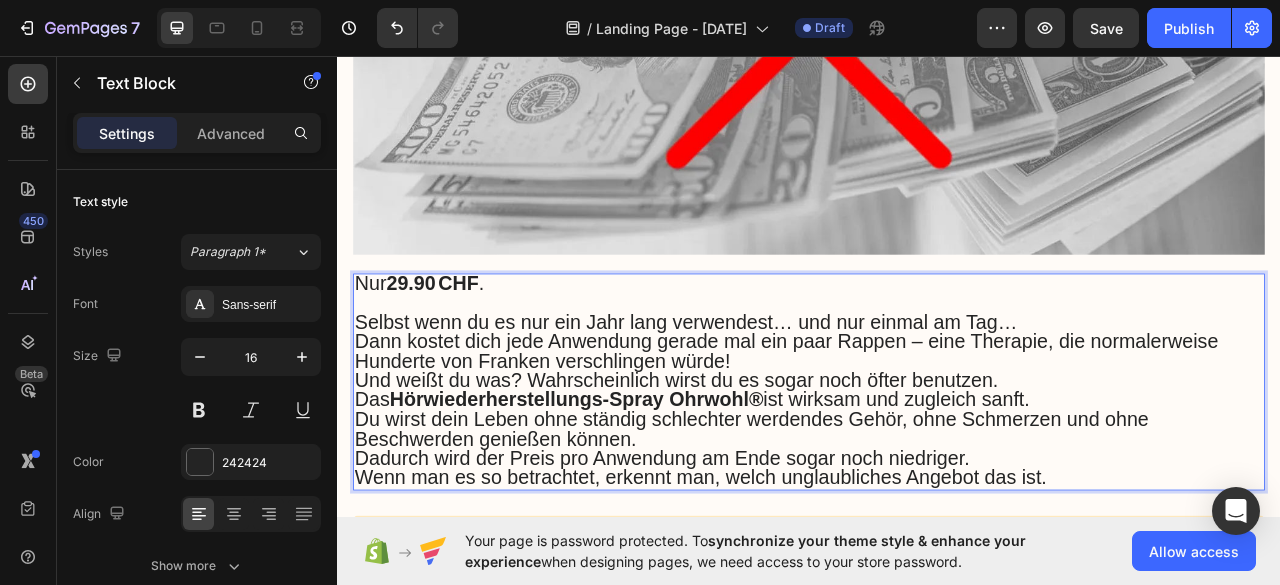 click on "Nur  29.90 CHF ." at bounding box center [441, 346] 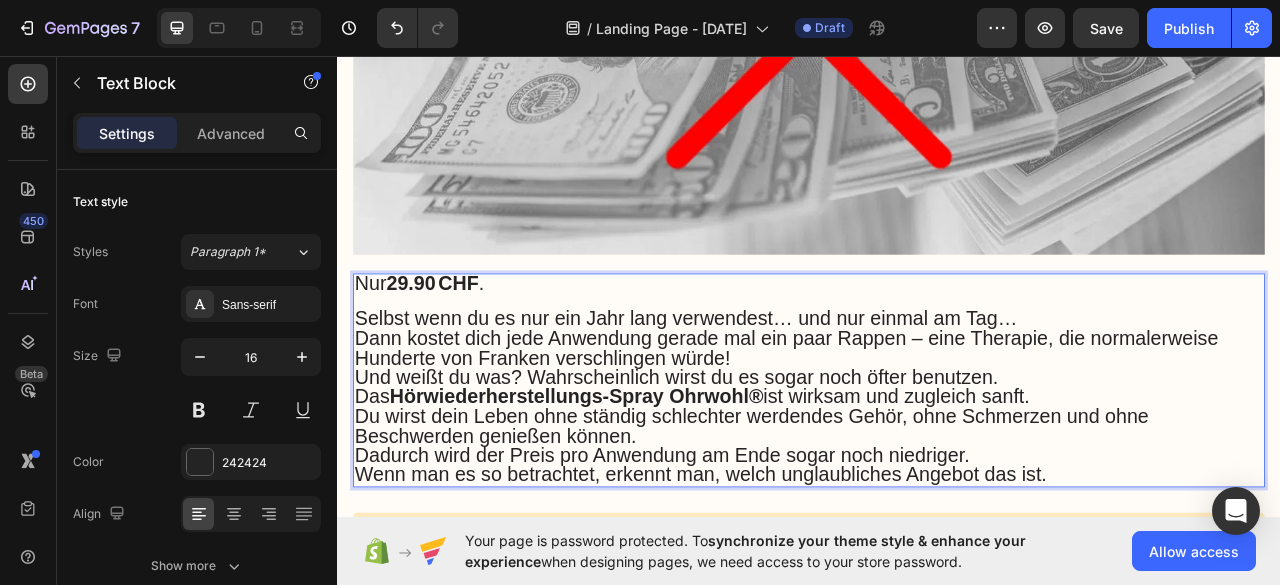 click on "Nur  29.90 CHF ." at bounding box center [441, 346] 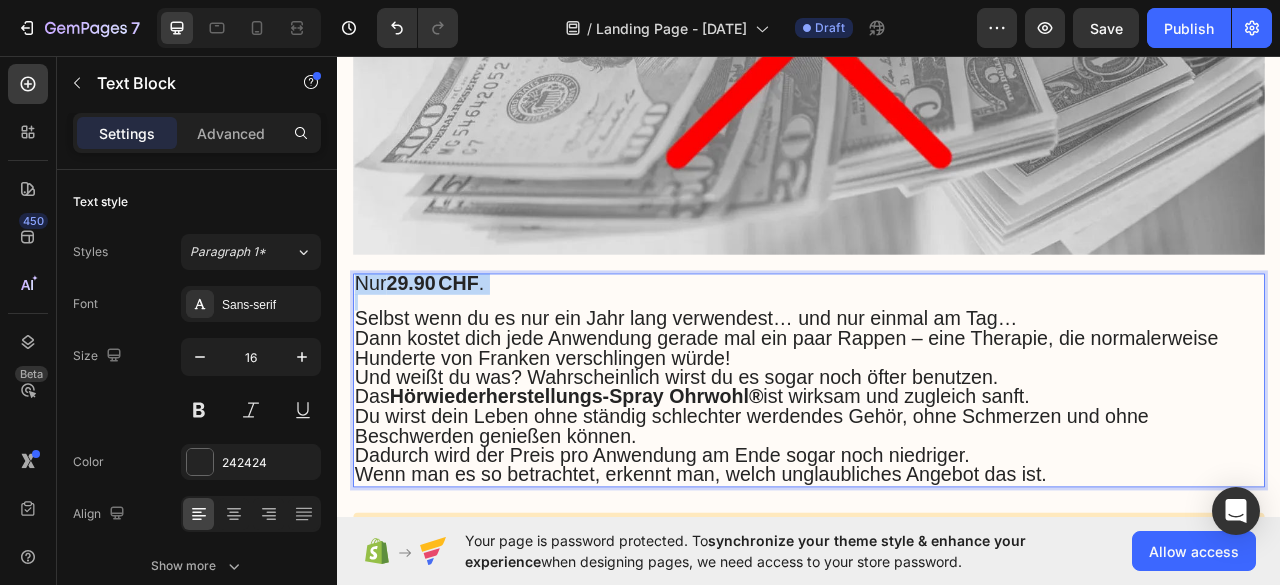 click on "Nur  29.90 CHF ." at bounding box center (441, 346) 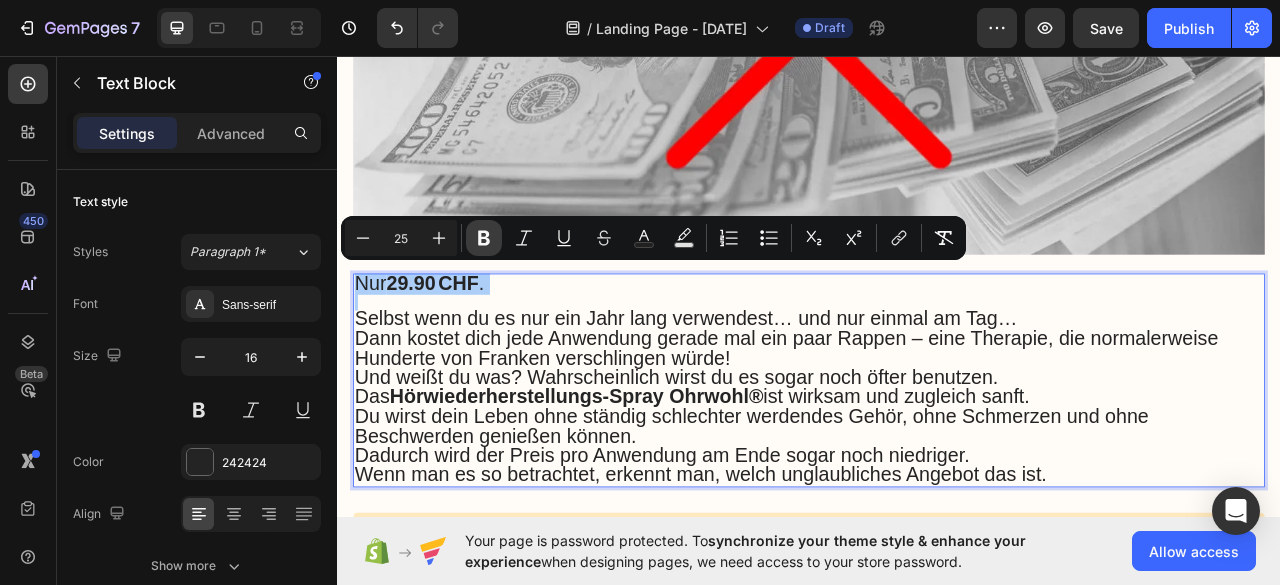 click 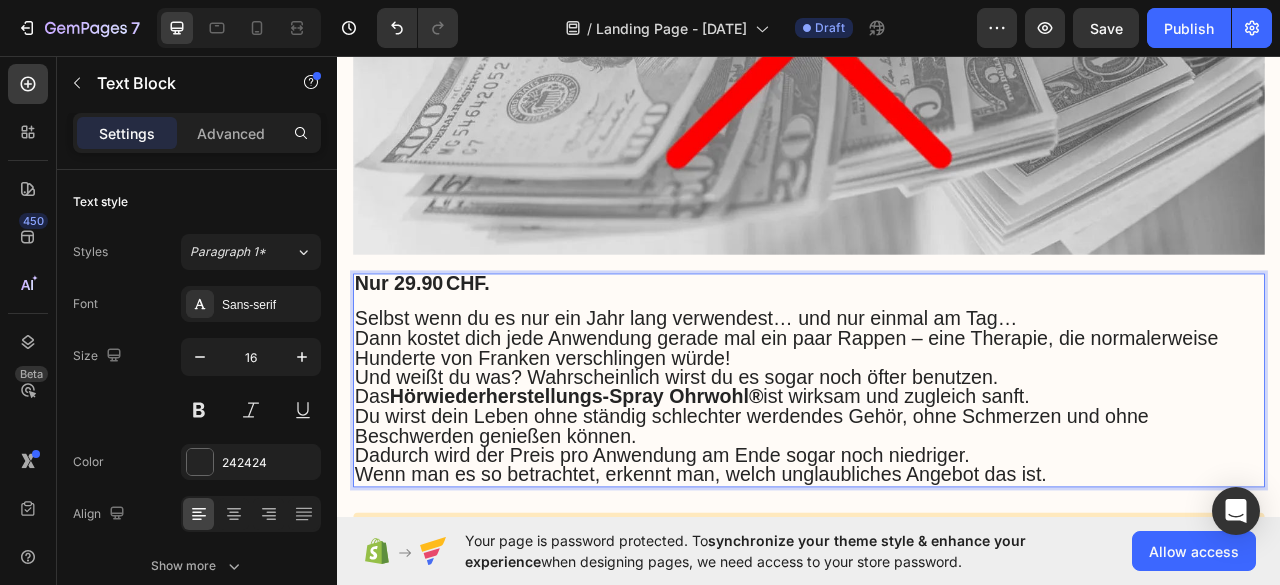 click on "Selbst wenn du es nur ein Jahr lang verwendest… und nur einmal am Tag…" at bounding box center [937, 393] 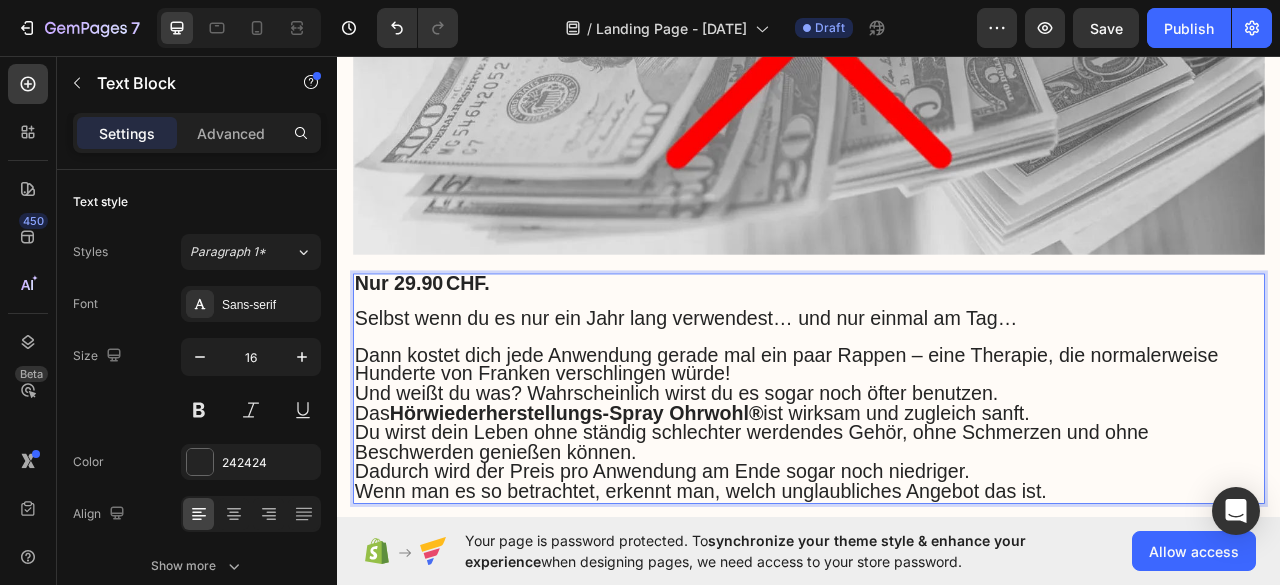 click on "Dann kostet dich jede Anwendung gerade mal ein paar Rappen – eine Therapie, die normalerweise Hunderte von Franken verschlingen würde!" at bounding box center [937, 452] 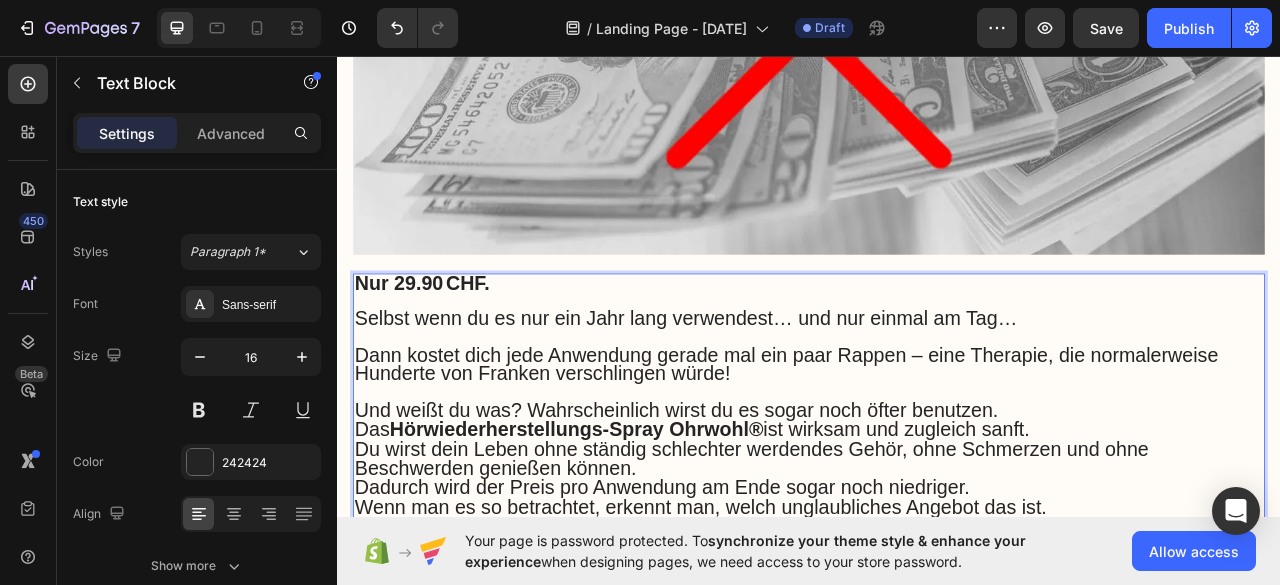 click on "Und weißt du was? Wahrscheinlich wirst du es sogar noch öfter benutzen." at bounding box center [937, 509] 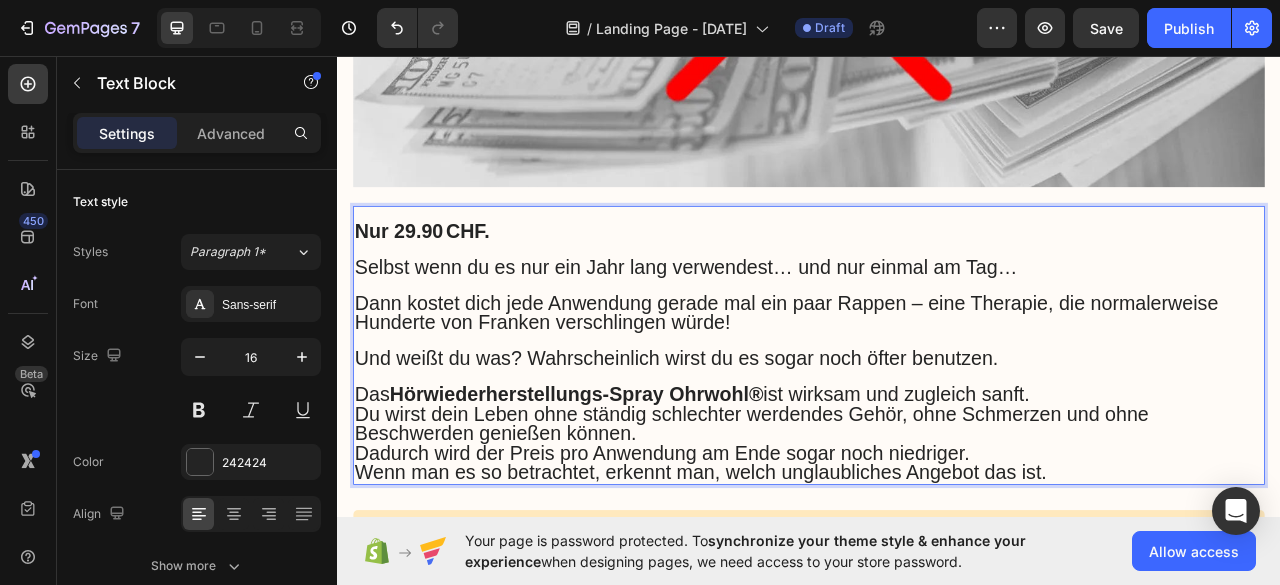 scroll, scrollTop: 13262, scrollLeft: 0, axis: vertical 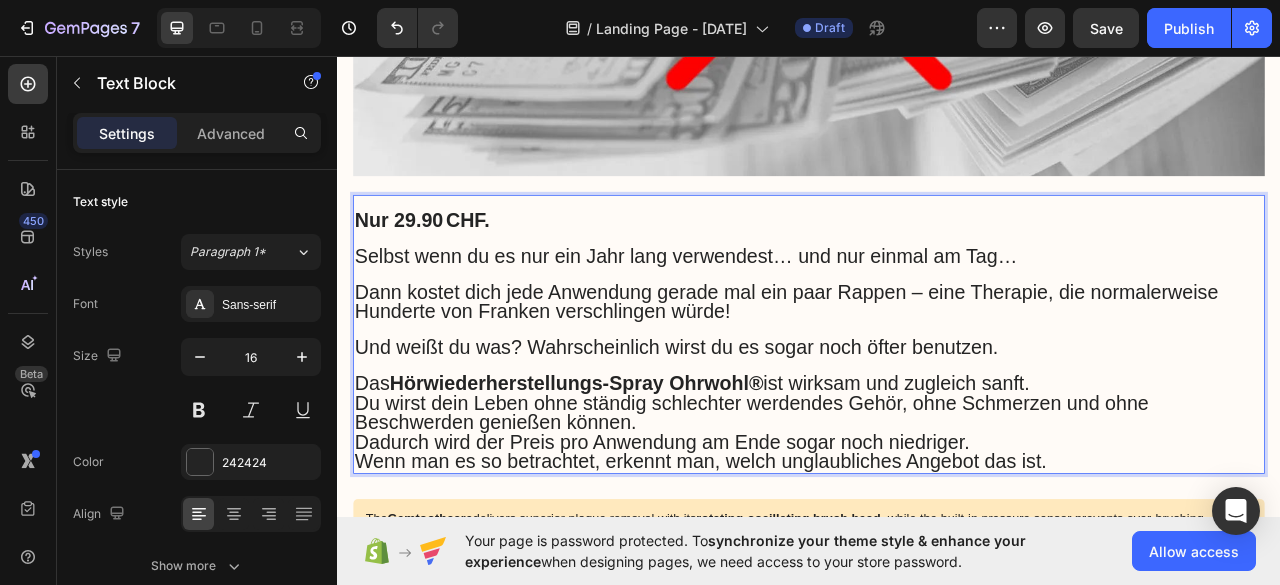 click on "Das Hör-Wiederherstellungs-Spray Ohrwohl® ist wirksam und zugleich sanft. Du wirst dein Leben ohne ständig schlechter werdendes Gehör, ohne Schmerzen und ohne Beschwerden genießen können." at bounding box center [937, 500] 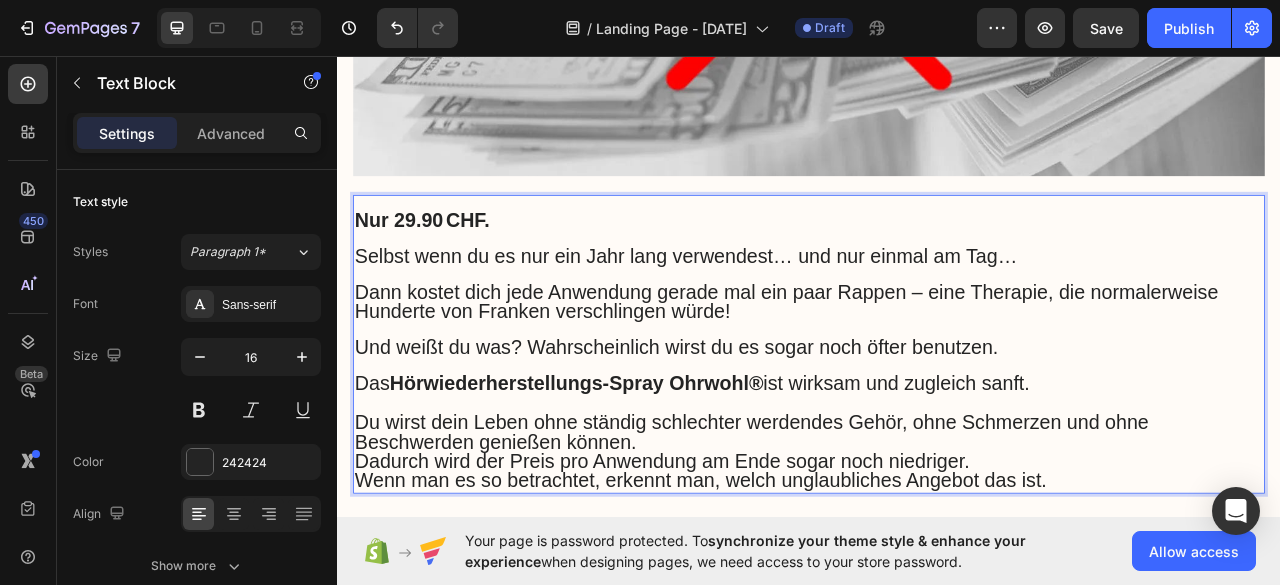 click on "‪‪‪‪‪‪‪‪‪‪‪‪ Du wirst dein Leben ohne ständig schlechter werdendes Gehör, ohne Schmerzen und ohne Beschwerden genießen können." at bounding box center [937, 525] 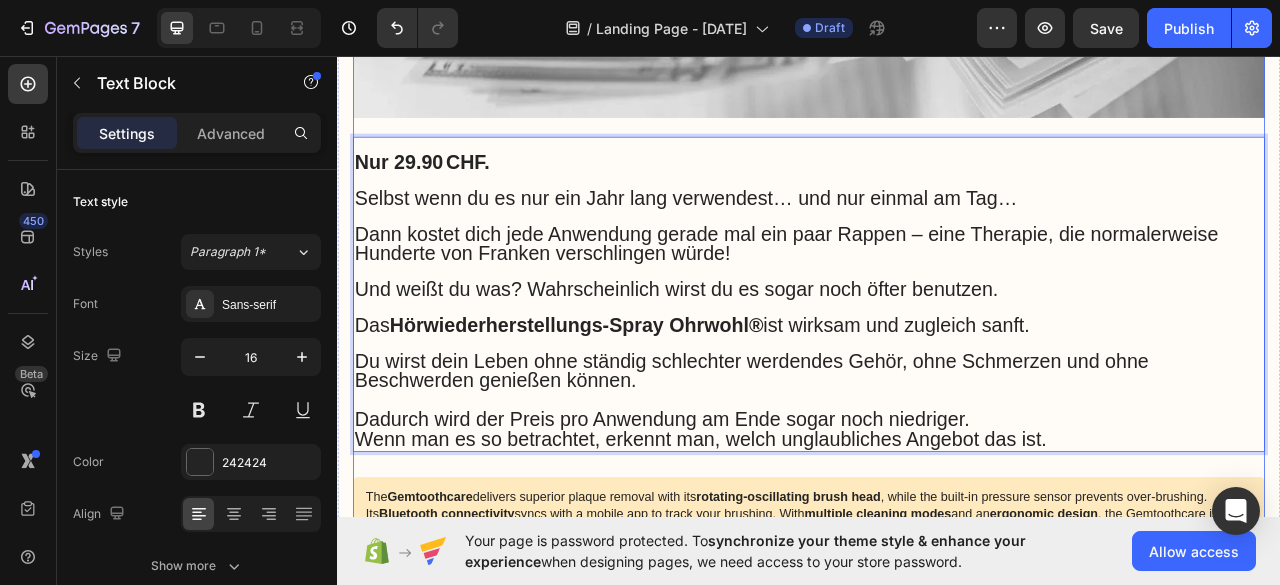 scroll, scrollTop: 13362, scrollLeft: 0, axis: vertical 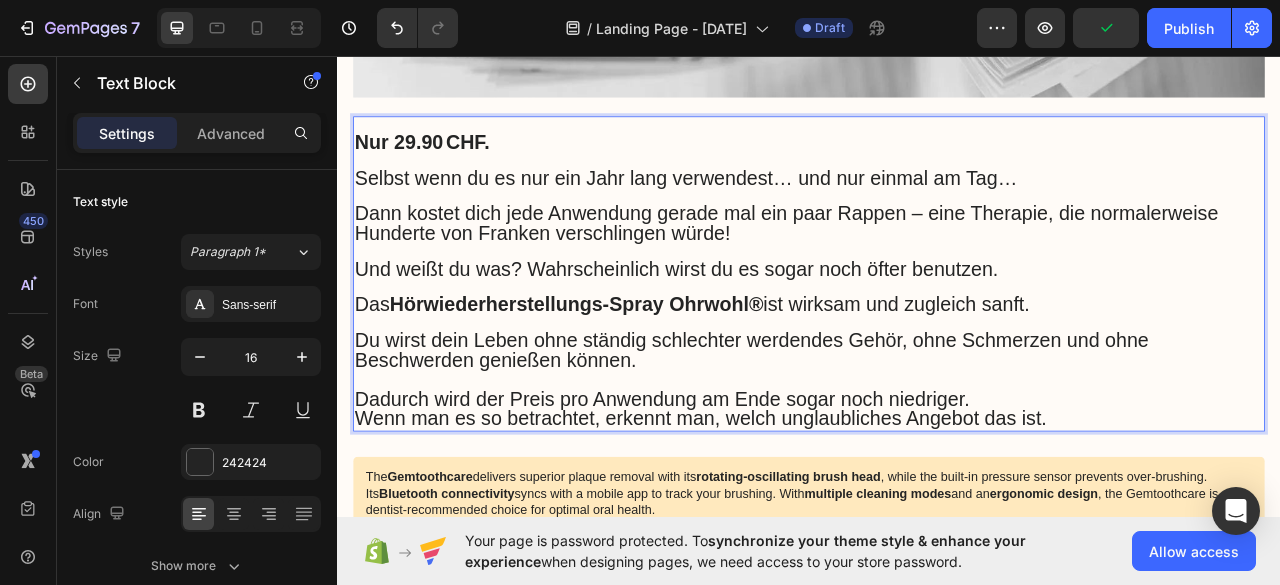click on "Dadurch wird der Preis pro Anwendung am Ende sogar noch niedriger." at bounding box center (937, 495) 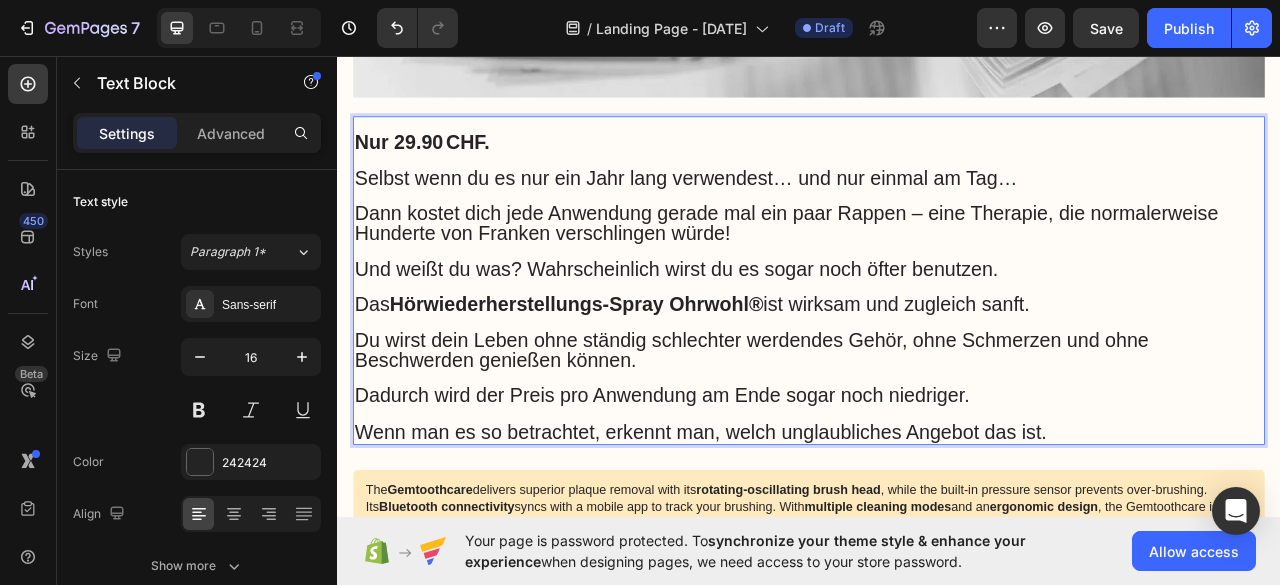 click on "Das  Hörwiederherstellungs-Spray Ohrwohl®  ist wirksam und zugleich sanft." at bounding box center (788, 373) 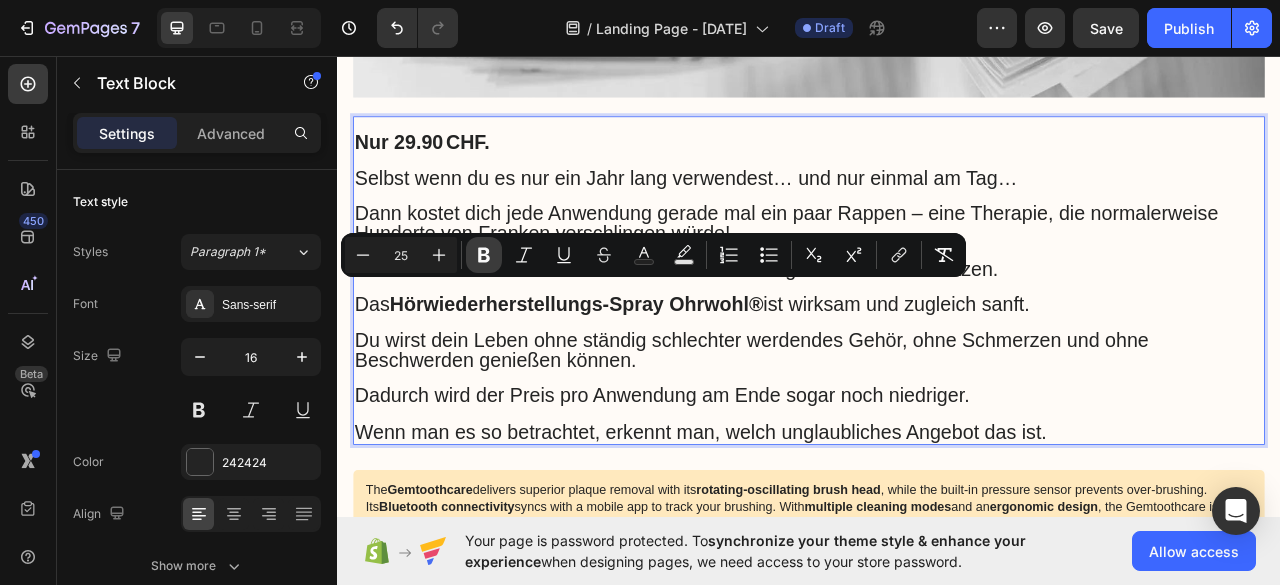 click 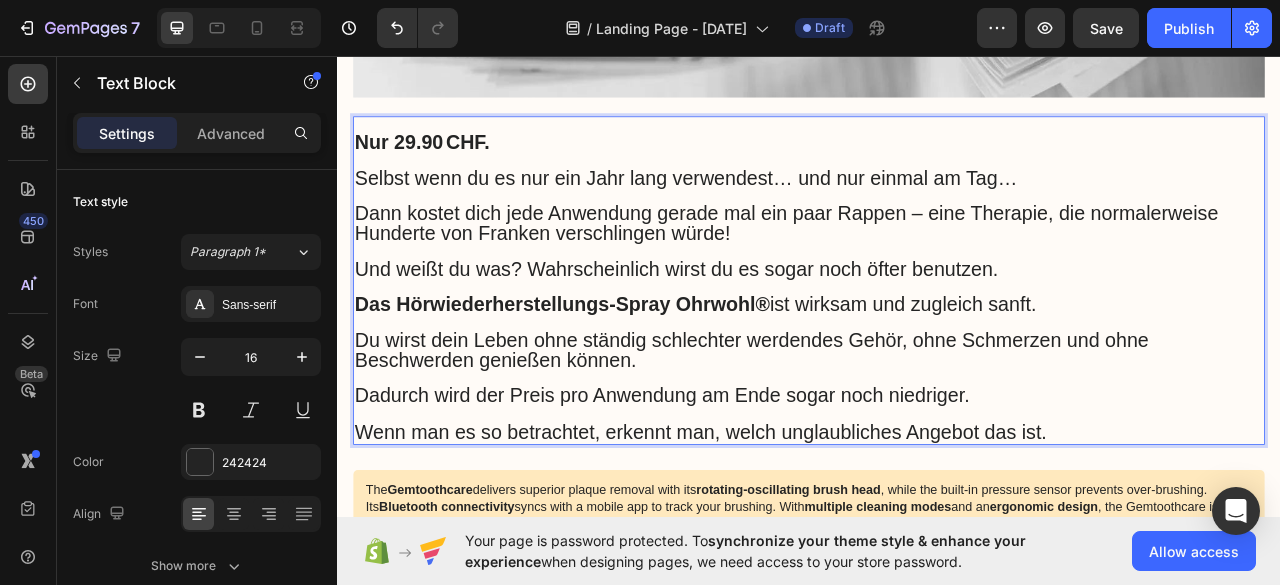click on "Das Hörwiederherstellungs-Spray Ohrwohl®  ist wirksam und zugleich sanft." at bounding box center (792, 373) 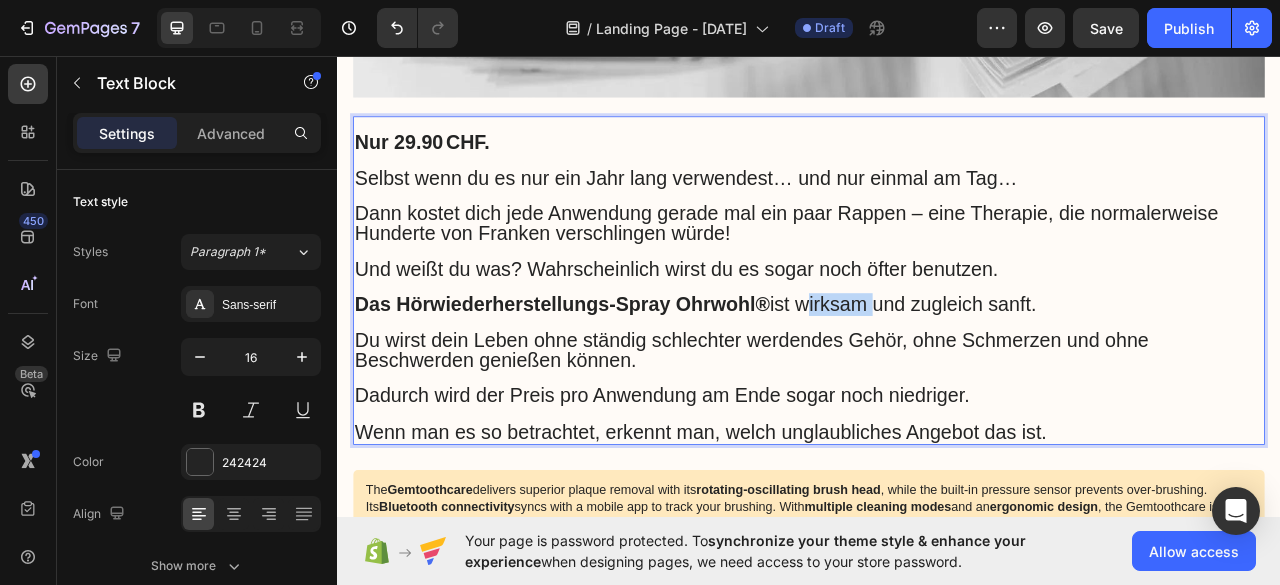 click on "Das Hörwiederherstellungs-Spray Ohrwohl®  ist wirksam und zugleich sanft." at bounding box center [792, 373] 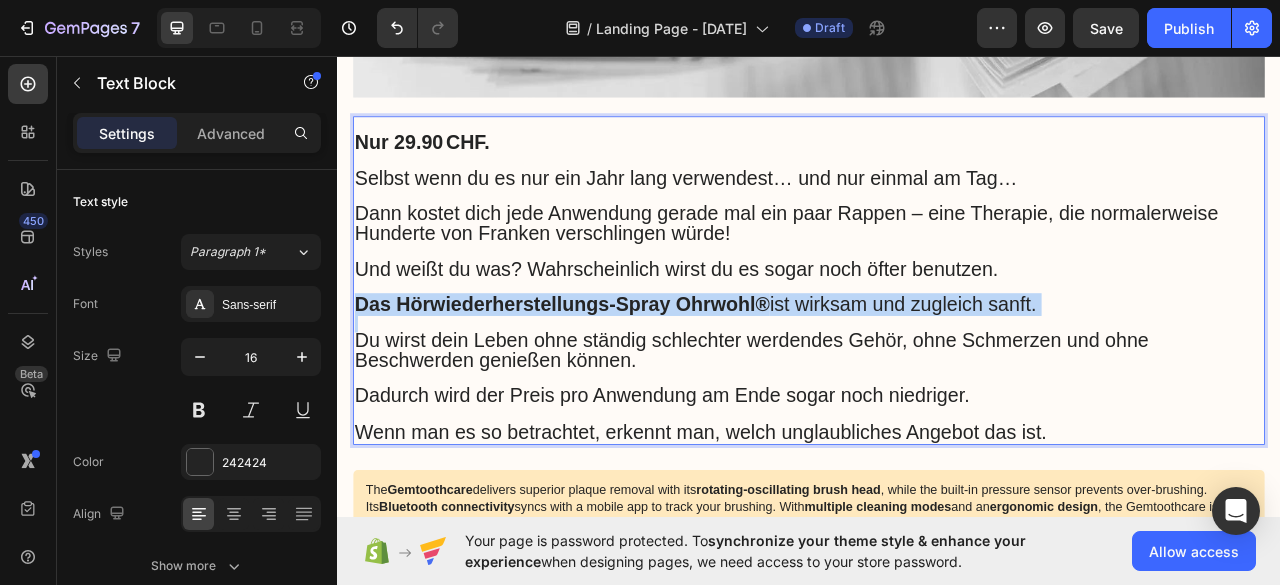 click on "Das Hörwiederherstellungs-Spray Ohrwohl®  ist wirksam und zugleich sanft." at bounding box center [792, 373] 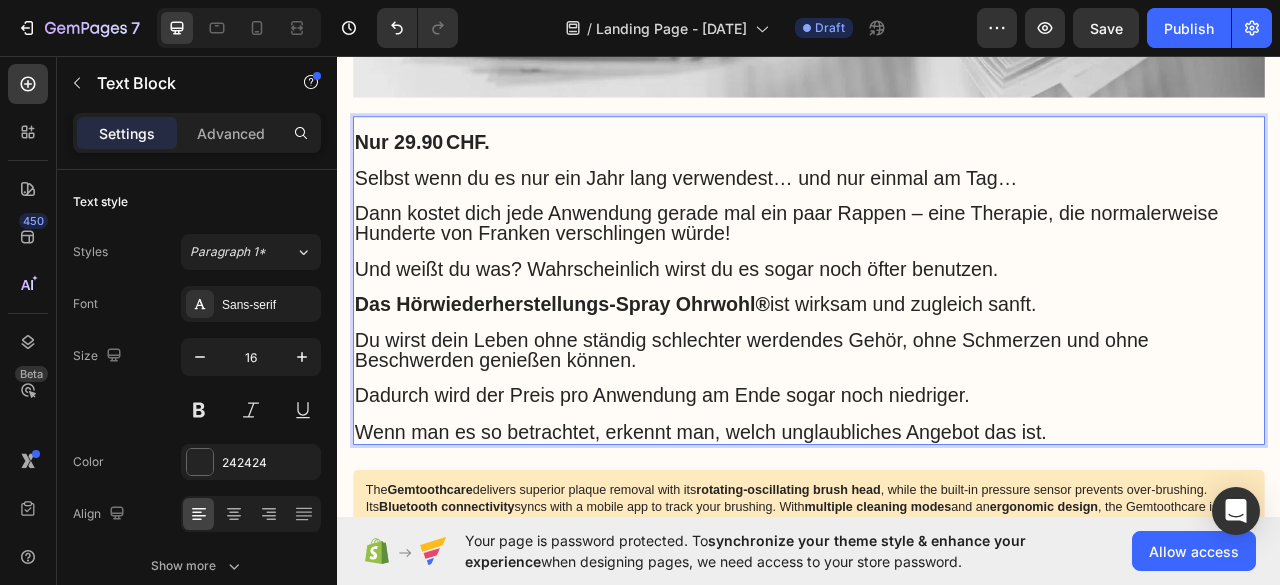 click on "Das Hörwiederherstellungs-Spray Ohrwohl®" at bounding box center (623, 373) 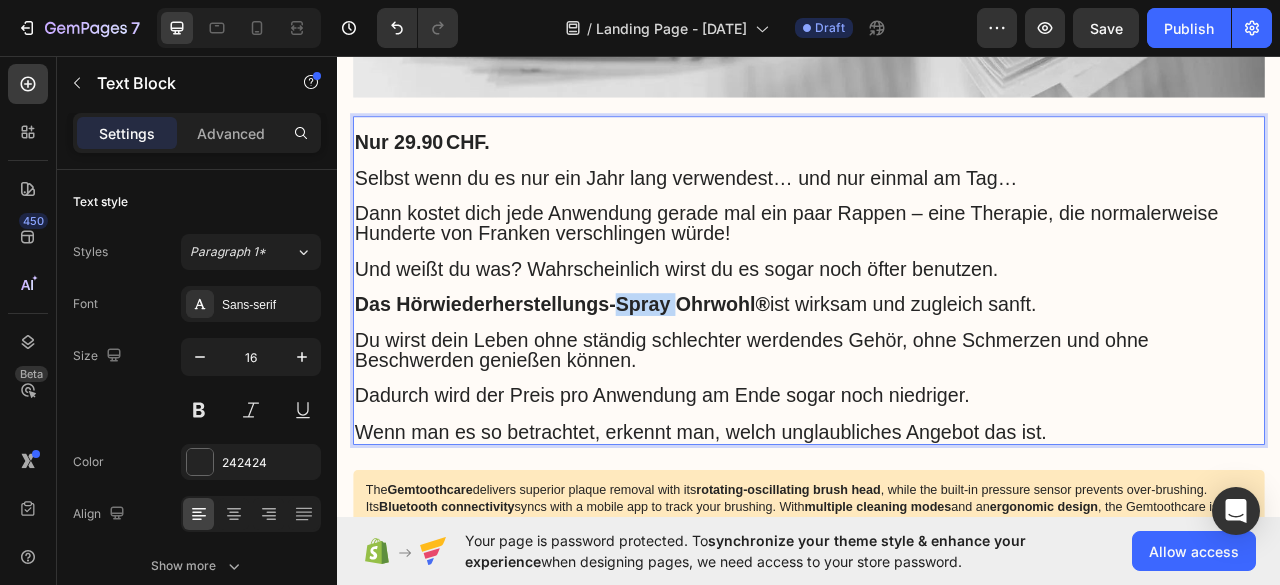 click on "Das Hörwiederherstellungs-Spray Ohrwohl®" at bounding box center (623, 373) 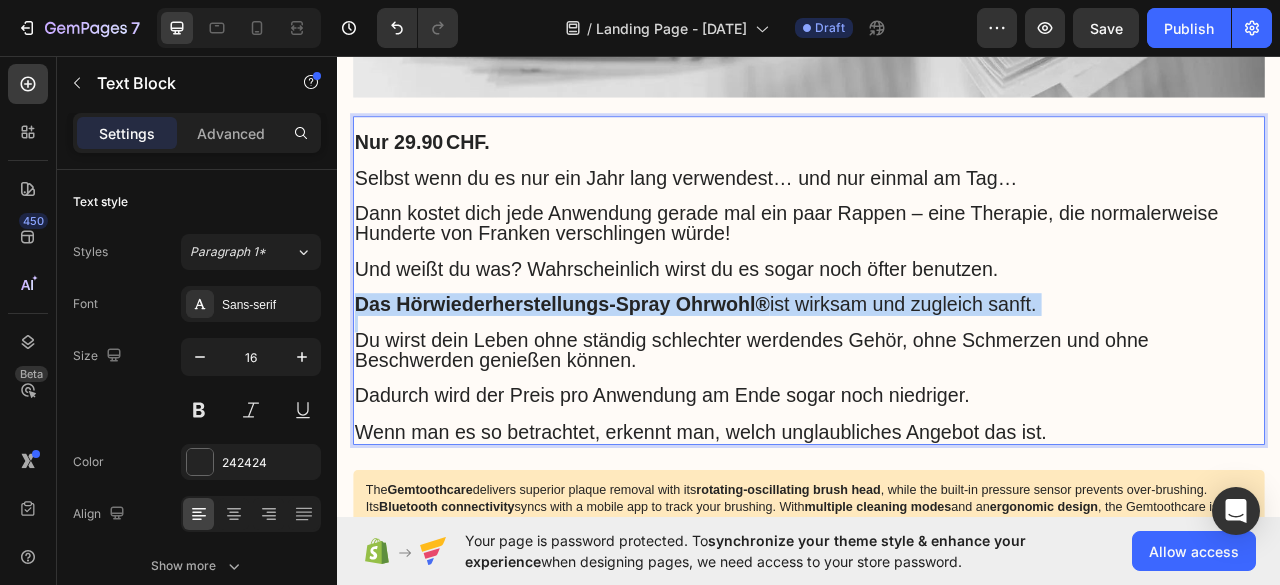 click on "Das Hörwiederherstellungs-Spray Ohrwohl®" at bounding box center (623, 373) 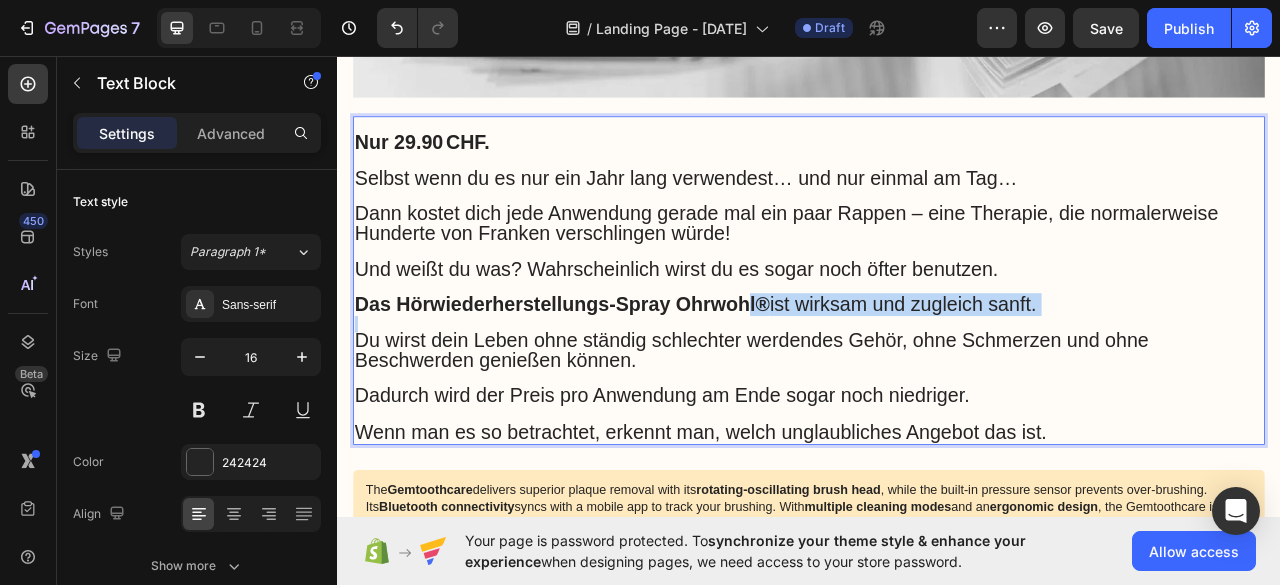 drag, startPoint x: 863, startPoint y: 356, endPoint x: 1161, endPoint y: 370, distance: 298.32867 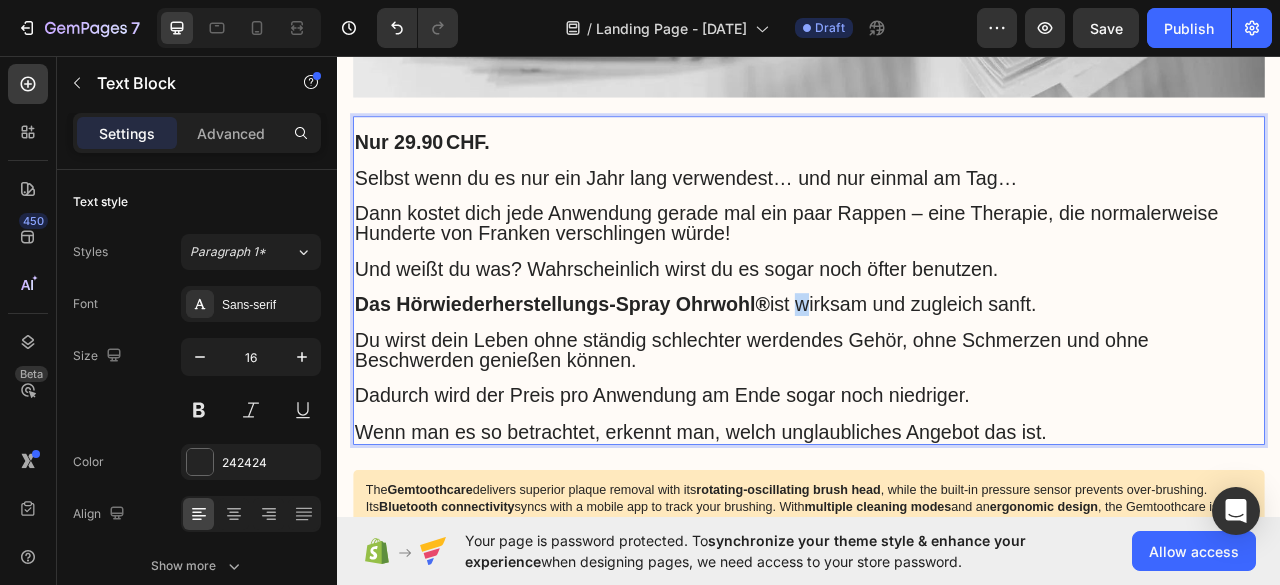 click on "Das Hörwiederherstellungs-Spray Ohrwohl®  ist wirksam und zugleich sanft." at bounding box center (792, 373) 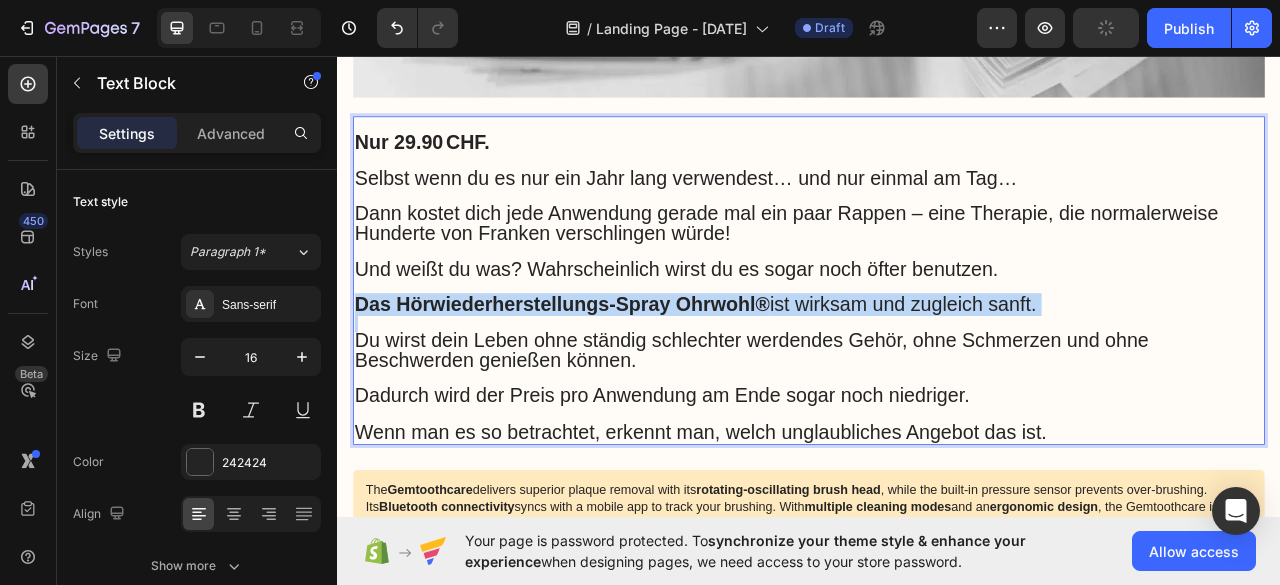 click on "Das Hörwiederherstellungs-Spray Ohrwohl®  ist wirksam und zugleich sanft." at bounding box center [792, 373] 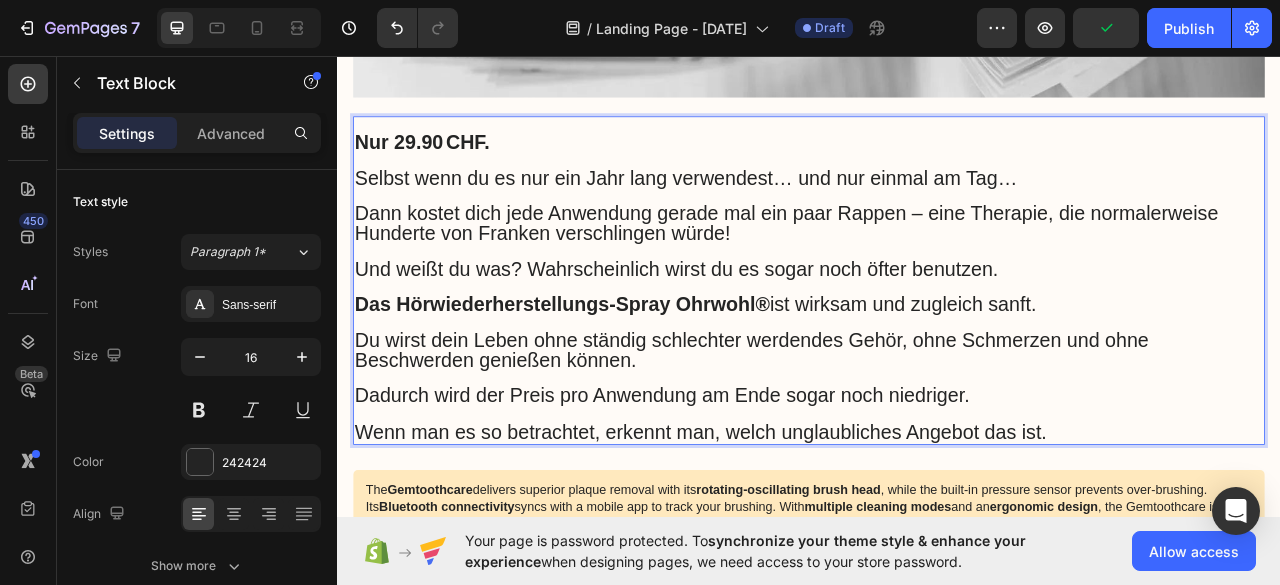click on "Und weißt du was? Wahrscheinlich wirst du es sogar noch öfter benutzen." at bounding box center [768, 328] 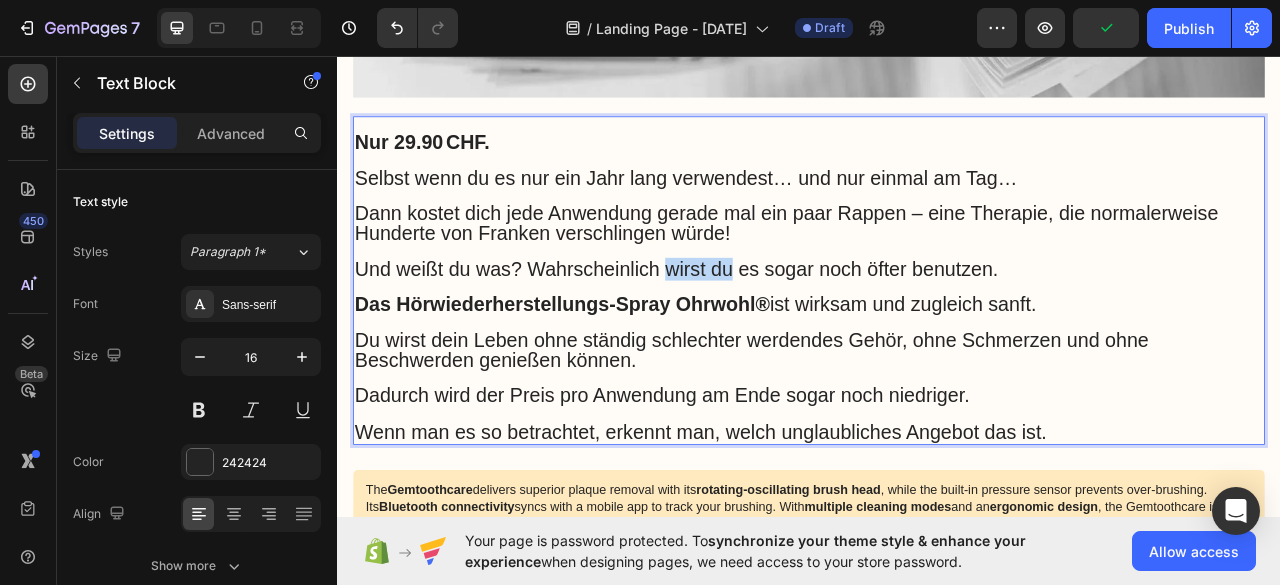 drag, startPoint x: 821, startPoint y: 313, endPoint x: 764, endPoint y: 301, distance: 58.249462 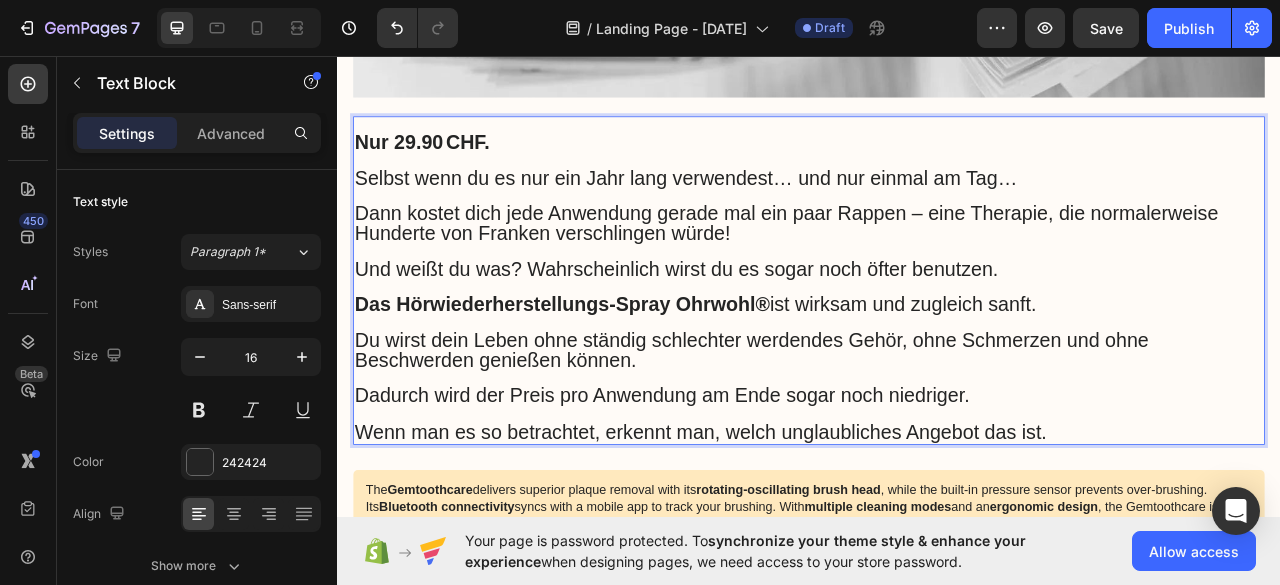 click on "Dann kostet dich jede Anwendung gerade mal ein paar Rappen – eine Therapie, die normalerweise Hunderte von Franken verschlingen würde!" at bounding box center [908, 269] 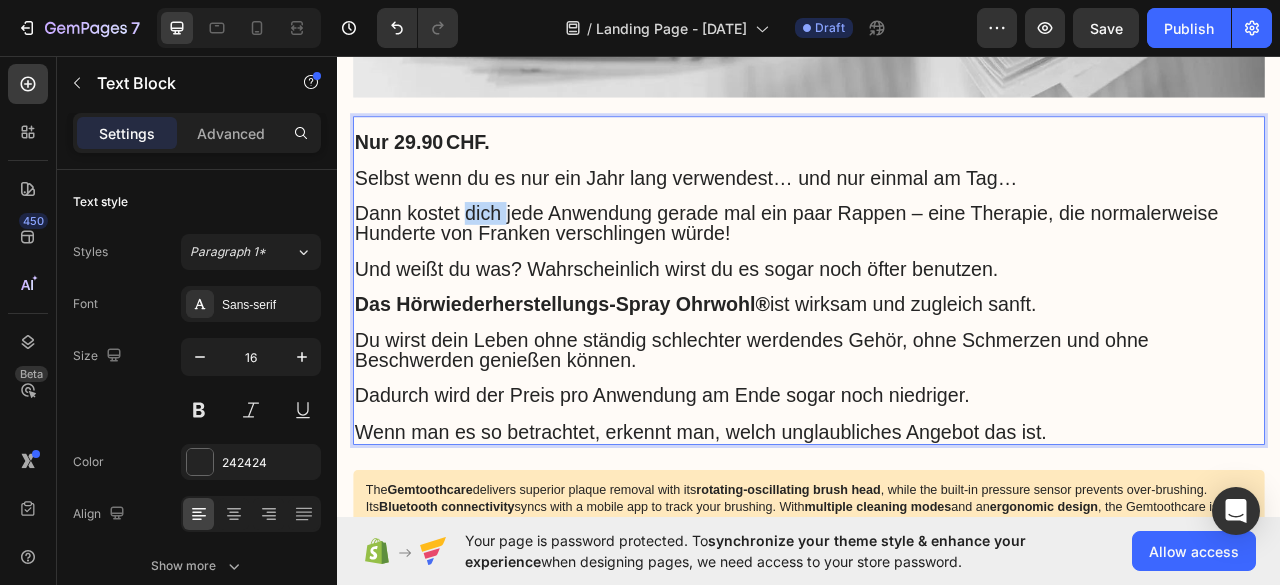 click on "Dann kostet dich jede Anwendung gerade mal ein paar Rappen – eine Therapie, die normalerweise Hunderte von Franken verschlingen würde!" at bounding box center [908, 269] 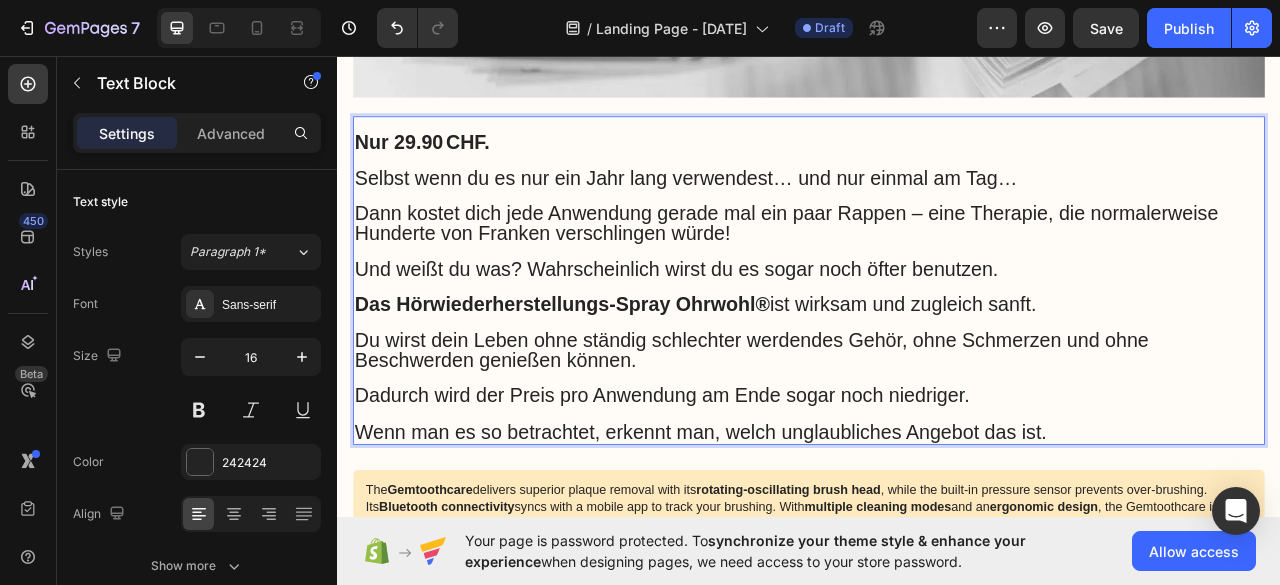 click on "Das Hörwiederherstellungs-Spray Ohrwohl®  ist wirksam und zugleich sanft." at bounding box center [792, 373] 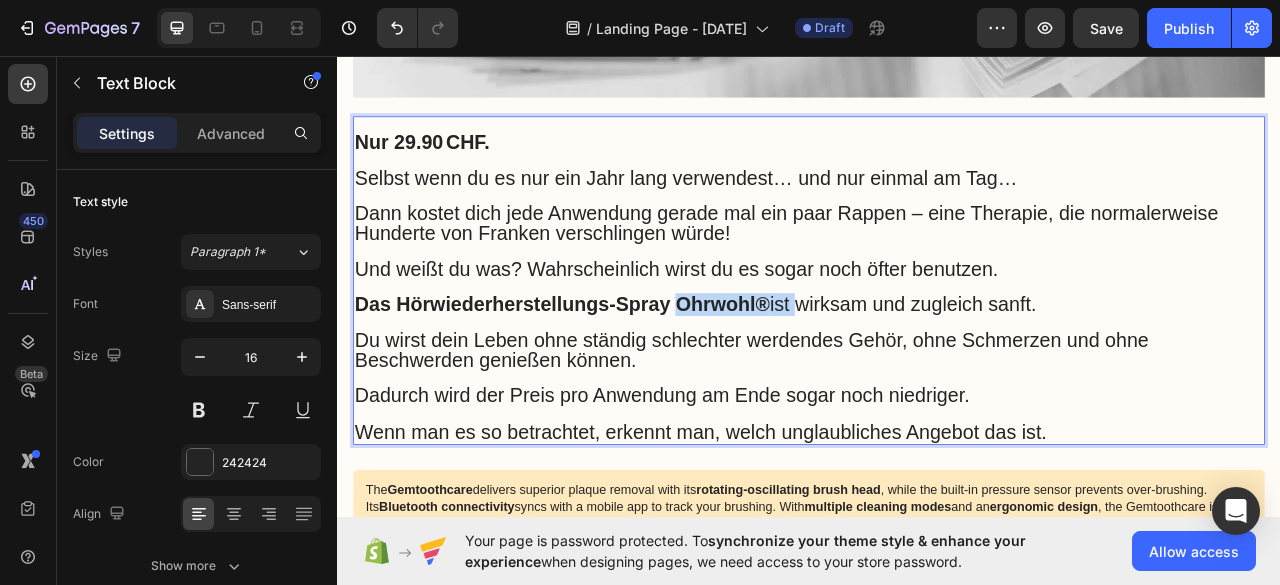 drag, startPoint x: 908, startPoint y: 366, endPoint x: 834, endPoint y: 354, distance: 74.96666 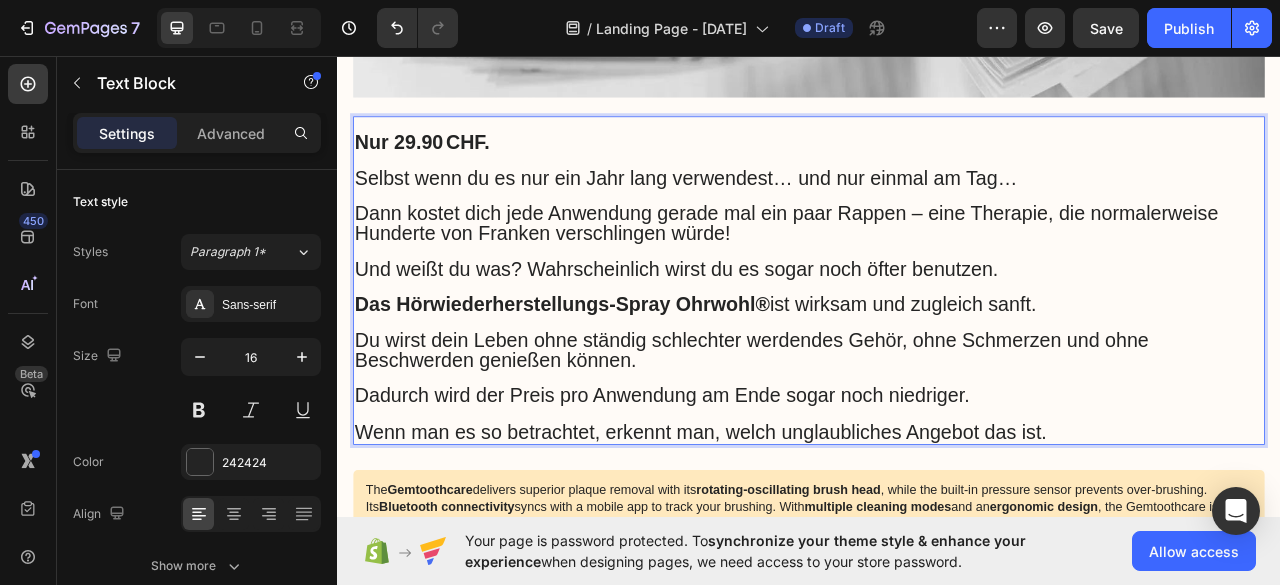 click on "Dadurch wird der Preis pro Anwendung am Ende sogar noch niedriger." at bounding box center [750, 489] 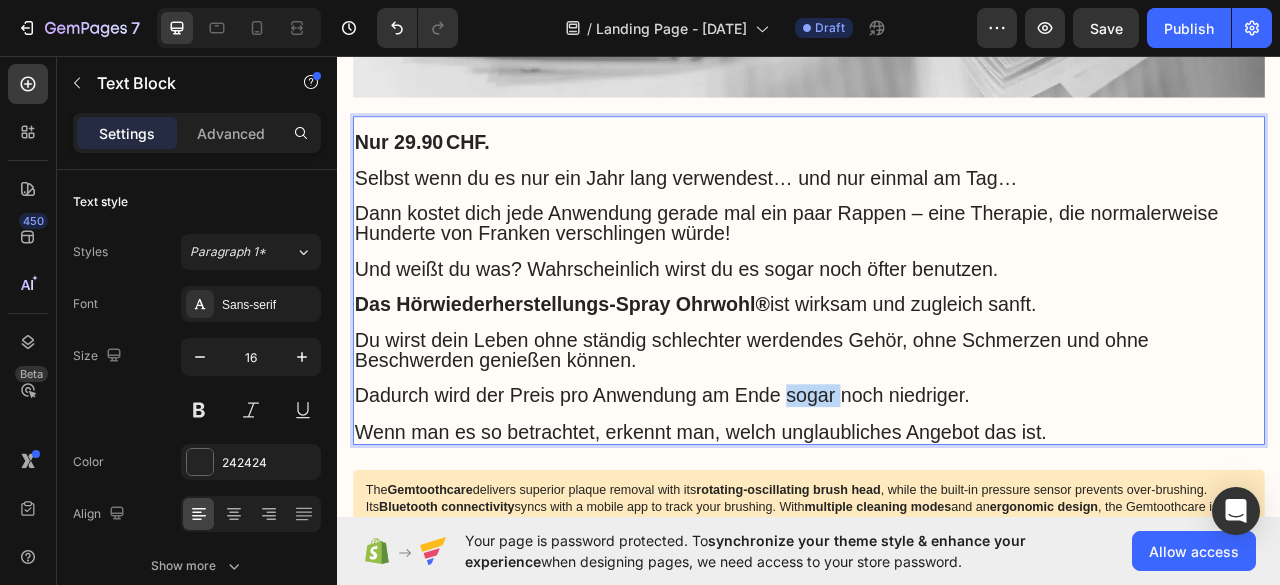 click on "Dadurch wird der Preis pro Anwendung am Ende sogar noch niedriger." at bounding box center [750, 489] 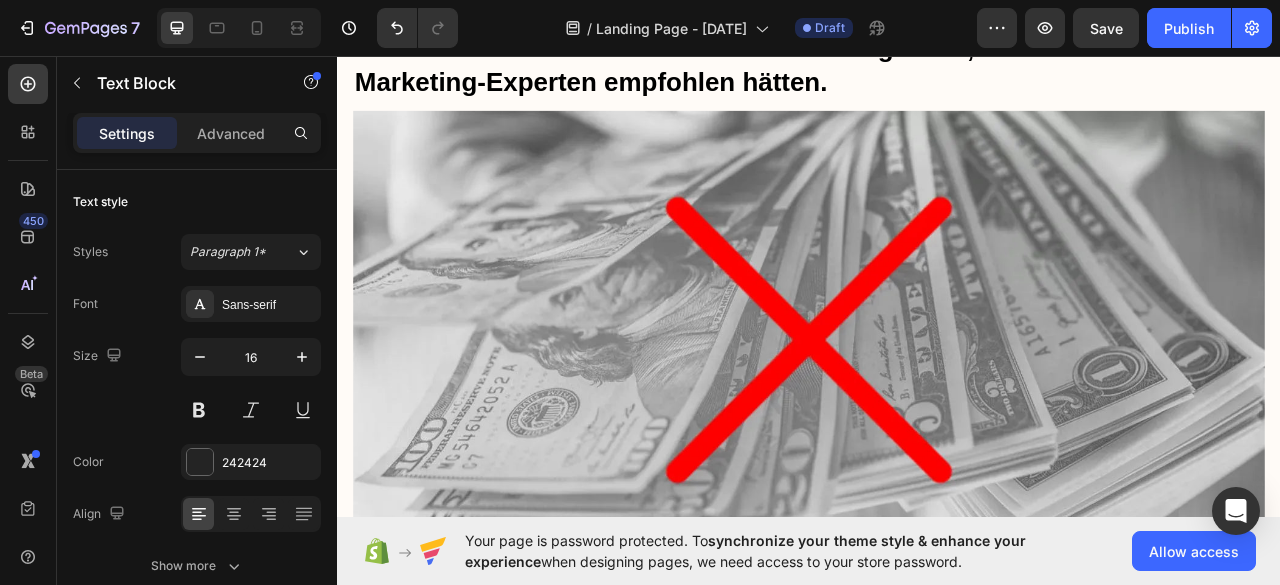 scroll, scrollTop: 12462, scrollLeft: 0, axis: vertical 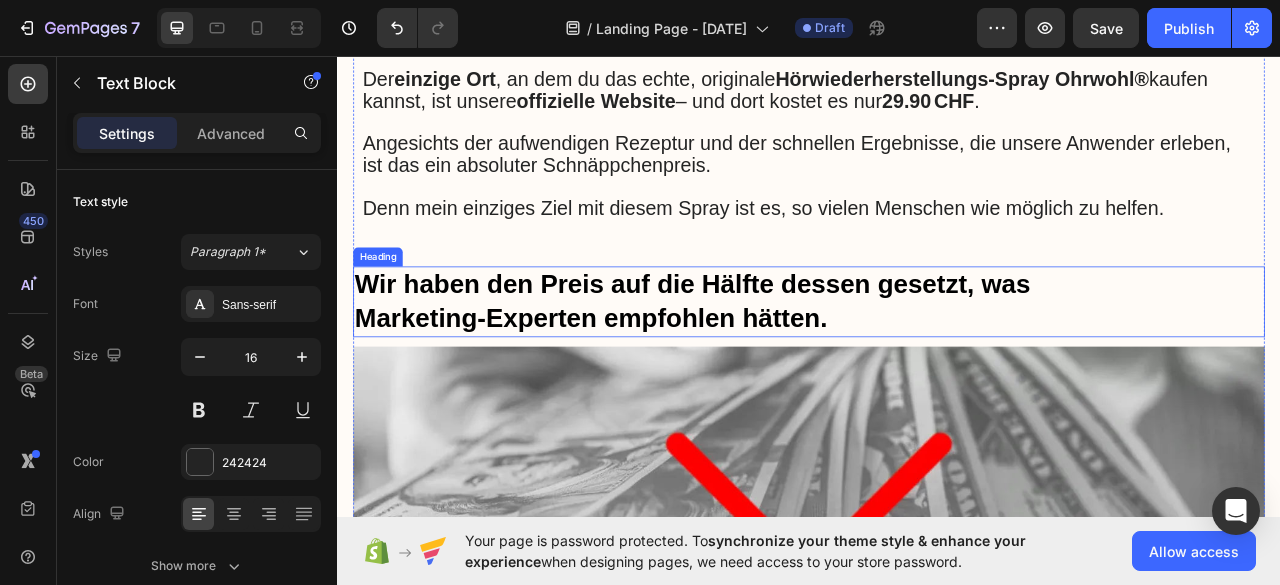 click on "Wir haben den Preis auf die Hälfte dessen gesetzt, was Marketing‑Experten empfohlen hätten." at bounding box center (937, 370) 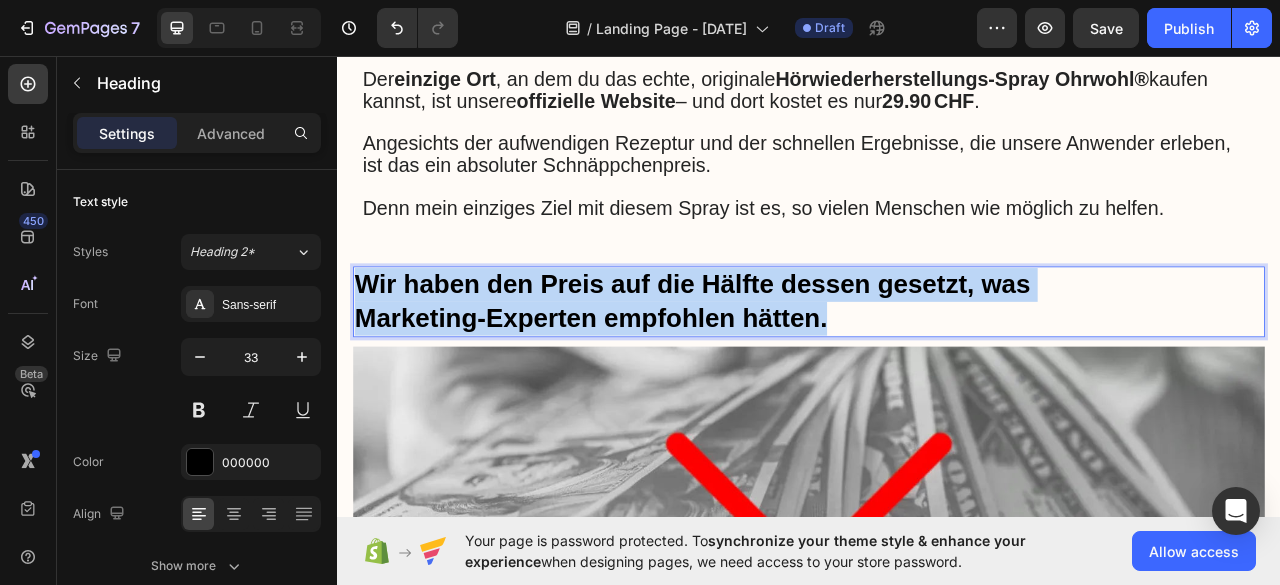 drag, startPoint x: 696, startPoint y: 380, endPoint x: 717, endPoint y: 380, distance: 21 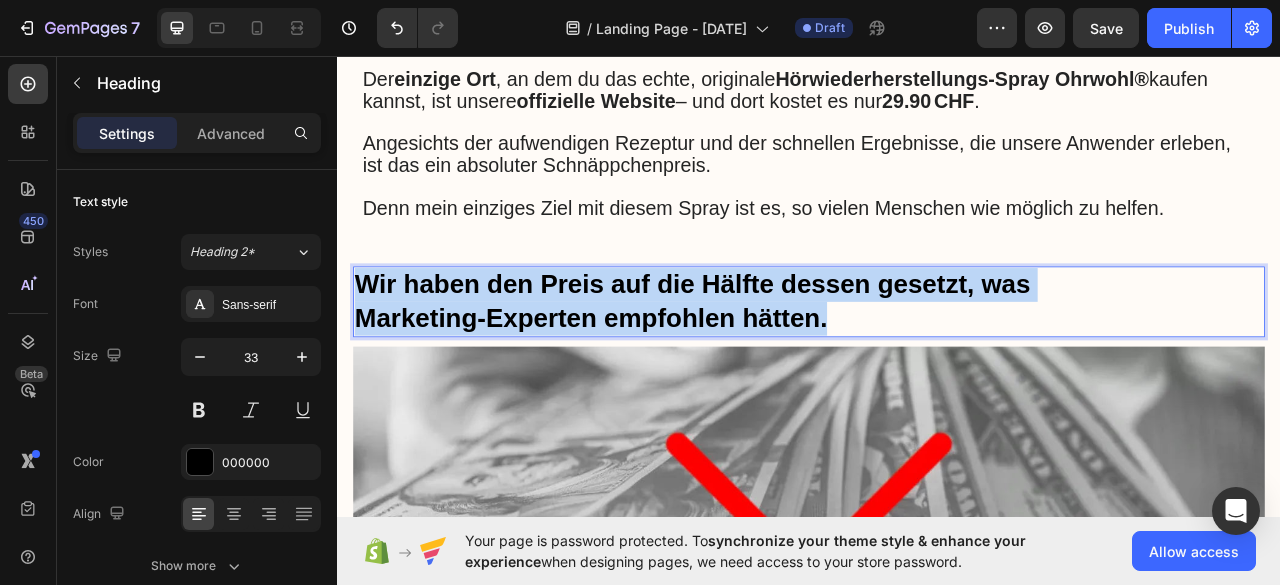 click on "Wir haben den Preis auf die Hälfte dessen gesetzt, was Marketing‑Experten empfohlen hätten." at bounding box center (937, 370) 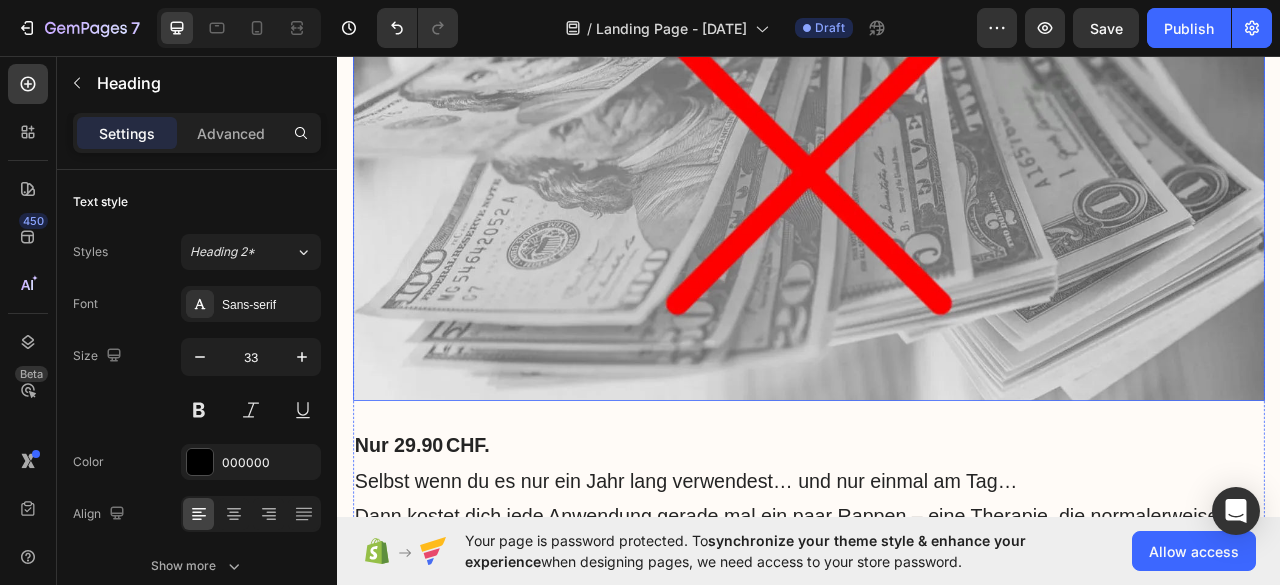 scroll, scrollTop: 13262, scrollLeft: 0, axis: vertical 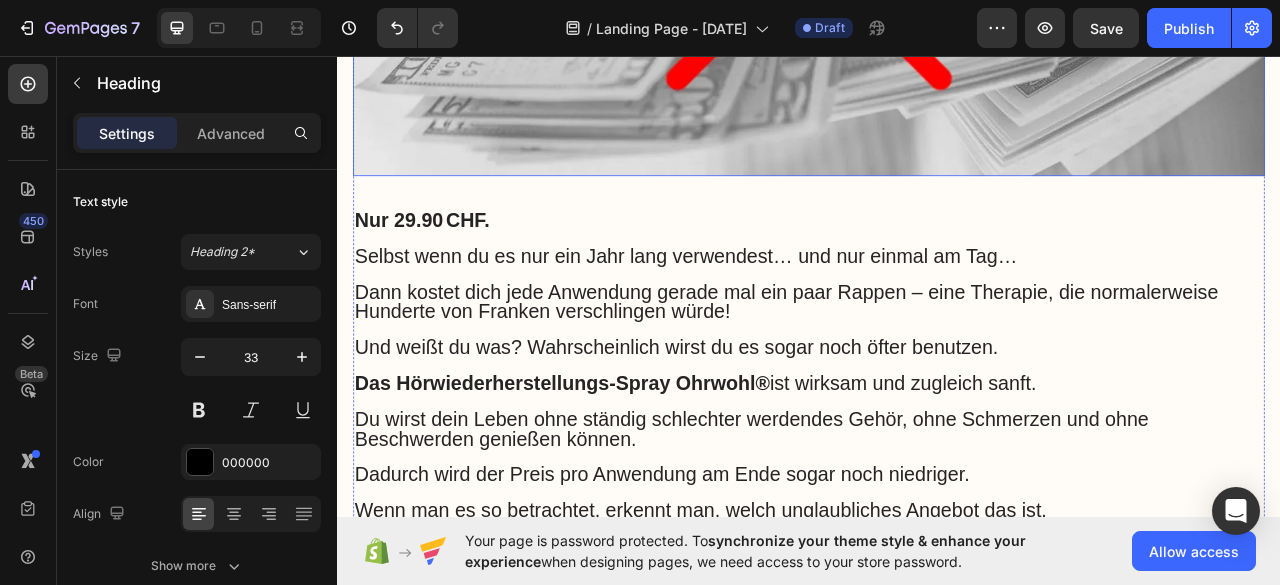 click at bounding box center [937, 407] 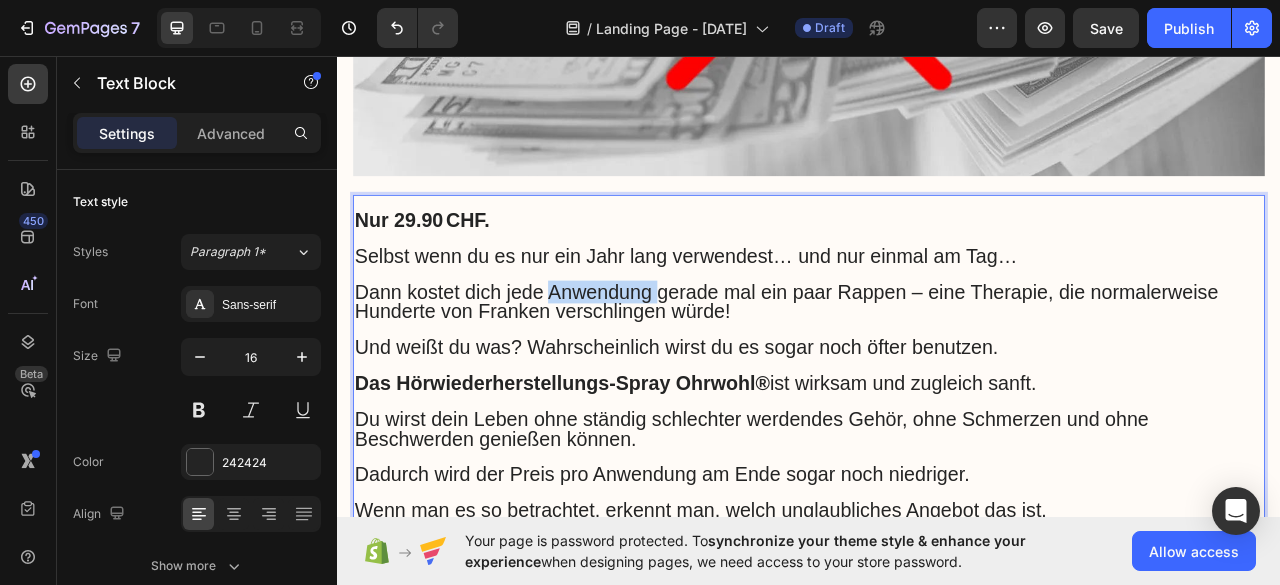click on "Dann kostet dich jede Anwendung gerade mal ein paar Rappen – eine Therapie, die normalerweise Hunderte von Franken verschlingen würde!" at bounding box center (908, 369) 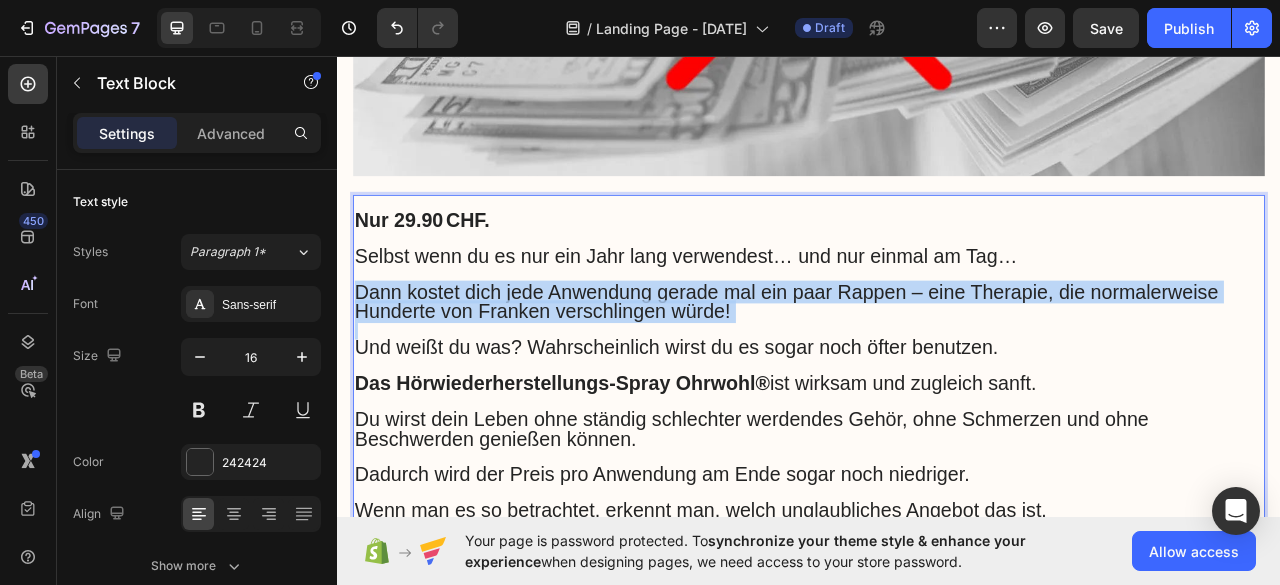 click on "Dann kostet dich jede Anwendung gerade mal ein paar Rappen – eine Therapie, die normalerweise Hunderte von Franken verschlingen würde!" at bounding box center [908, 369] 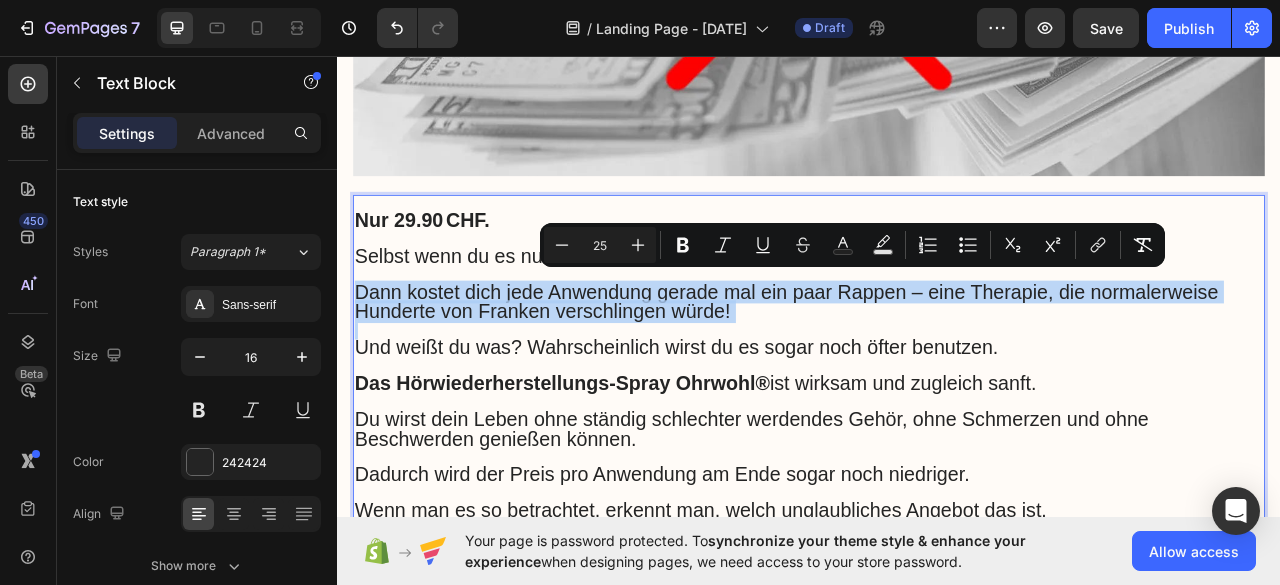 click at bounding box center [937, 407] 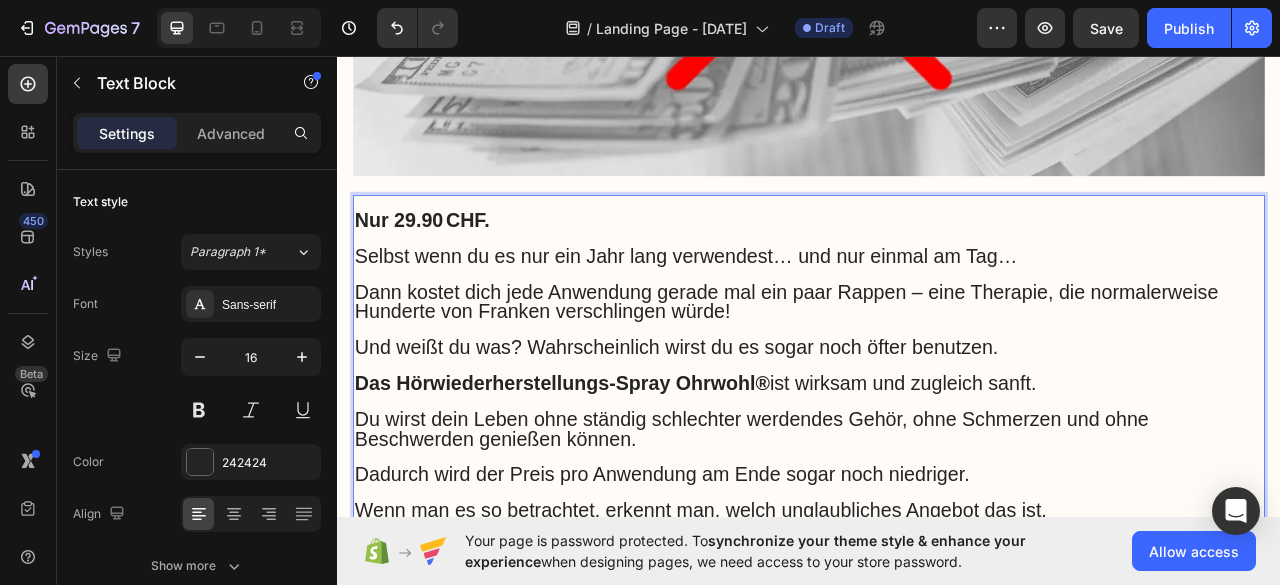 click on "Das Hörwiederherstellungs-Spray Ohrwohl®" at bounding box center [623, 473] 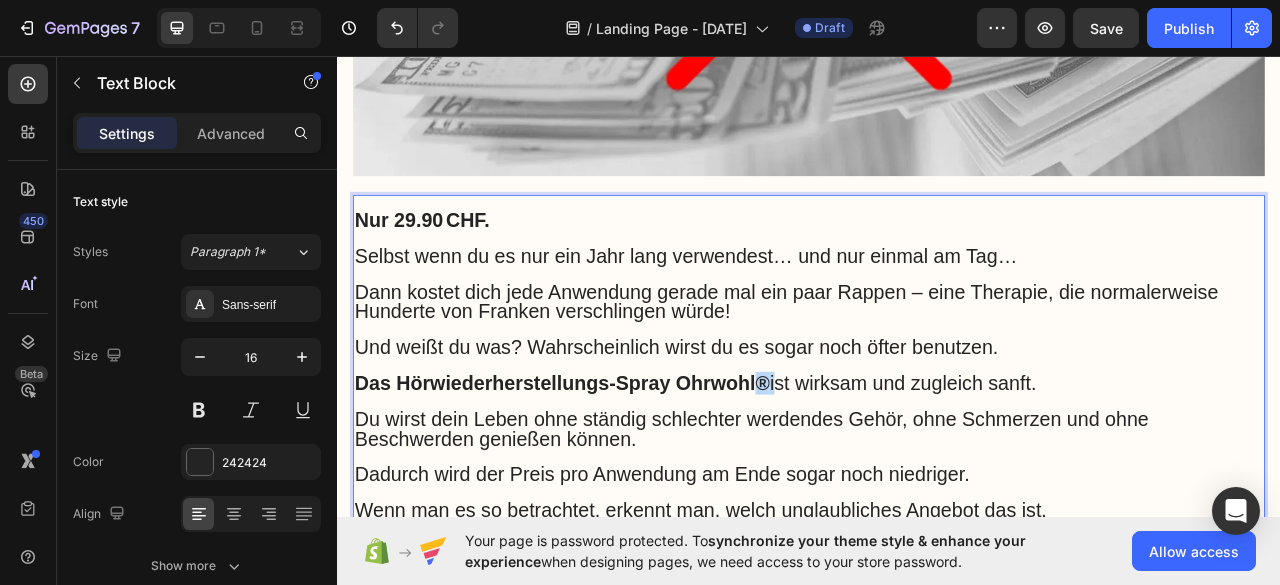 click on "Das Hörwiederherstellungs-Spray Ohrwohl®" at bounding box center (623, 473) 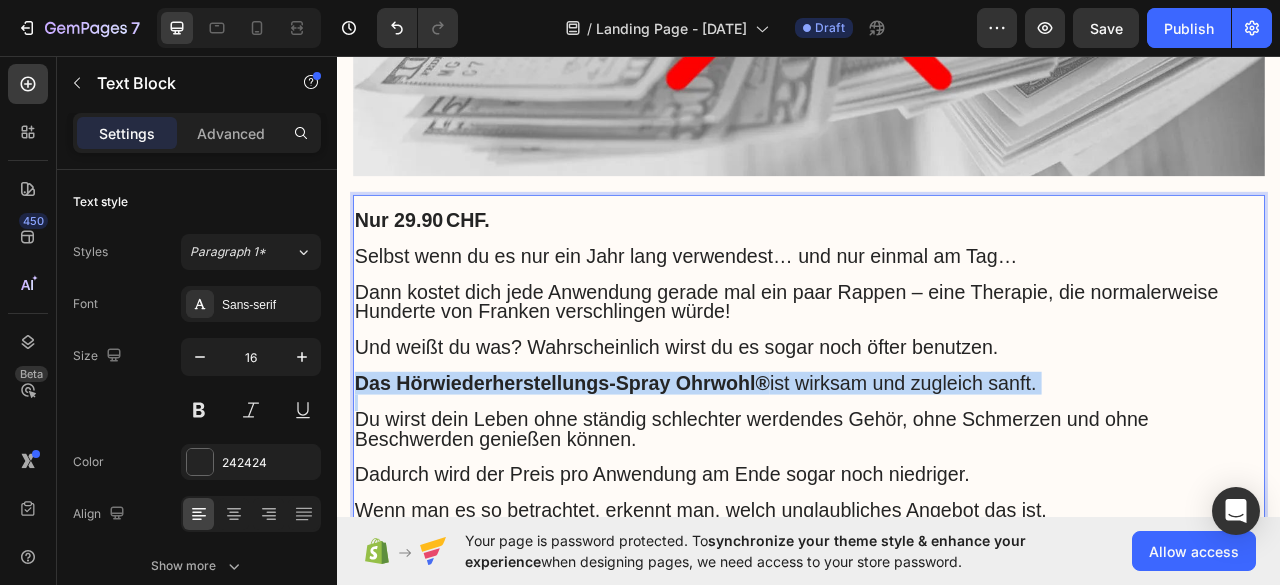 click on "Das Hörwiederherstellungs-Spray Ohrwohl®" at bounding box center [623, 473] 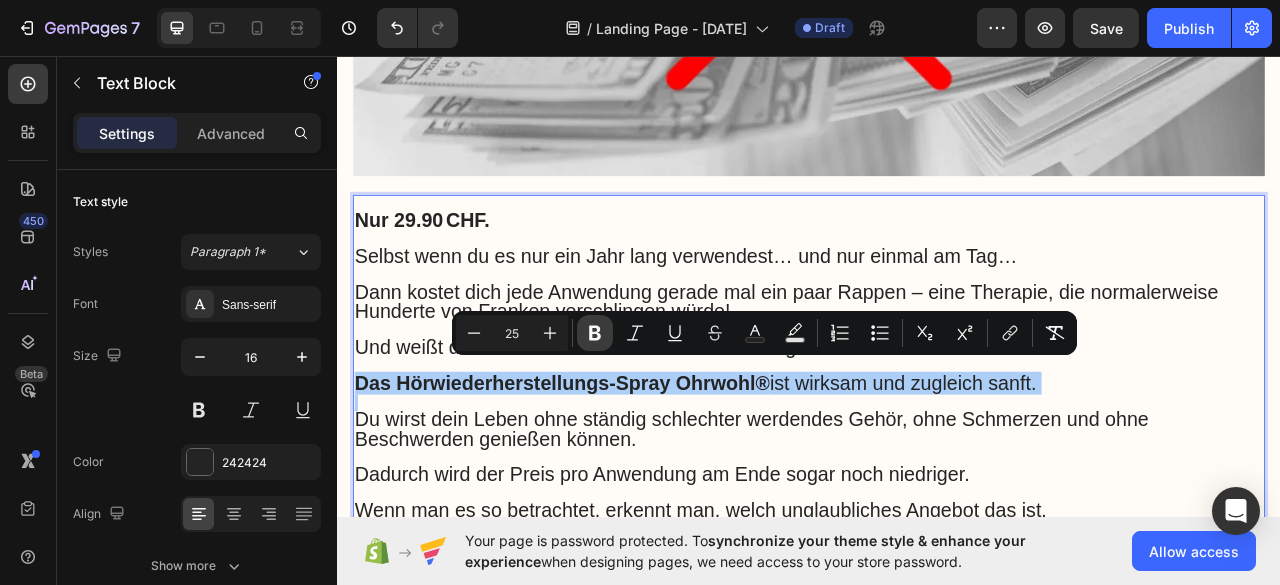 click 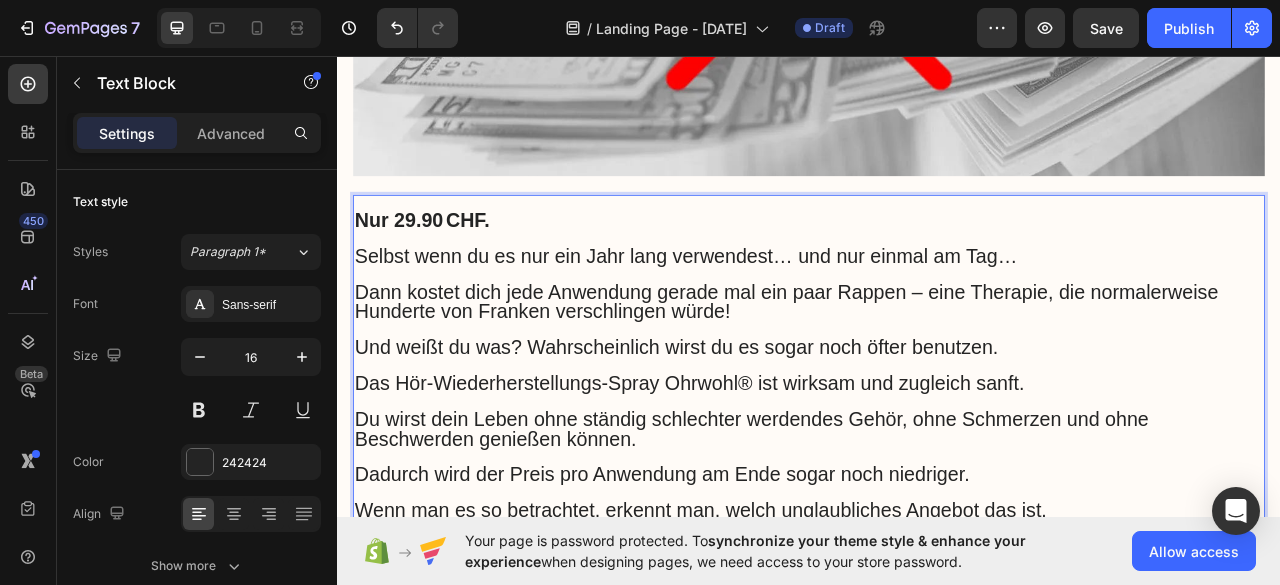 click on "Das Hör-Wiederherstellungs-Spray Ohrwohl® ist wirksam und zugleich sanft." at bounding box center [785, 473] 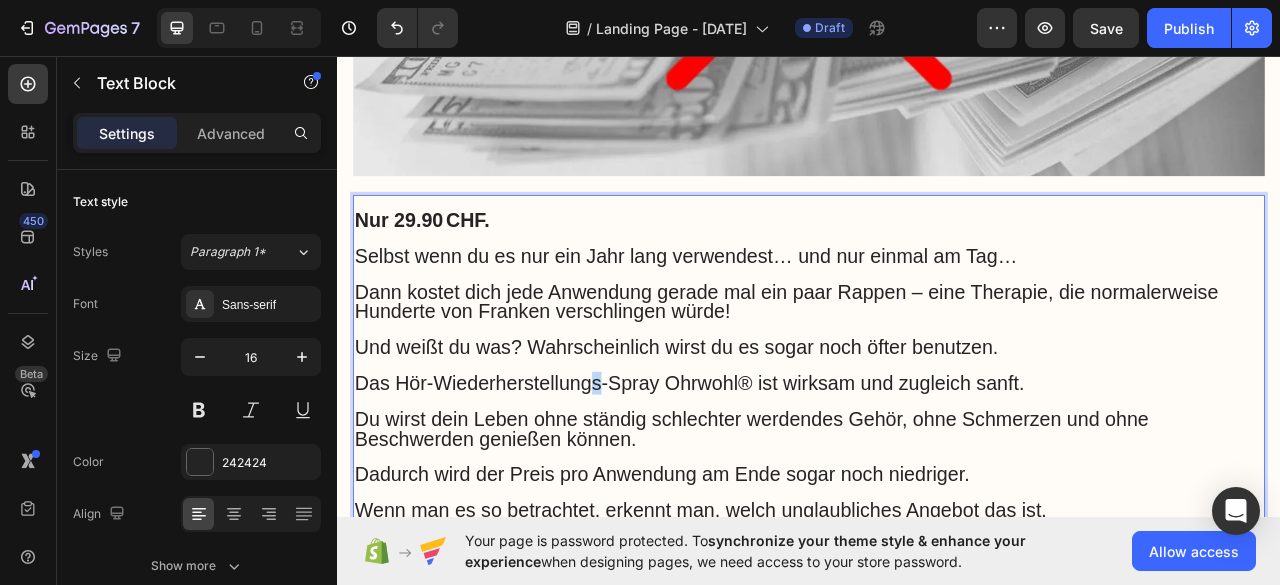 click on "Das Hör-Wiederherstellungs-Spray Ohrwohl® ist wirksam und zugleich sanft." at bounding box center [785, 473] 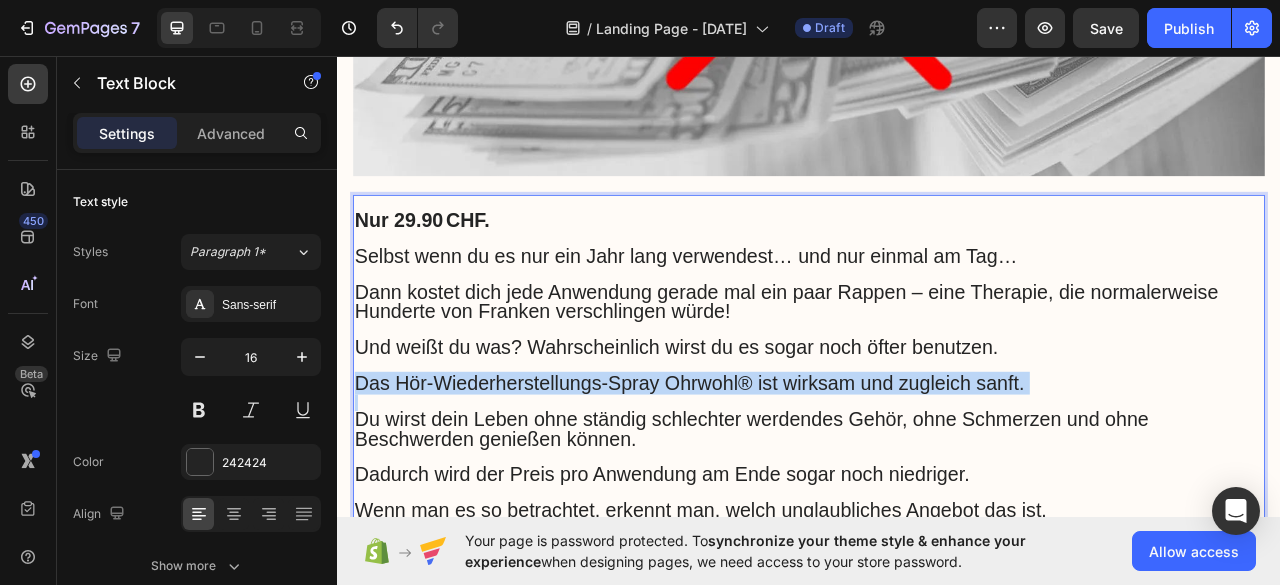 click on "Das Hör-Wiederherstellungs-Spray Ohrwohl® ist wirksam und zugleich sanft." at bounding box center (785, 473) 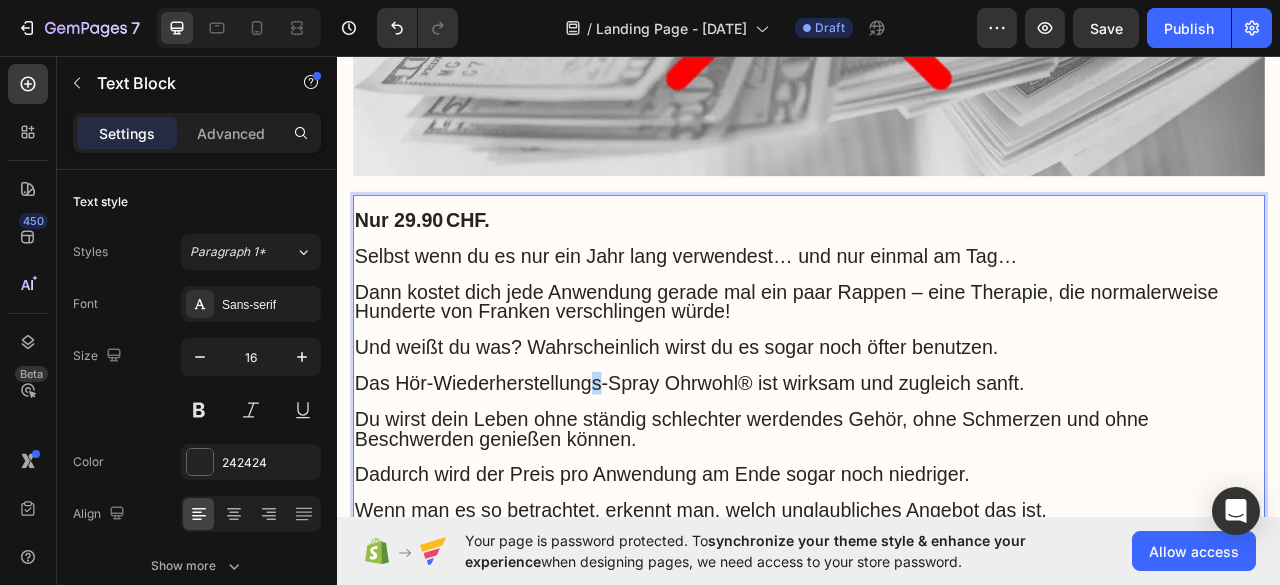 click on "Das Hör-Wiederherstellungs-Spray Ohrwohl® ist wirksam und zugleich sanft." at bounding box center (785, 473) 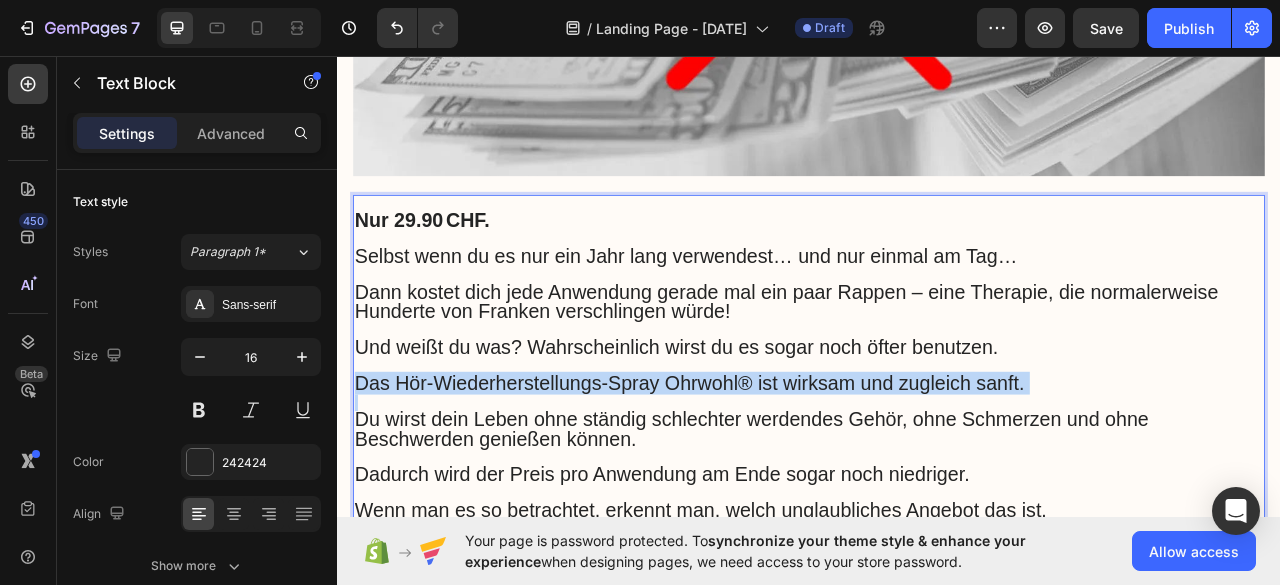 click on "Das Hör-Wiederherstellungs-Spray Ohrwohl® ist wirksam und zugleich sanft." at bounding box center [785, 473] 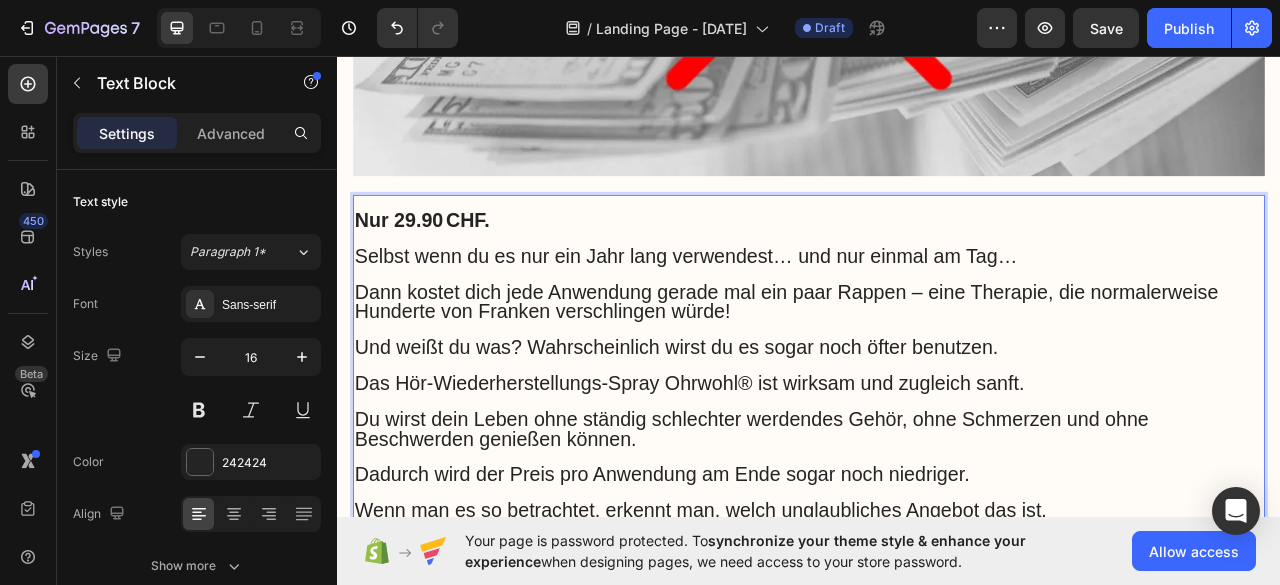 click at bounding box center [937, 453] 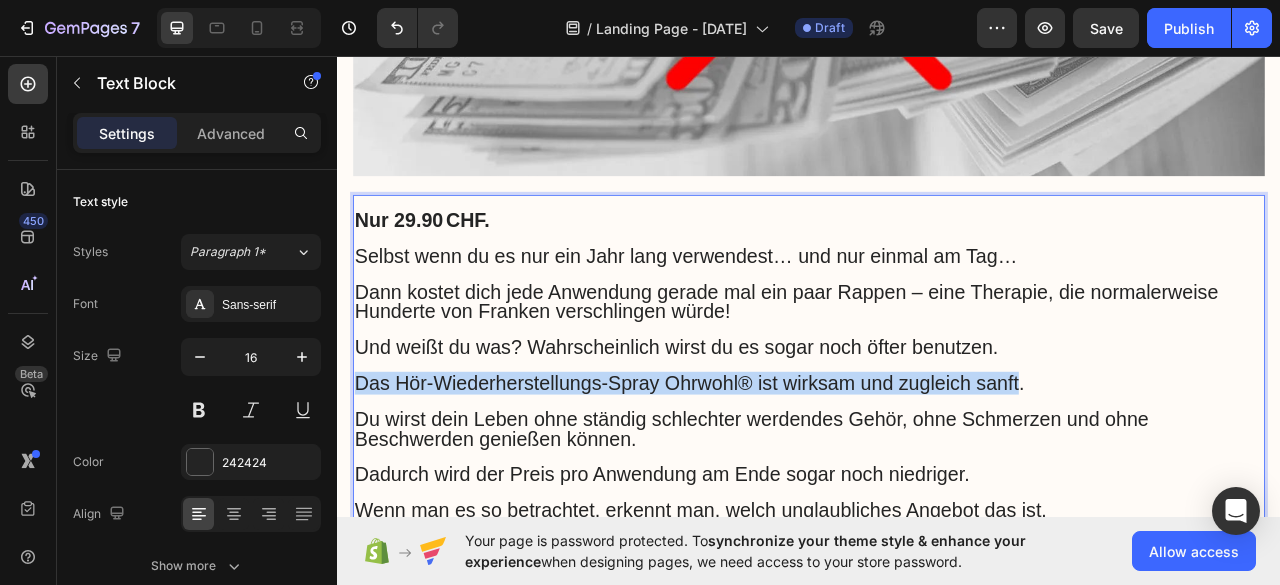drag, startPoint x: 1195, startPoint y: 458, endPoint x: 331, endPoint y: 450, distance: 864.03705 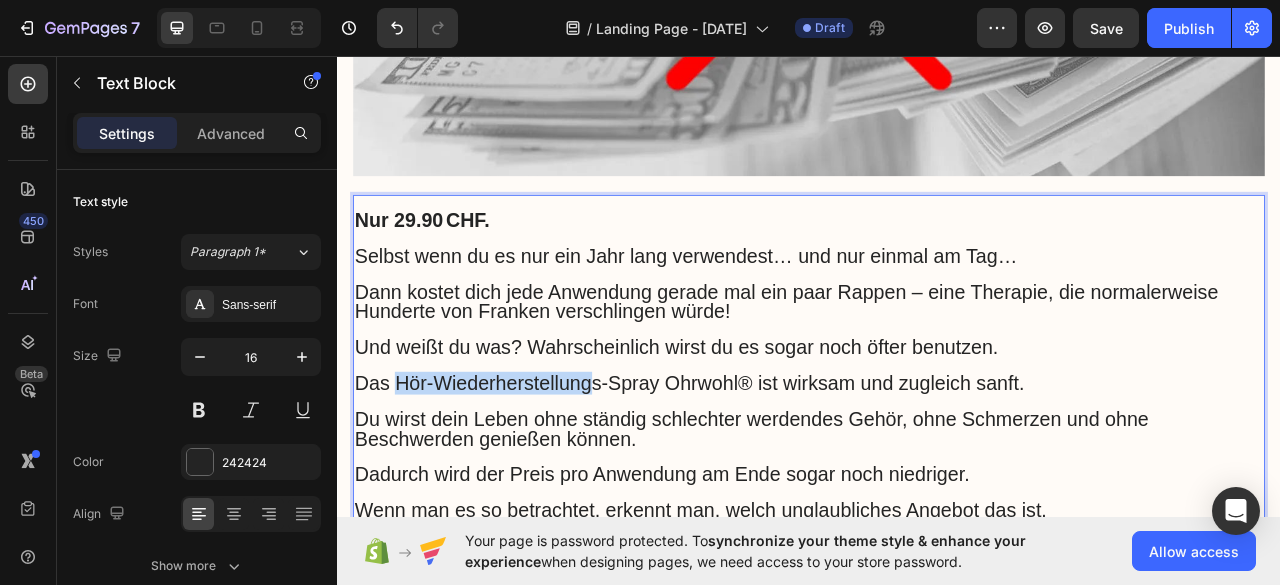click on "Das Hör-Wiederherstellungs-Spray Ohrwohl® ist wirksam und zugleich sanft." at bounding box center [785, 473] 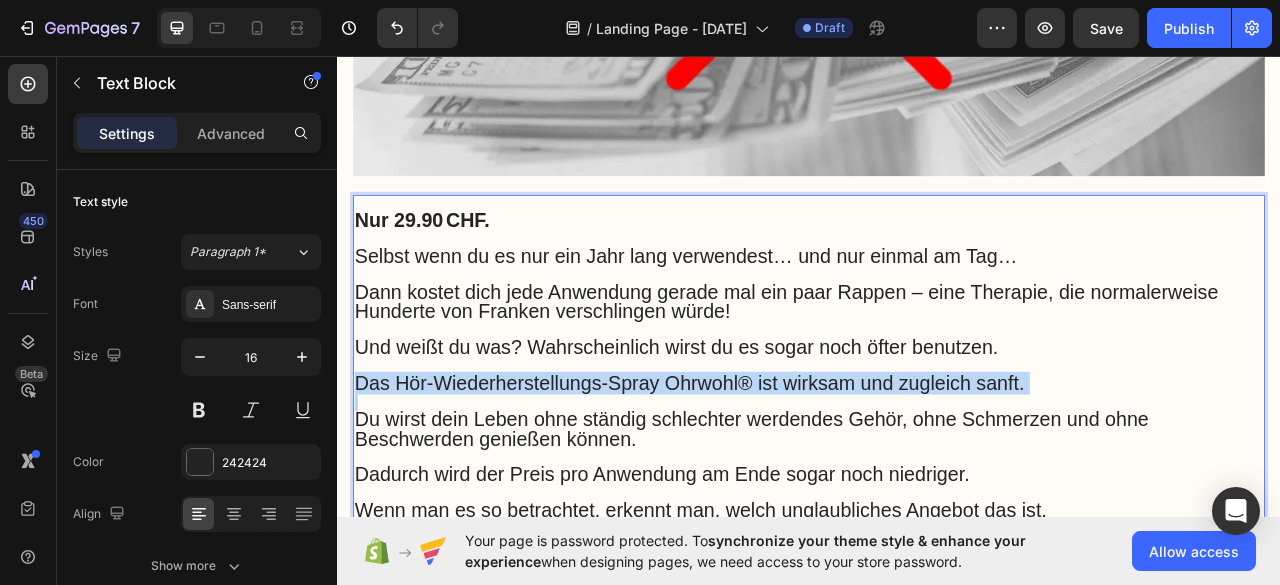click on "Das Hör-Wiederherstellungs-Spray Ohrwohl® ist wirksam und zugleich sanft." at bounding box center (785, 473) 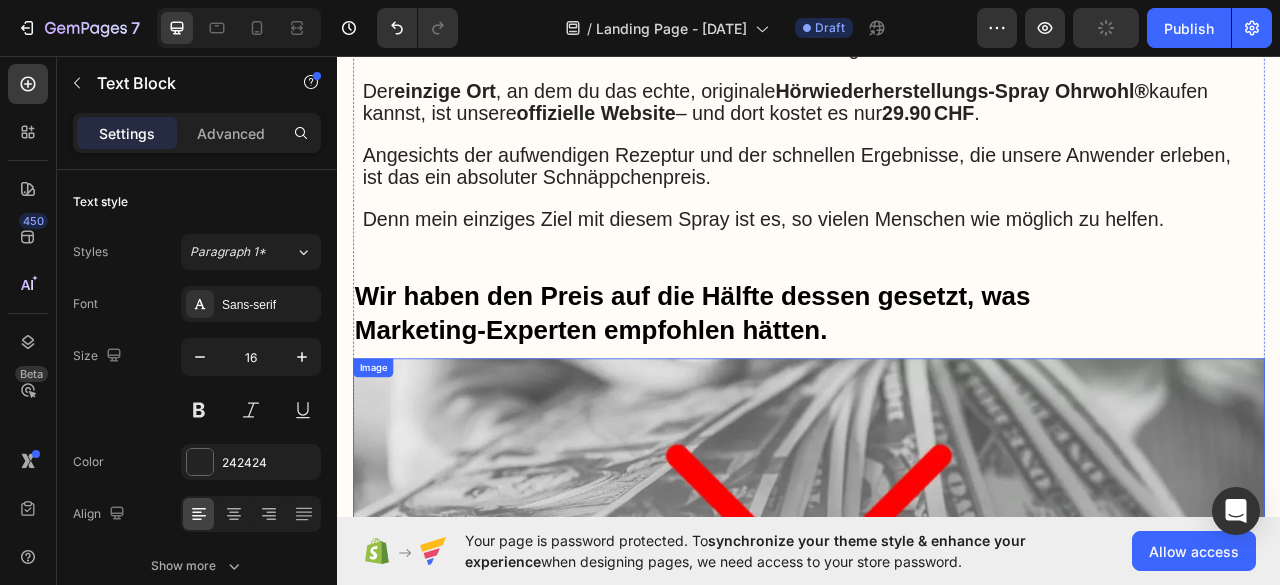 scroll, scrollTop: 12262, scrollLeft: 0, axis: vertical 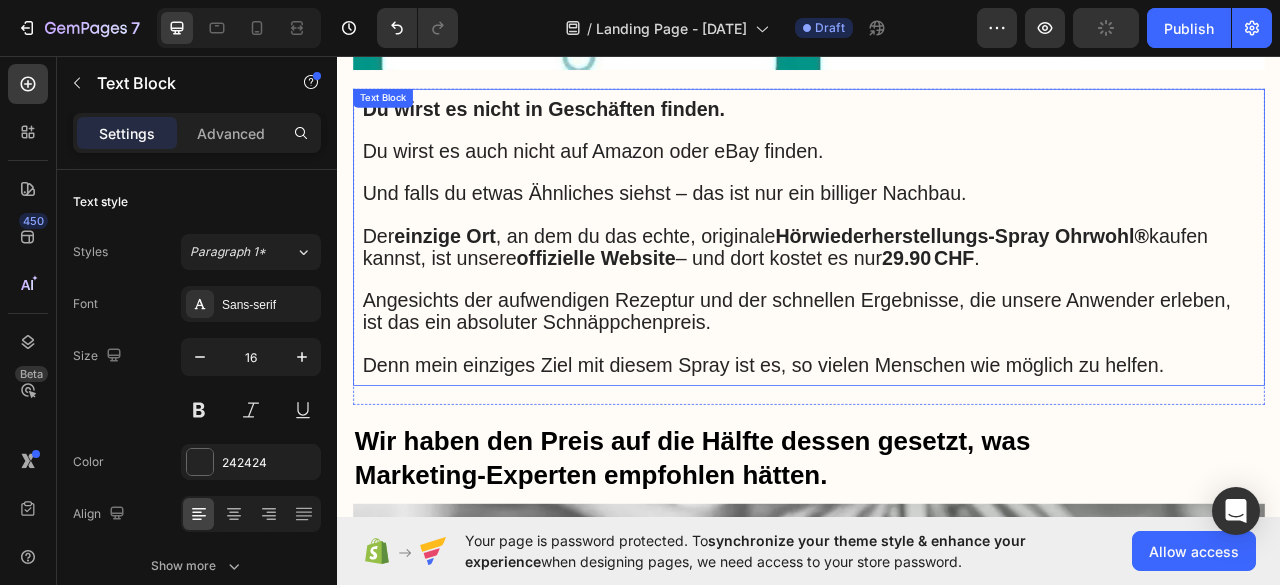 click on "Denn mein einziges Ziel mit diesem Spray ist es, so vielen Menschen wie möglich zu helfen." at bounding box center (879, 450) 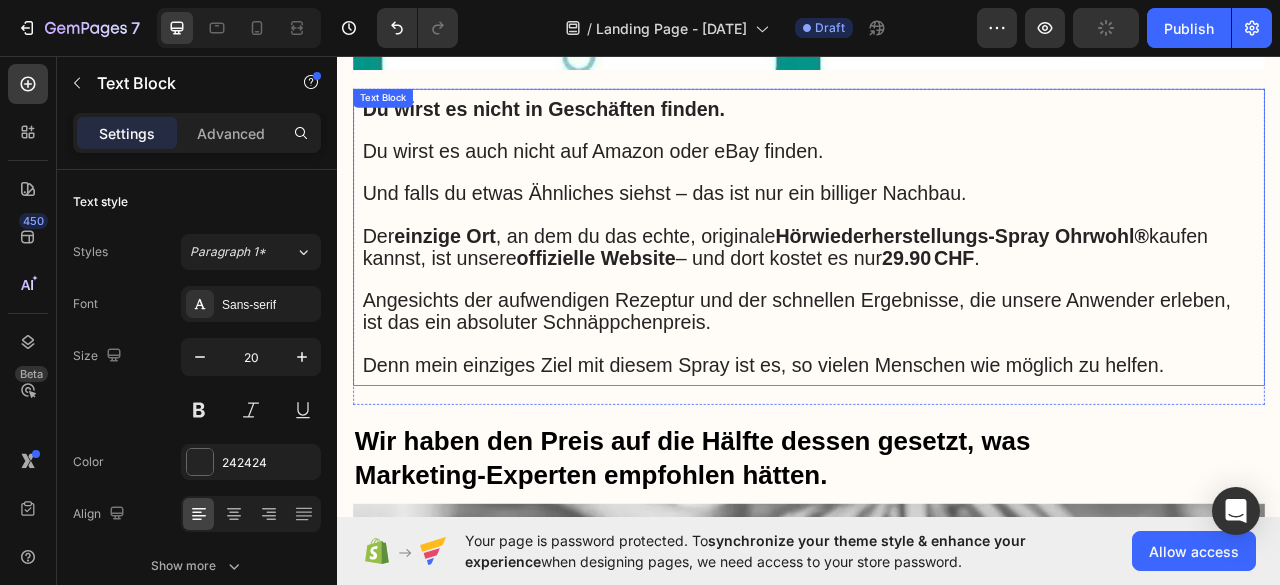 click on "Denn mein einziges Ziel mit diesem Spray ist es, so vielen Menschen wie möglich zu helfen." at bounding box center (879, 450) 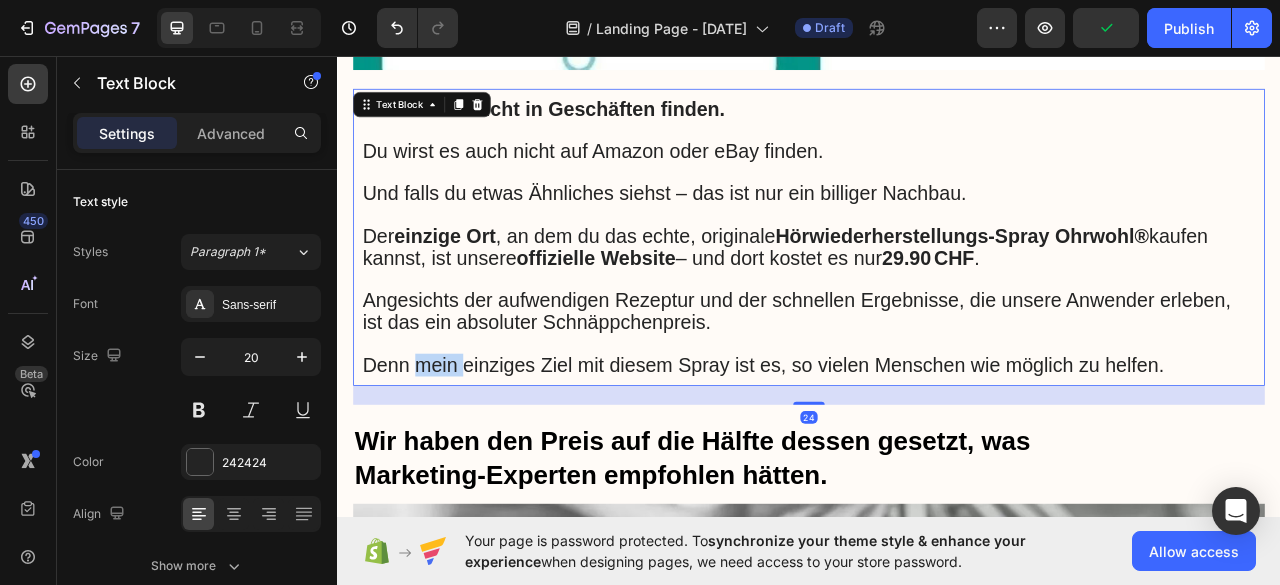 click on "Denn mein einziges Ziel mit diesem Spray ist es, so vielen Menschen wie möglich zu helfen." at bounding box center [879, 450] 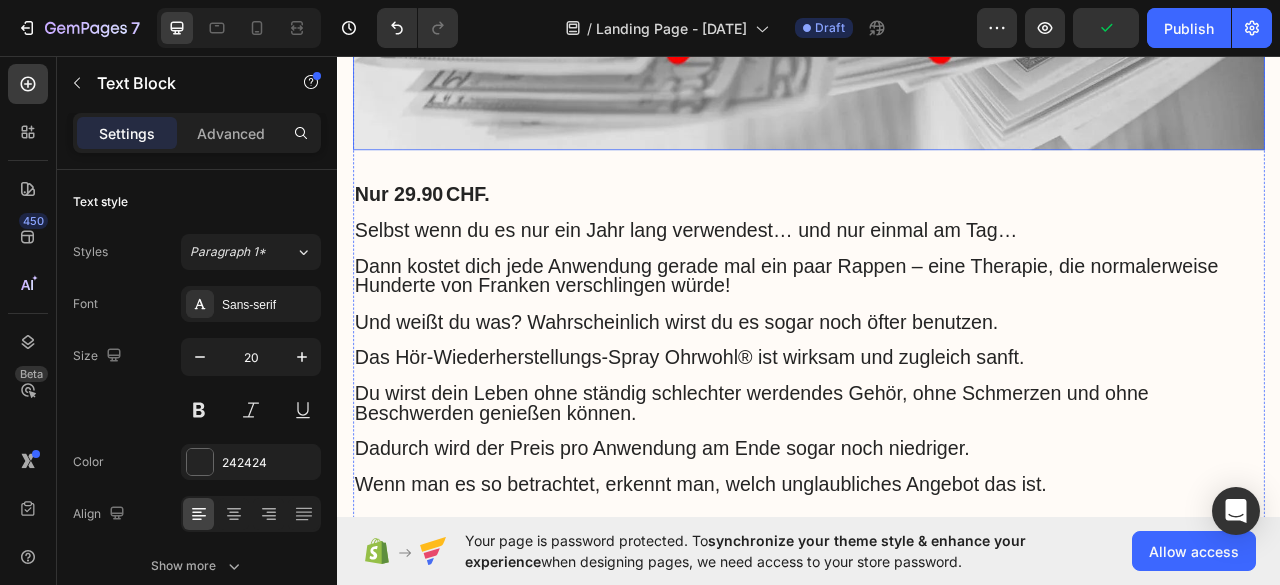 scroll, scrollTop: 13362, scrollLeft: 0, axis: vertical 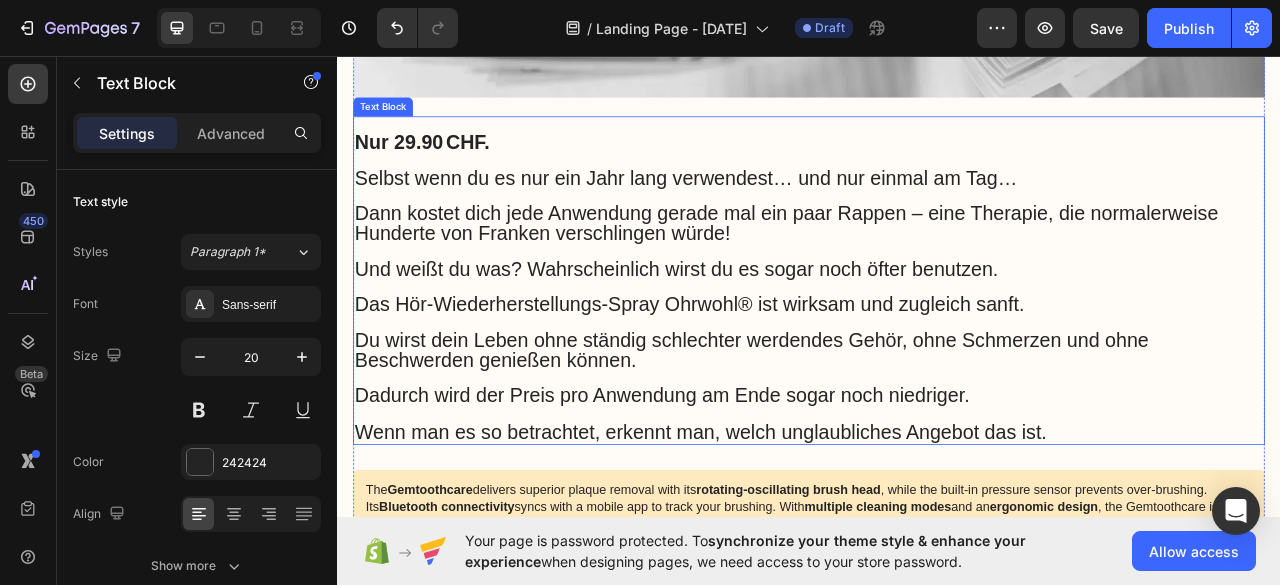 click on "Das Hör-Wiederherstellungs-Spray Ohrwohl® ist wirksam und zugleich sanft." at bounding box center [785, 373] 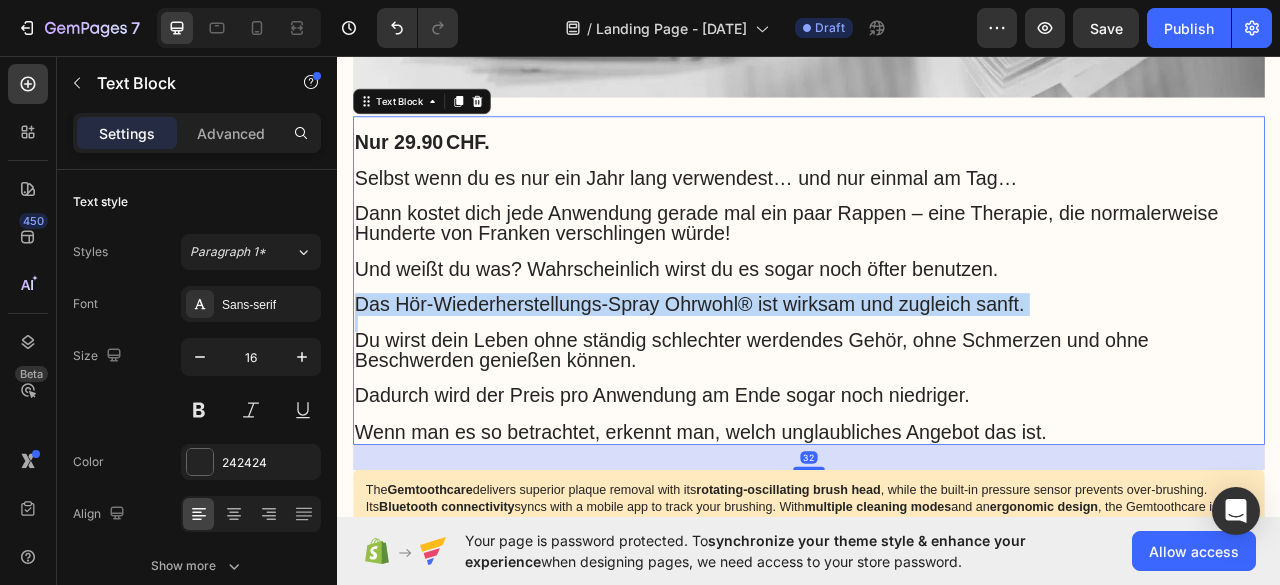 click on "Das Hör-Wiederherstellungs-Spray Ohrwohl® ist wirksam und zugleich sanft." at bounding box center (785, 373) 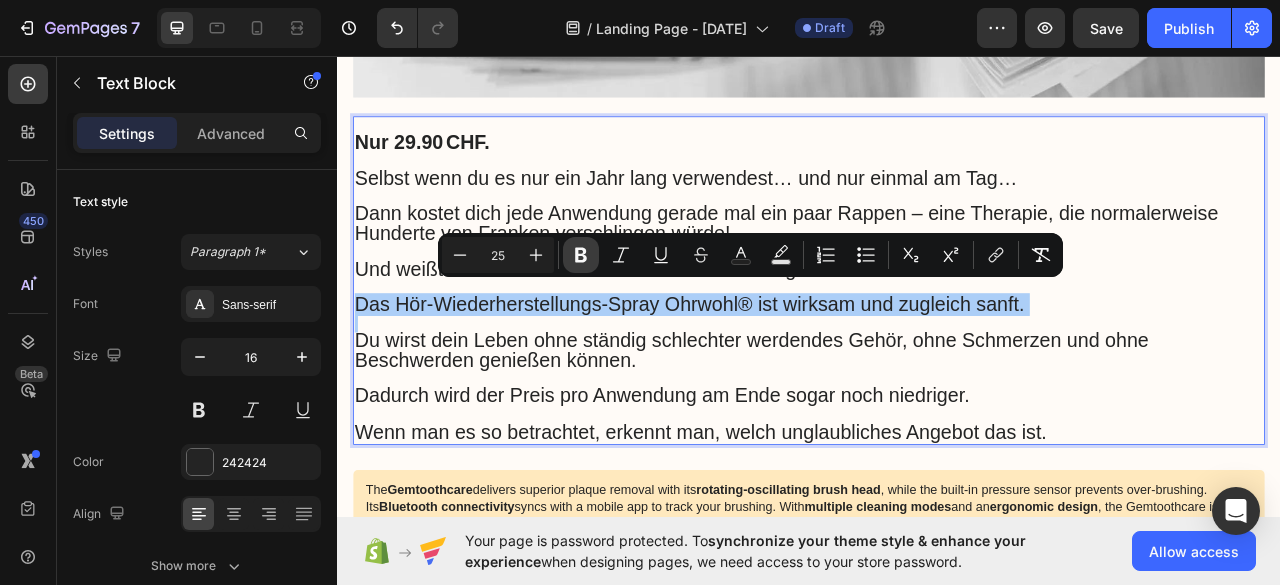click 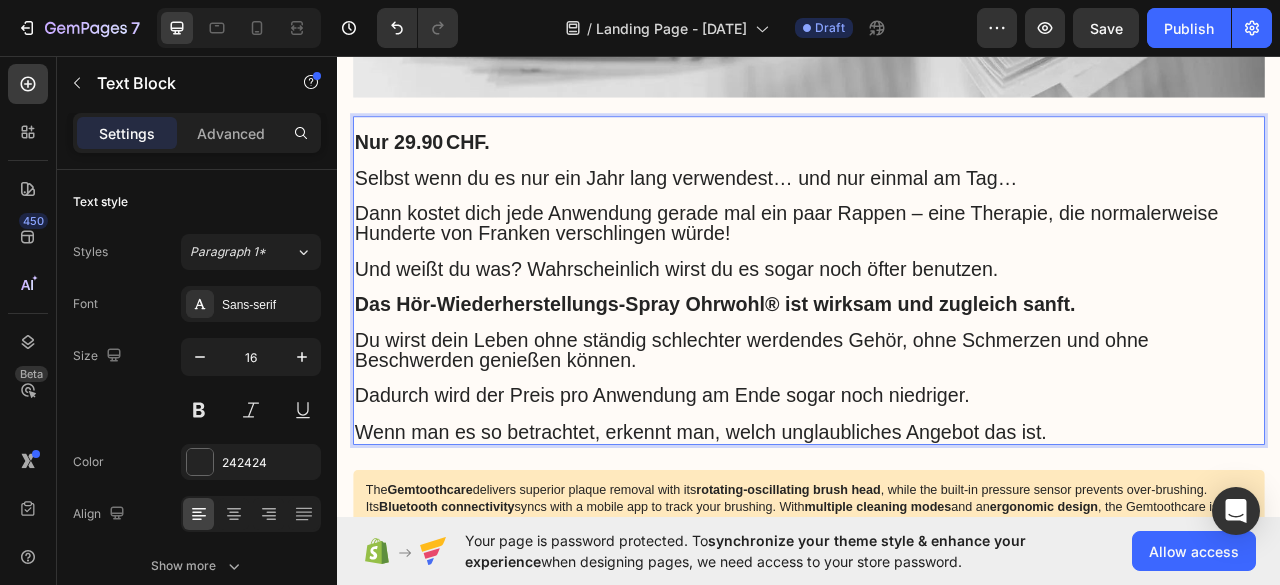 click at bounding box center [937, 469] 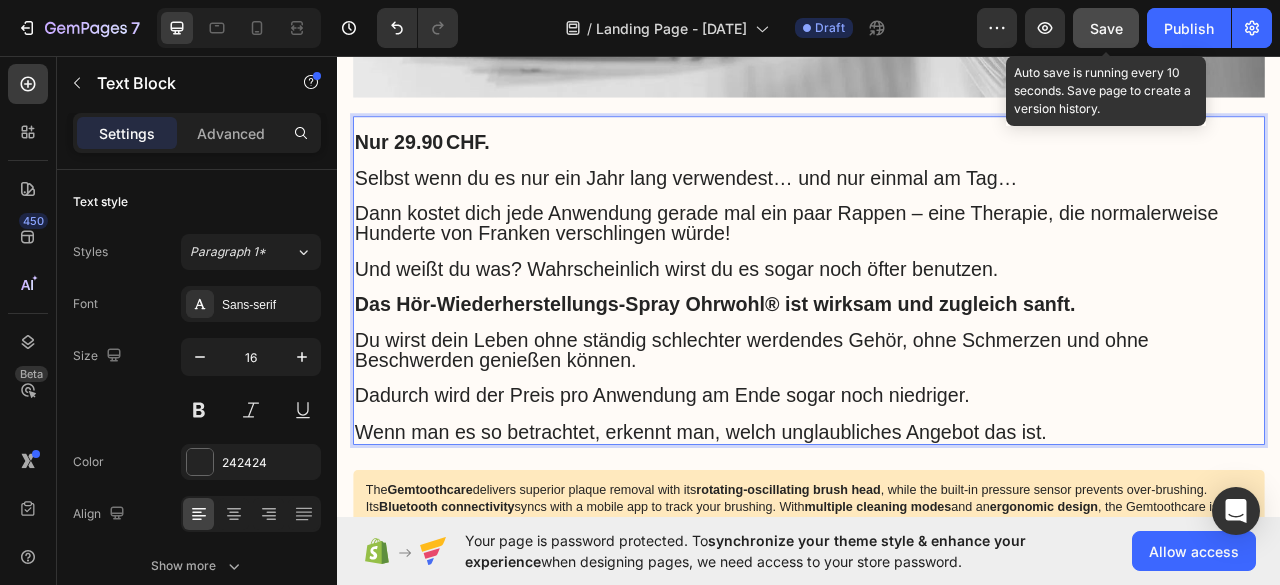 click on "Save" at bounding box center (1106, 28) 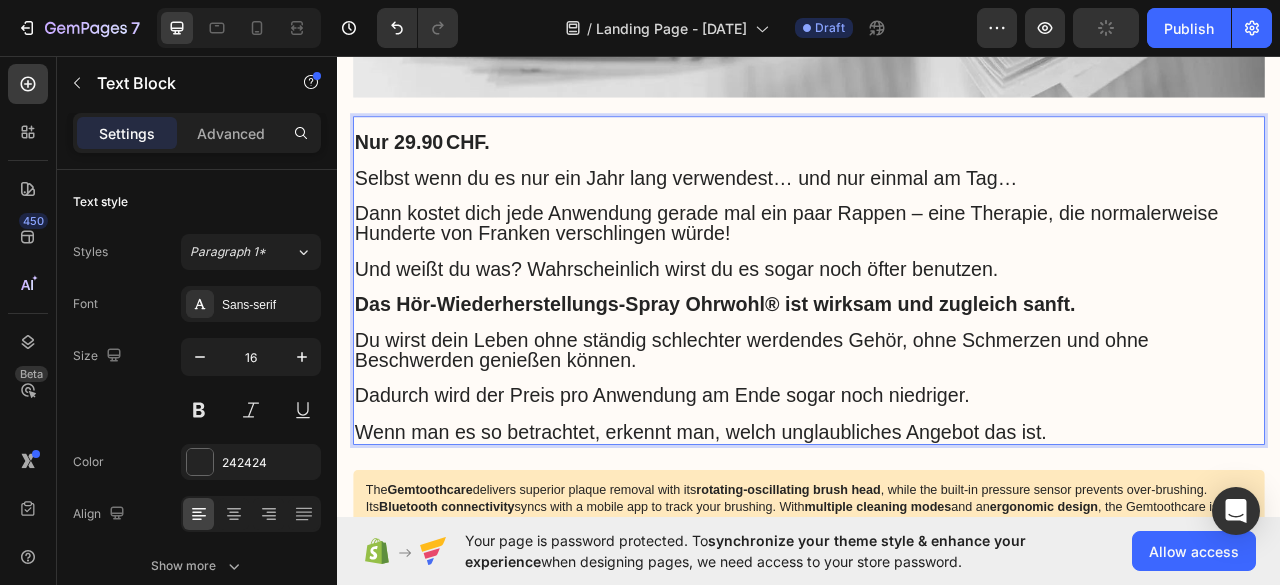 click on "Selbst wenn du es nur ein Jahr lang verwendest… und nur einmal am Tag…" at bounding box center (780, 212) 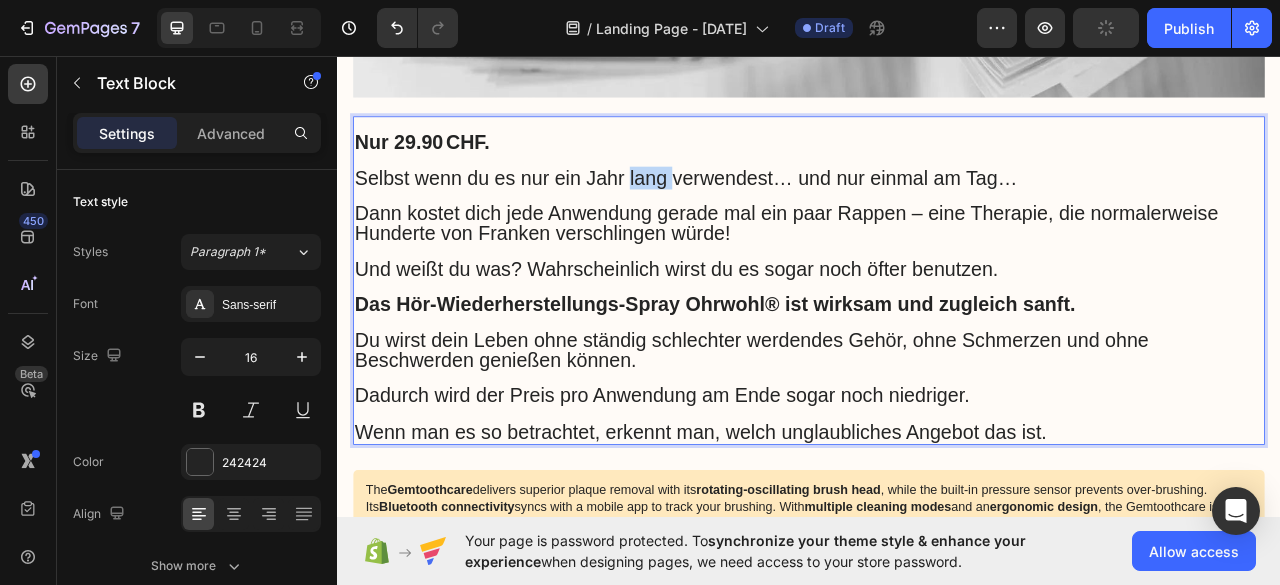 click on "Selbst wenn du es nur ein Jahr lang verwendest… und nur einmal am Tag…" at bounding box center [780, 212] 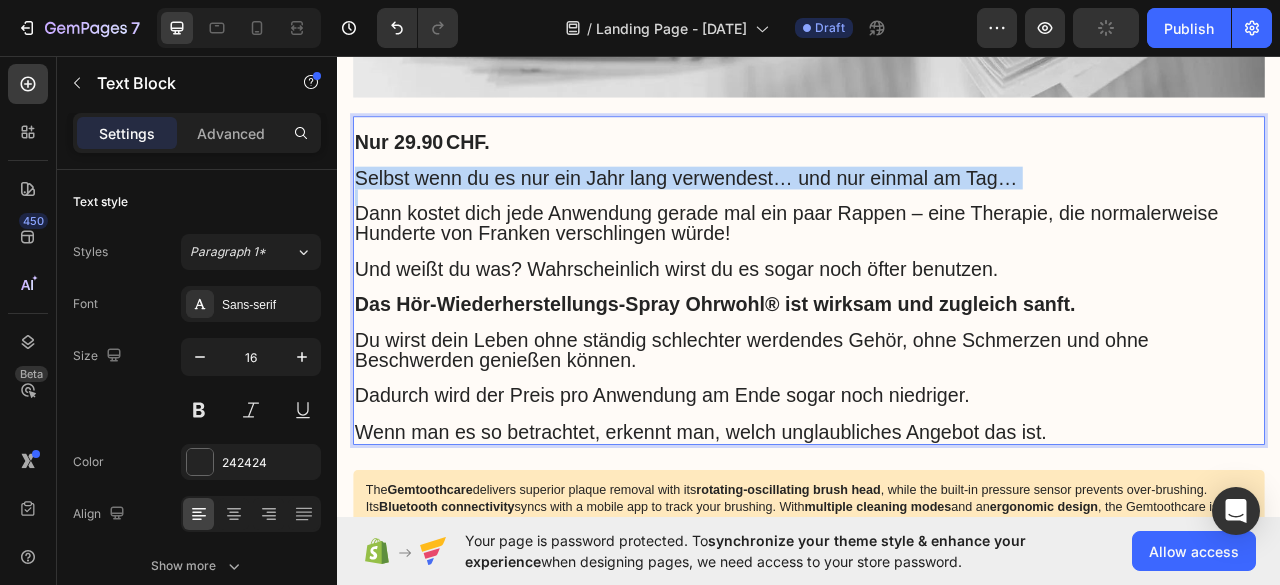 click on "Selbst wenn du es nur ein Jahr lang verwendest… und nur einmal am Tag…" at bounding box center (780, 212) 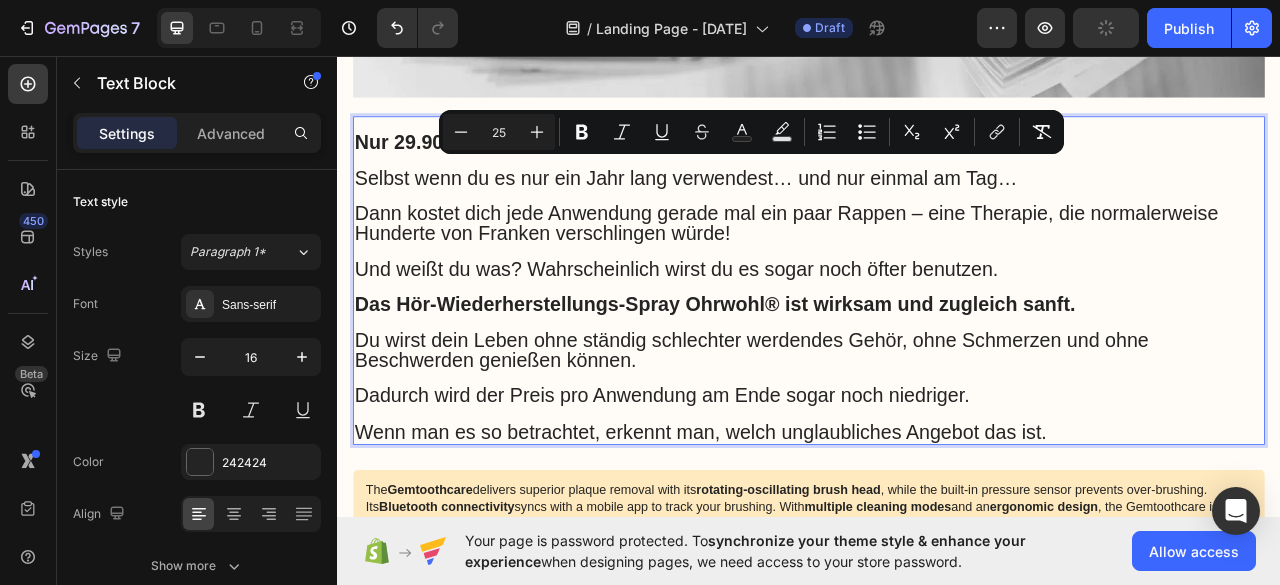 click on "Und weißt du was? Wahrscheinlich wirst du es sogar noch öfter benutzen." at bounding box center (768, 328) 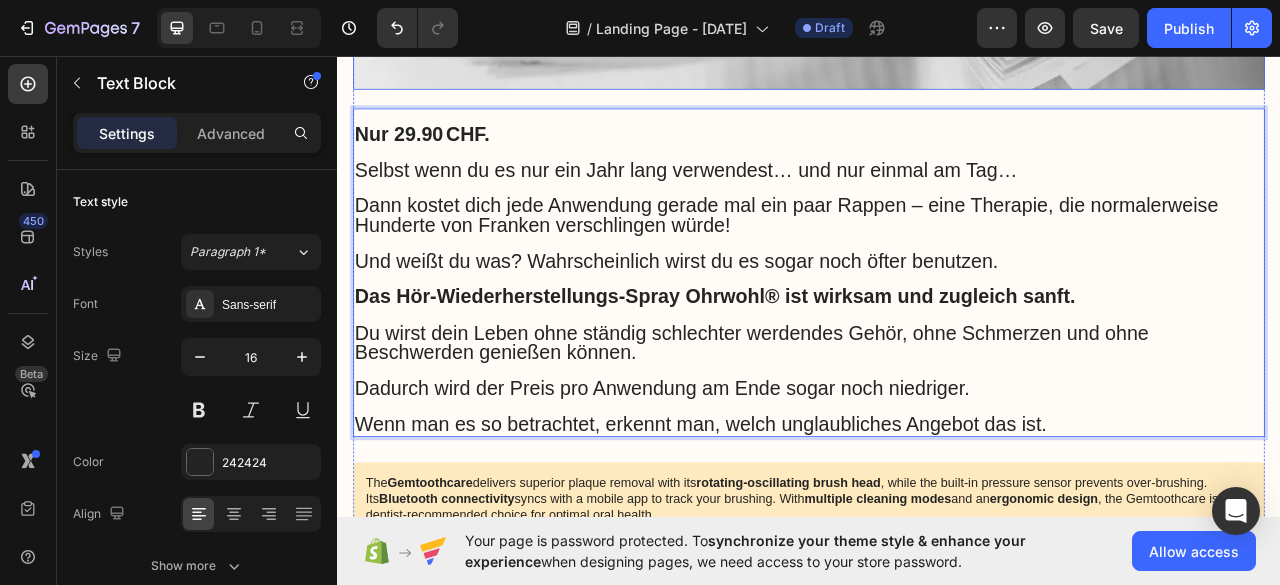 scroll, scrollTop: 13262, scrollLeft: 0, axis: vertical 